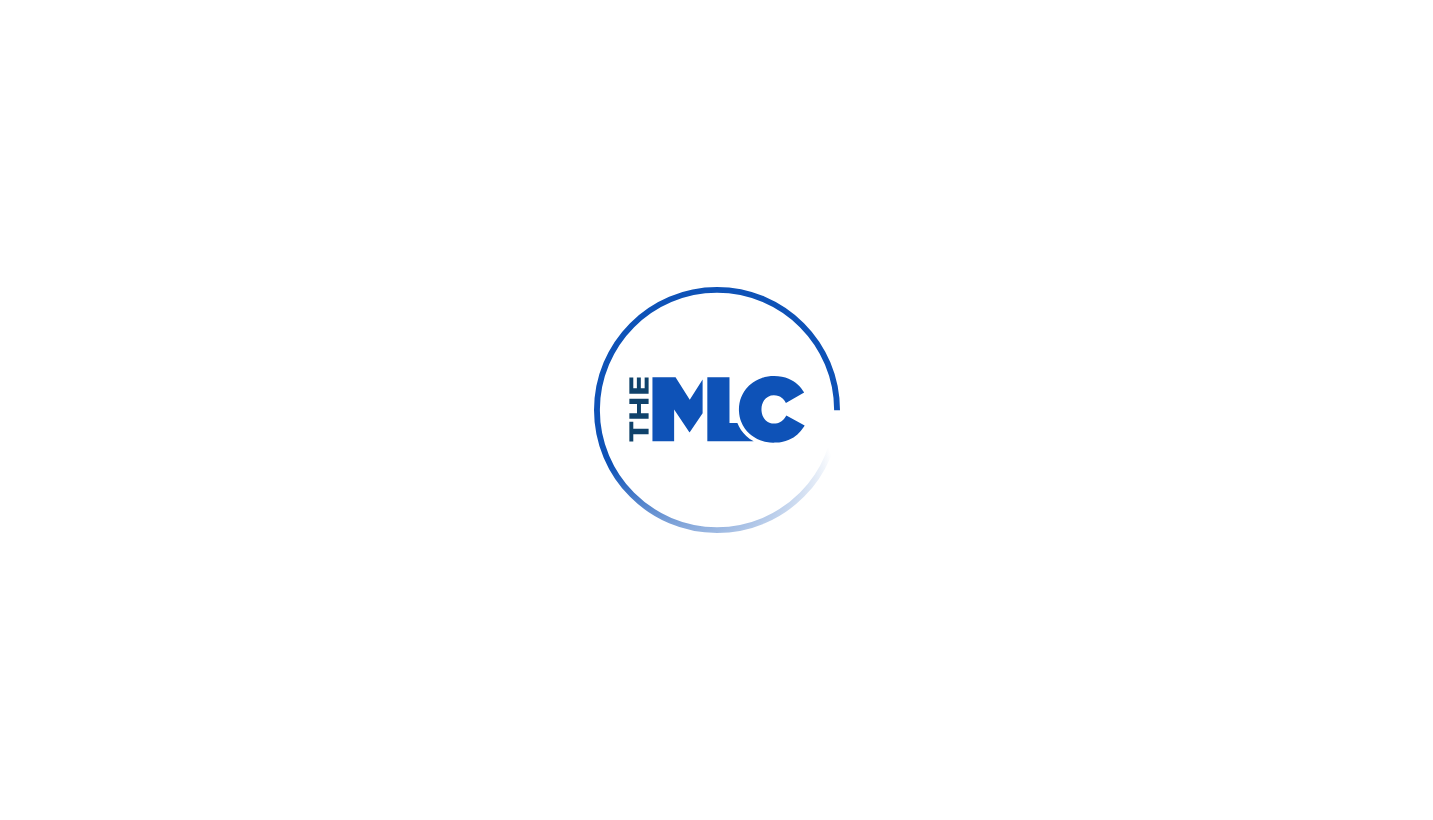 scroll, scrollTop: 0, scrollLeft: 0, axis: both 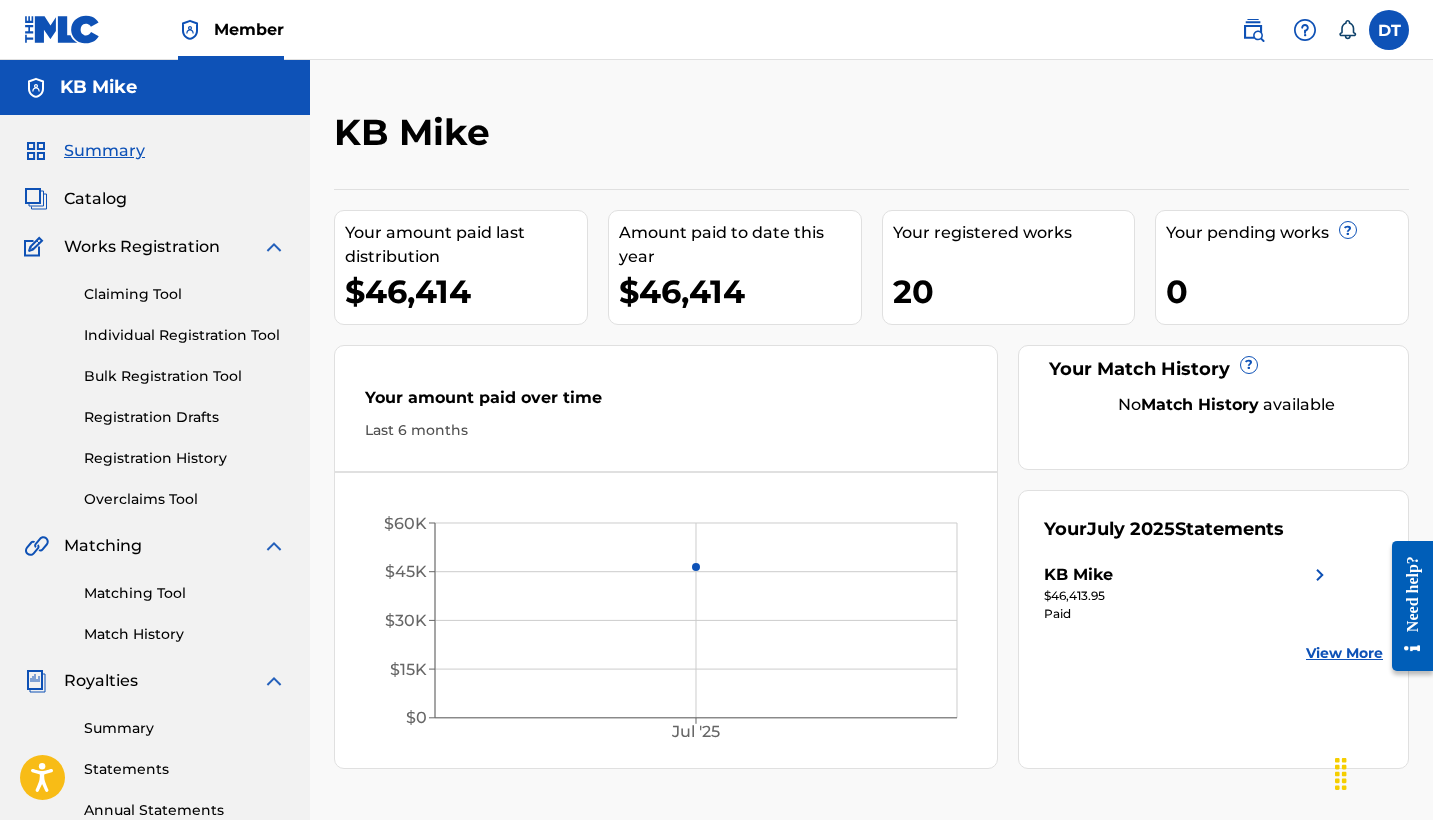 click on "Registration History" at bounding box center (185, 458) 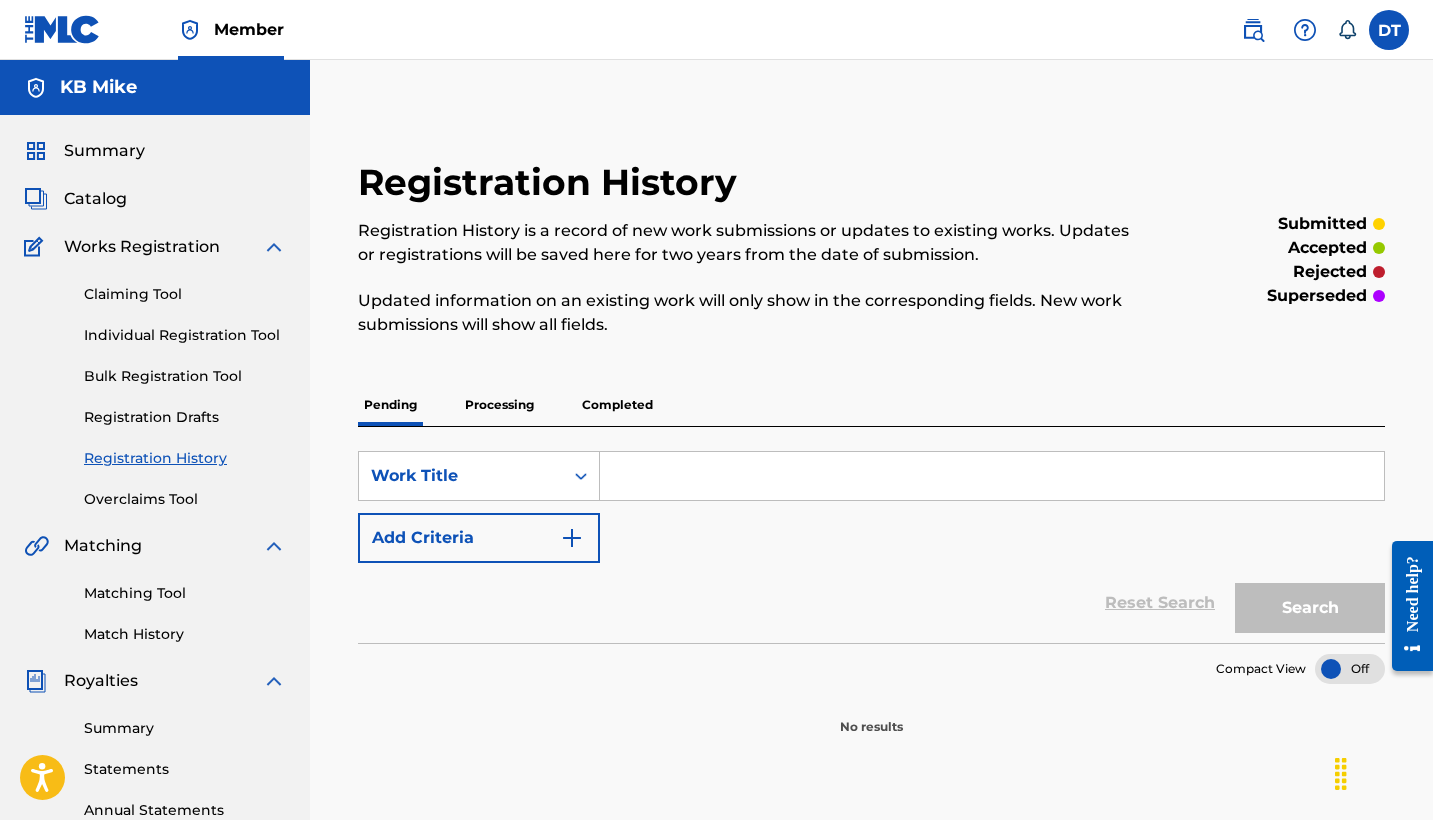 click on "Processing" at bounding box center (499, 405) 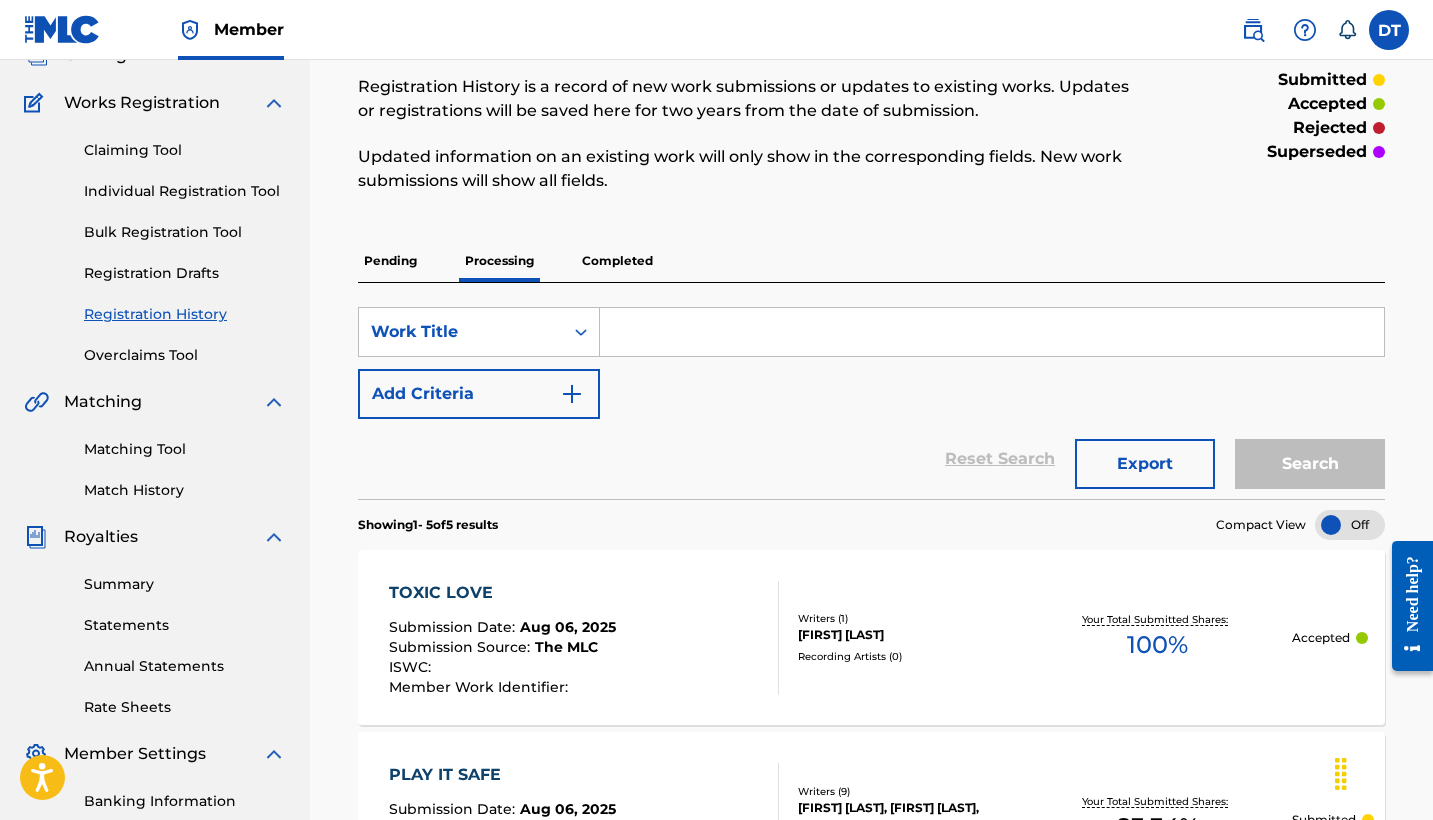 scroll, scrollTop: 38, scrollLeft: 0, axis: vertical 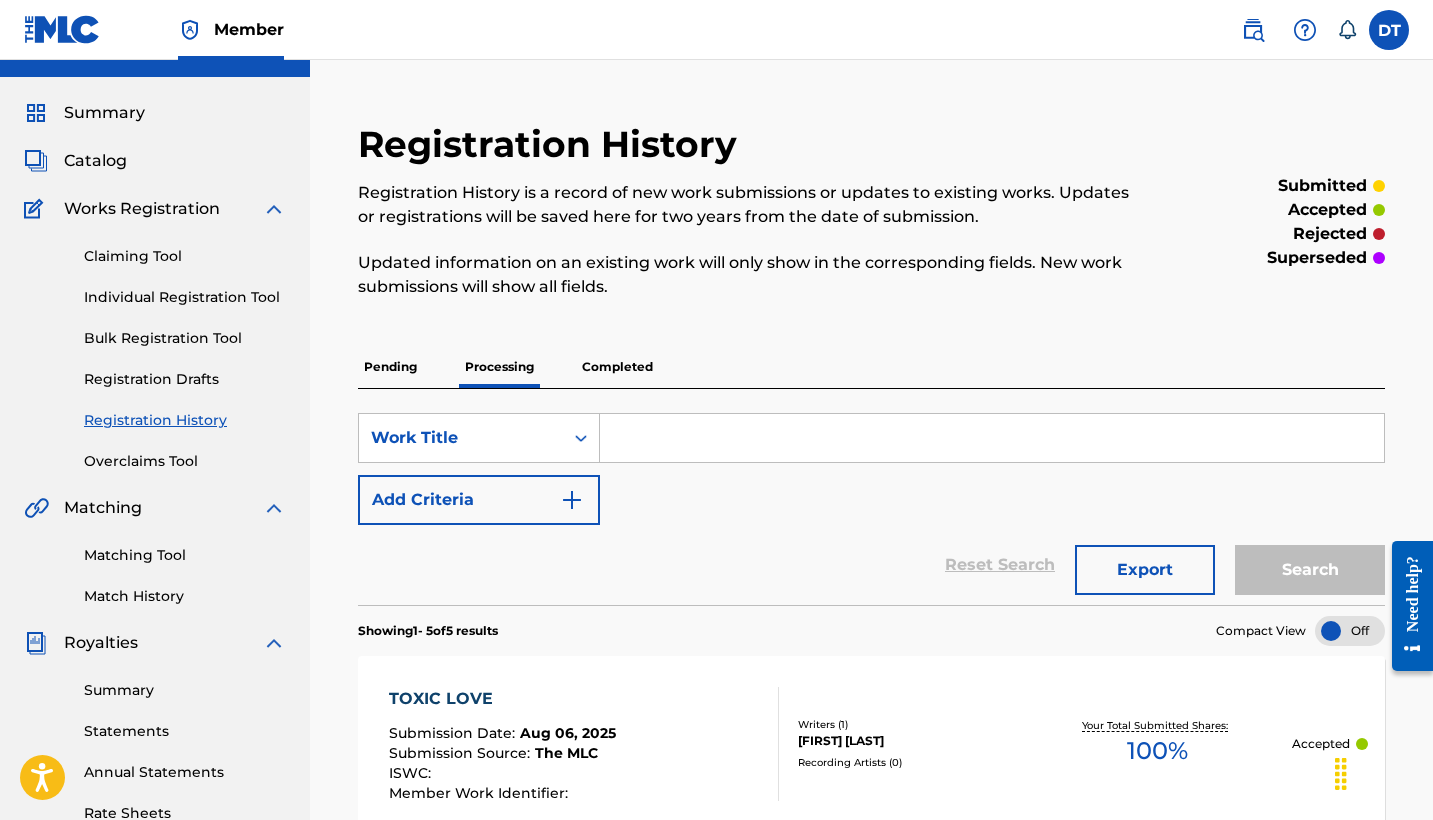 click on "Completed" at bounding box center (617, 367) 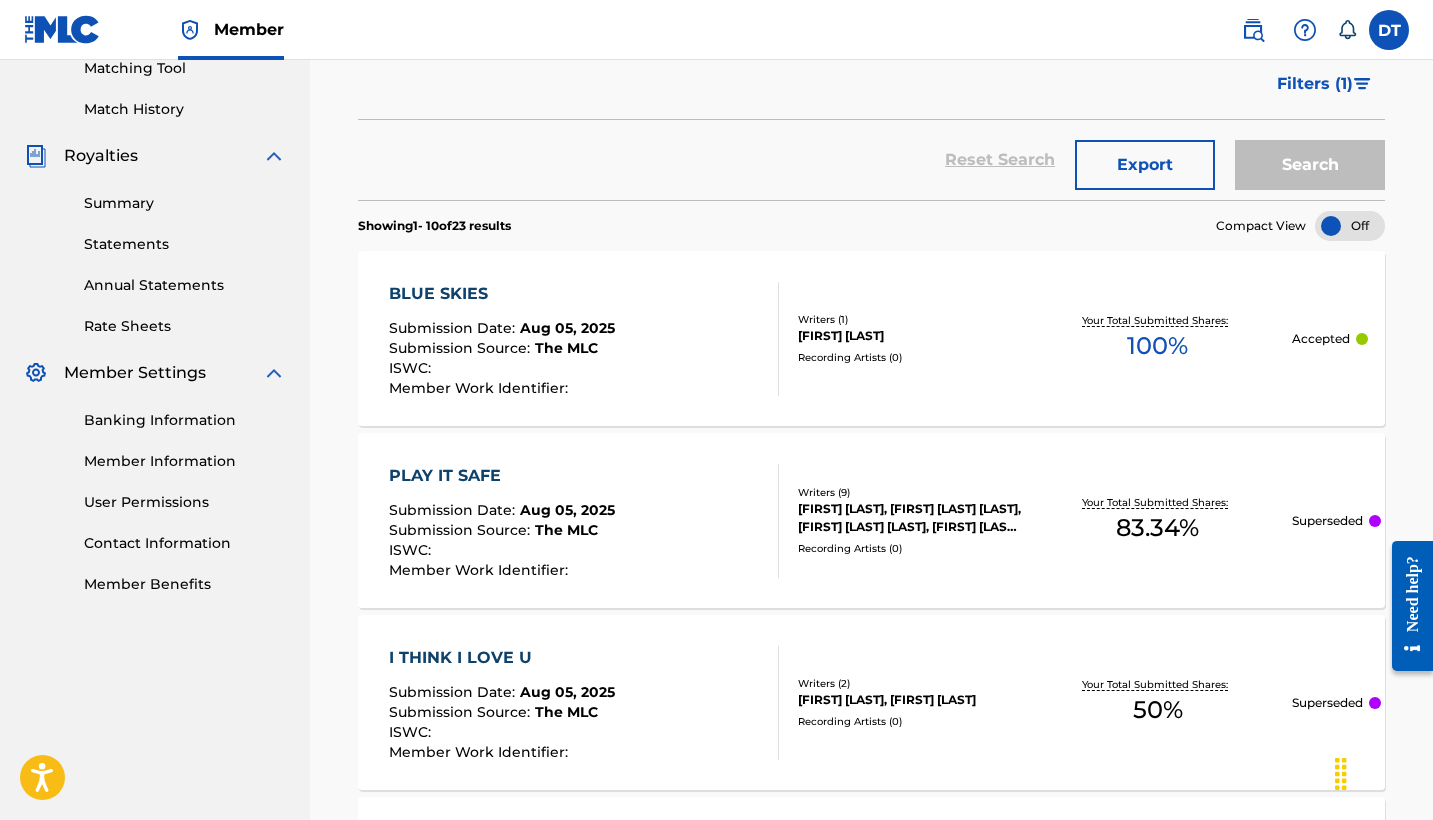 scroll, scrollTop: 582, scrollLeft: 0, axis: vertical 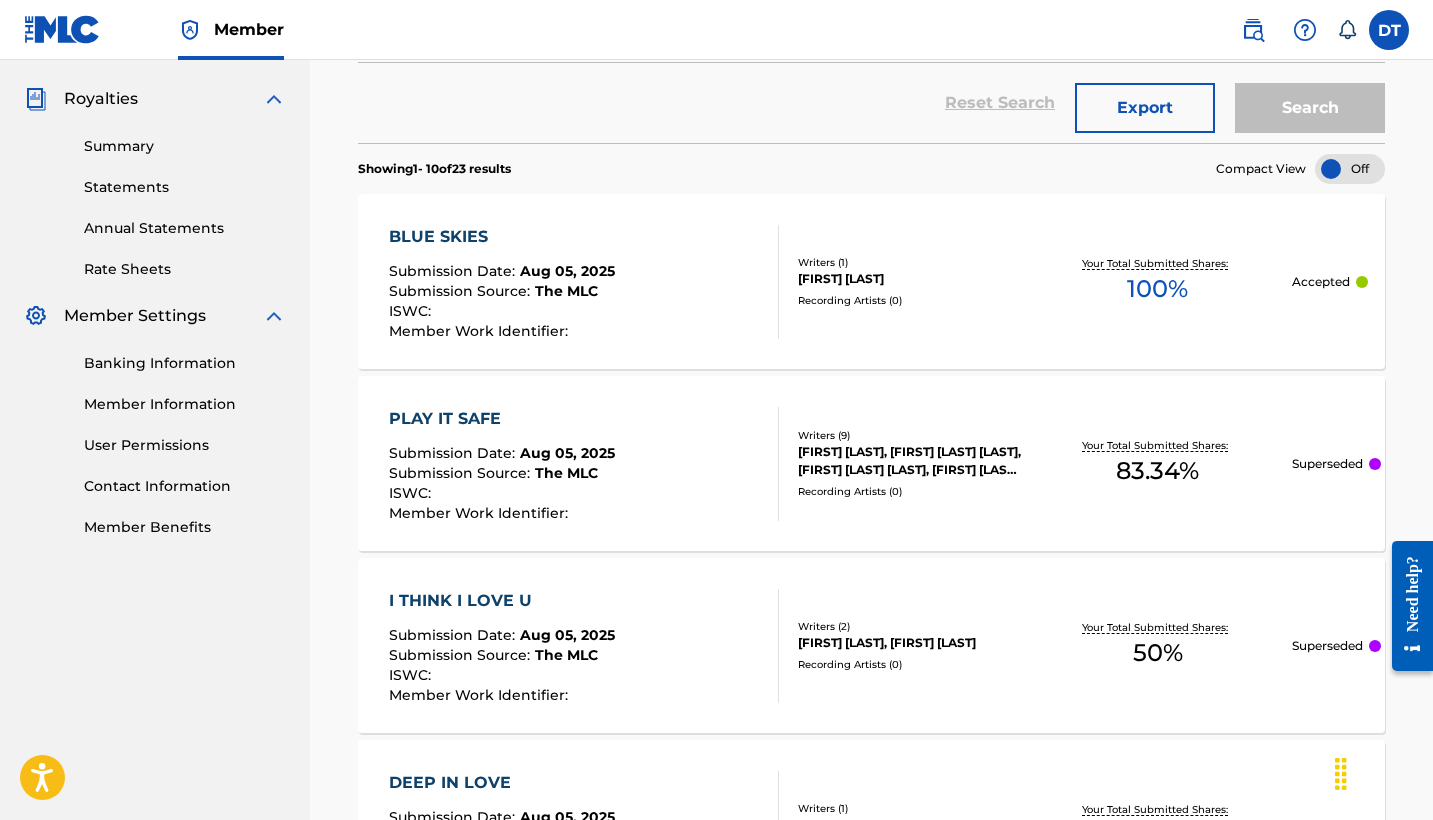click on "Submission Source :" at bounding box center (462, 291) 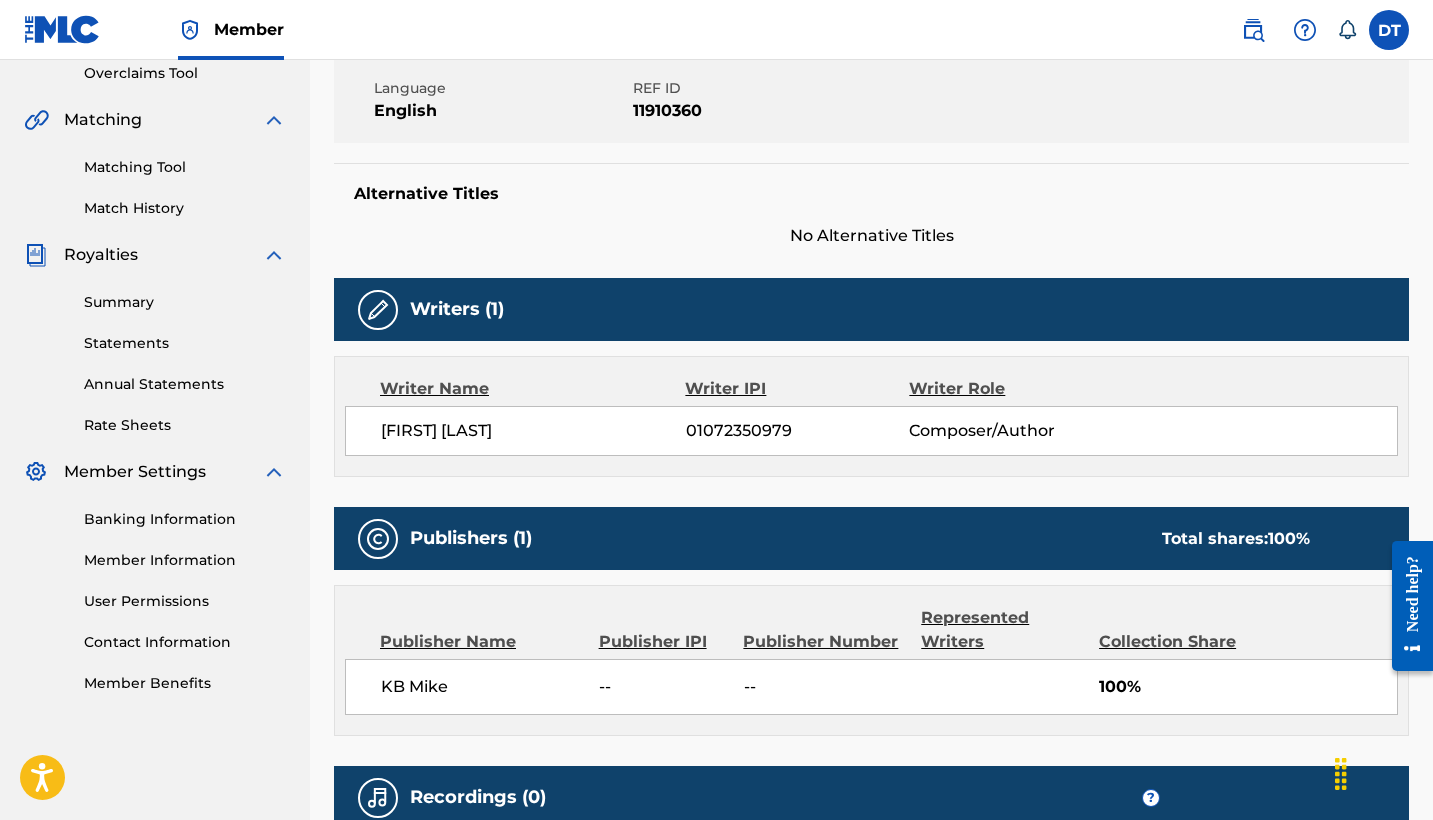 scroll, scrollTop: 430, scrollLeft: 0, axis: vertical 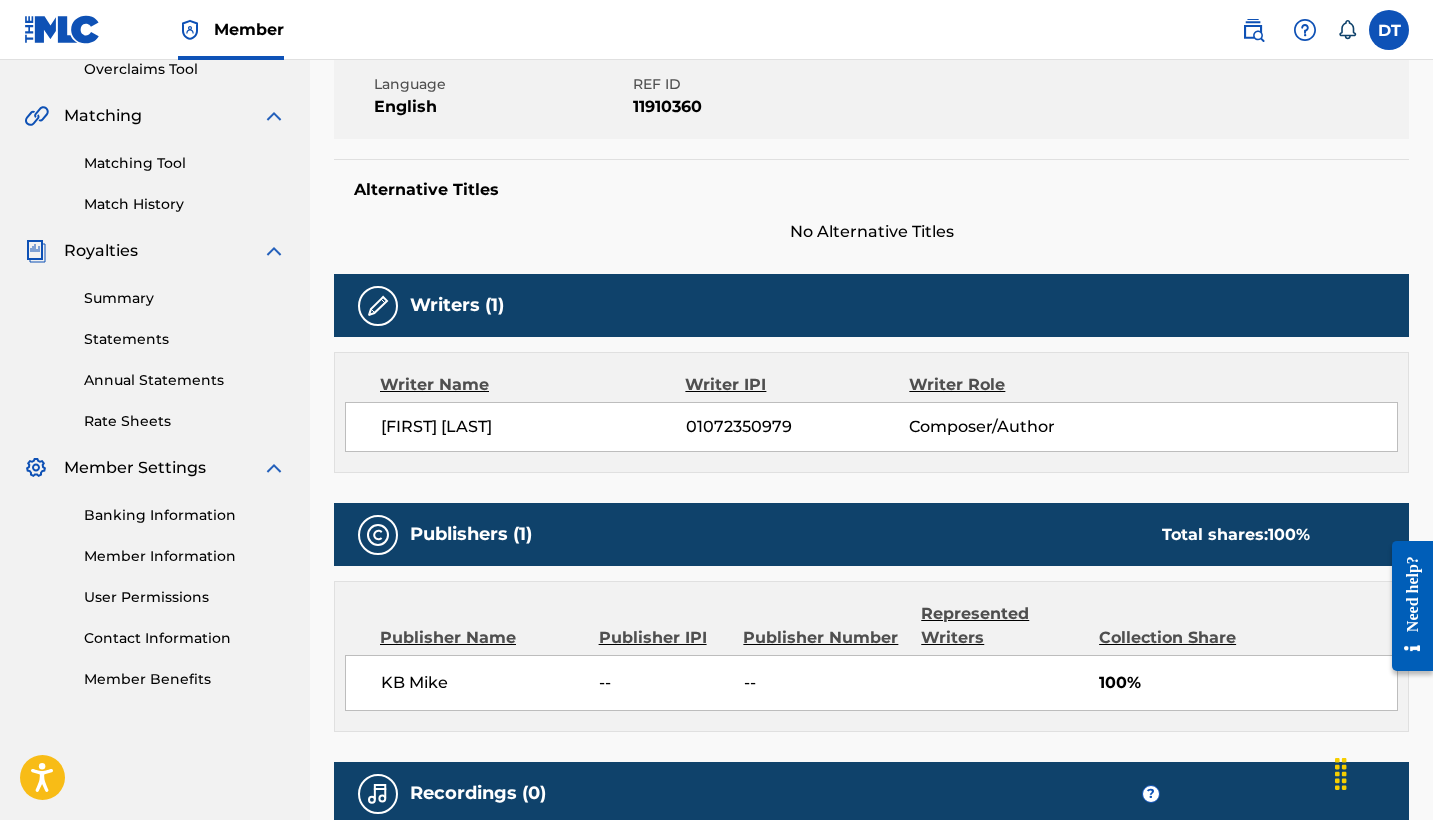 click on "01072350979" at bounding box center [798, 427] 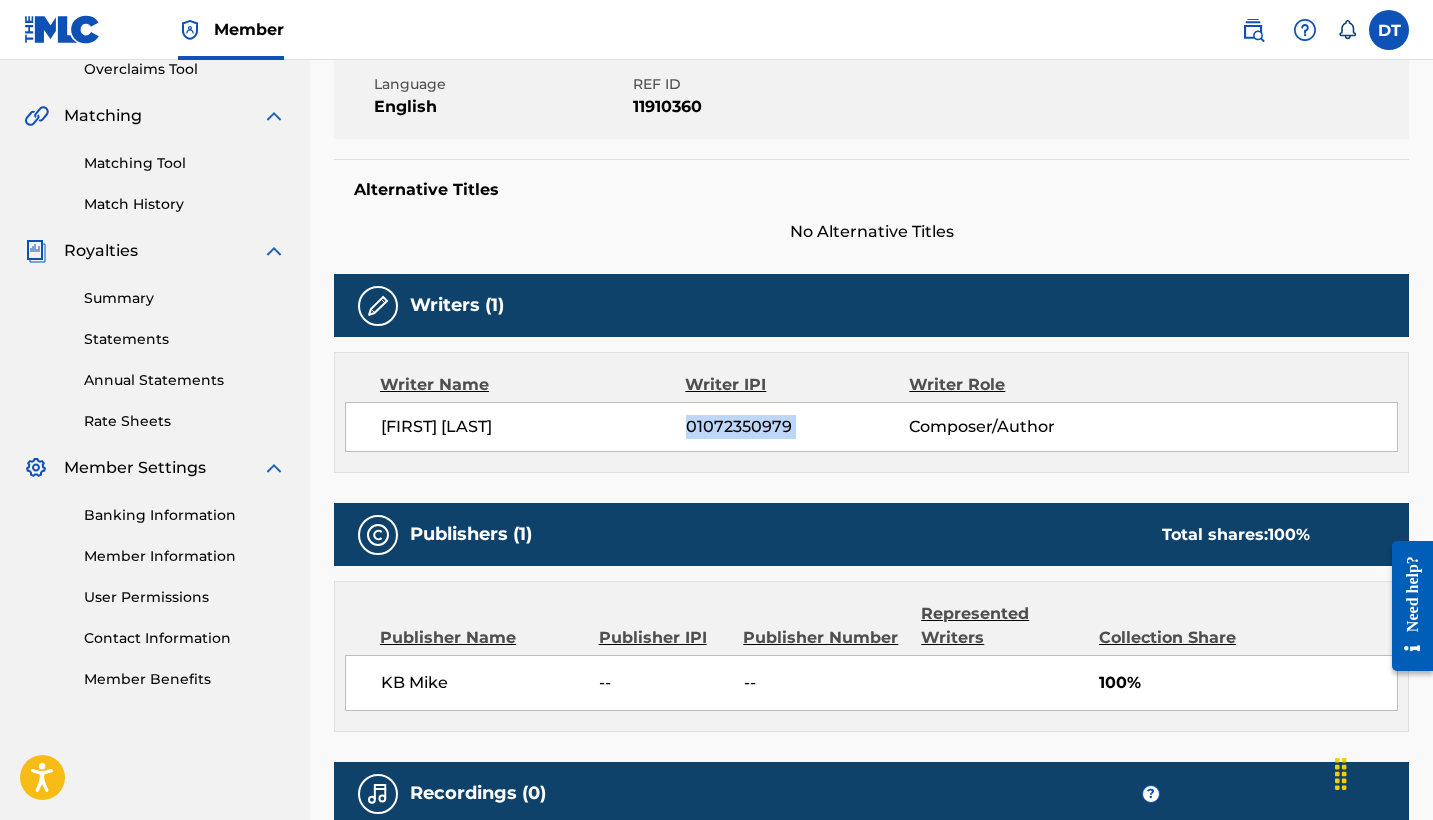 click on "01072350979" at bounding box center [798, 427] 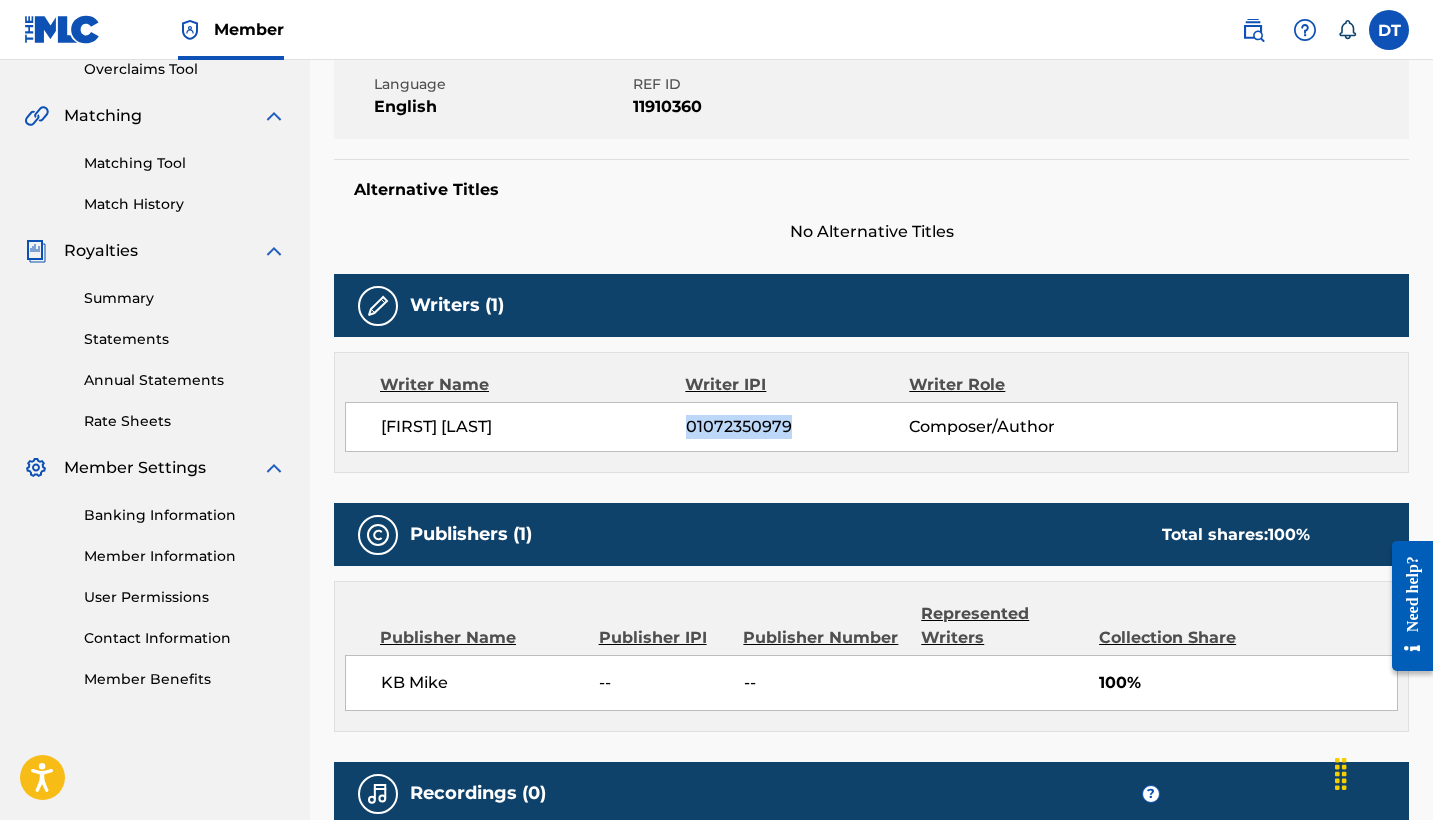 click on "Matching Tool" at bounding box center (185, 163) 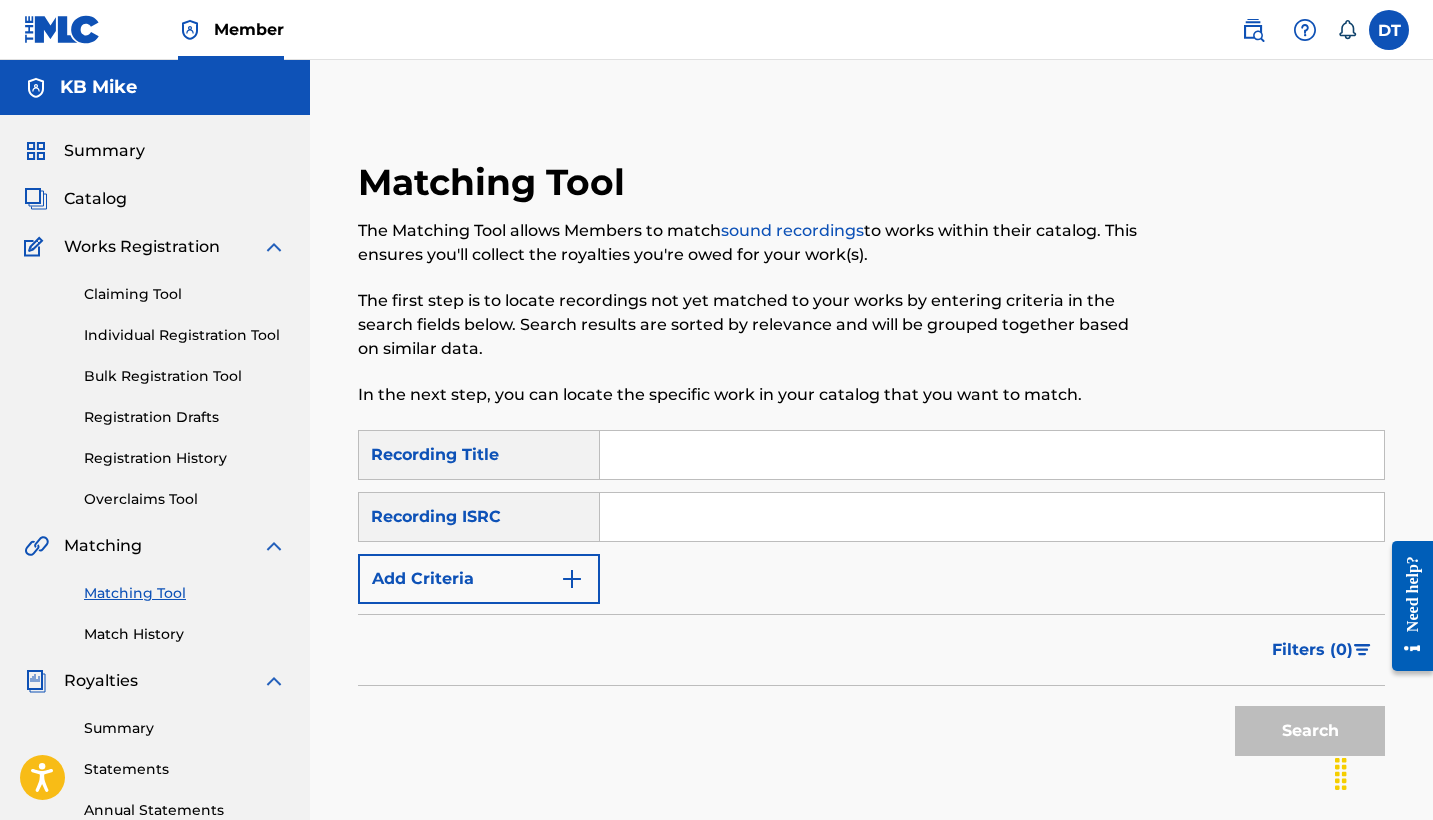 click at bounding box center (992, 455) 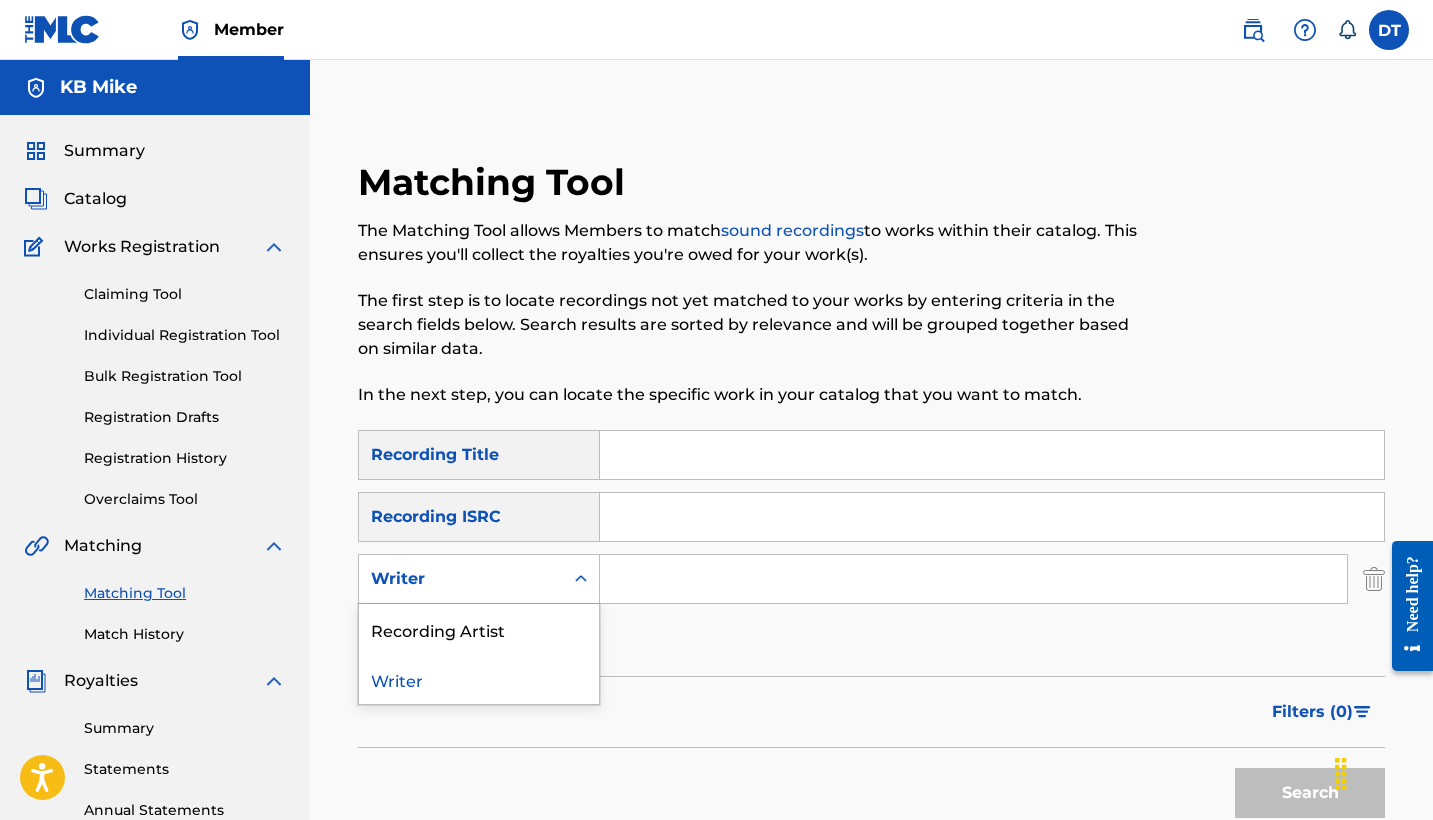 click on "Writer" at bounding box center (461, 579) 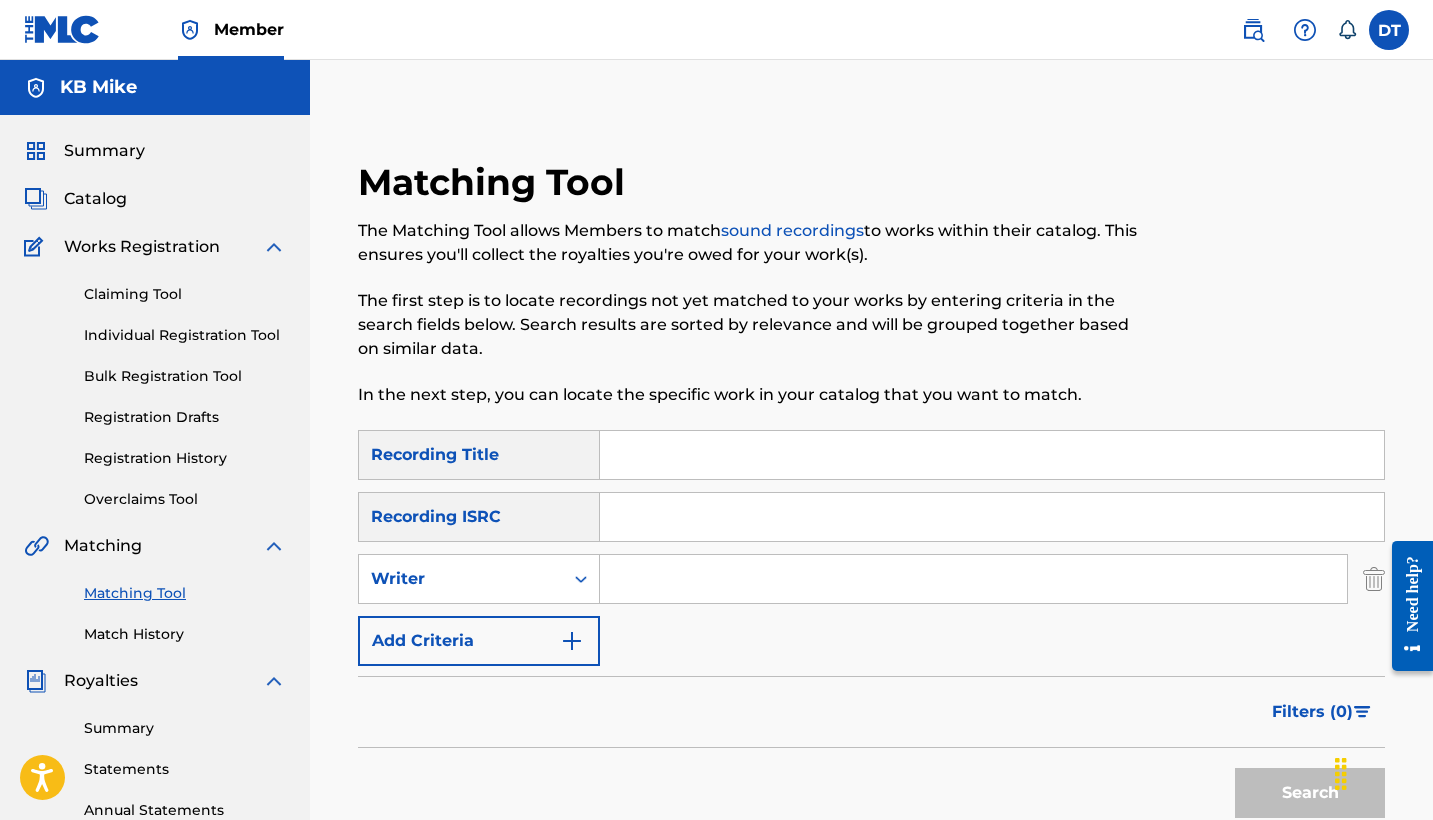 click at bounding box center [992, 517] 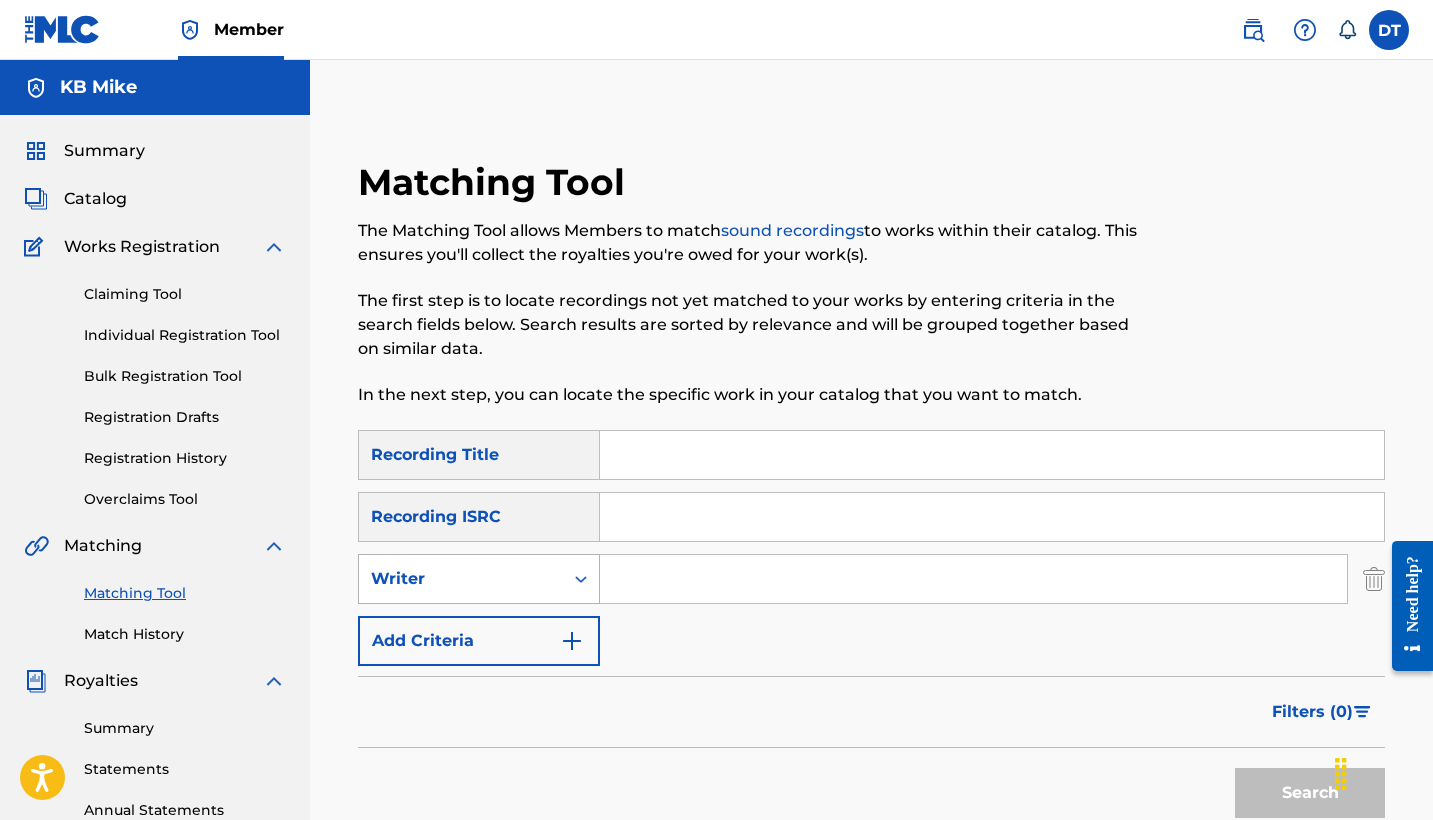 click on "Writer" at bounding box center [461, 579] 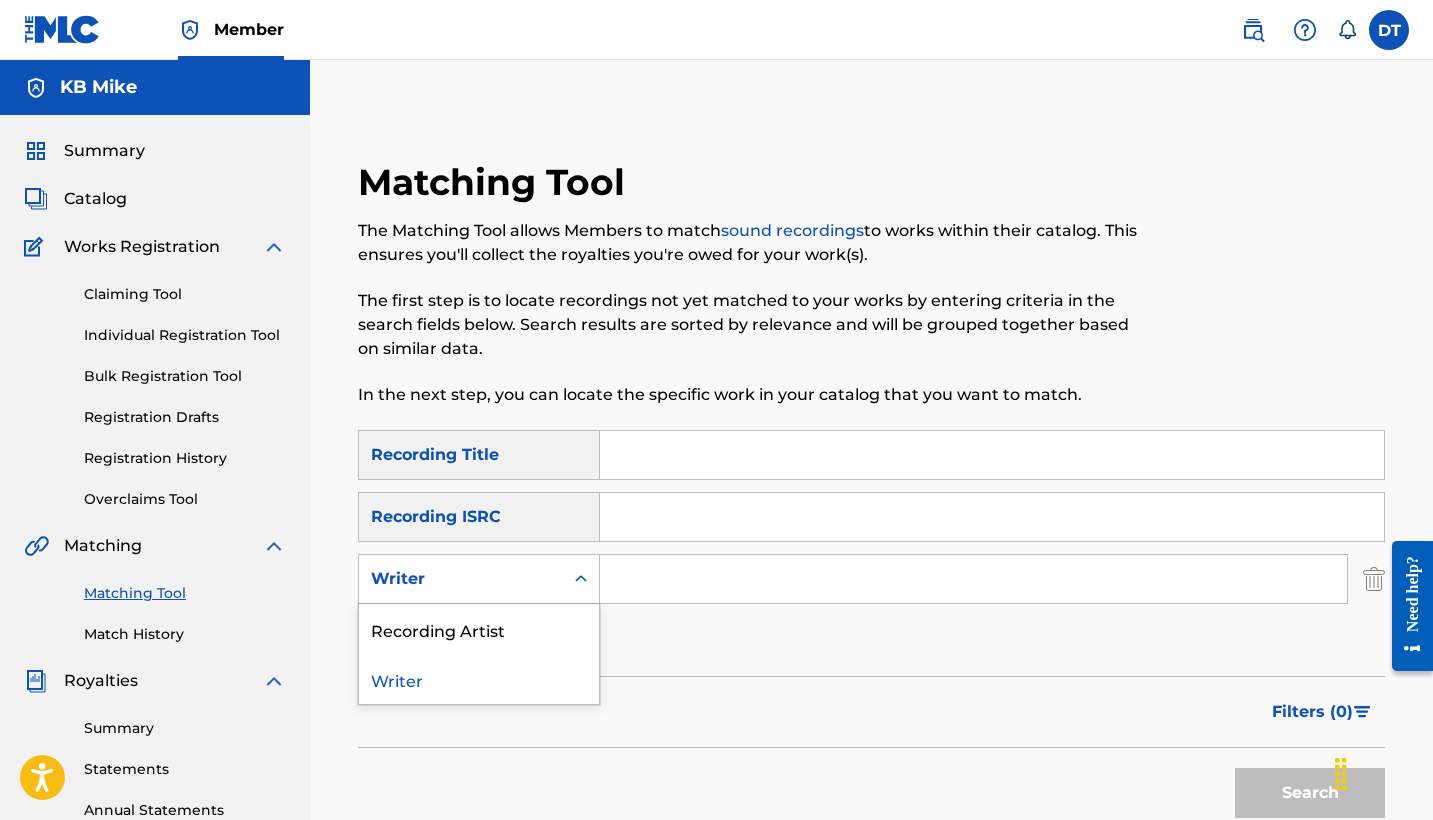 click on "Recording Artist" at bounding box center [479, 629] 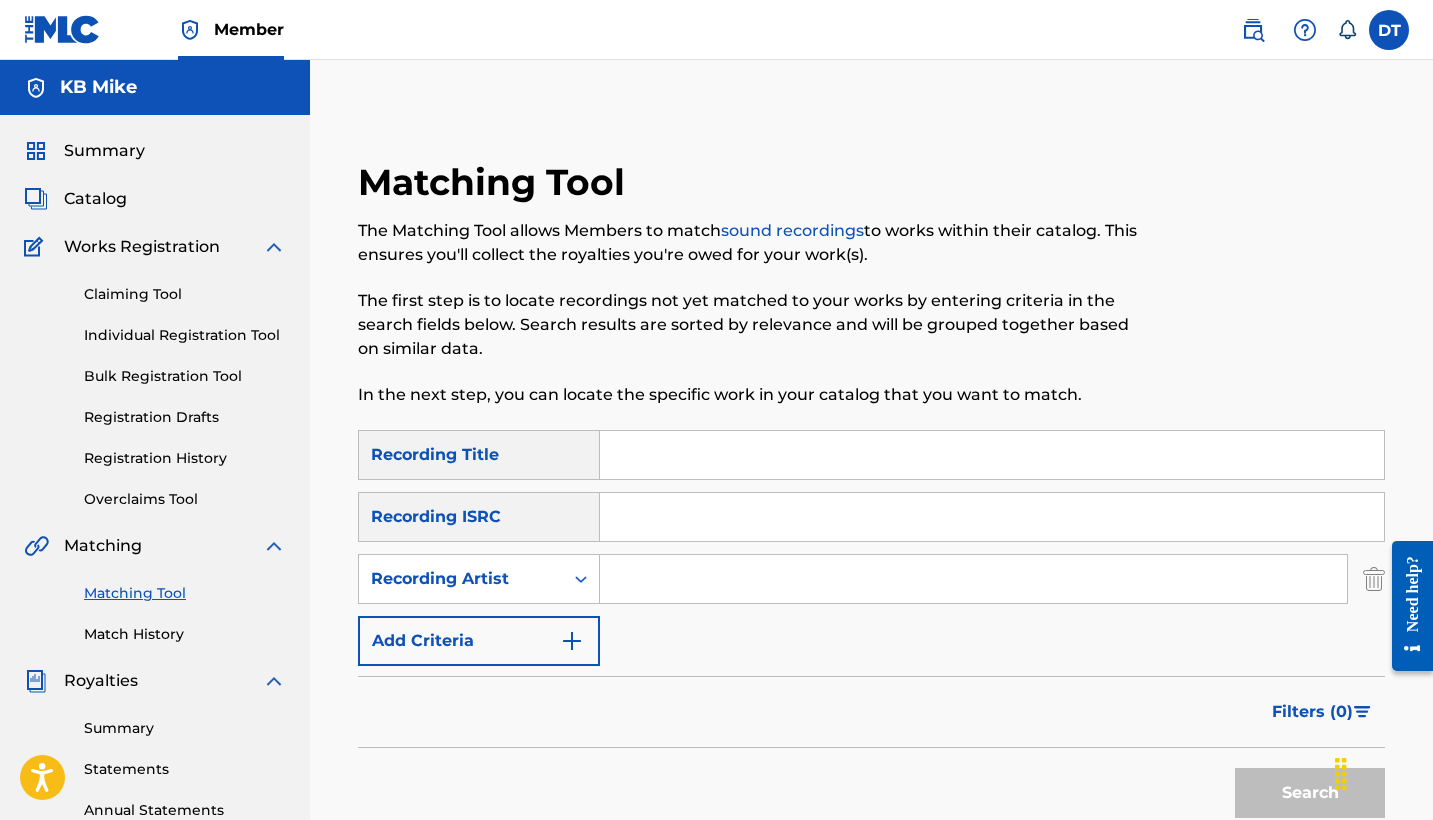 click at bounding box center [973, 579] 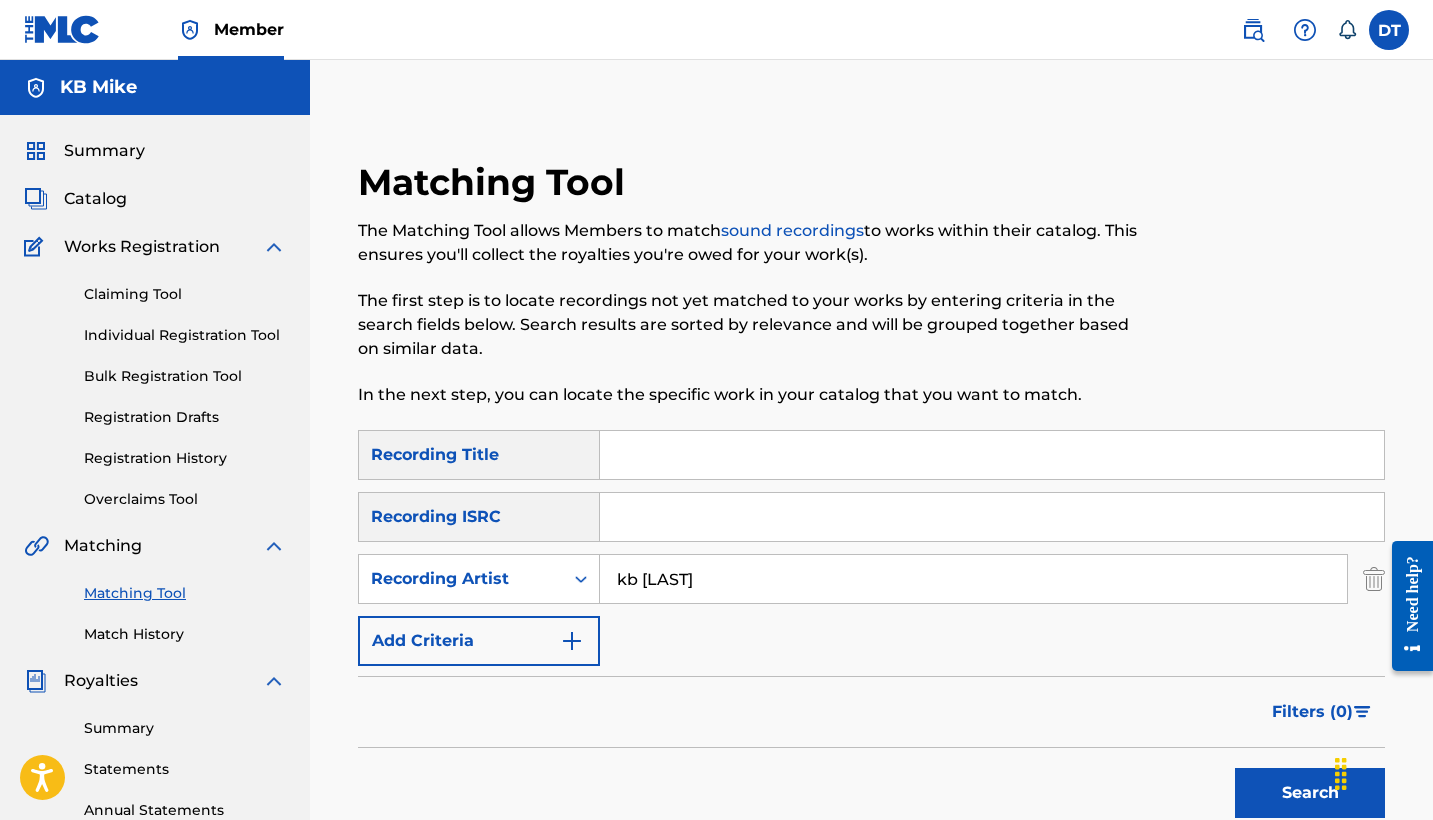 type on "kb mike" 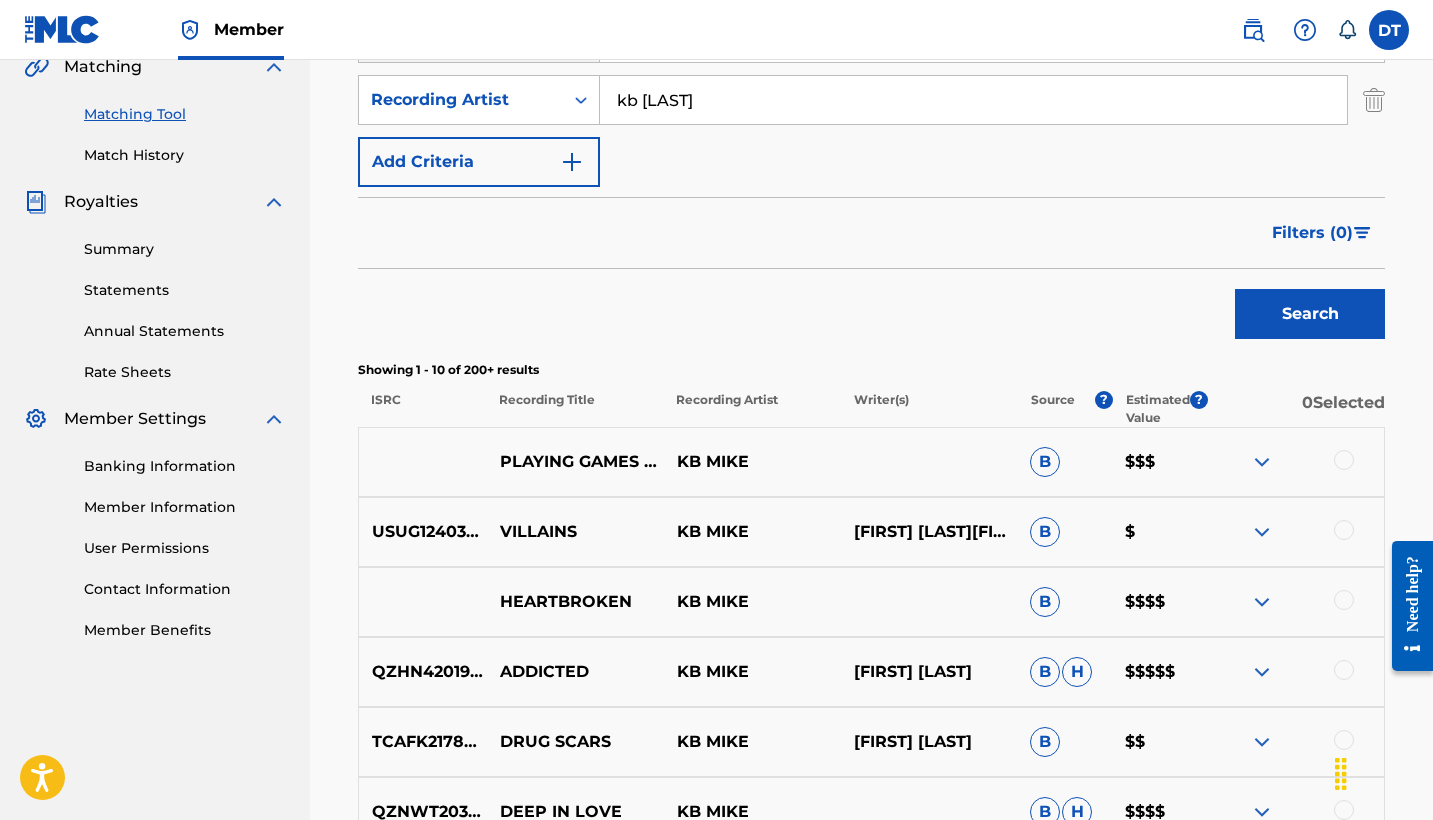scroll, scrollTop: 481, scrollLeft: 0, axis: vertical 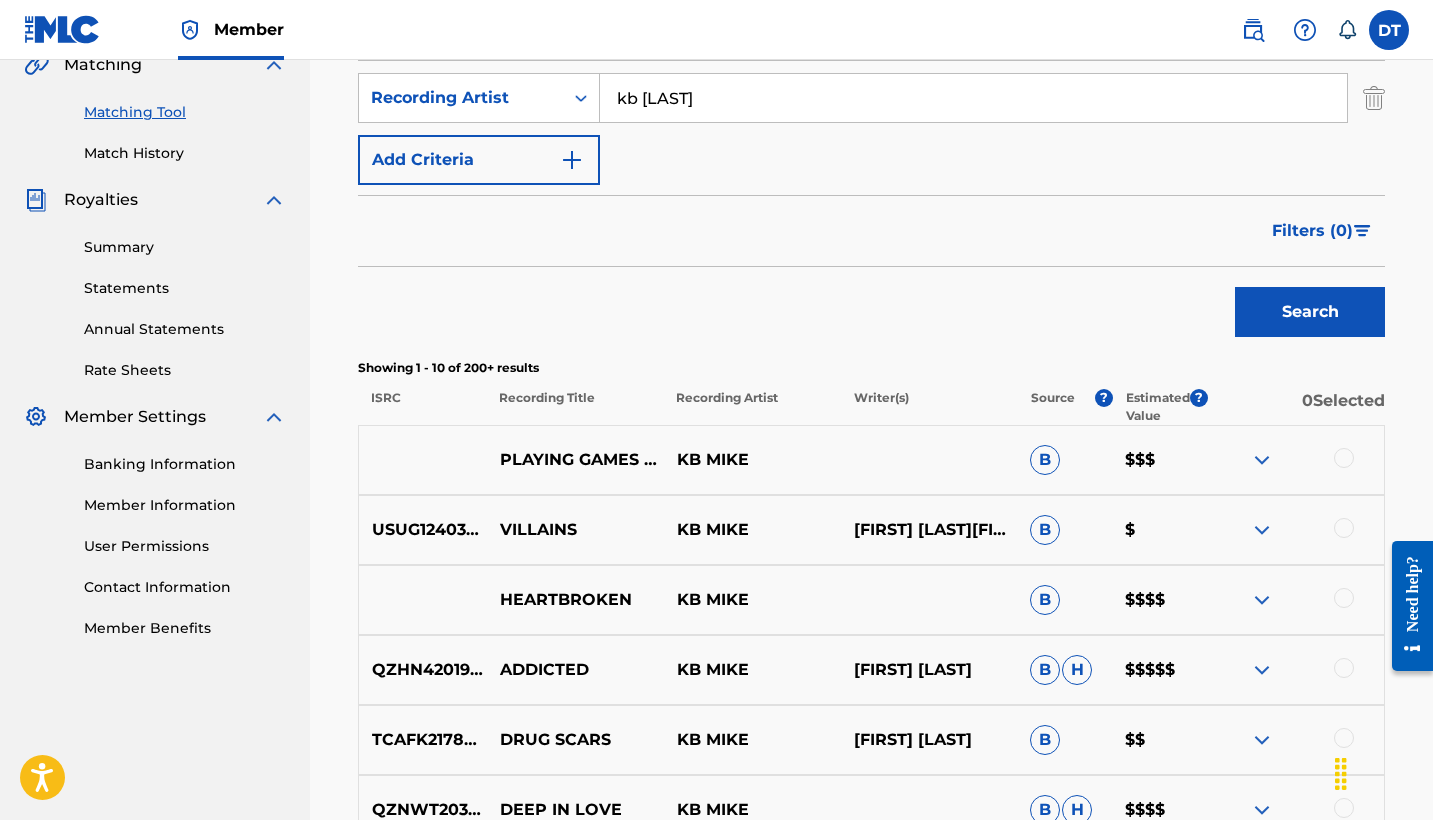 click on "Filters ( 0 )" at bounding box center [1312, 231] 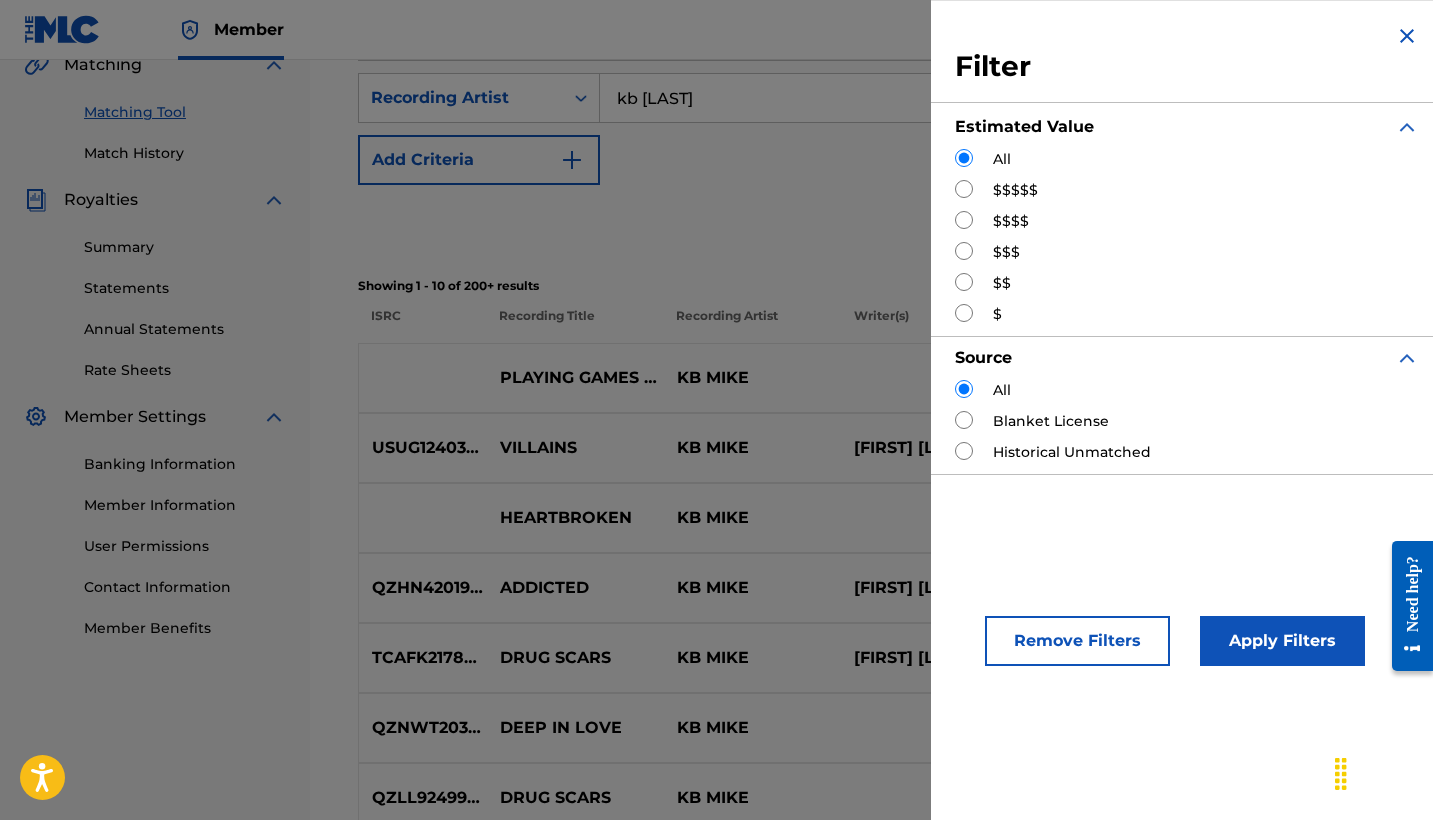 click on "$$$$$" at bounding box center (1015, 190) 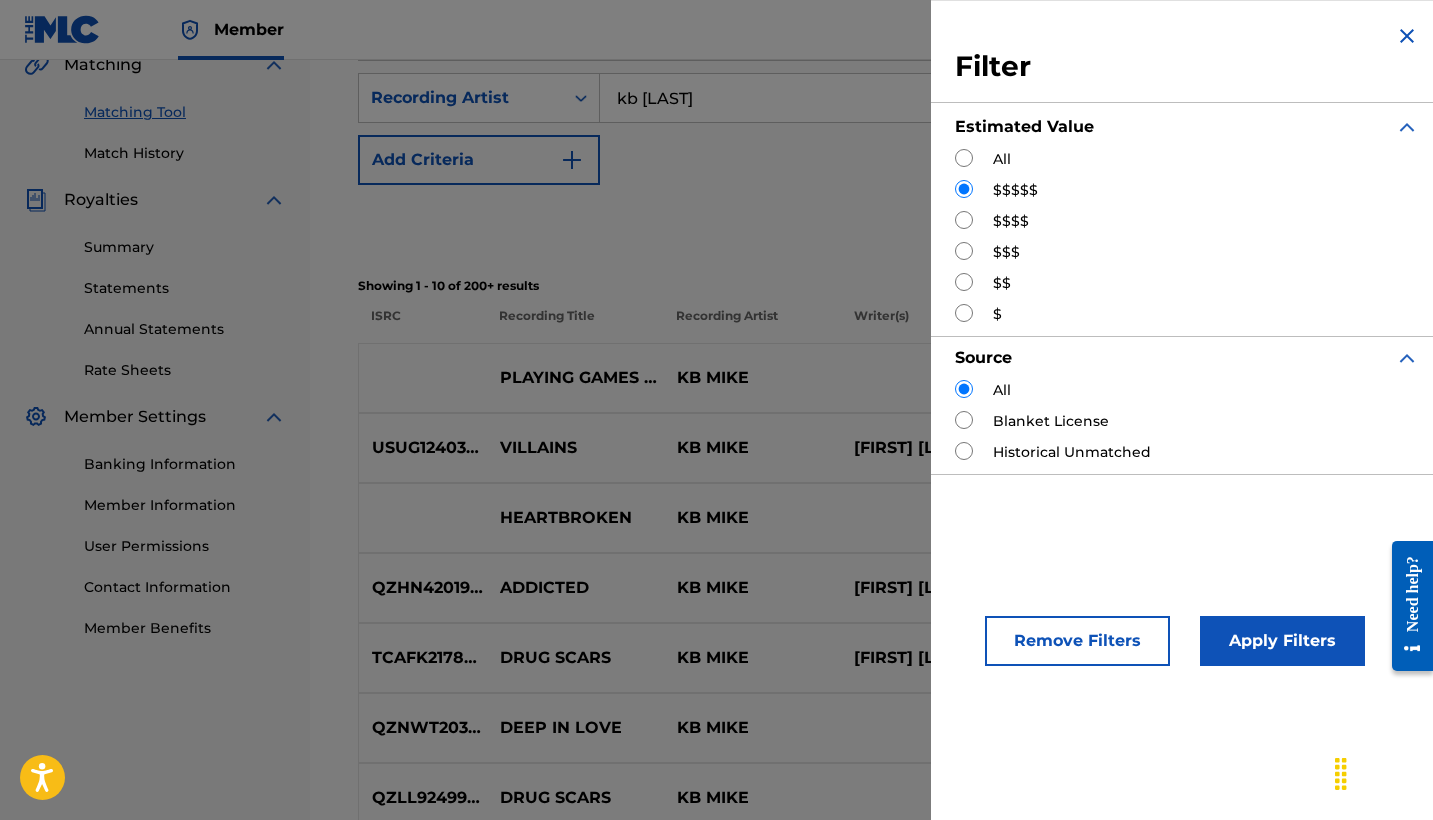 click on "Apply Filters" at bounding box center (1282, 641) 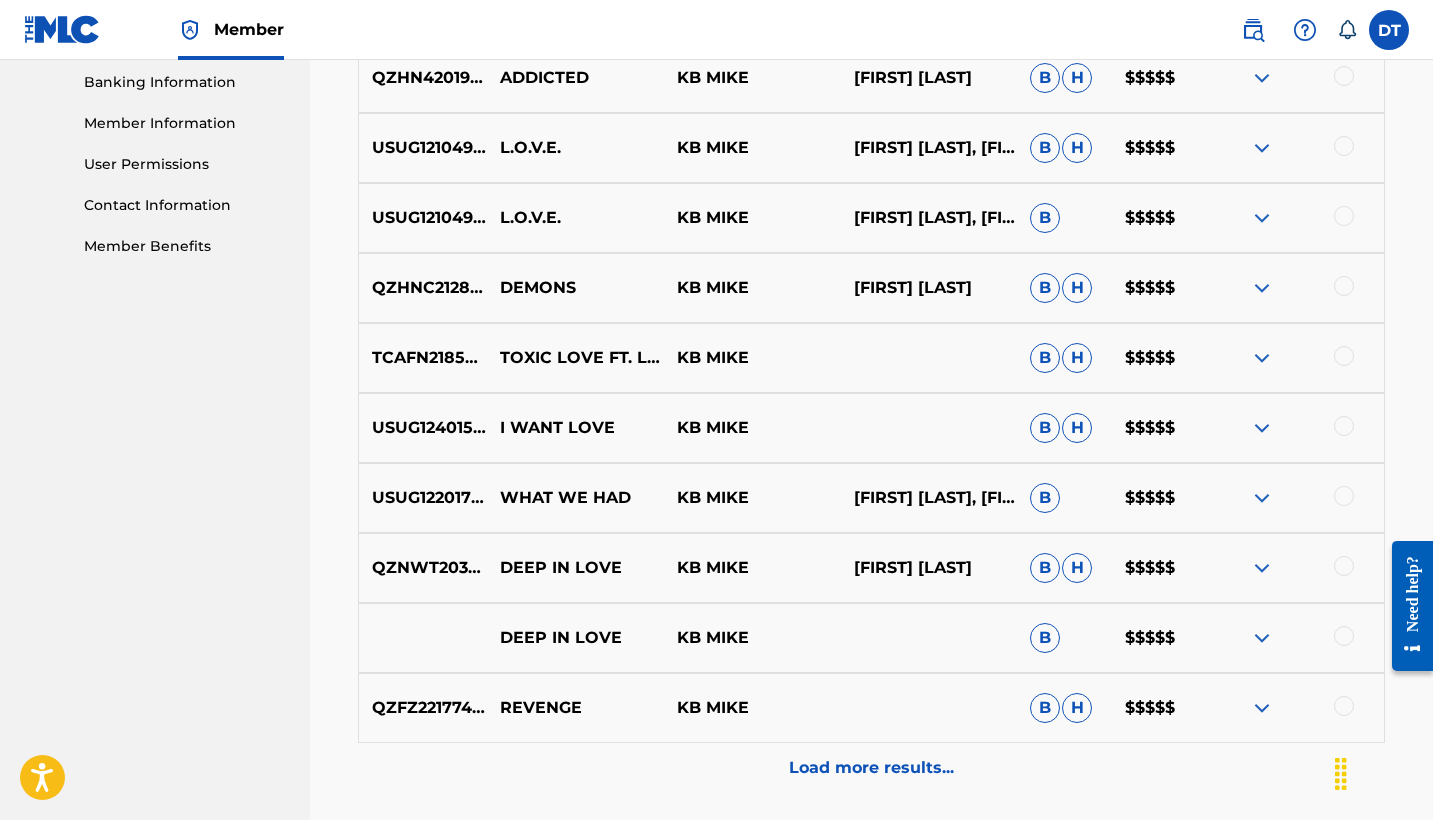 scroll, scrollTop: 874, scrollLeft: 0, axis: vertical 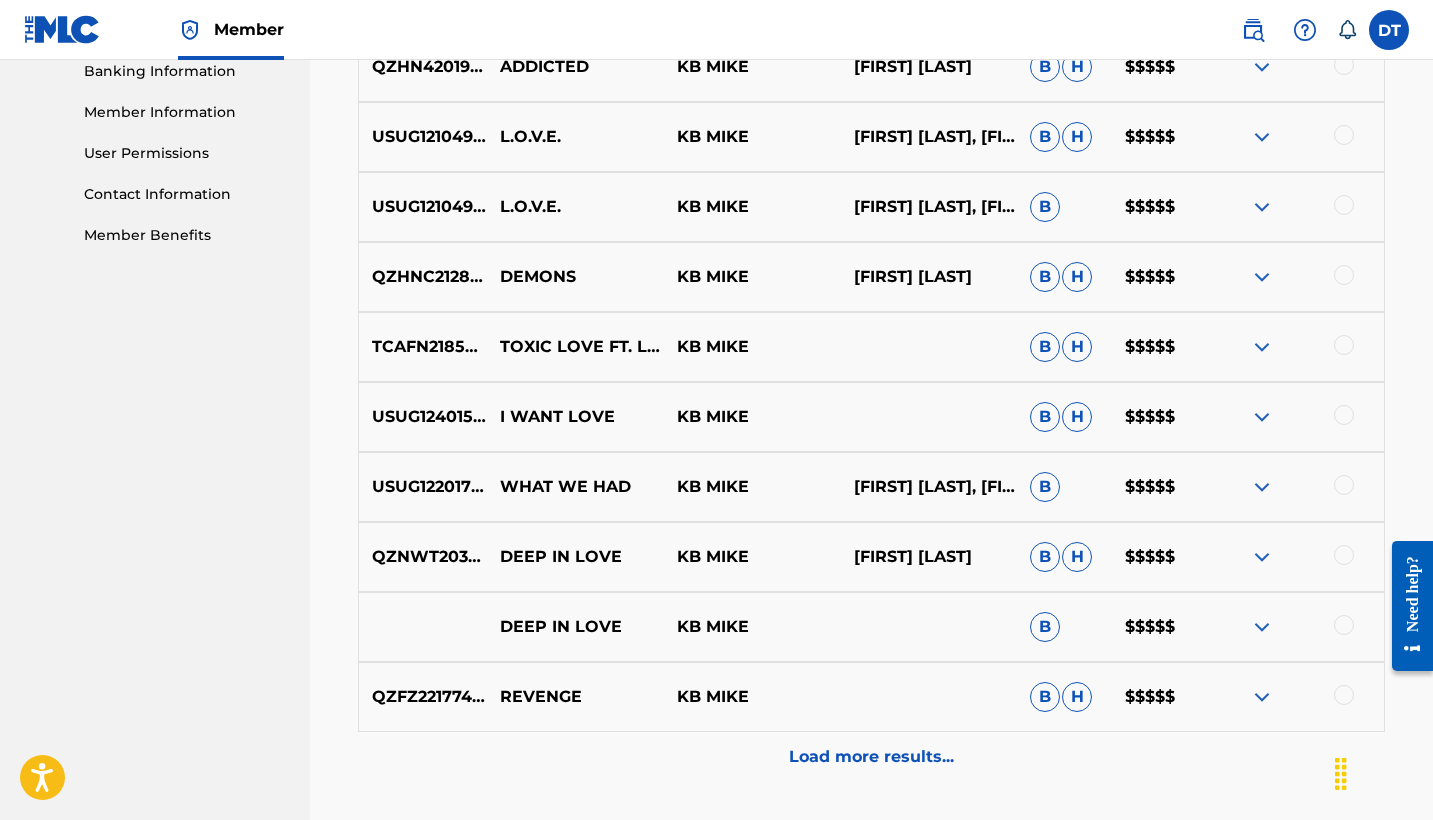 click on "Load more results..." at bounding box center [871, 757] 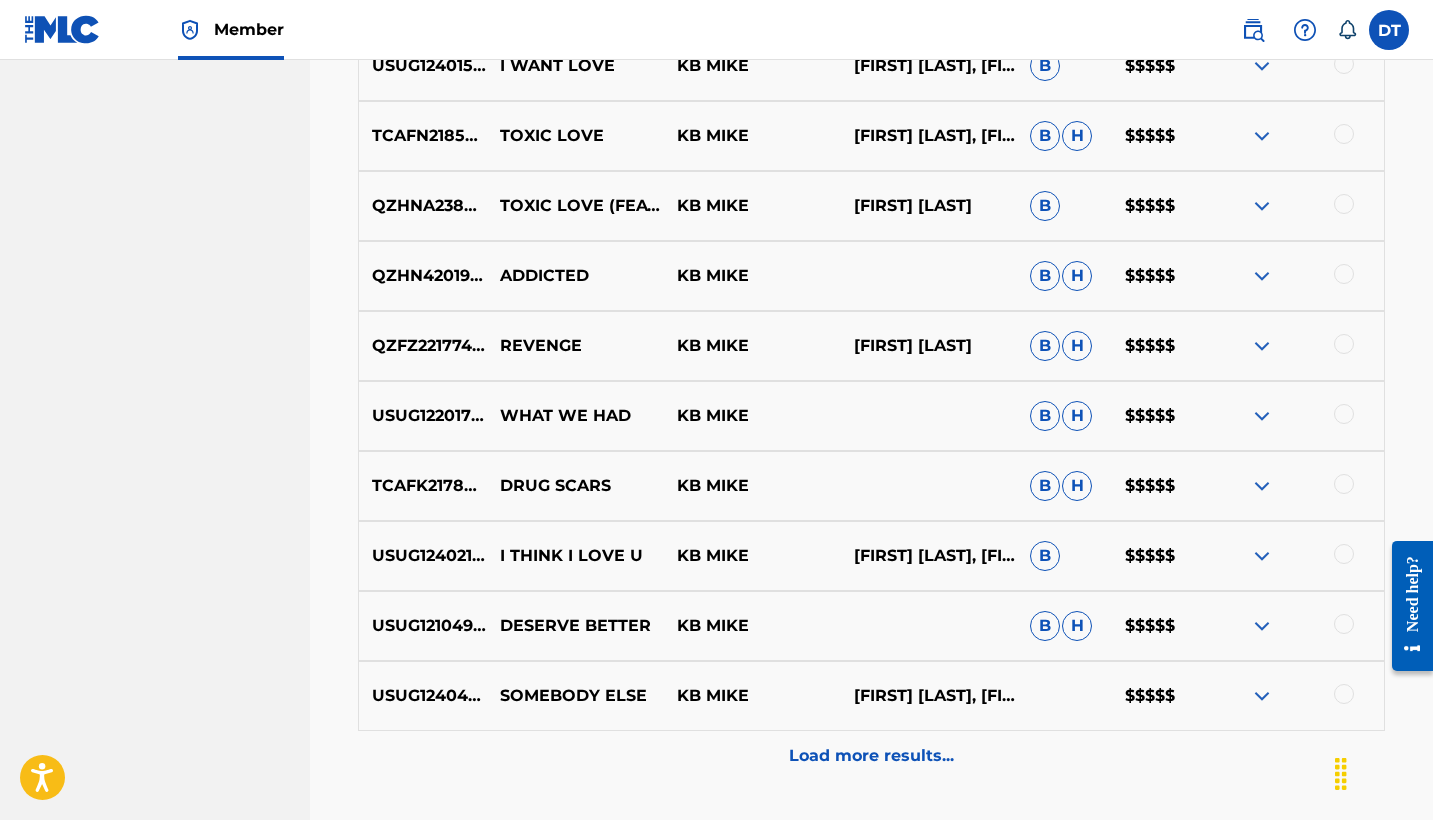 scroll, scrollTop: 1580, scrollLeft: 0, axis: vertical 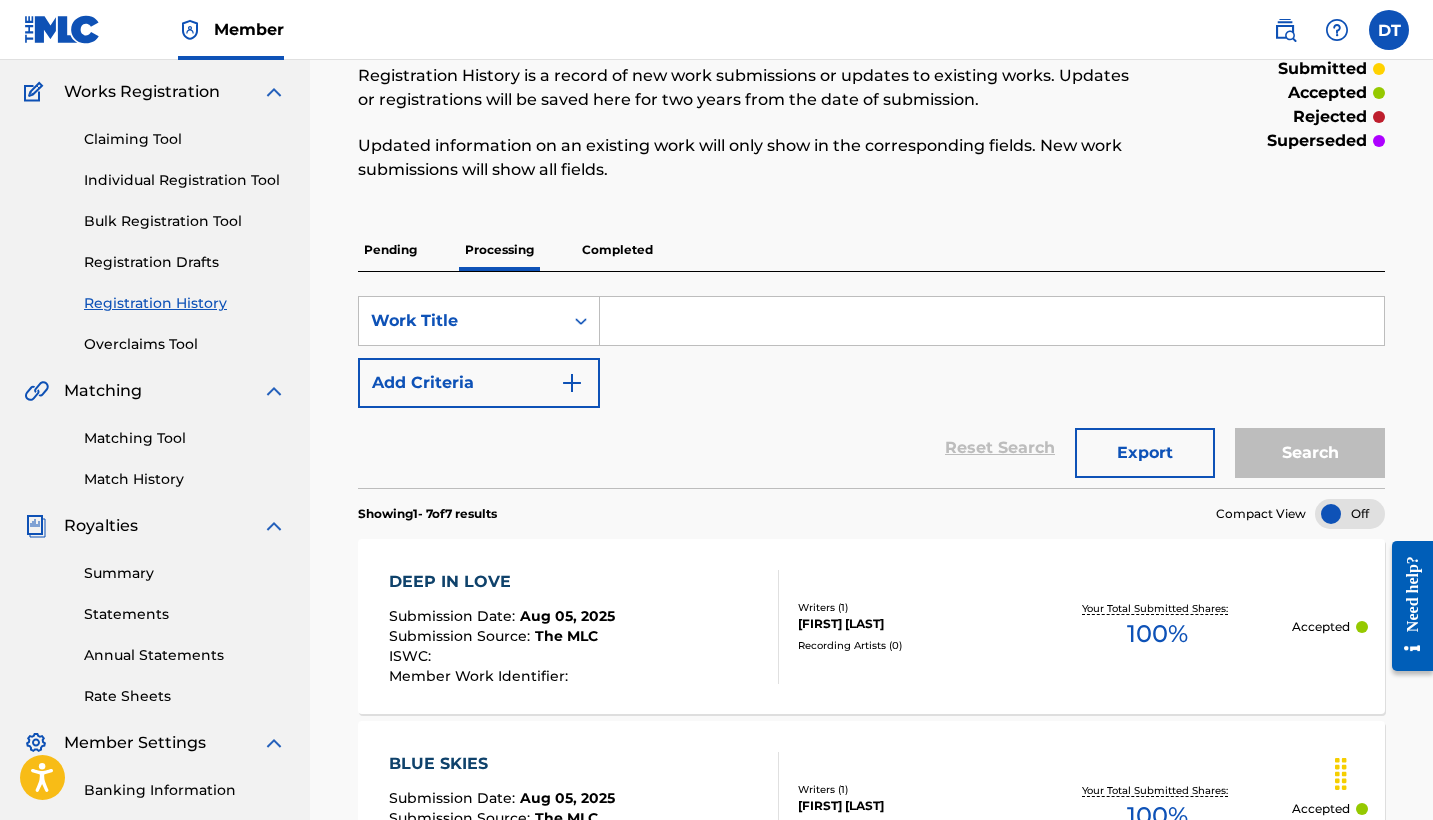 click on "Matching Tool" at bounding box center [185, 438] 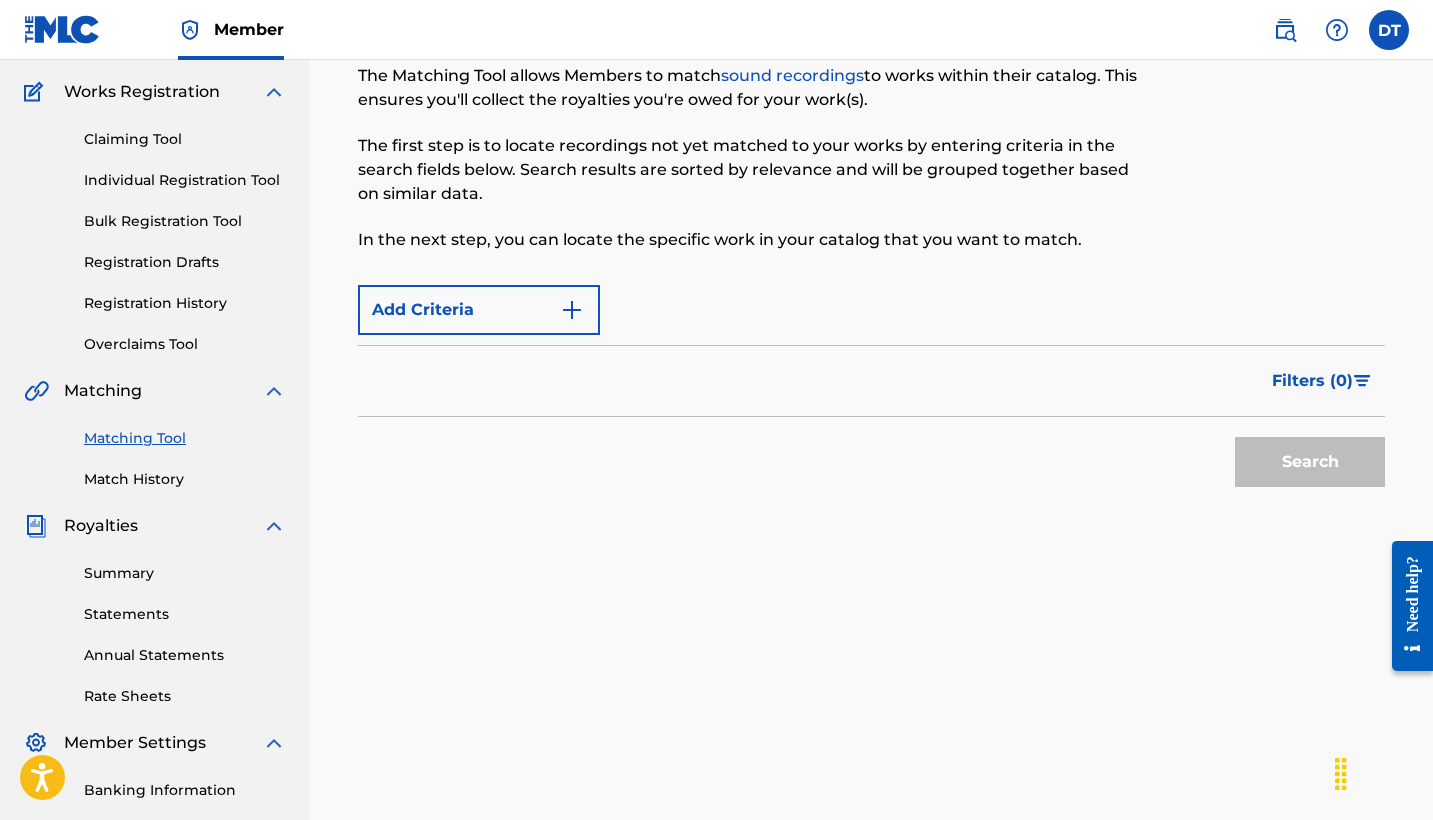 scroll, scrollTop: 0, scrollLeft: 0, axis: both 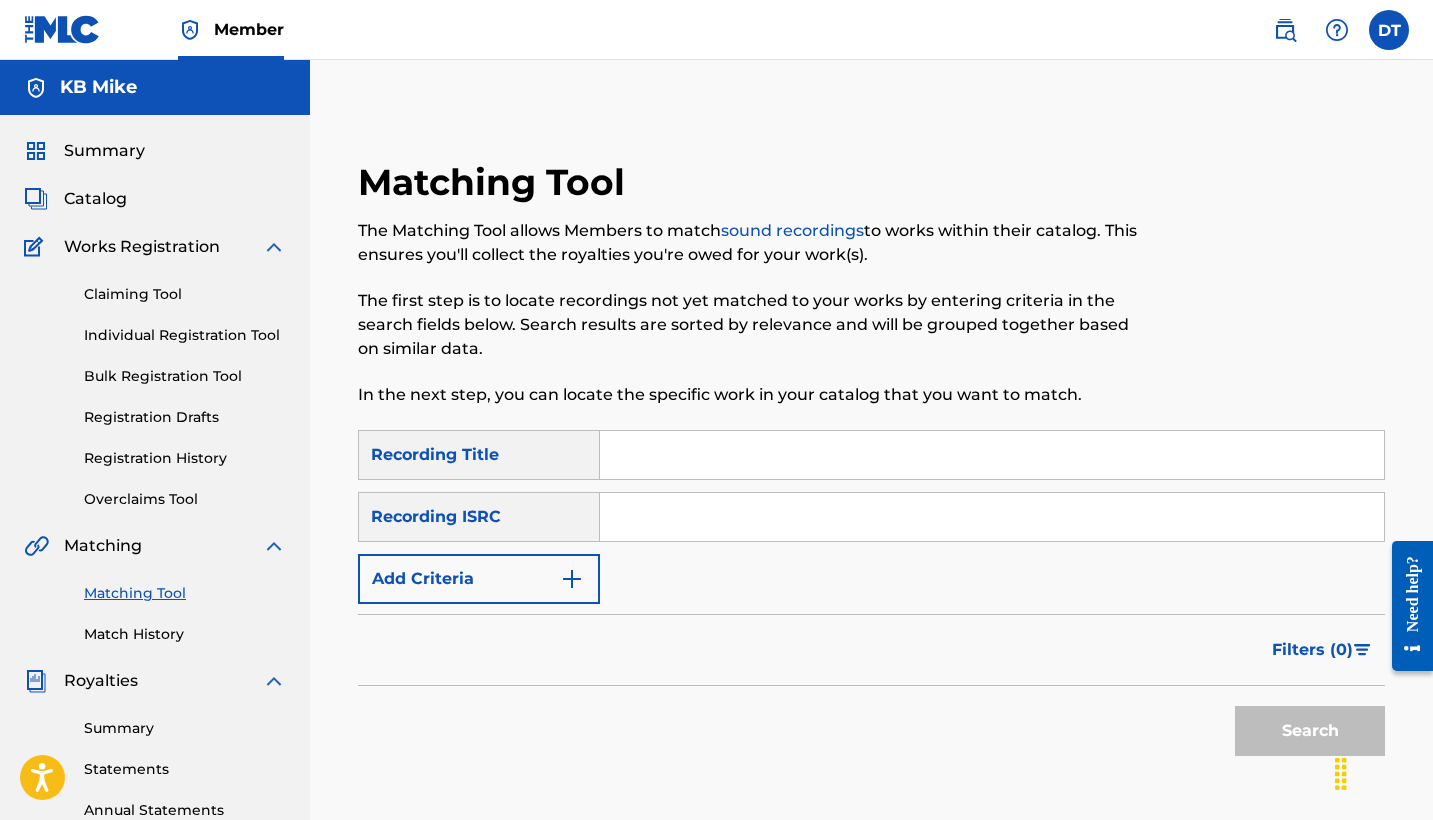 click at bounding box center [992, 455] 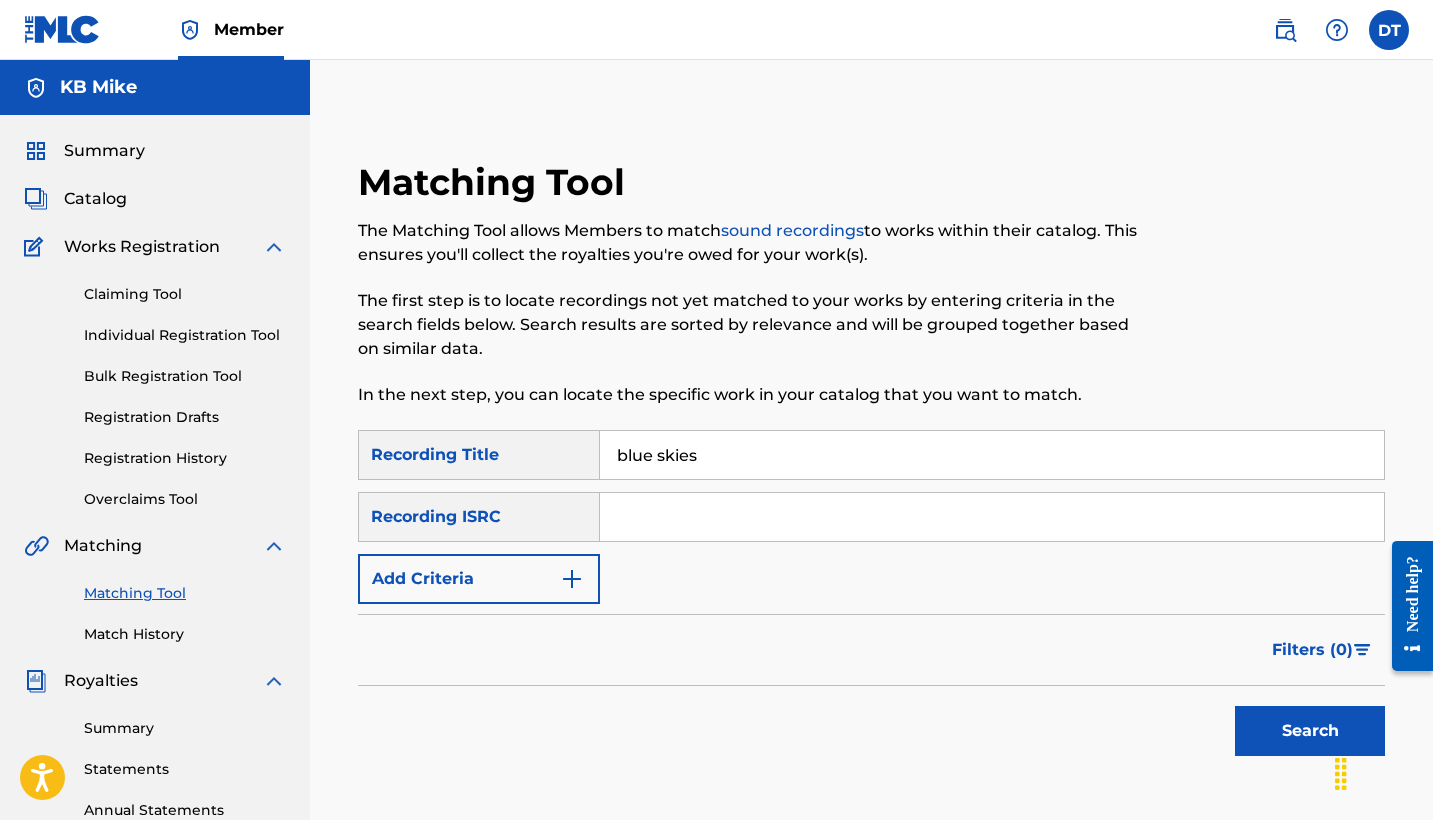 type on "blue skies" 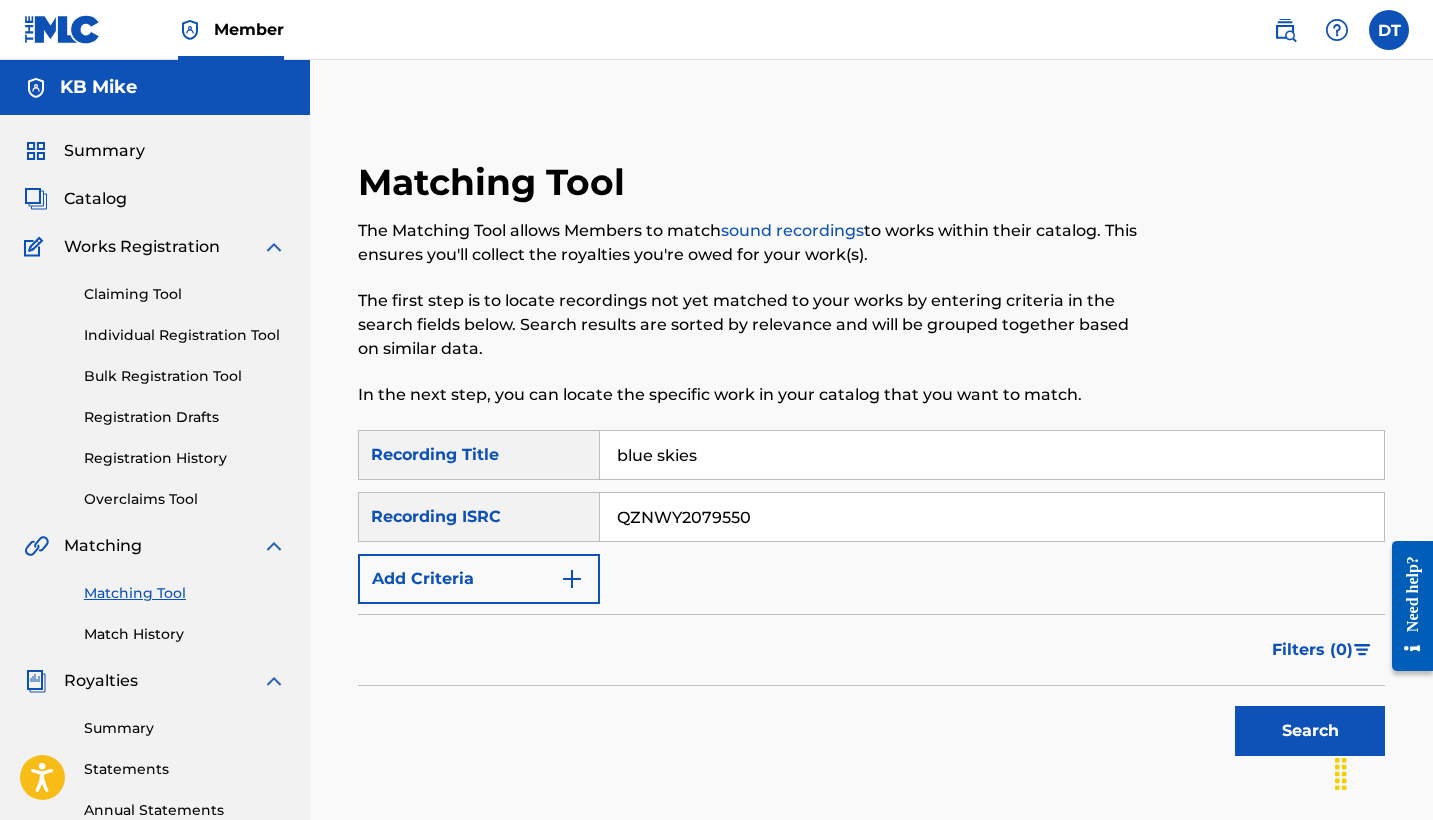 type on "QZNWY2079550" 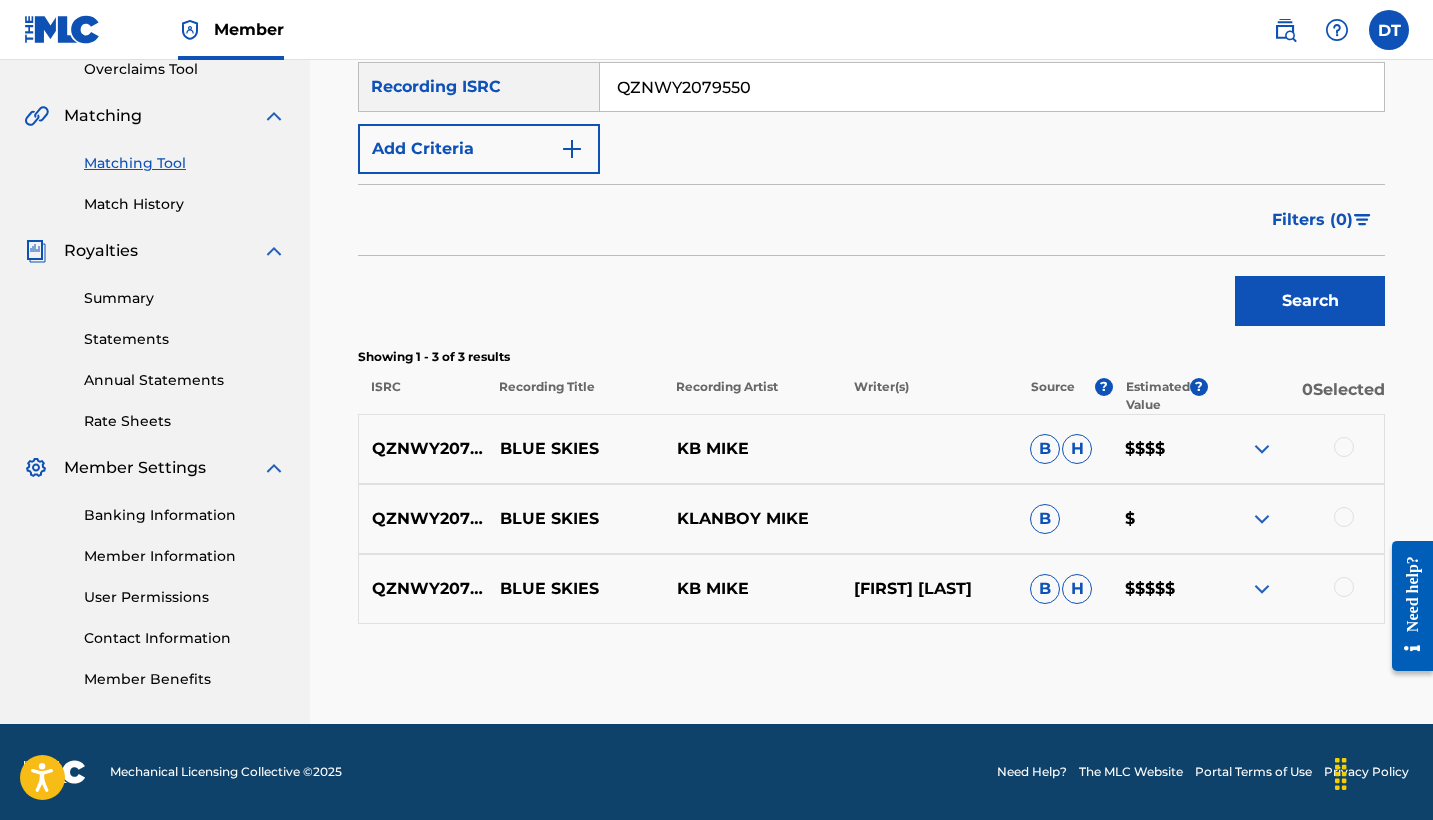 scroll, scrollTop: 430, scrollLeft: 0, axis: vertical 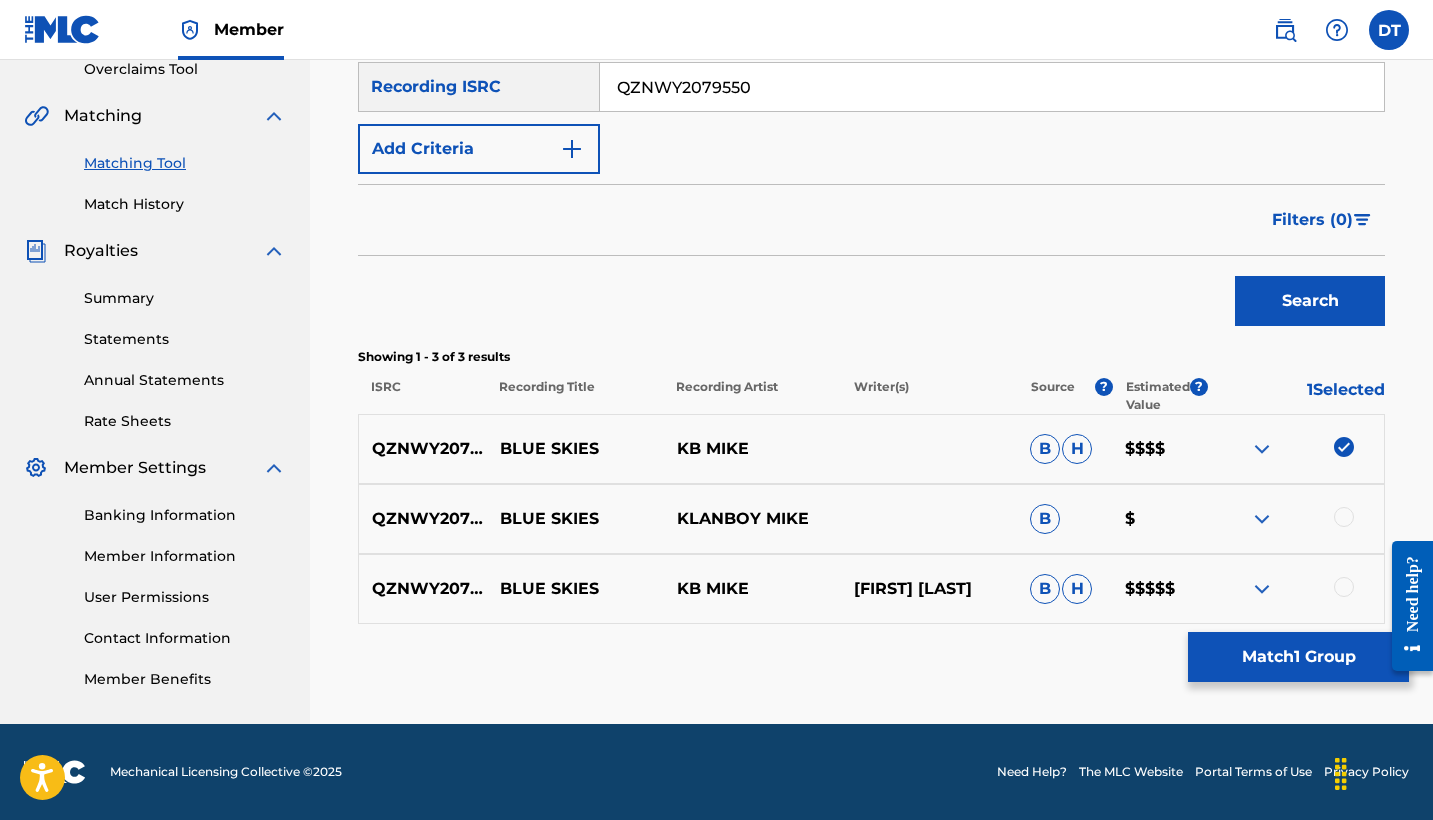 click on "QZNWY2079550 BLUE SKIES KLANBOY MIKE B $" at bounding box center (871, 519) 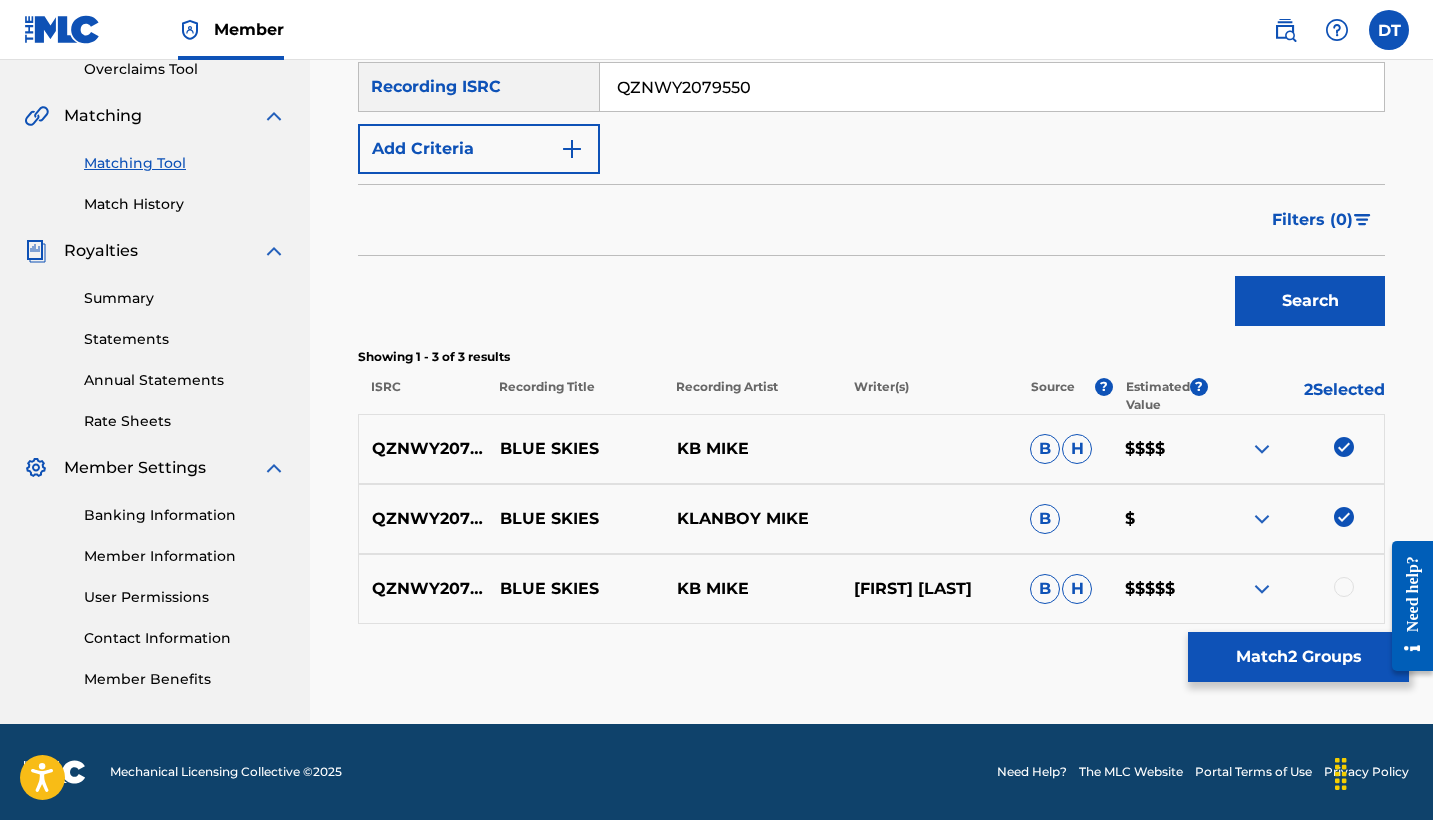 click at bounding box center (1344, 587) 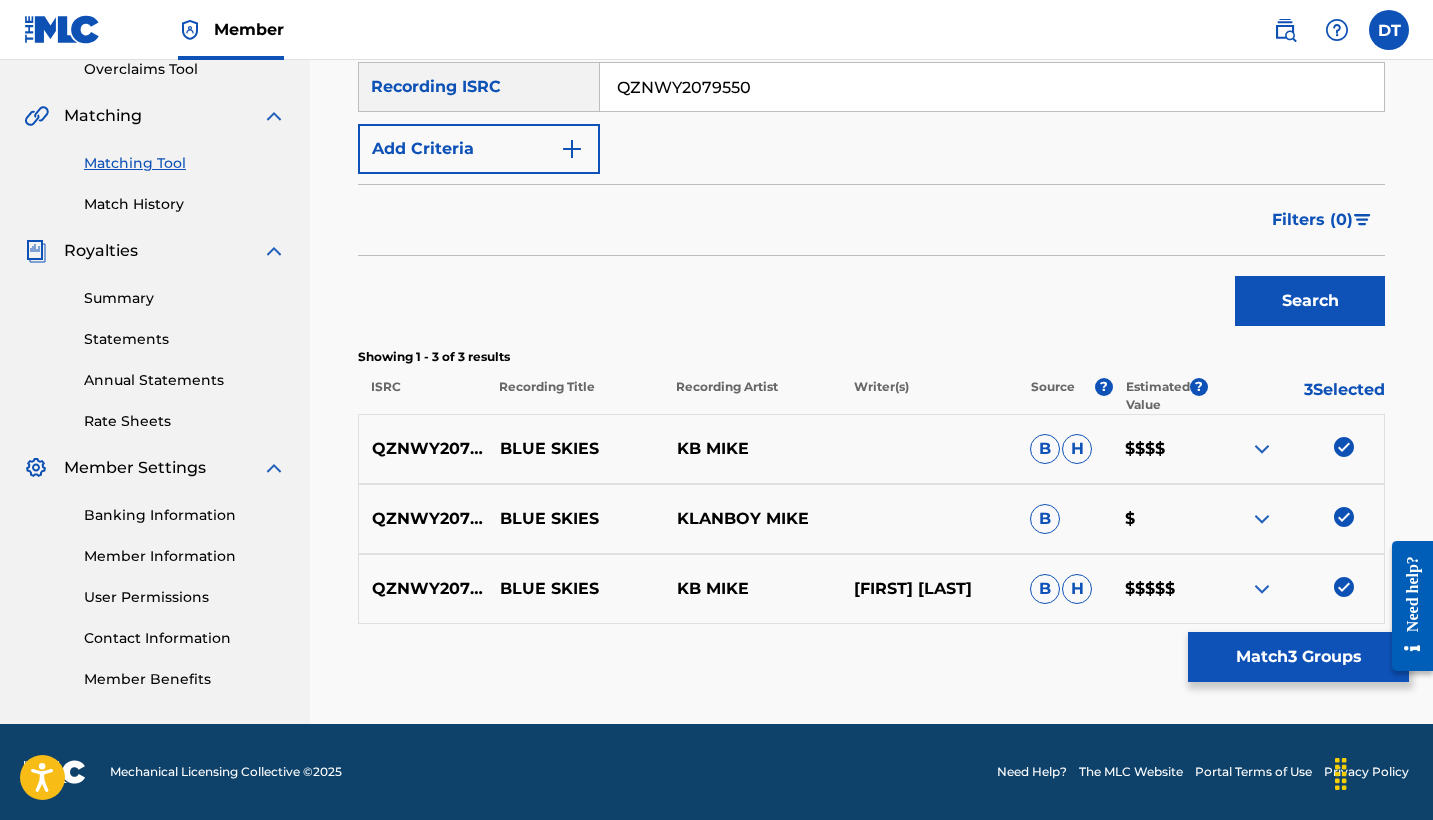 click on "Match  3 Groups" at bounding box center [1298, 657] 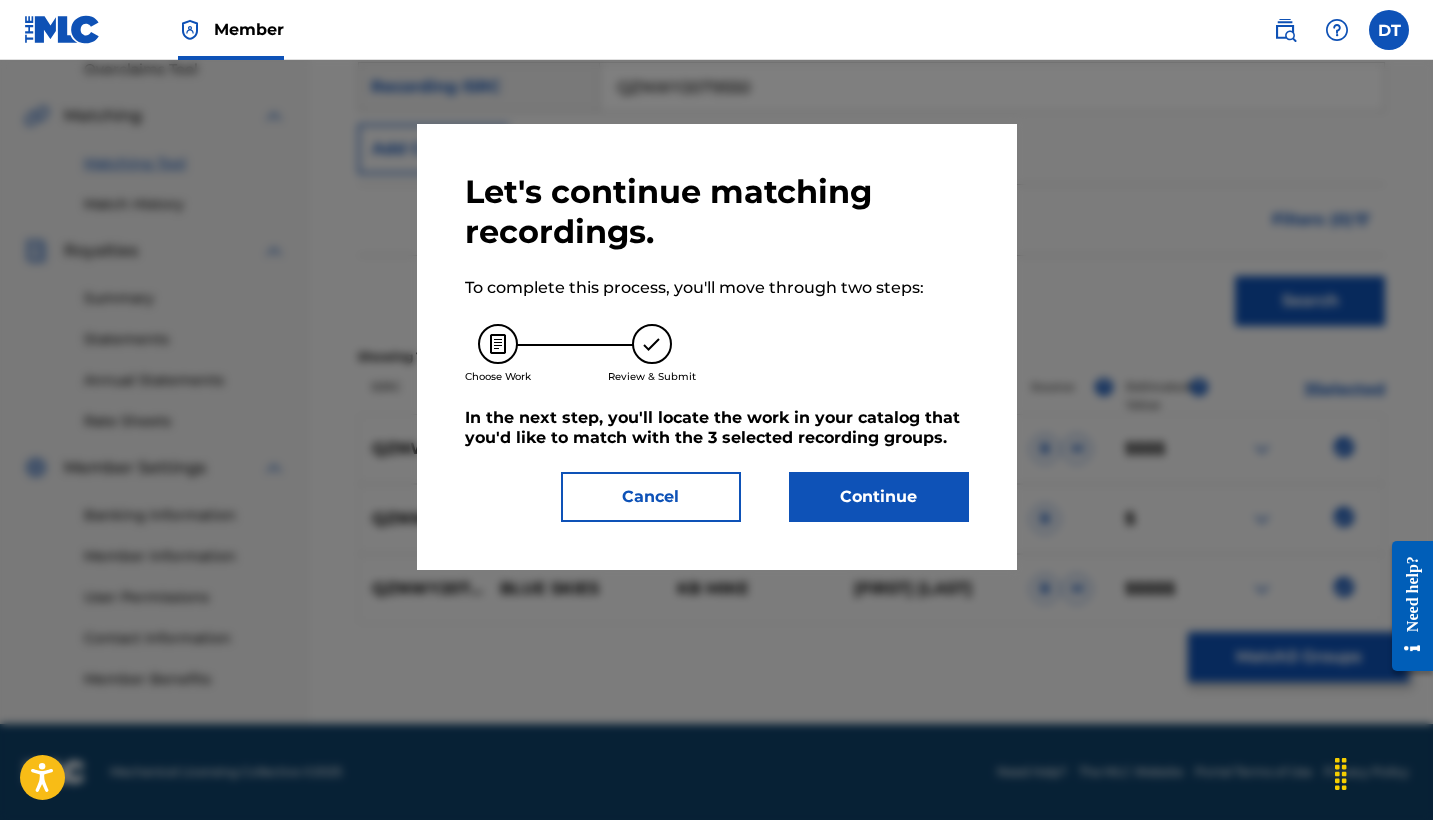 click on "Continue" at bounding box center (879, 497) 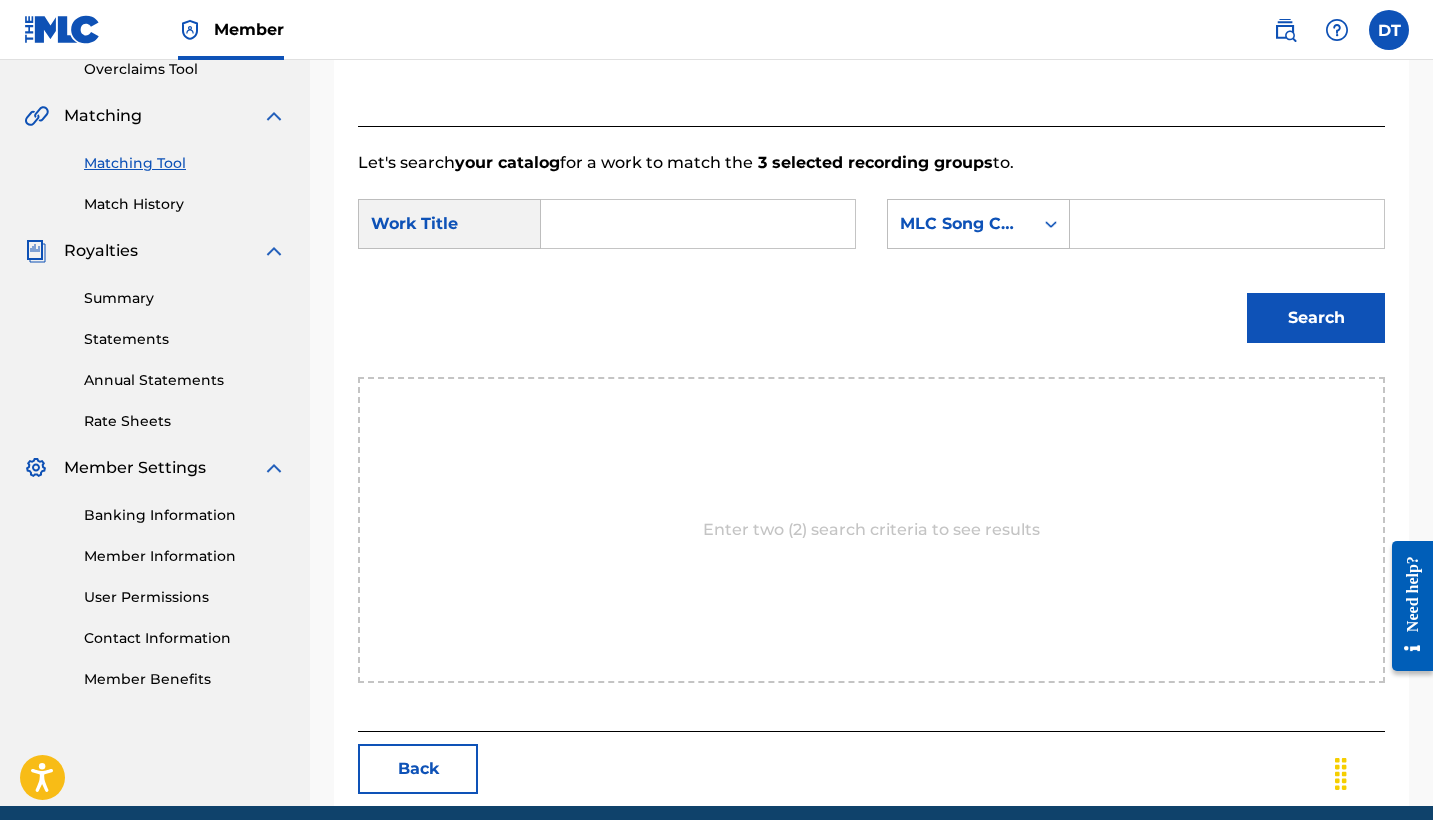 scroll, scrollTop: 420, scrollLeft: 0, axis: vertical 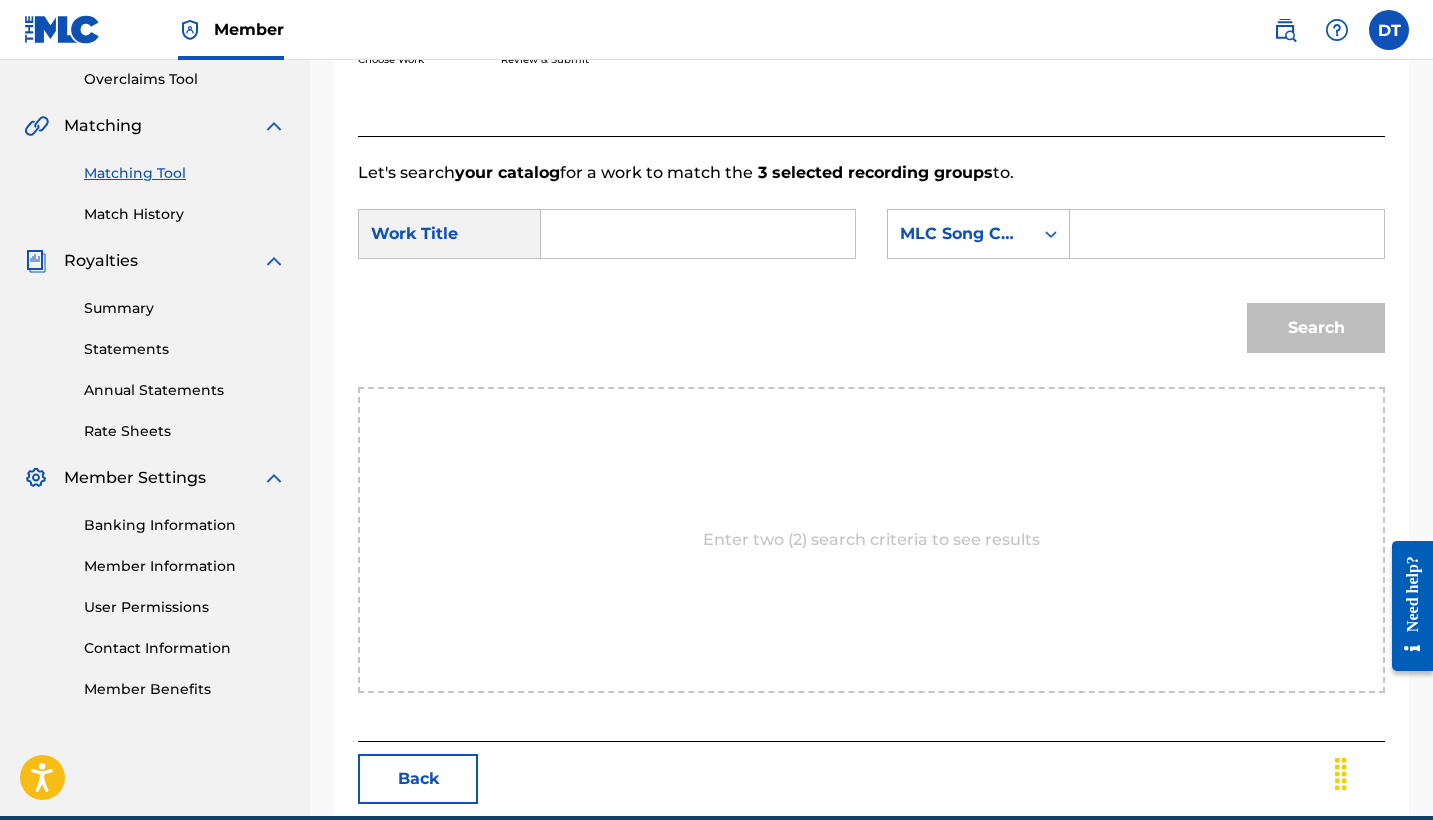 click at bounding box center (698, 234) 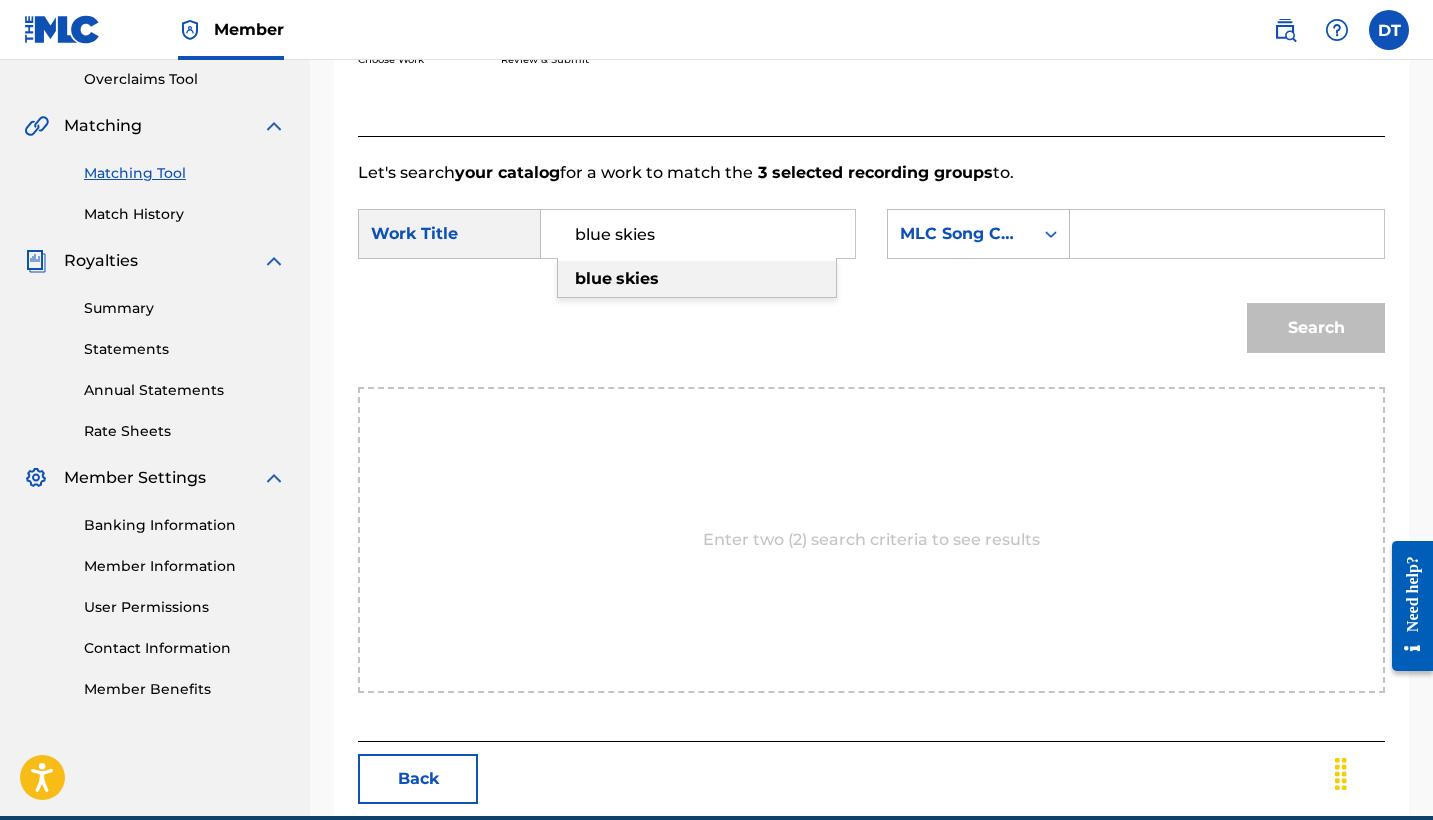 type on "blue skies" 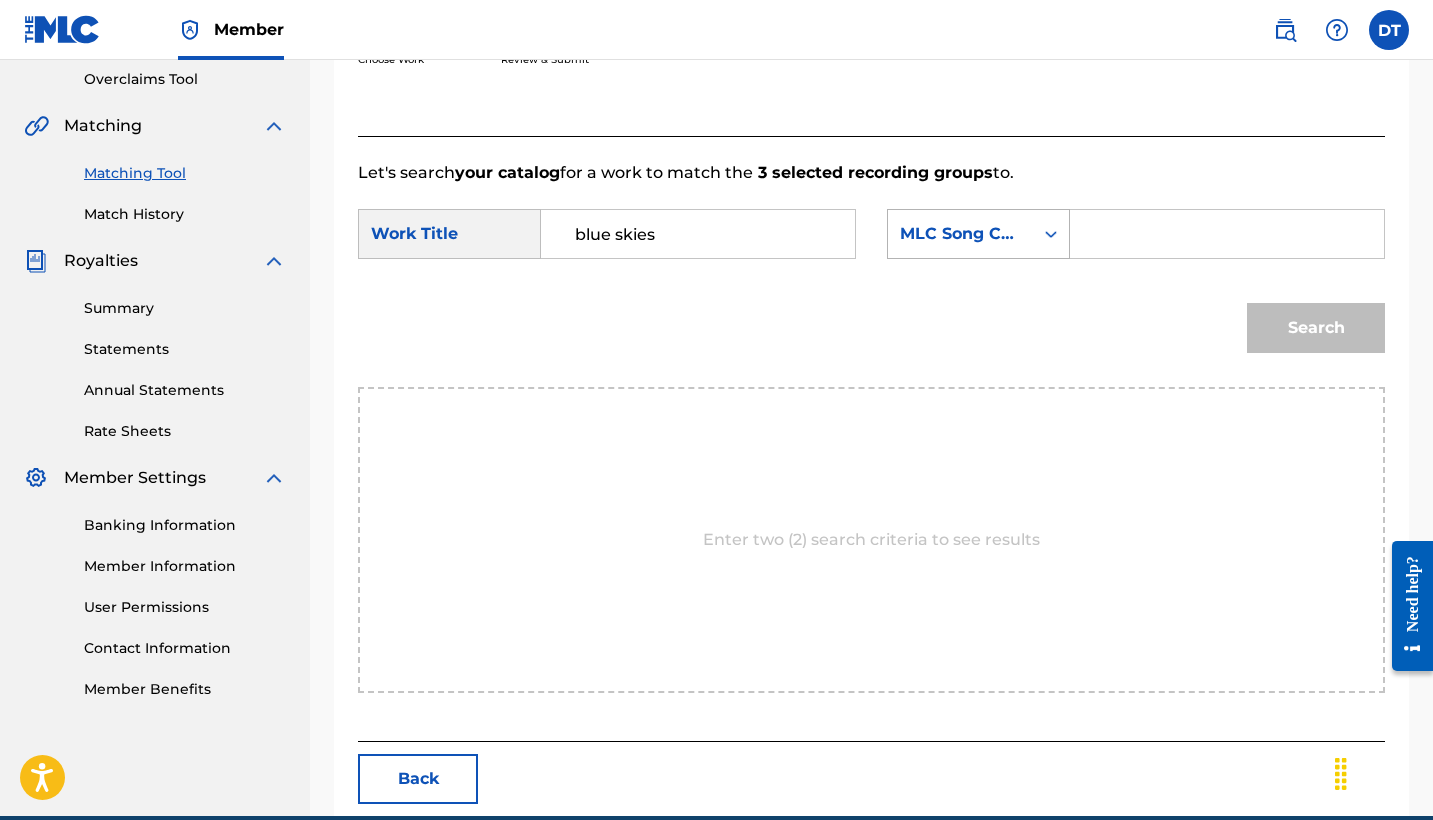 click on "MLC Song Code" at bounding box center (960, 234) 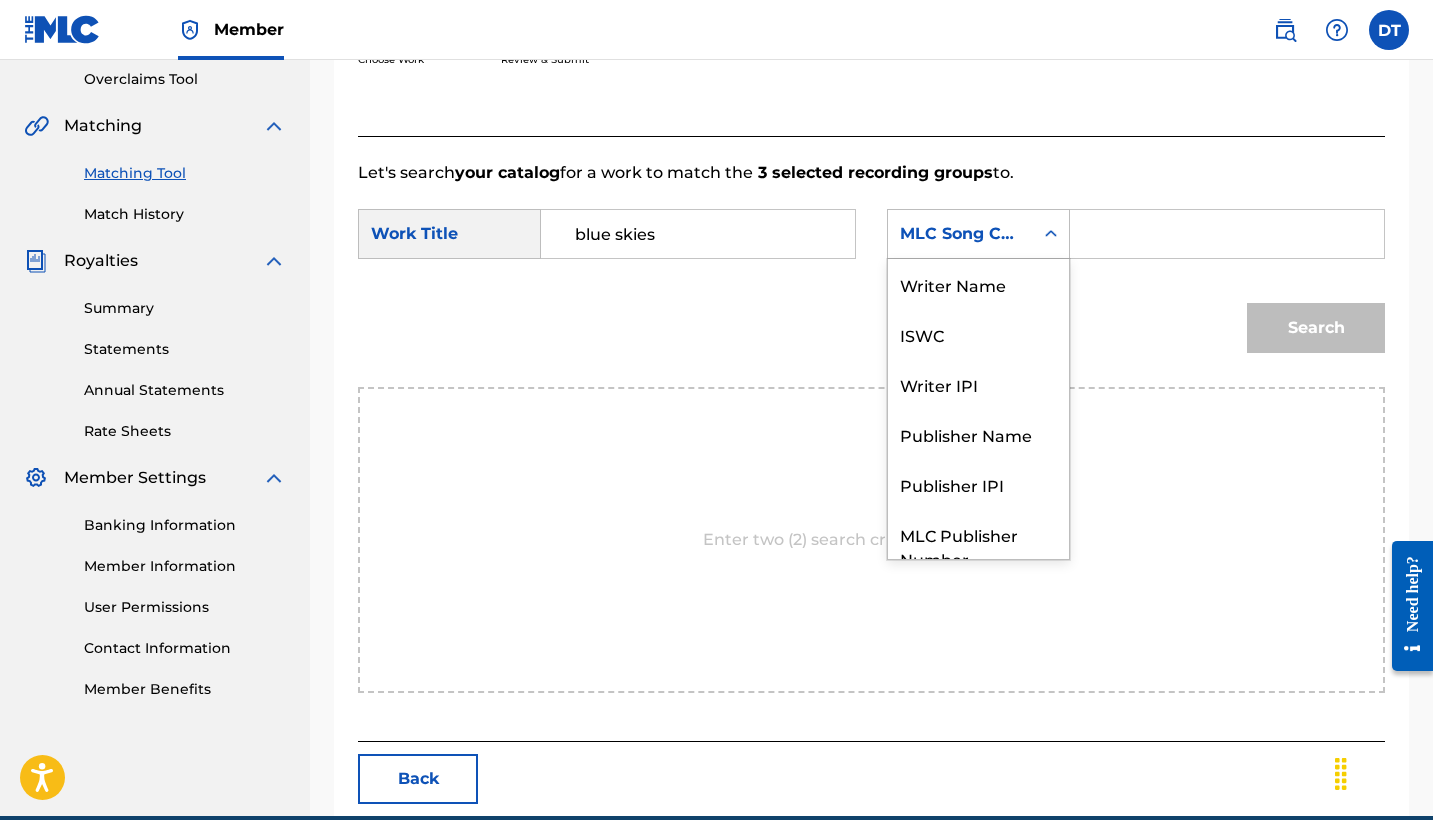 scroll, scrollTop: 74, scrollLeft: 0, axis: vertical 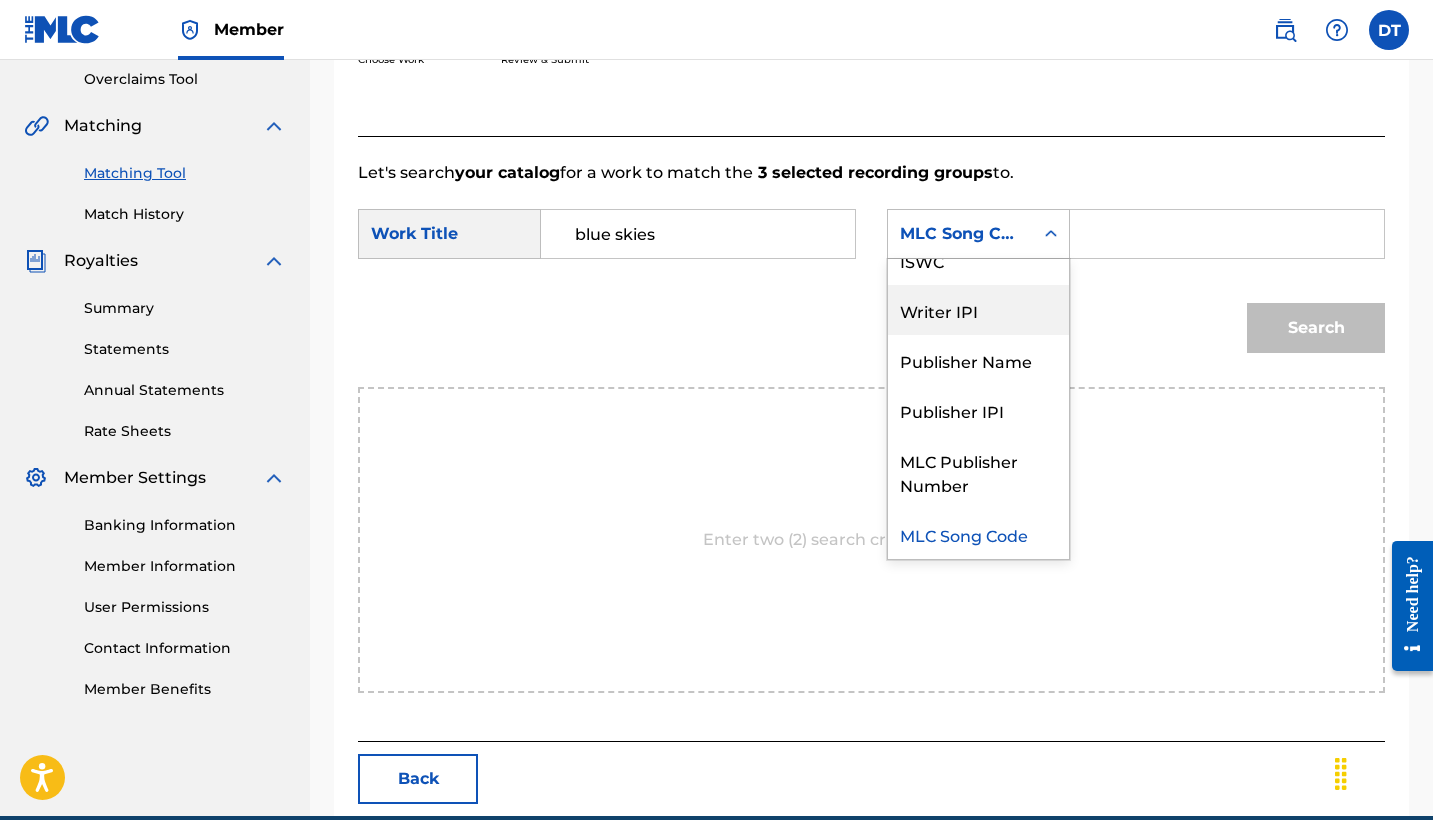 click on "Writer IPI" at bounding box center [978, 310] 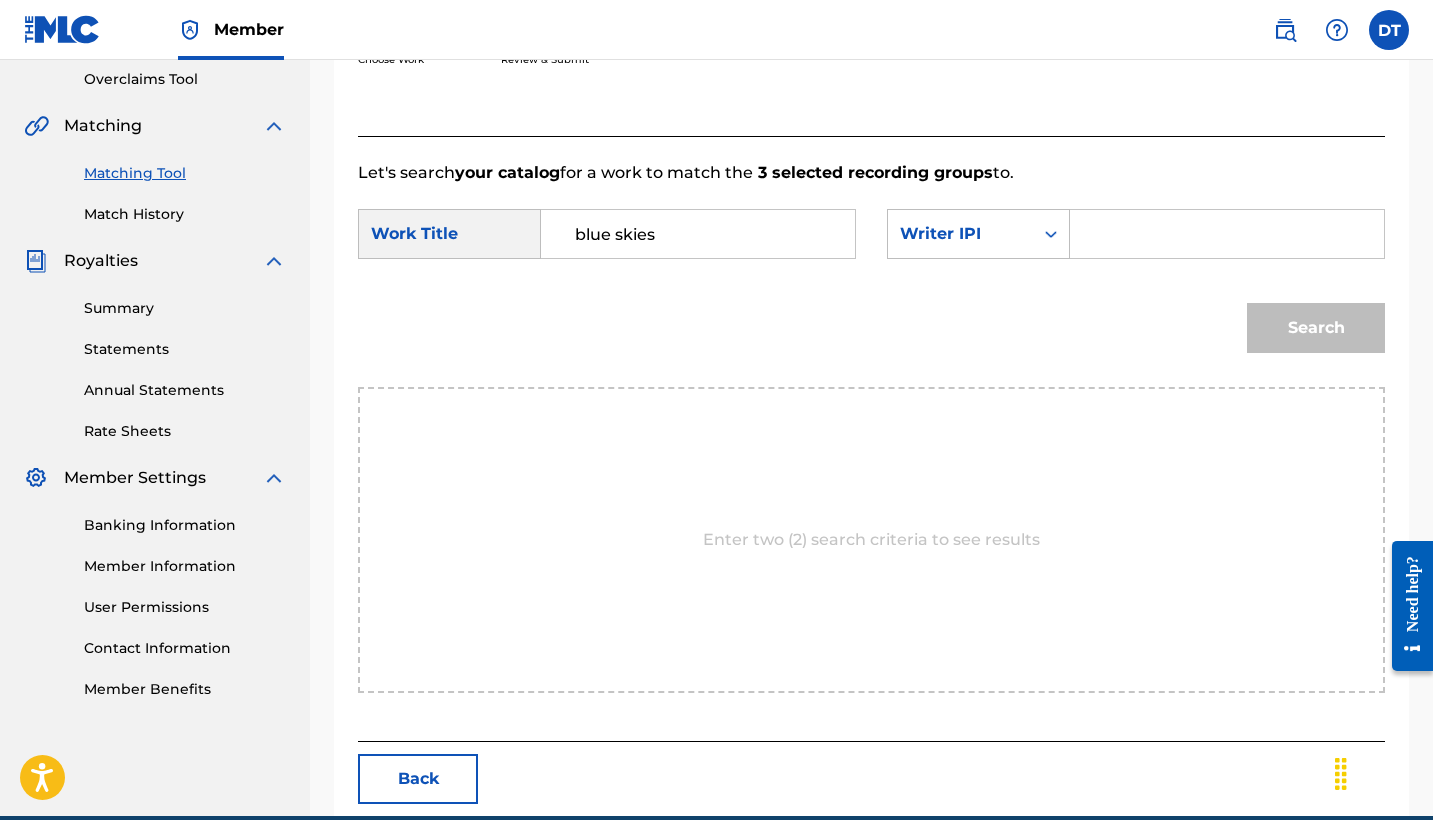 click at bounding box center (1227, 234) 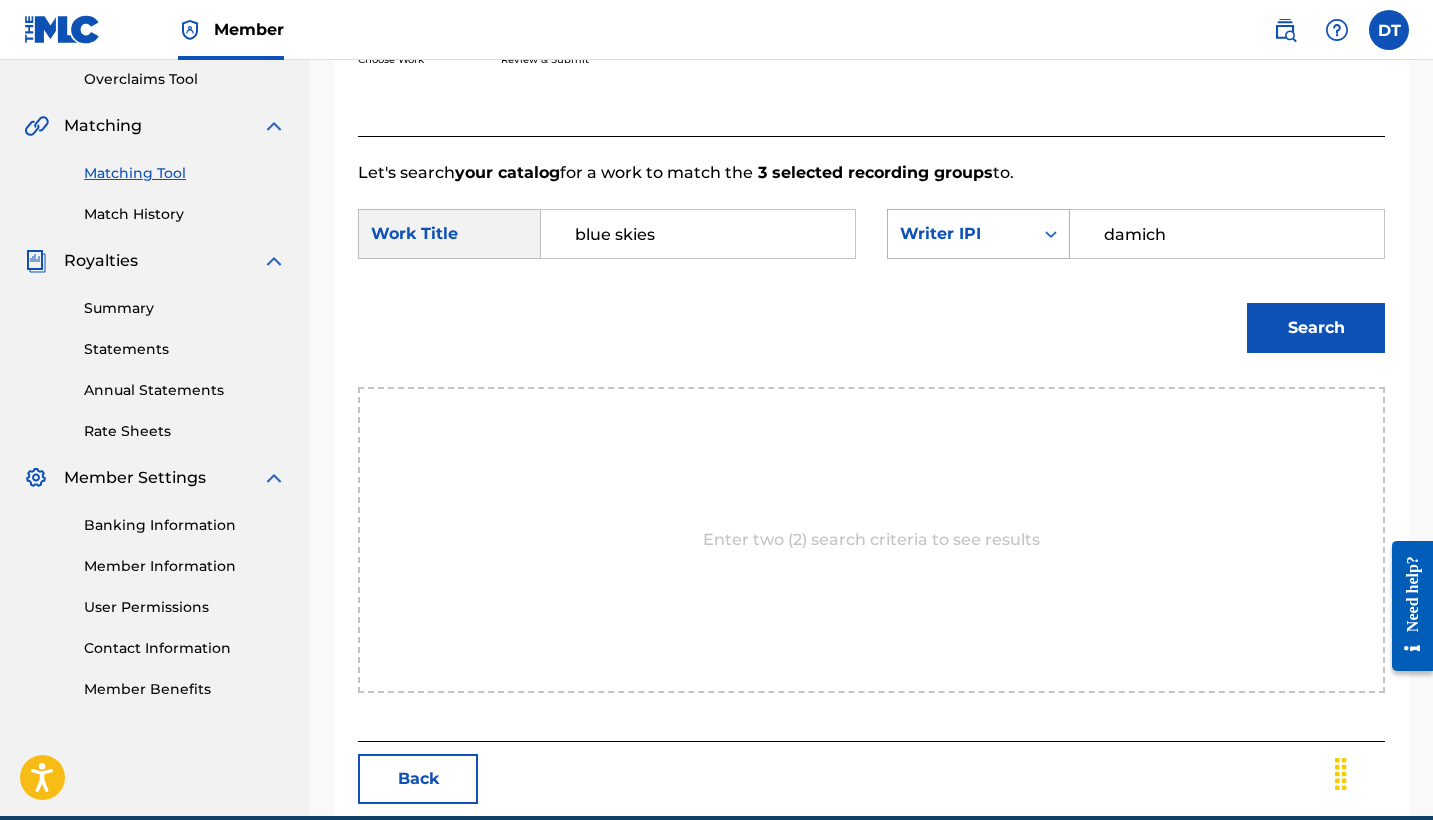 type on "damich" 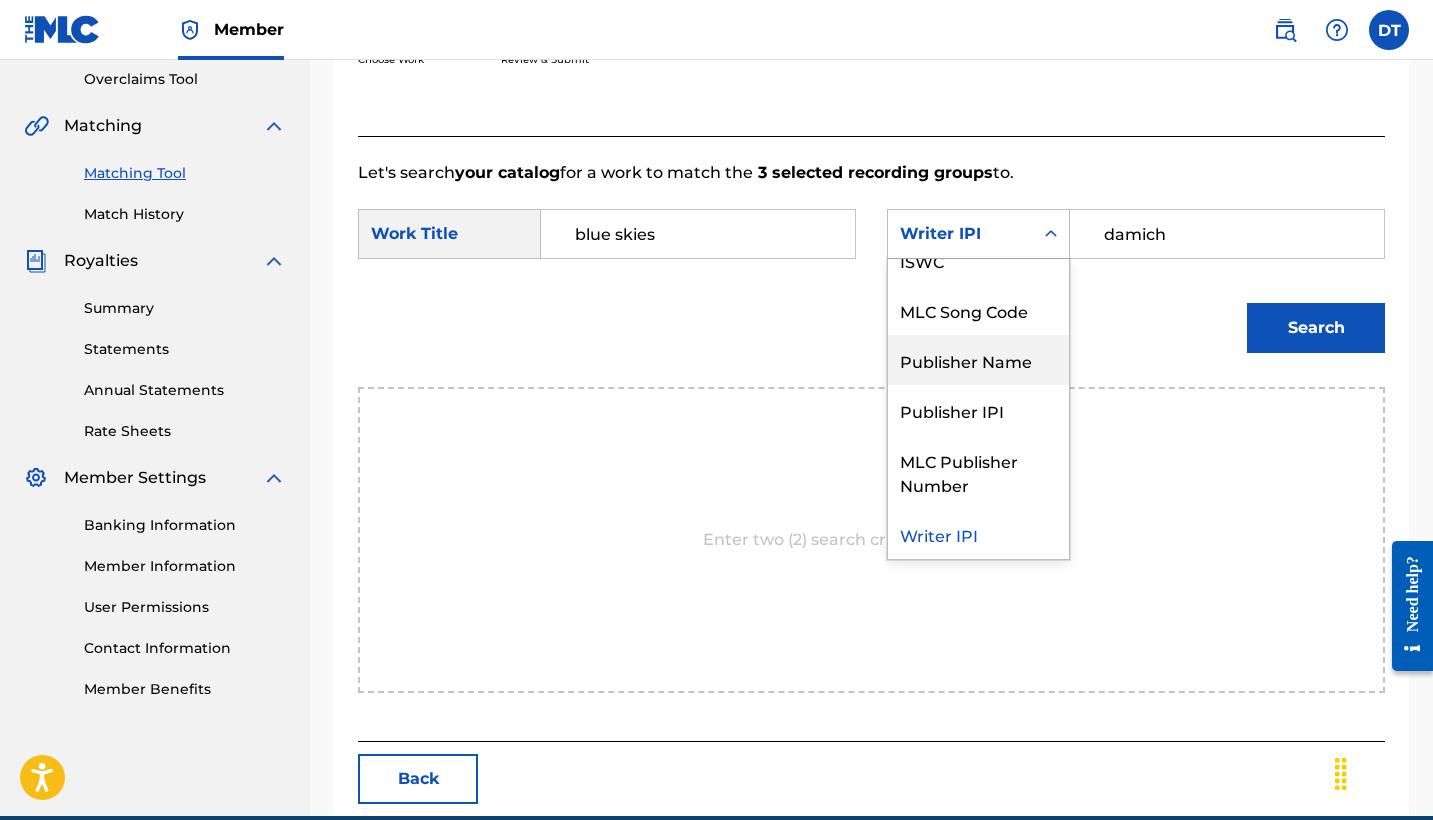 scroll, scrollTop: 0, scrollLeft: 0, axis: both 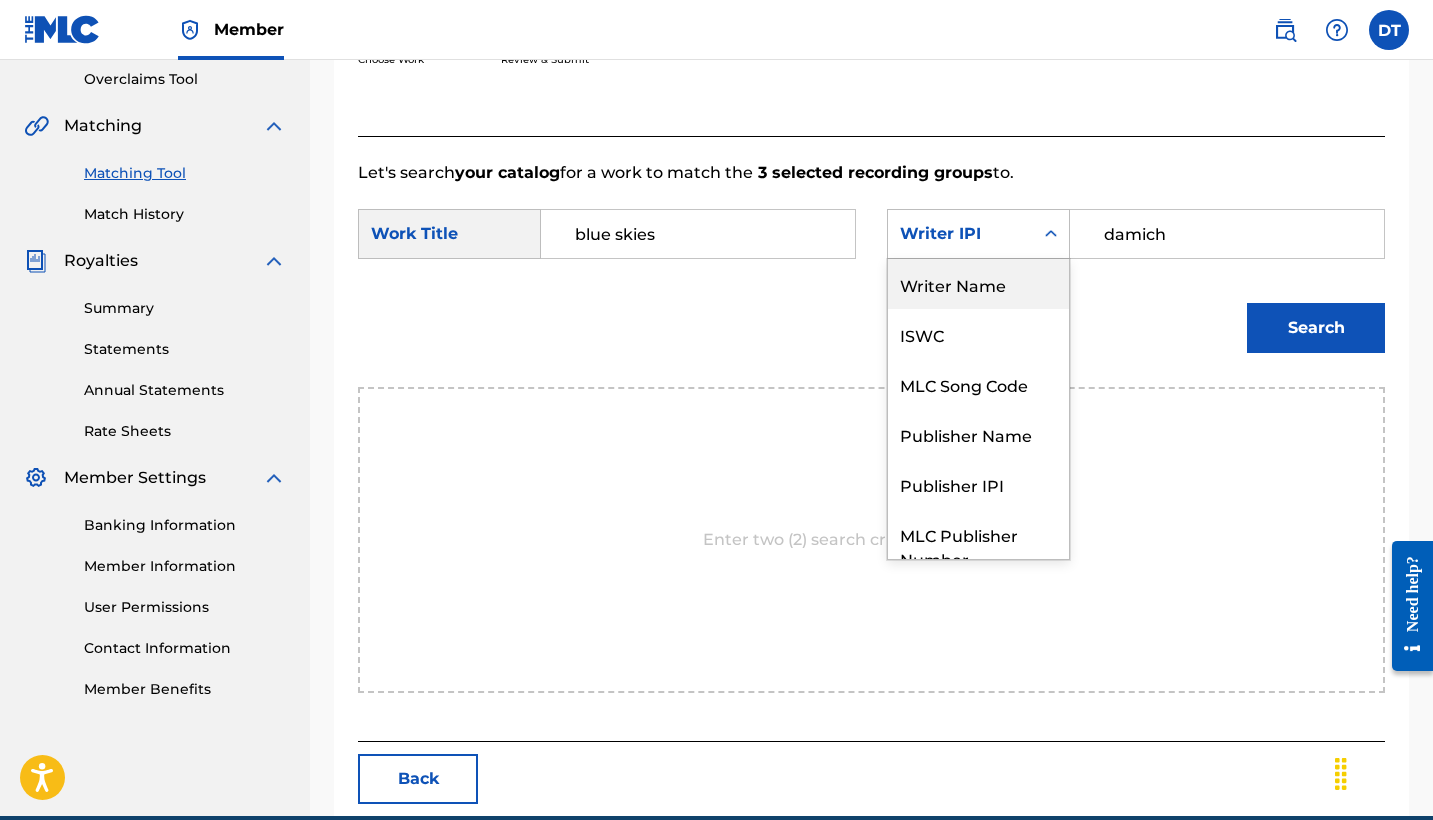 click on "Writer Name" at bounding box center (978, 284) 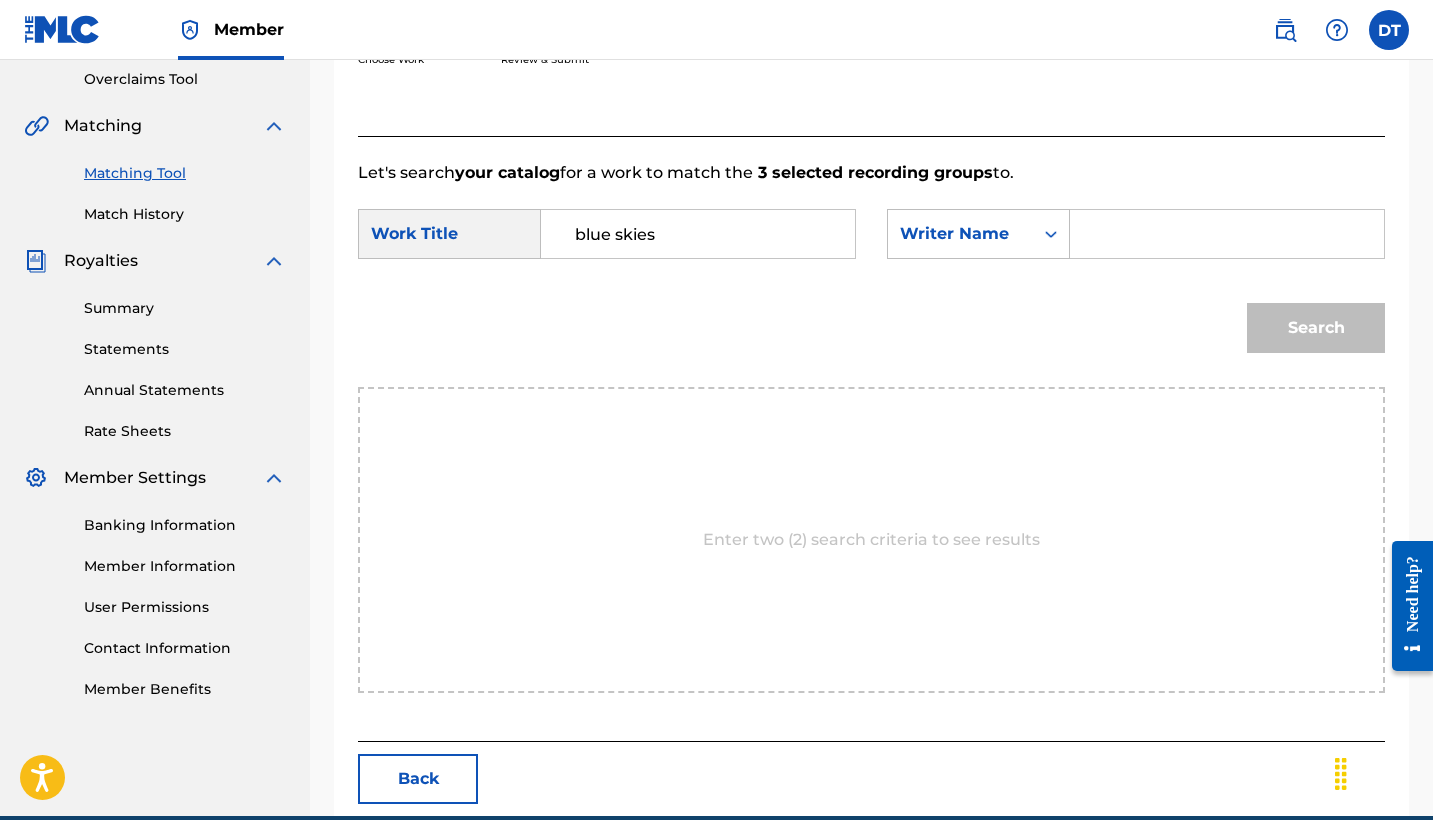 click at bounding box center (1227, 234) 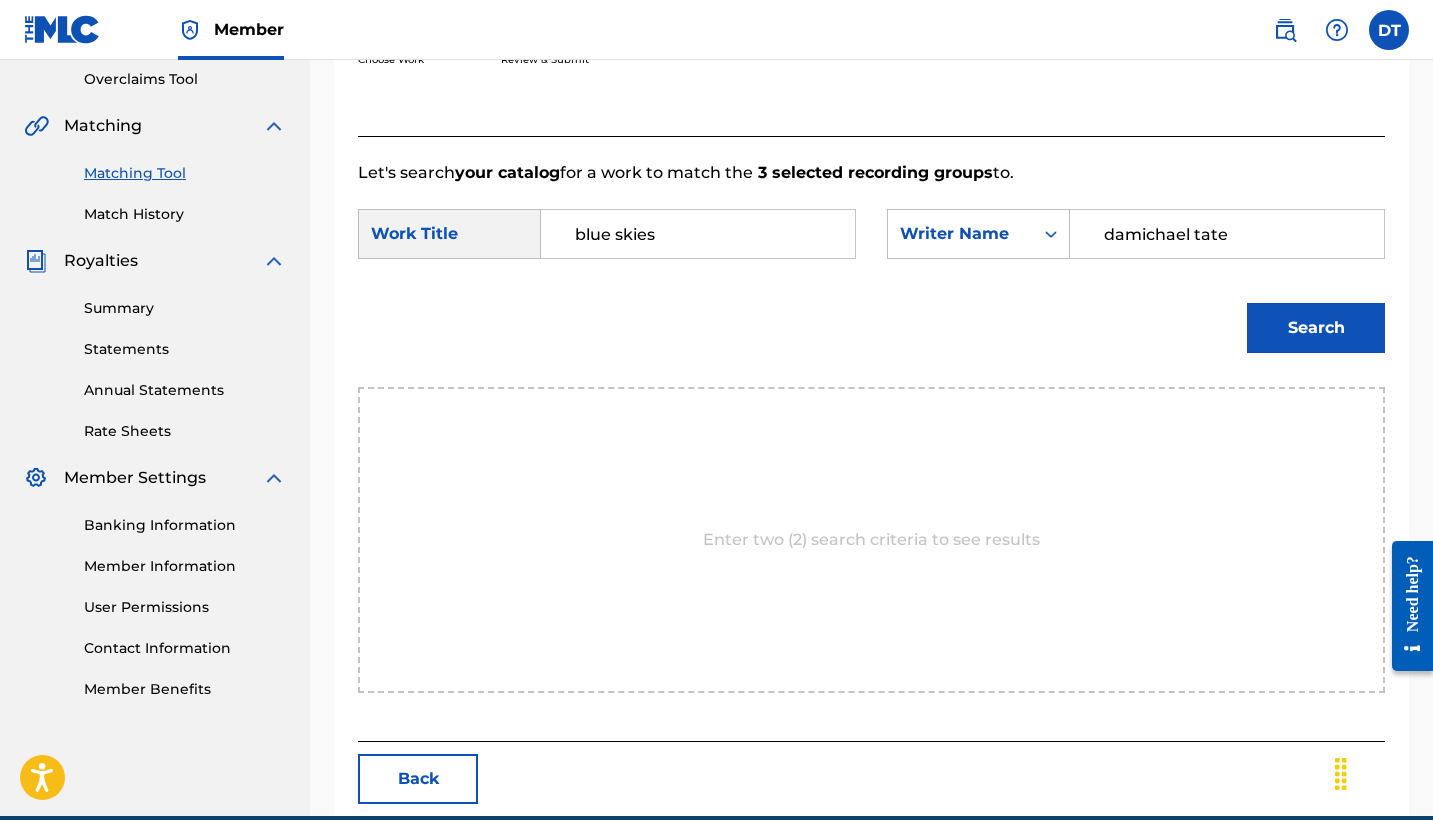 type on "damichael tate" 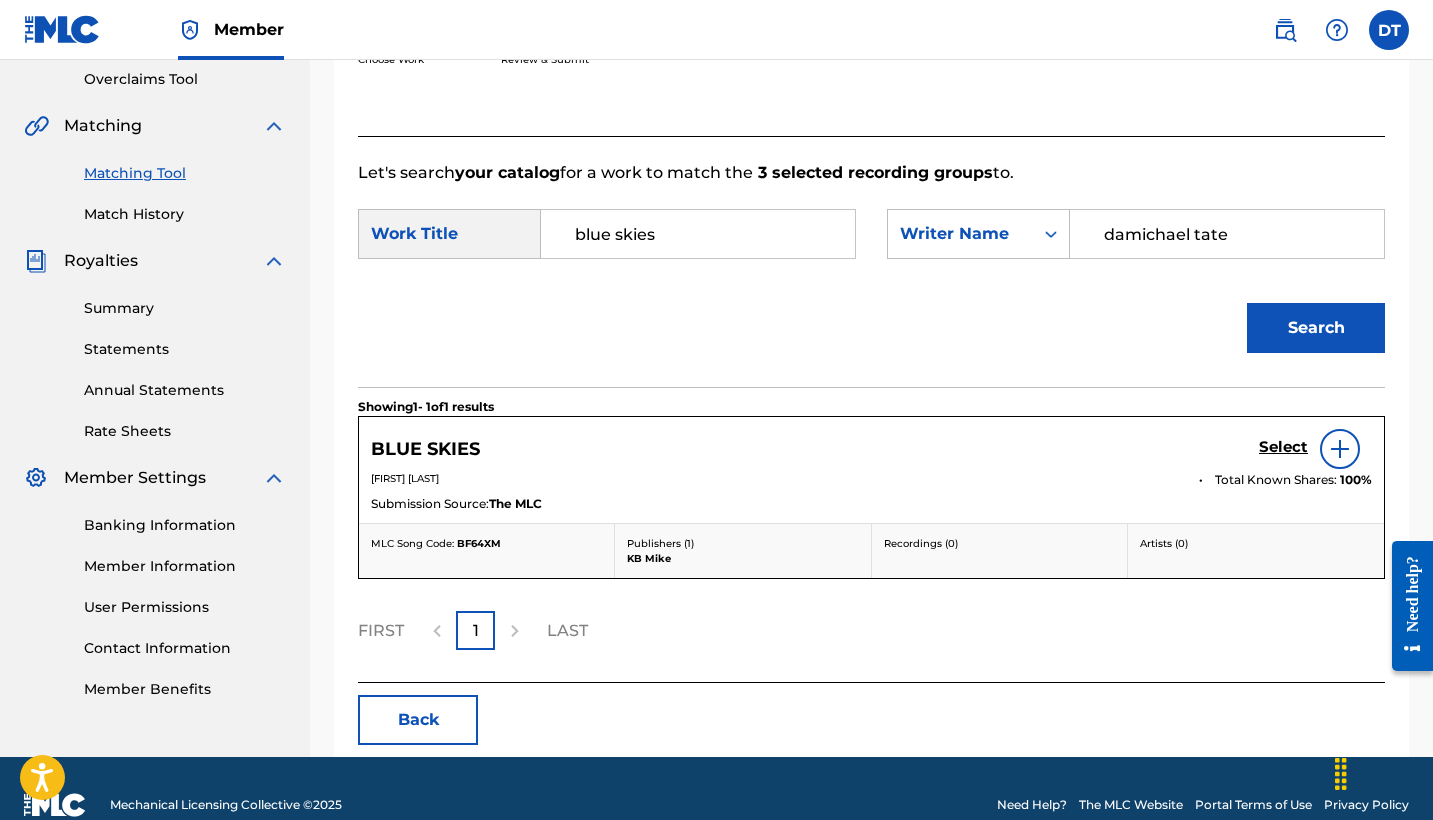 click at bounding box center [1340, 449] 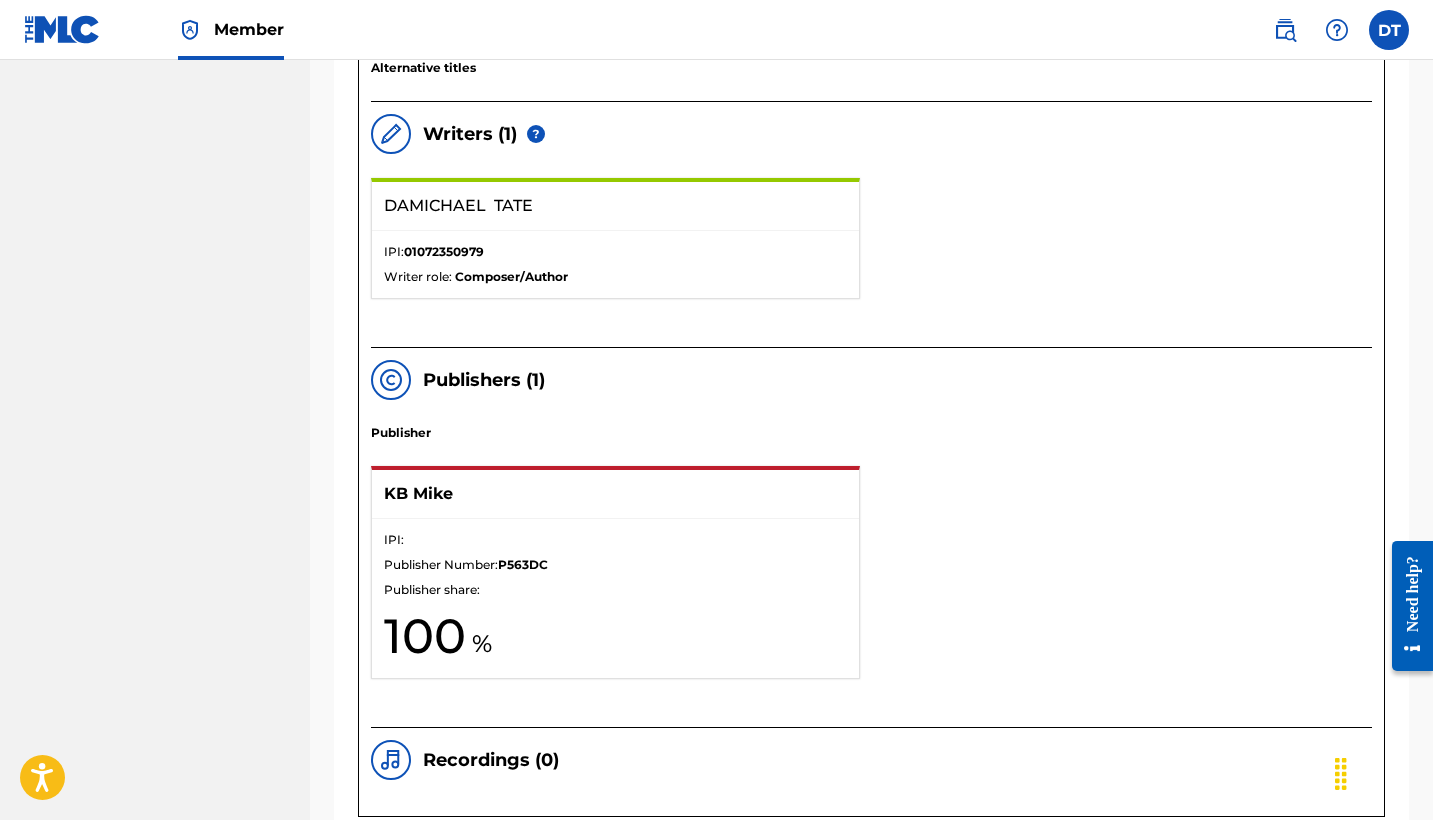 scroll, scrollTop: 433, scrollLeft: 0, axis: vertical 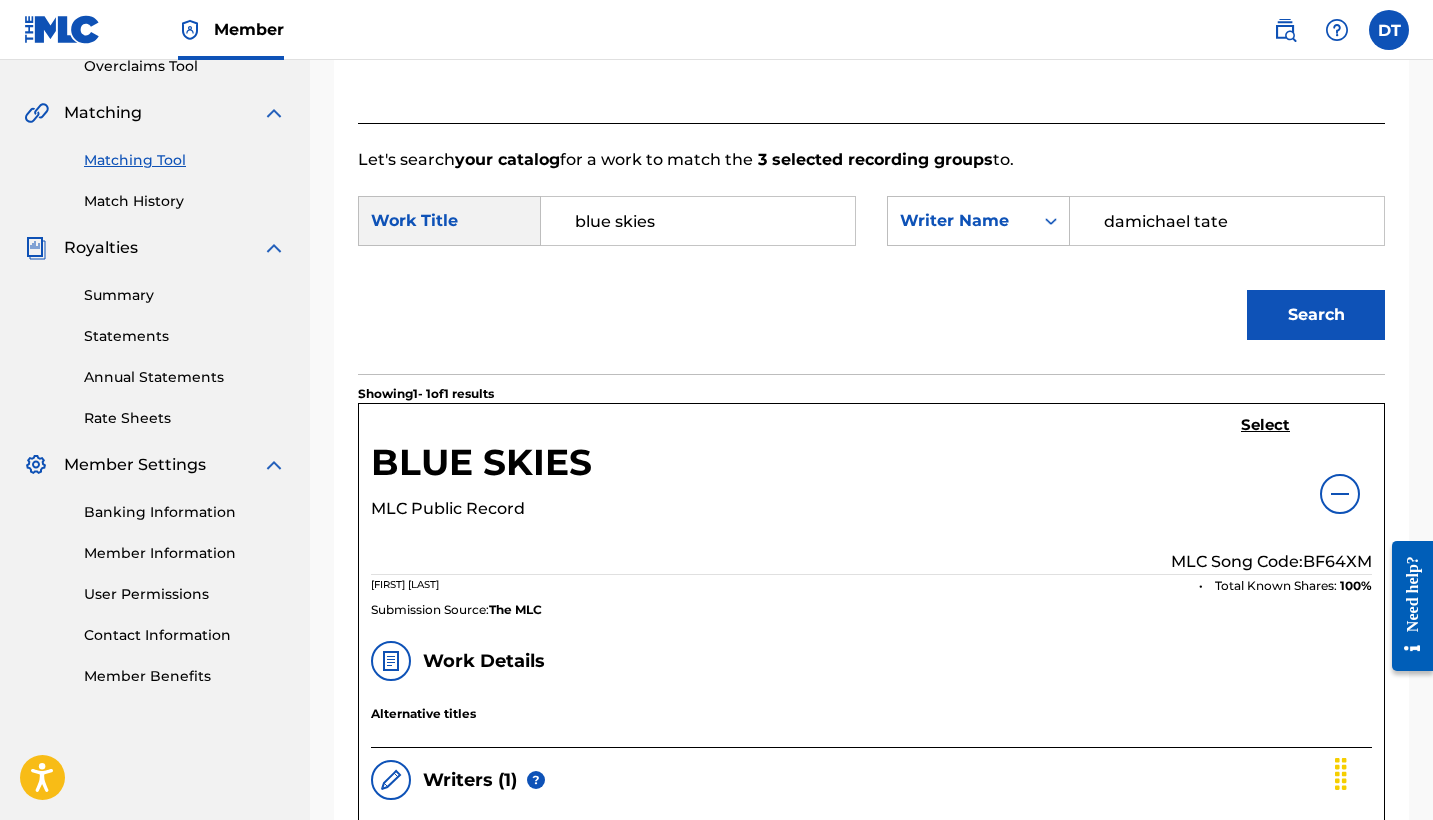 click on "BLUE SKIES" at bounding box center (481, 468) 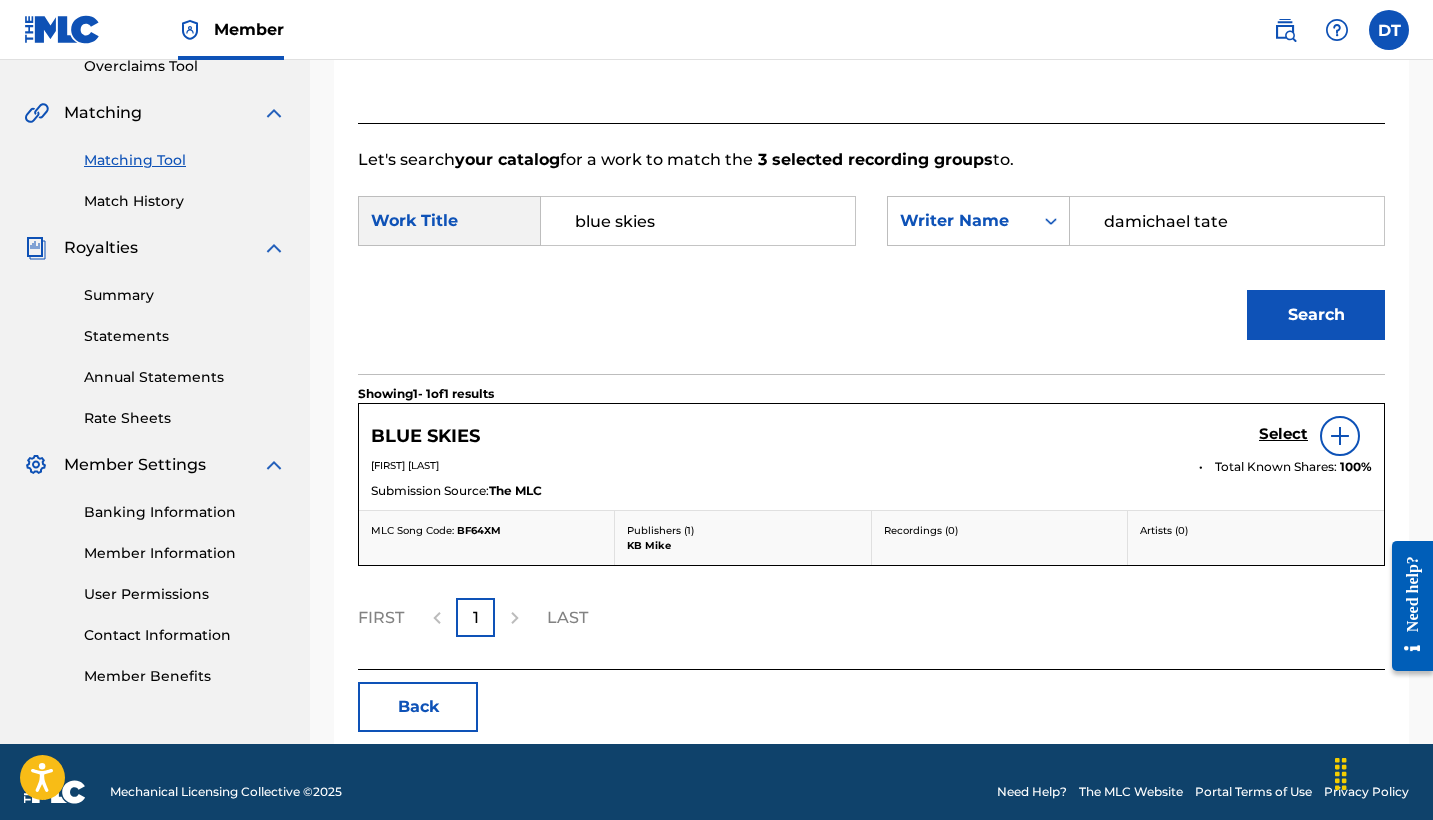 click at bounding box center (1340, 436) 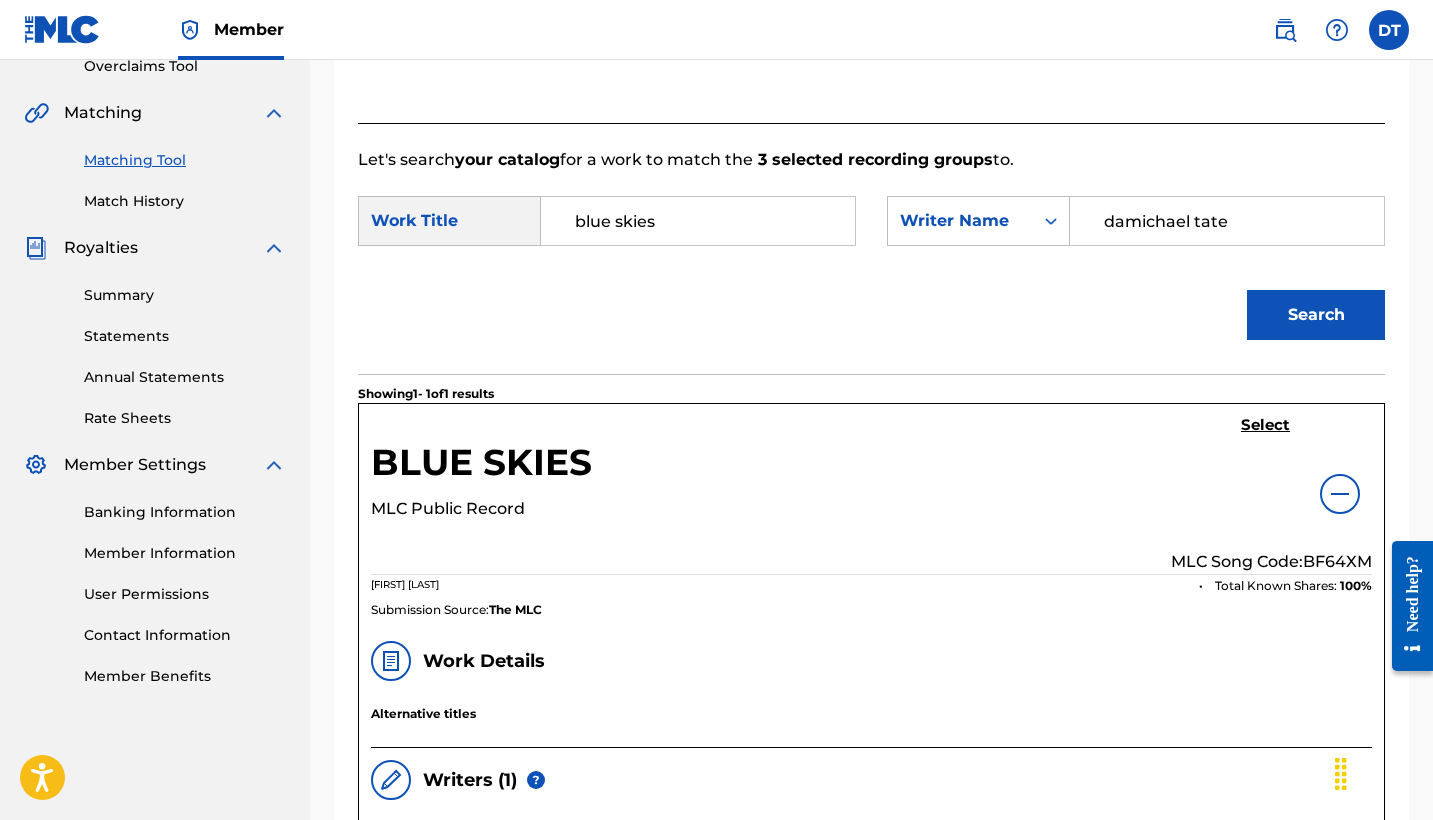 click on "Search" at bounding box center (1311, 310) 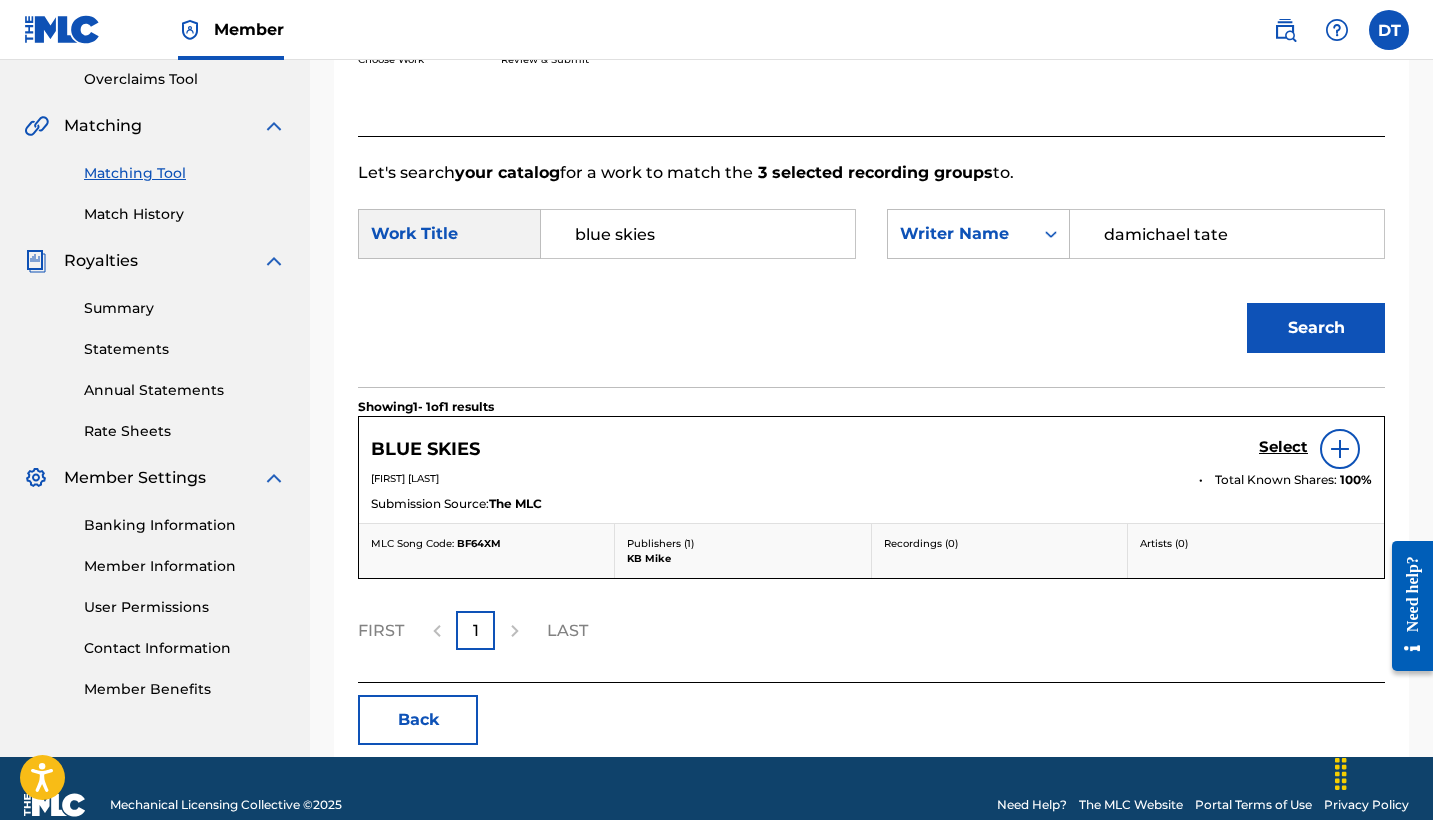 click at bounding box center (1340, 449) 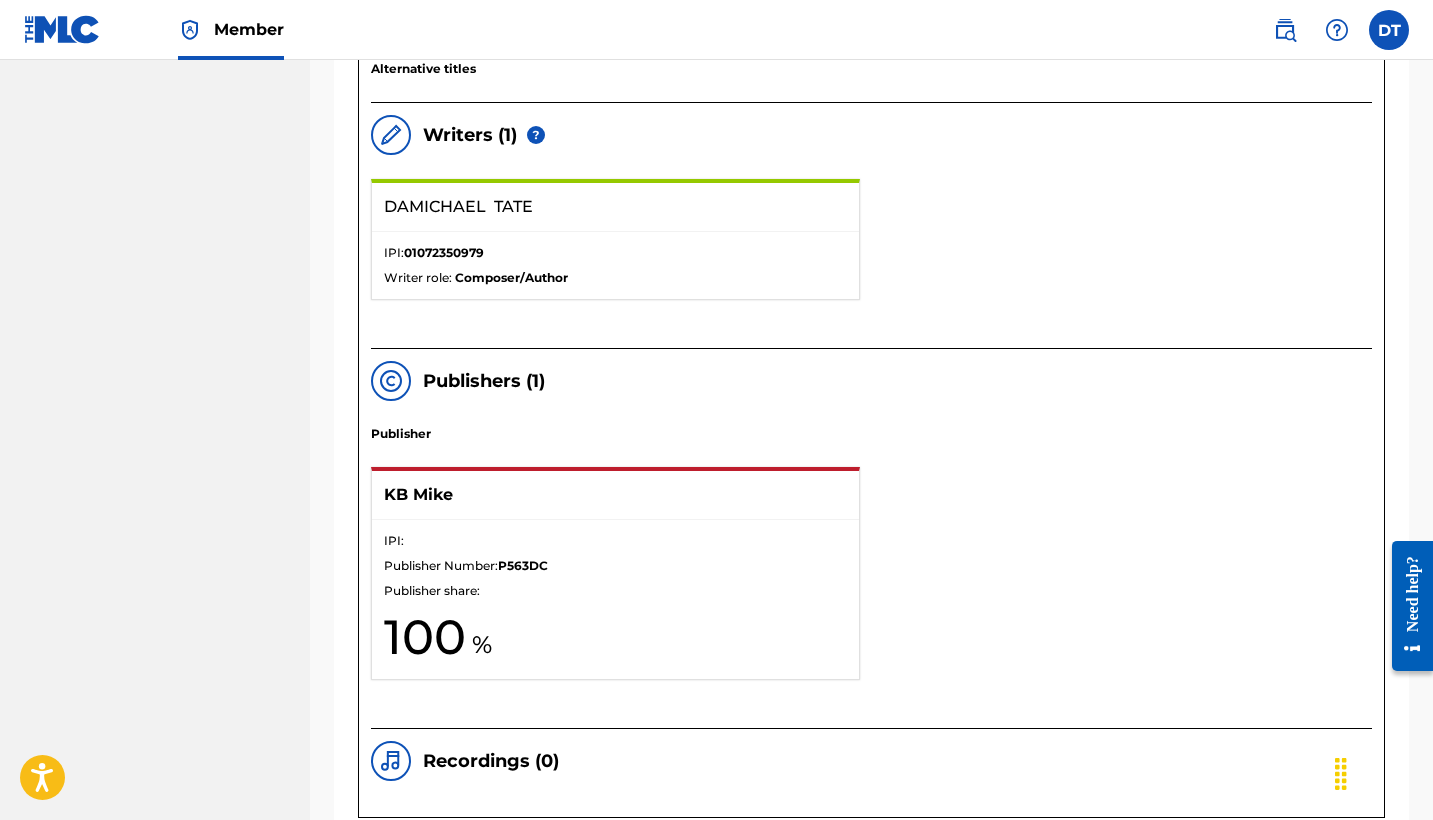 scroll, scrollTop: 1080, scrollLeft: 0, axis: vertical 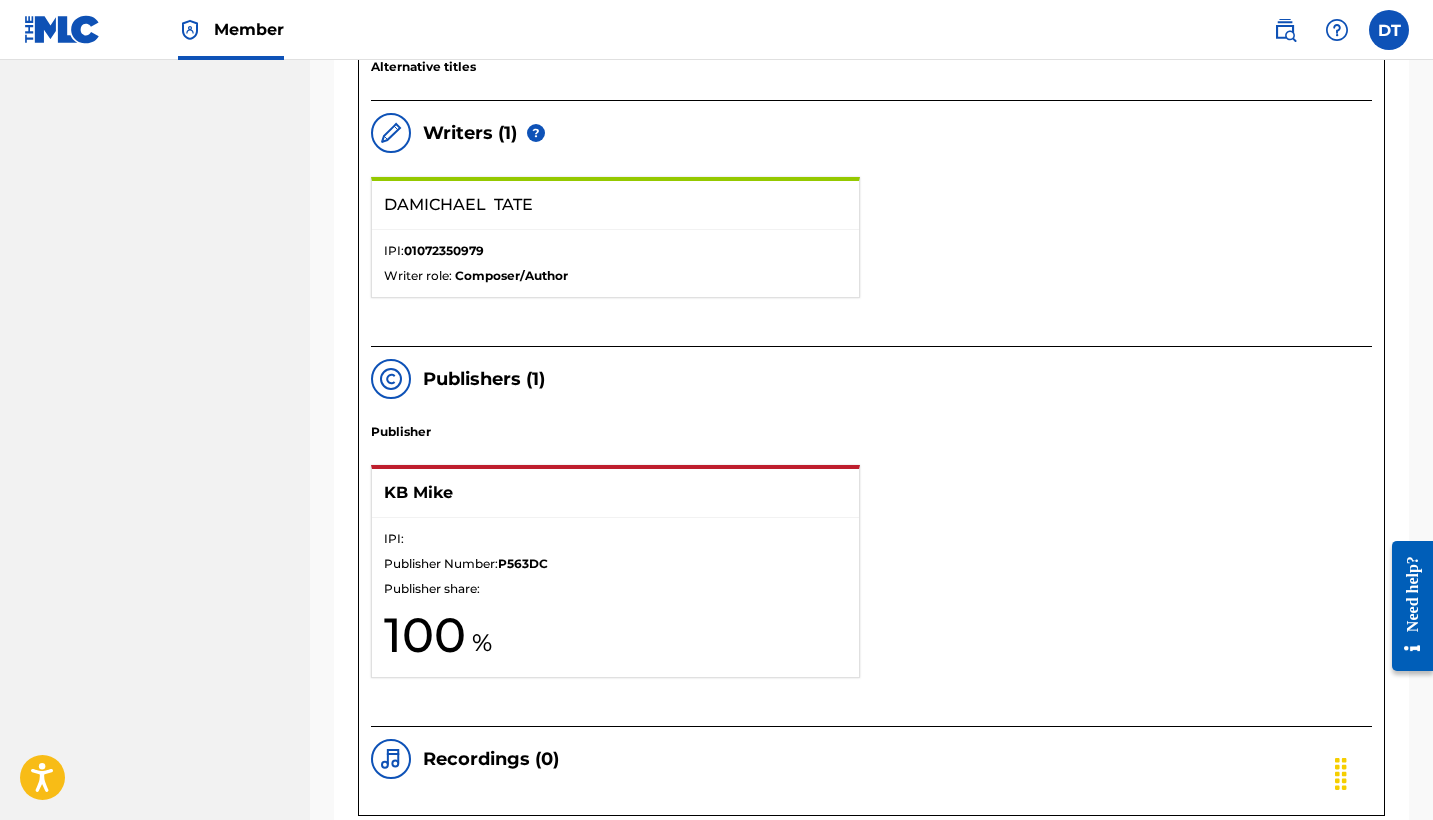 click on "KB Mike" at bounding box center (592, 493) 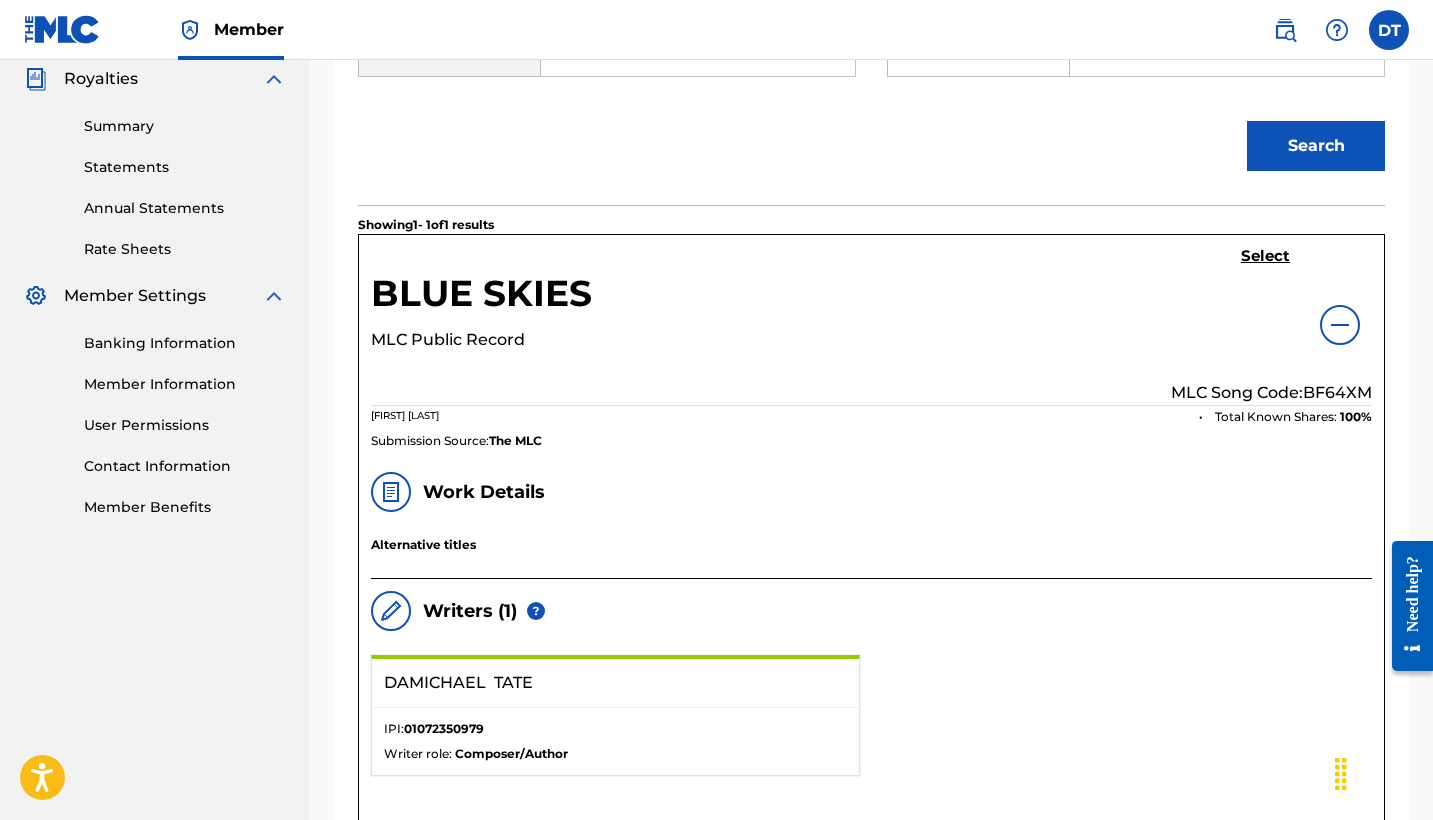 scroll, scrollTop: 604, scrollLeft: 0, axis: vertical 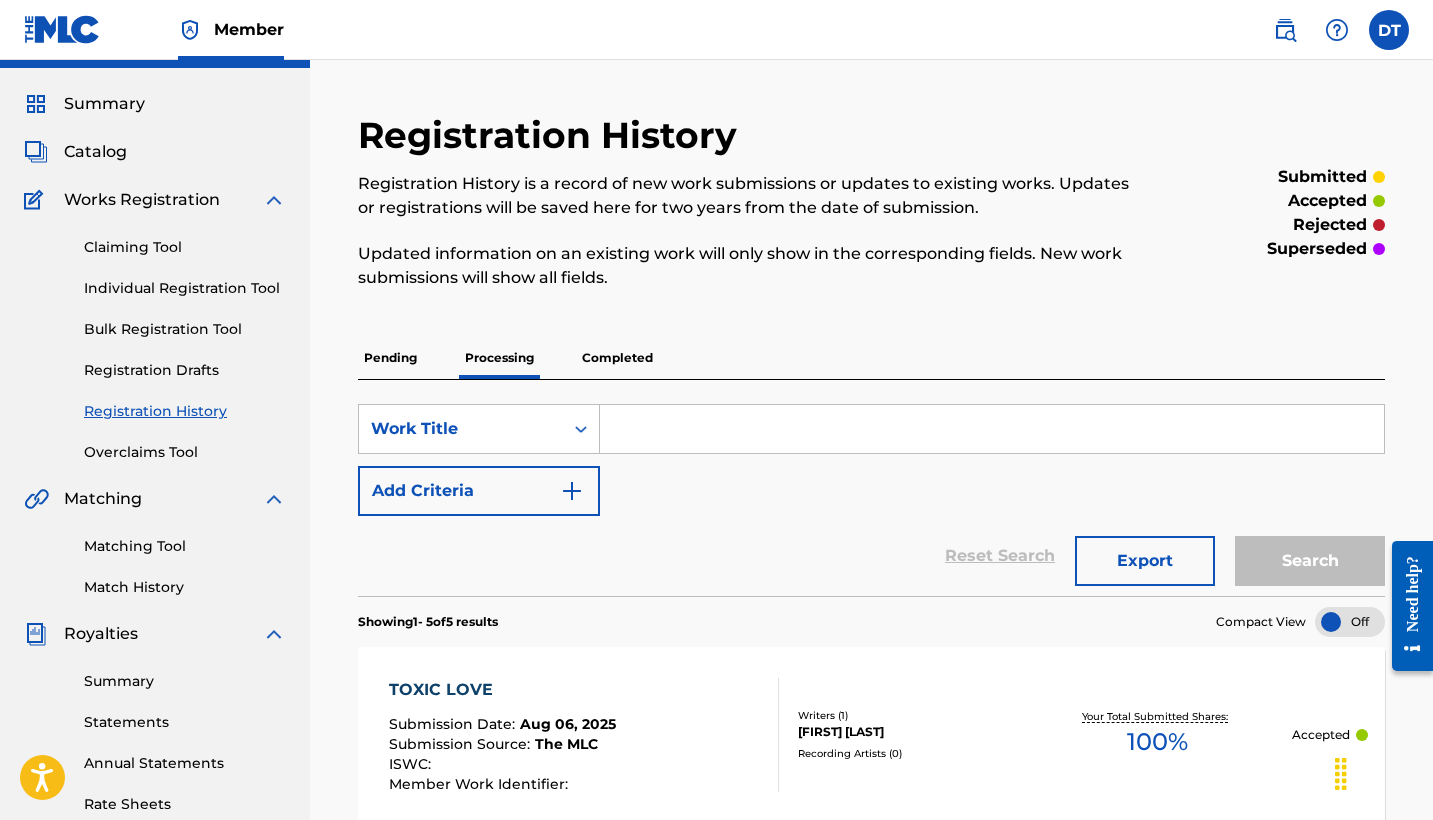 click on "Matching Tool" at bounding box center (185, 546) 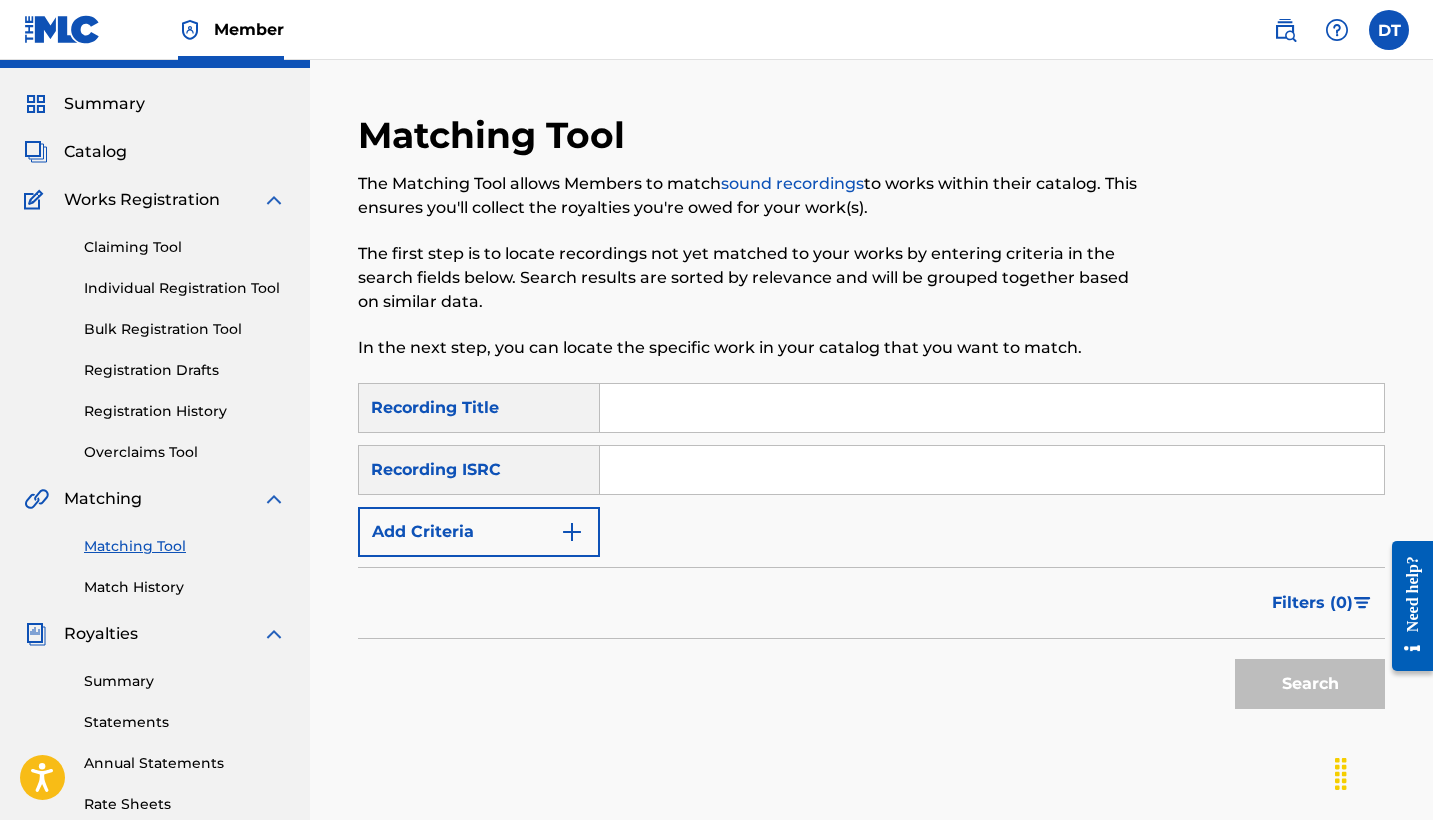 scroll, scrollTop: 0, scrollLeft: 0, axis: both 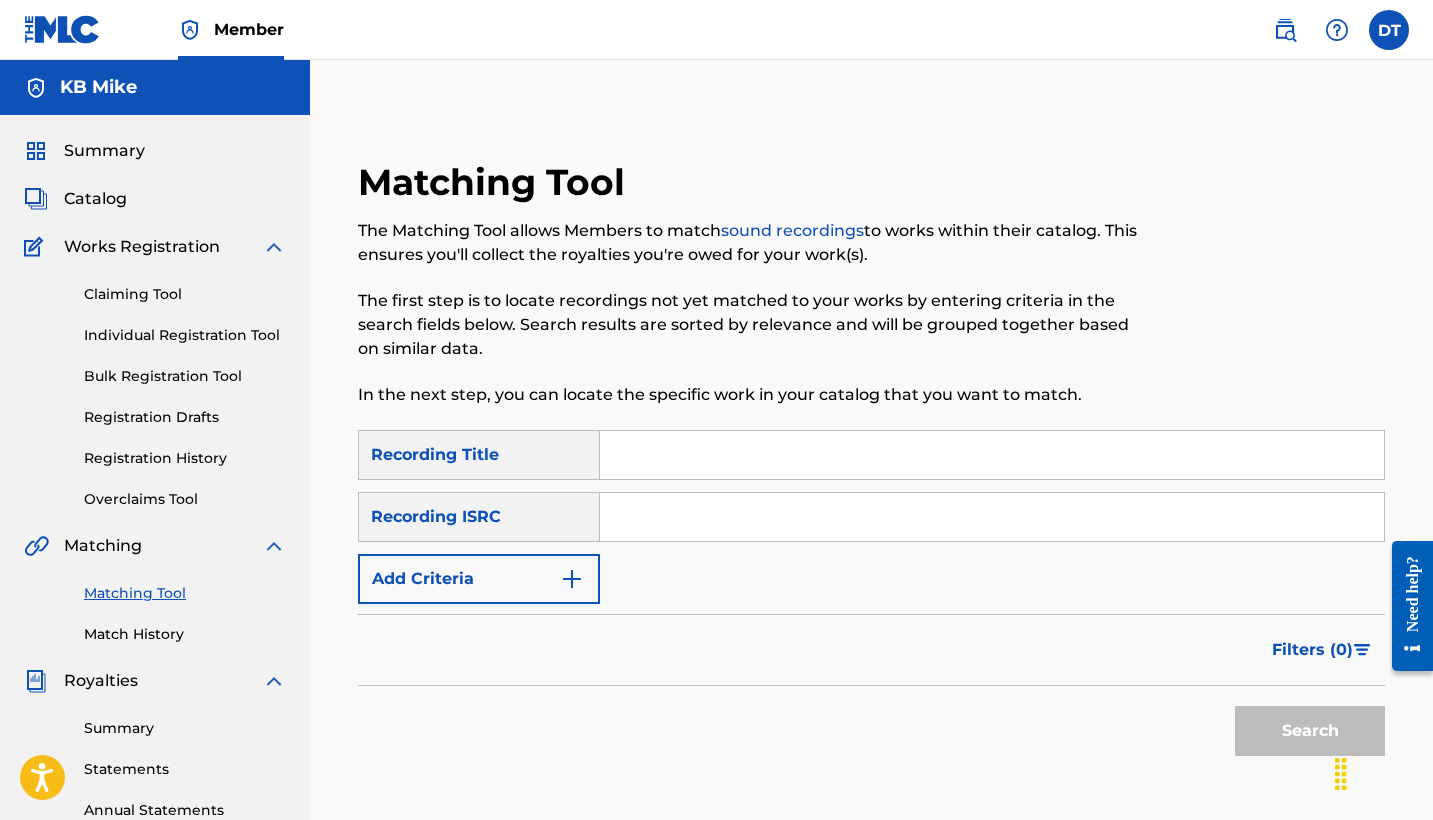click at bounding box center [992, 455] 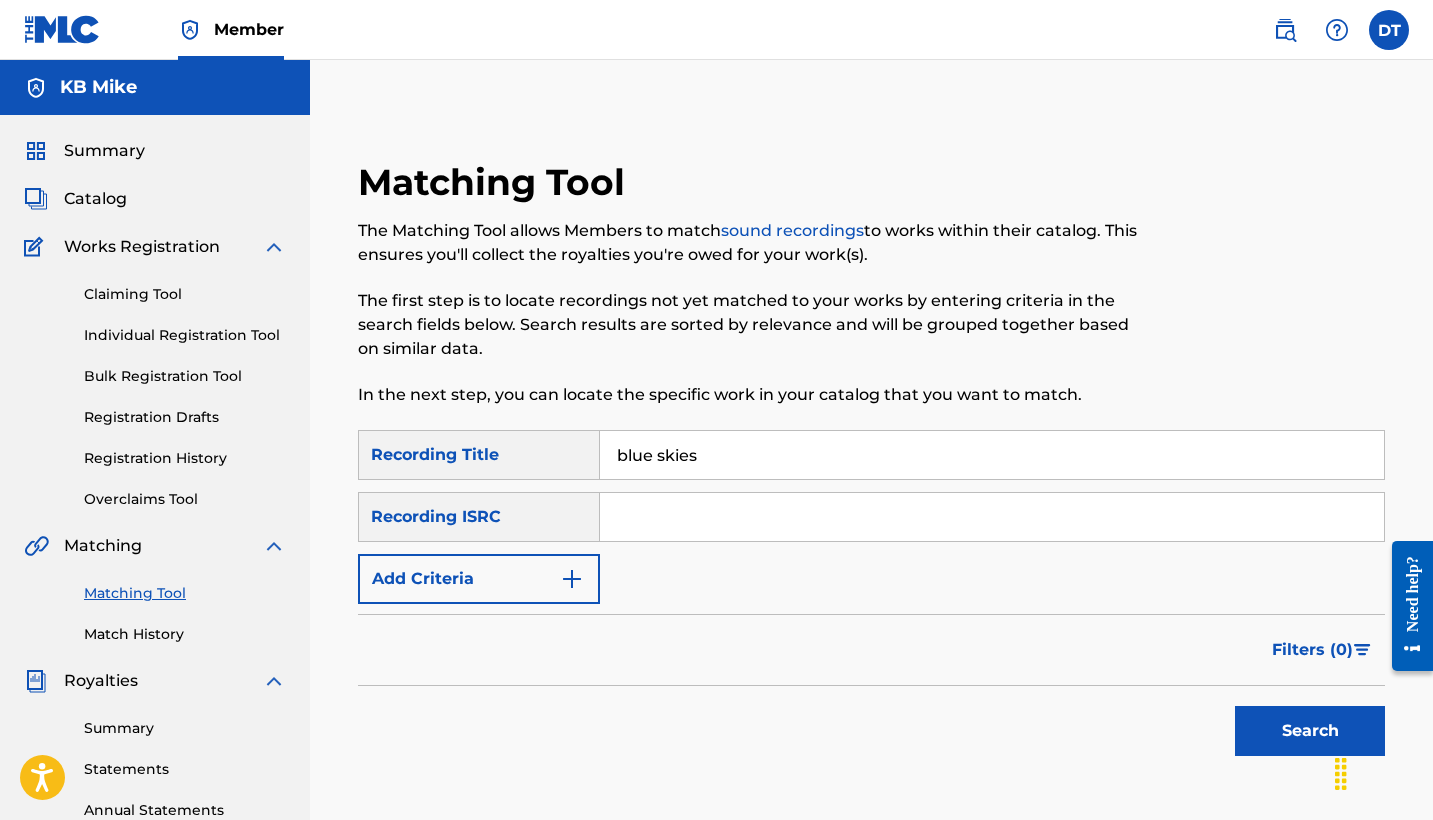type on "blue skies" 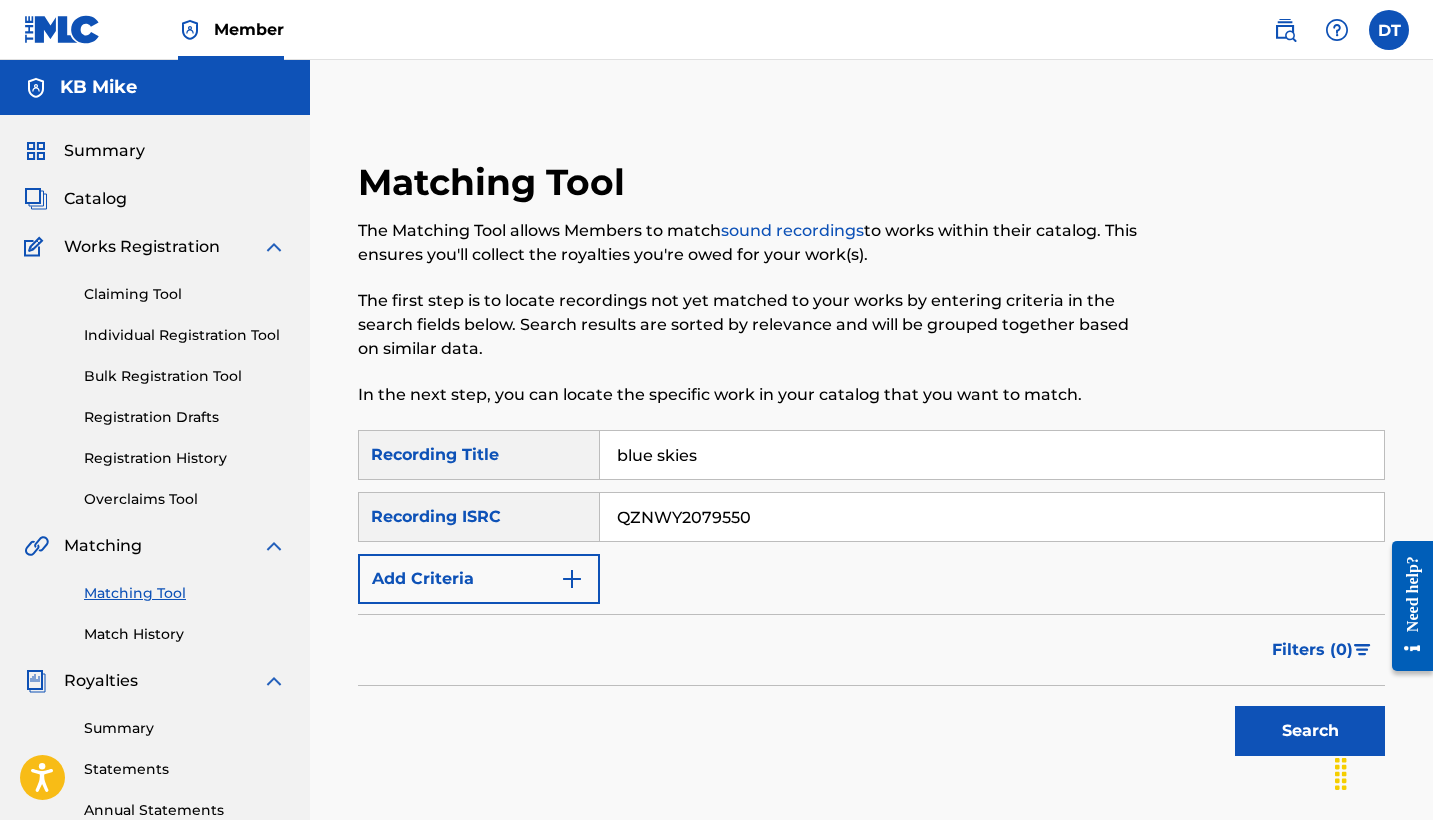 type on "QZNWY2079550" 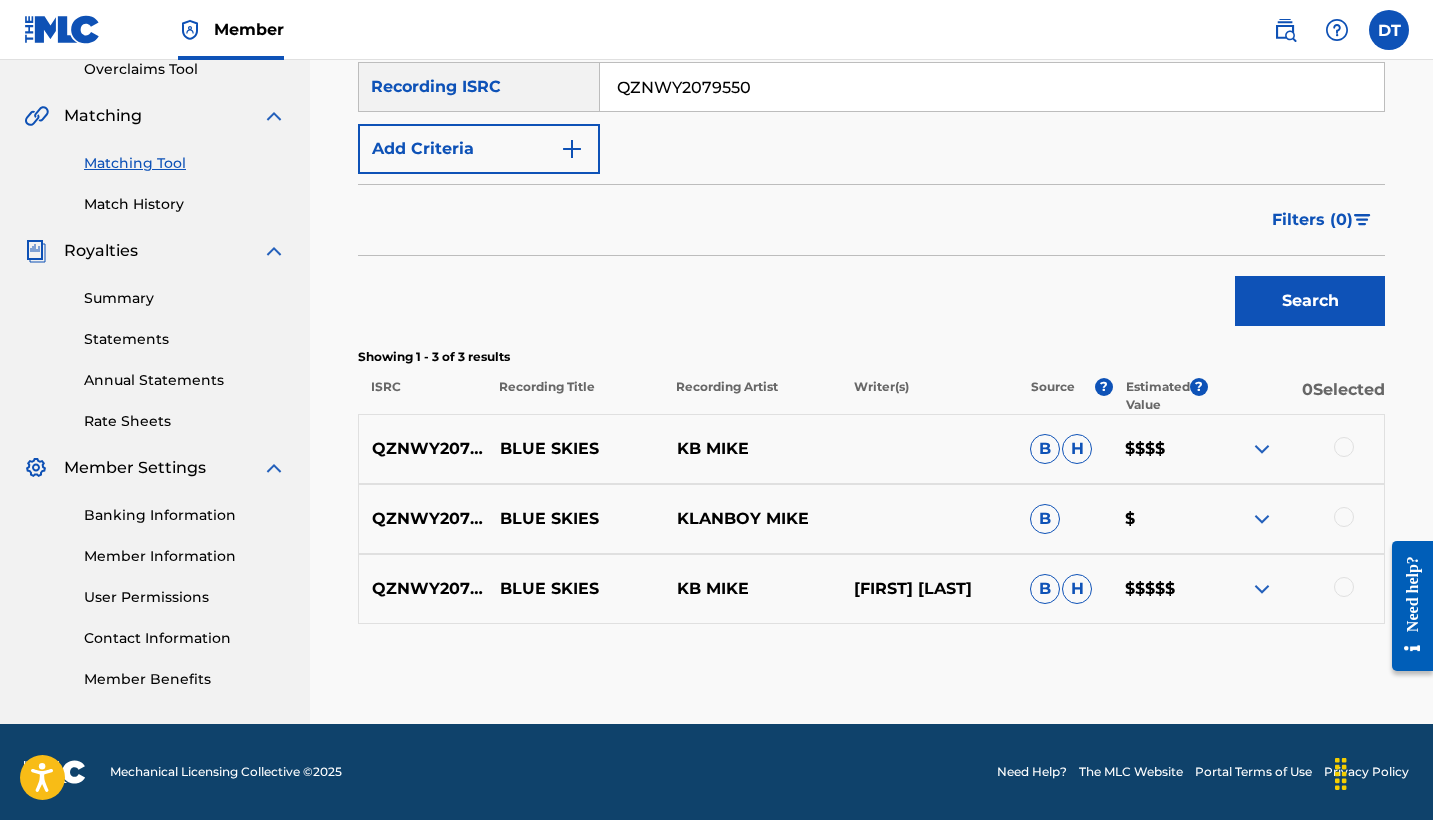scroll, scrollTop: 430, scrollLeft: 0, axis: vertical 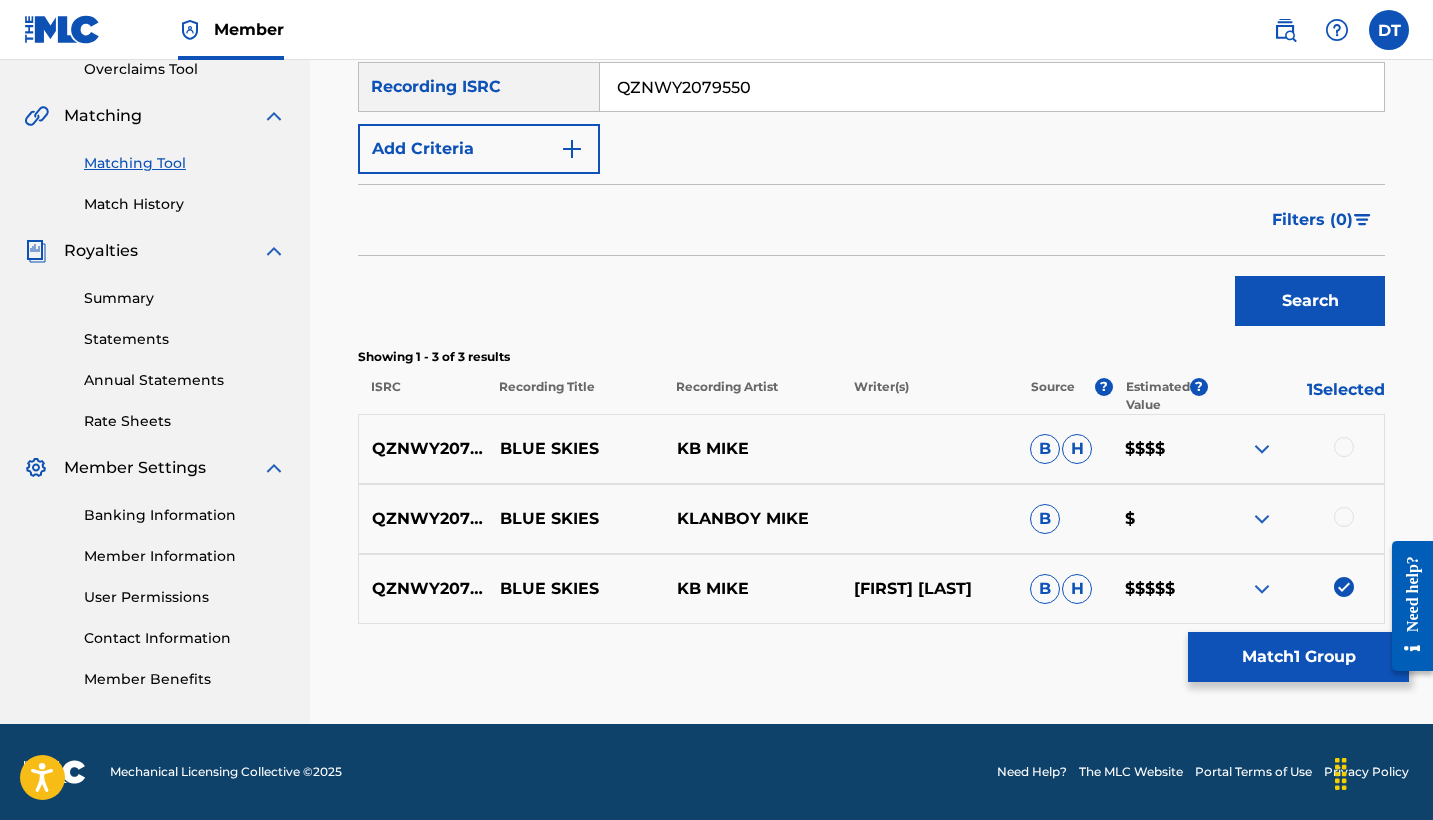 click on "Match  1 Group" at bounding box center (1298, 657) 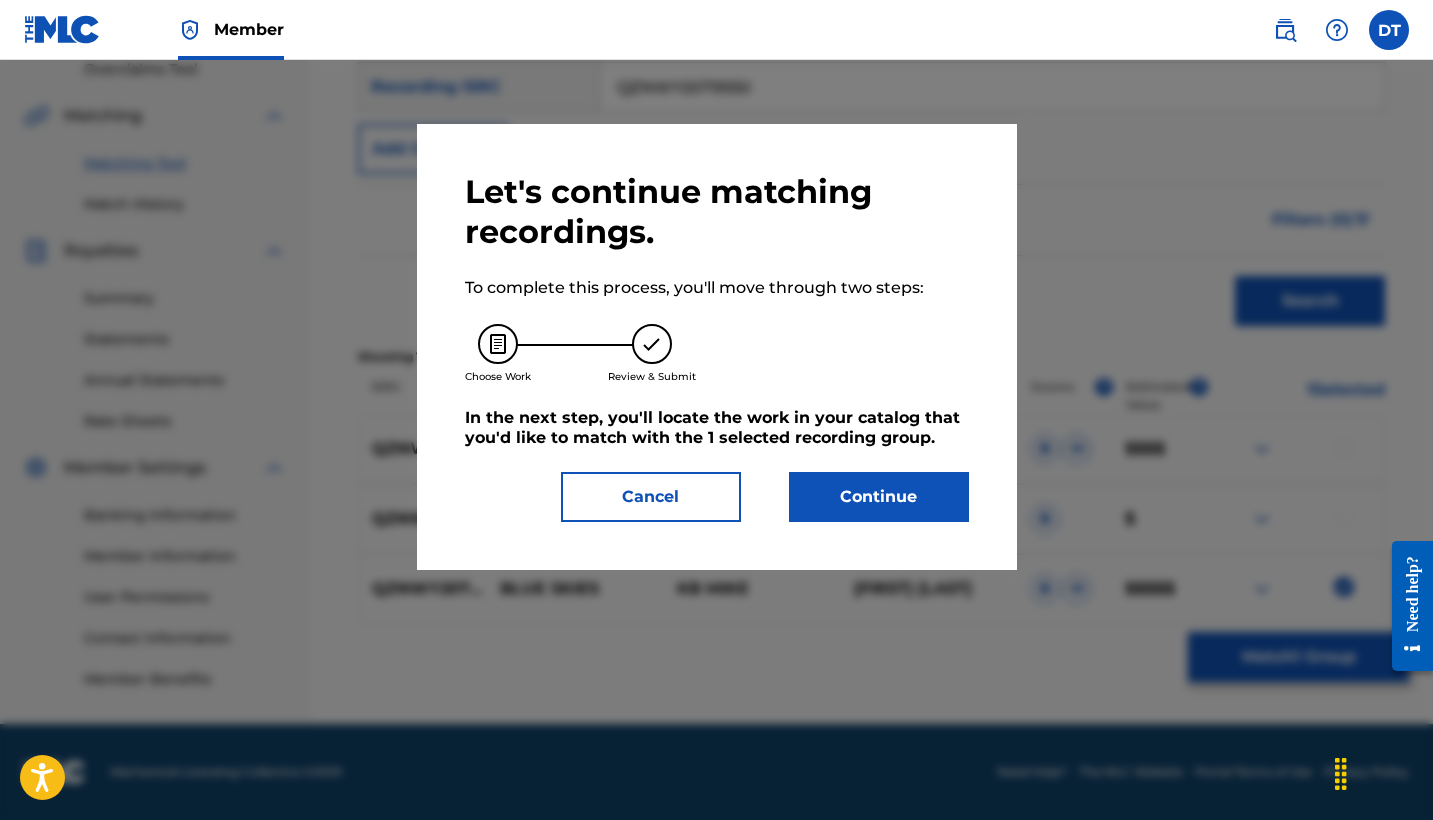 click on "Continue" at bounding box center (879, 497) 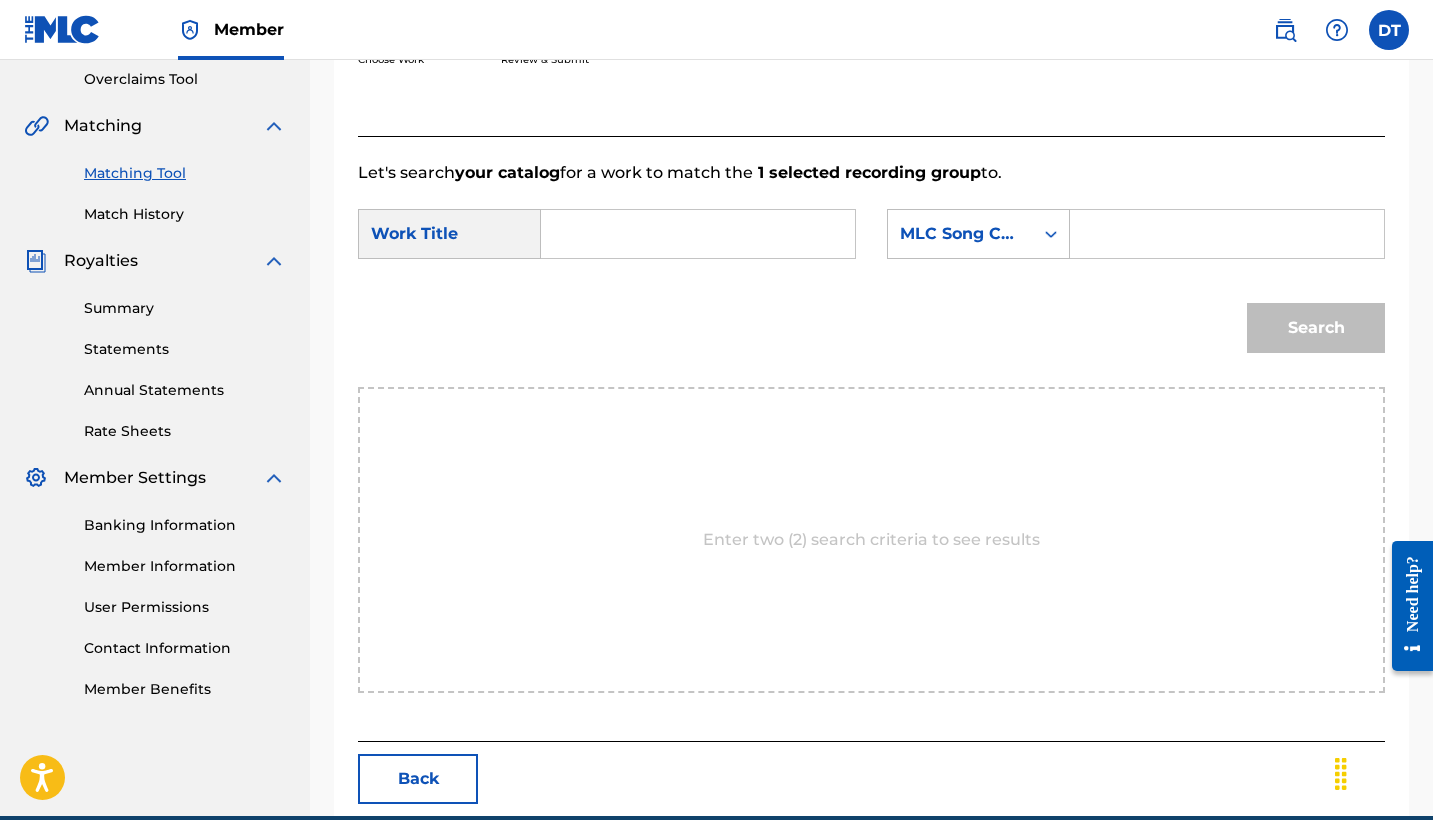 click at bounding box center (698, 234) 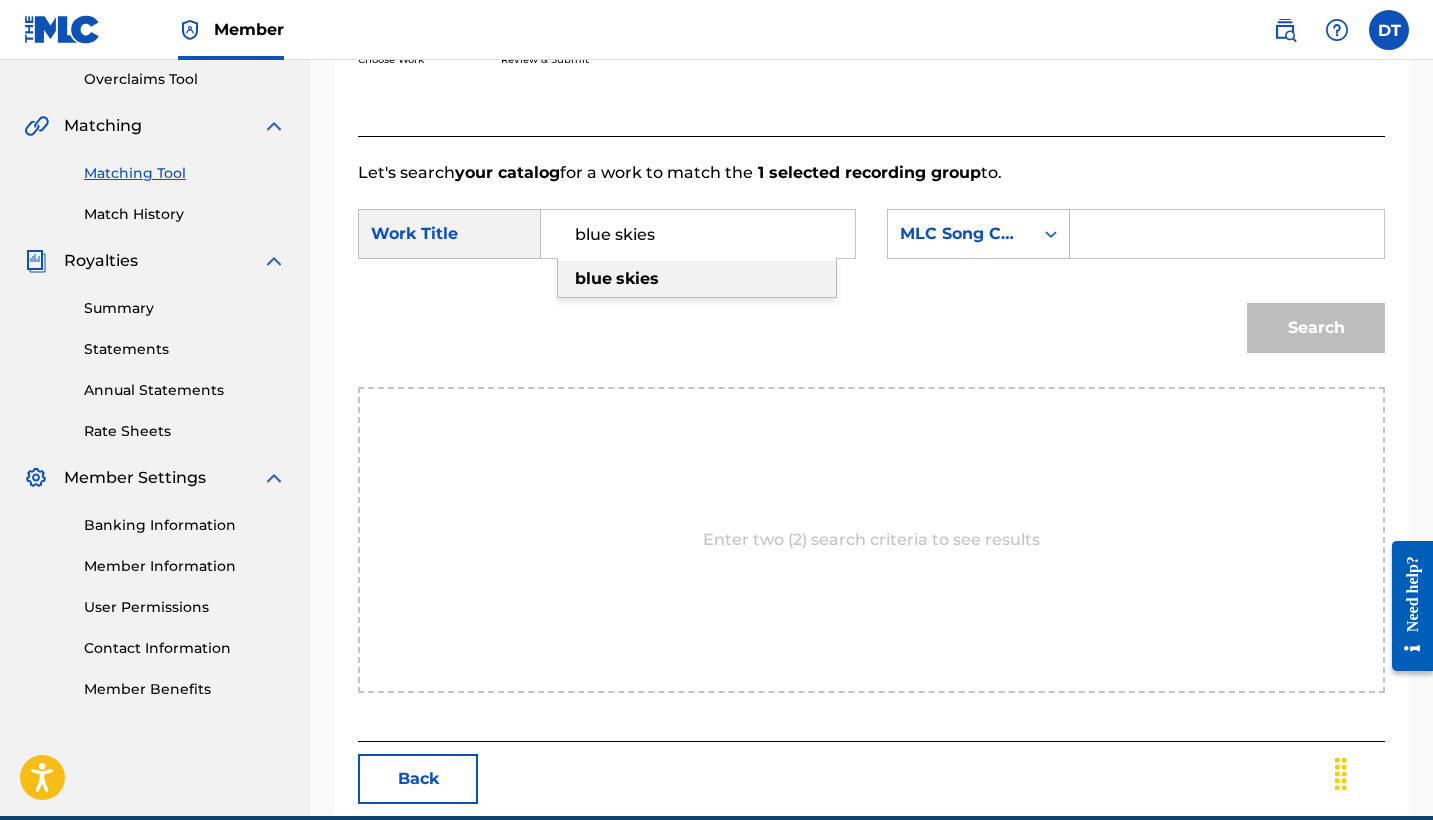 type on "blue skies" 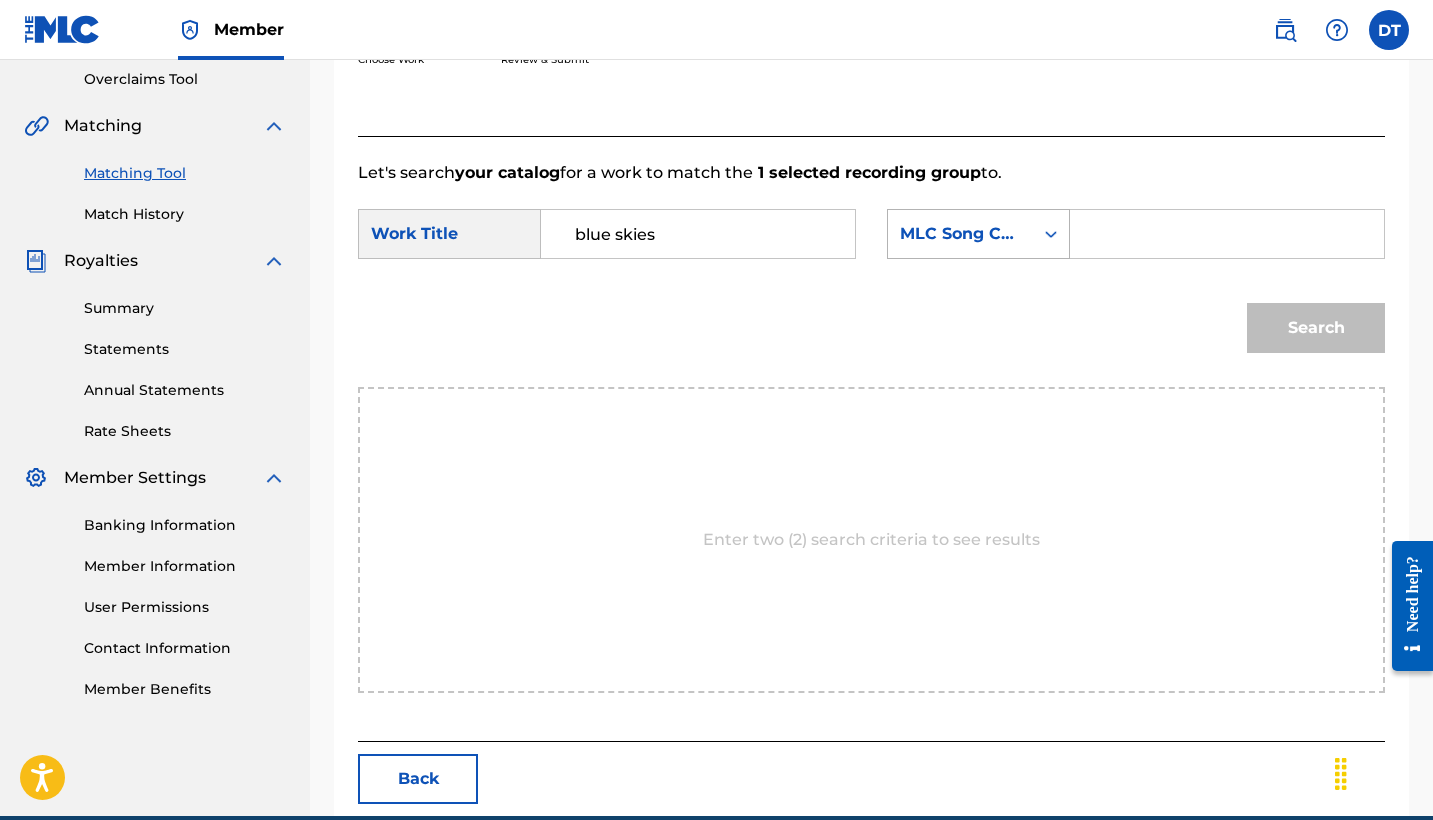 click on "MLC Song Code" at bounding box center (960, 234) 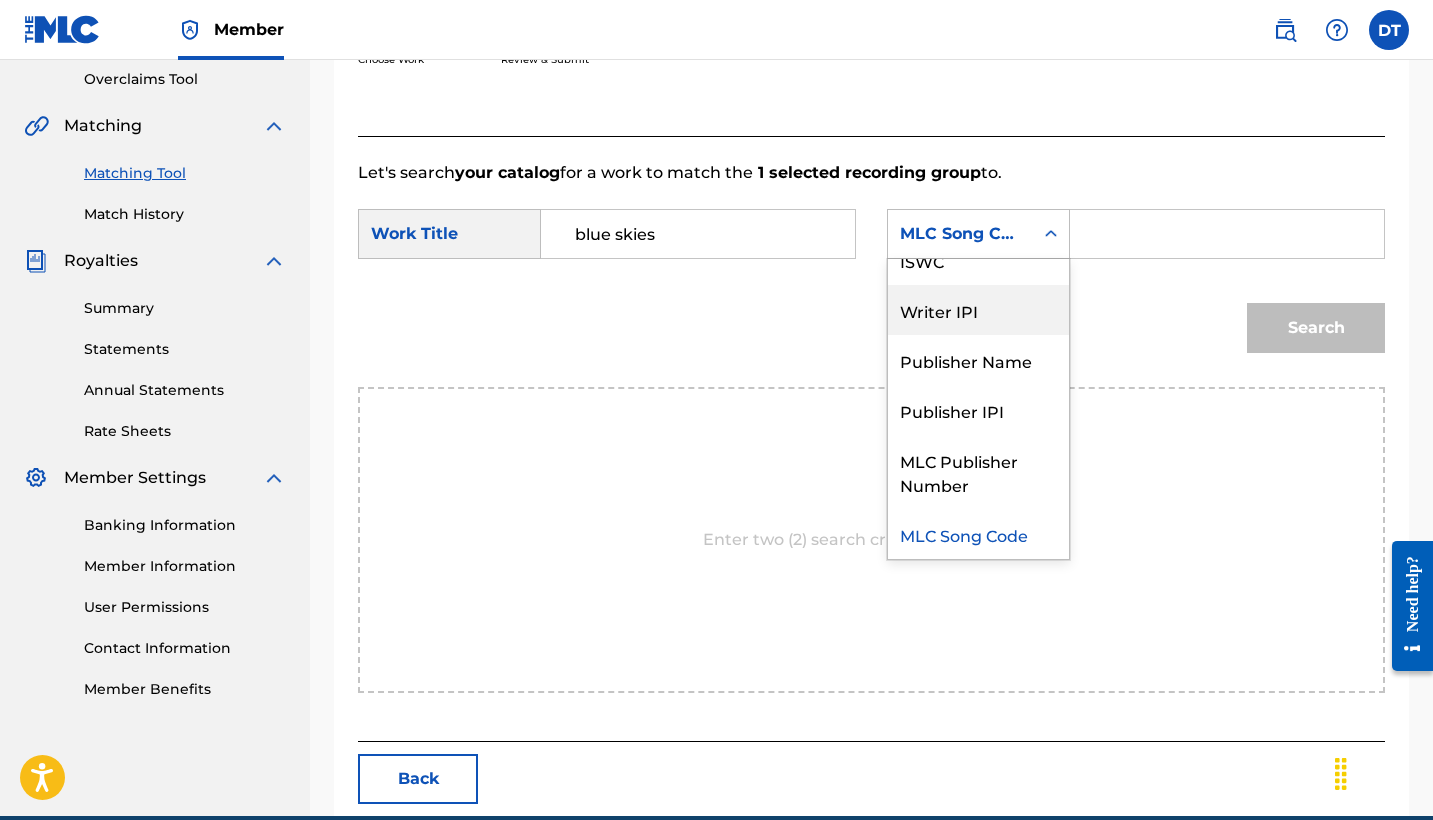 scroll, scrollTop: 0, scrollLeft: 0, axis: both 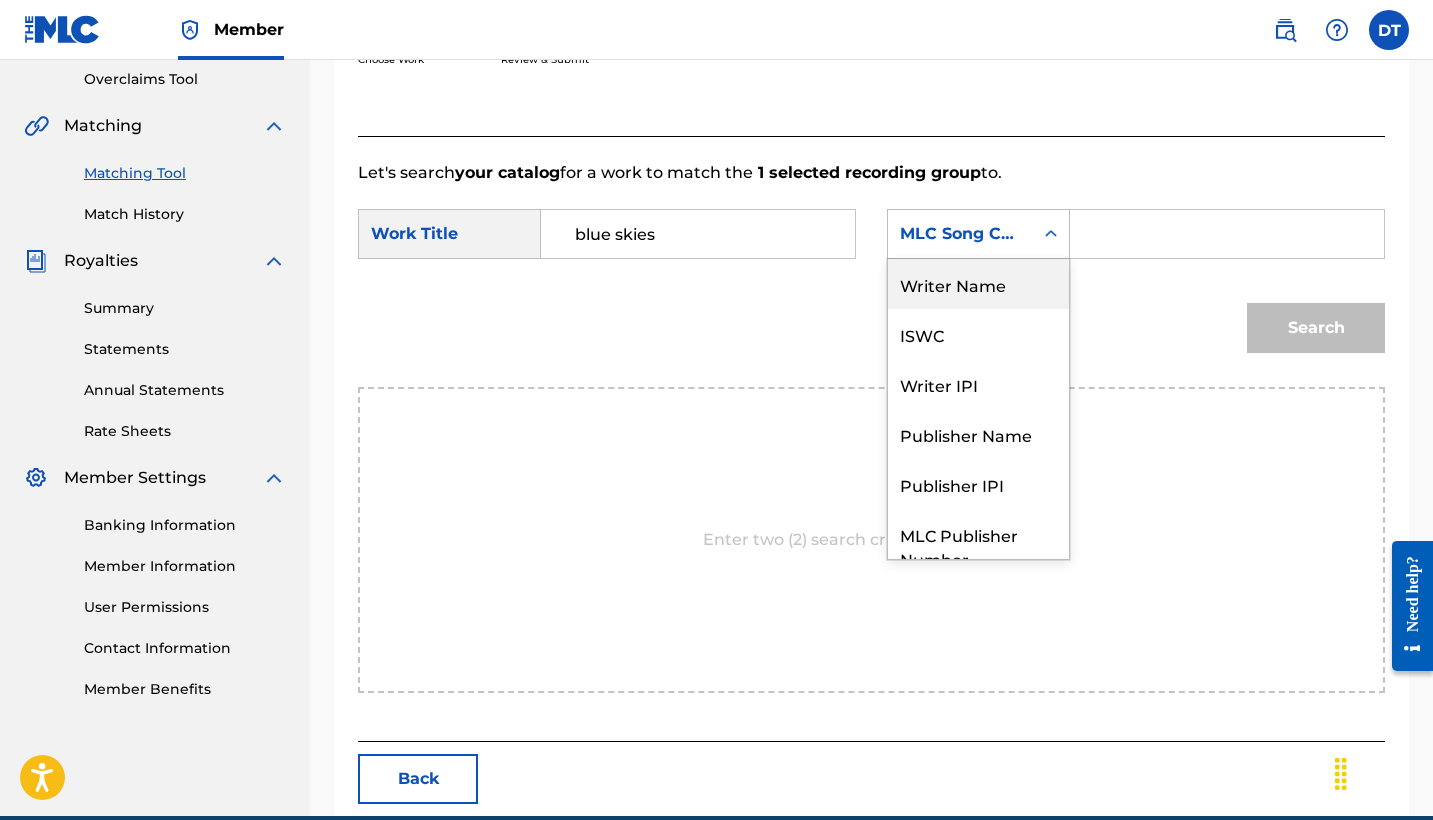 click on "Writer Name" at bounding box center [978, 284] 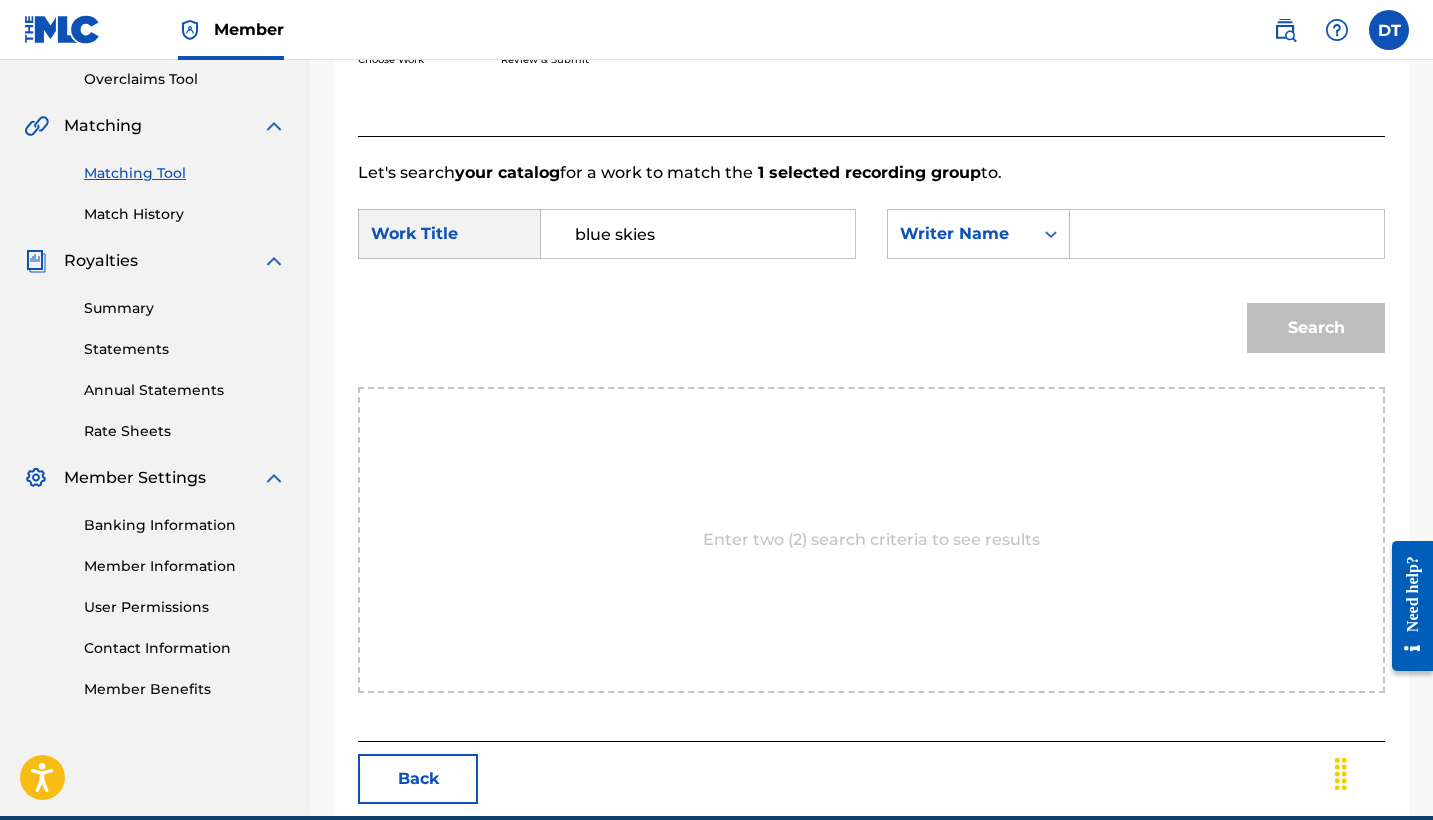 click at bounding box center [1227, 234] 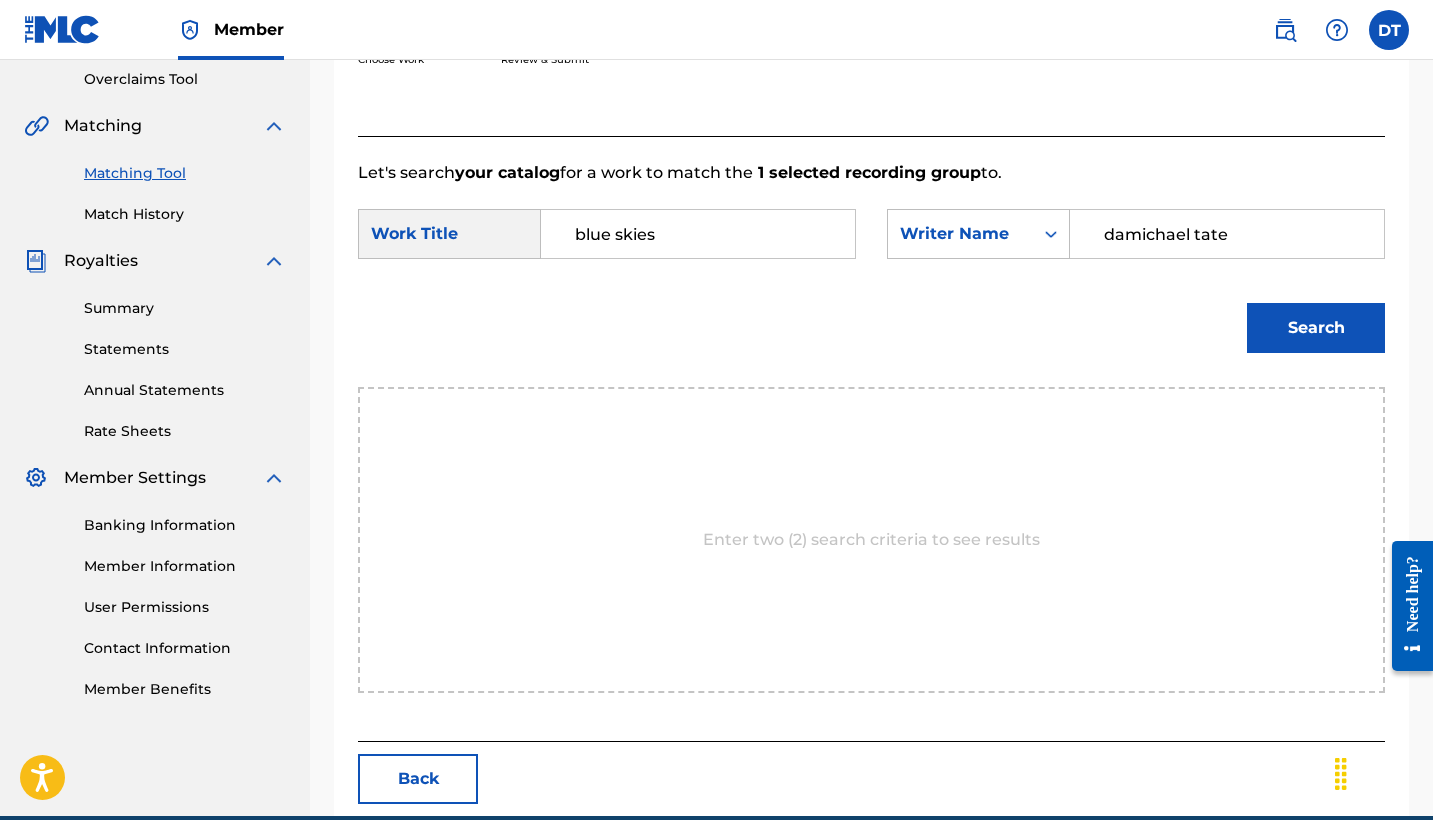 type on "damichael tate" 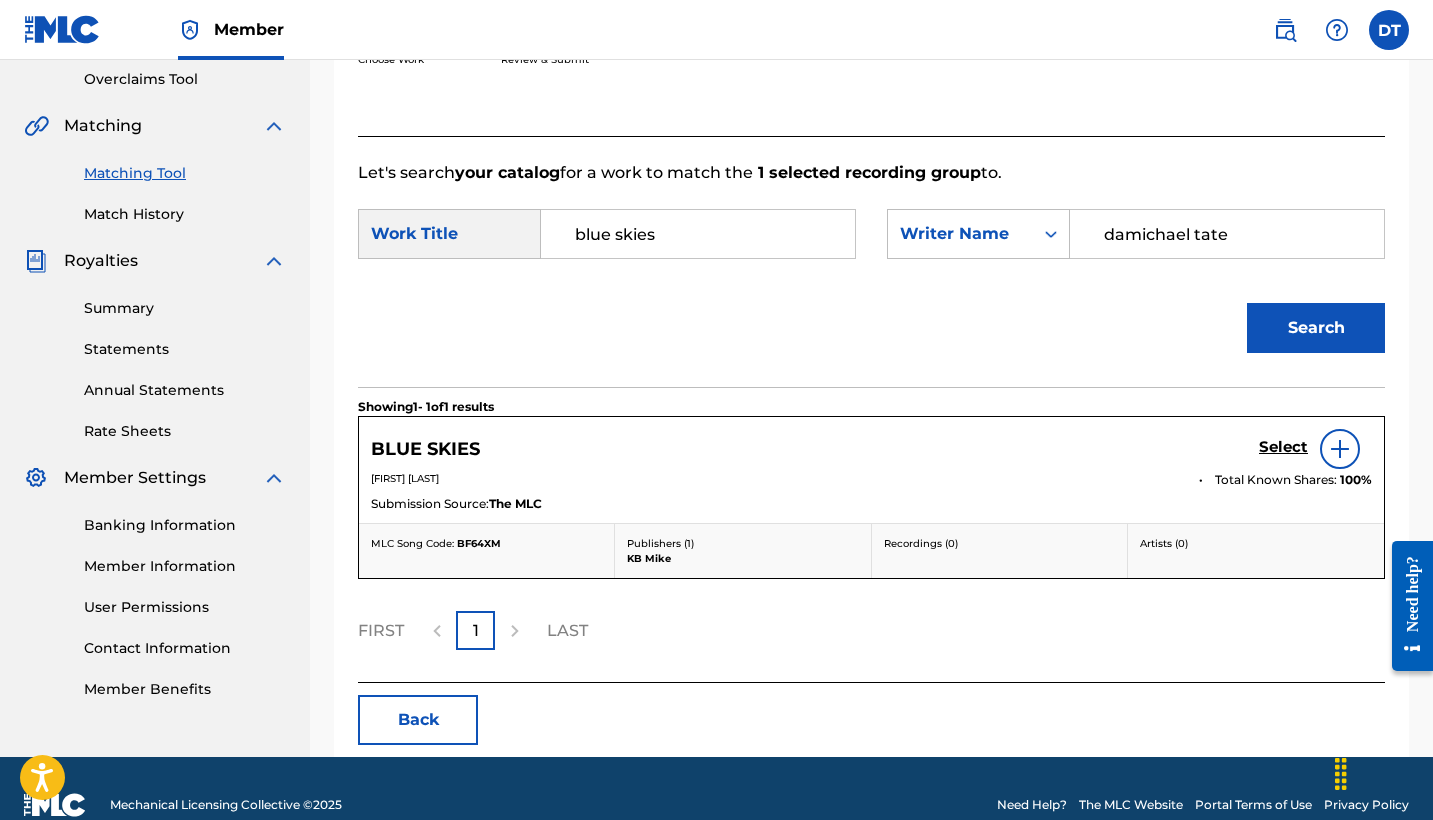click on "Total Known Shares:" at bounding box center (1277, 480) 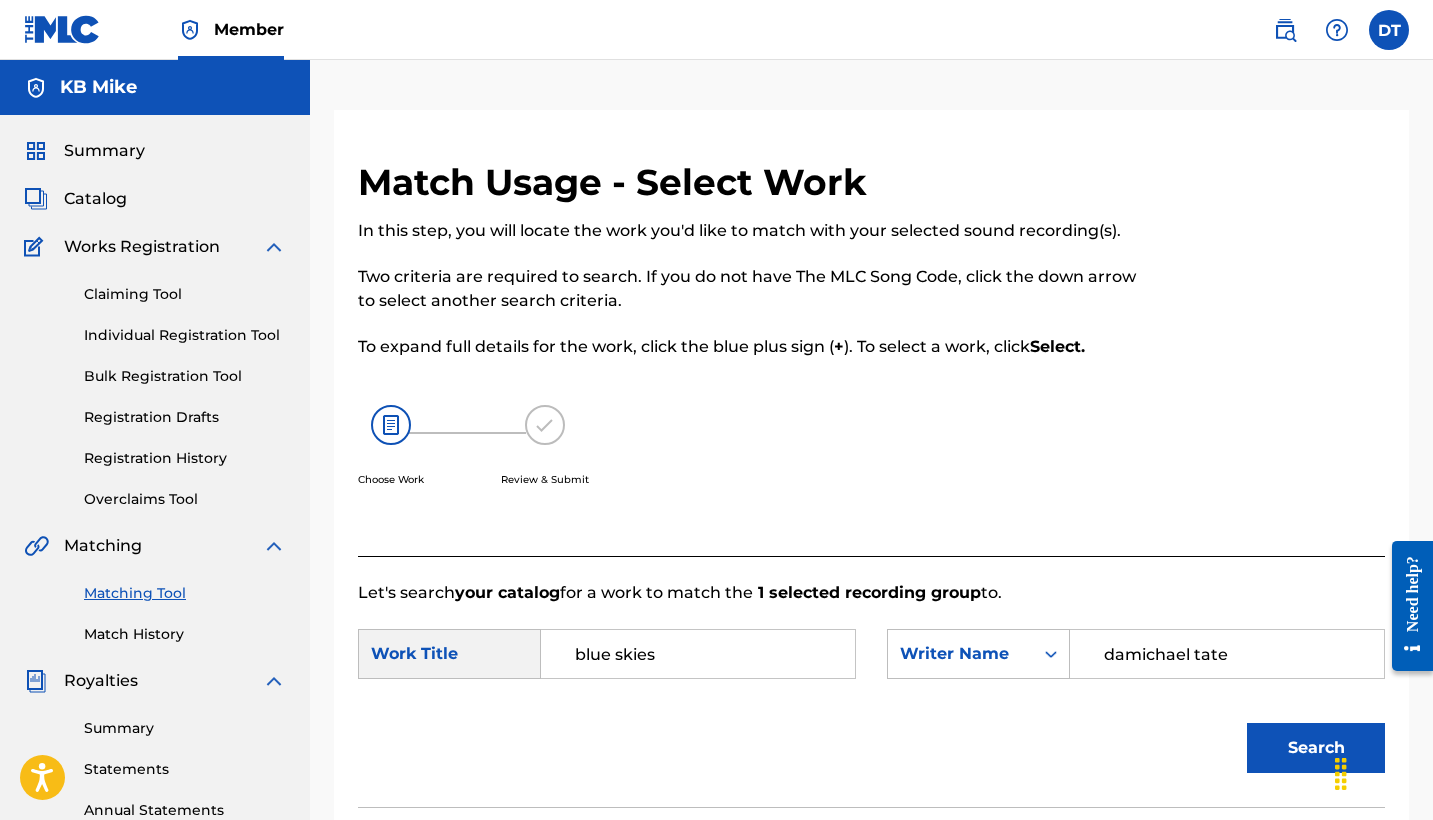 scroll, scrollTop: 0, scrollLeft: 0, axis: both 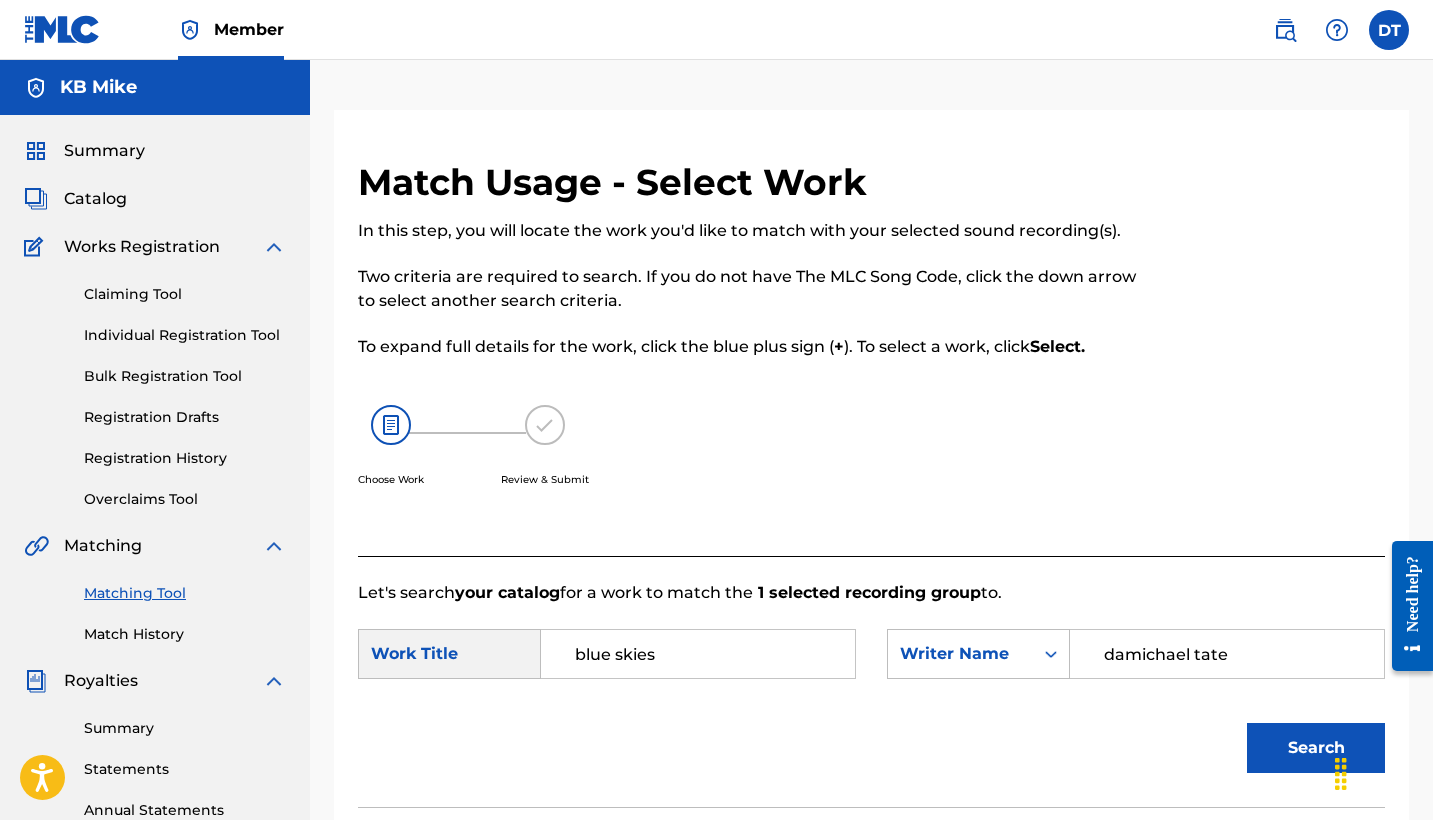 click on "Matching Tool" at bounding box center [185, 593] 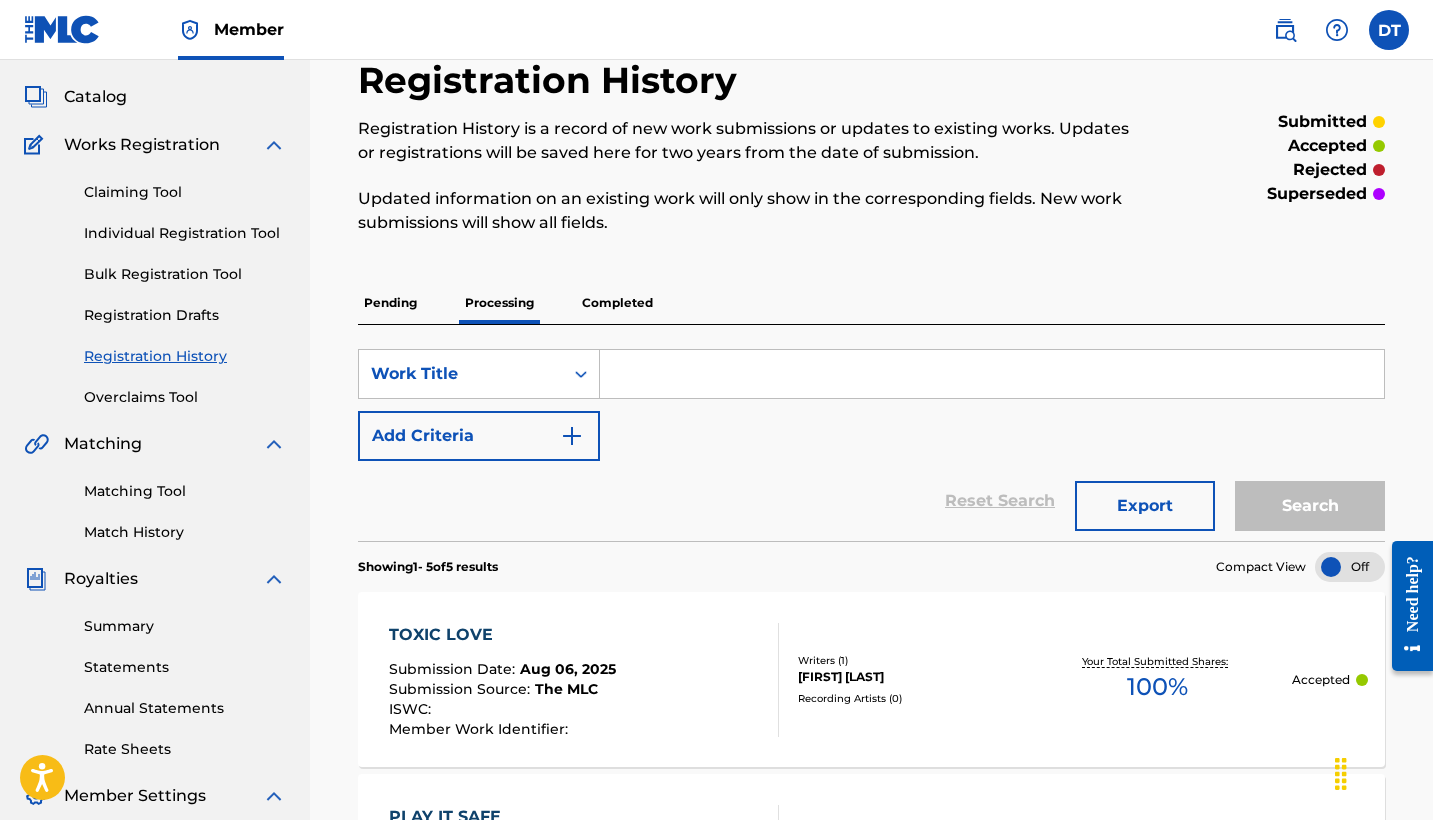 scroll, scrollTop: 109, scrollLeft: 0, axis: vertical 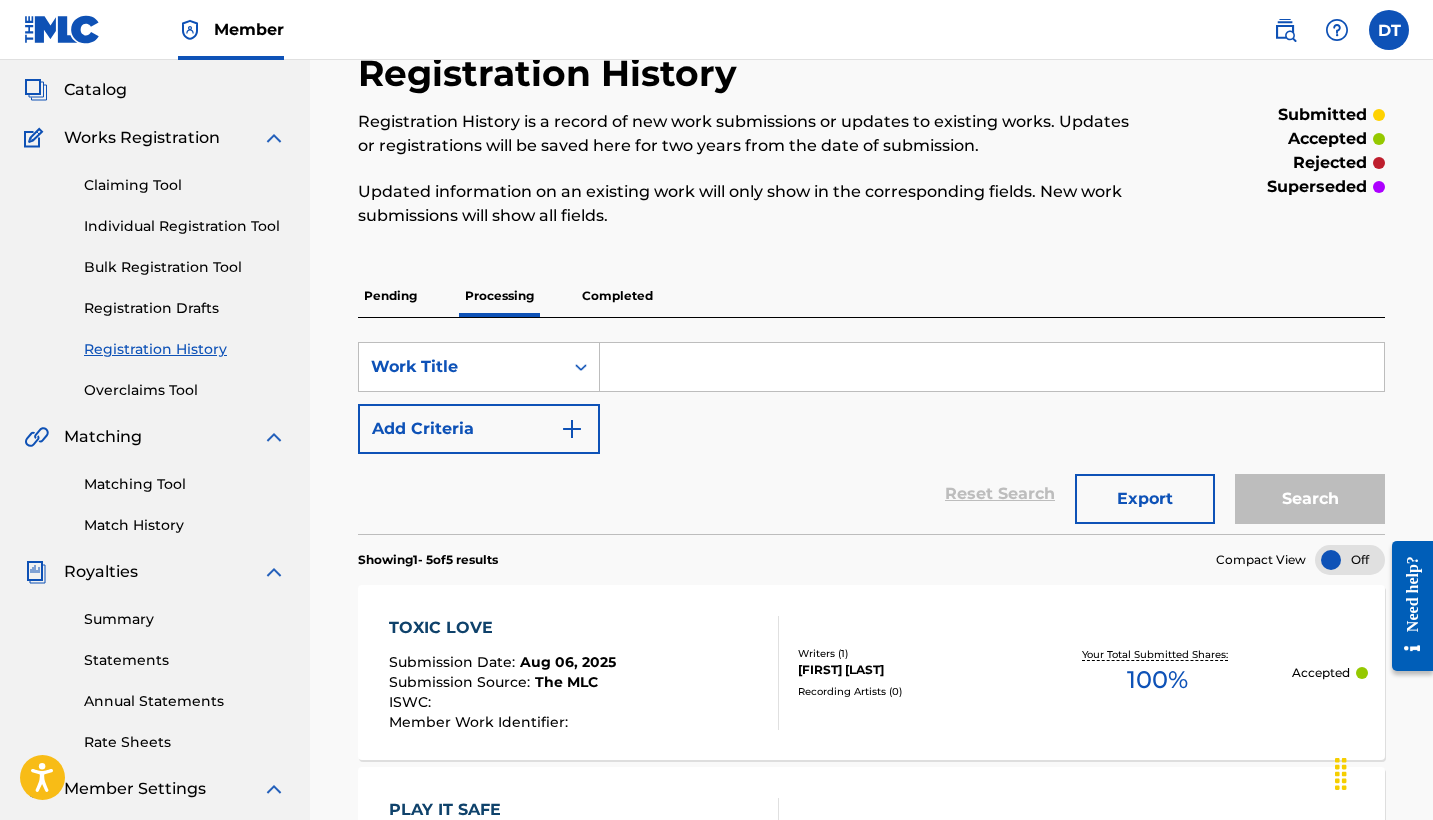 click on "Matching Tool" at bounding box center [185, 484] 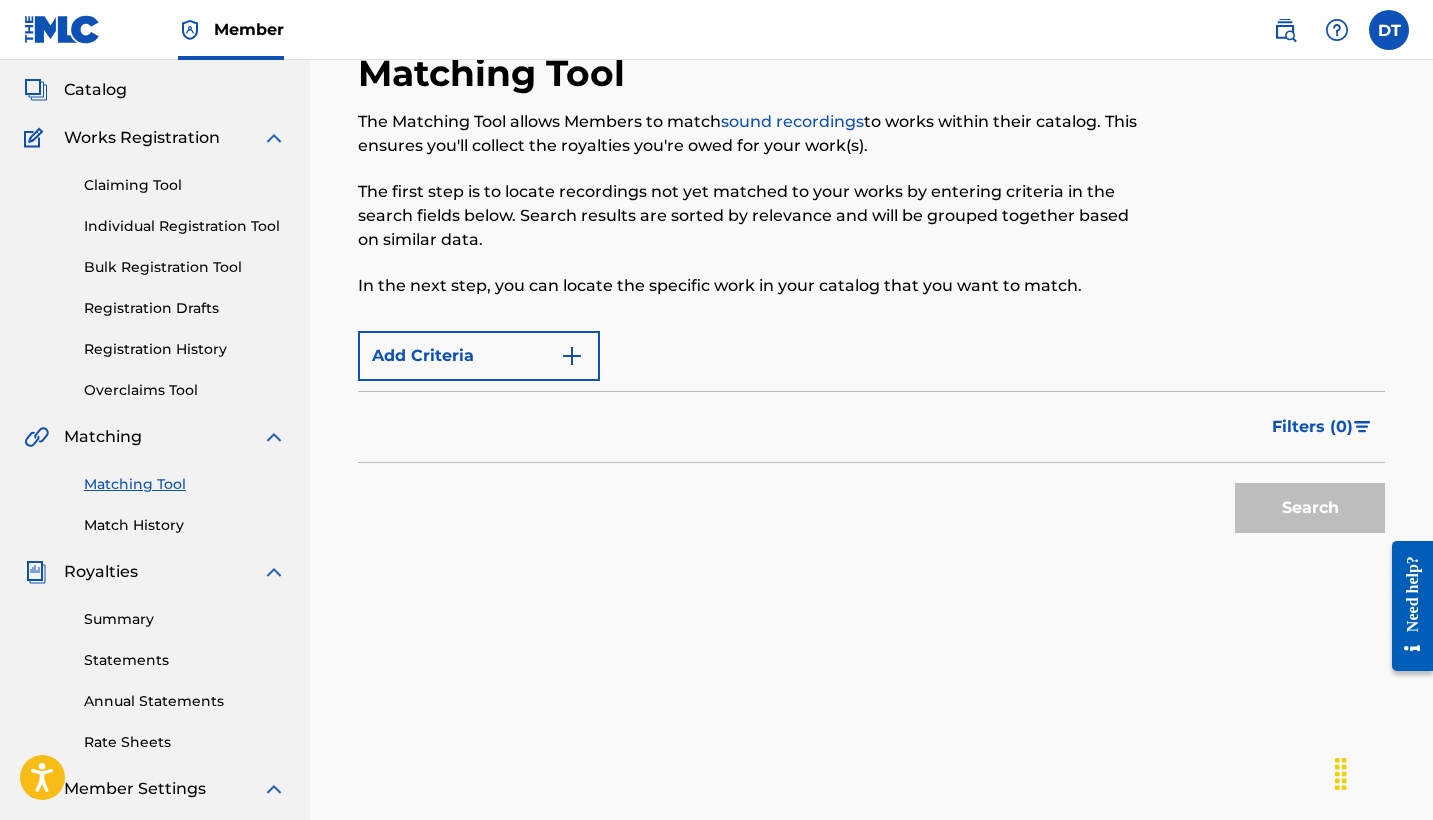 scroll, scrollTop: 0, scrollLeft: 0, axis: both 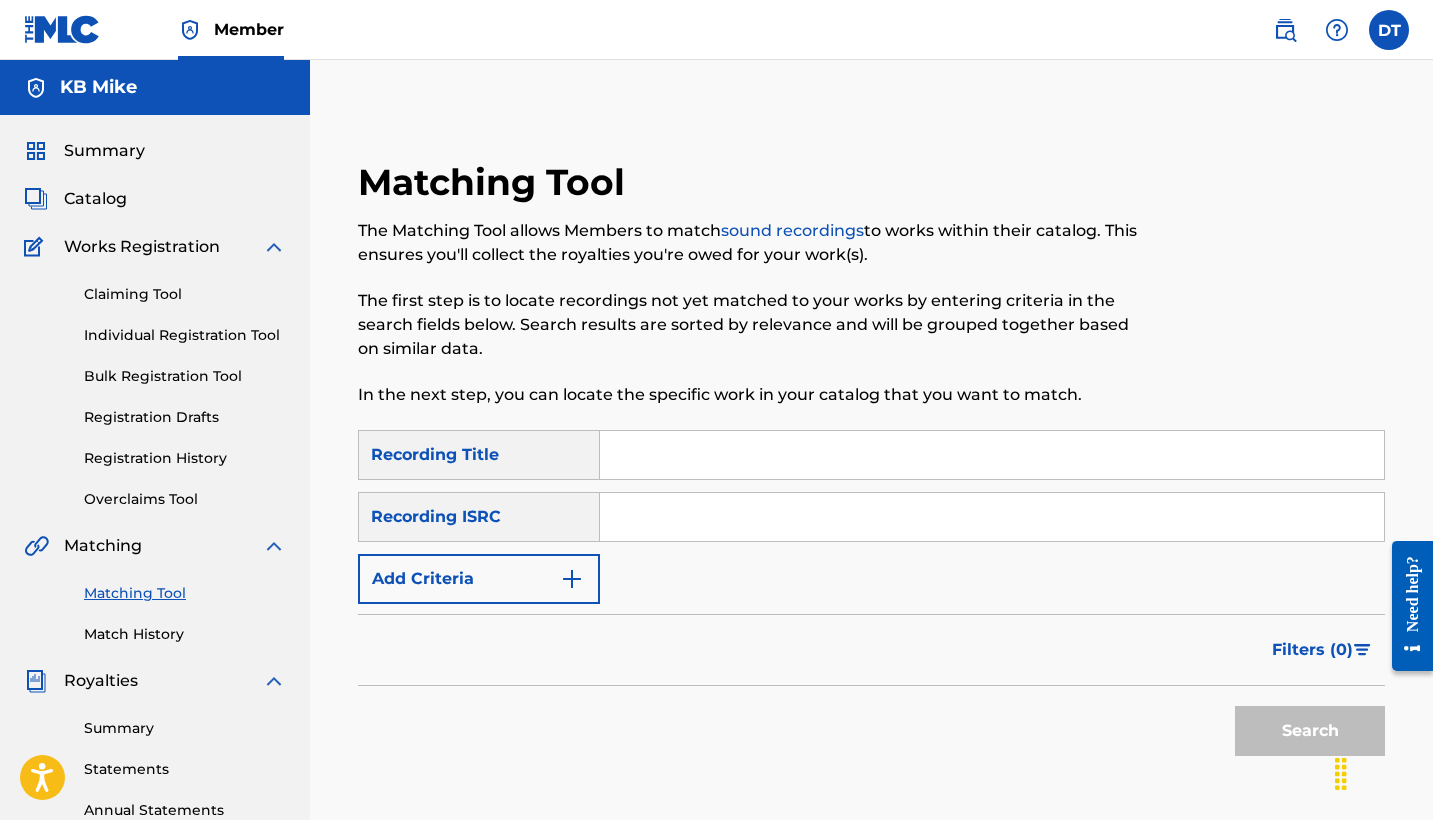 click at bounding box center [992, 455] 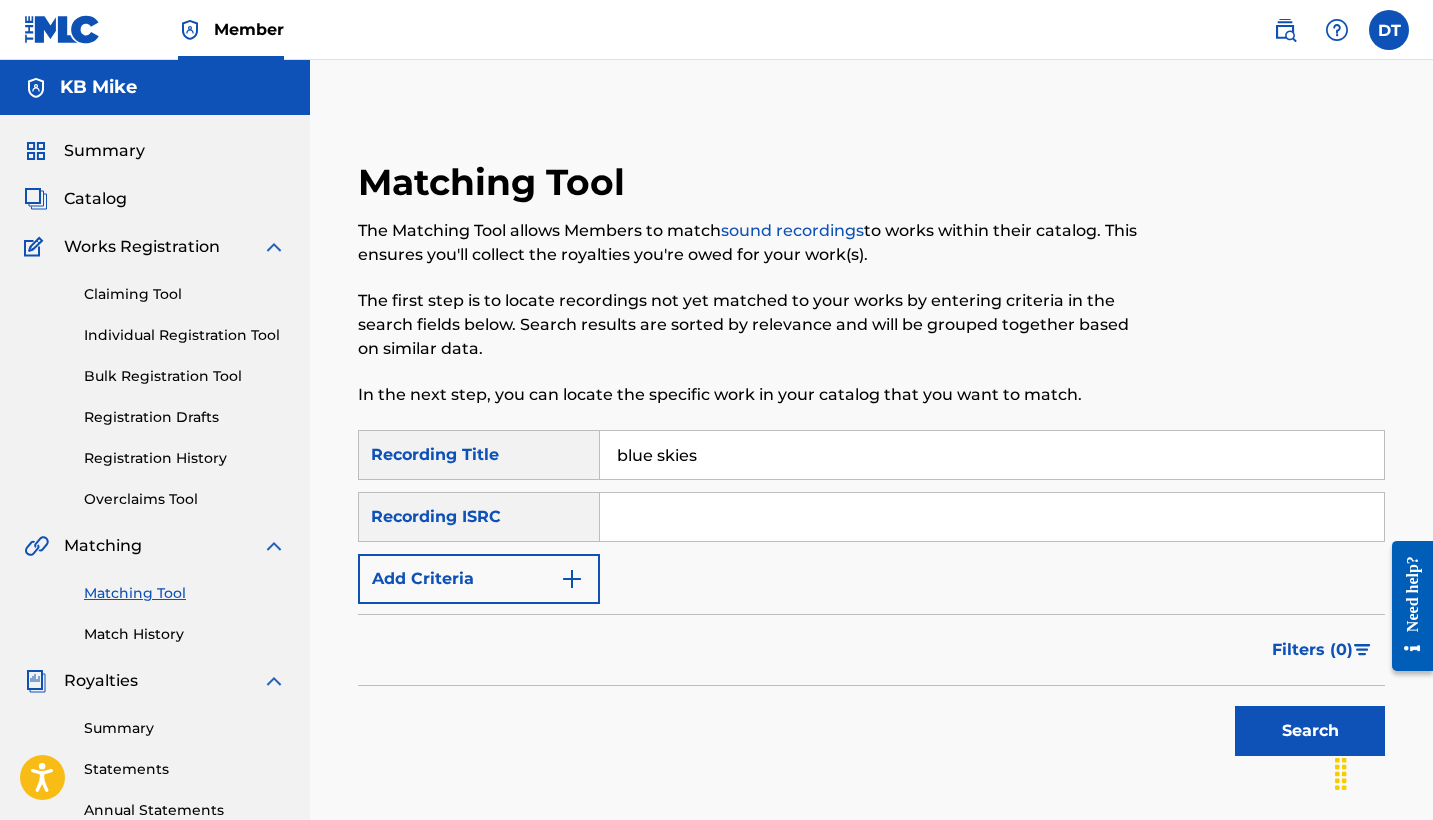type on "blue skies" 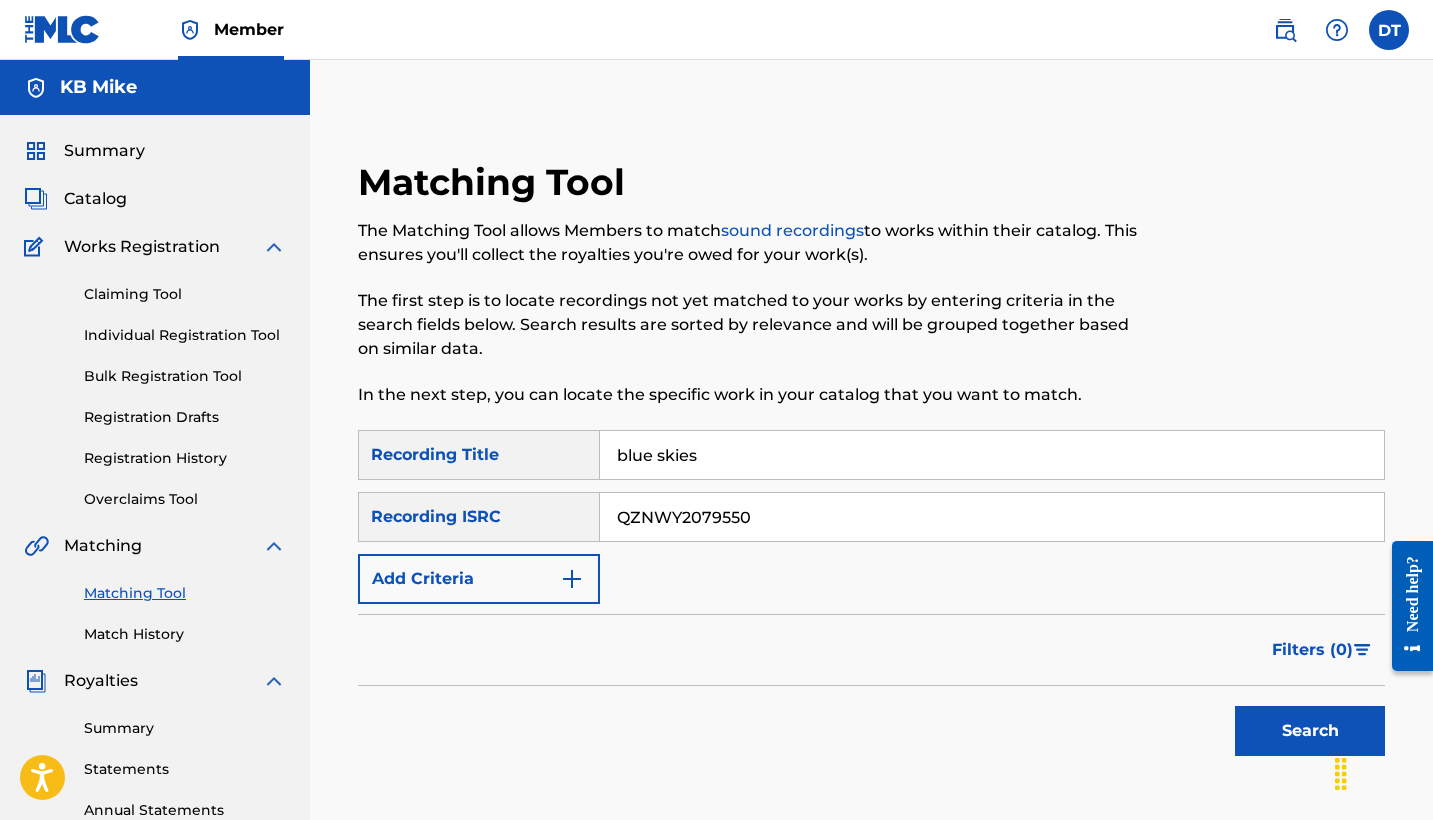 type on "QZNWY2079550" 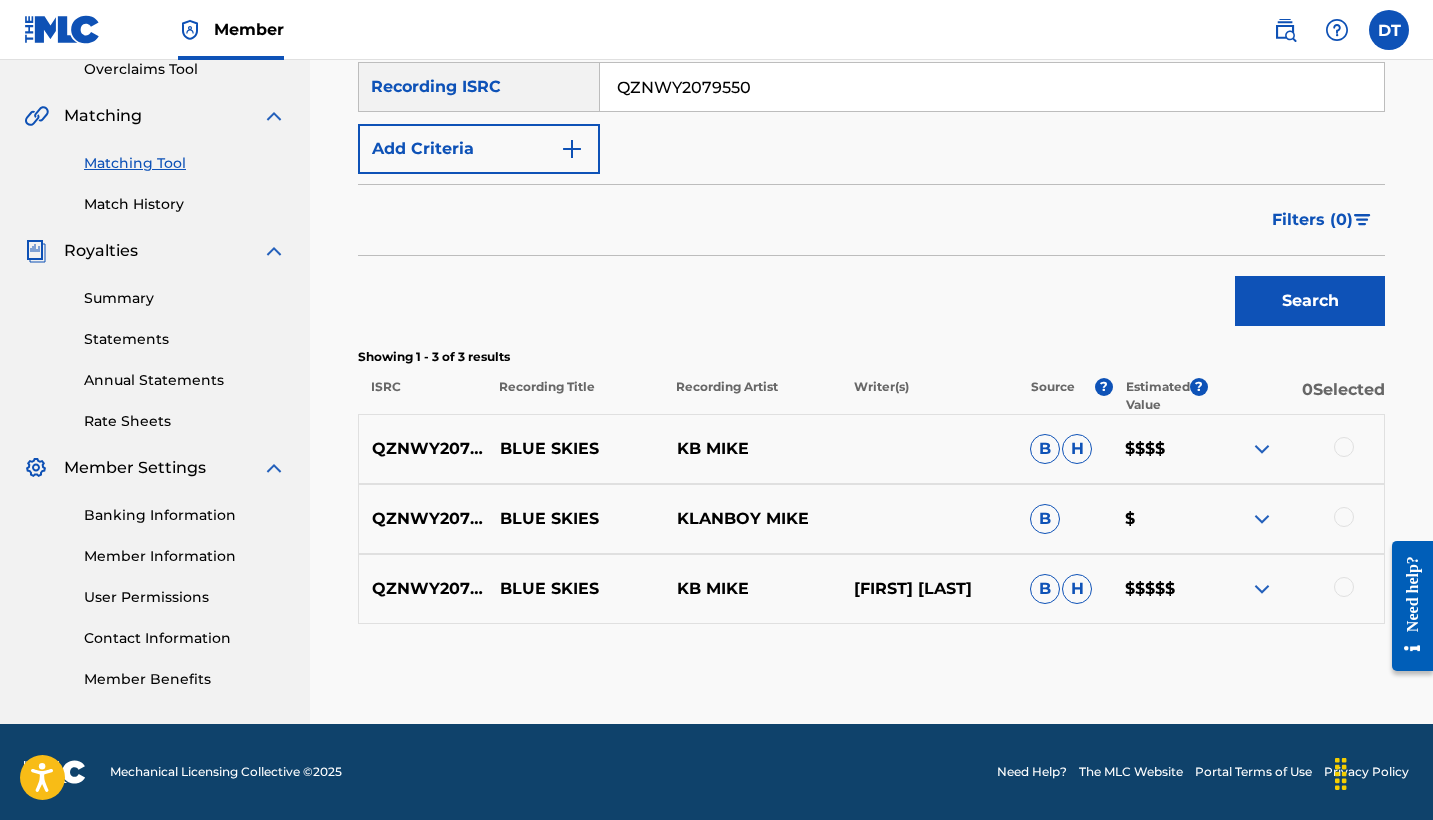 scroll, scrollTop: 430, scrollLeft: 0, axis: vertical 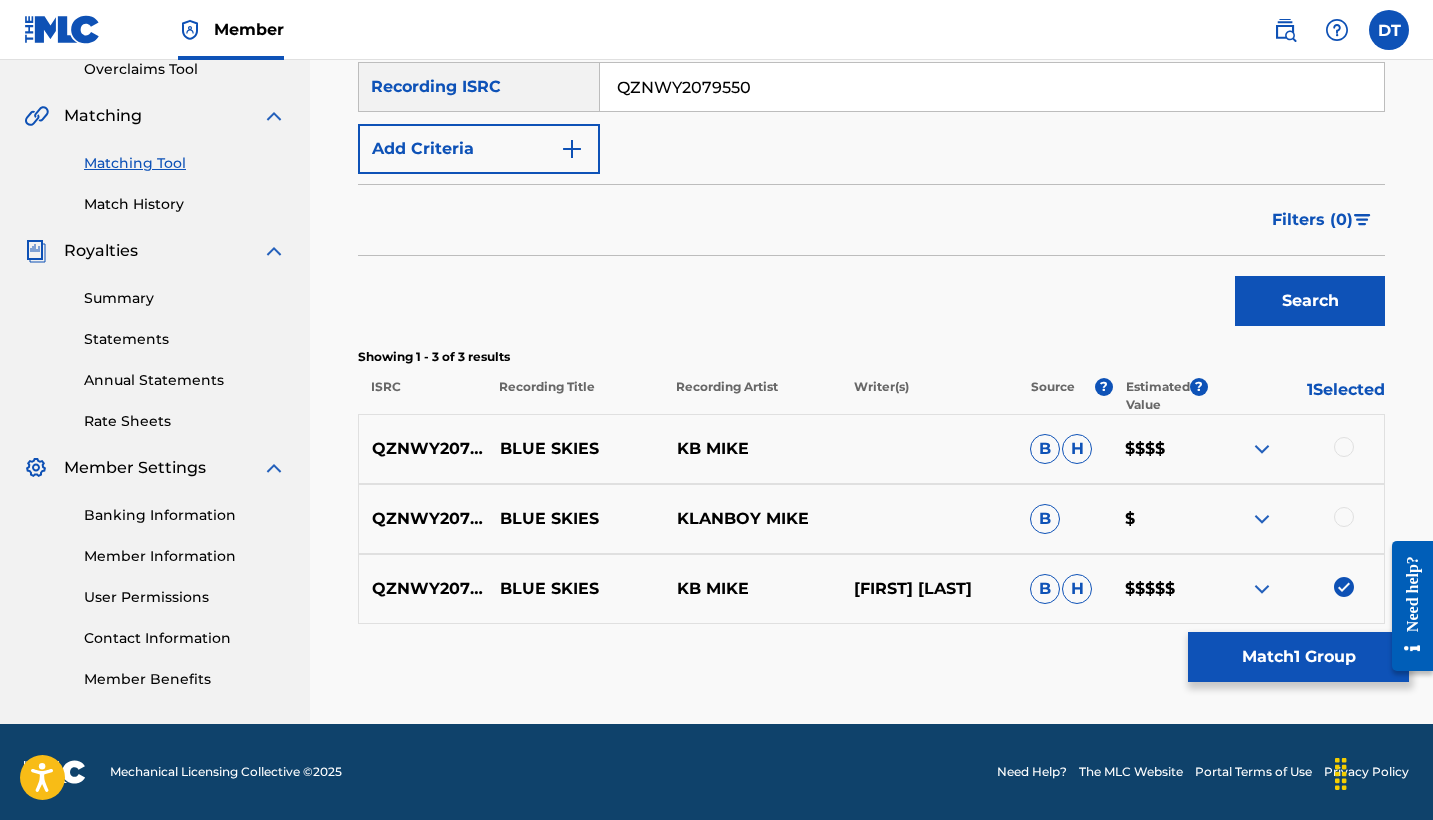 click at bounding box center [1344, 517] 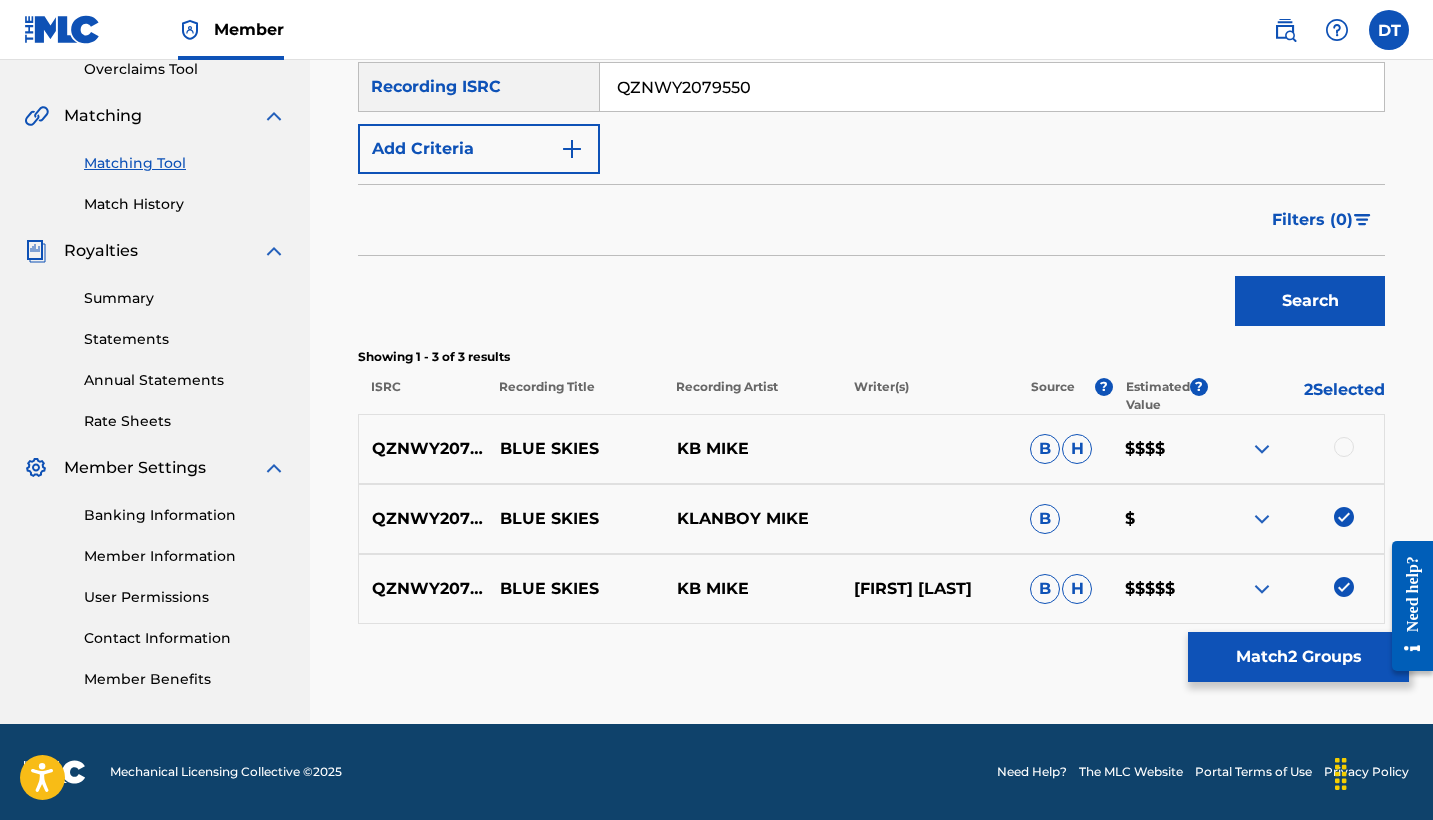click at bounding box center [1344, 447] 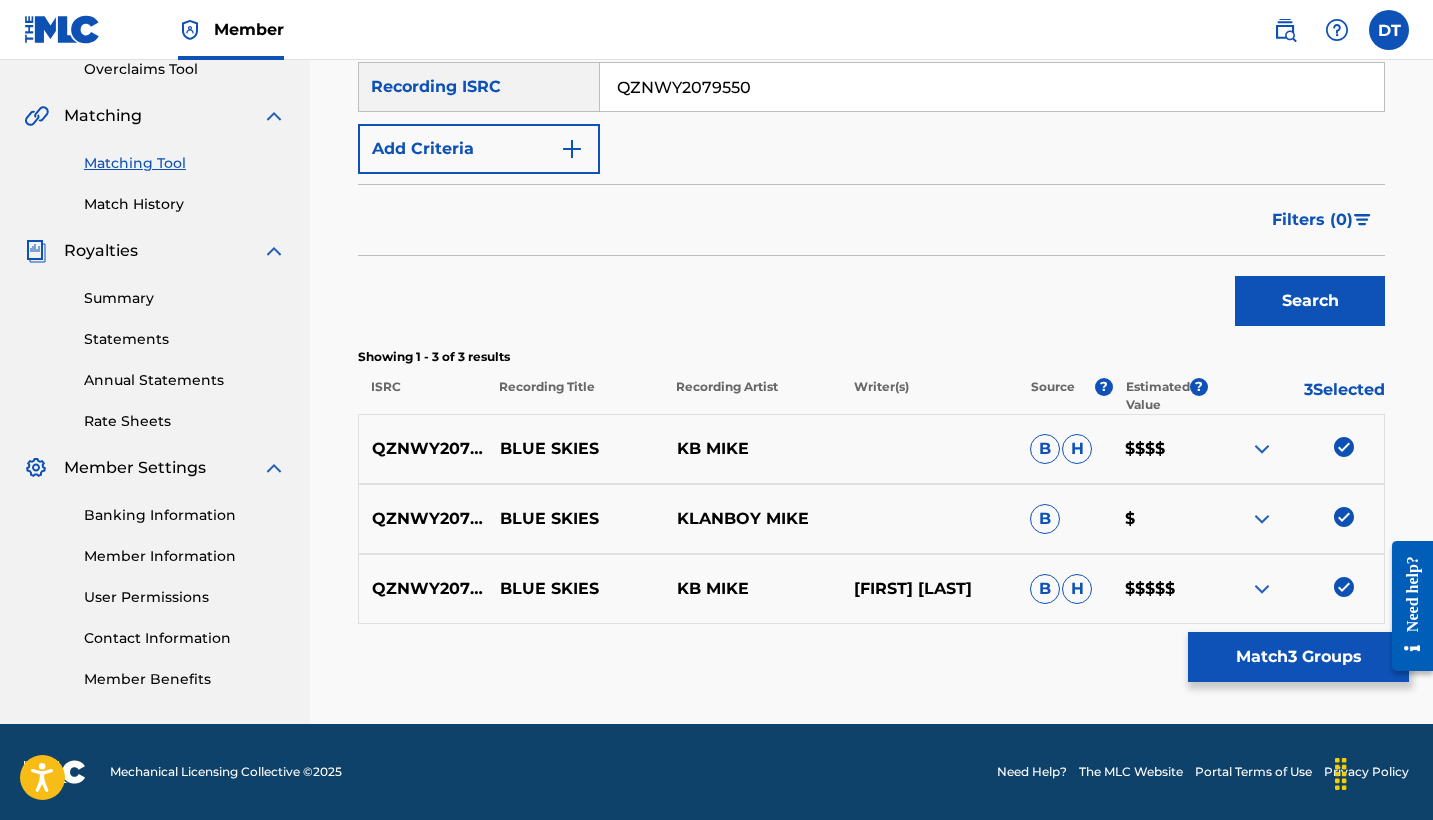 click on "Match  3 Groups" at bounding box center [1298, 657] 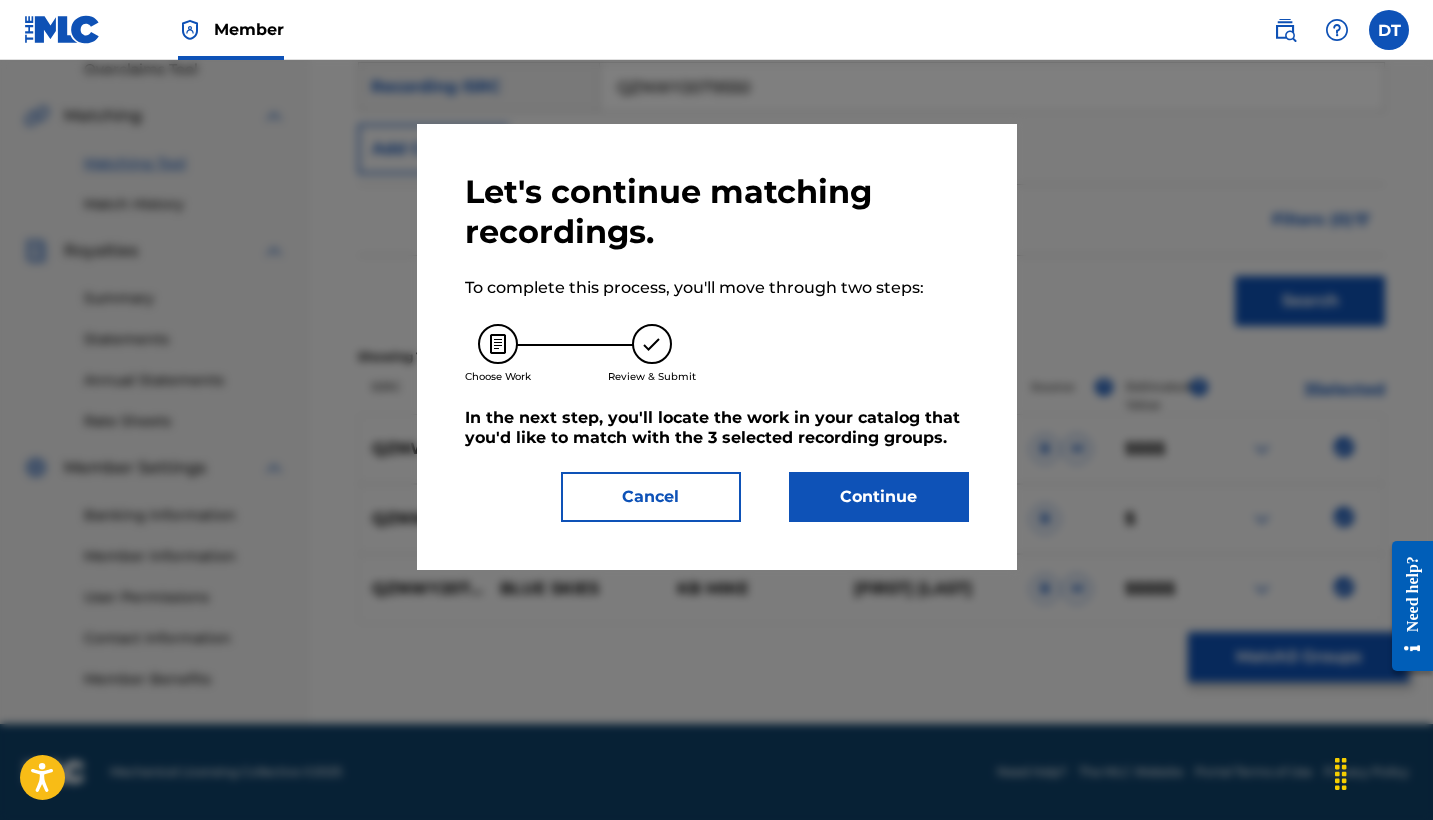 click on "Continue" at bounding box center (879, 497) 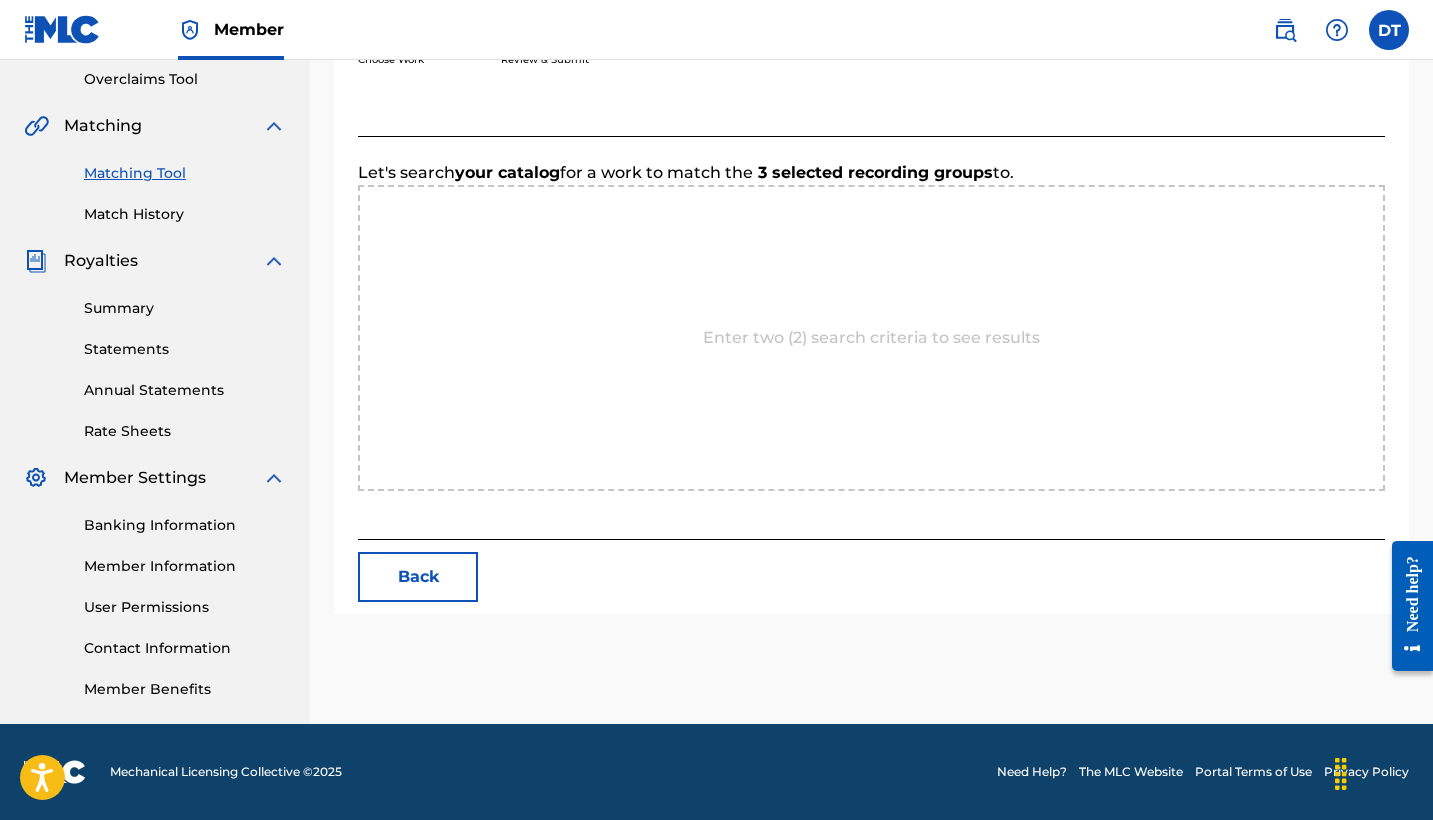 scroll, scrollTop: 420, scrollLeft: 0, axis: vertical 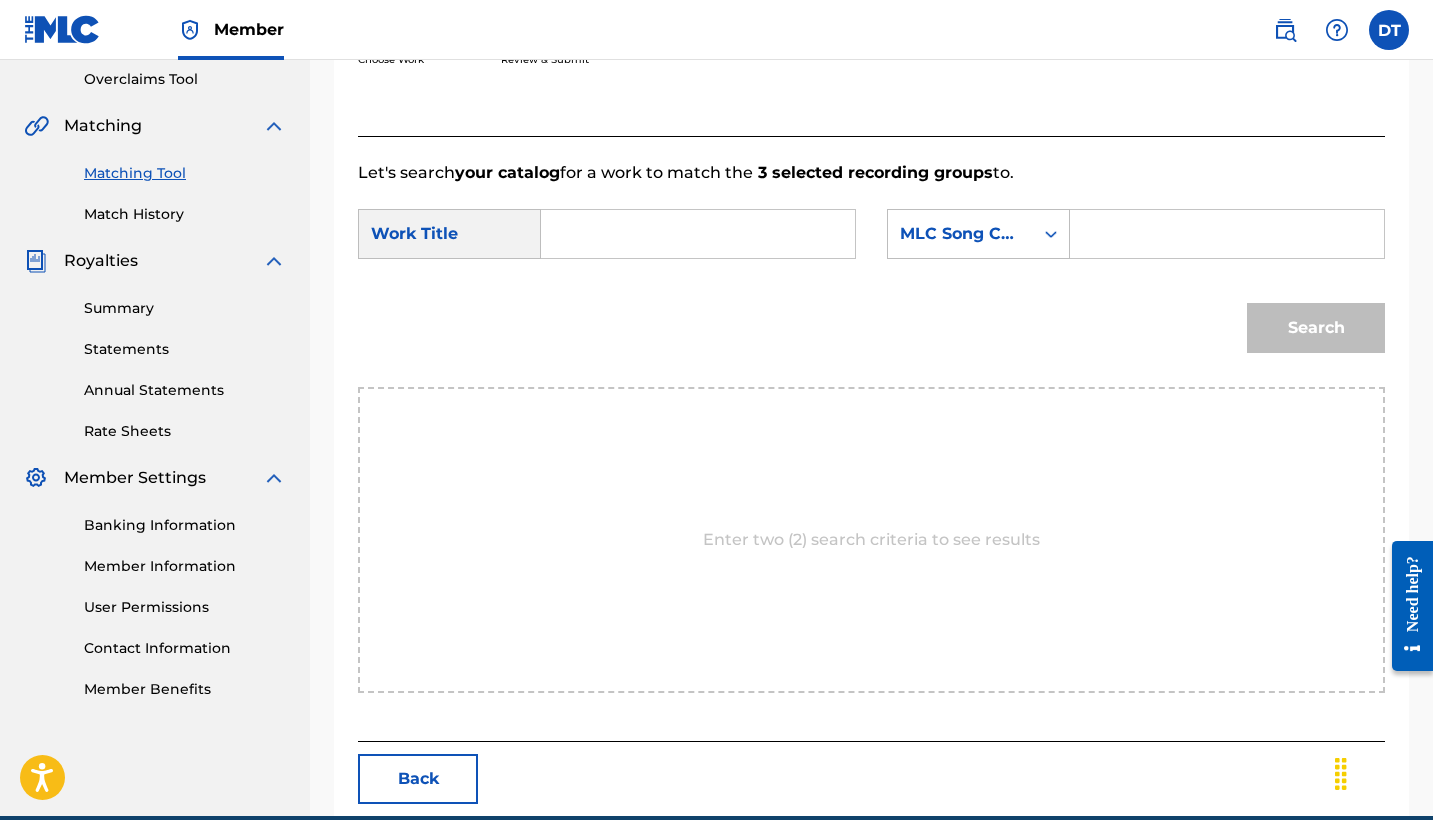 click at bounding box center [698, 234] 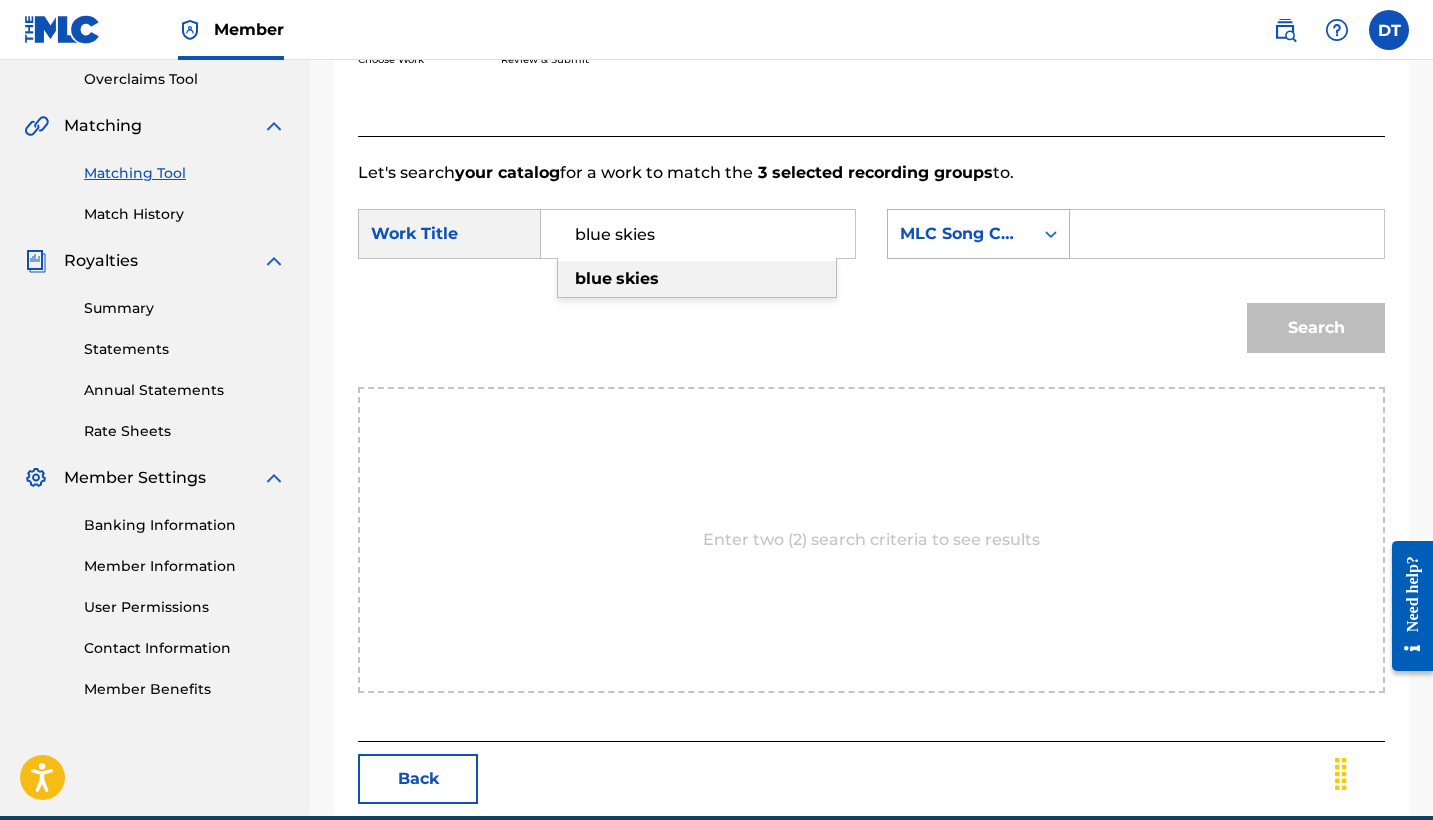 type on "blue skies" 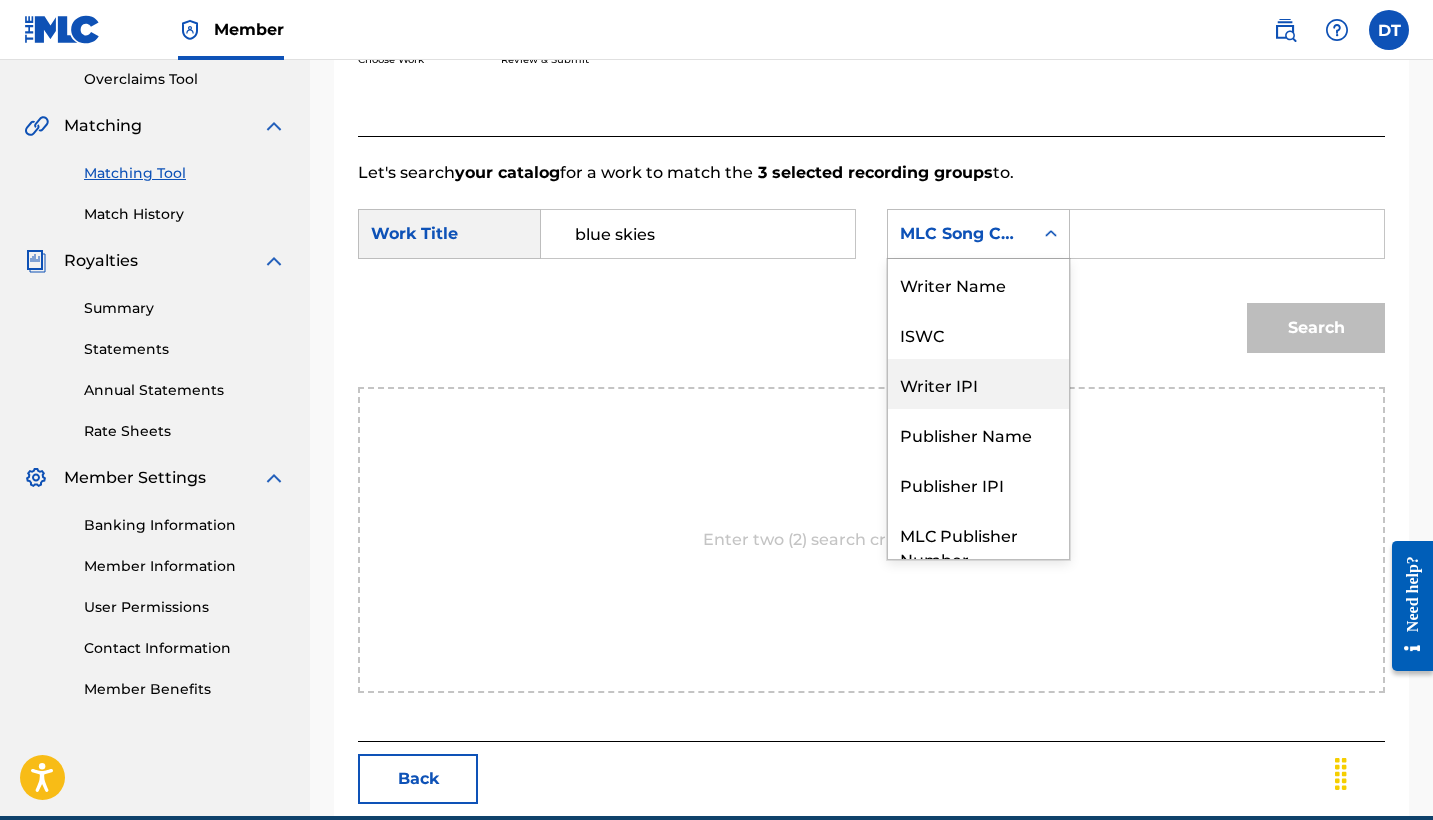 scroll, scrollTop: 0, scrollLeft: 0, axis: both 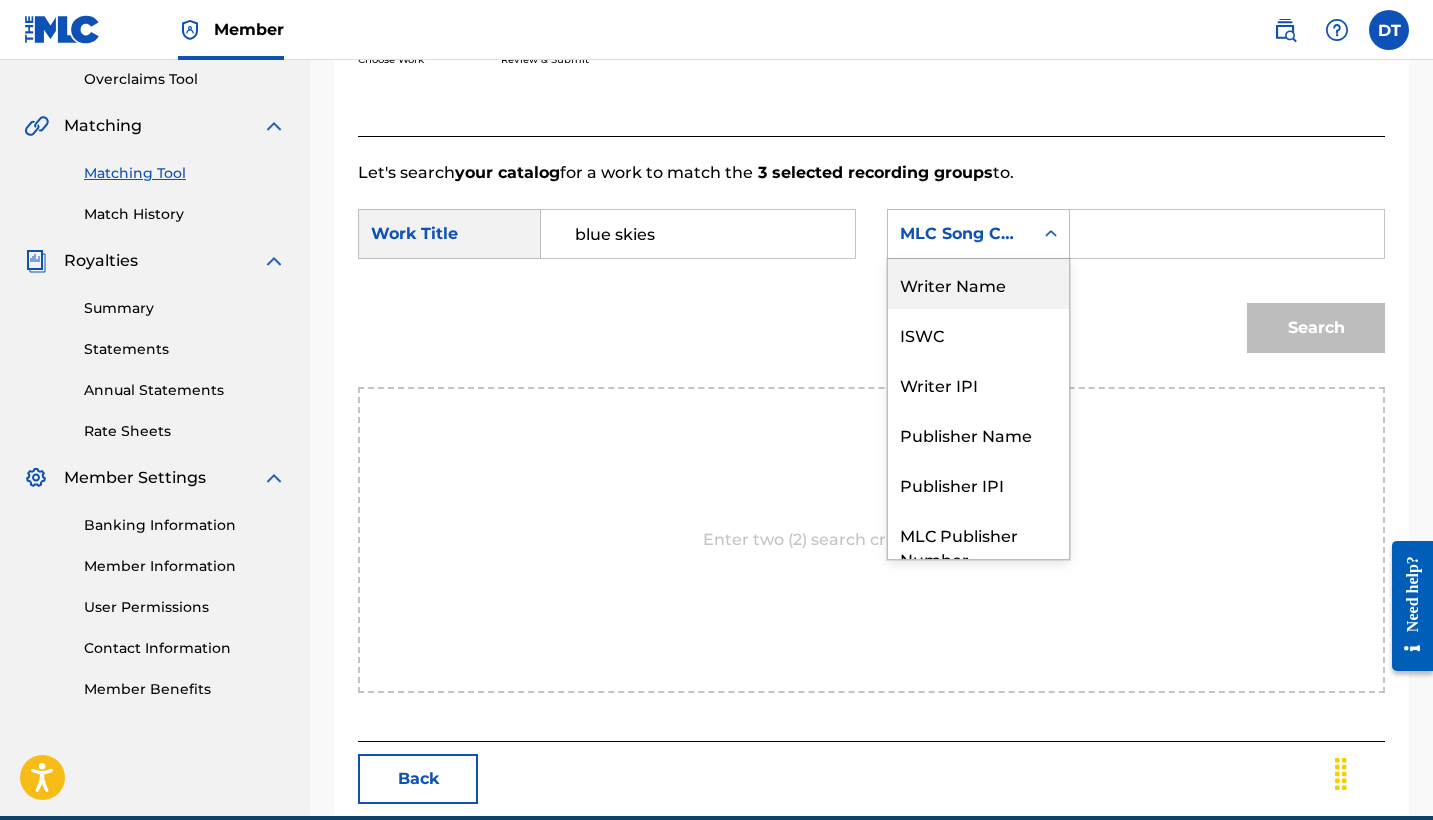 click on "Writer Name" at bounding box center [978, 284] 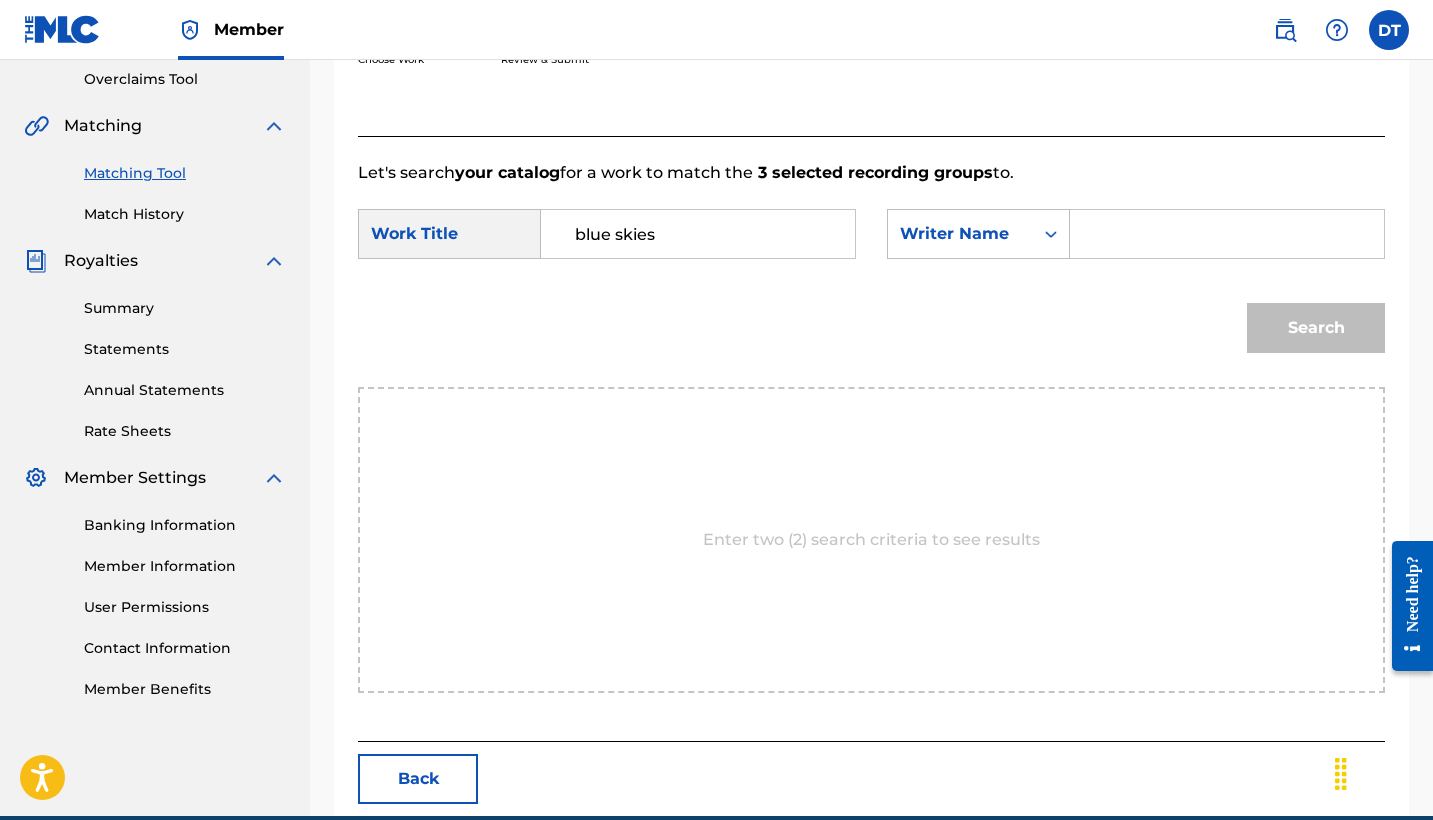 click at bounding box center (1227, 234) 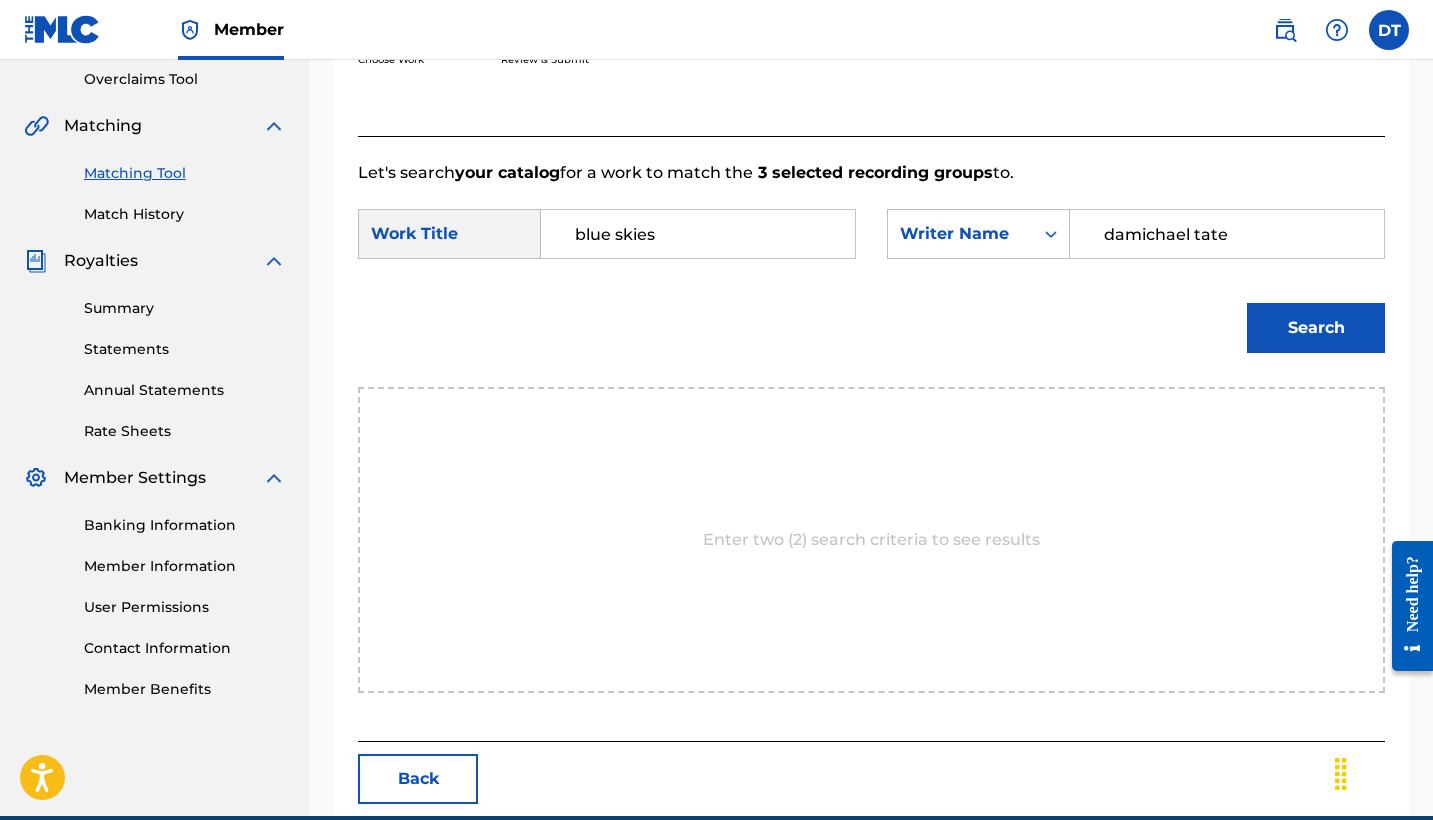 type on "damichael tate" 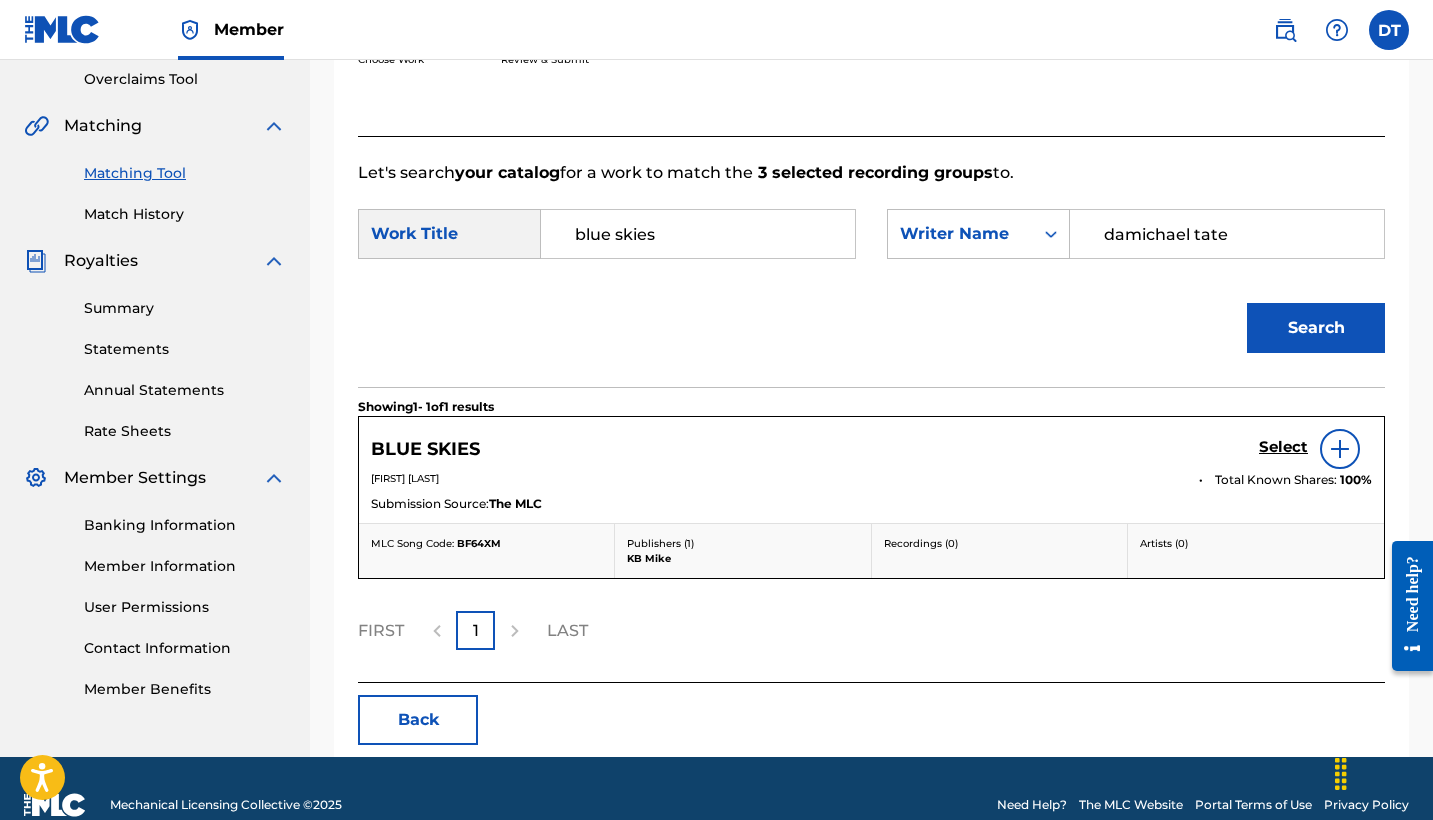 click at bounding box center [1340, 449] 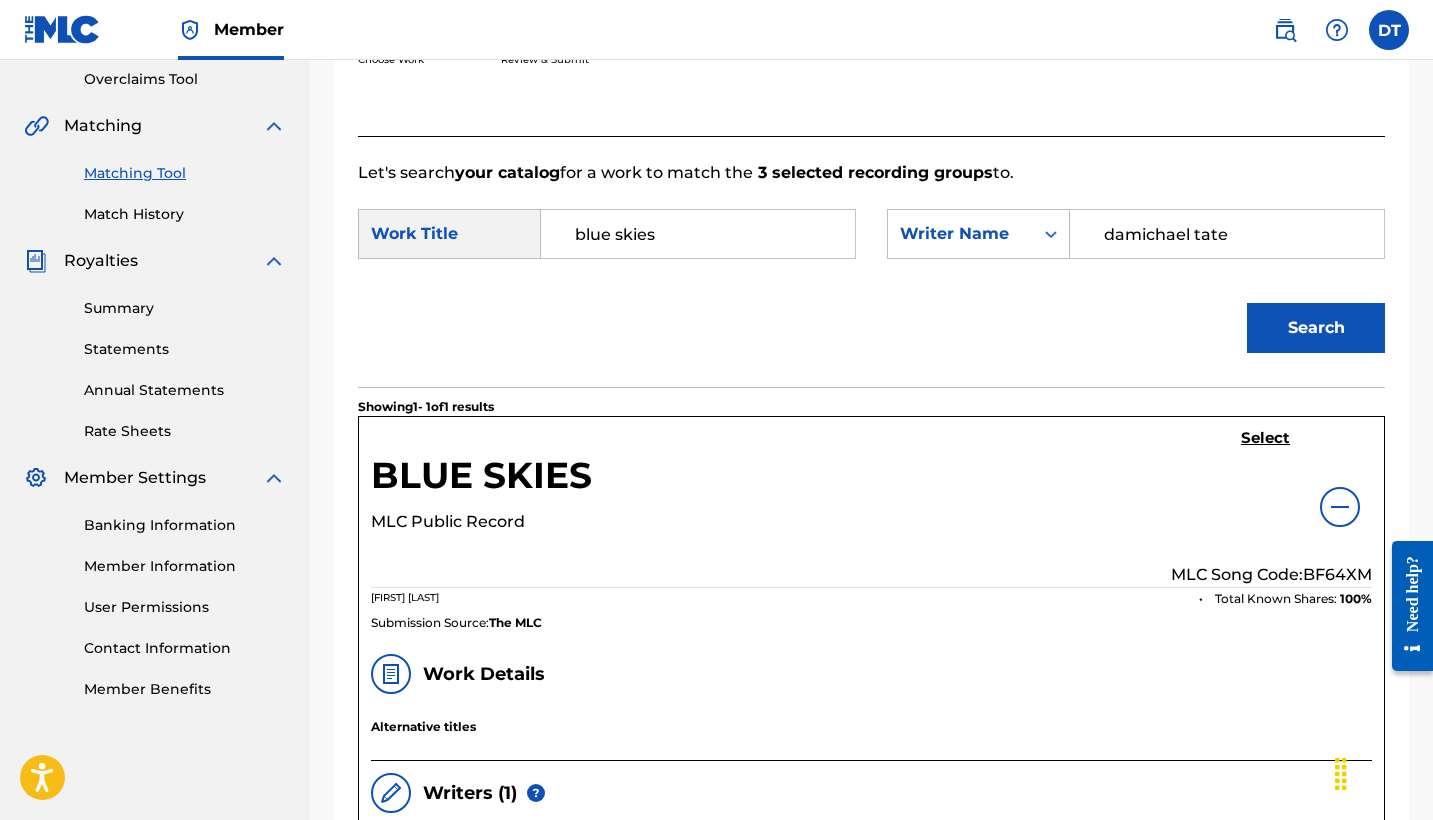 click on "Select" at bounding box center (1265, 438) 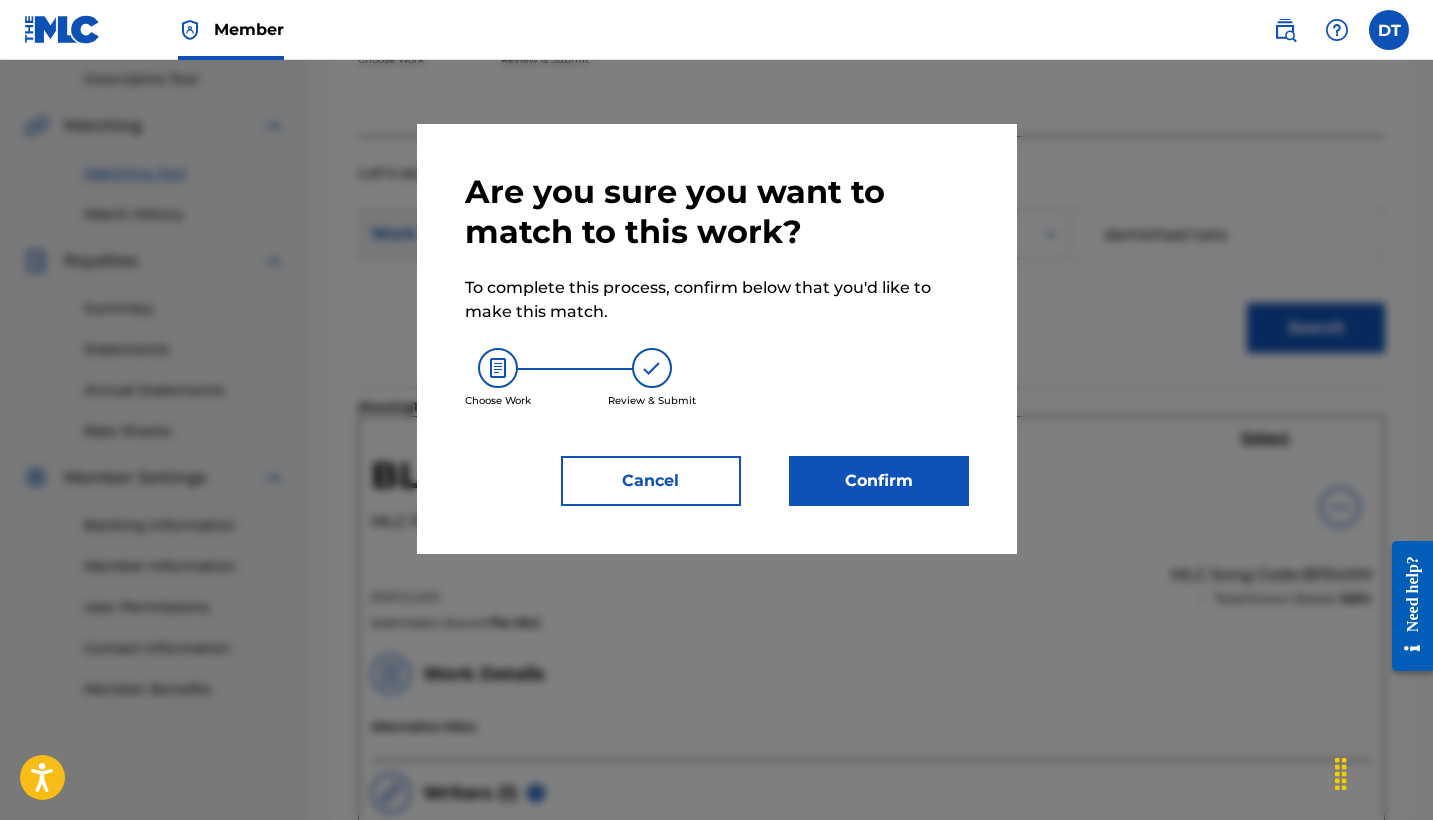 click on "Confirm" at bounding box center [879, 481] 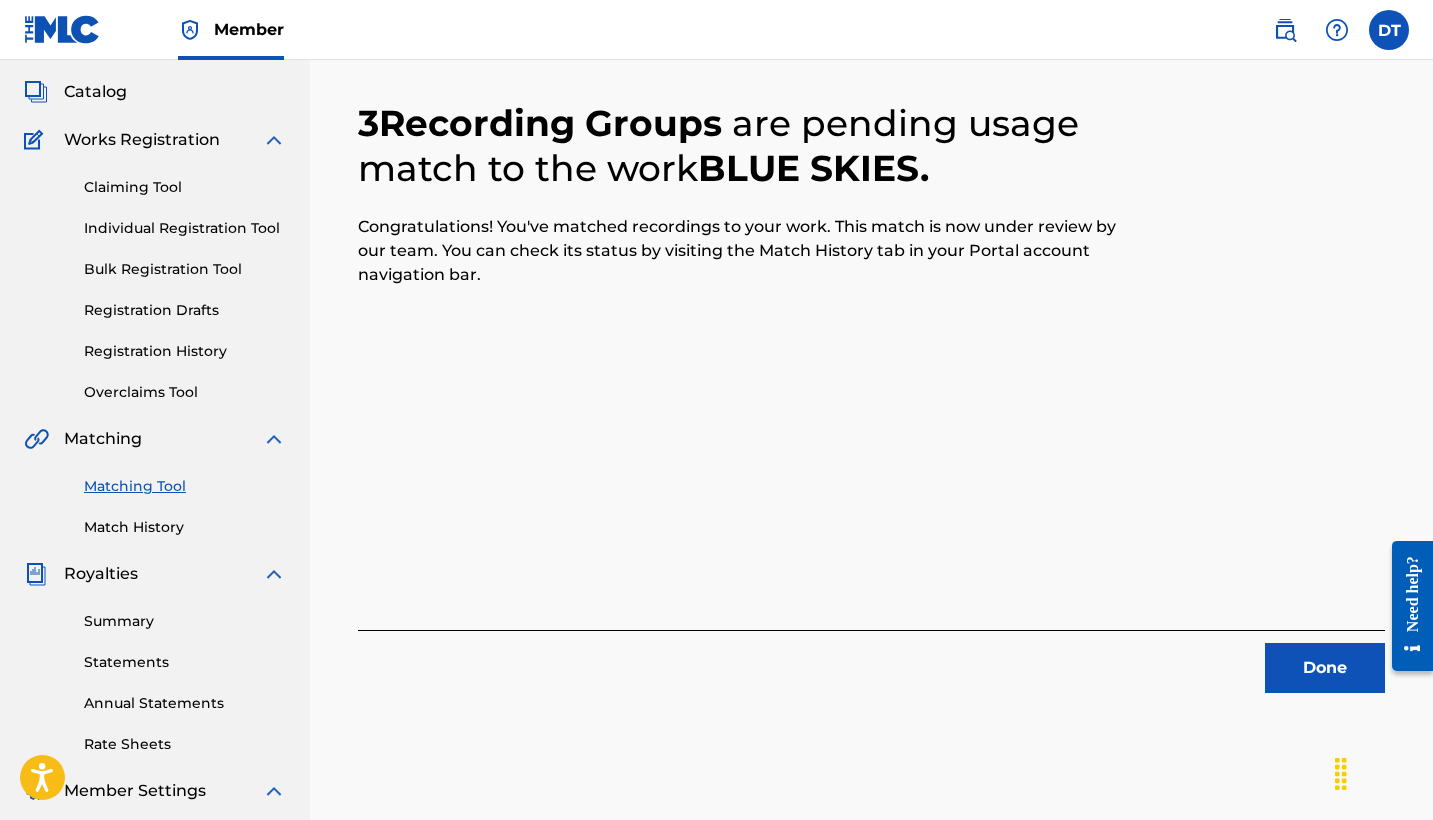 scroll, scrollTop: 108, scrollLeft: 0, axis: vertical 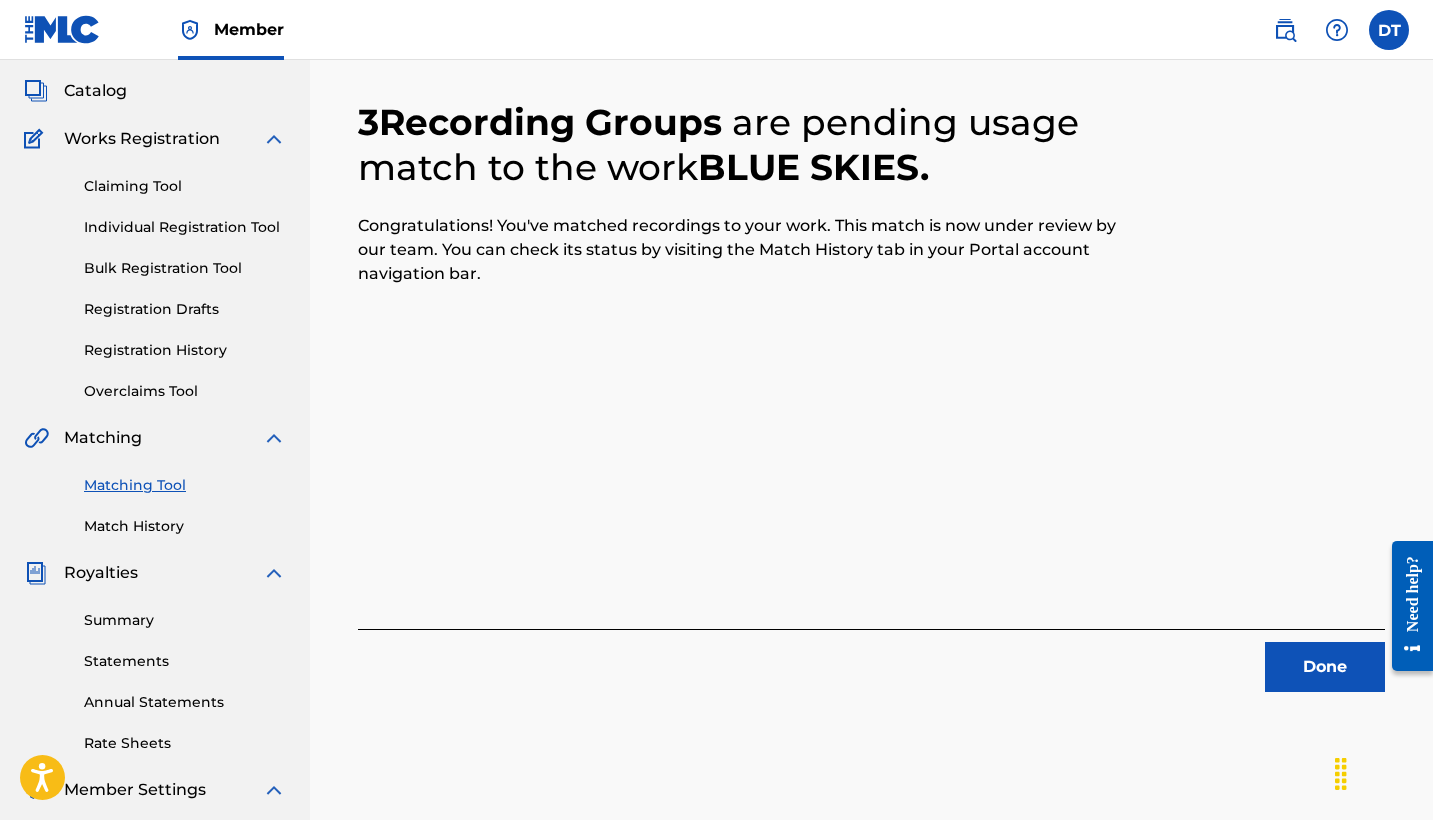 click on "Done" at bounding box center (1325, 667) 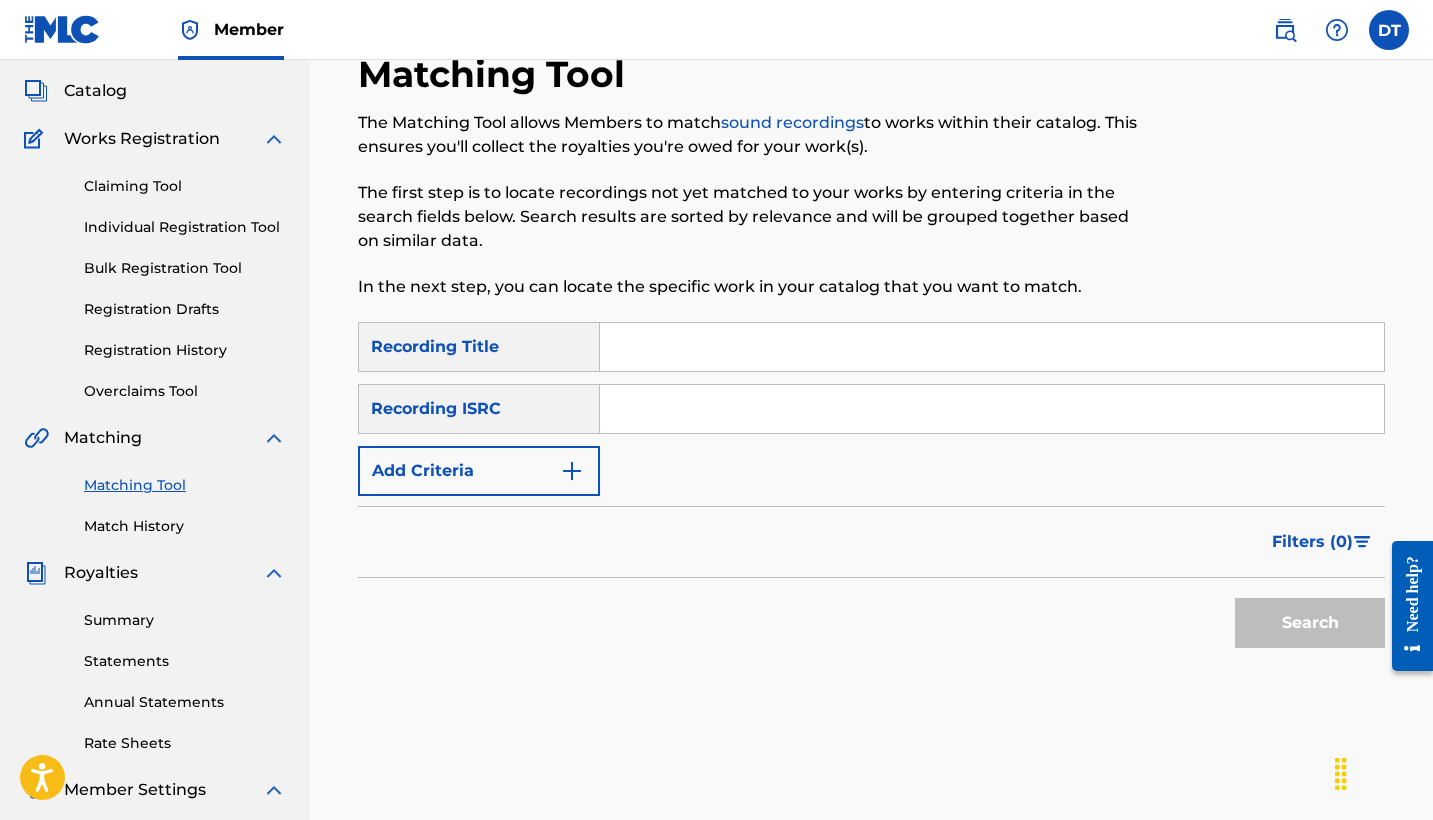 click at bounding box center (992, 347) 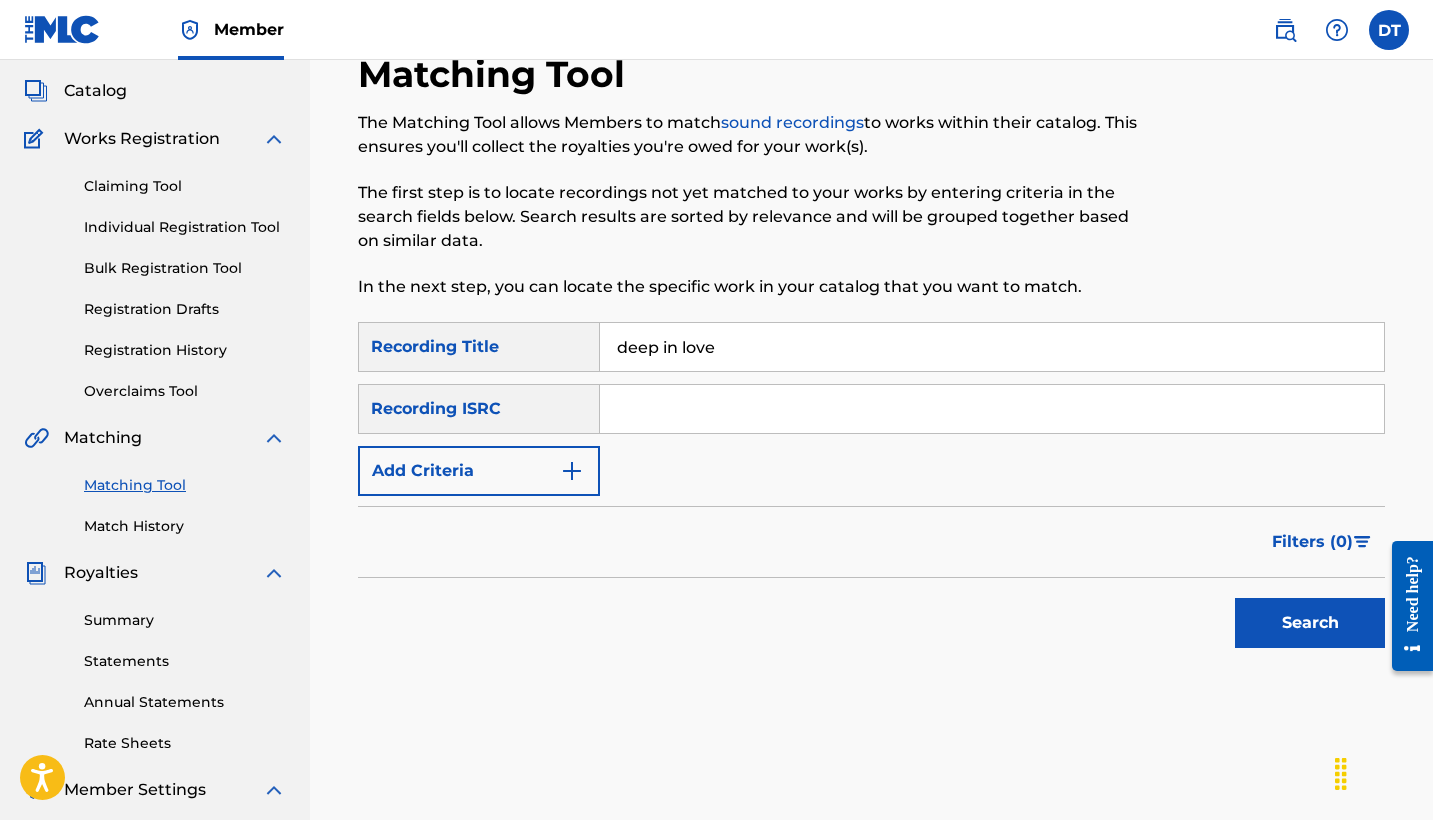 type on "deep in love" 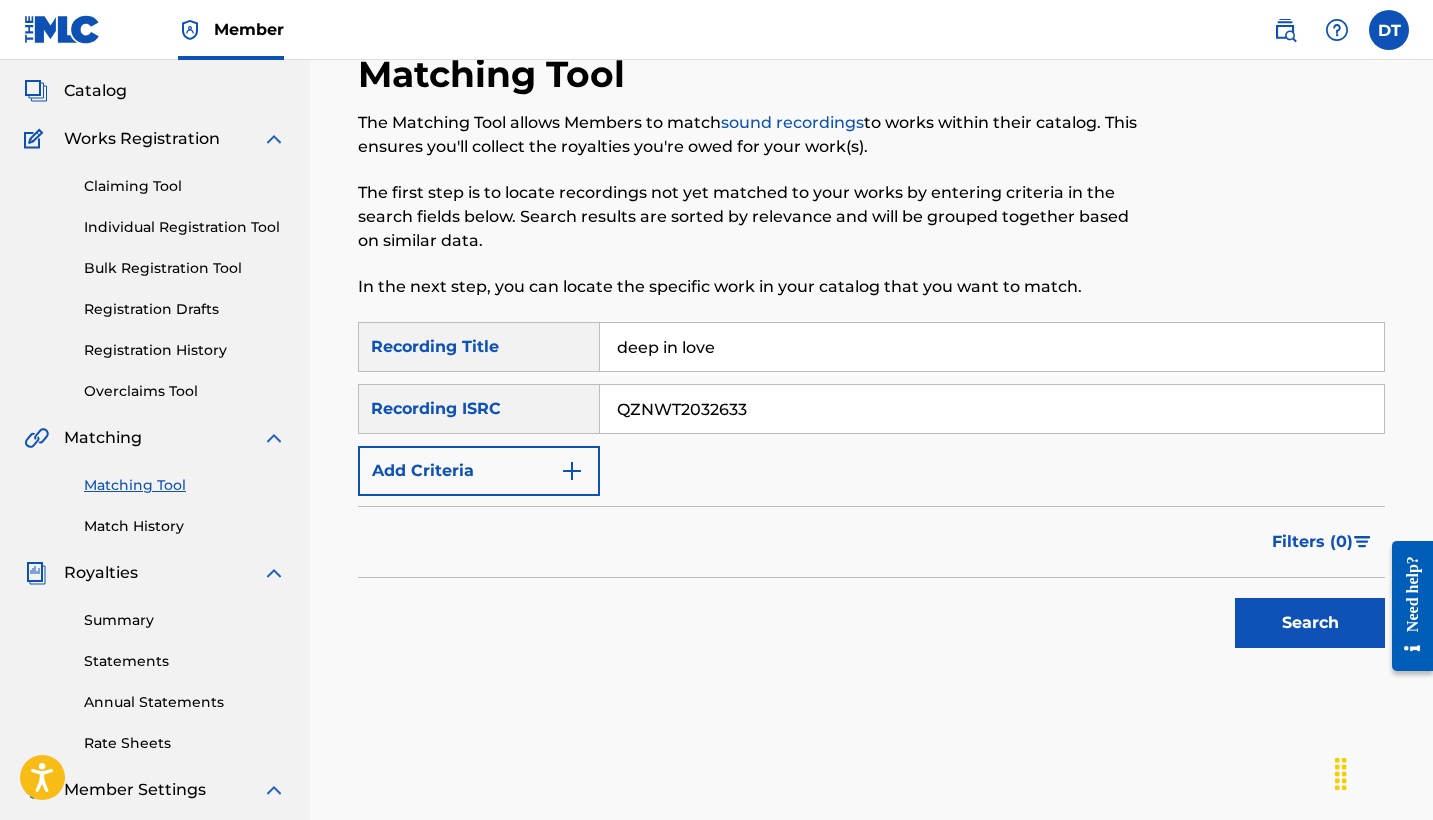 type on "QZNWT2032633" 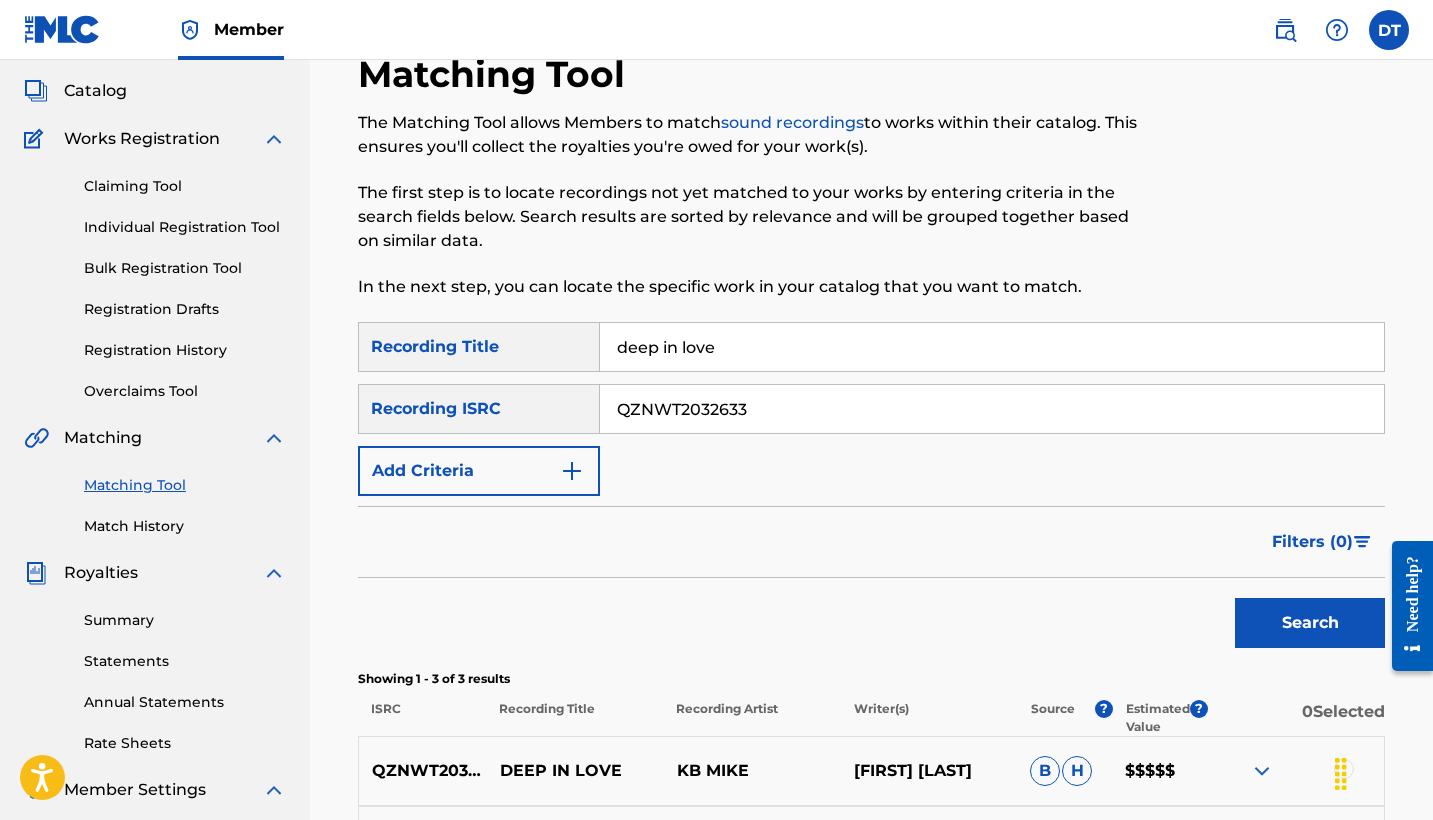 scroll, scrollTop: 311, scrollLeft: 0, axis: vertical 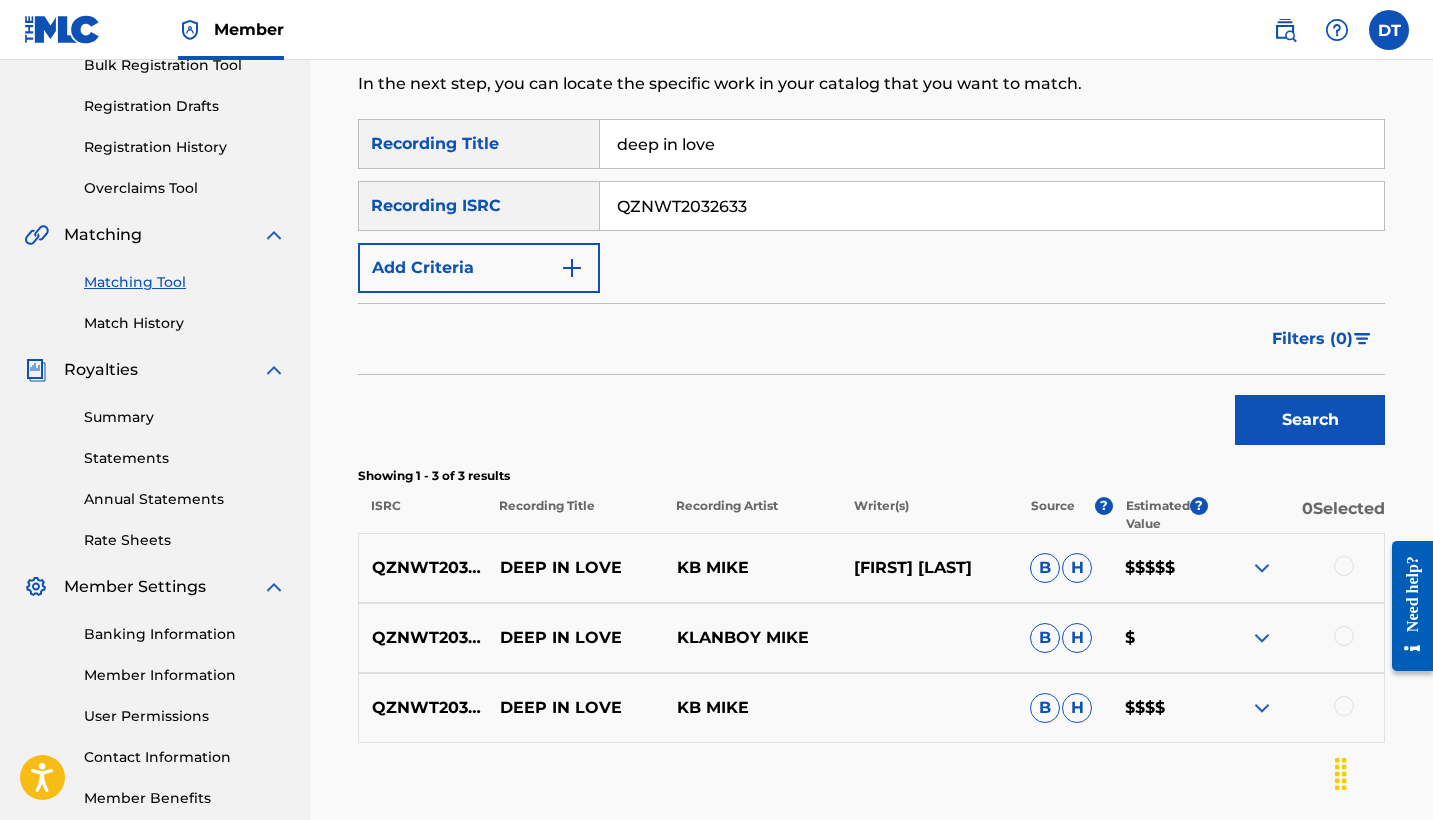 click at bounding box center [1344, 566] 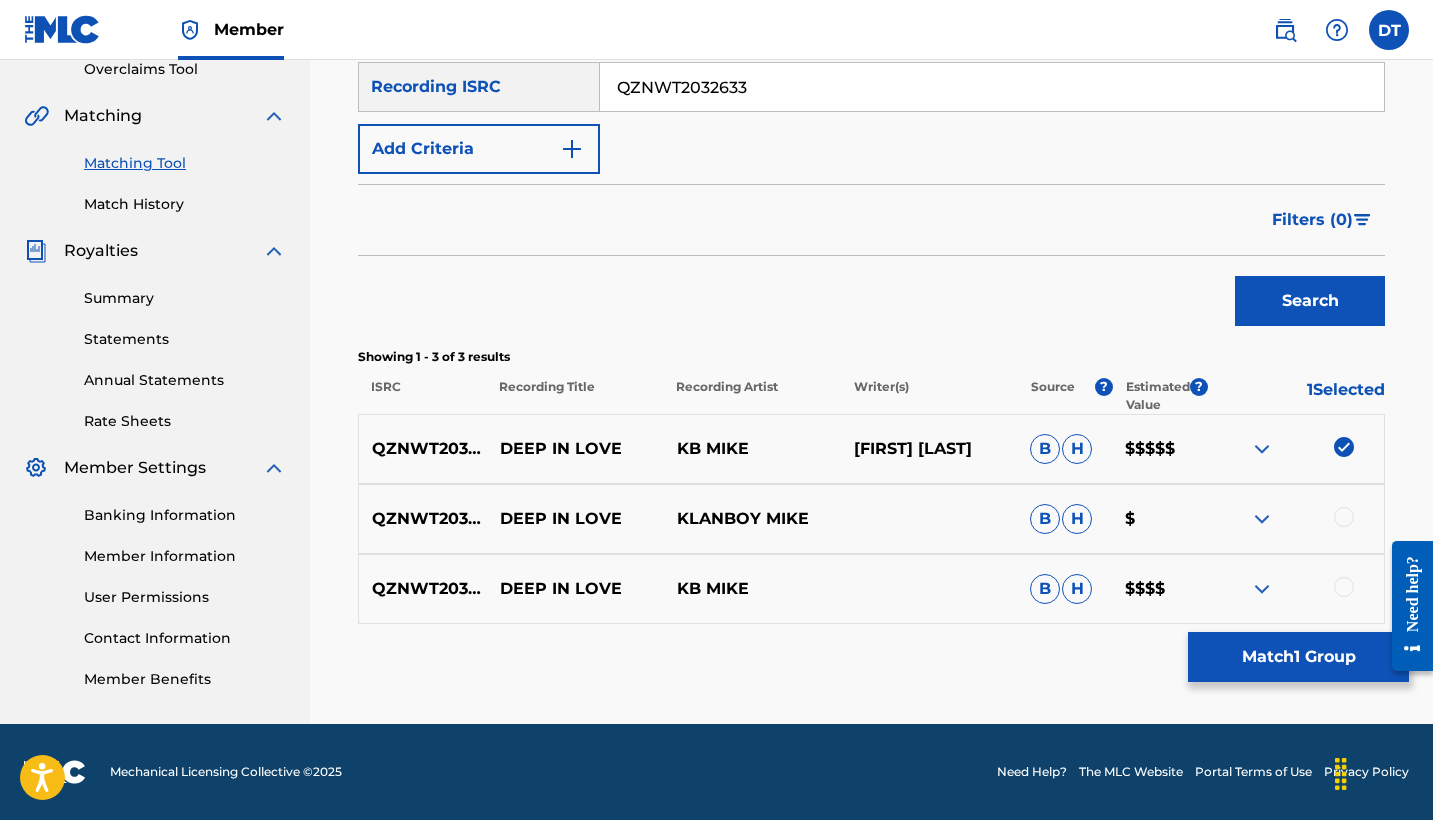 scroll, scrollTop: 430, scrollLeft: 0, axis: vertical 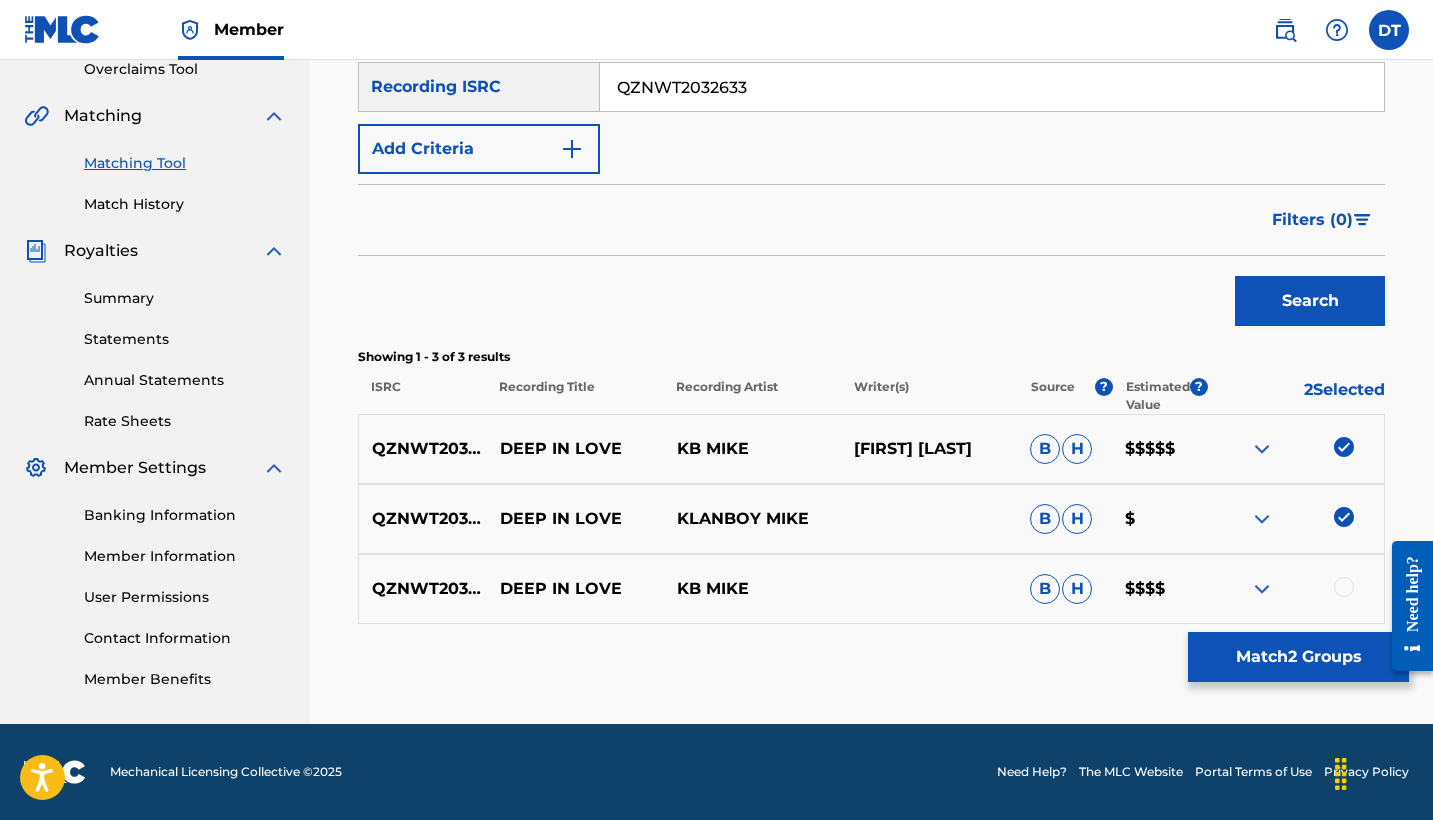 click at bounding box center (1344, 587) 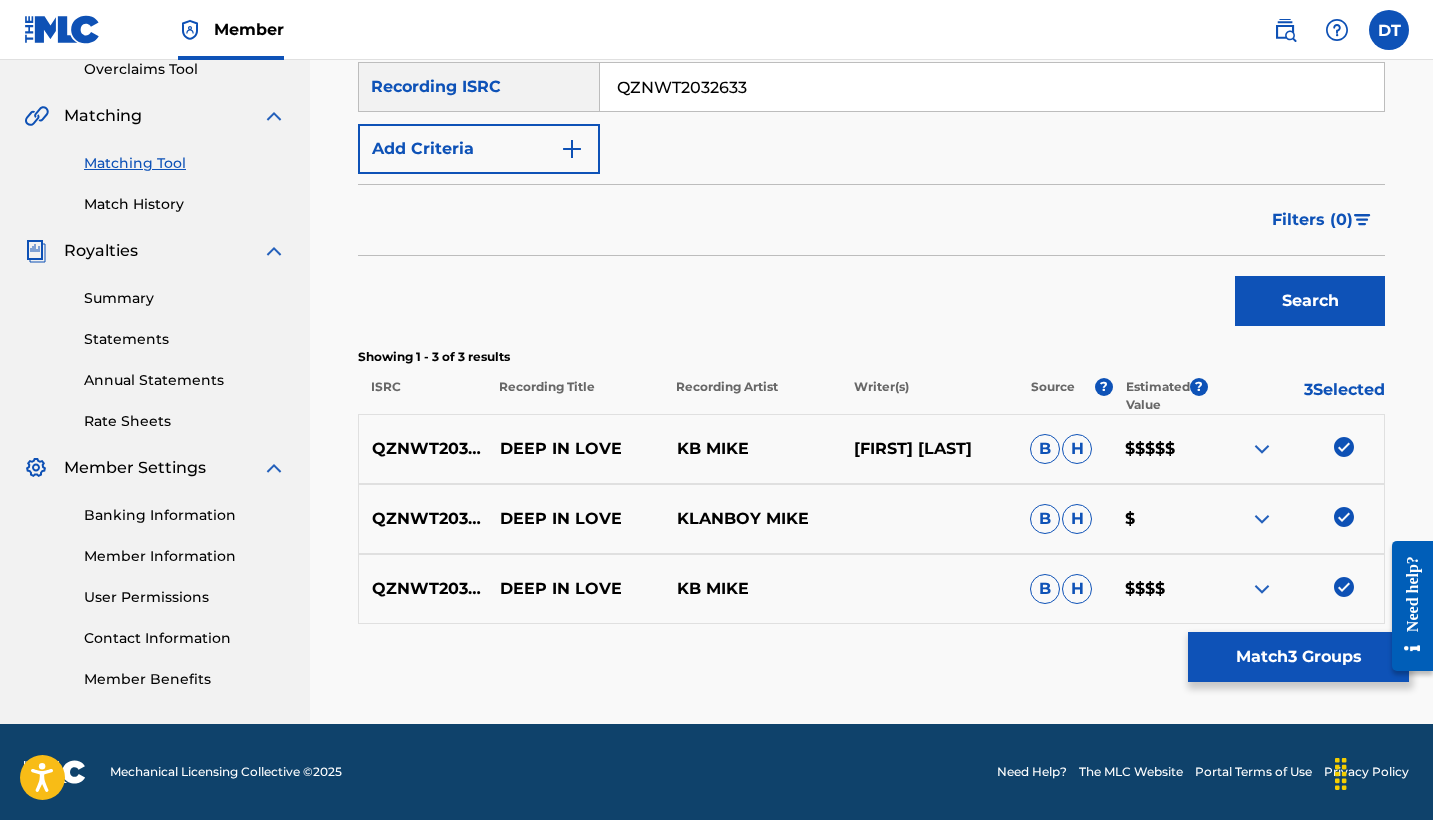 scroll, scrollTop: 430, scrollLeft: 0, axis: vertical 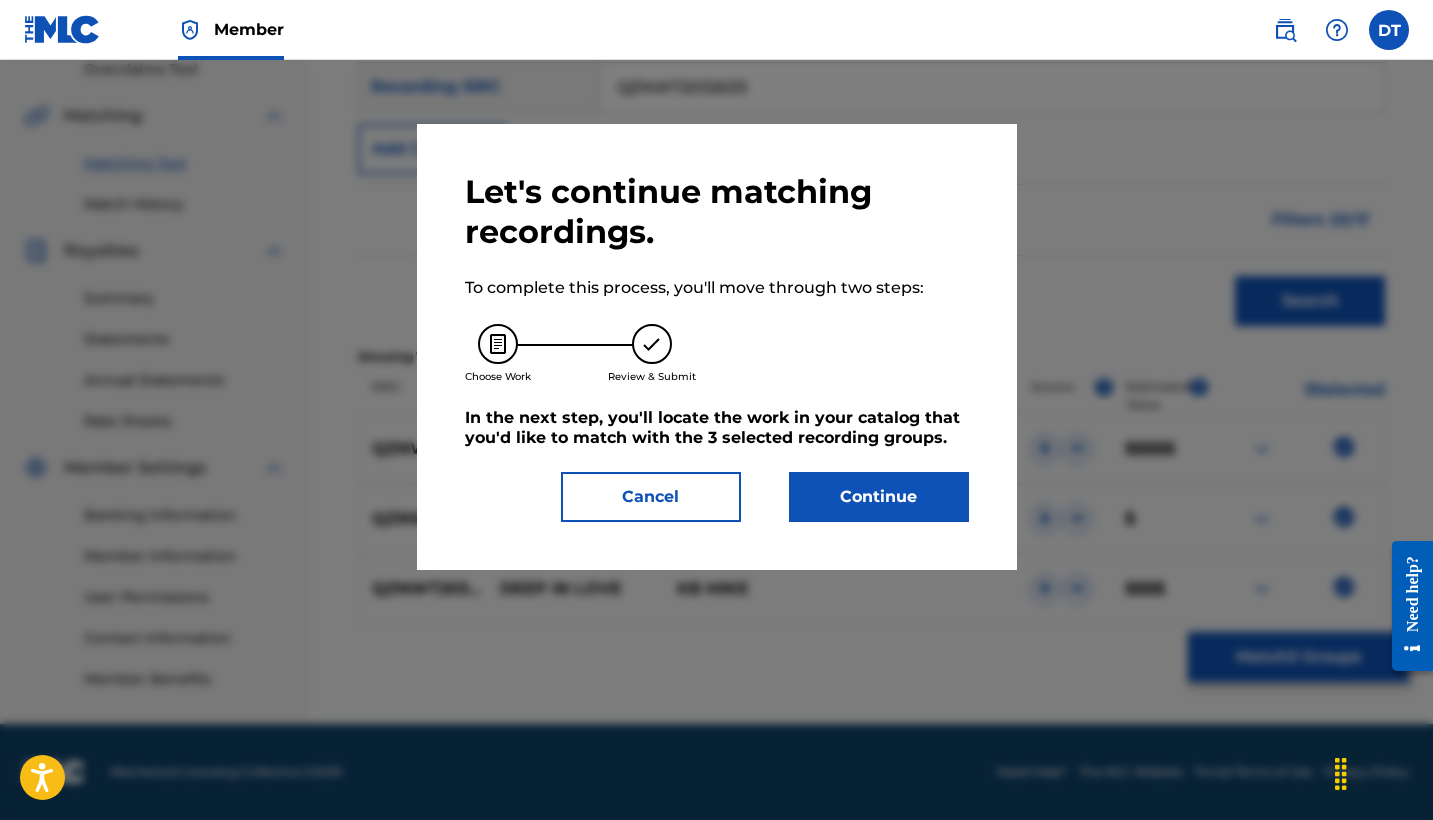 click on "Continue" at bounding box center (879, 497) 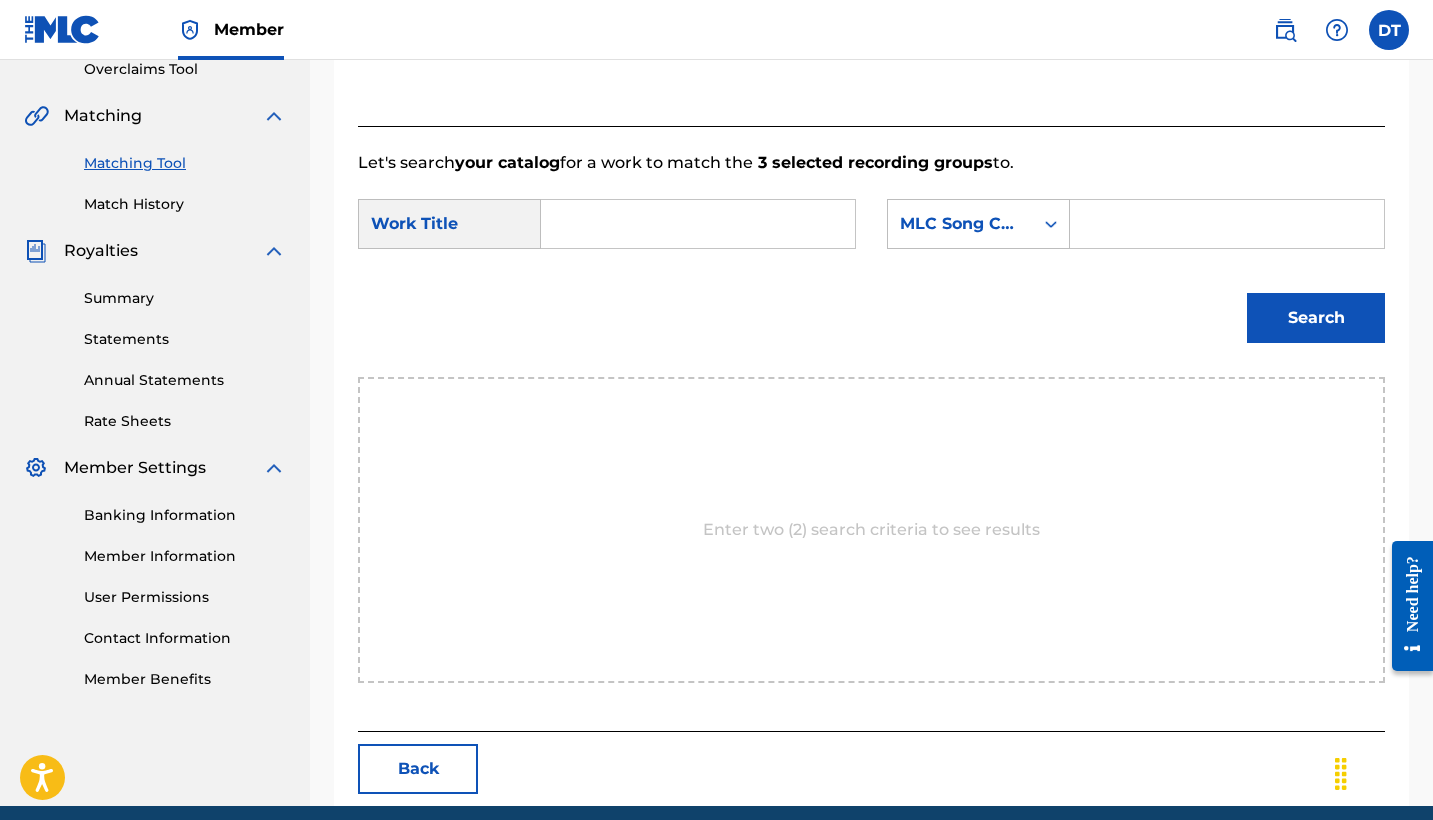 scroll, scrollTop: 420, scrollLeft: 0, axis: vertical 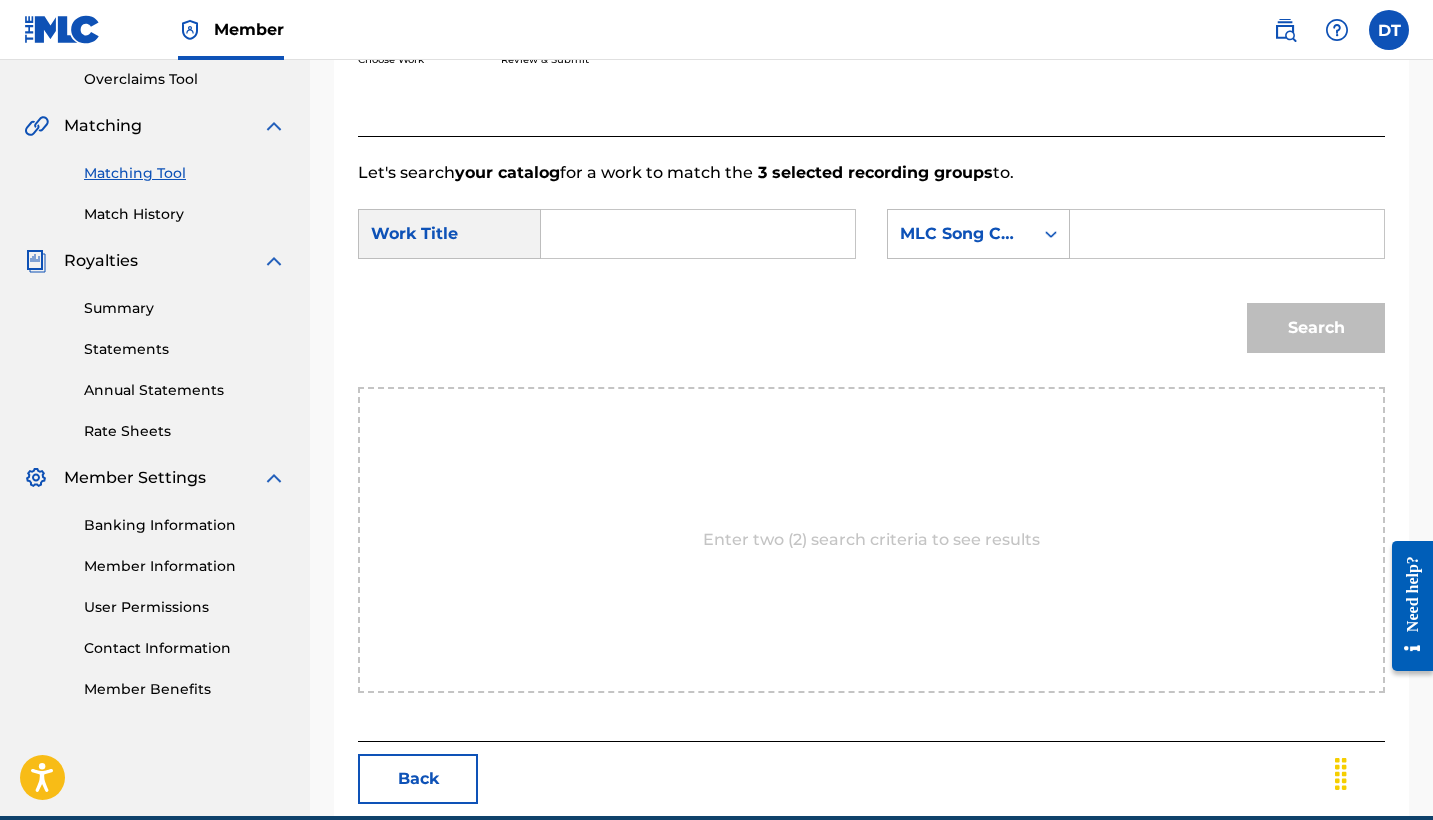 click at bounding box center [698, 234] 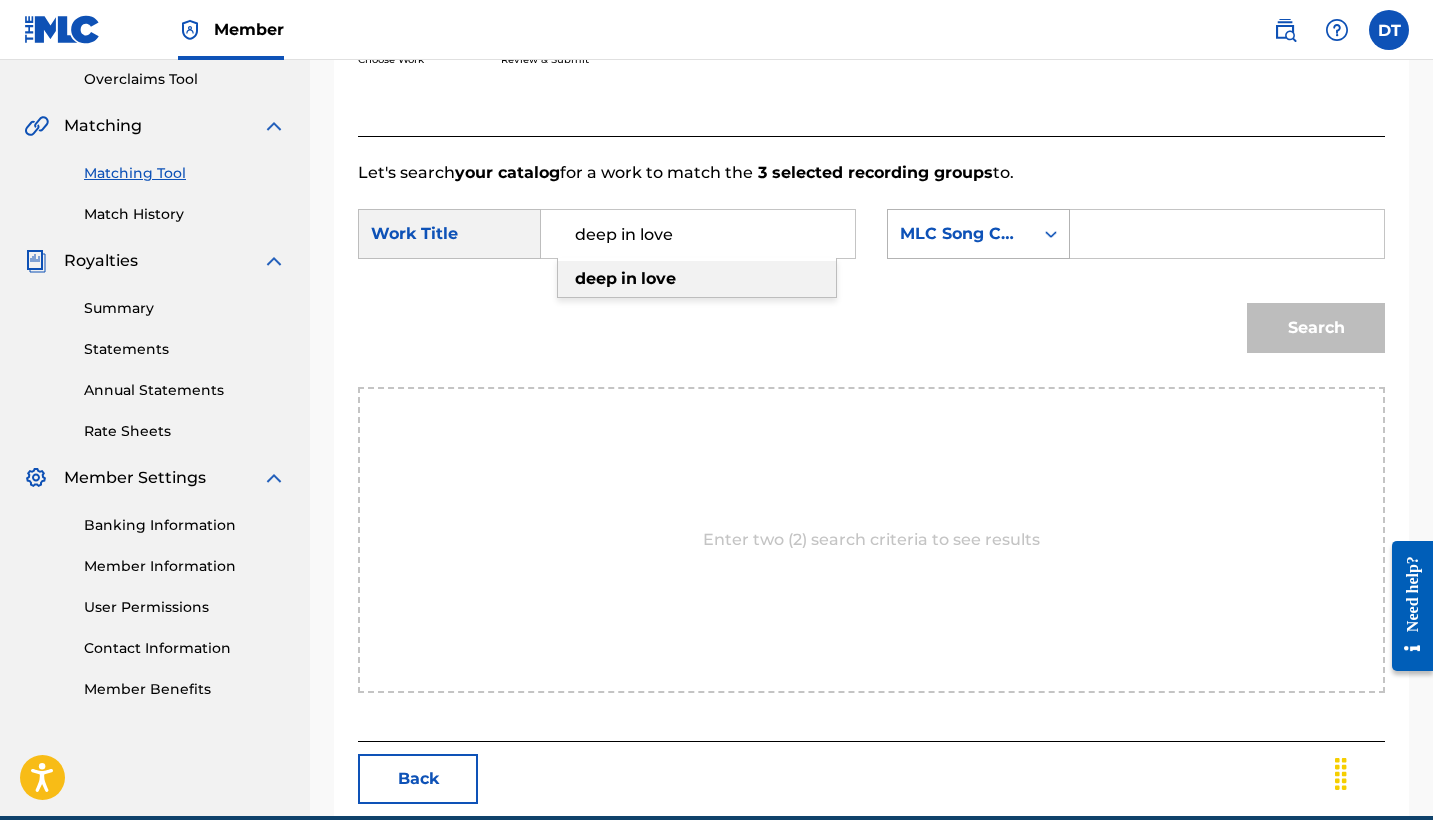 type on "deep in love" 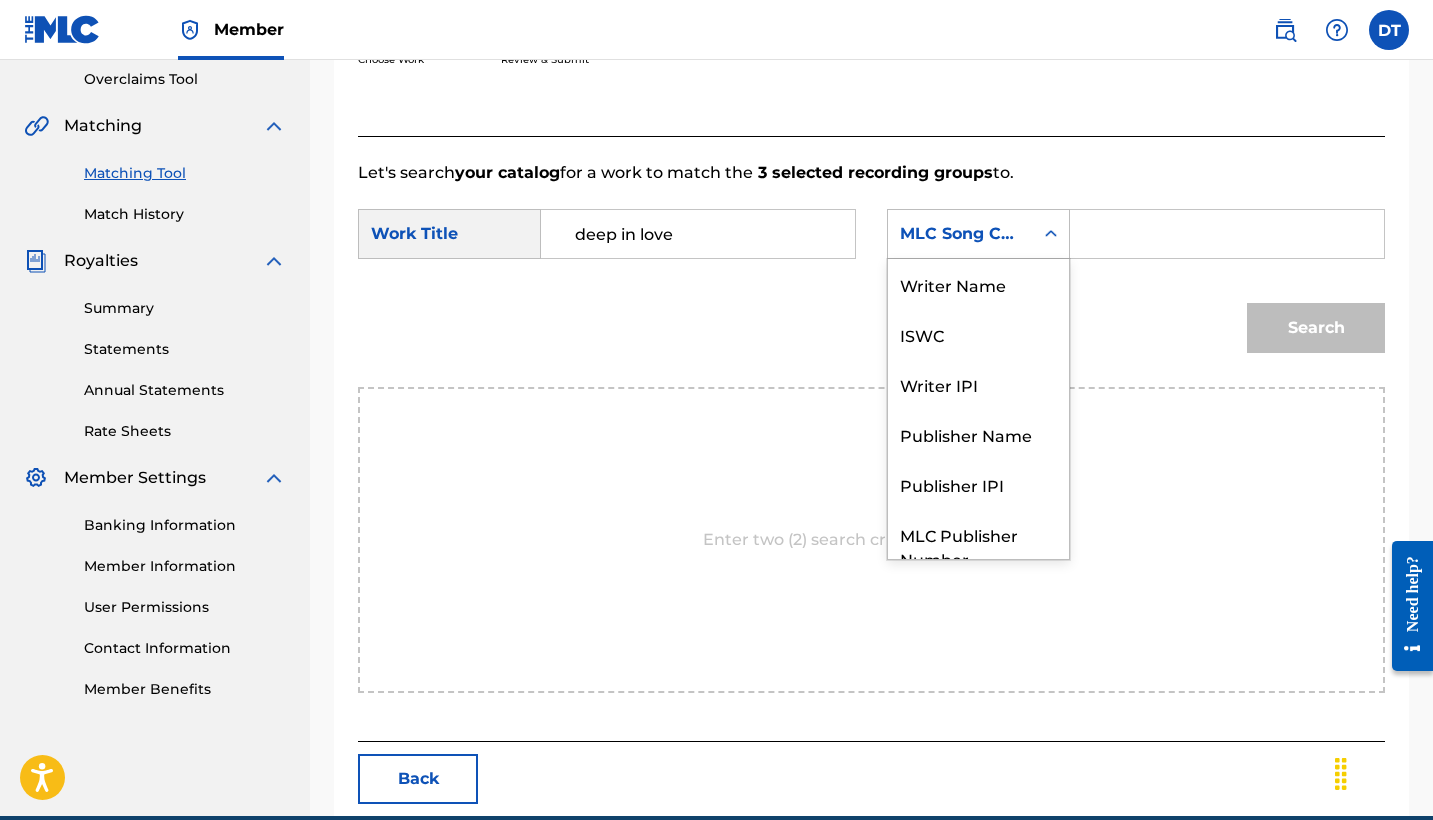 click on "MLC Song Code" at bounding box center [960, 234] 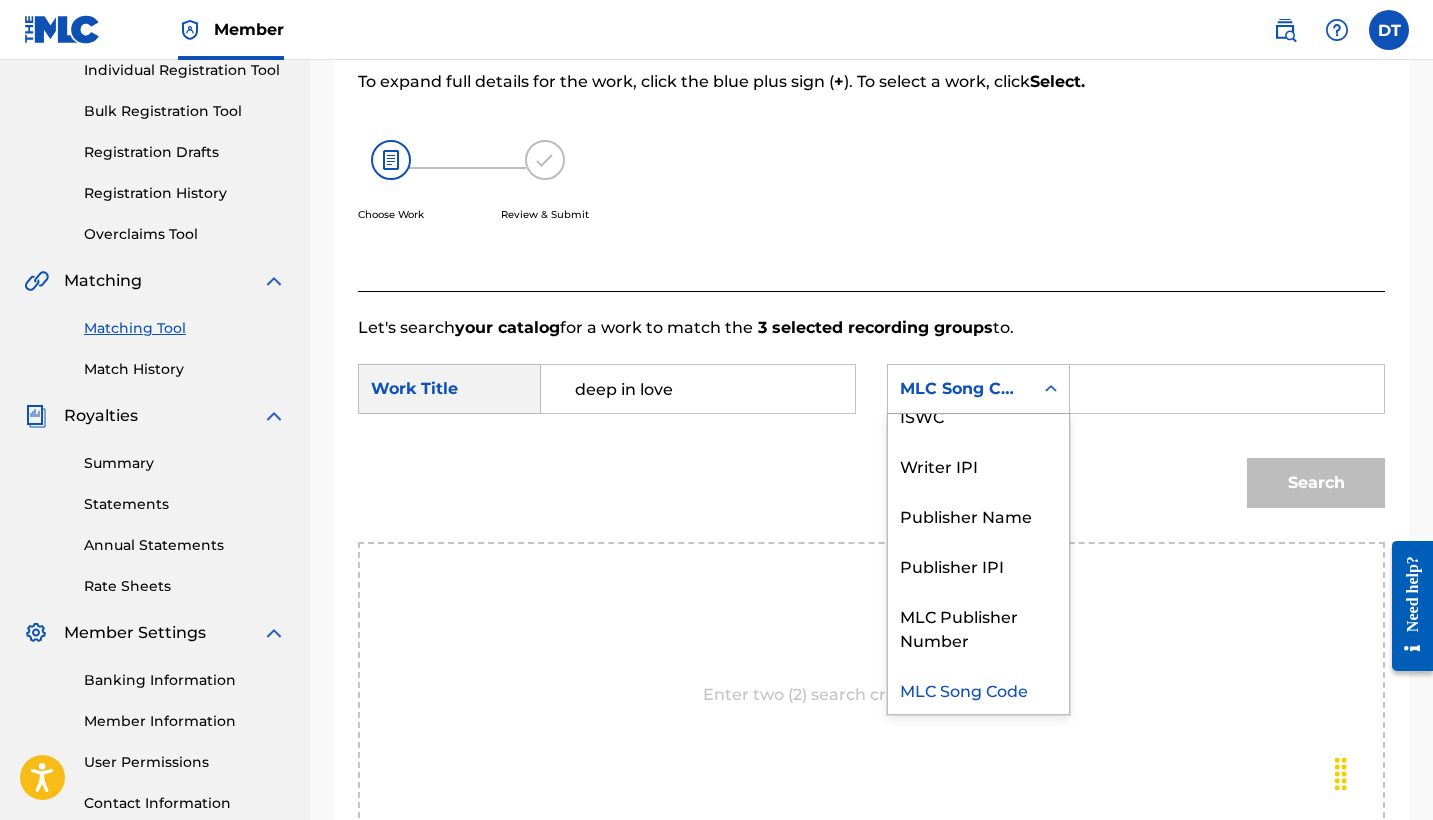 scroll, scrollTop: 230, scrollLeft: 0, axis: vertical 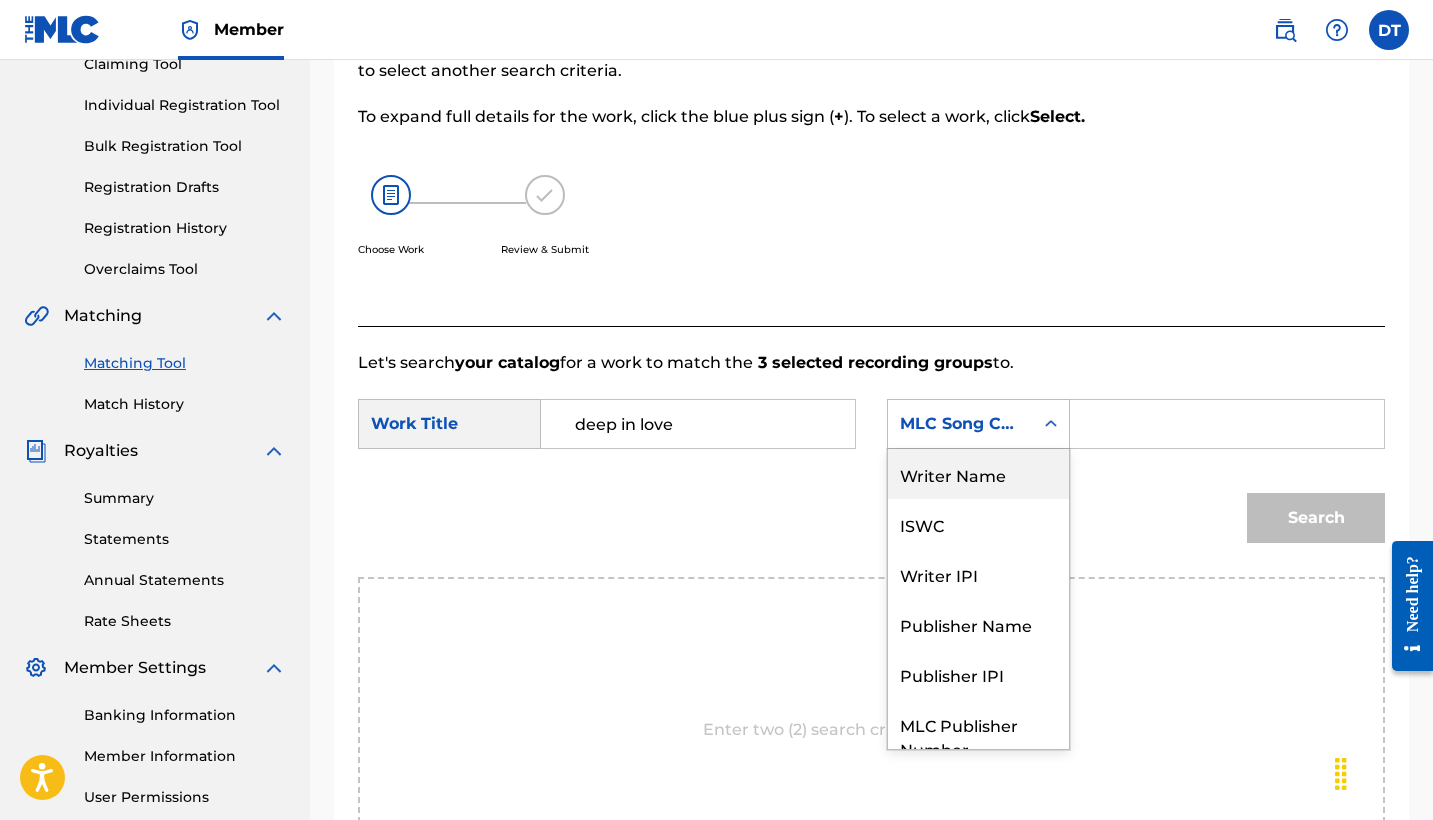 click on "Writer Name" at bounding box center [978, 474] 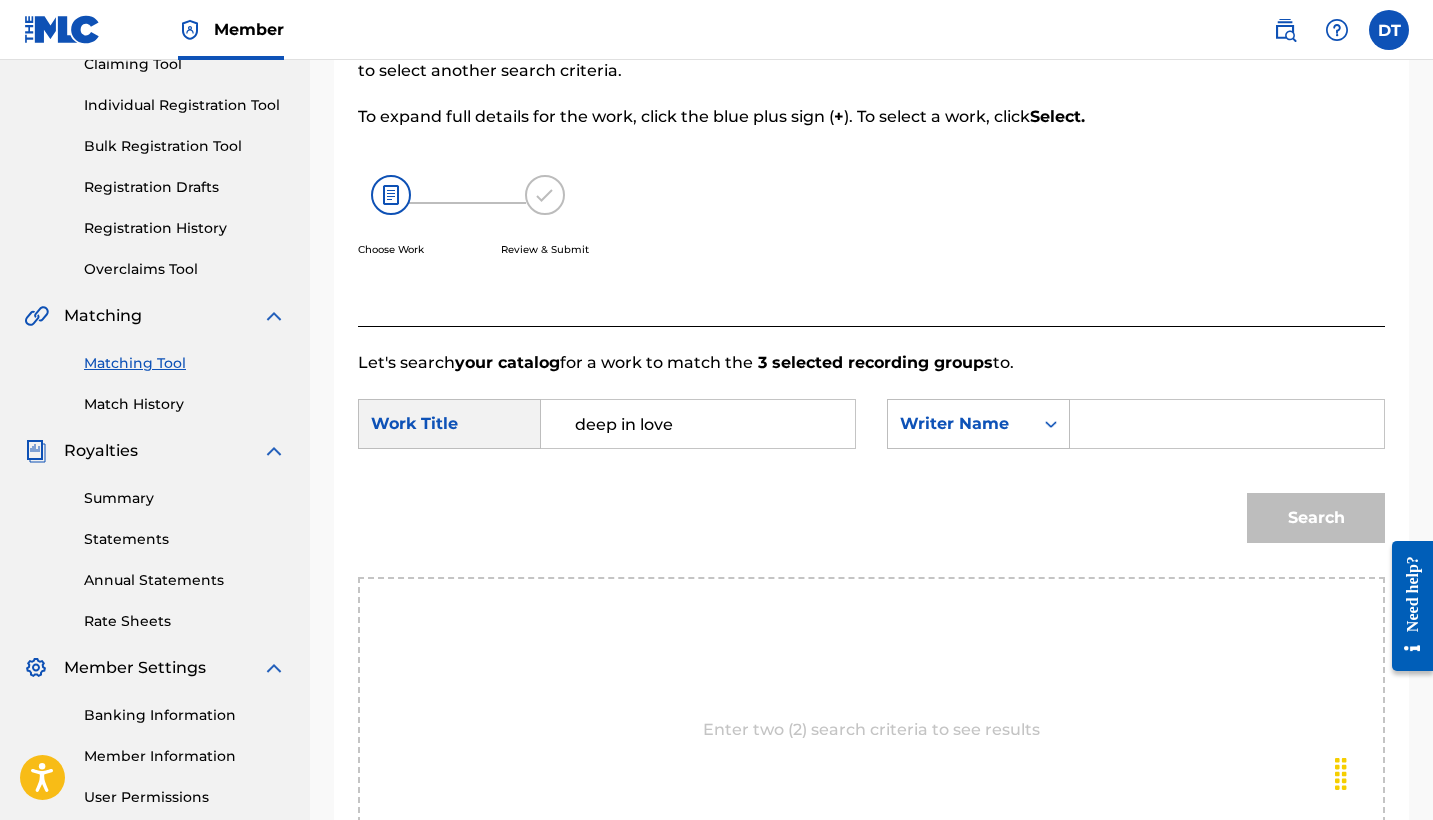 click at bounding box center [1227, 424] 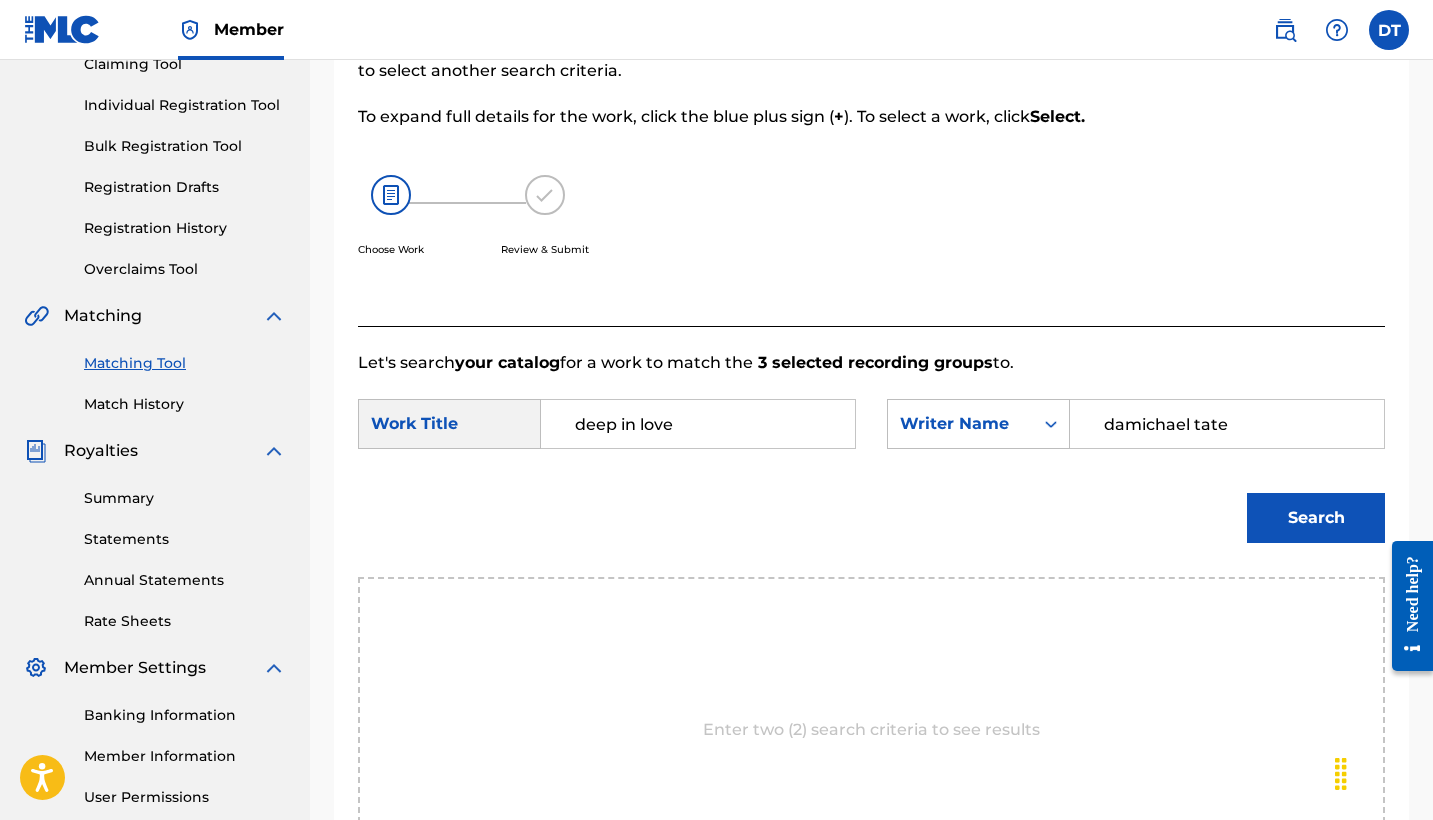 type on "damichael tate" 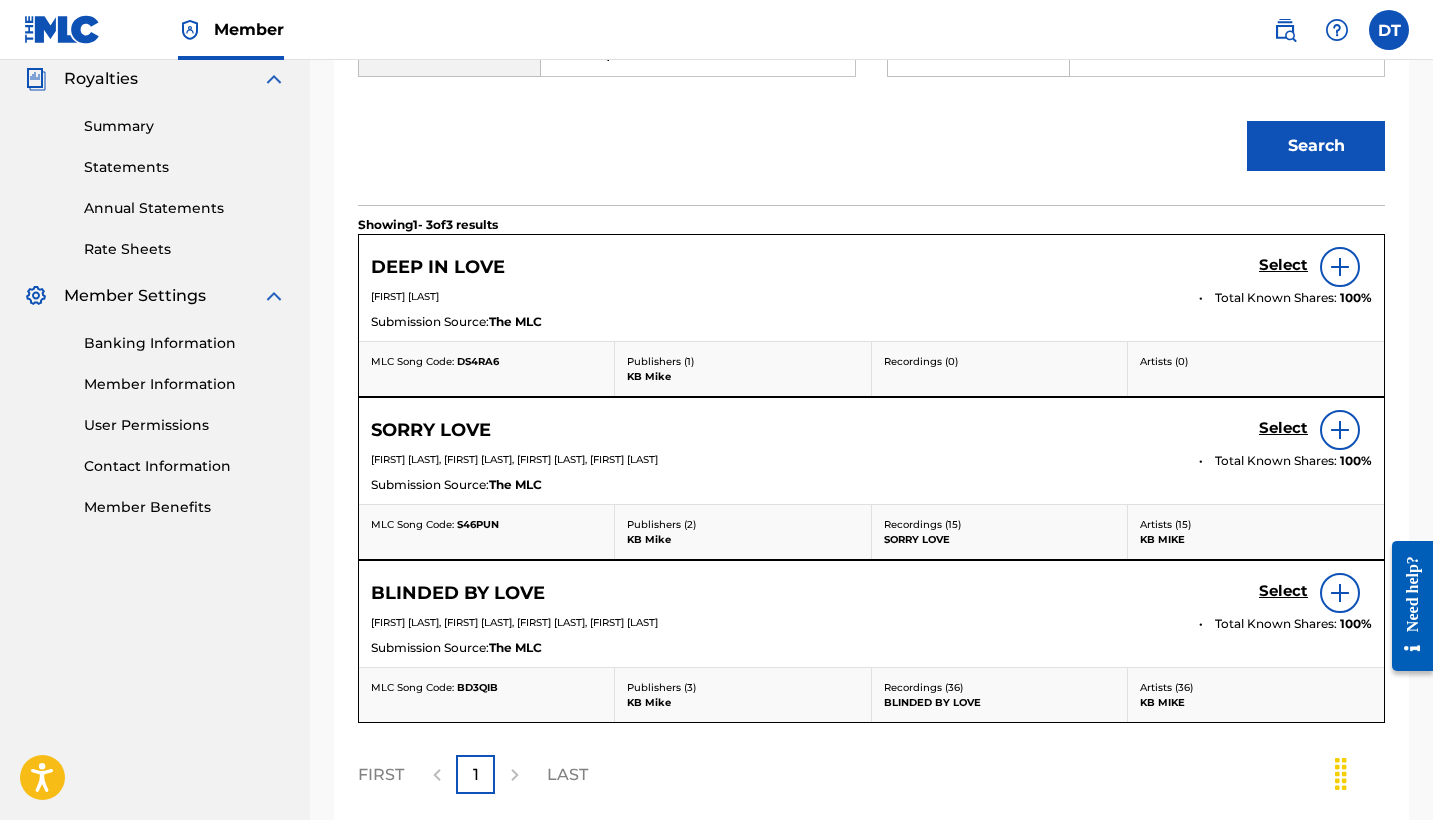 scroll, scrollTop: 610, scrollLeft: 0, axis: vertical 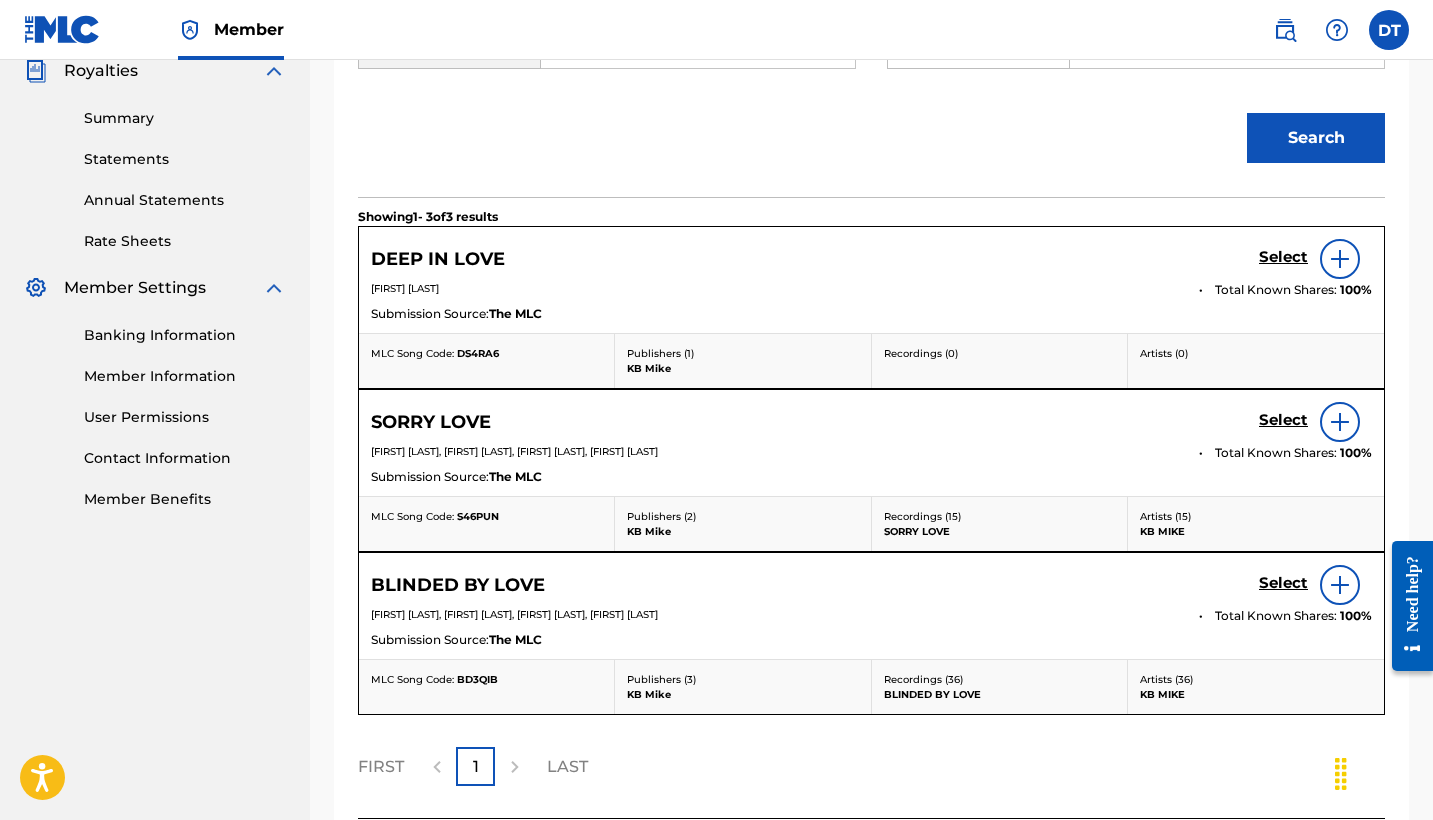 click at bounding box center [1340, 259] 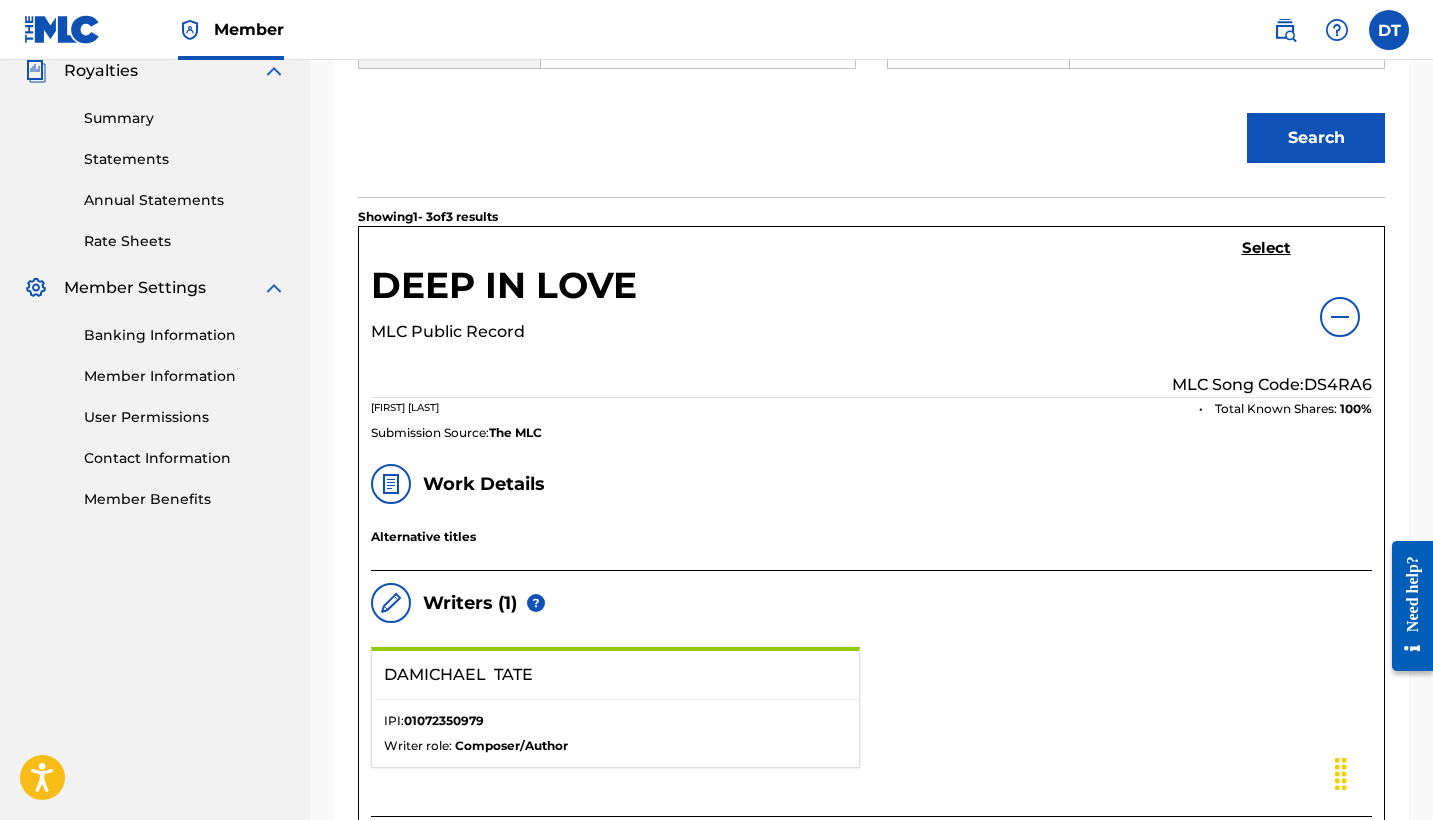 click on "Select" at bounding box center [1266, 248] 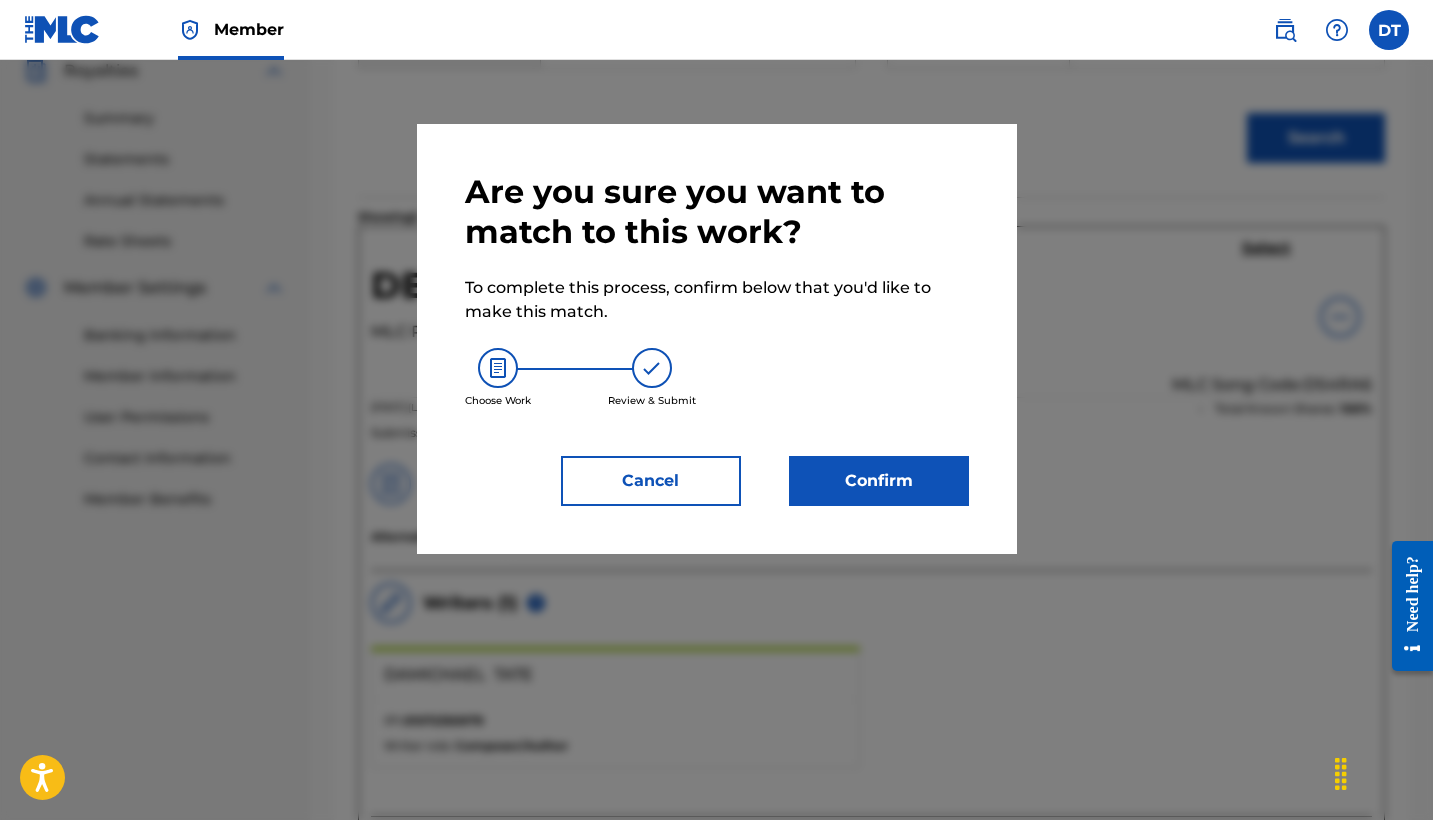 click on "Confirm" at bounding box center (879, 481) 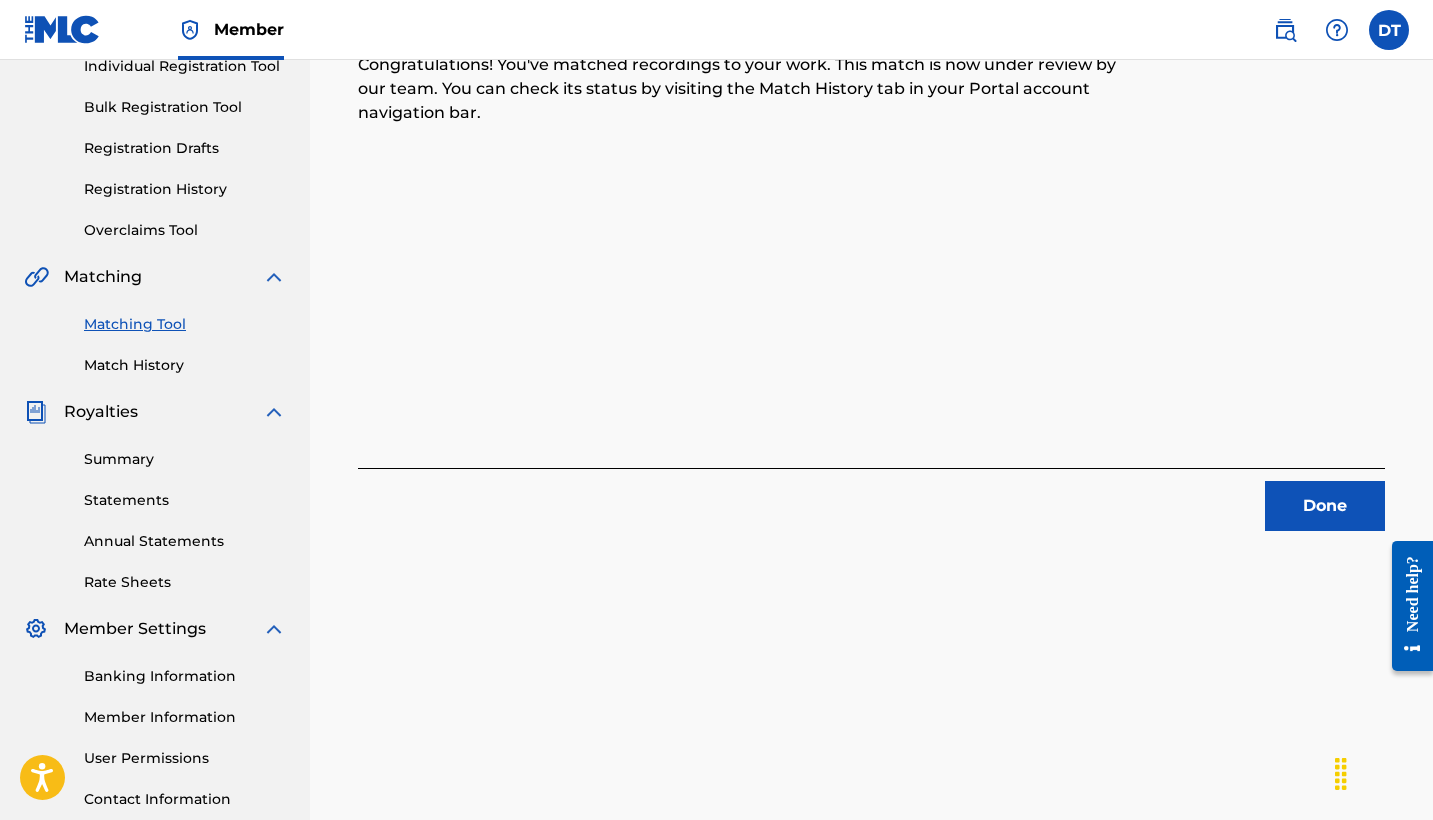 scroll, scrollTop: 273, scrollLeft: 0, axis: vertical 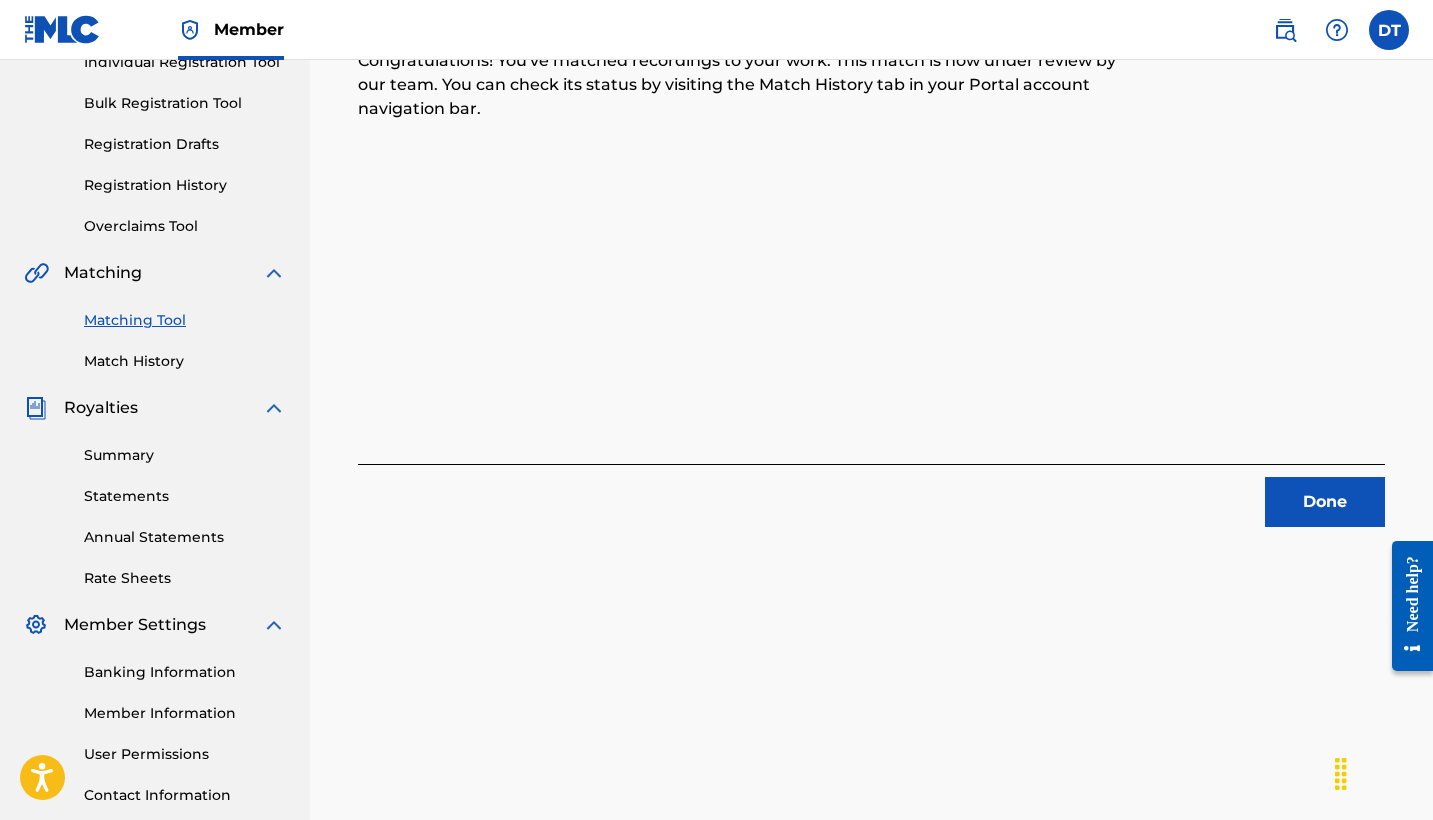 click on "Done" at bounding box center (1325, 502) 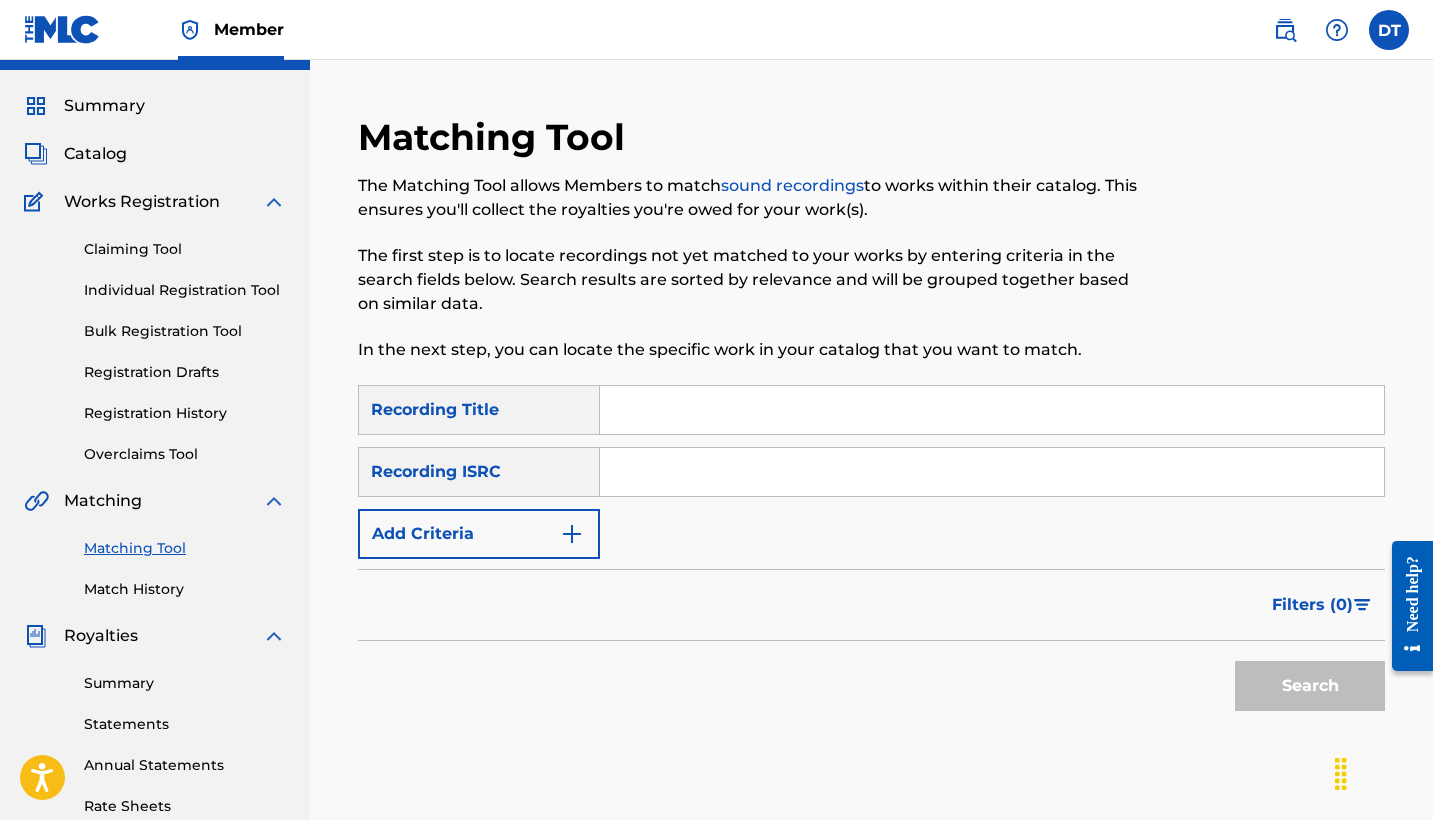 scroll, scrollTop: 42, scrollLeft: 0, axis: vertical 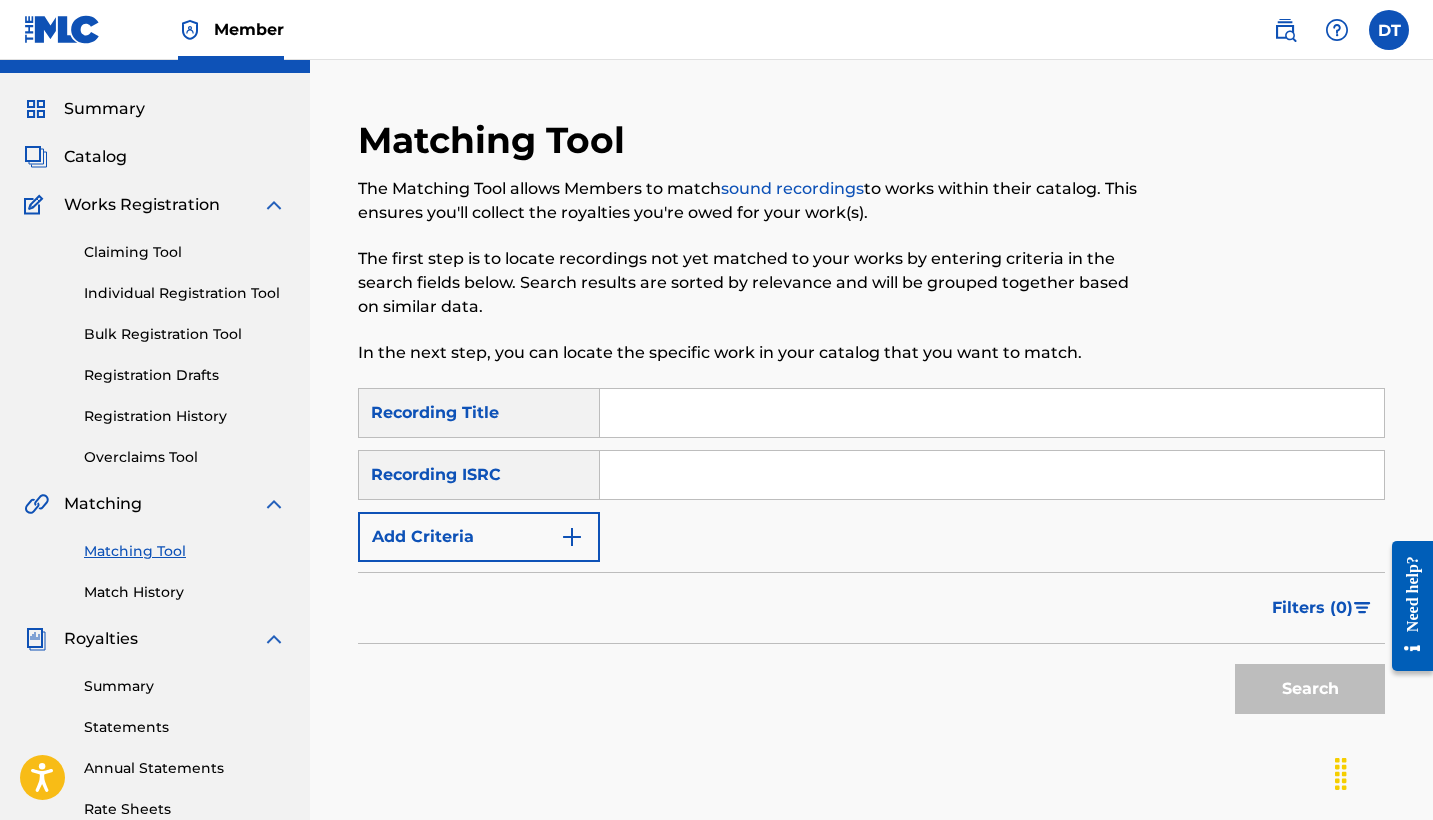click on "Registration History" at bounding box center [185, 416] 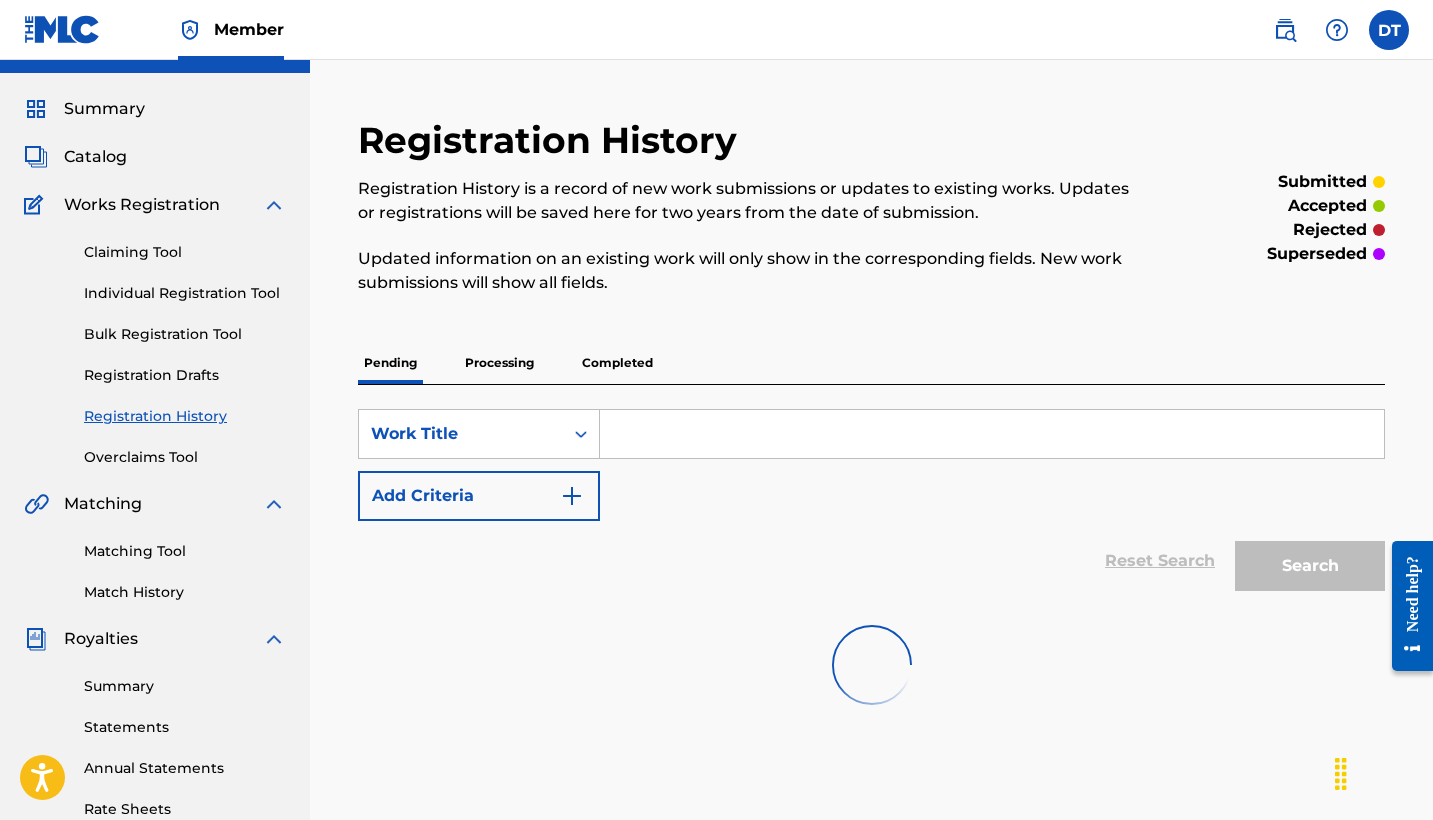 scroll, scrollTop: 0, scrollLeft: 0, axis: both 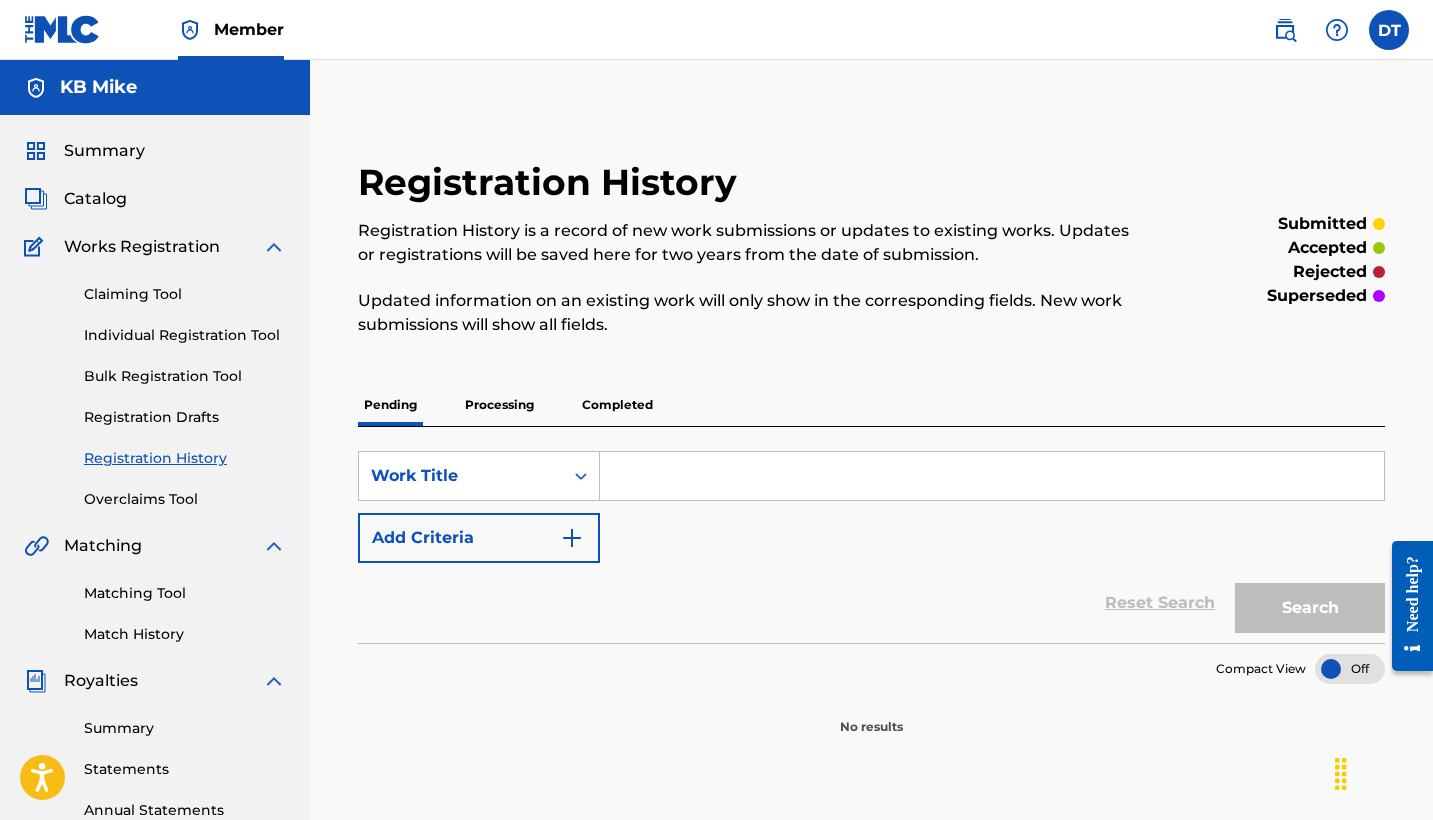 click on "Completed" at bounding box center [617, 405] 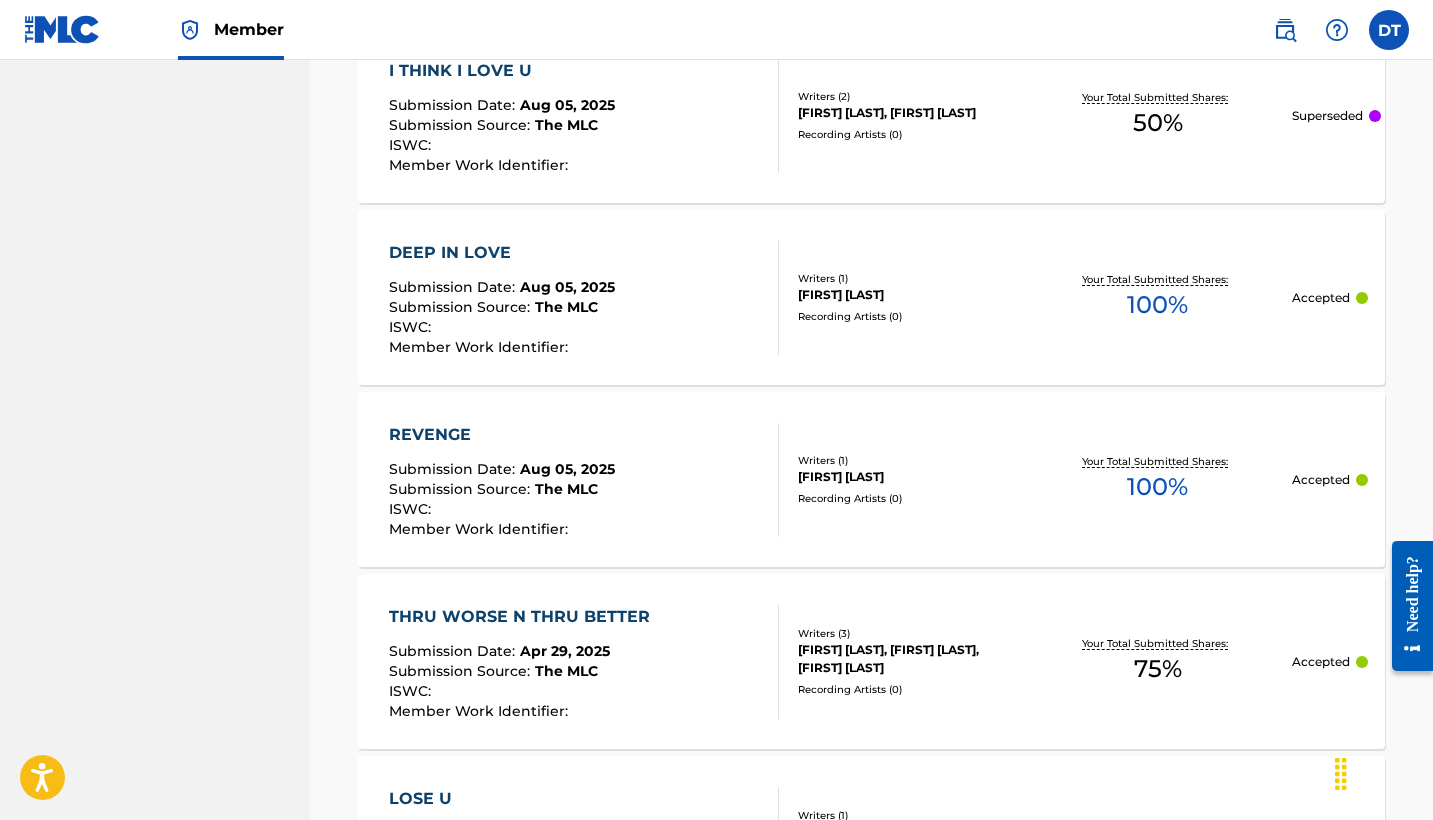 scroll, scrollTop: 1114, scrollLeft: 0, axis: vertical 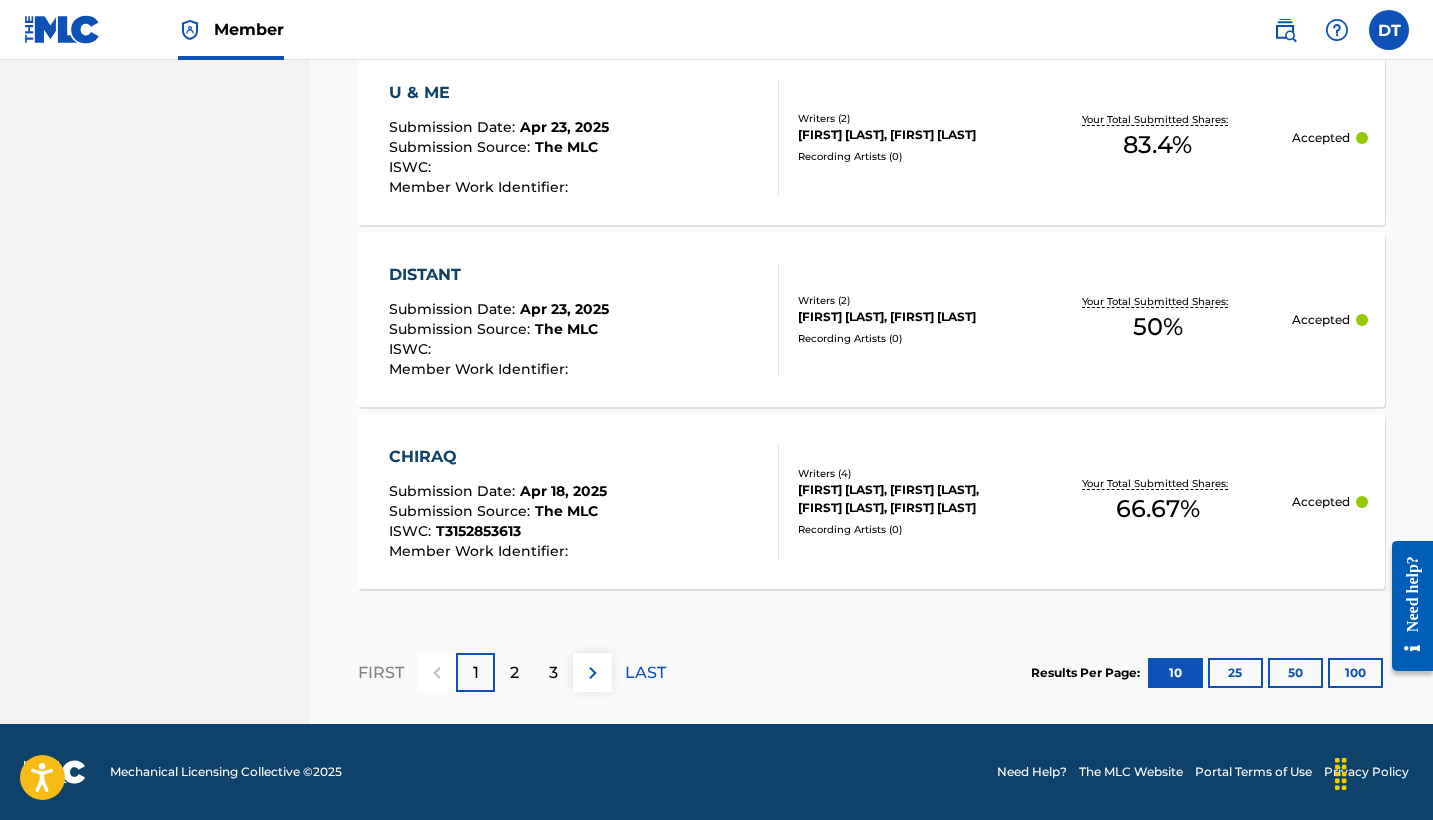 click on "2" at bounding box center (514, 672) 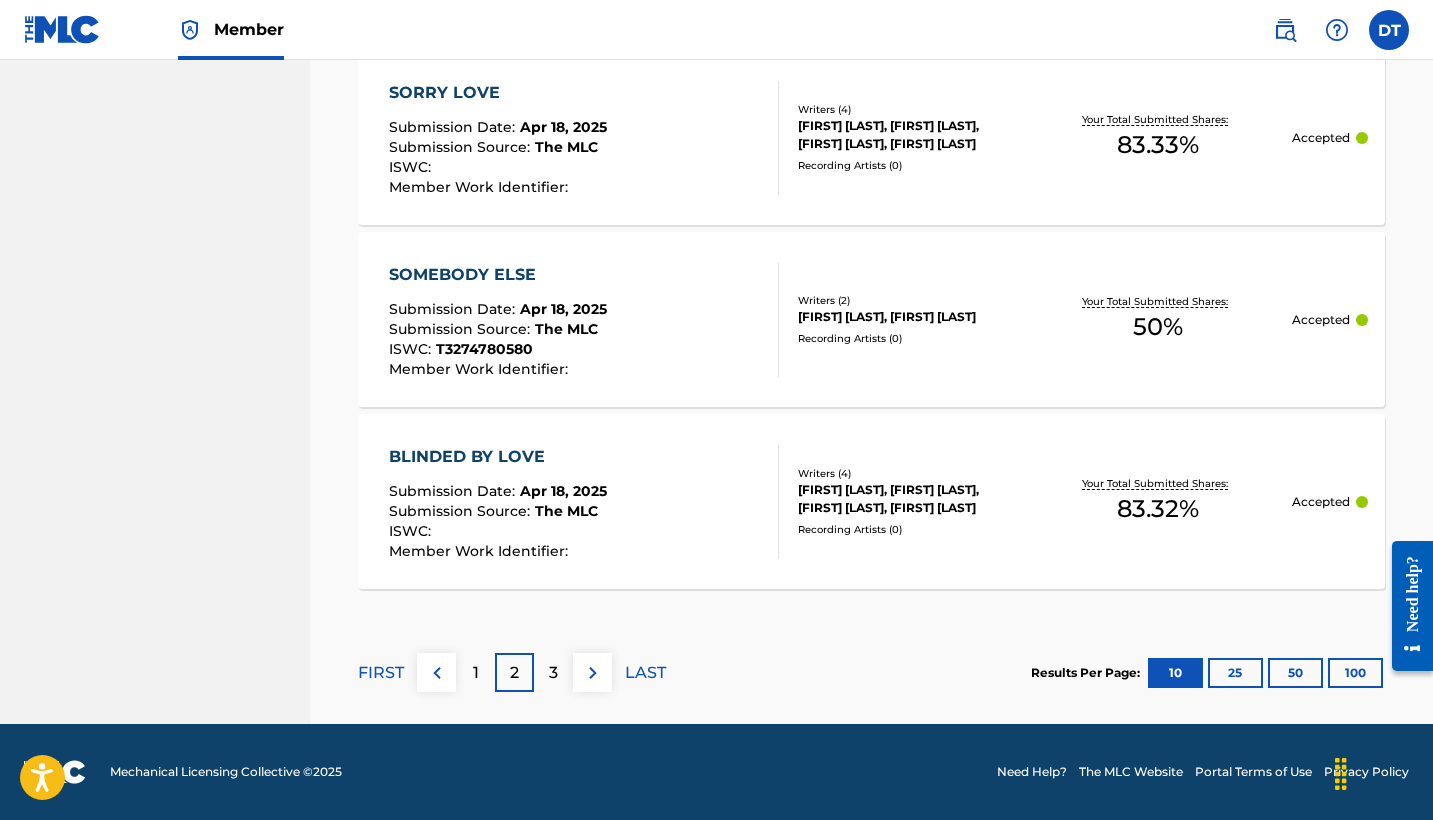 click on "3" at bounding box center [553, 672] 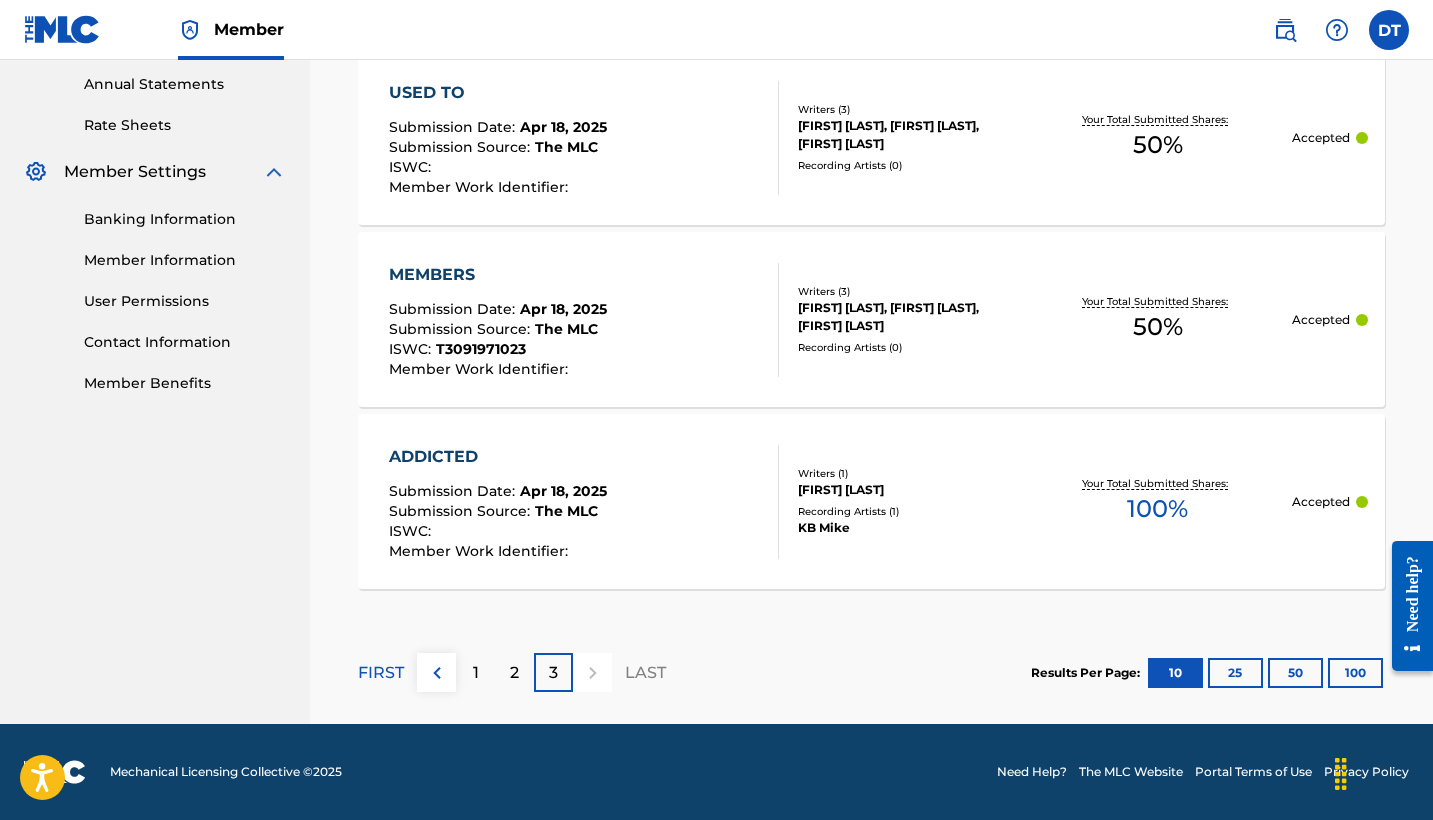 click on "1" at bounding box center (475, 672) 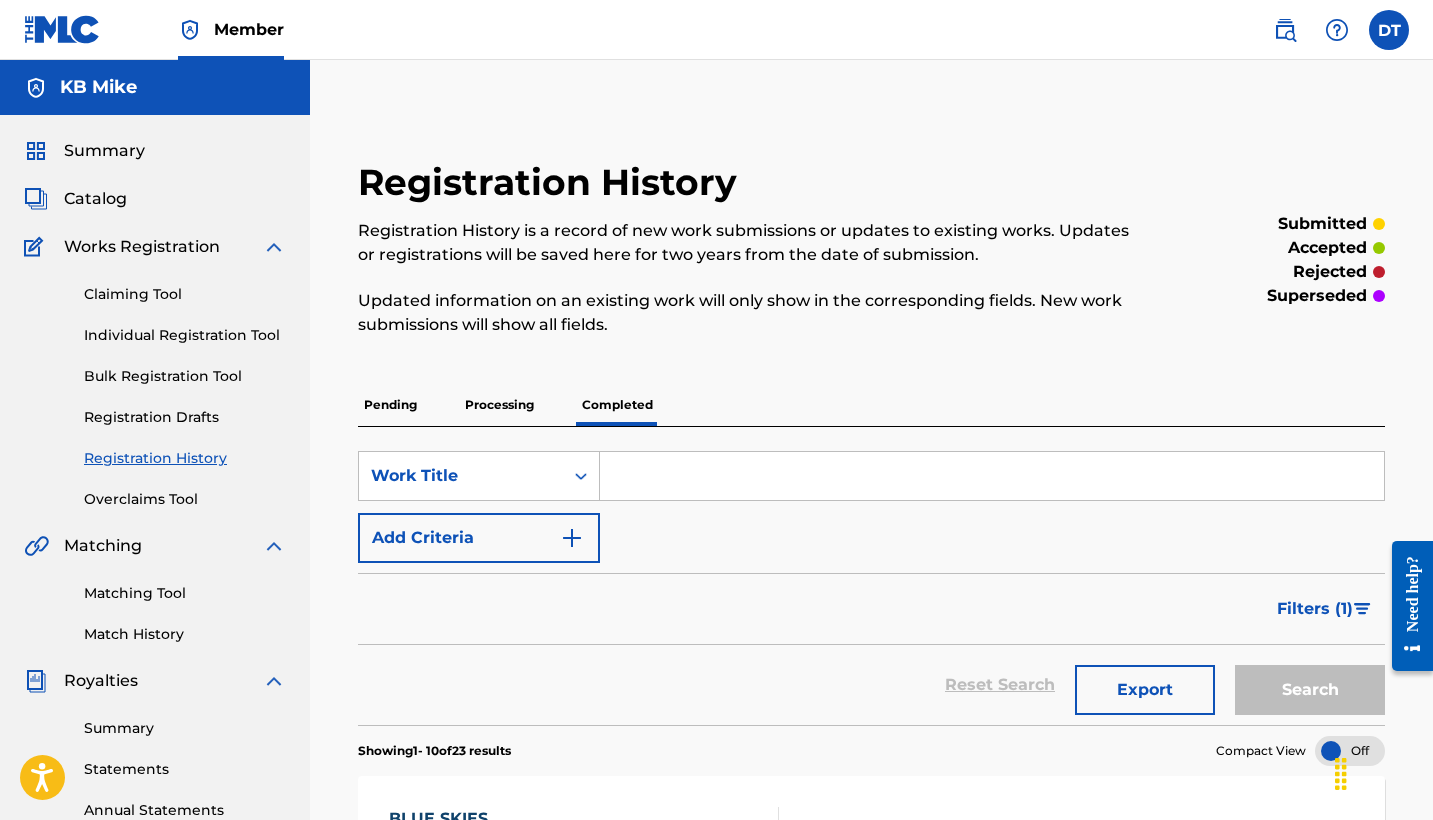 scroll, scrollTop: 0, scrollLeft: 0, axis: both 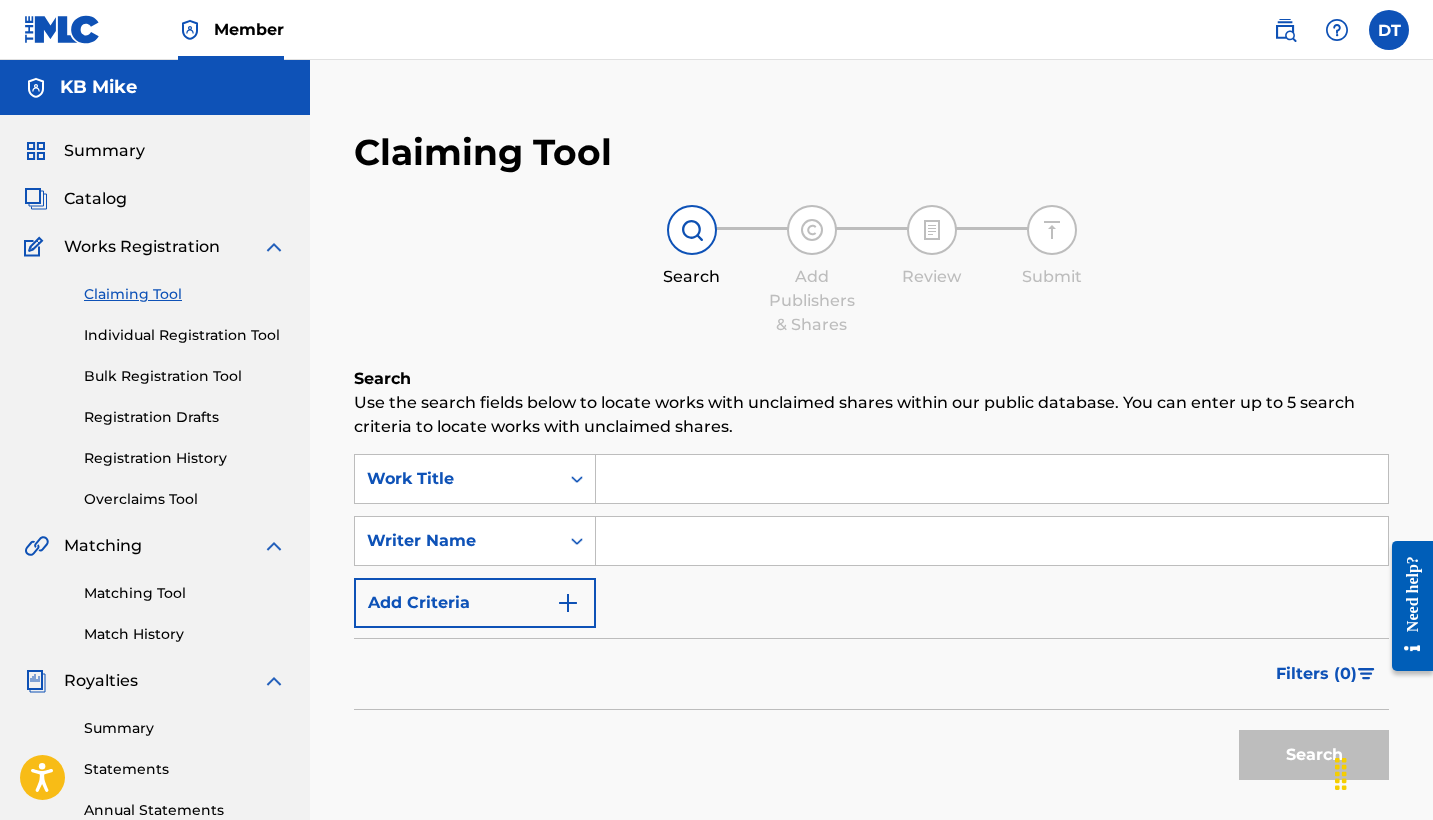 click at bounding box center (992, 479) 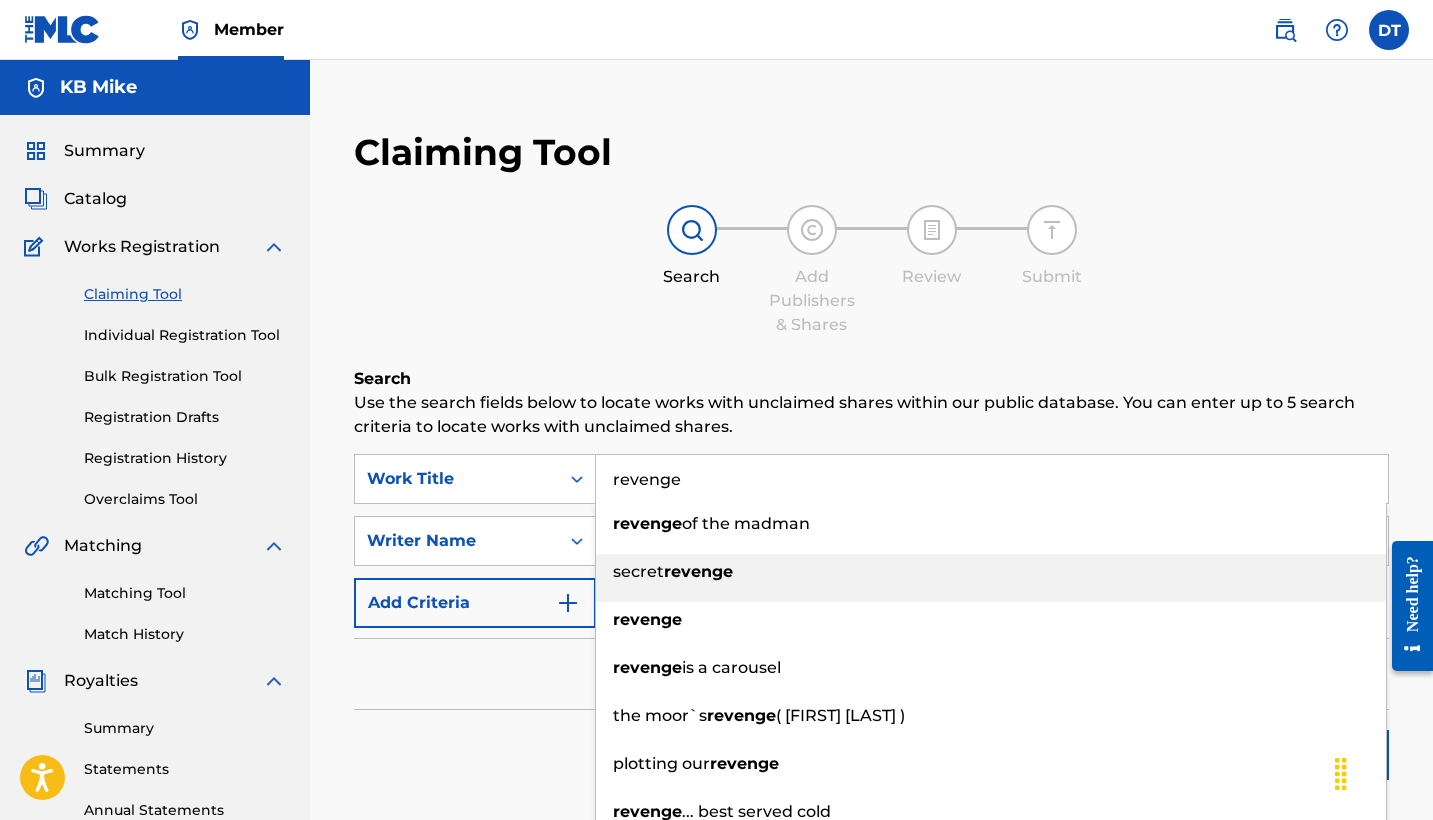 type on "revenge" 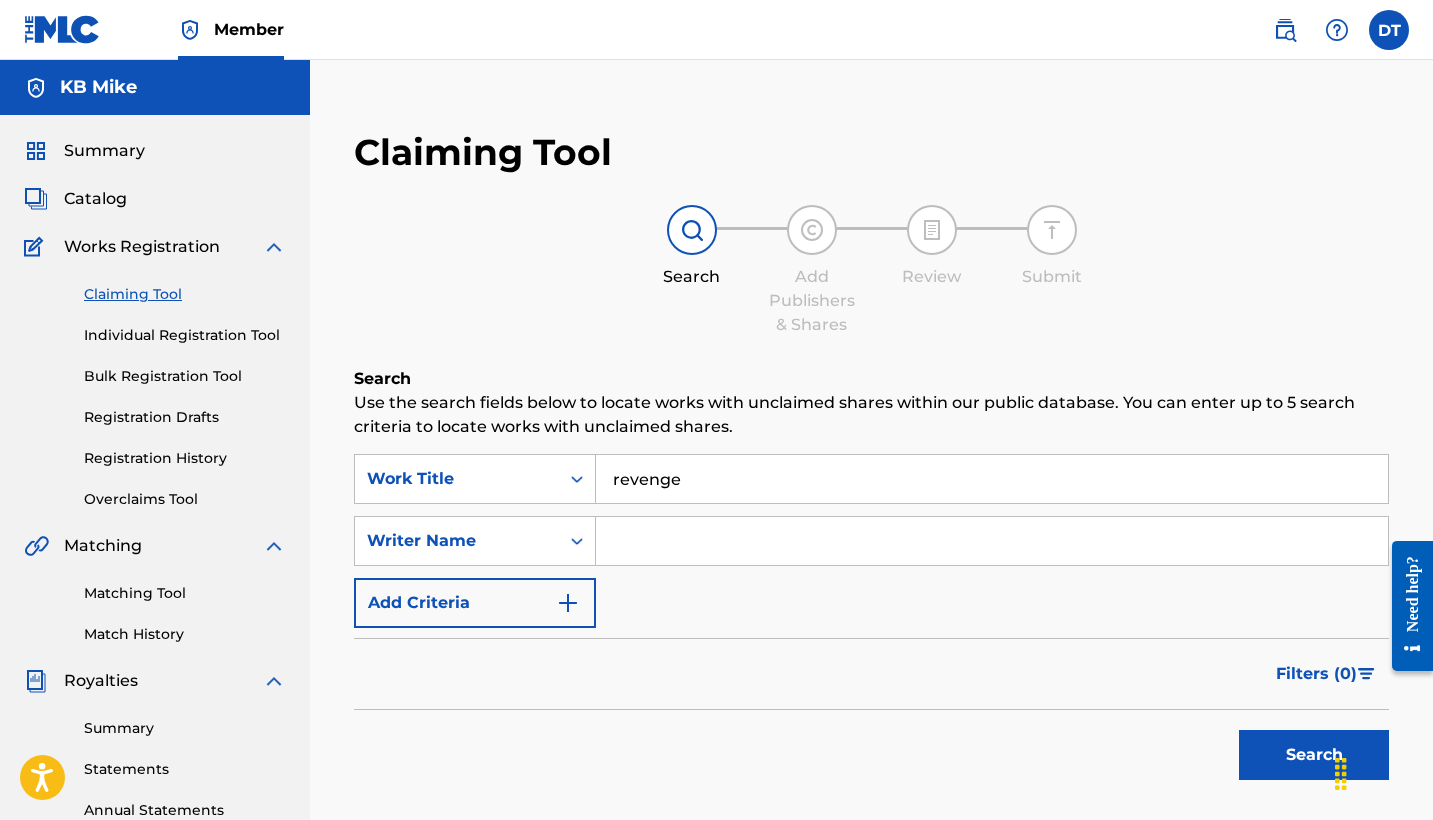 click at bounding box center [992, 541] 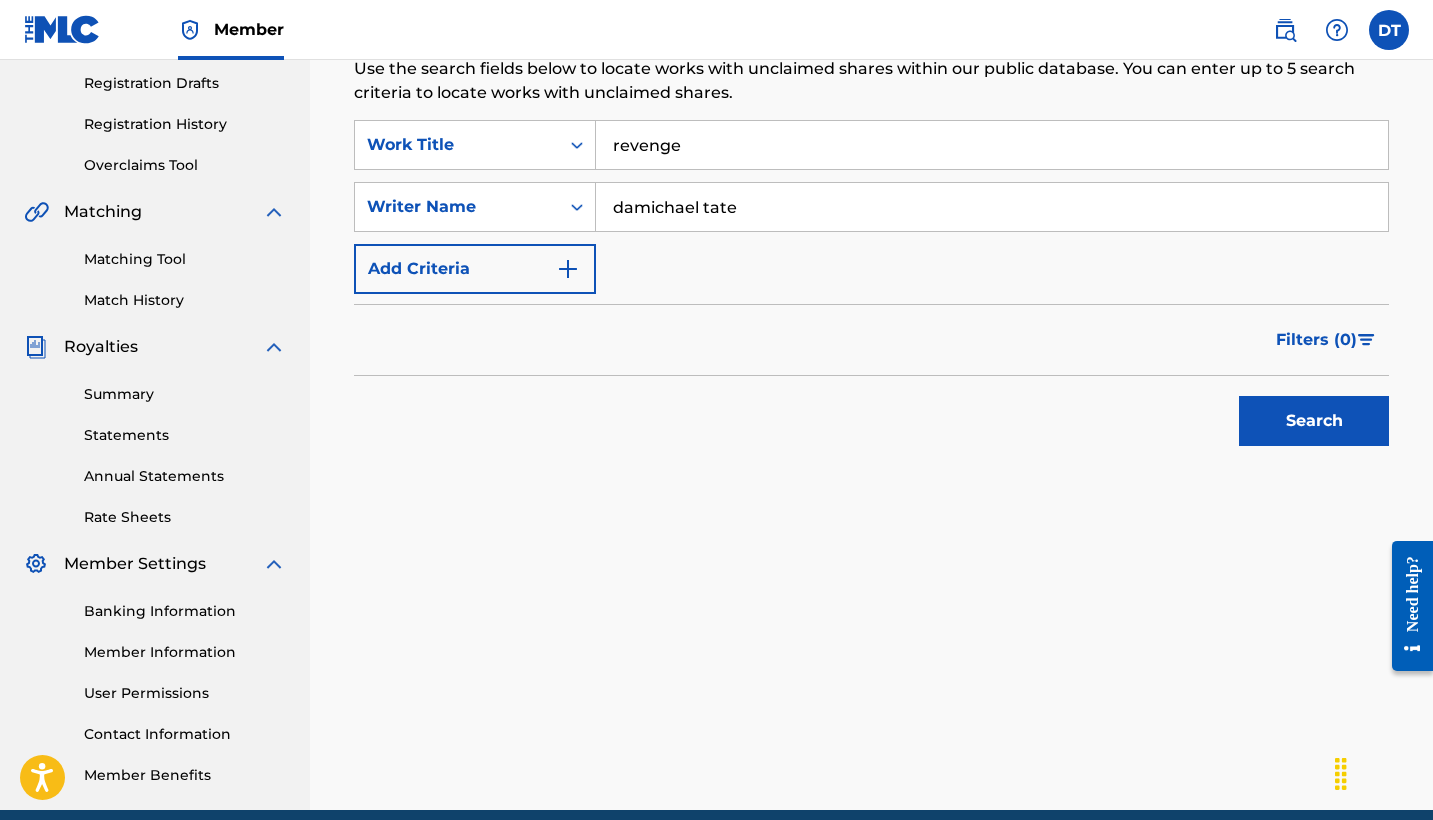 scroll, scrollTop: 344, scrollLeft: 0, axis: vertical 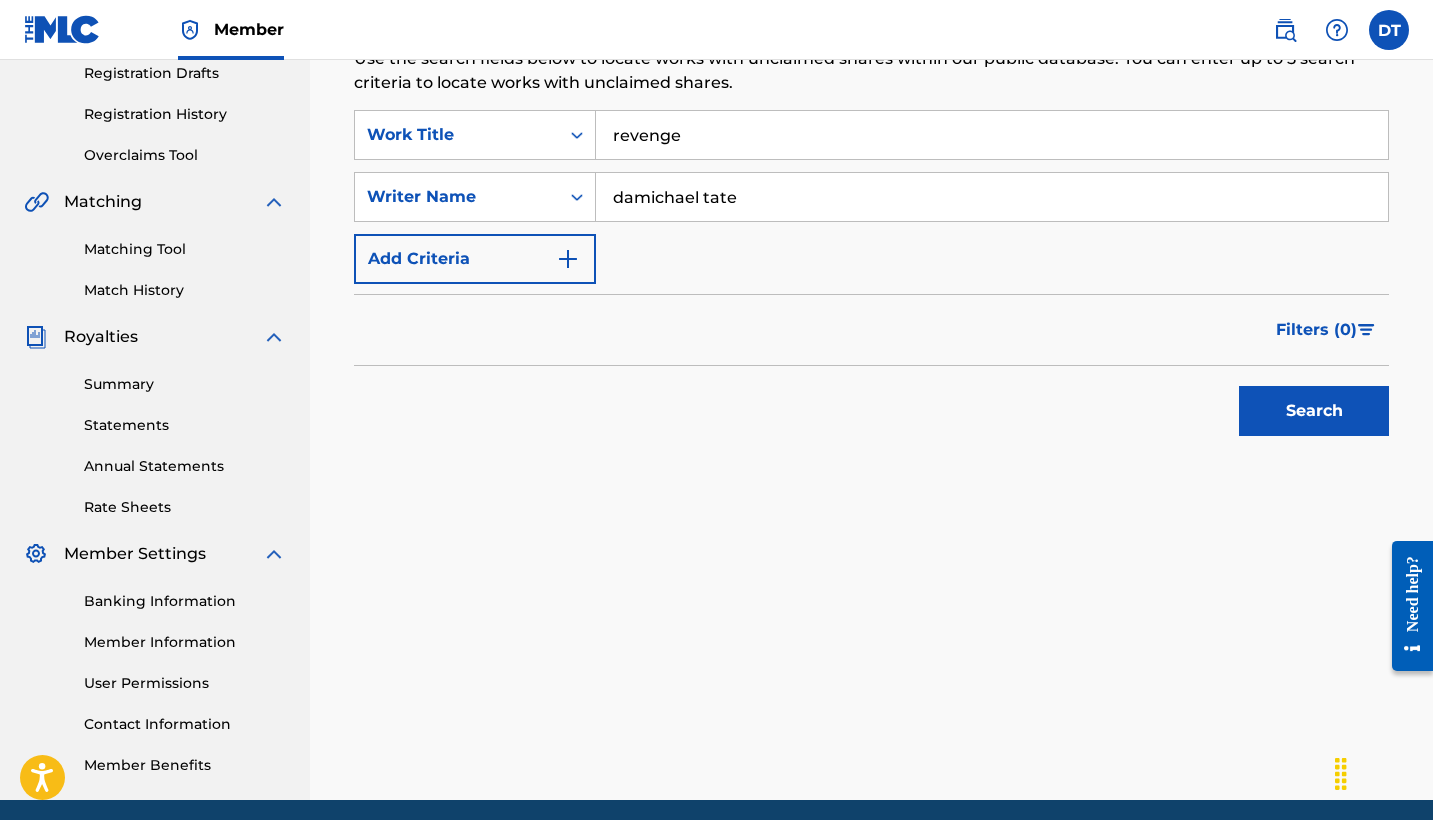 type on "damichael tate" 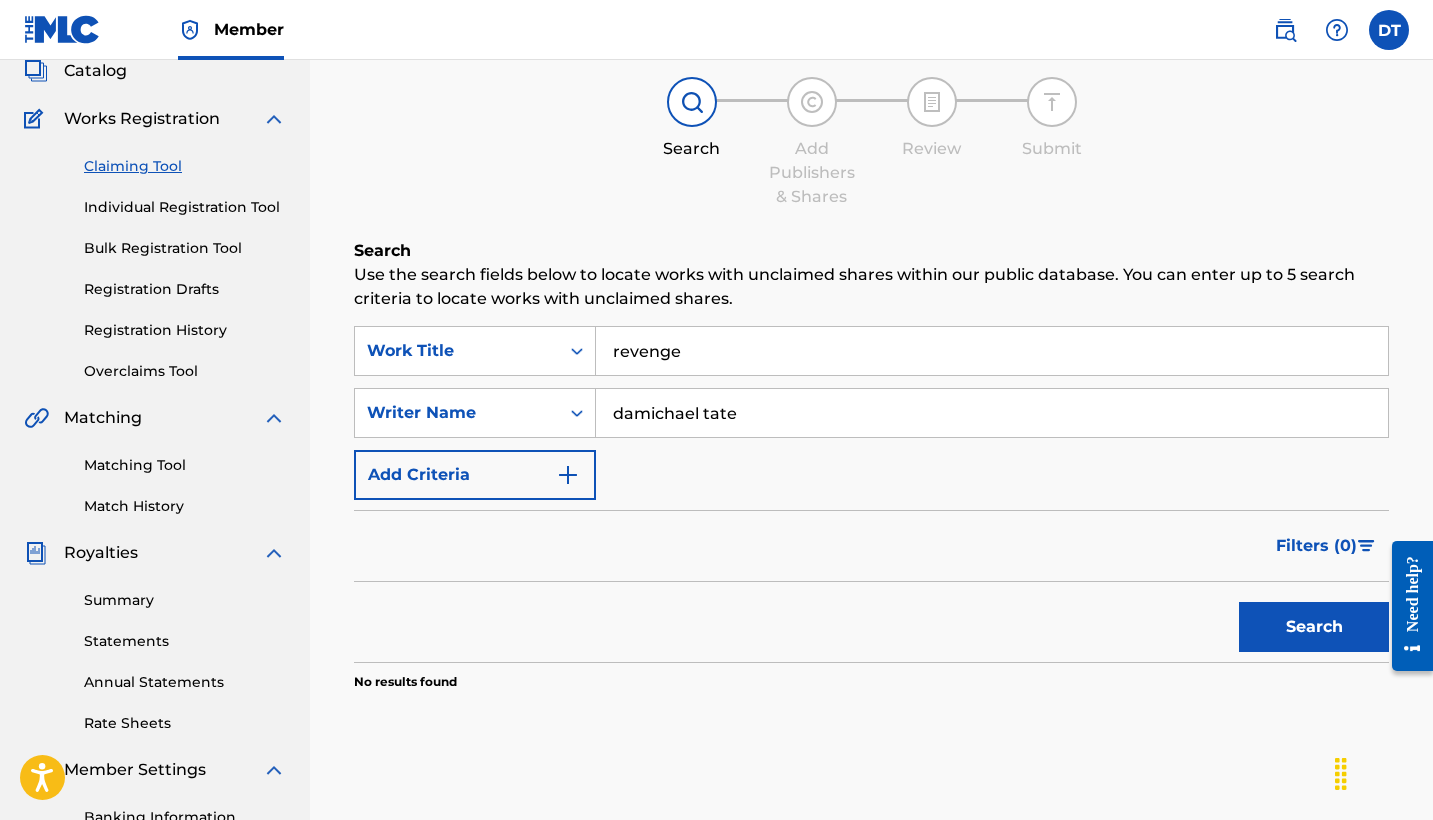 scroll, scrollTop: 117, scrollLeft: 0, axis: vertical 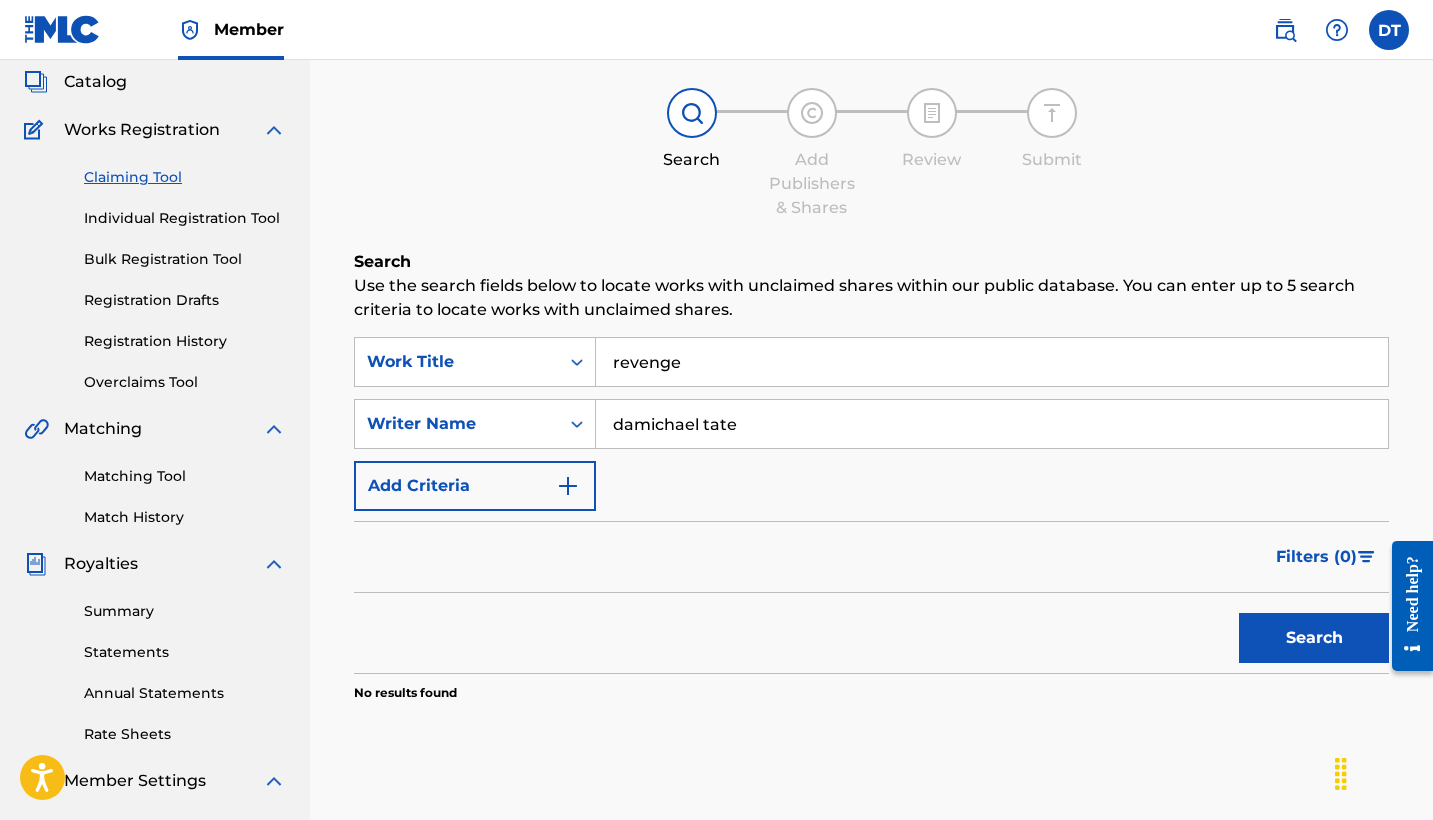 click on "Matching Tool Match History" at bounding box center [155, 484] 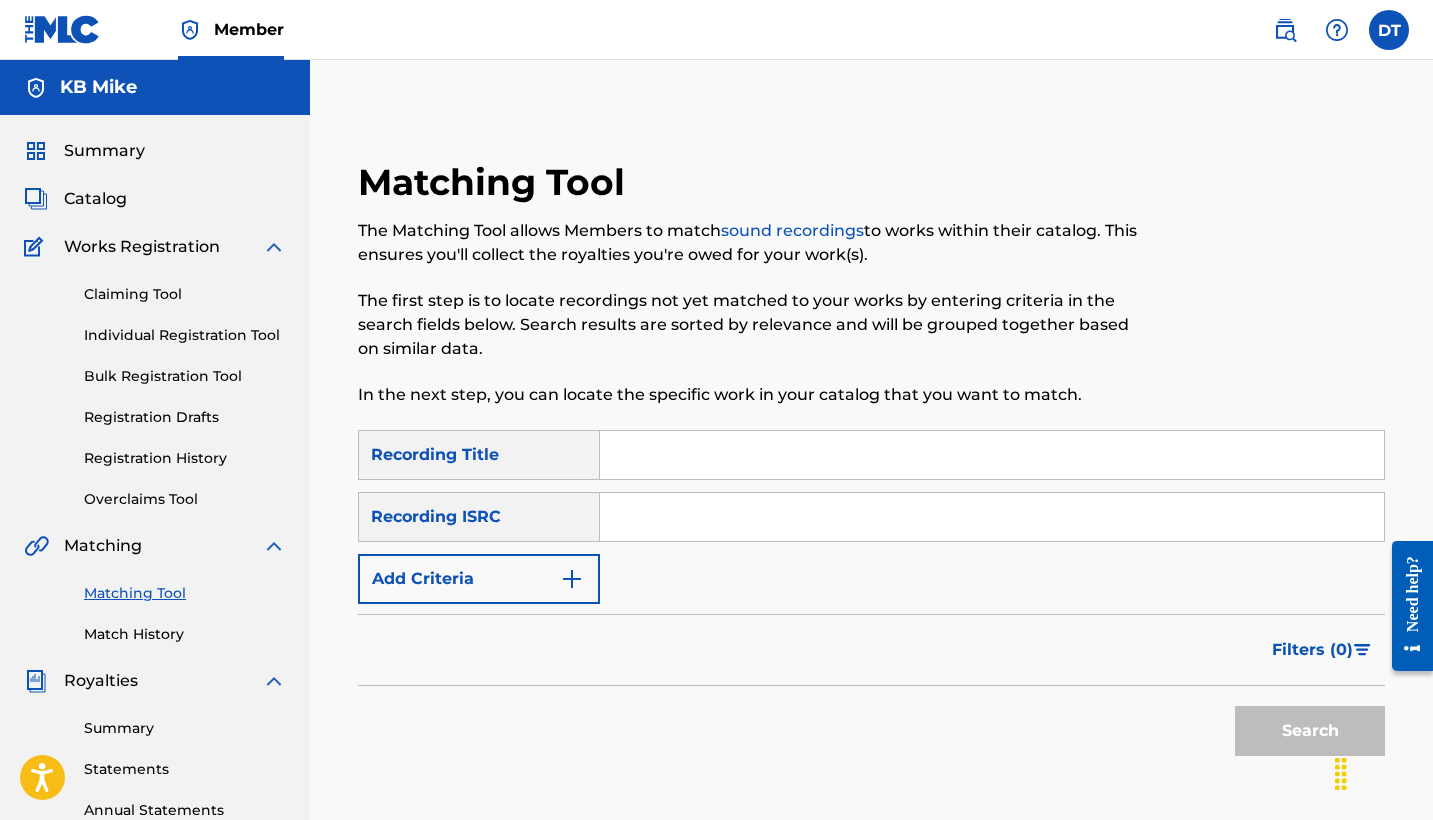 click at bounding box center (992, 455) 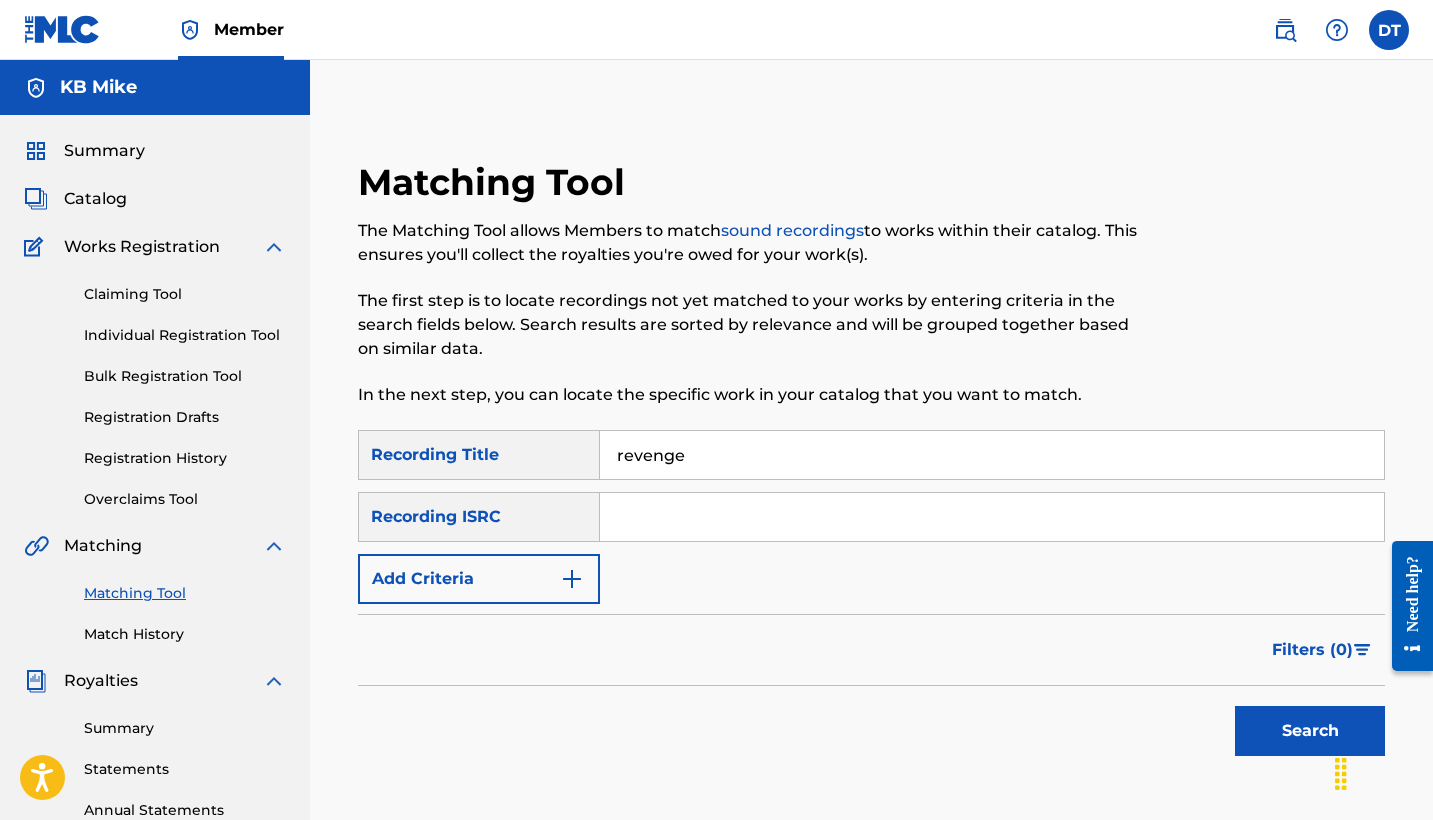 type on "revenge" 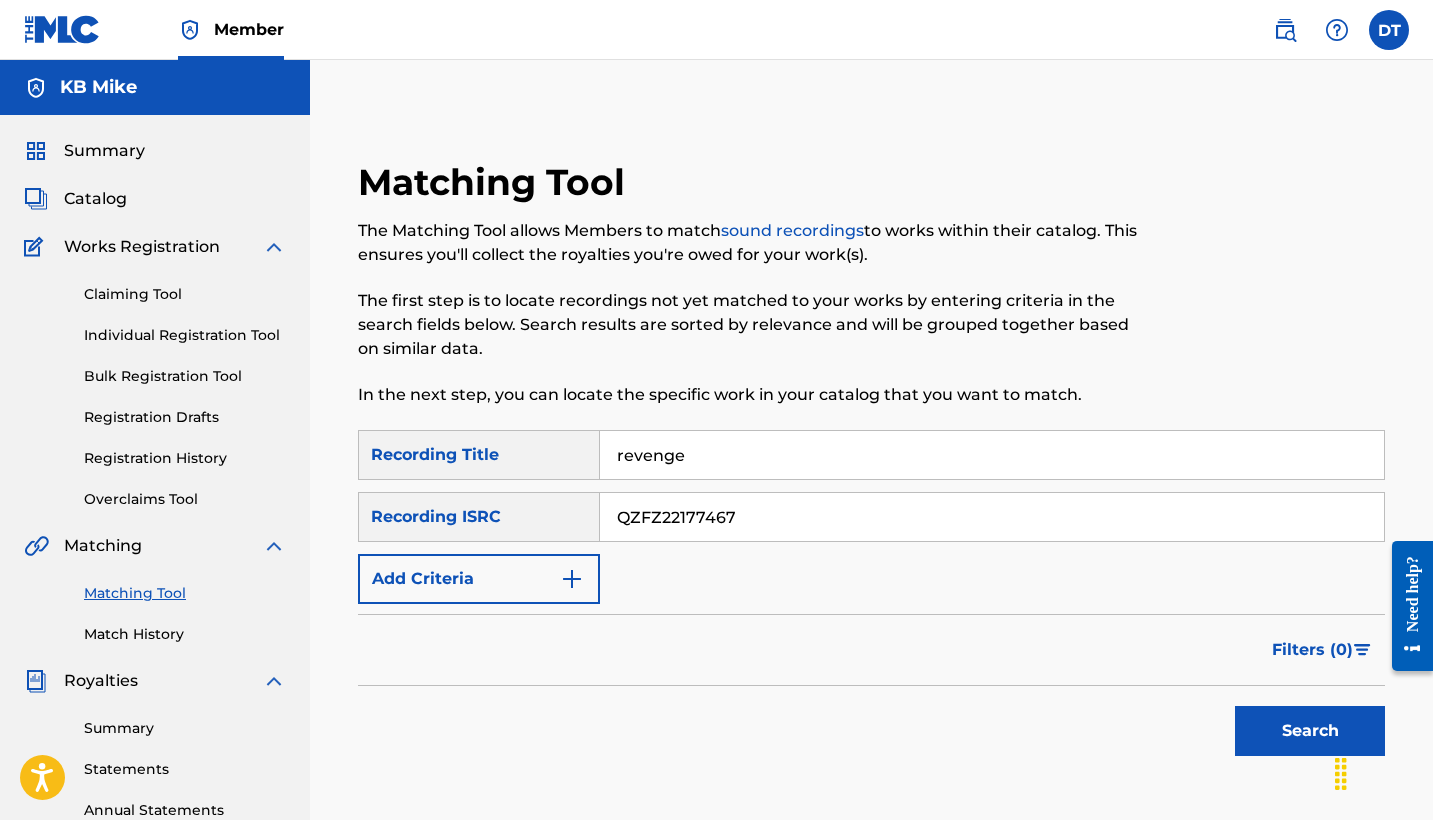 type on "QZFZ22177467" 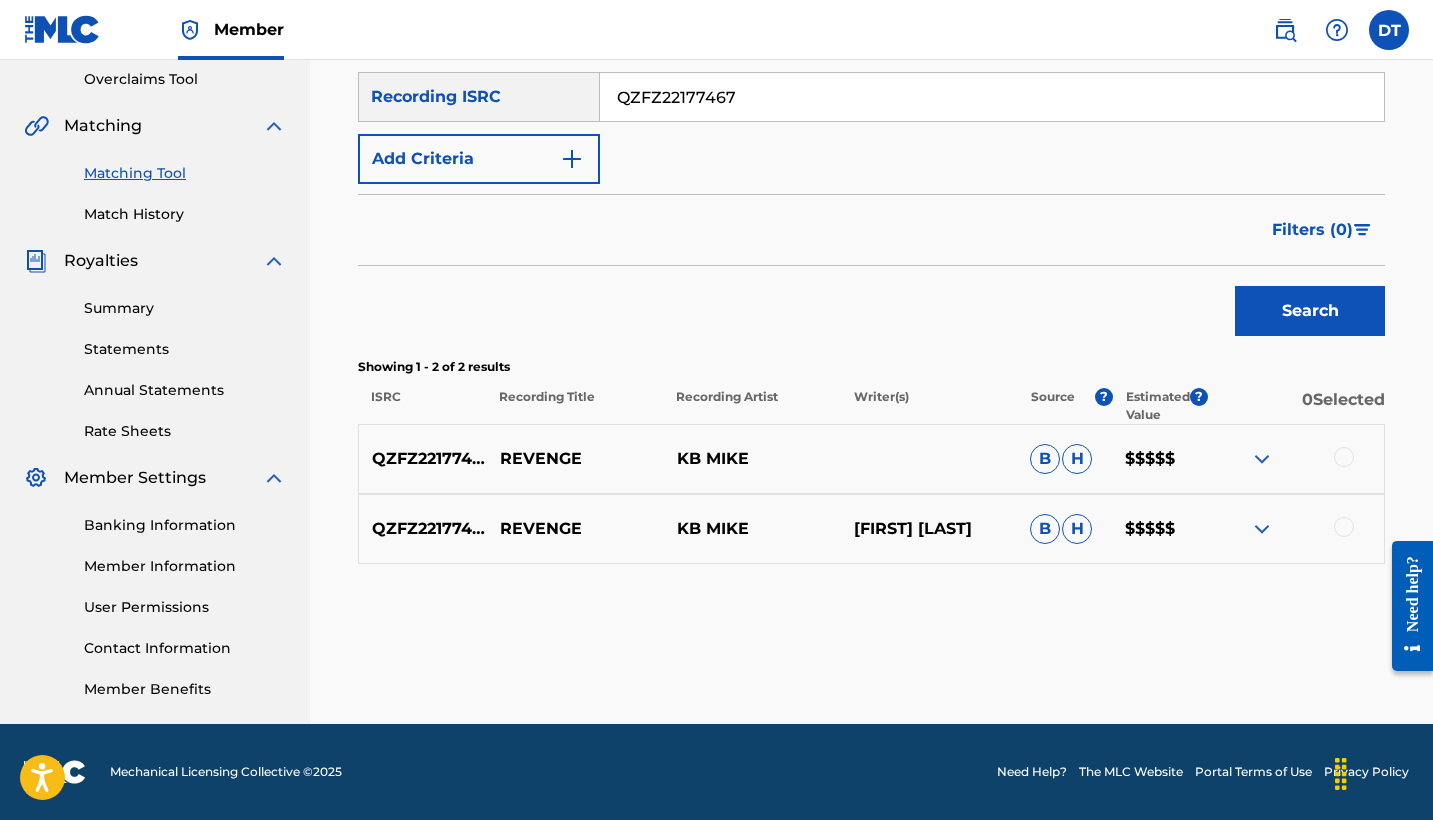 scroll, scrollTop: 420, scrollLeft: 0, axis: vertical 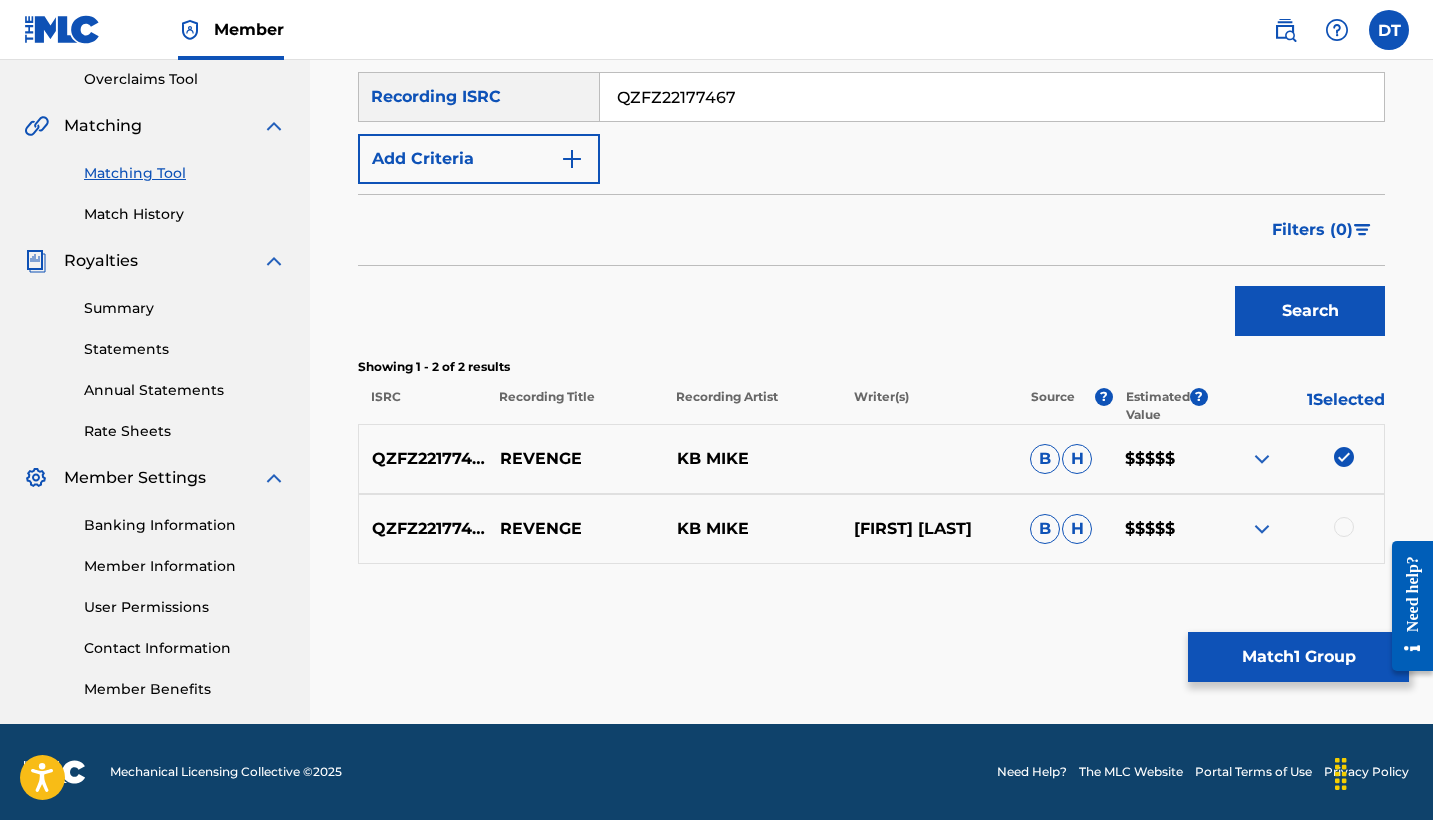 click on "QZFZ22177467 REVENGE KB MIKE DAMICHAEL TATE B H $$$$$" at bounding box center [871, 529] 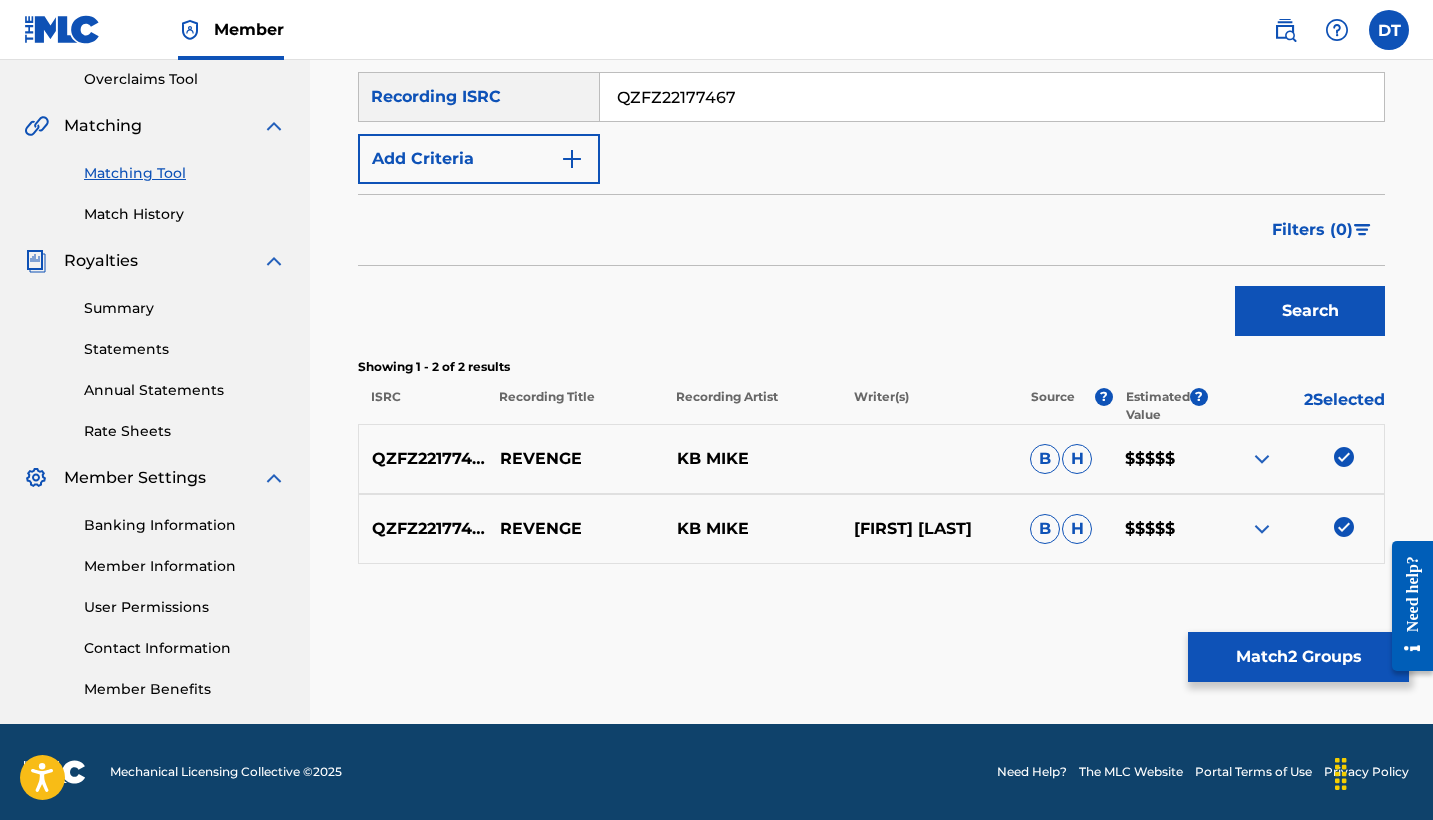 click on "Match  2 Groups" at bounding box center (1298, 657) 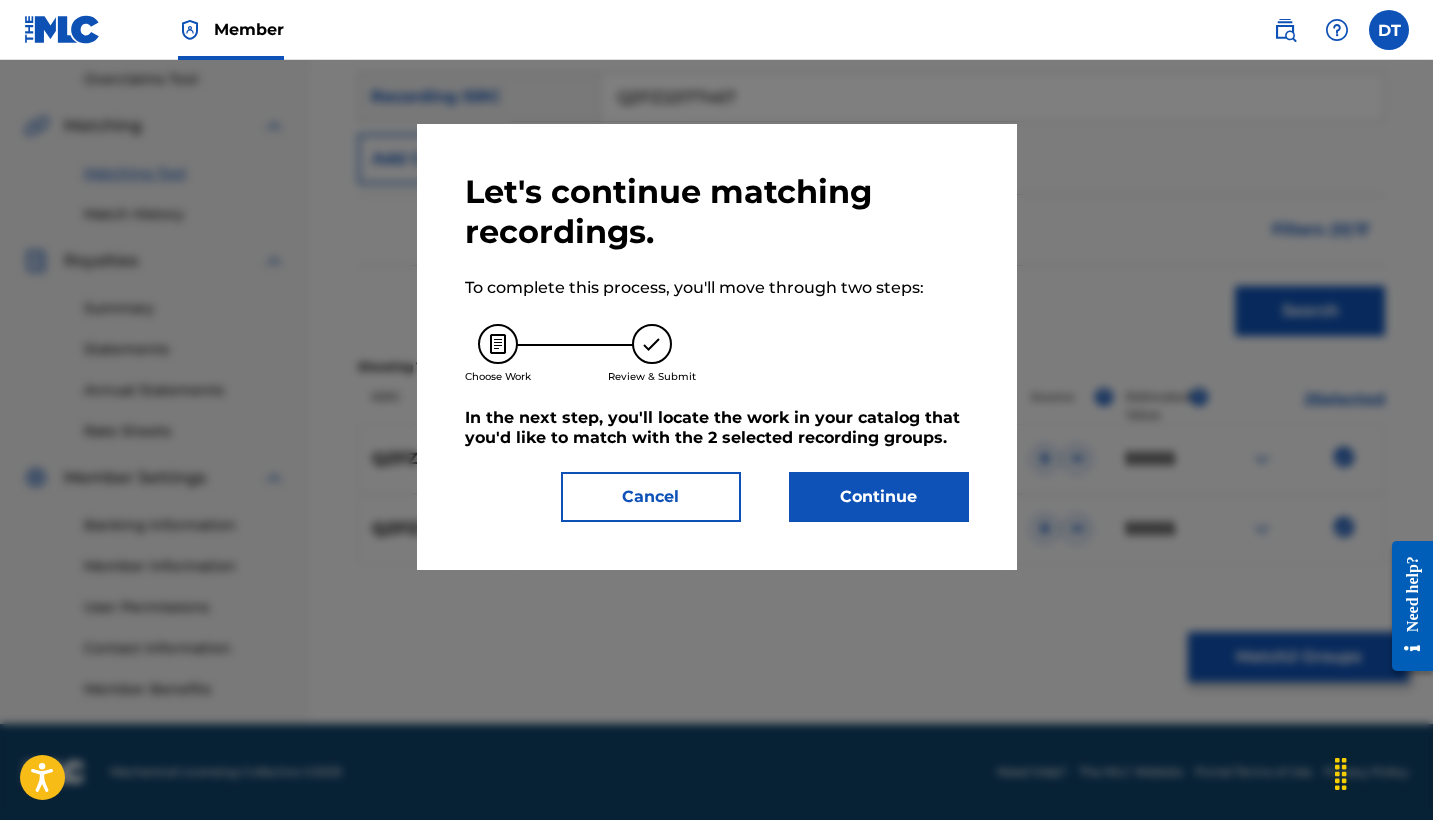 click on "Continue" at bounding box center (879, 497) 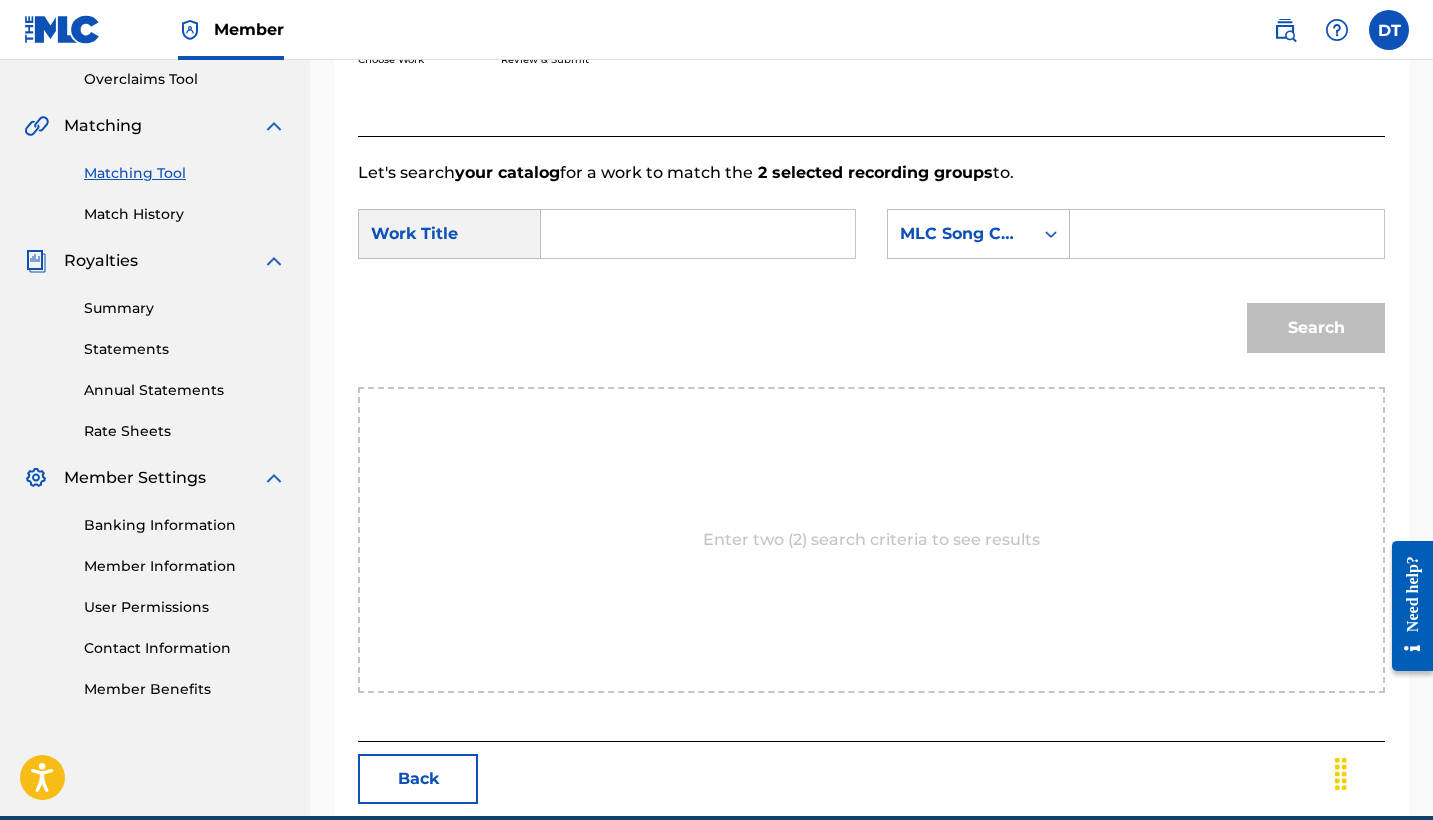 click at bounding box center [698, 234] 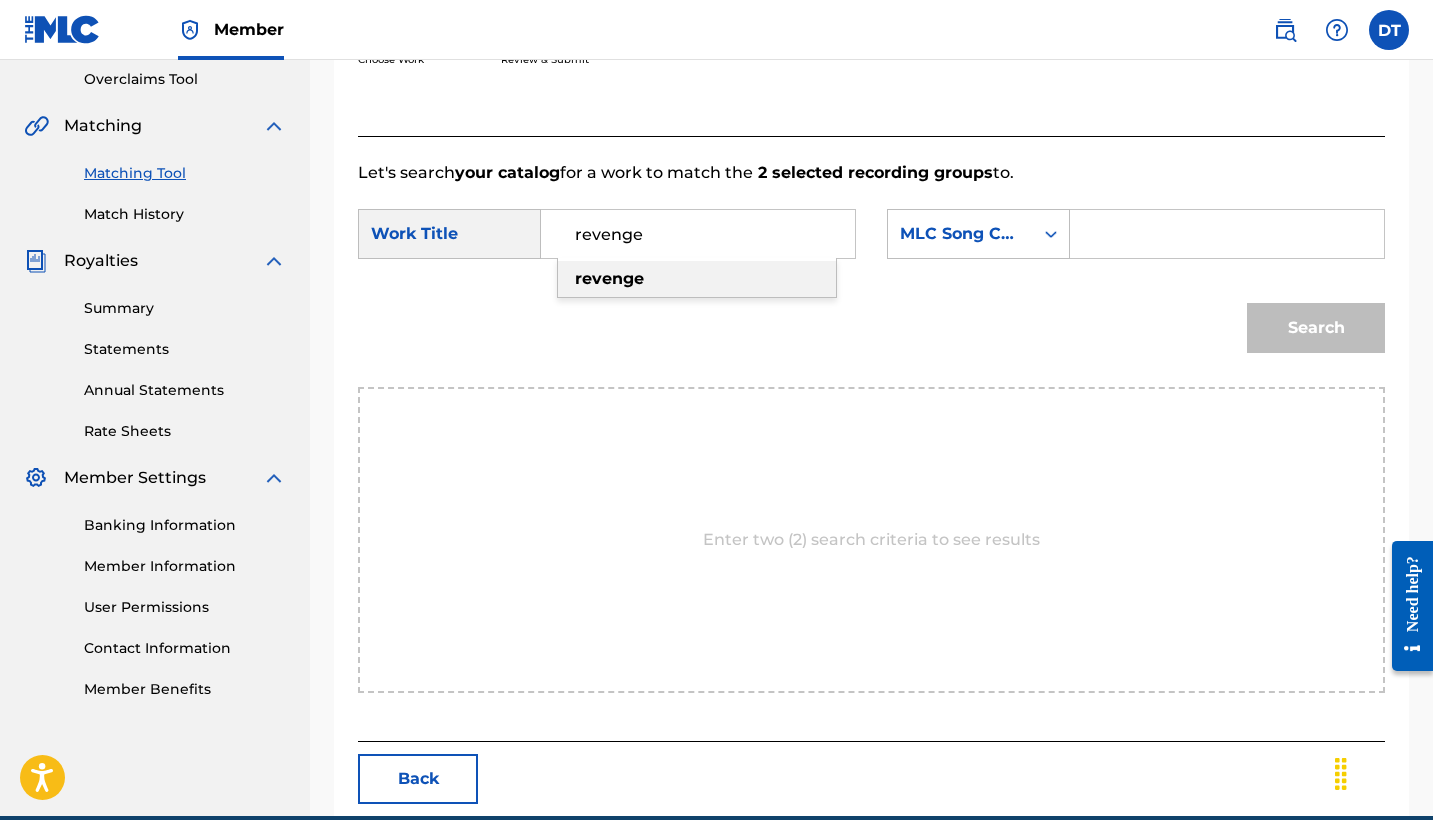 type on "revenge" 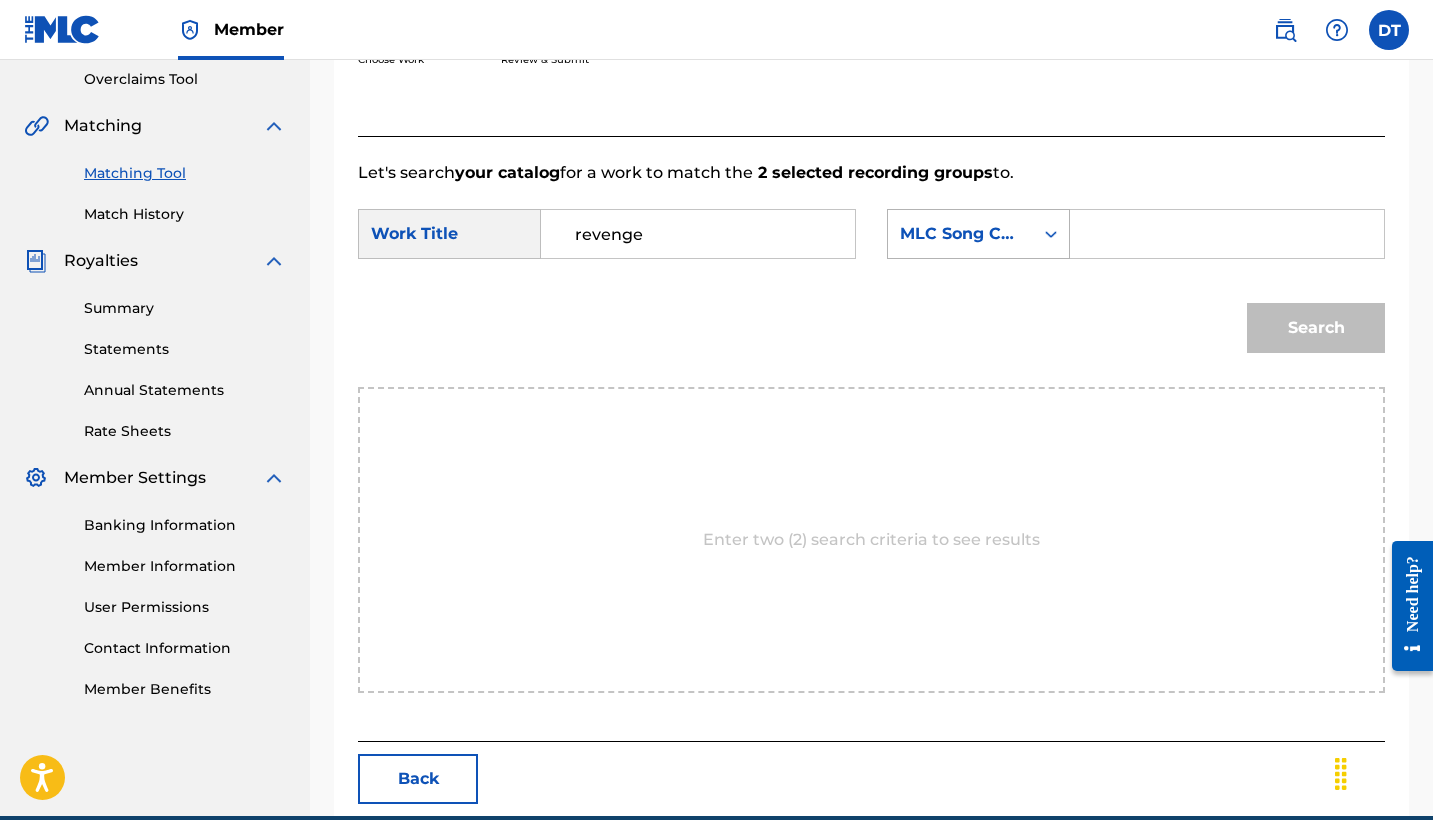 click on "MLC Song Code" at bounding box center [960, 234] 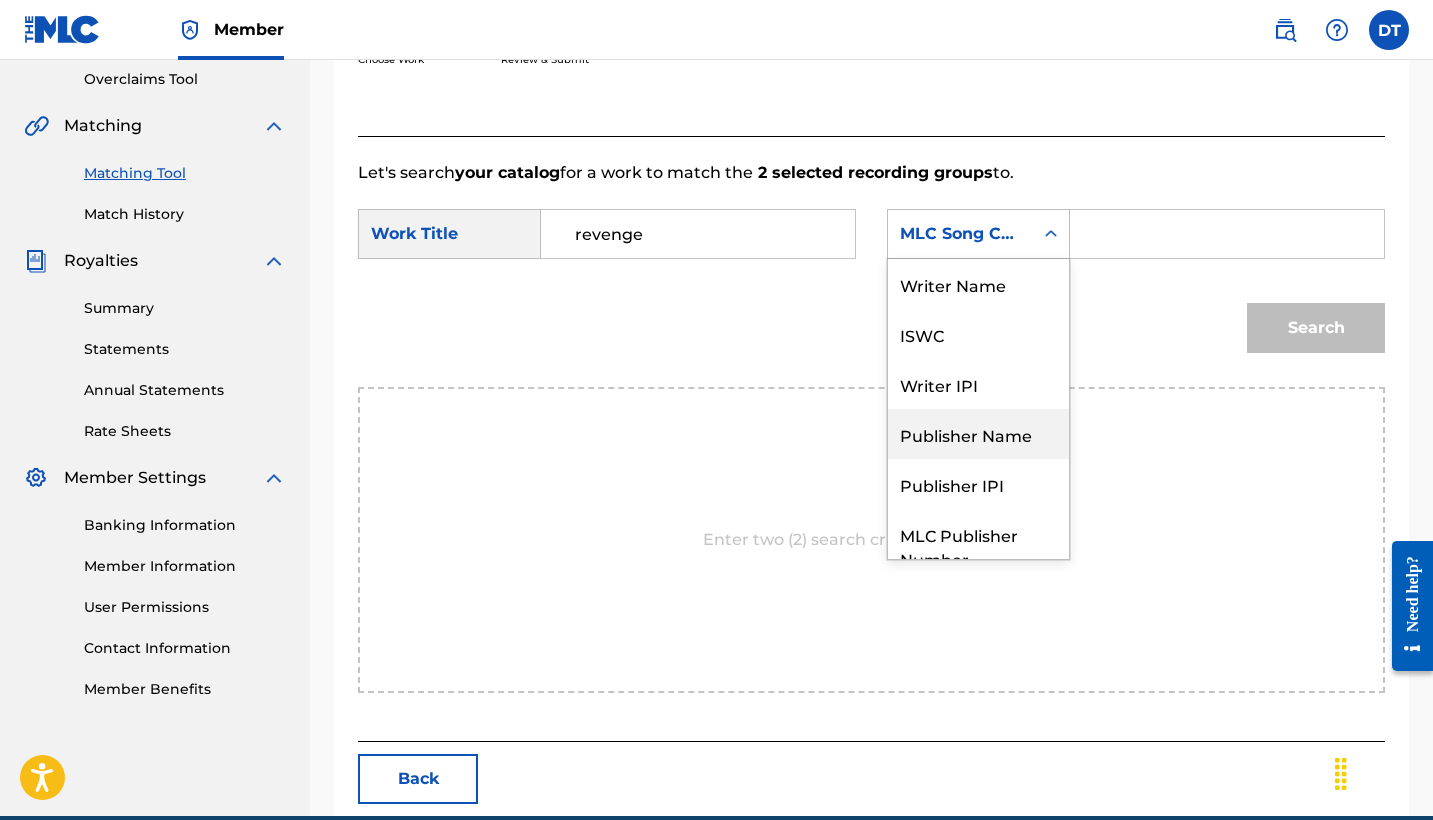 scroll, scrollTop: 0, scrollLeft: 0, axis: both 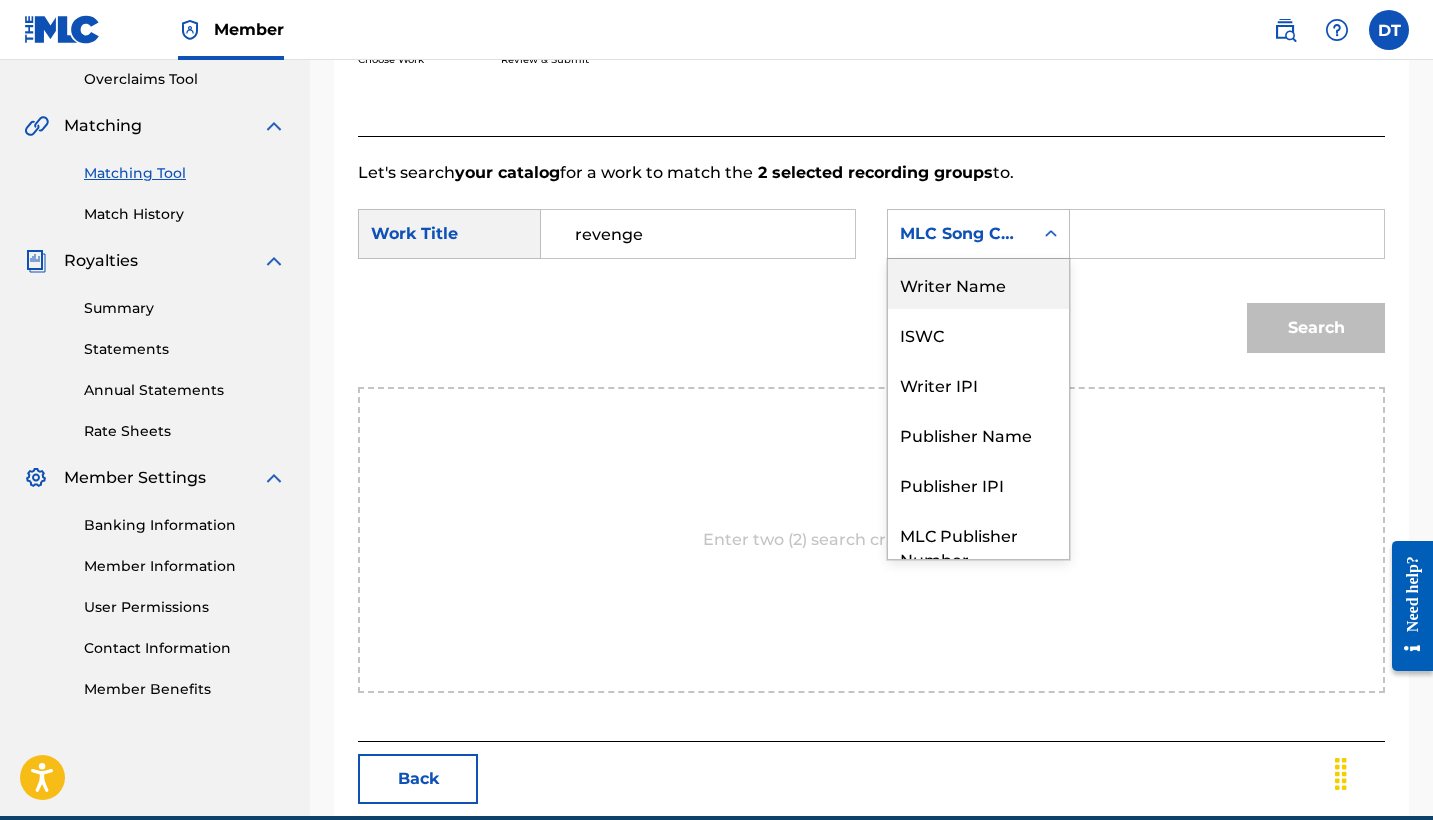 click on "Writer Name" at bounding box center [978, 284] 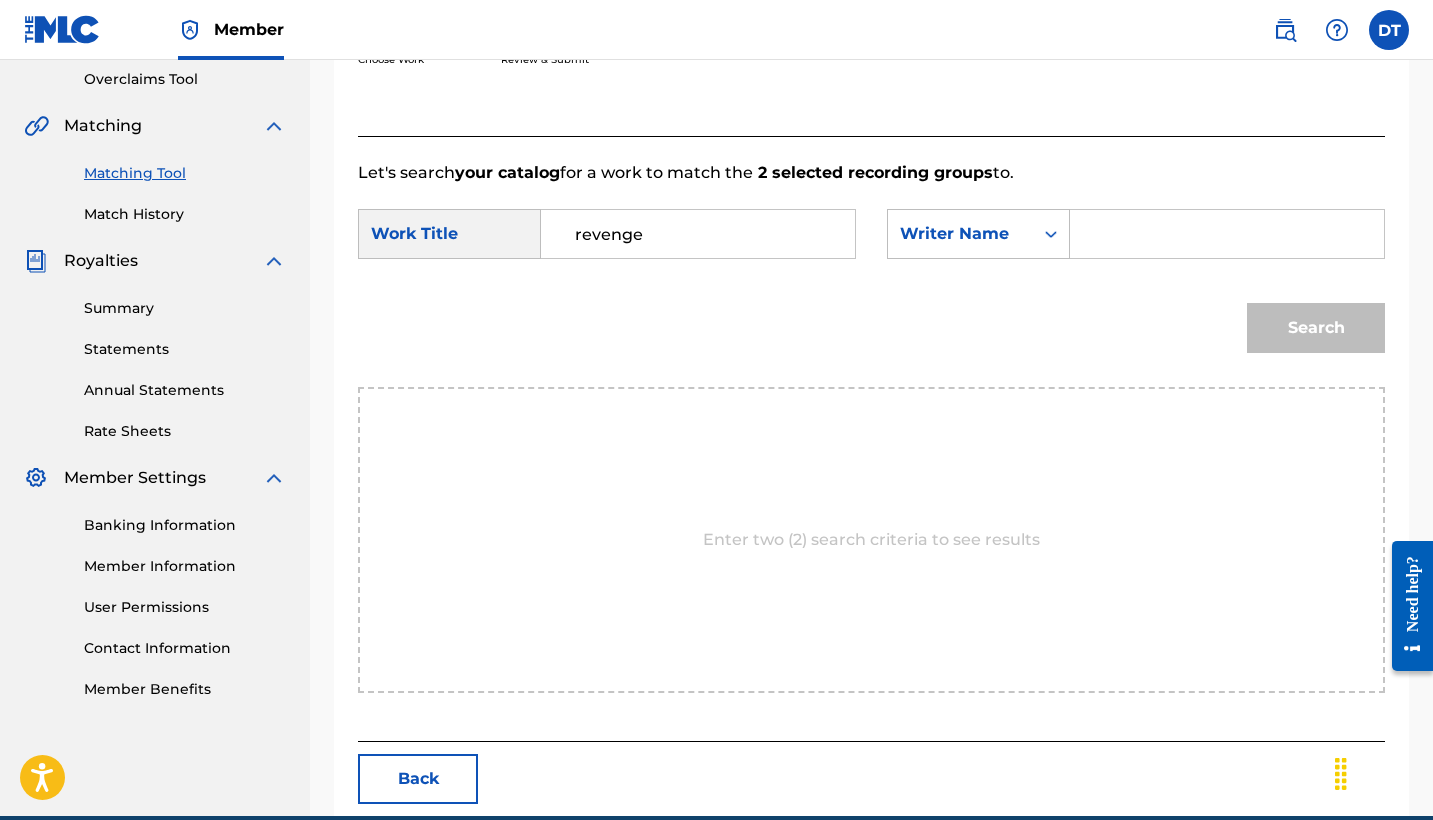 click at bounding box center [1227, 234] 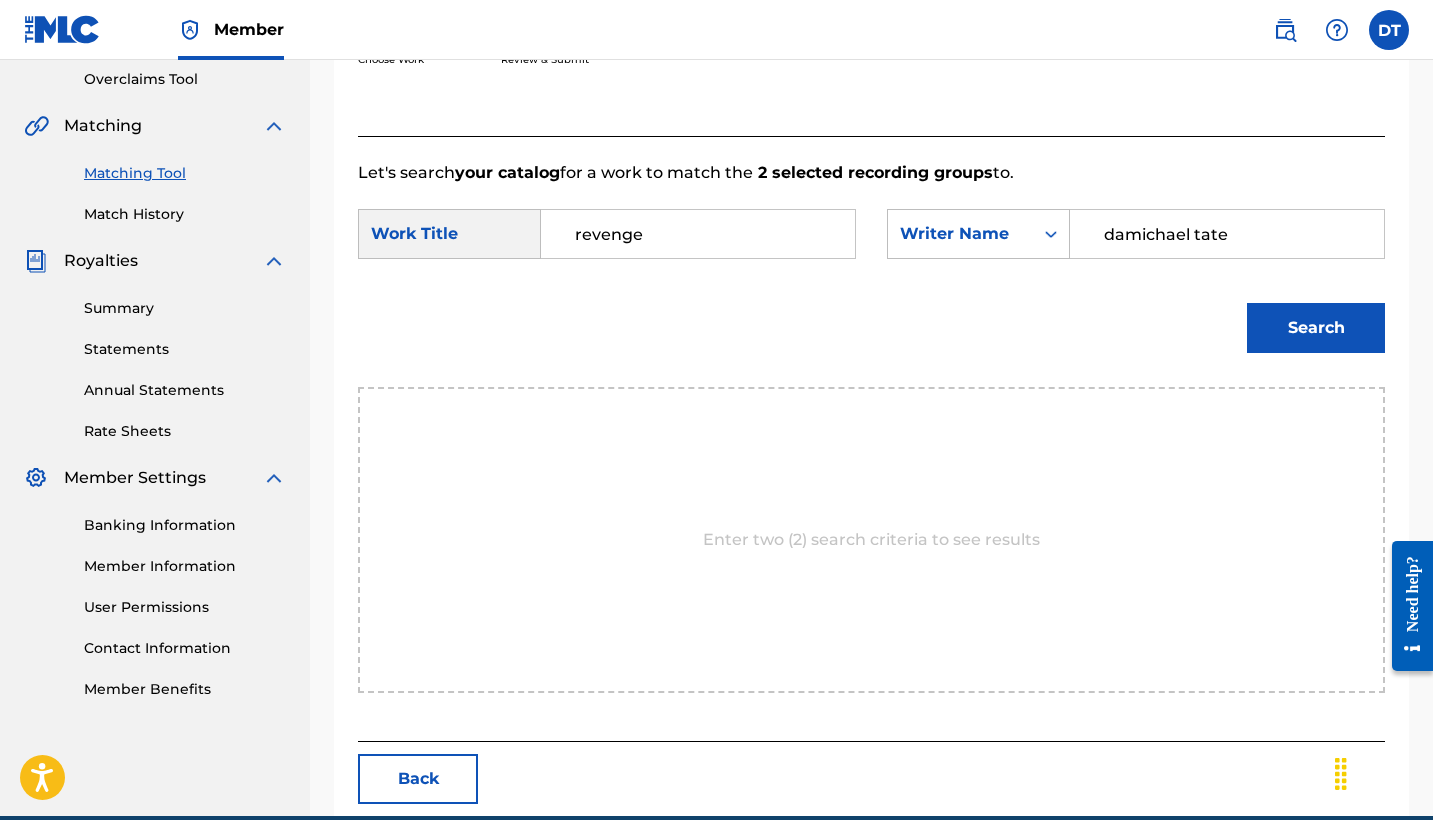 type on "damichael tate" 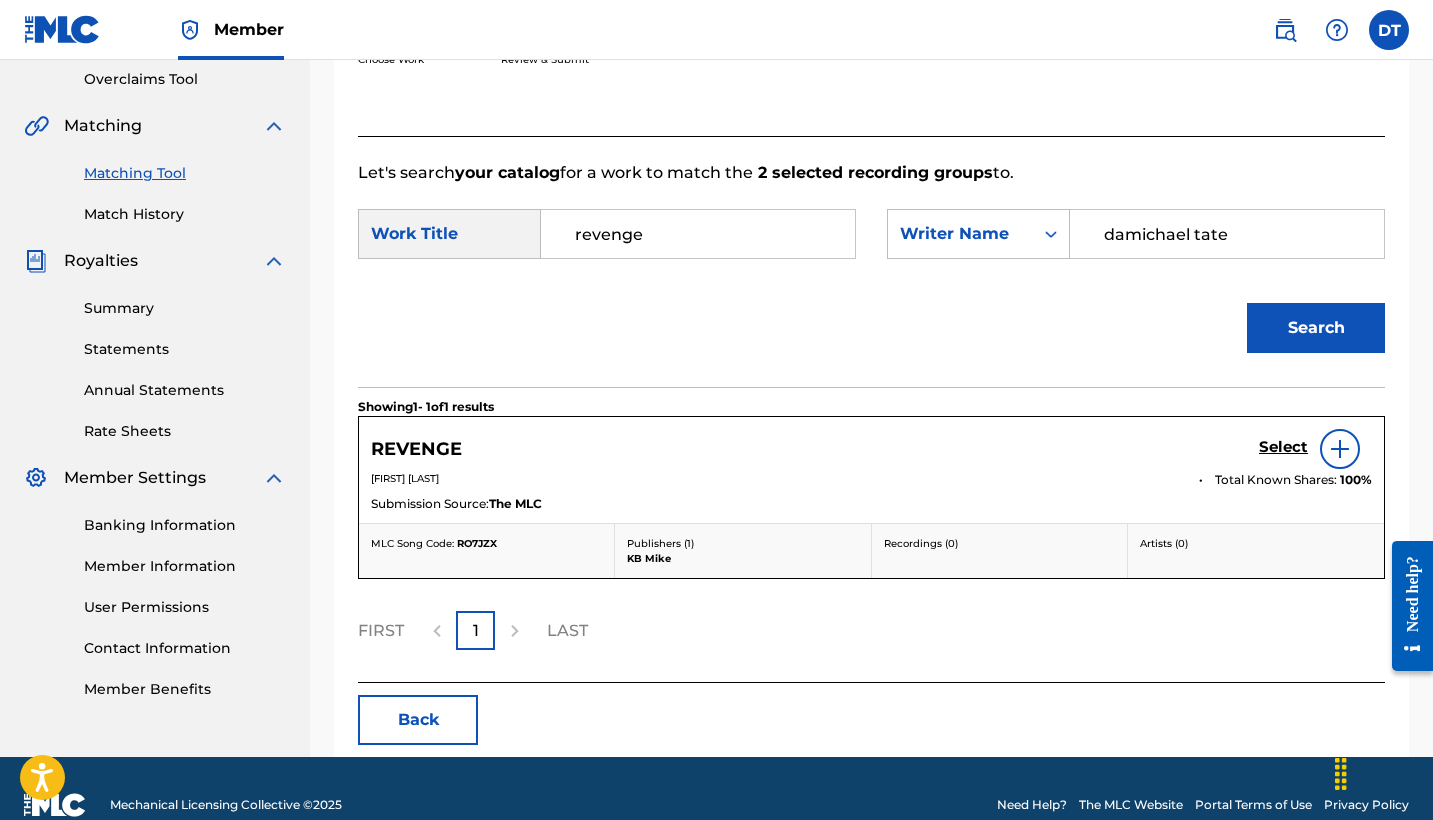click at bounding box center [1340, 449] 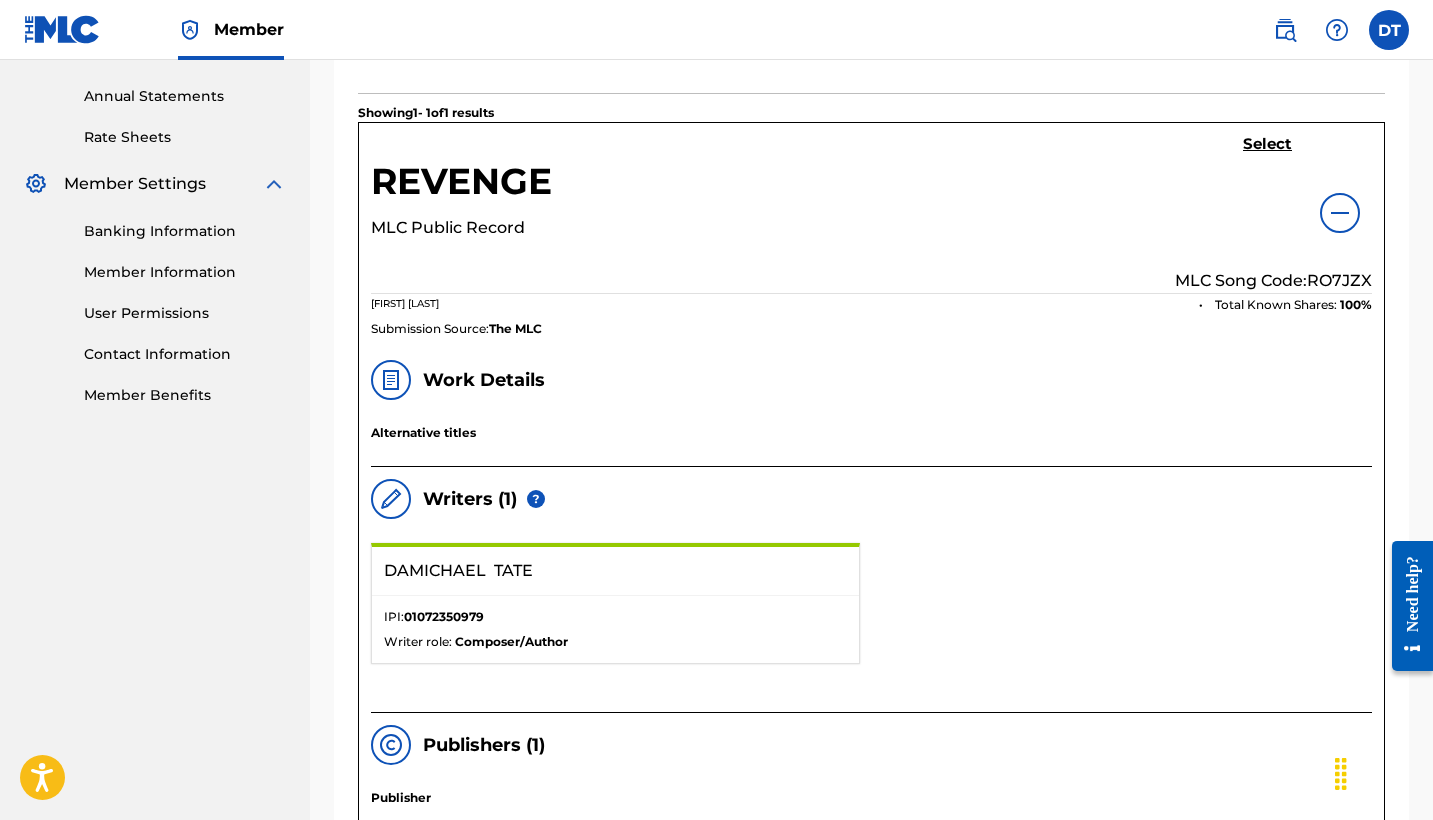 scroll, scrollTop: 710, scrollLeft: 0, axis: vertical 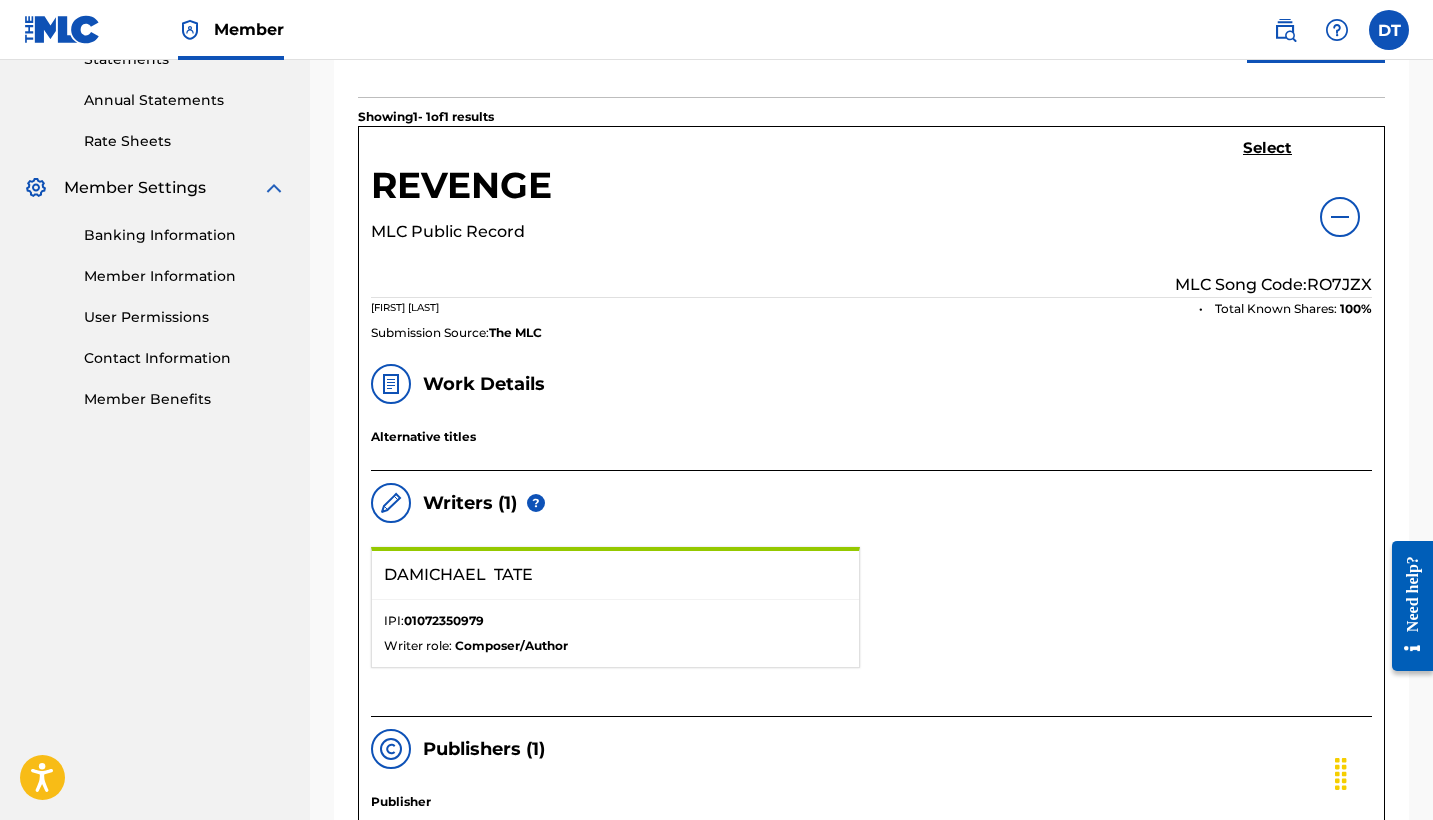 click on "Select" at bounding box center [1267, 150] 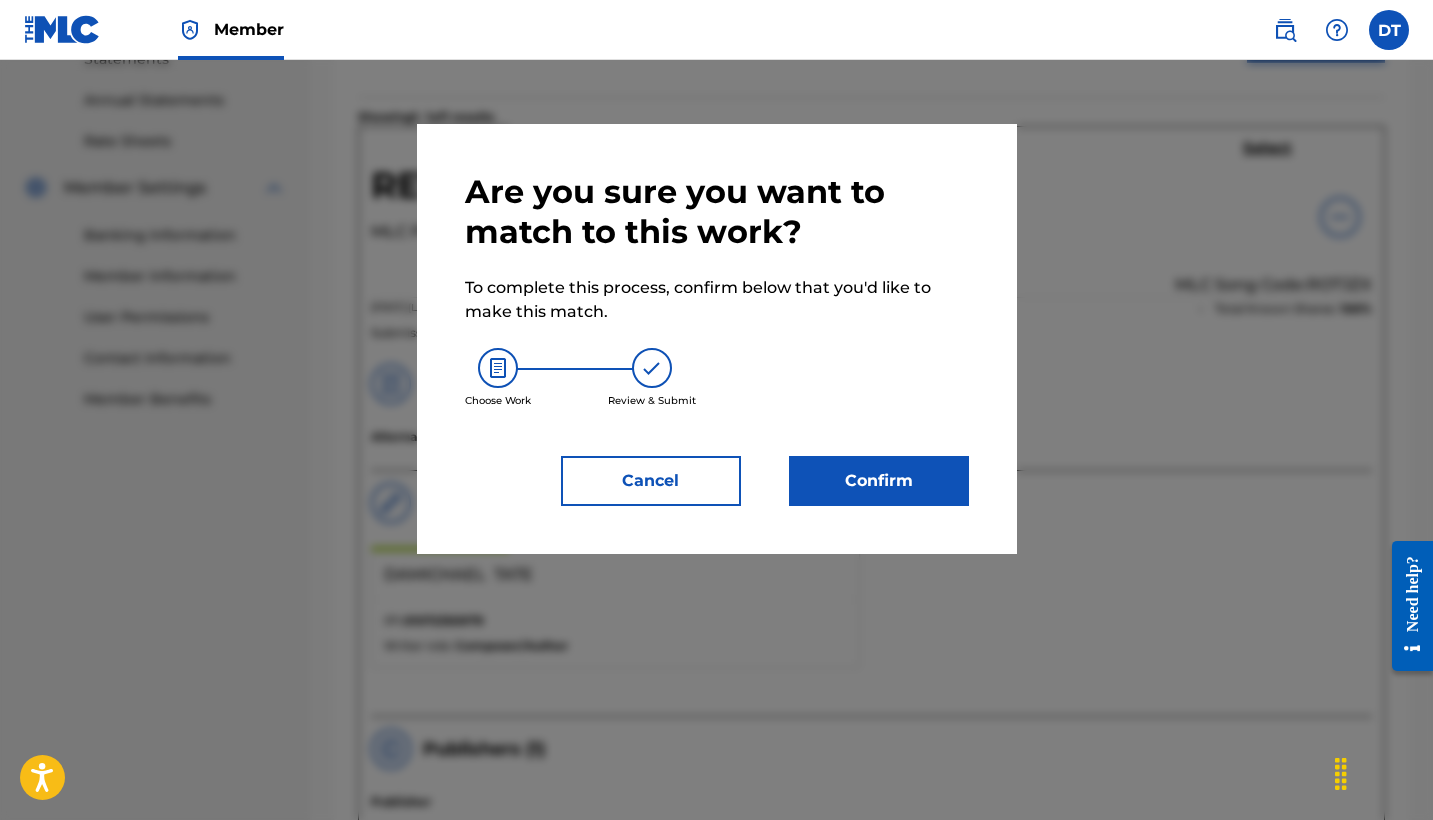 click on "Confirm" at bounding box center [879, 481] 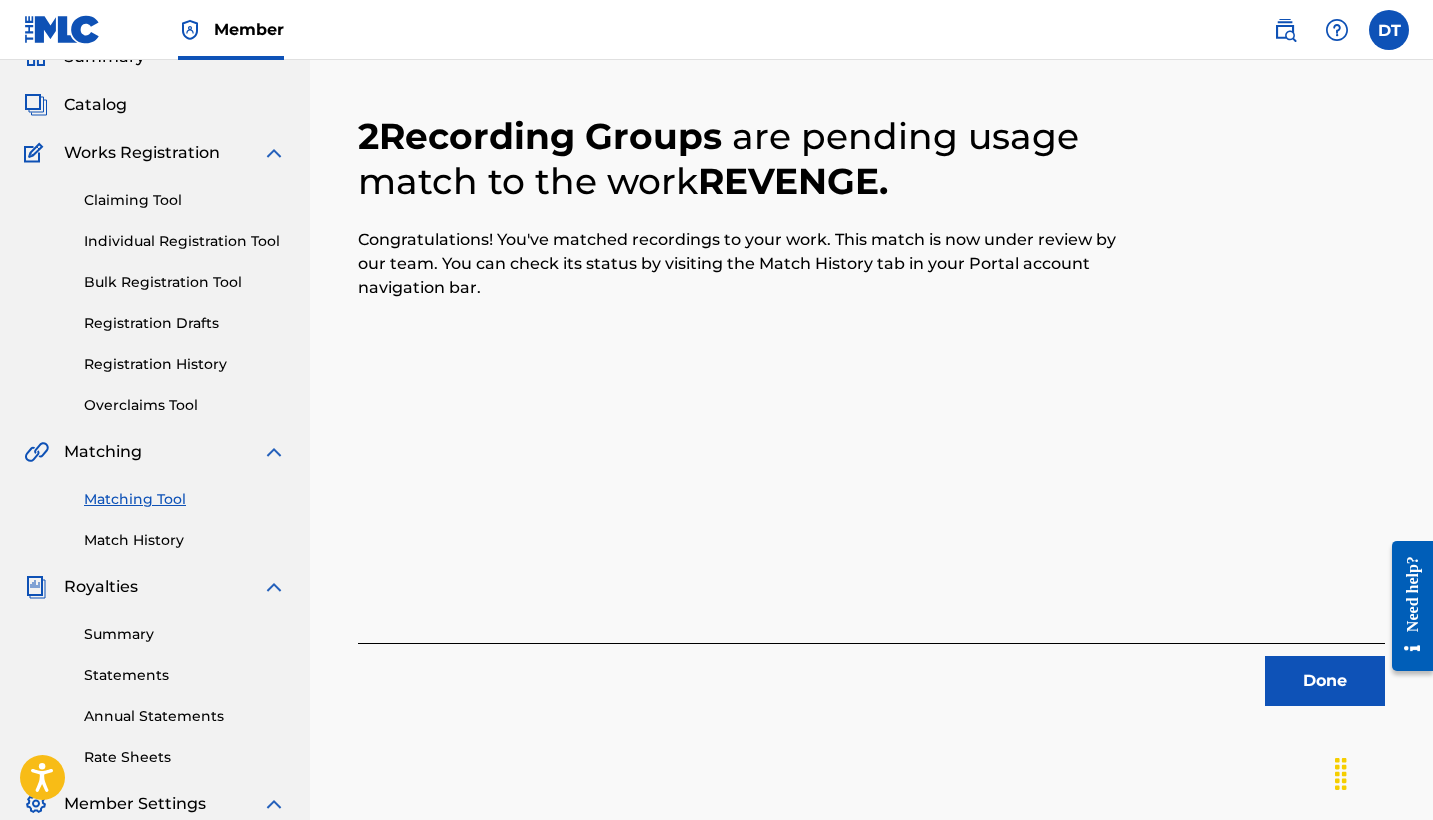 scroll, scrollTop: 93, scrollLeft: 0, axis: vertical 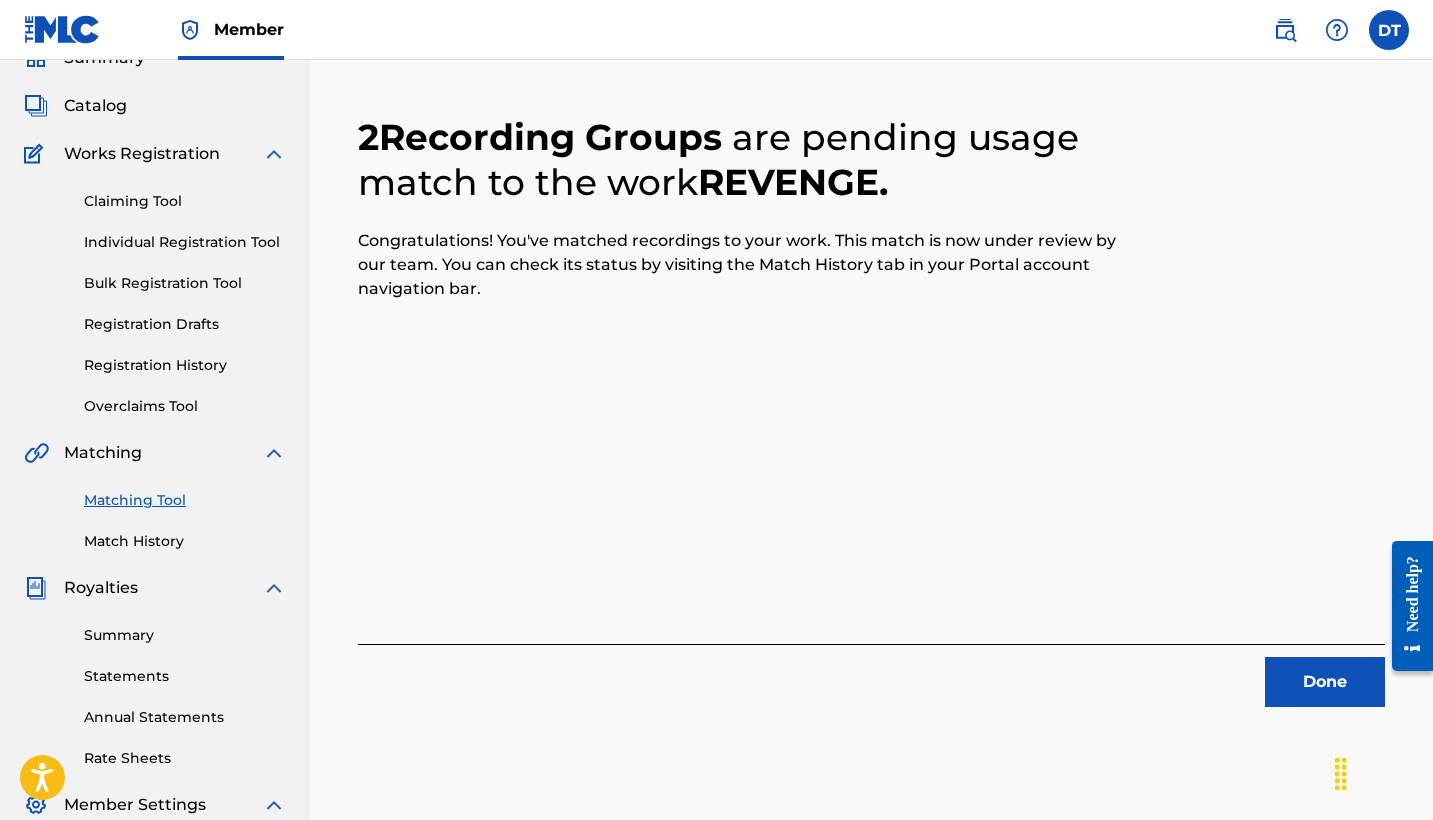 click on "Done" at bounding box center (1325, 682) 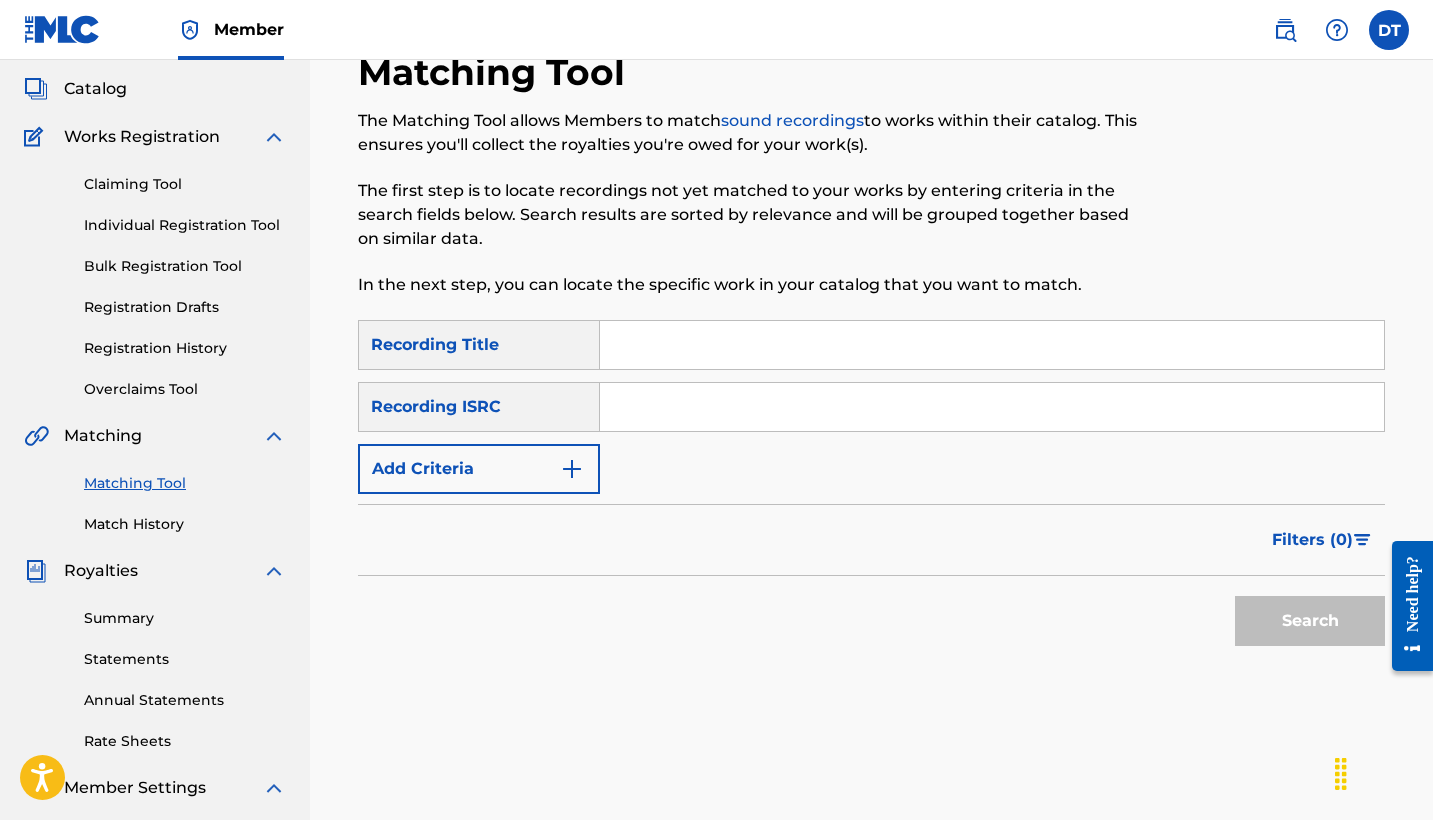 scroll, scrollTop: 112, scrollLeft: 0, axis: vertical 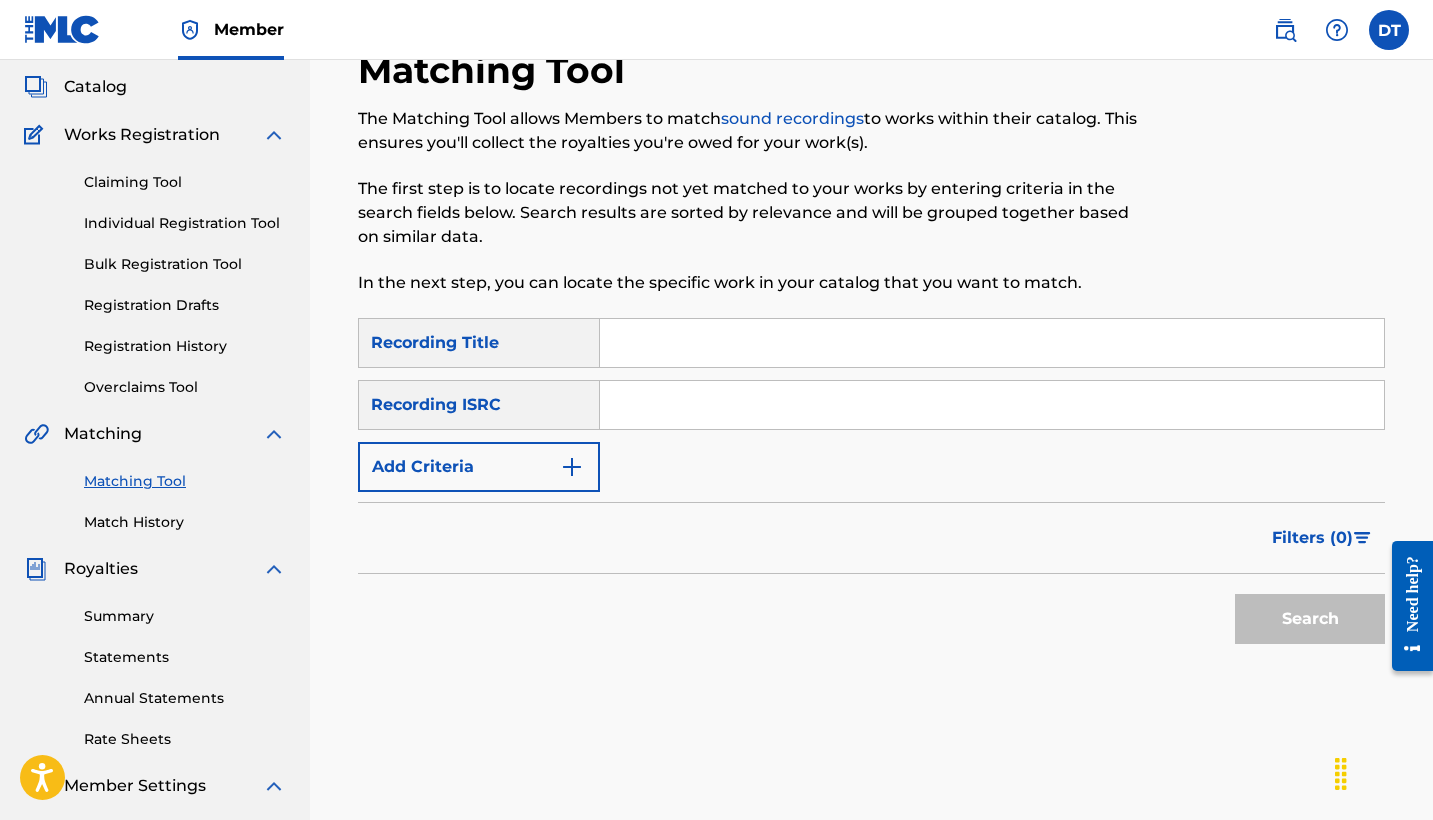 click at bounding box center [992, 343] 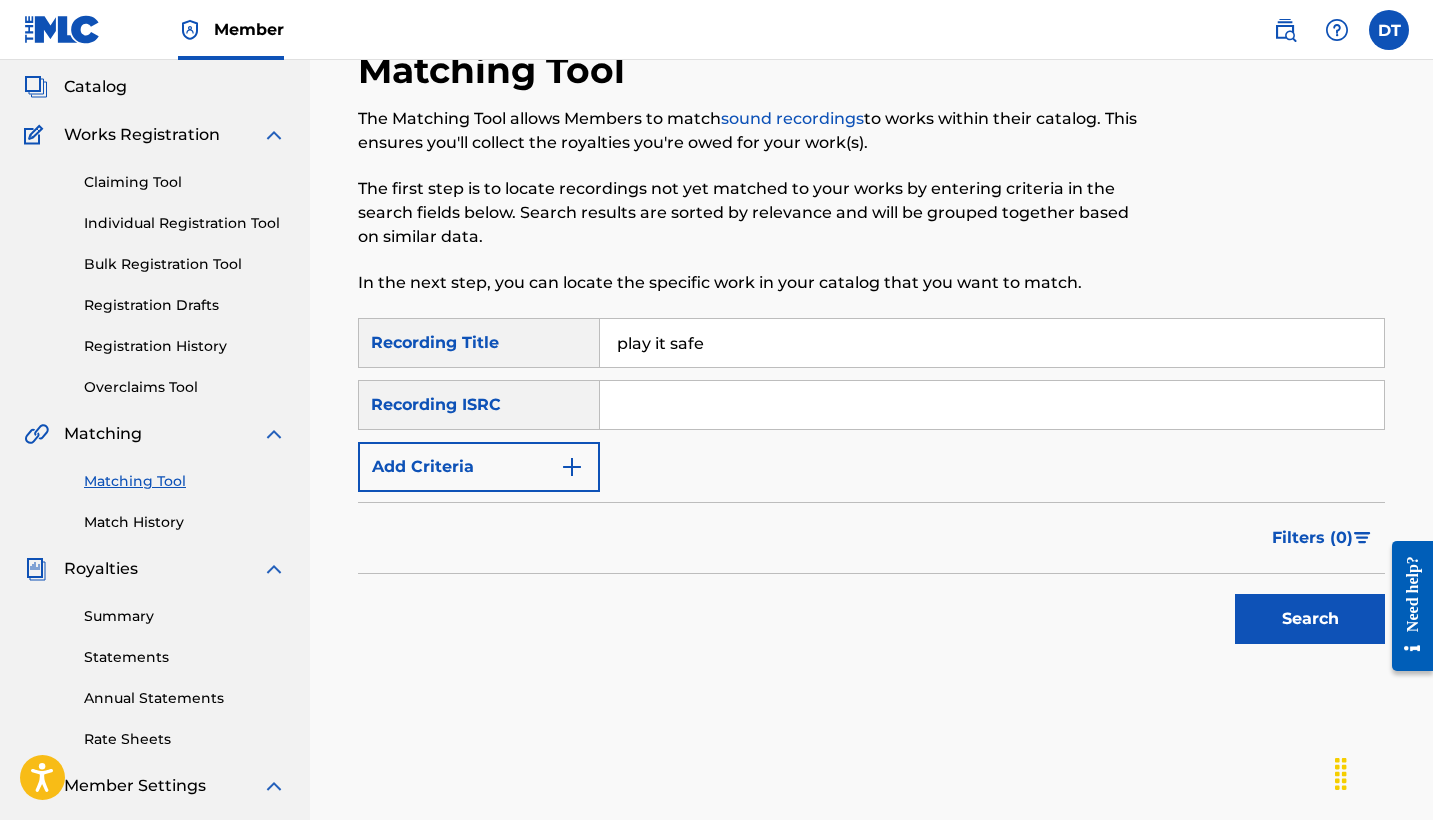 type on "play it safe" 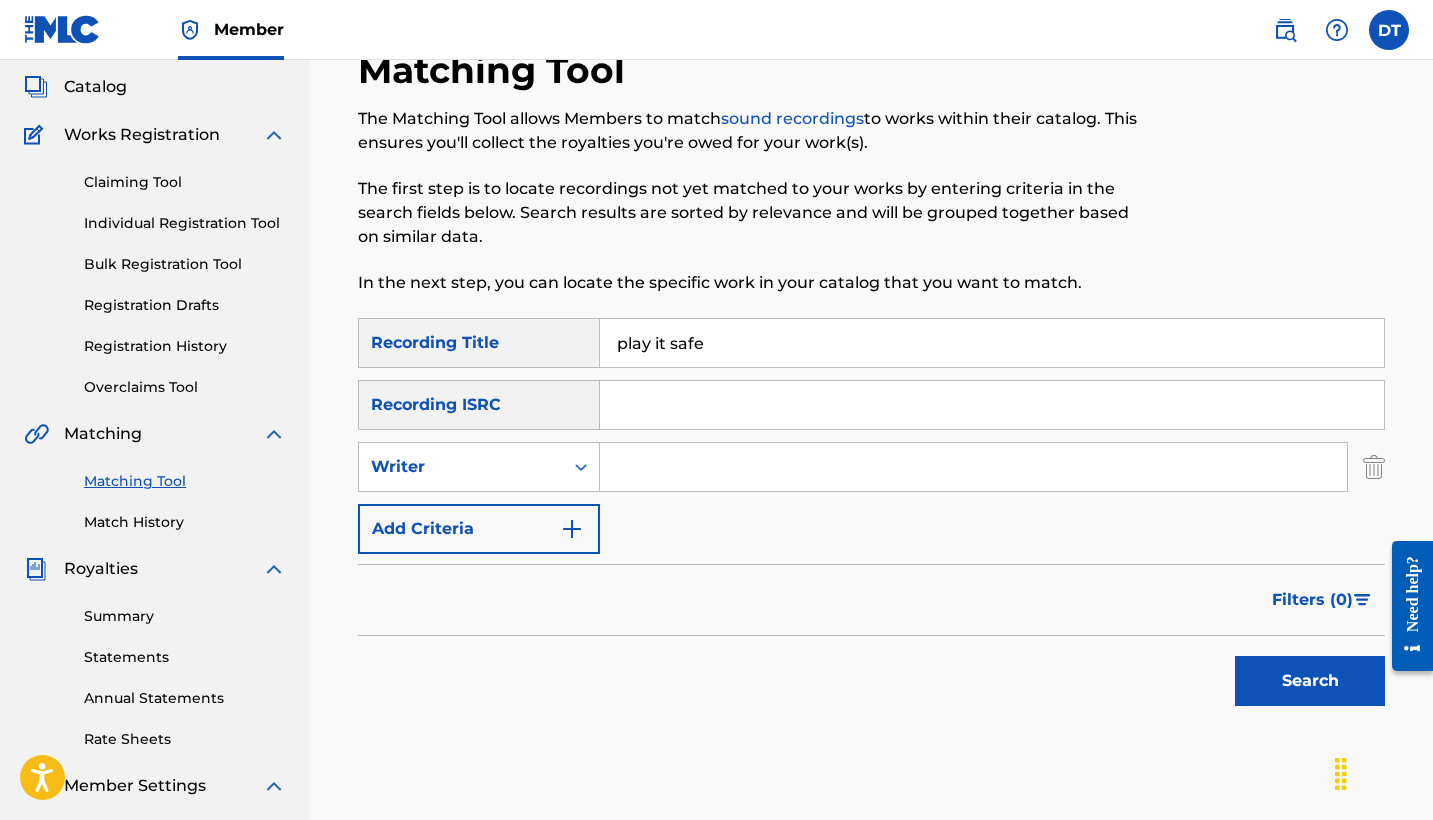 click on "SearchWithCriteria83c216ea-bda3-475f-a247-be66cd731ca7 Recording Title play it safe SearchWithCriteriaa0b53018-28fc-47a2-94b3-d520cc166c72 Recording ISRC SearchWithCriteriafff5f2f1-f61e-4351-b3fa-079e80e76fe1 Writer Add Criteria" at bounding box center (871, 436) 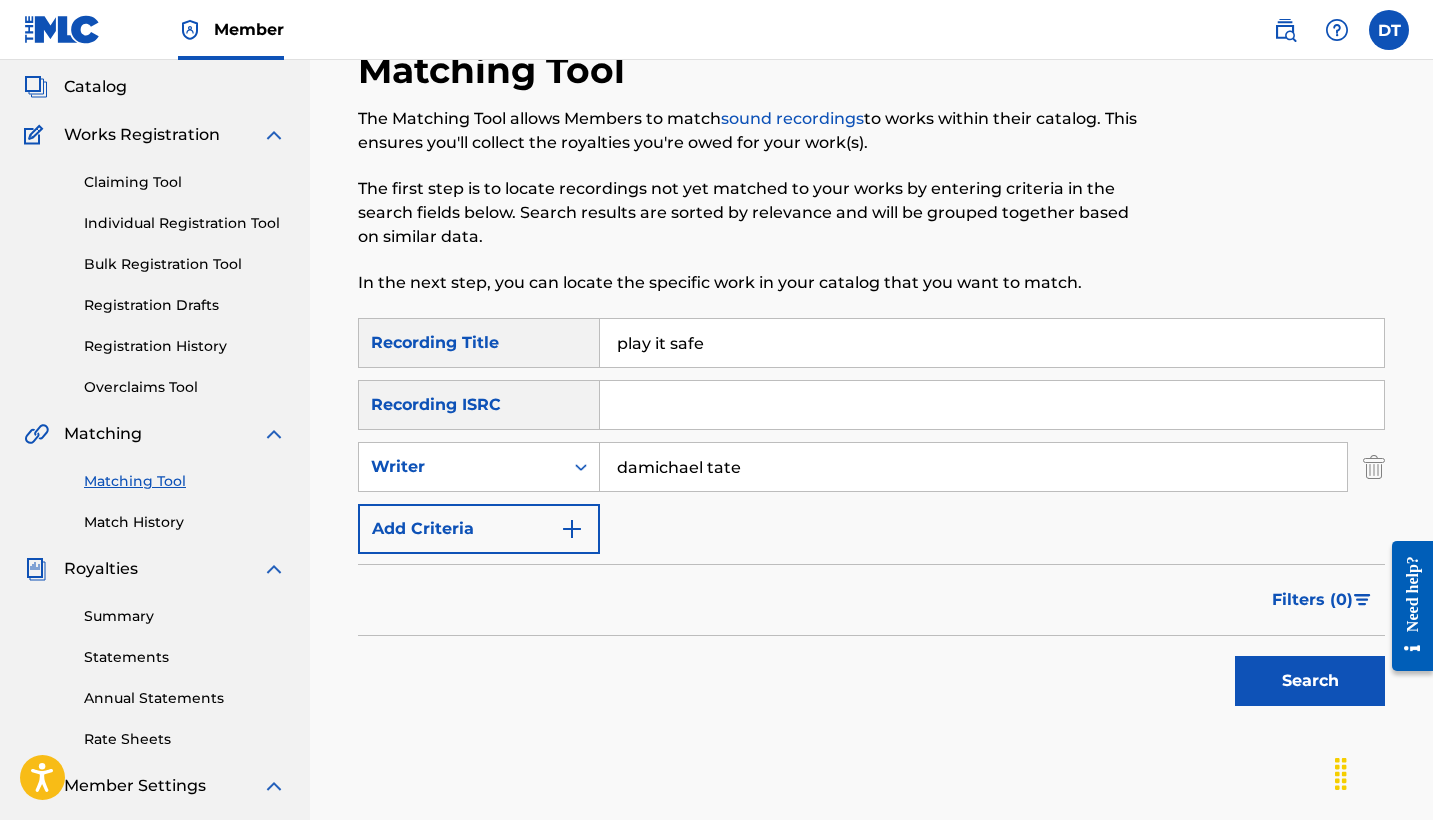 type on "damichael tate" 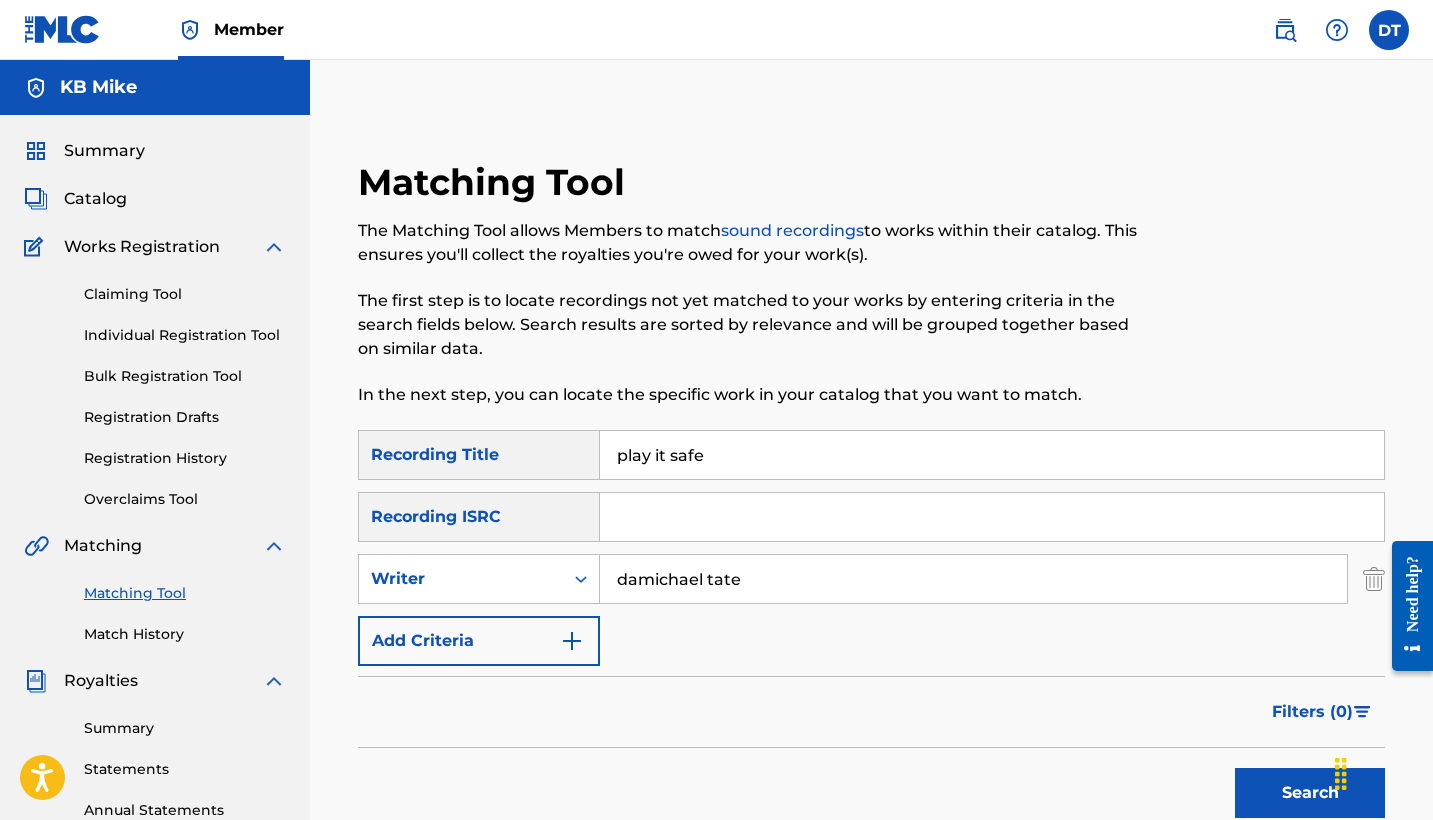 scroll, scrollTop: 0, scrollLeft: 0, axis: both 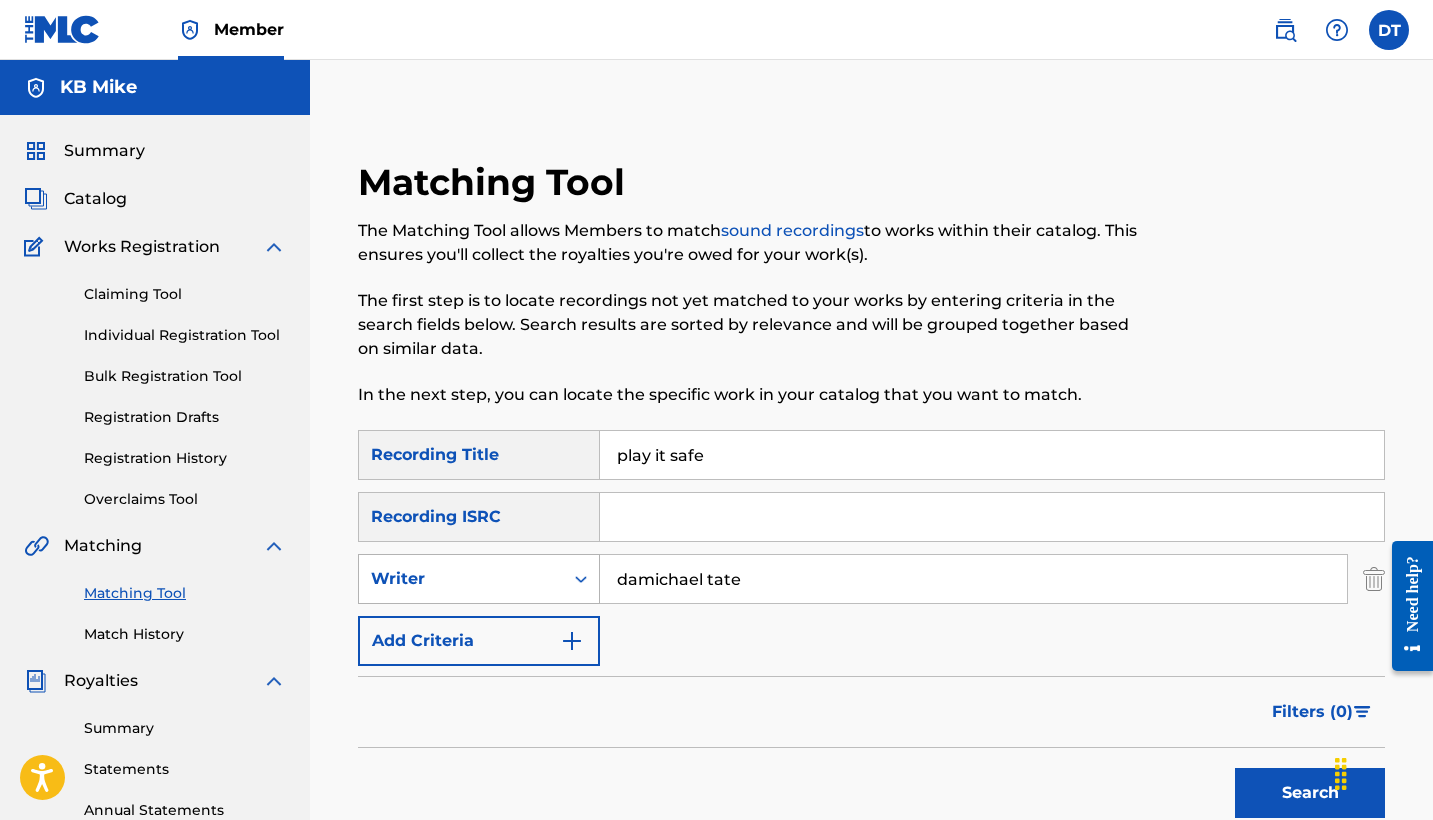 click at bounding box center [581, 579] 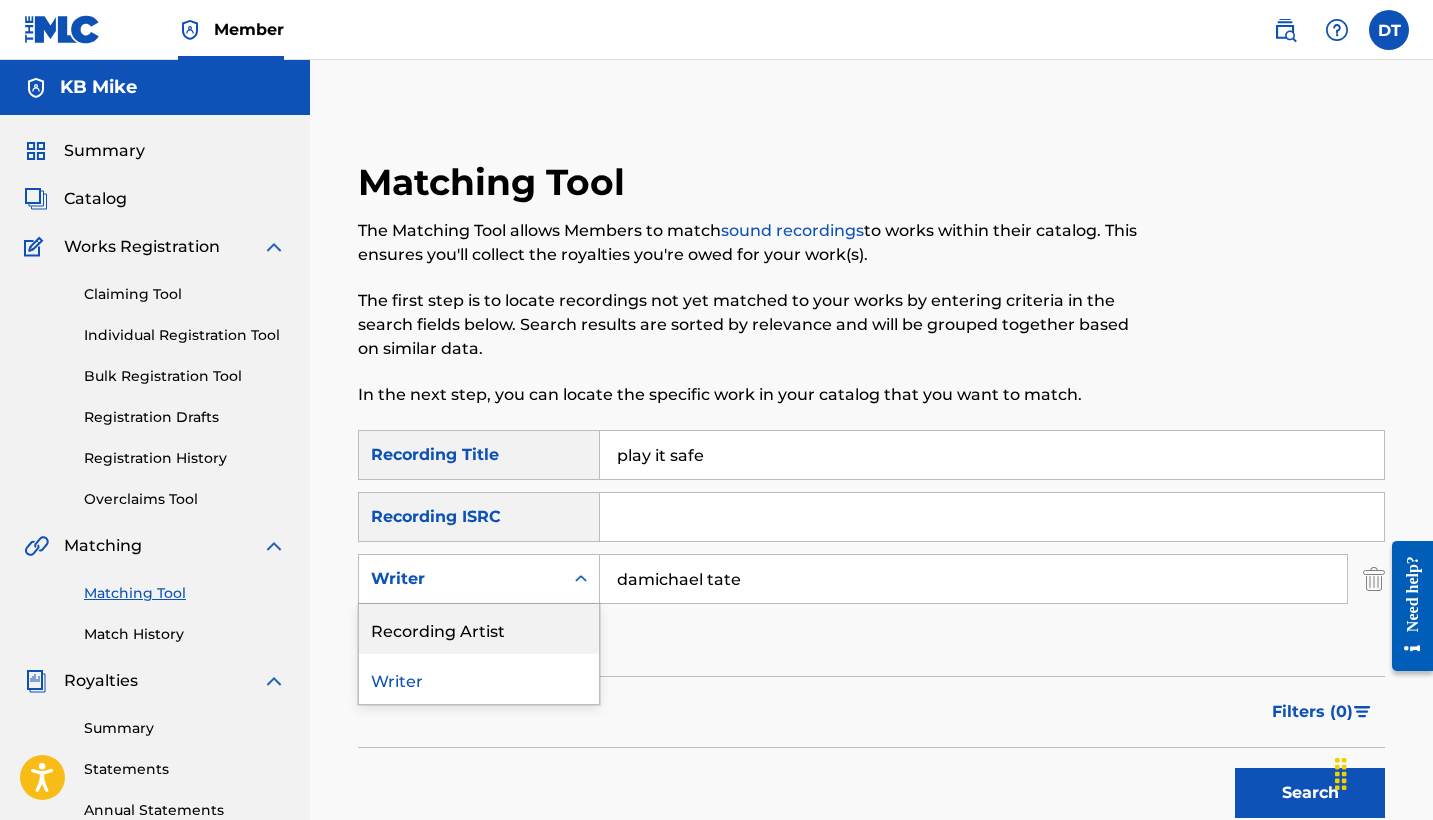 click on "Recording Artist" at bounding box center (479, 629) 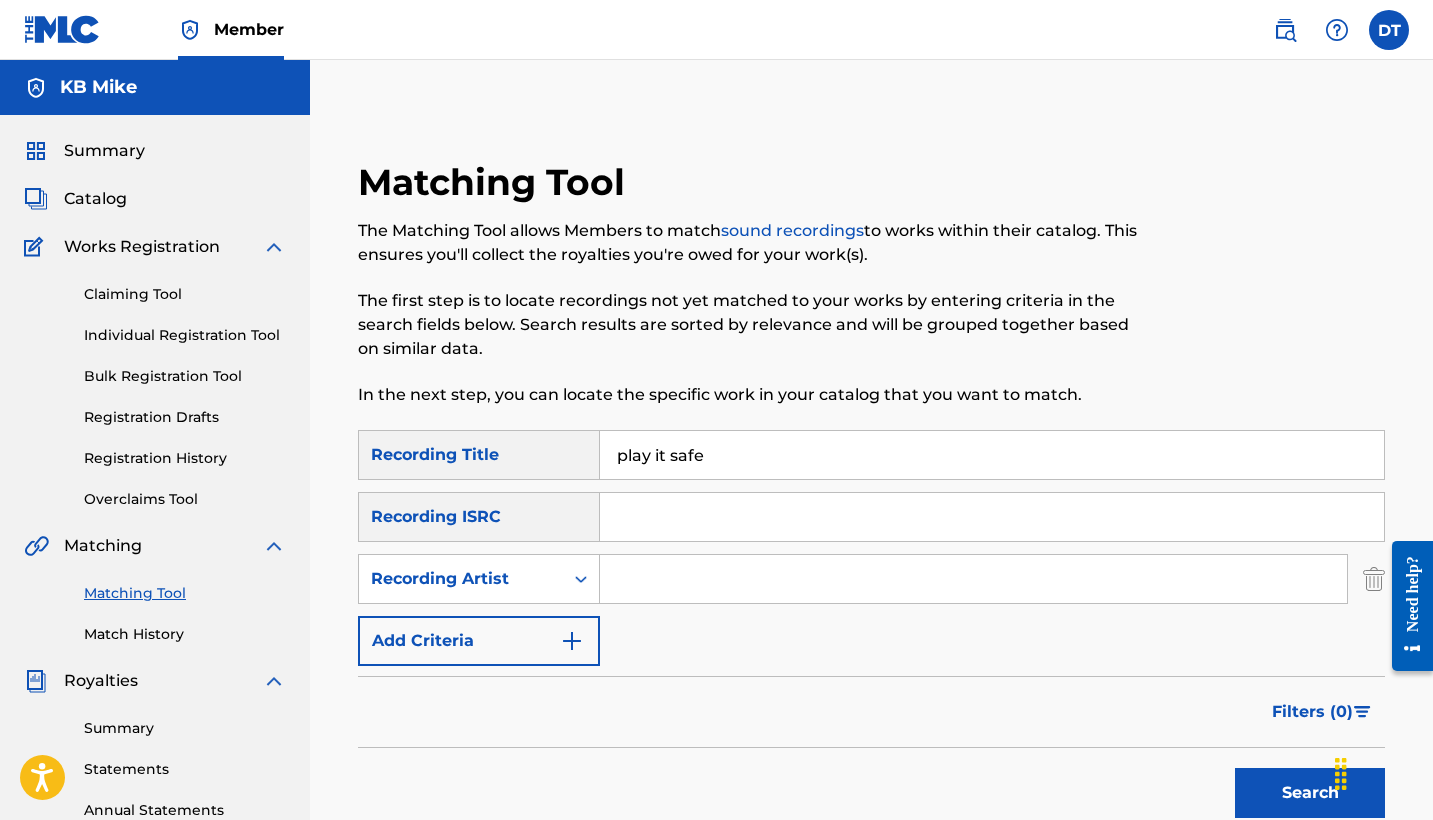 click at bounding box center (973, 579) 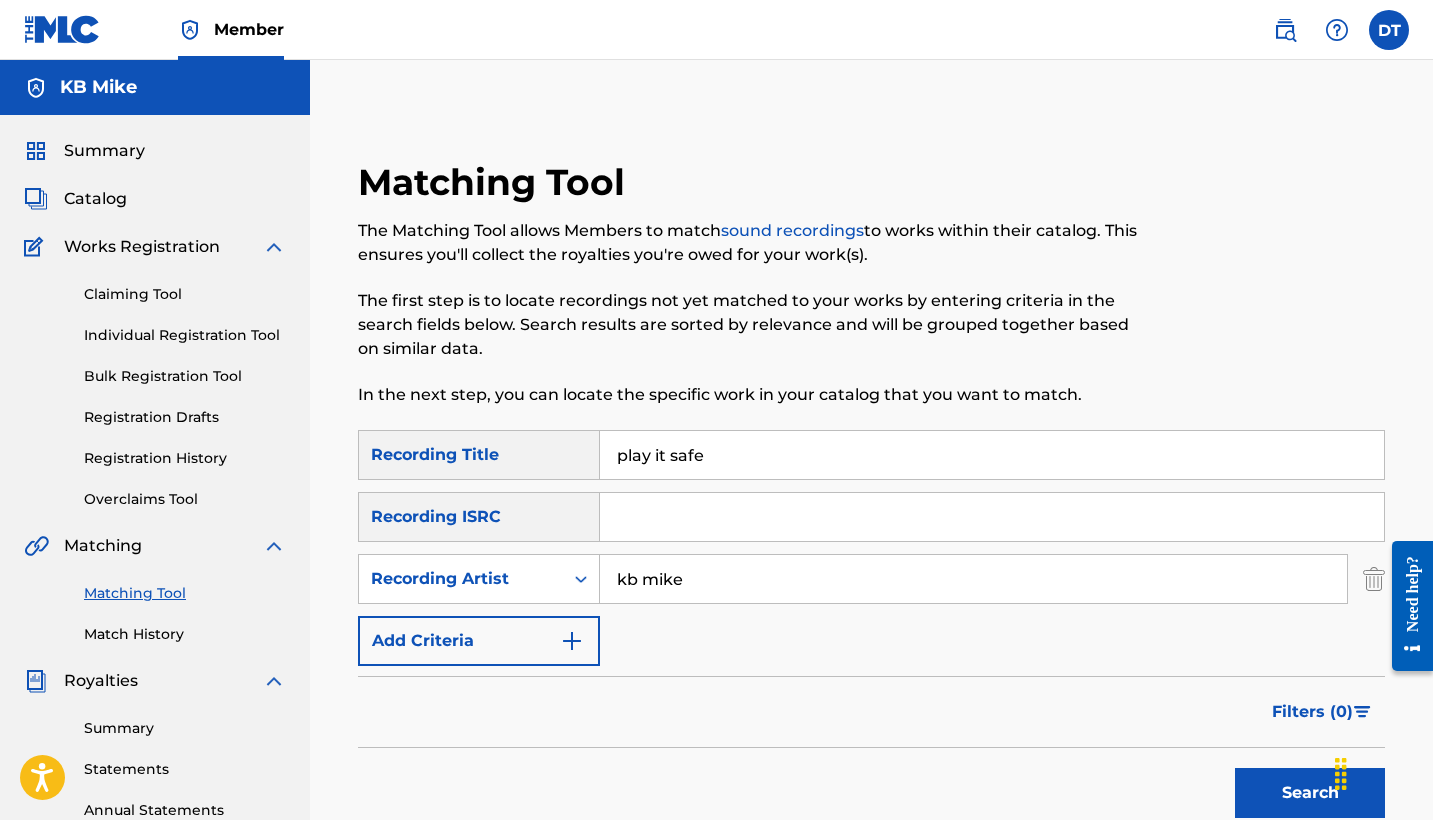 type on "kb mike" 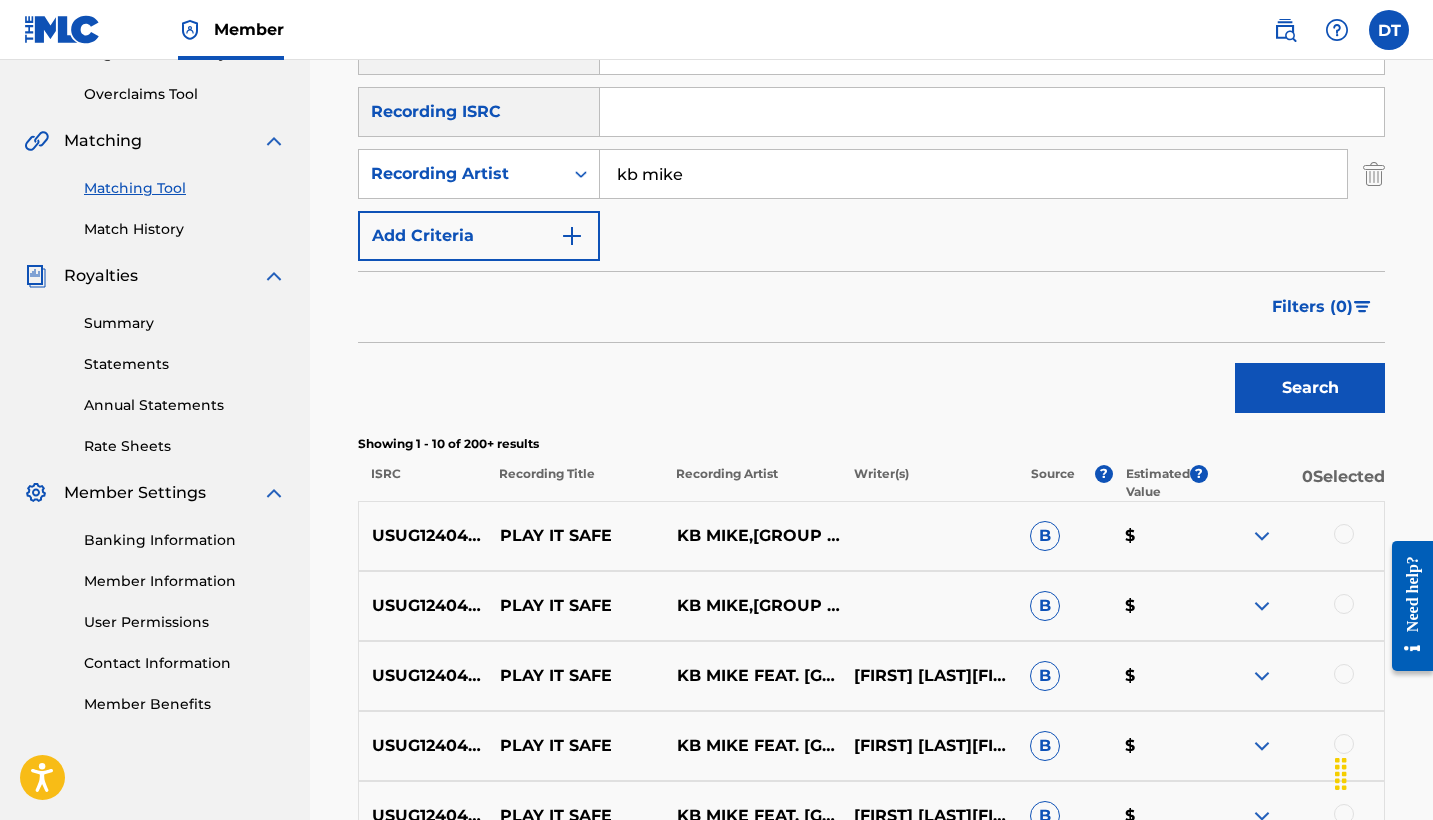 scroll, scrollTop: 304, scrollLeft: 0, axis: vertical 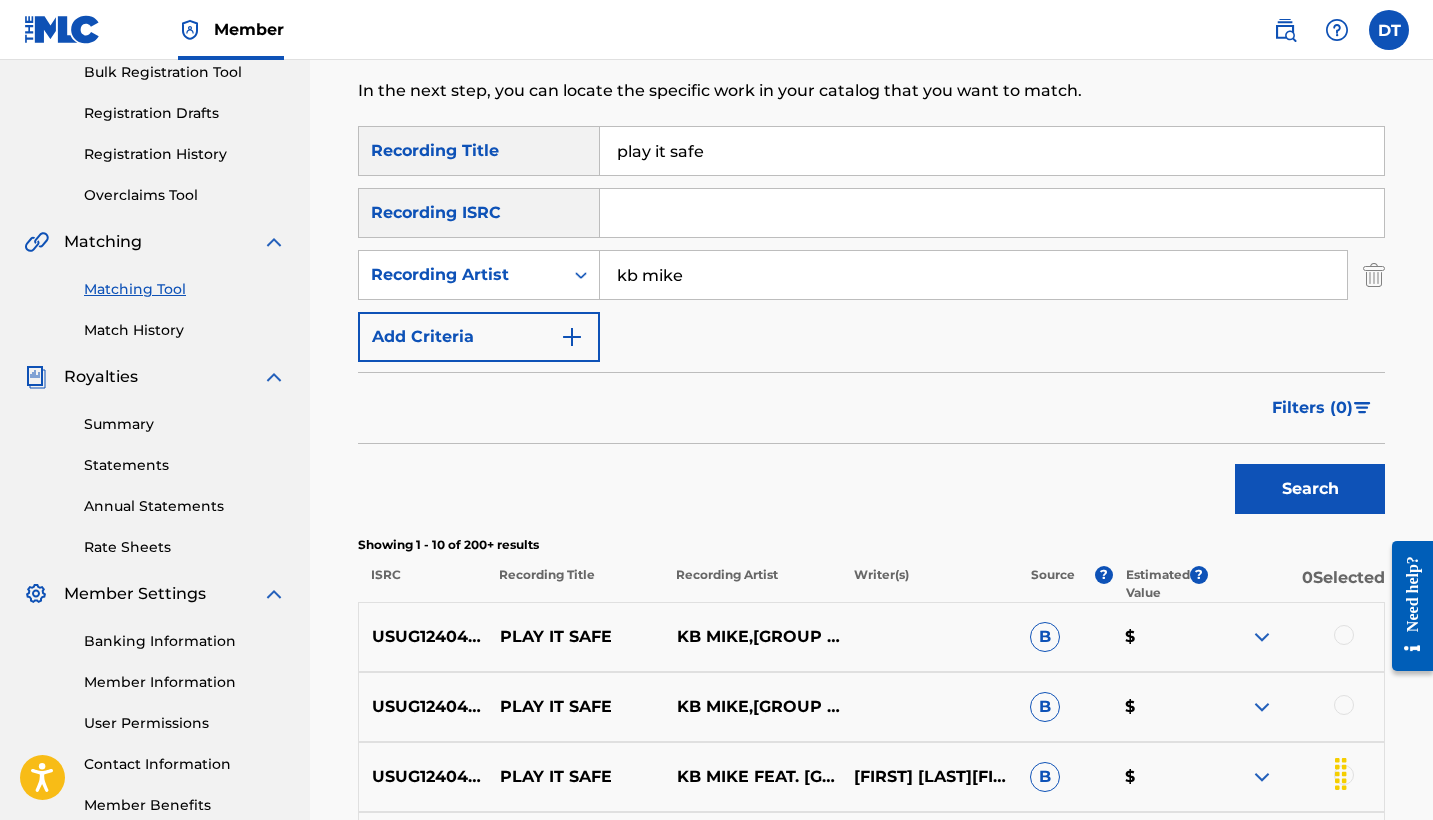 drag, startPoint x: 784, startPoint y: 155, endPoint x: 490, endPoint y: 146, distance: 294.13773 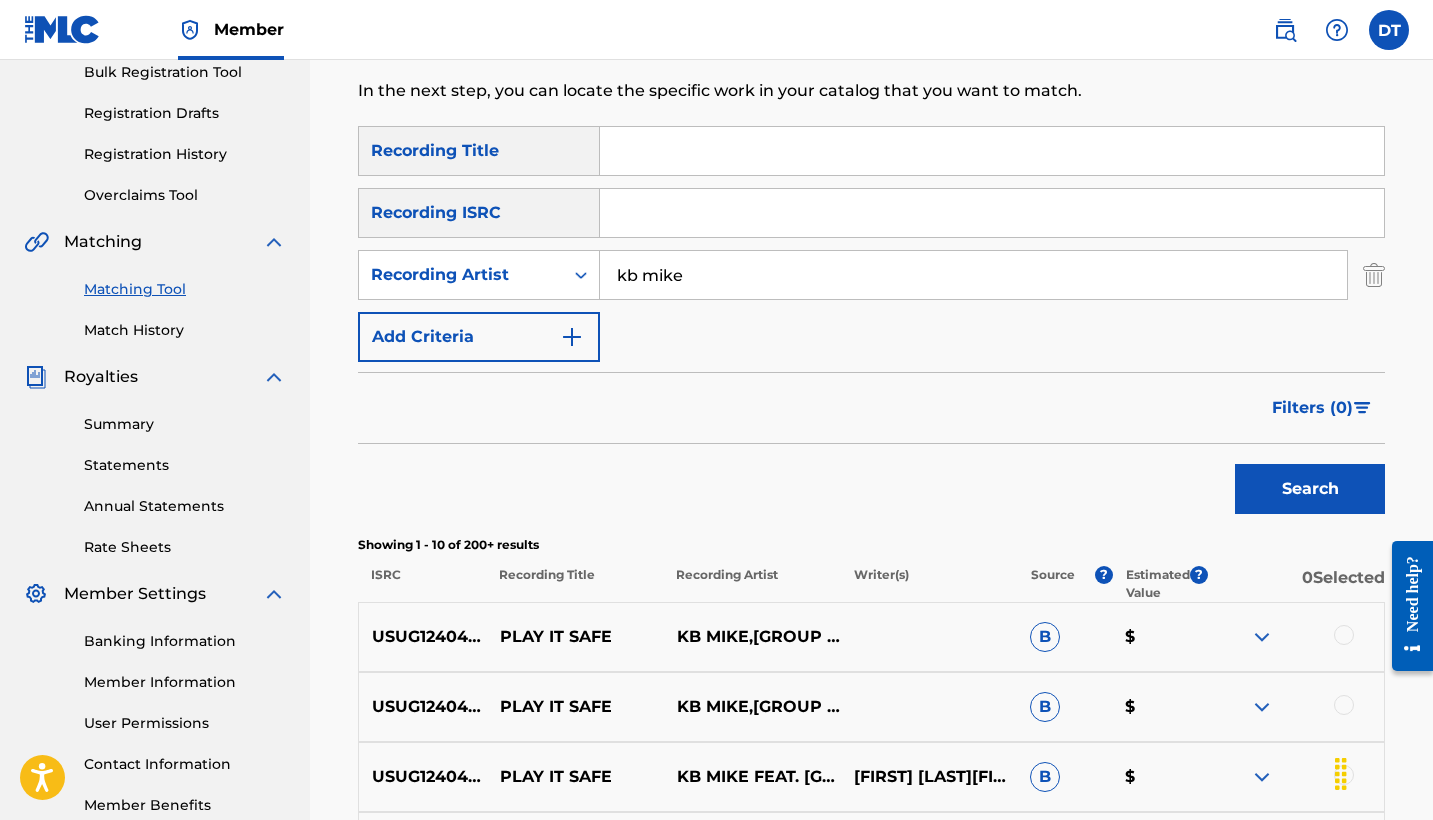 type 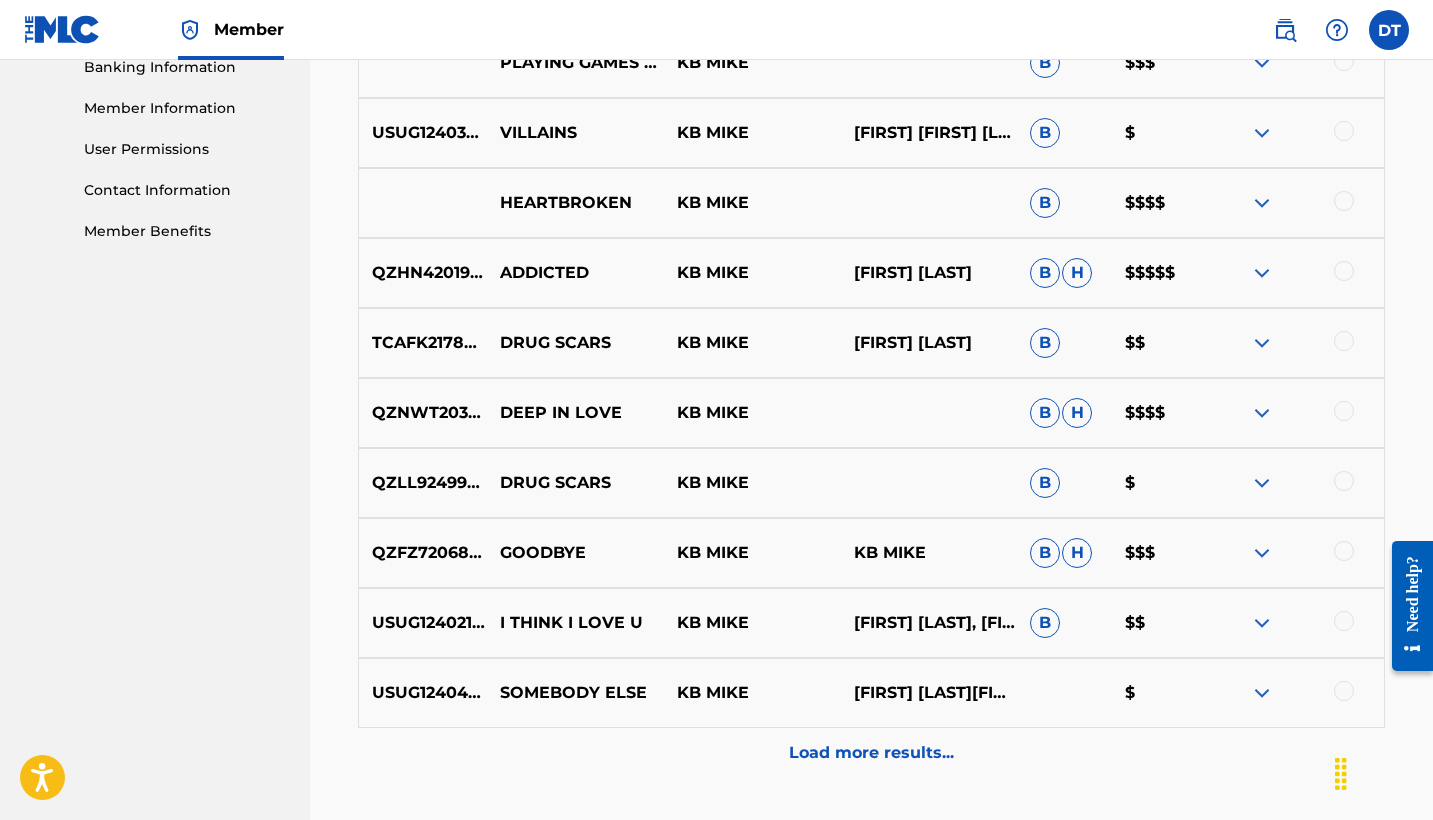 scroll, scrollTop: 893, scrollLeft: 0, axis: vertical 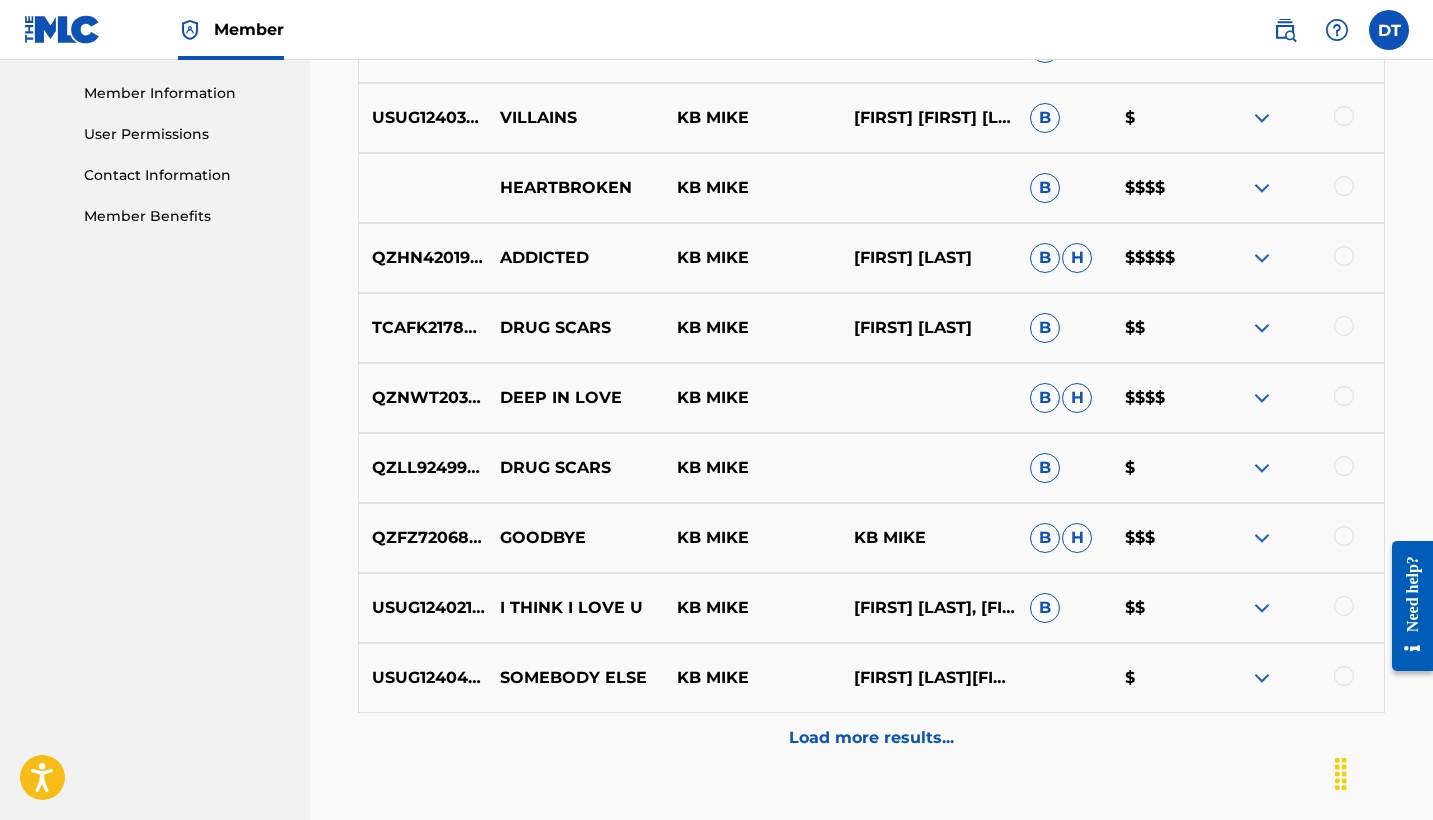 click on "Load more results..." at bounding box center [871, 738] 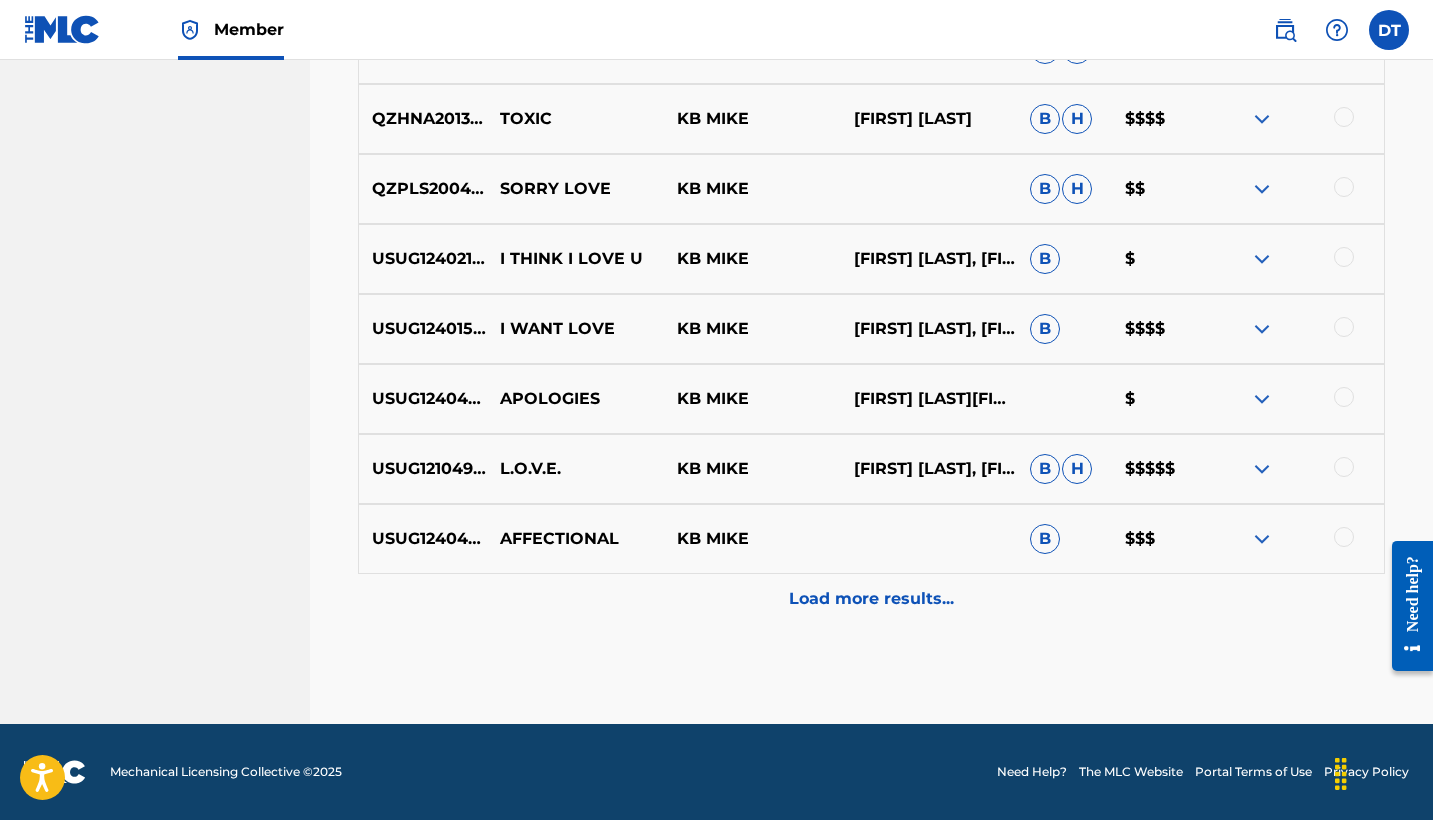 scroll, scrollTop: 1732, scrollLeft: 0, axis: vertical 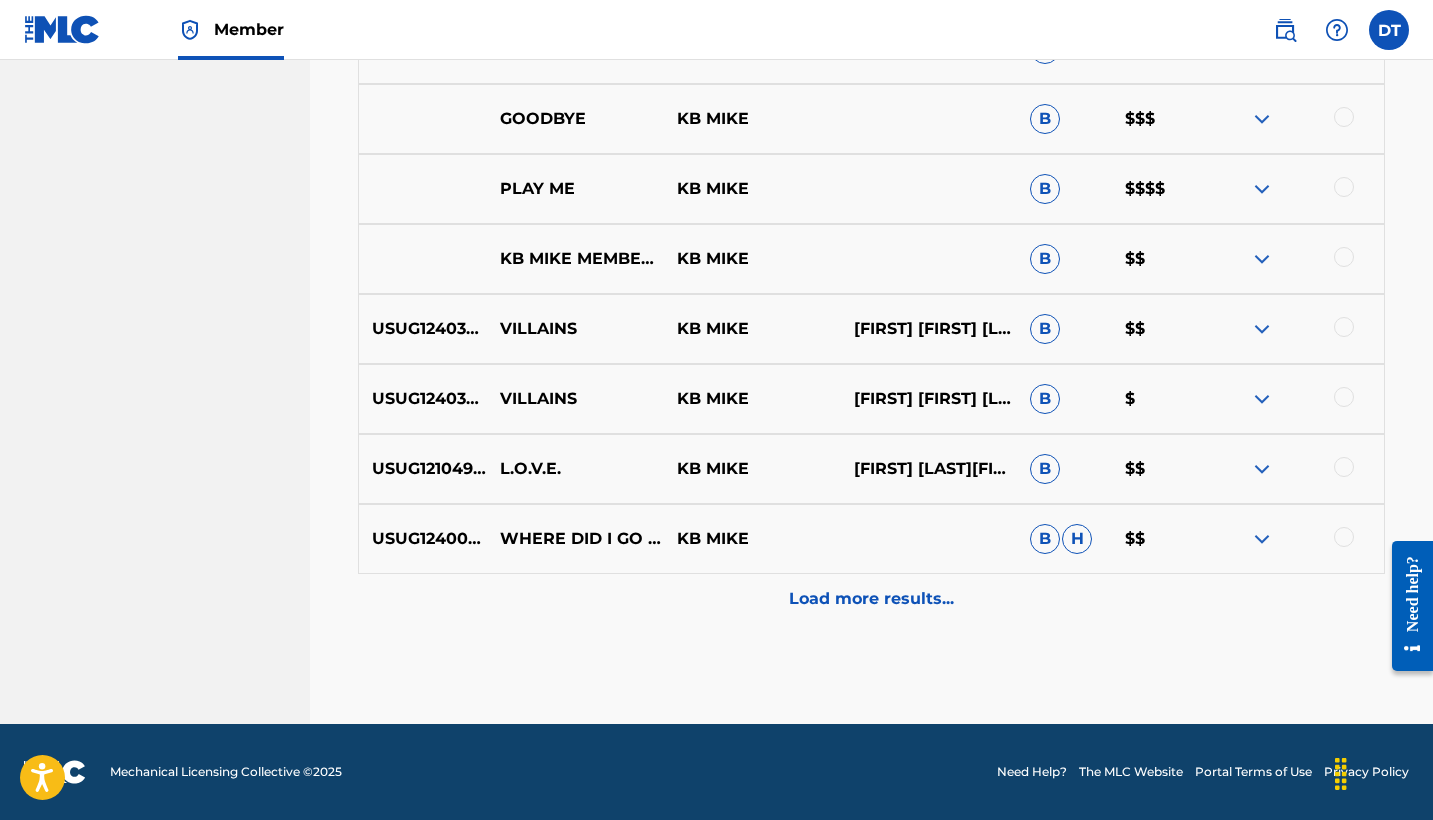 click on "Load more results..." at bounding box center [871, 599] 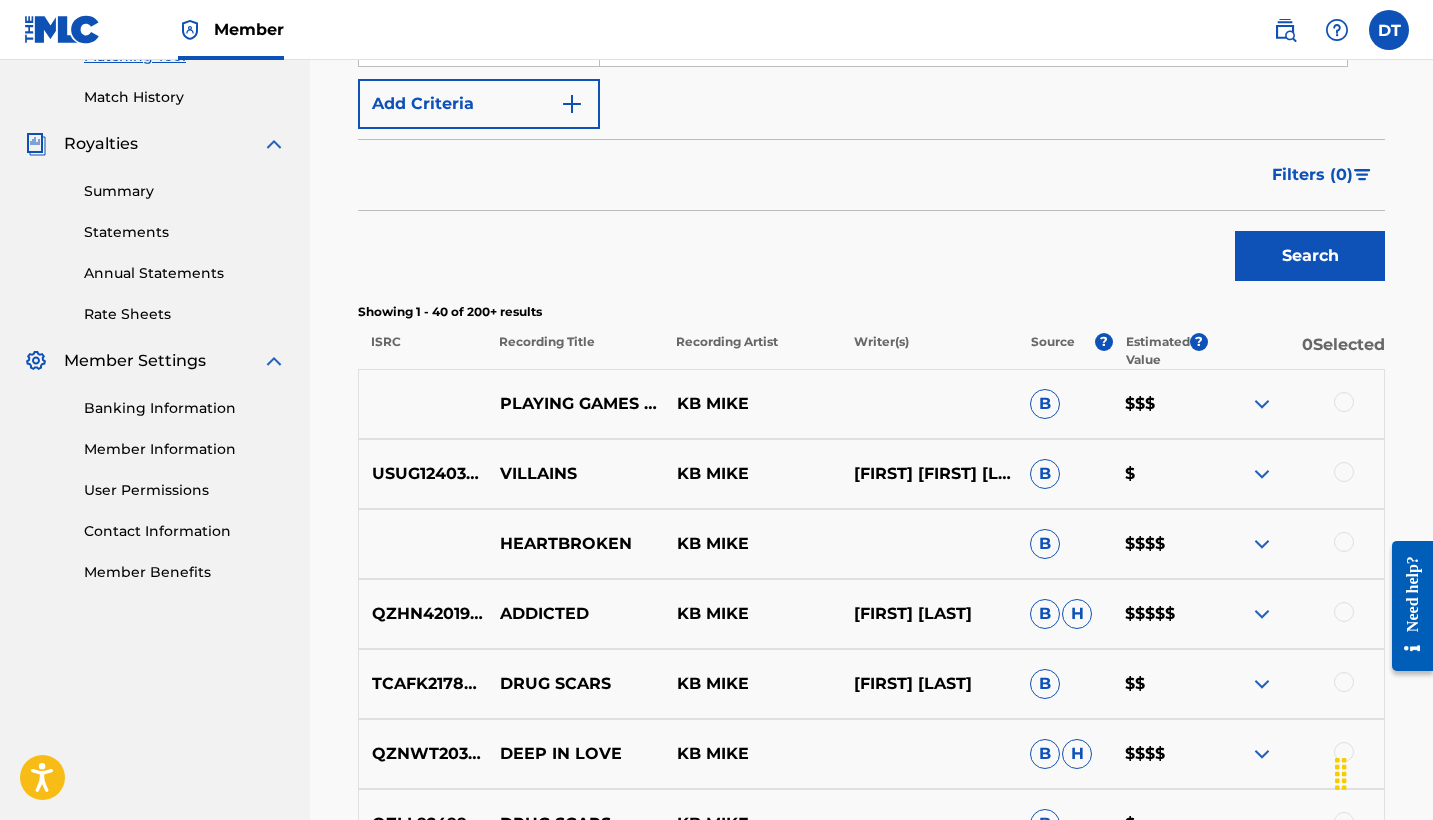 scroll, scrollTop: 609, scrollLeft: 0, axis: vertical 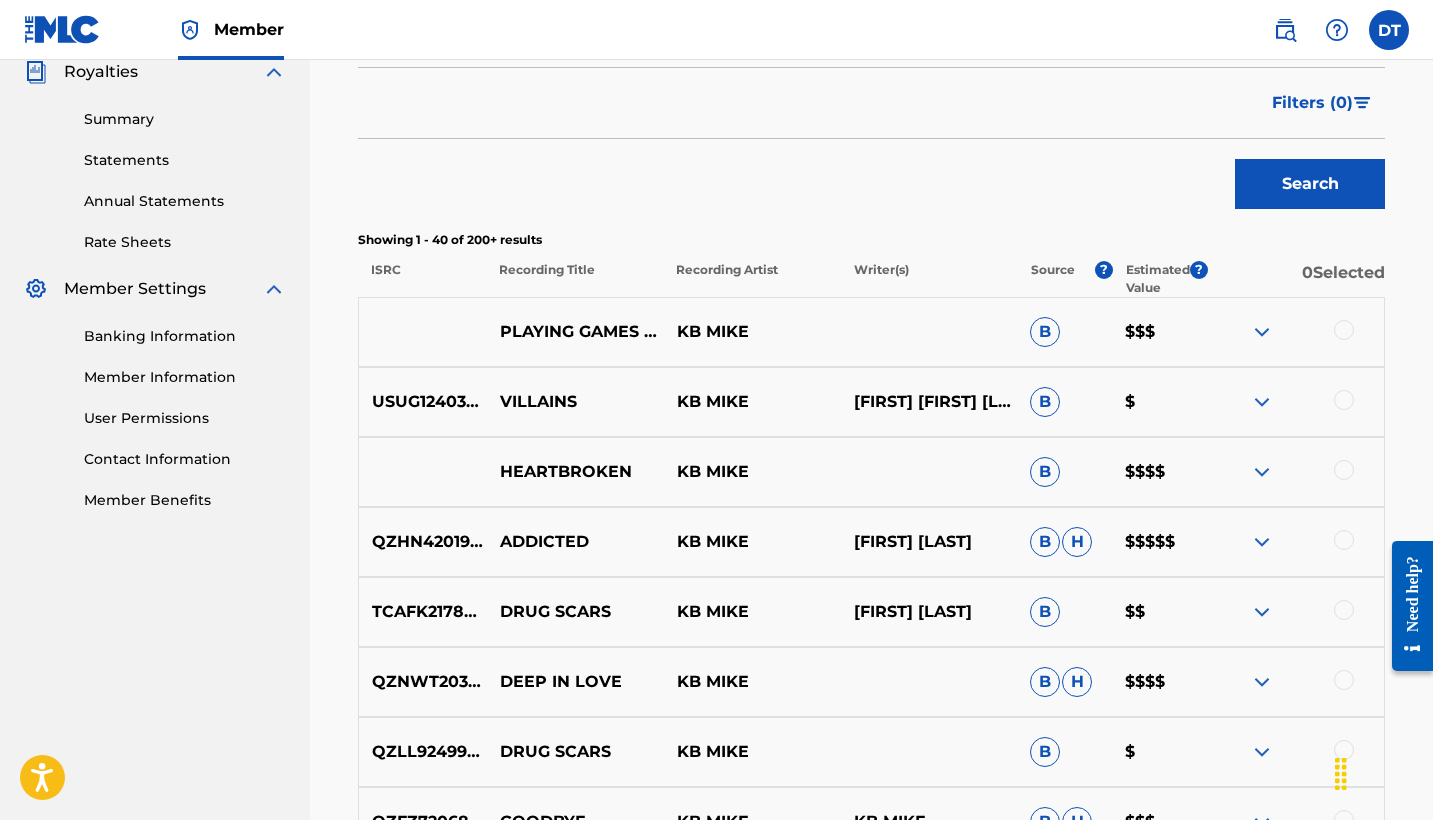 click on "Filters ( 0 )" at bounding box center [1312, 103] 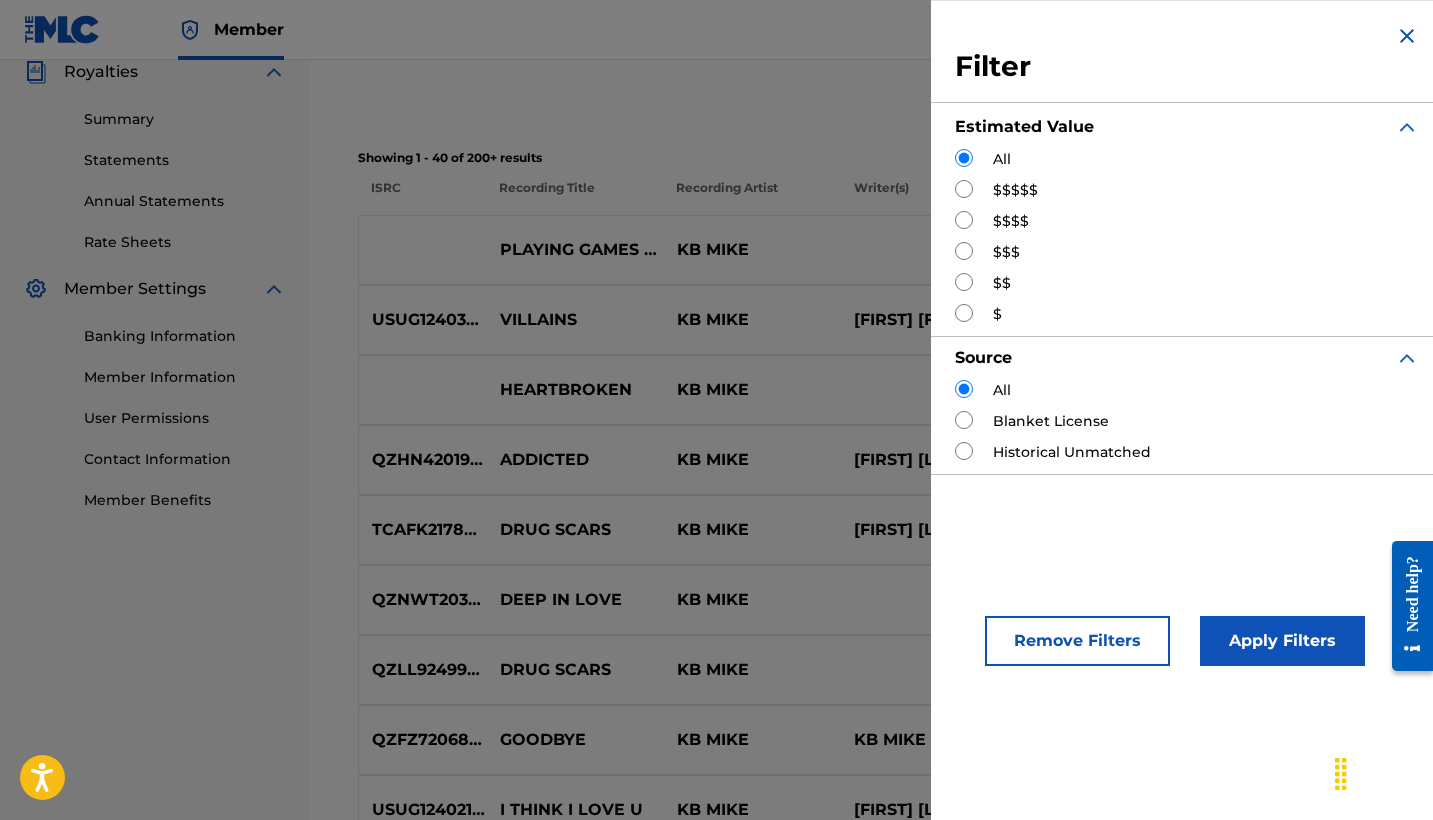click on "$$$$$" at bounding box center [1187, 190] 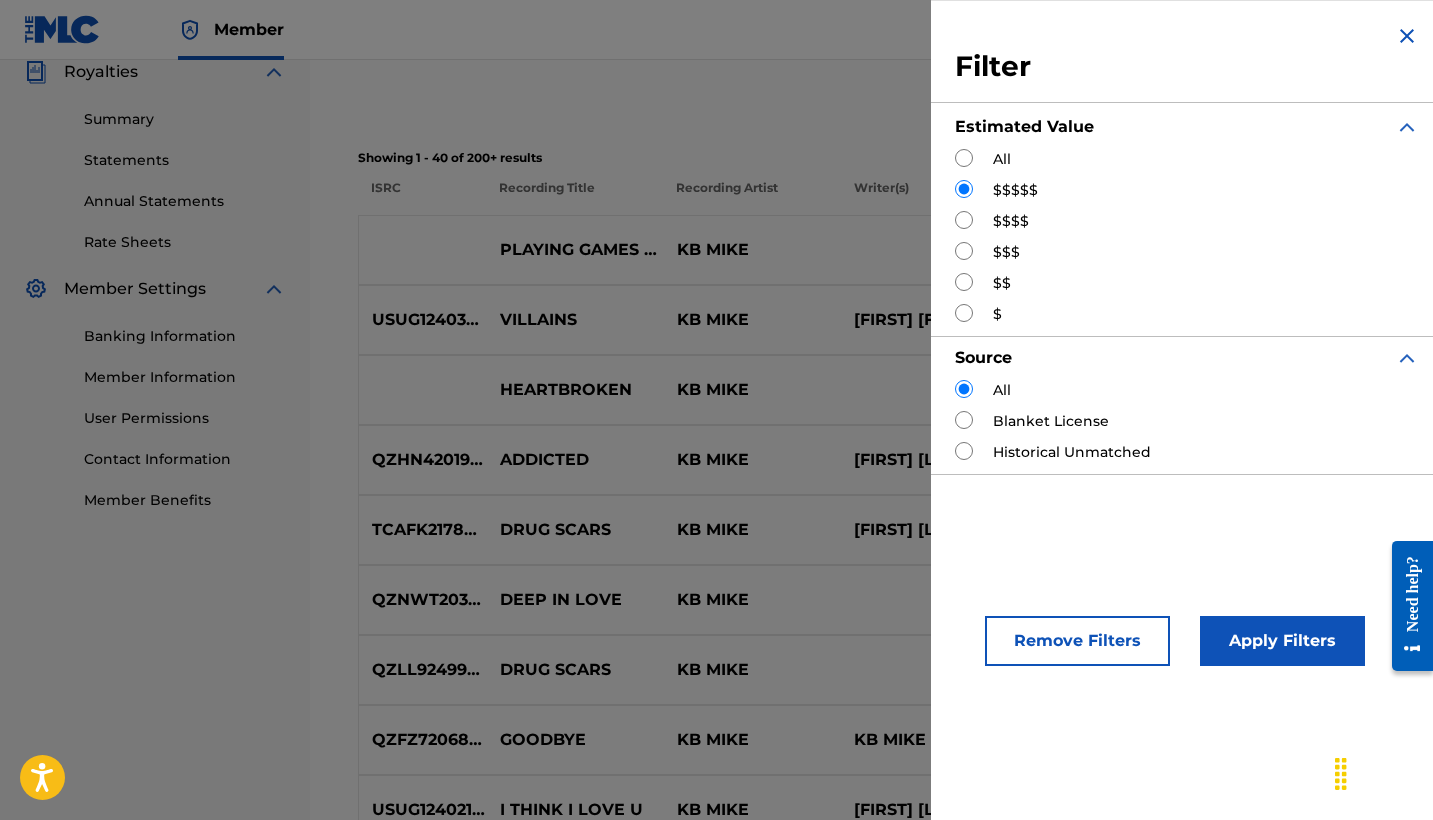 click on "Apply Filters" at bounding box center (1282, 641) 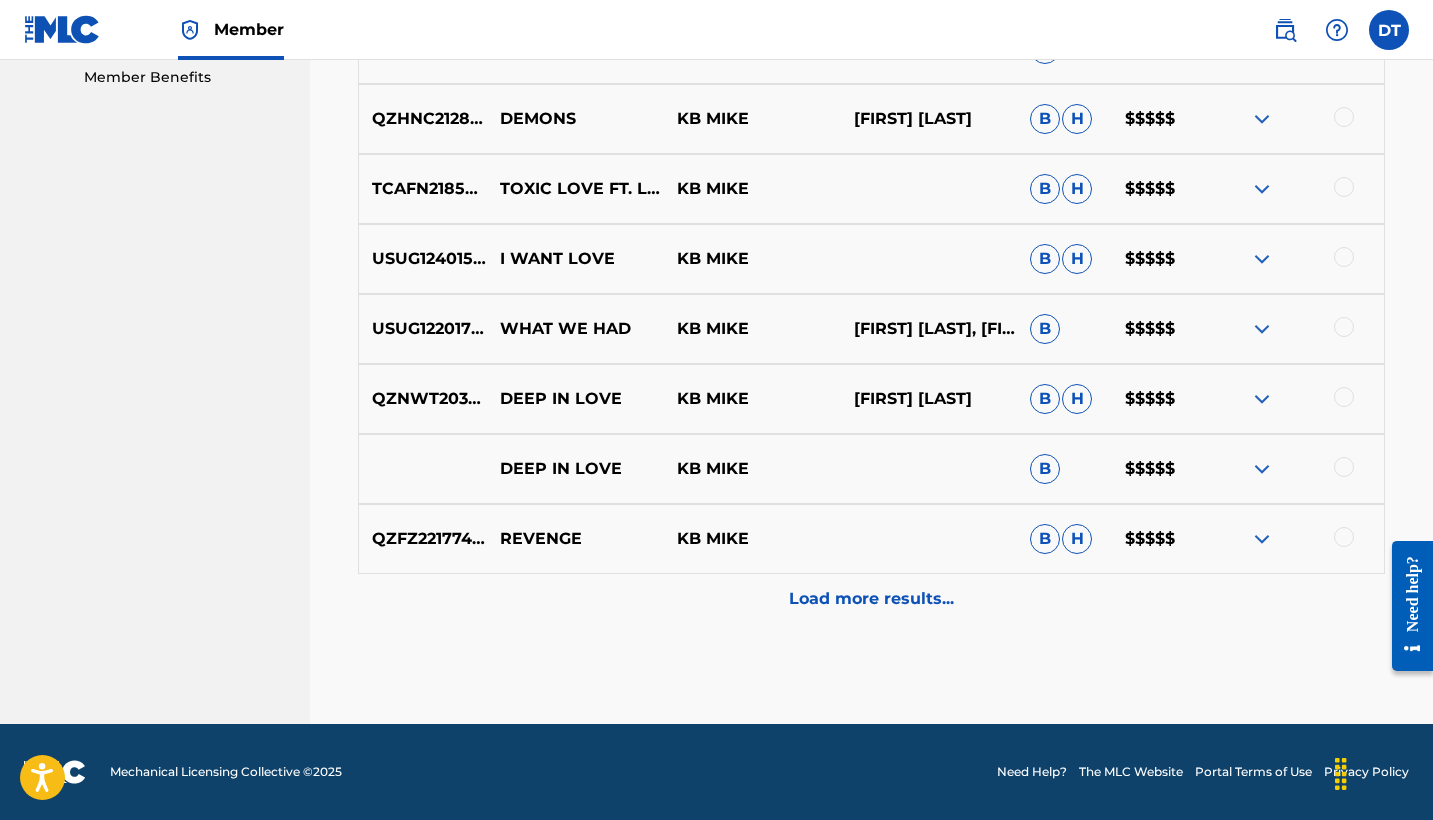 click on "Load more results..." at bounding box center (871, 599) 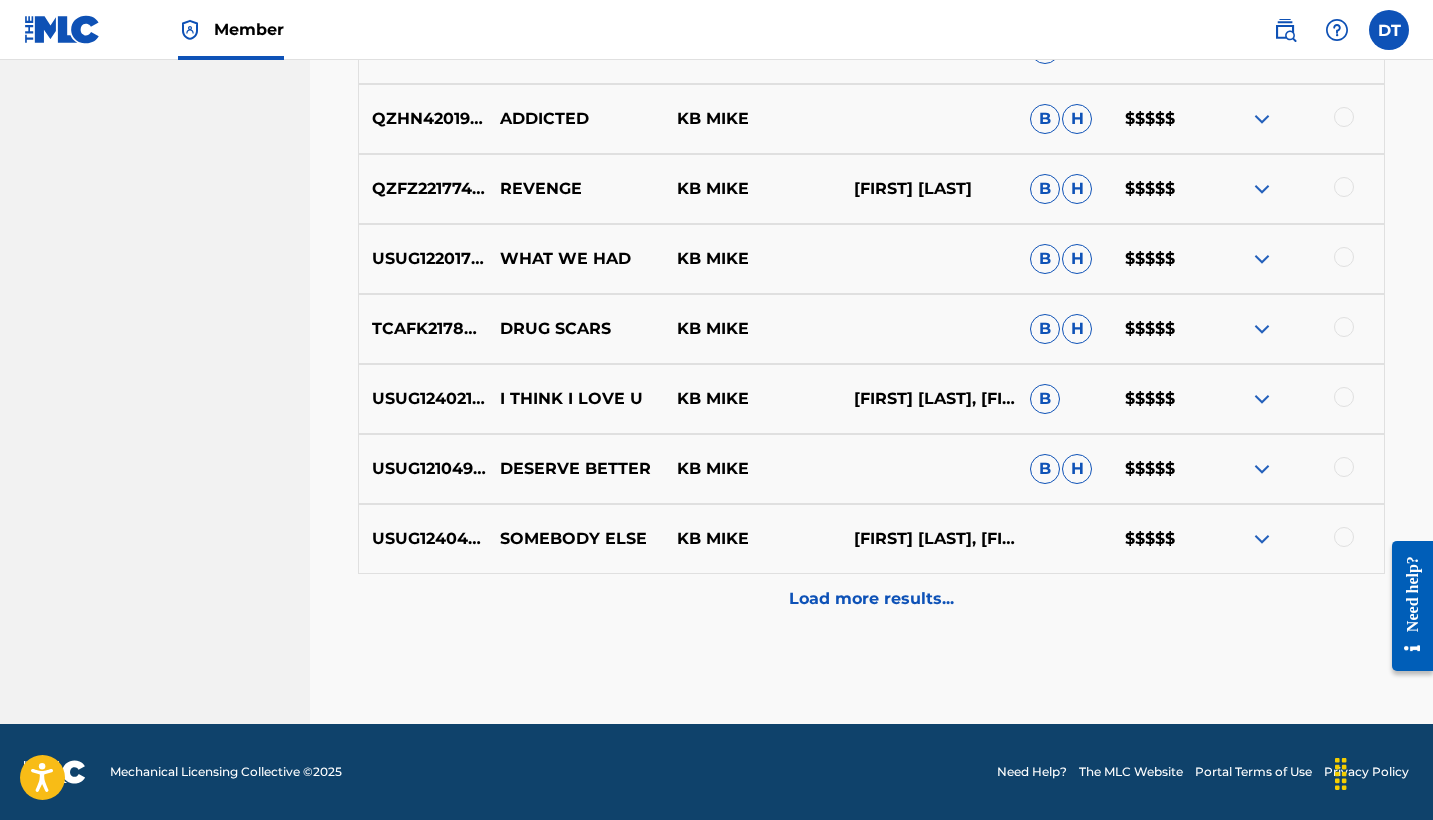 scroll, scrollTop: 1732, scrollLeft: 0, axis: vertical 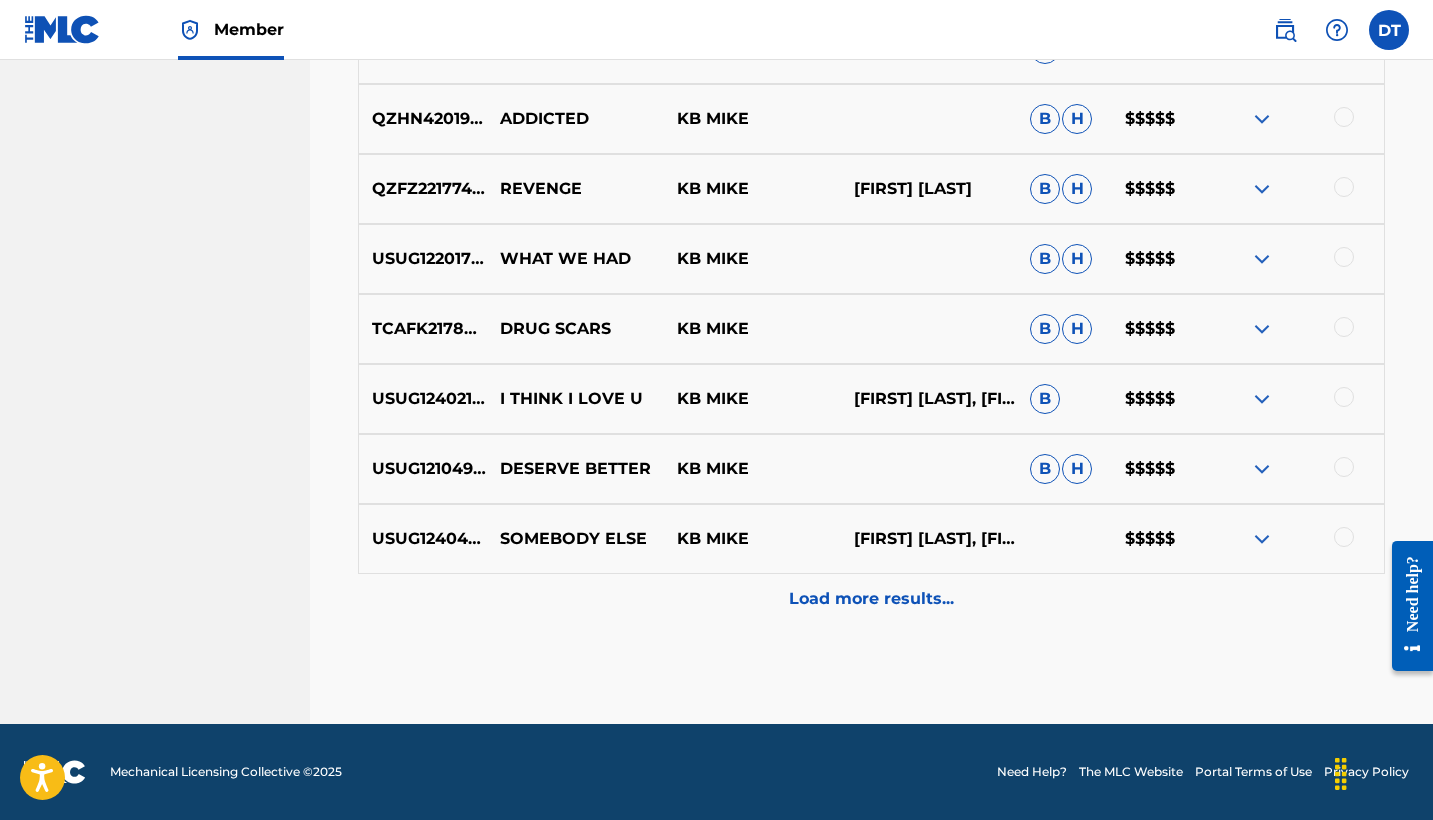 click on "Load more results..." at bounding box center [871, 599] 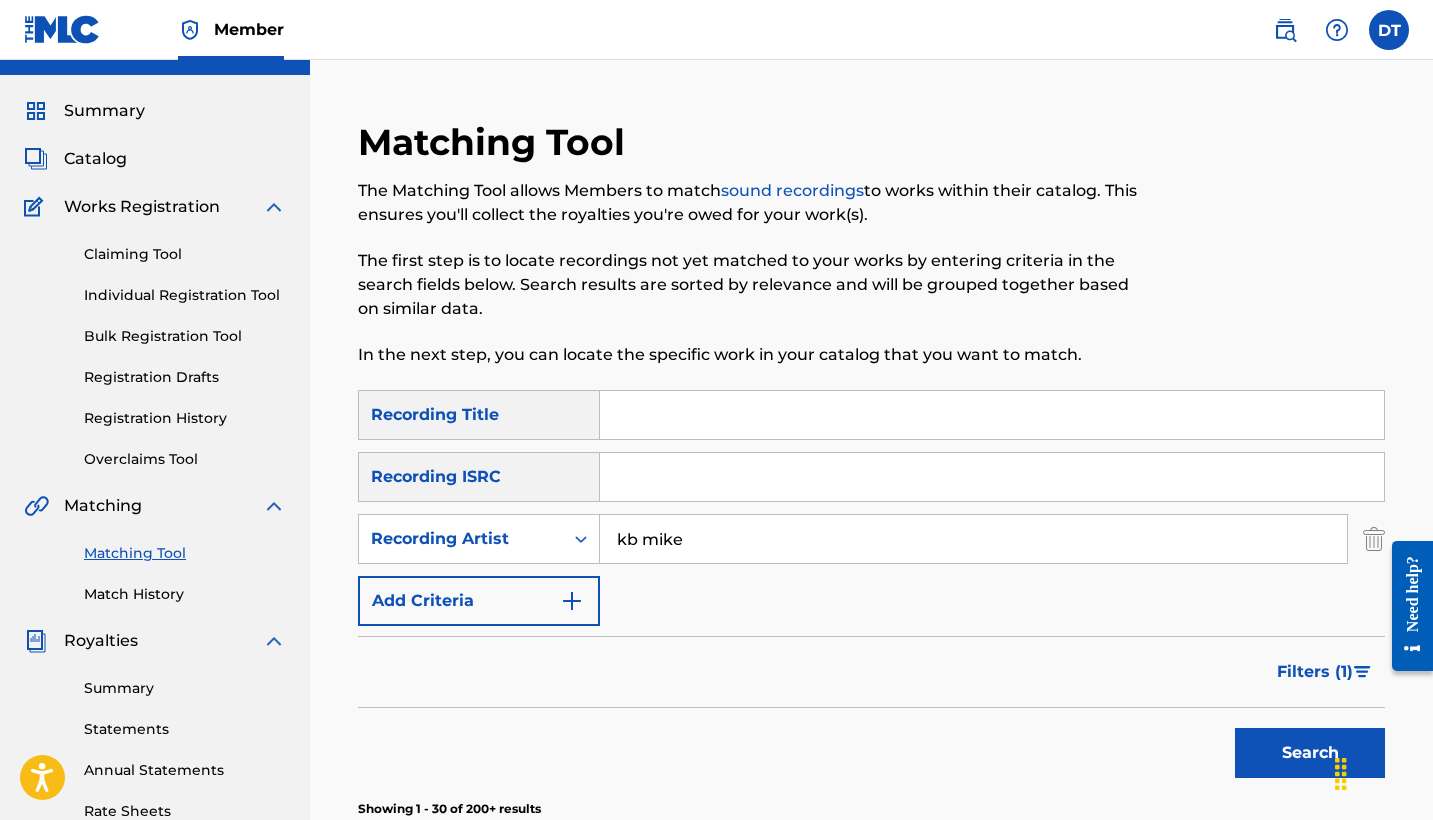scroll, scrollTop: 38, scrollLeft: 0, axis: vertical 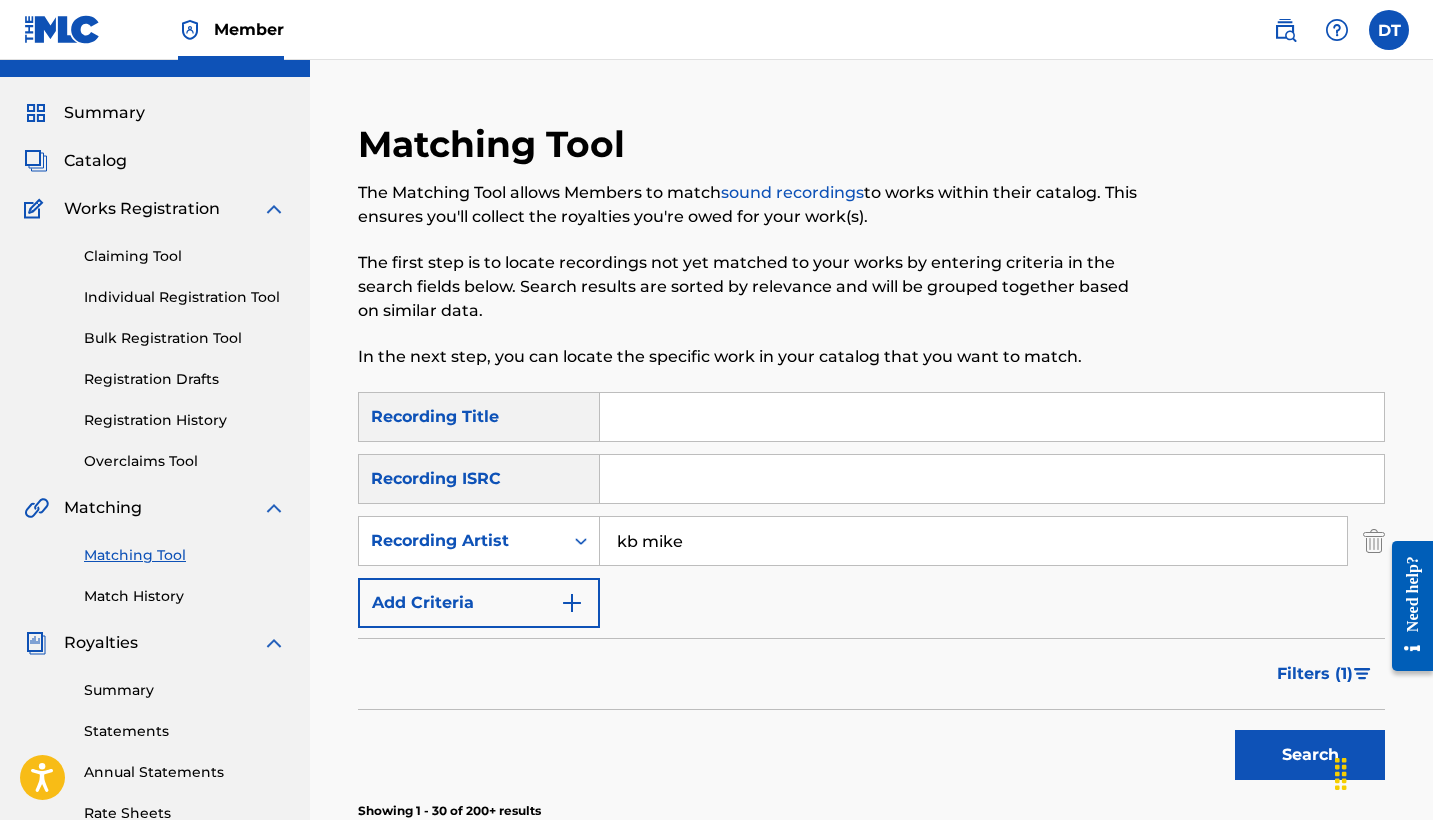 click on "Match History" at bounding box center (185, 596) 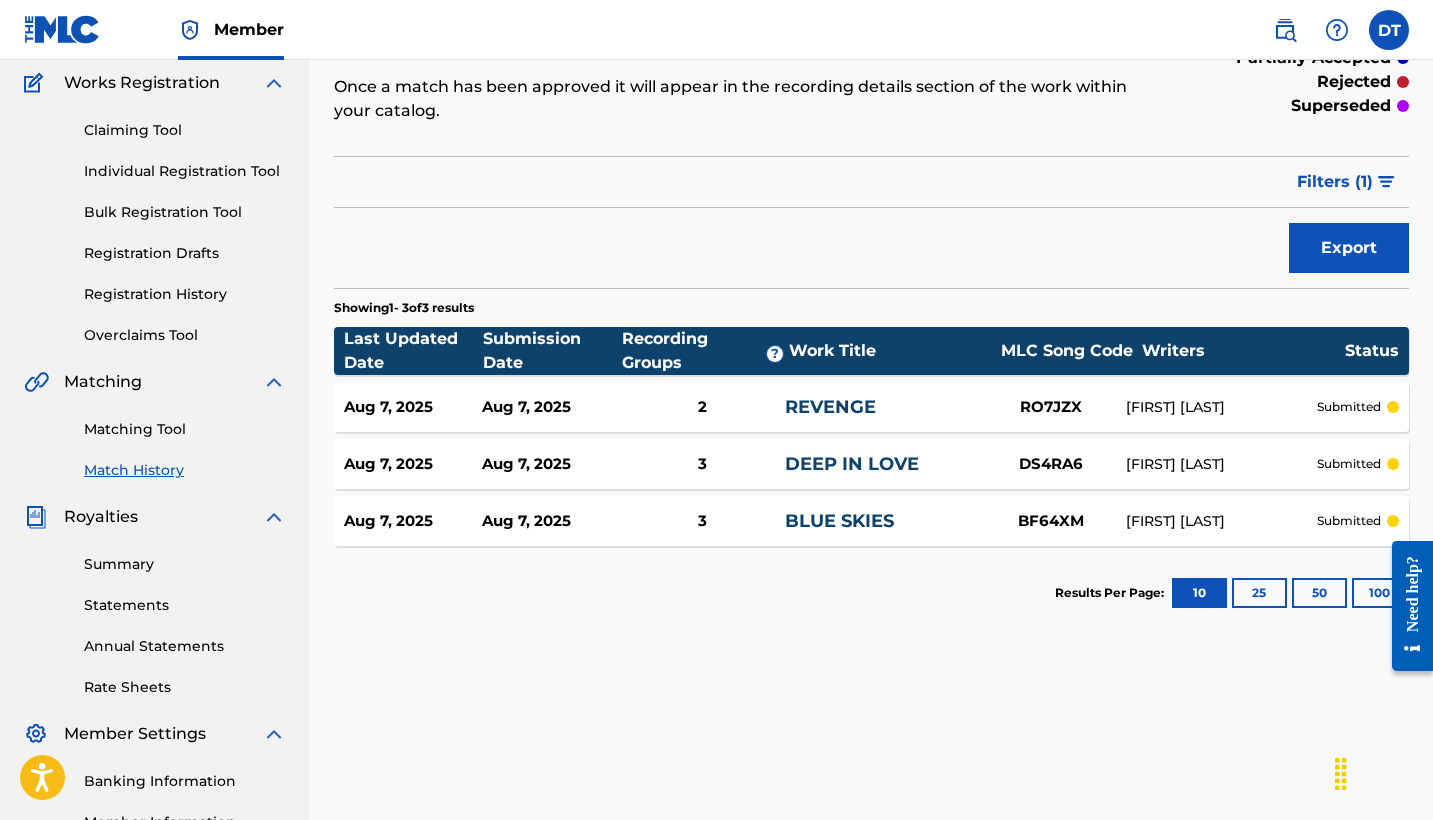 scroll, scrollTop: 168, scrollLeft: 0, axis: vertical 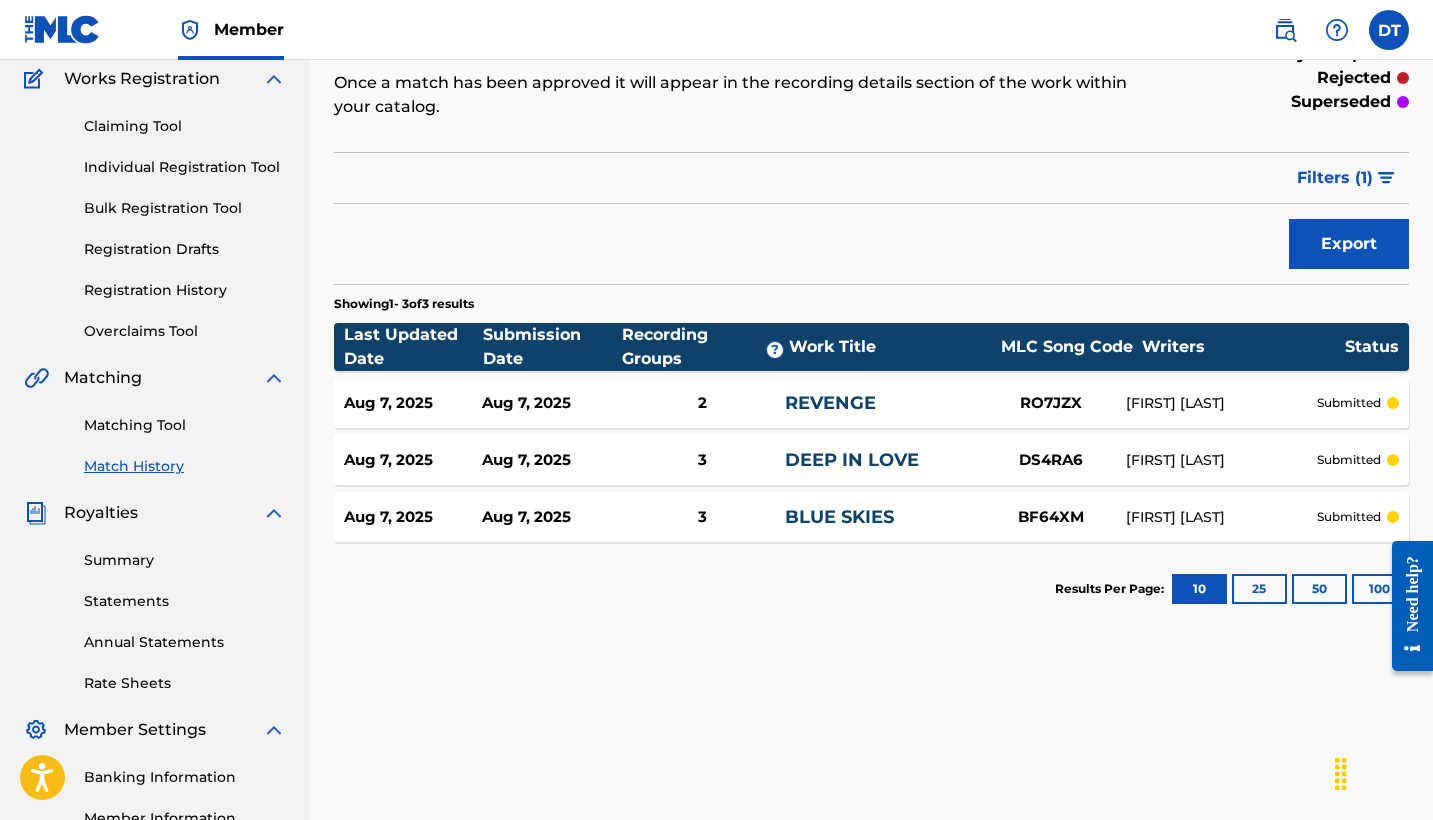click on "Summary" at bounding box center [185, 560] 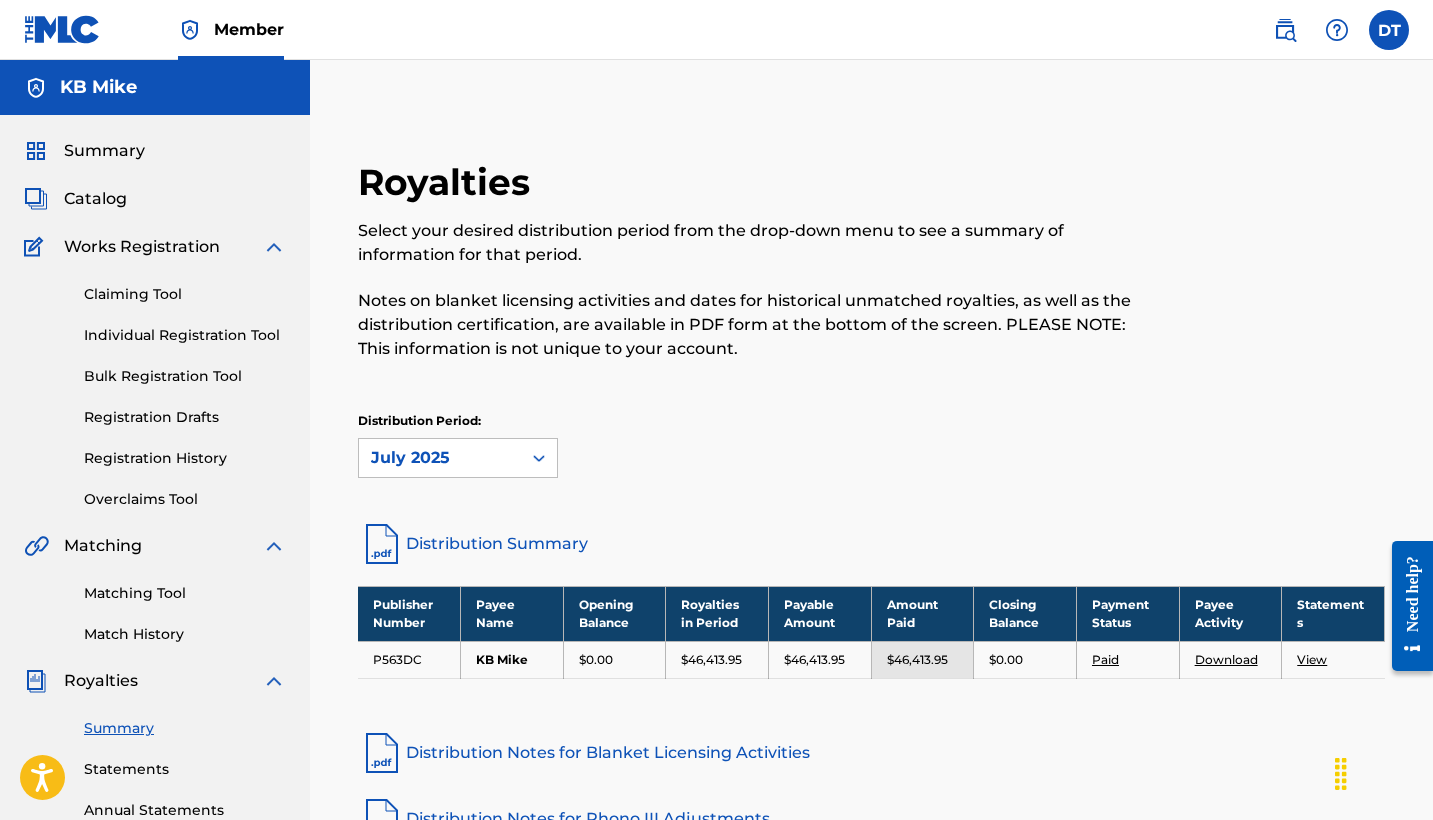 click on "Claiming Tool Individual Registration Tool Bulk Registration Tool Registration Drafts Registration History Overclaims Tool" at bounding box center (155, 384) 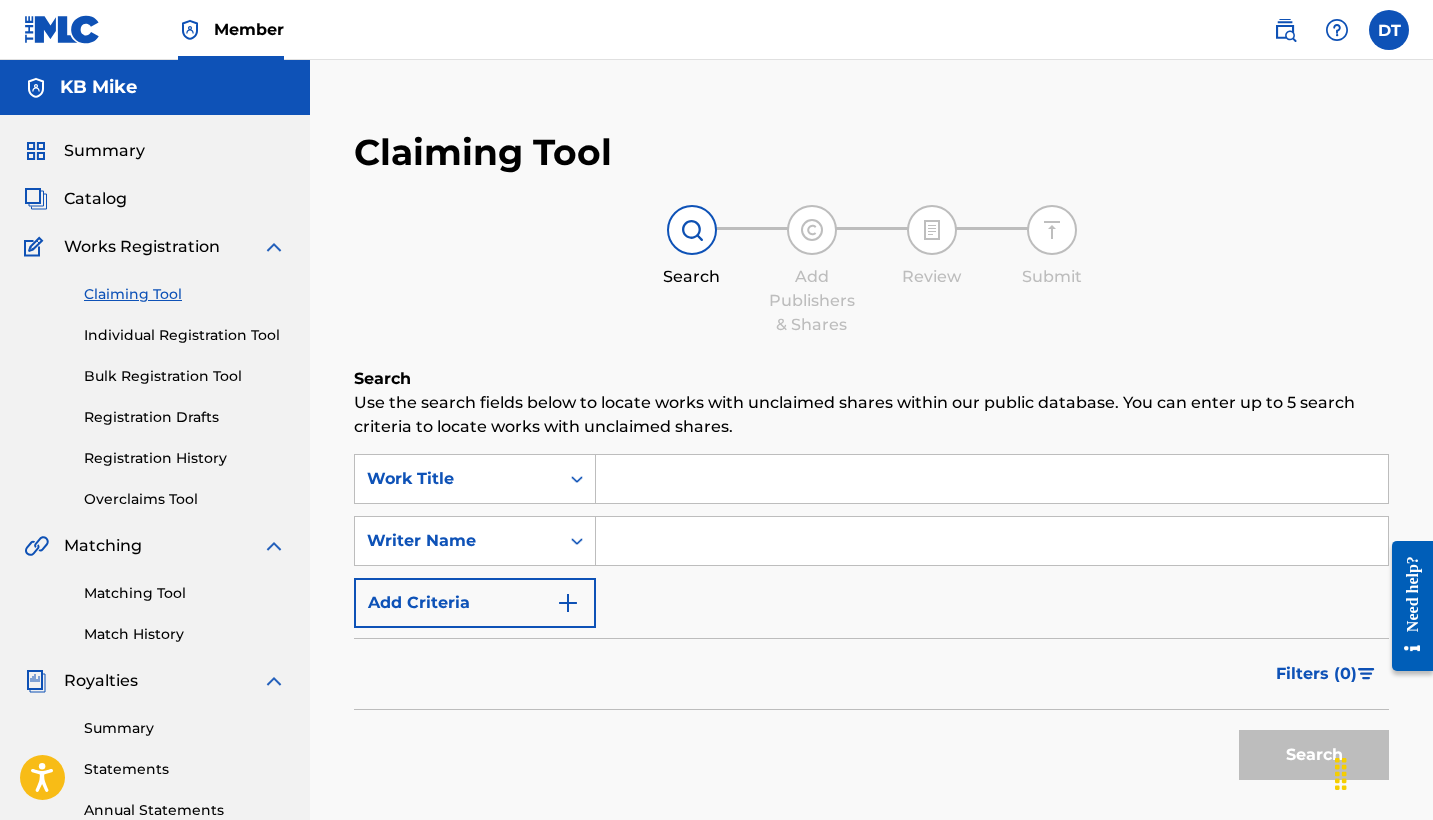 click on "Matching Tool Match History" at bounding box center (155, 601) 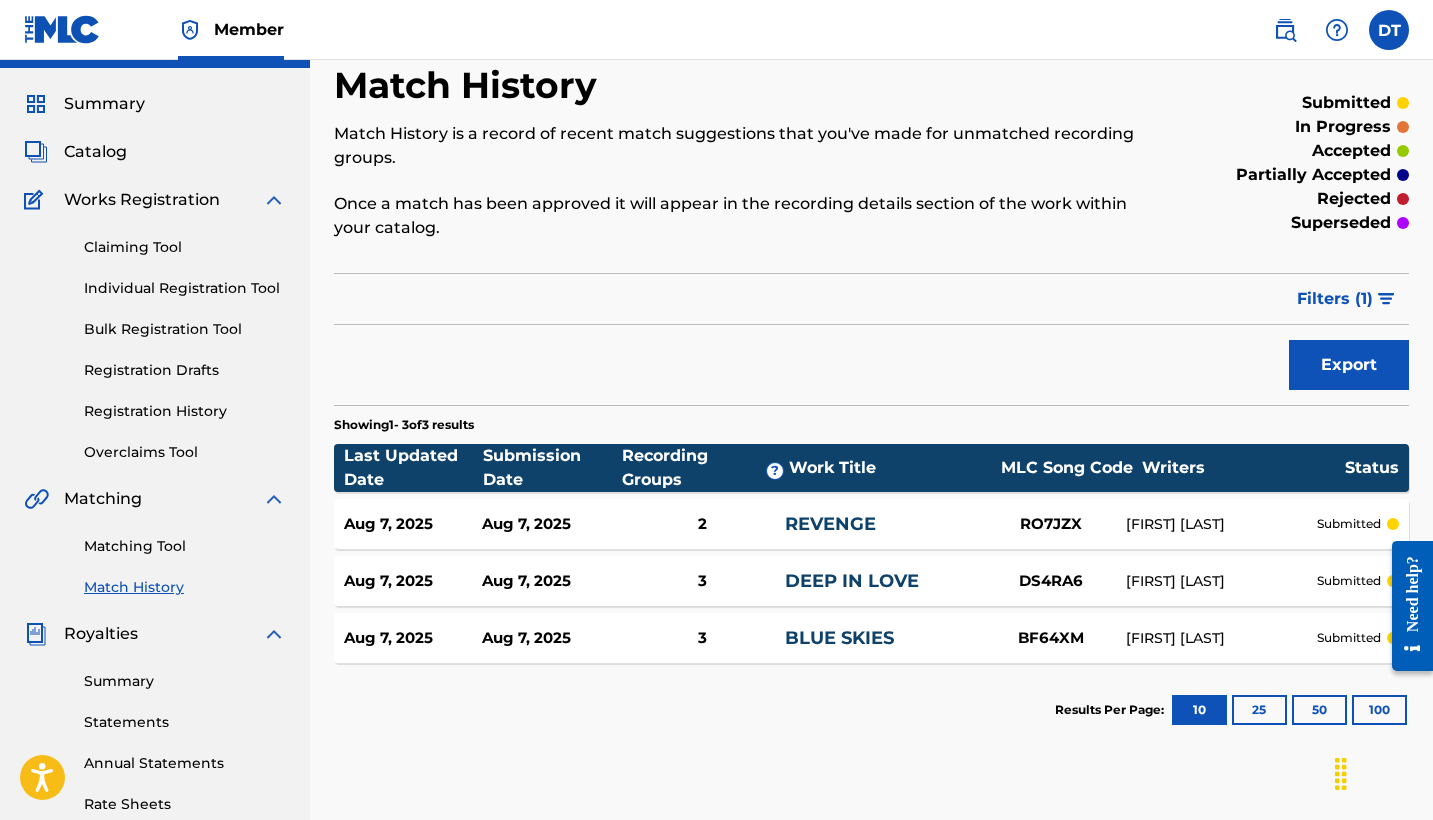 scroll, scrollTop: 46, scrollLeft: 0, axis: vertical 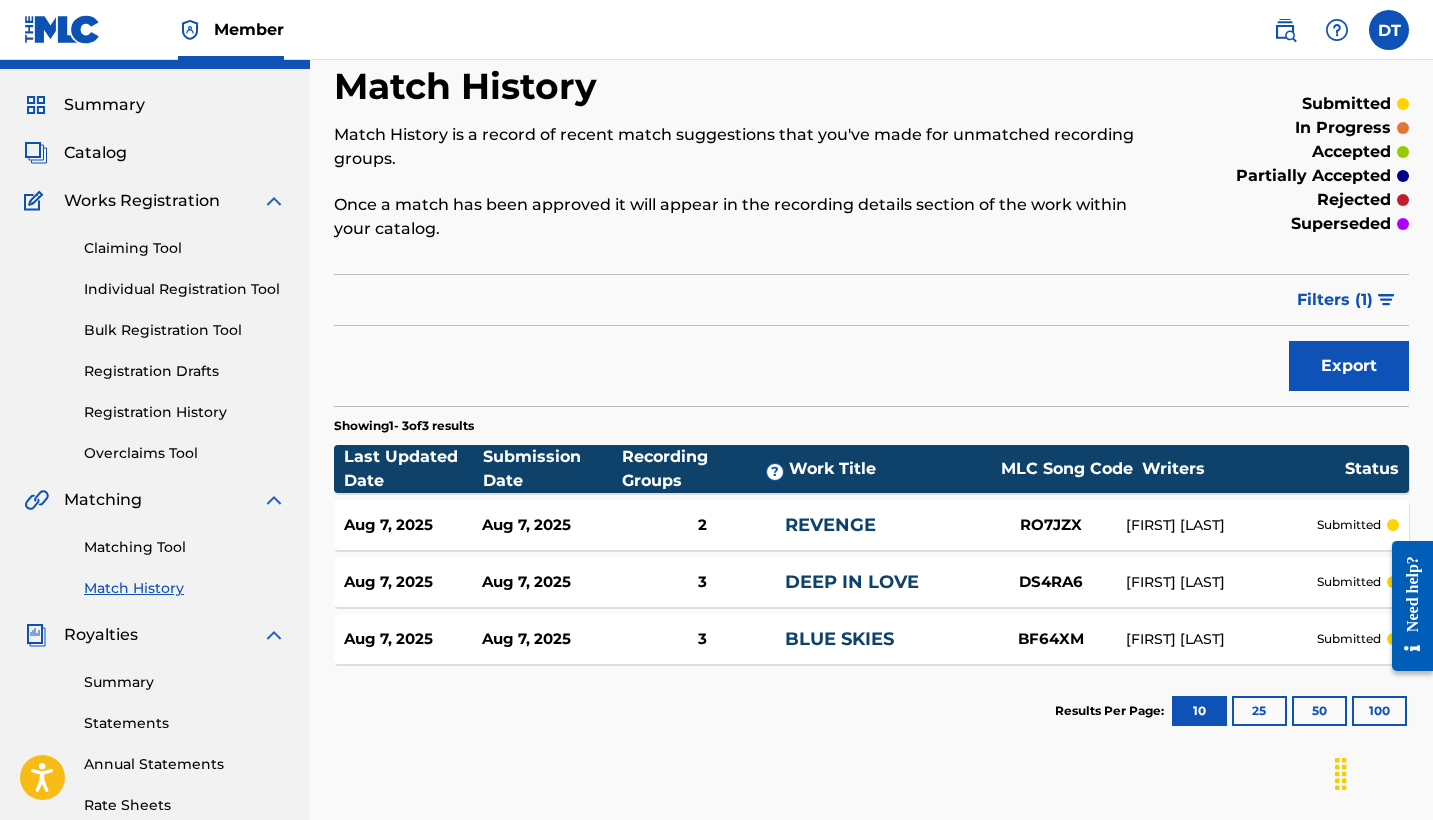 click on "Claiming Tool" at bounding box center [185, 248] 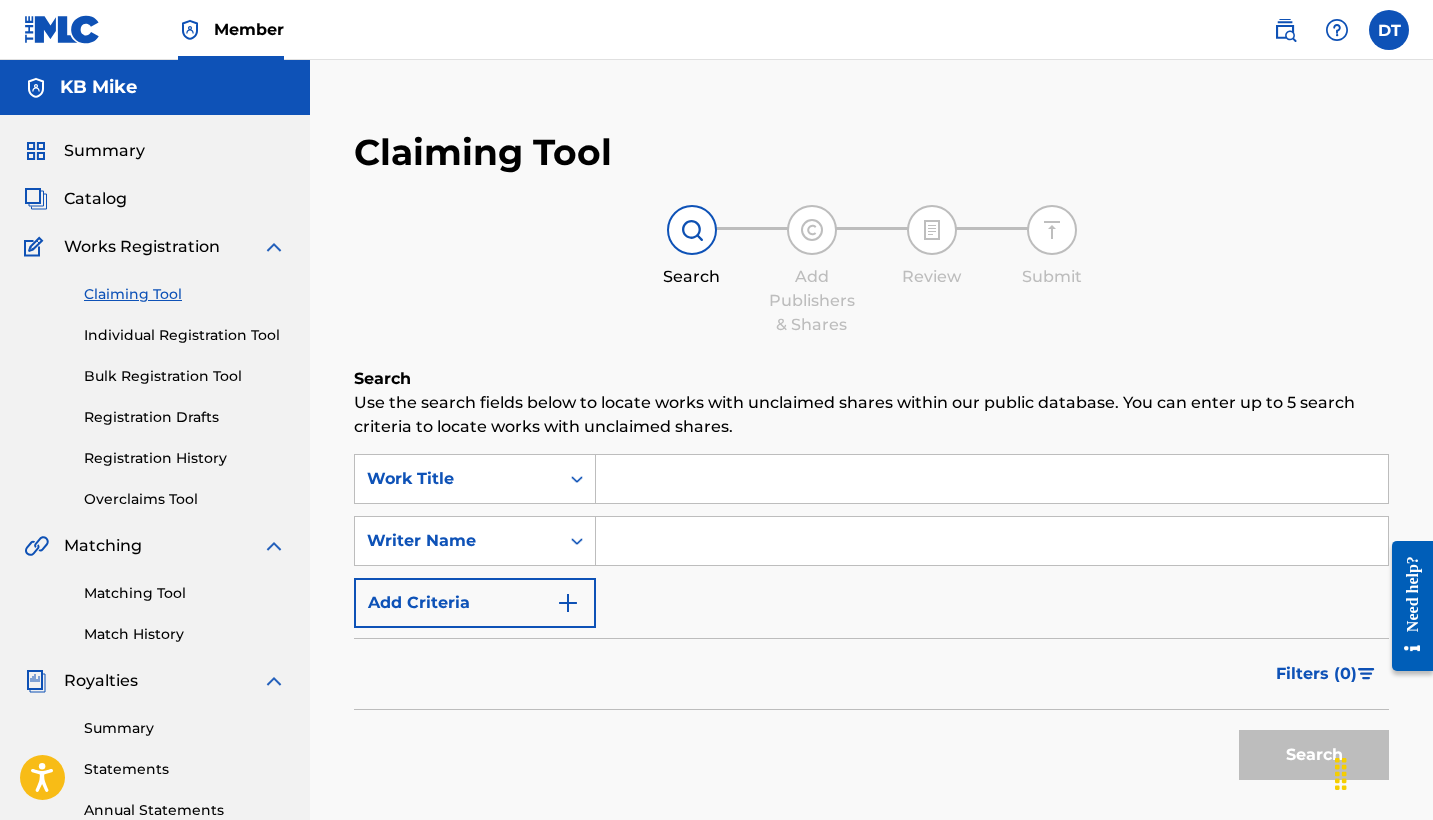 click on "Registration History" at bounding box center [185, 458] 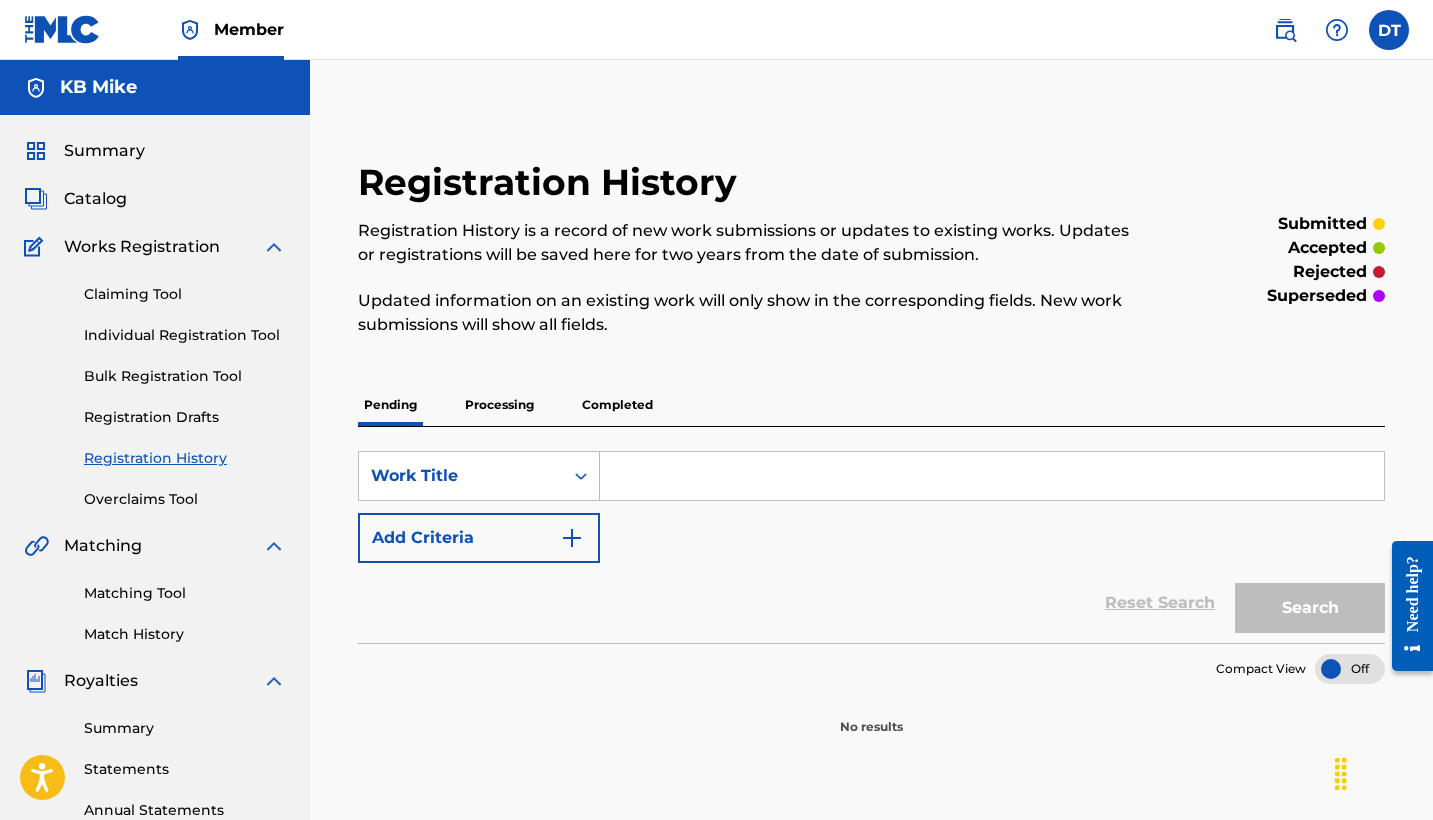click on "Processing" at bounding box center (499, 405) 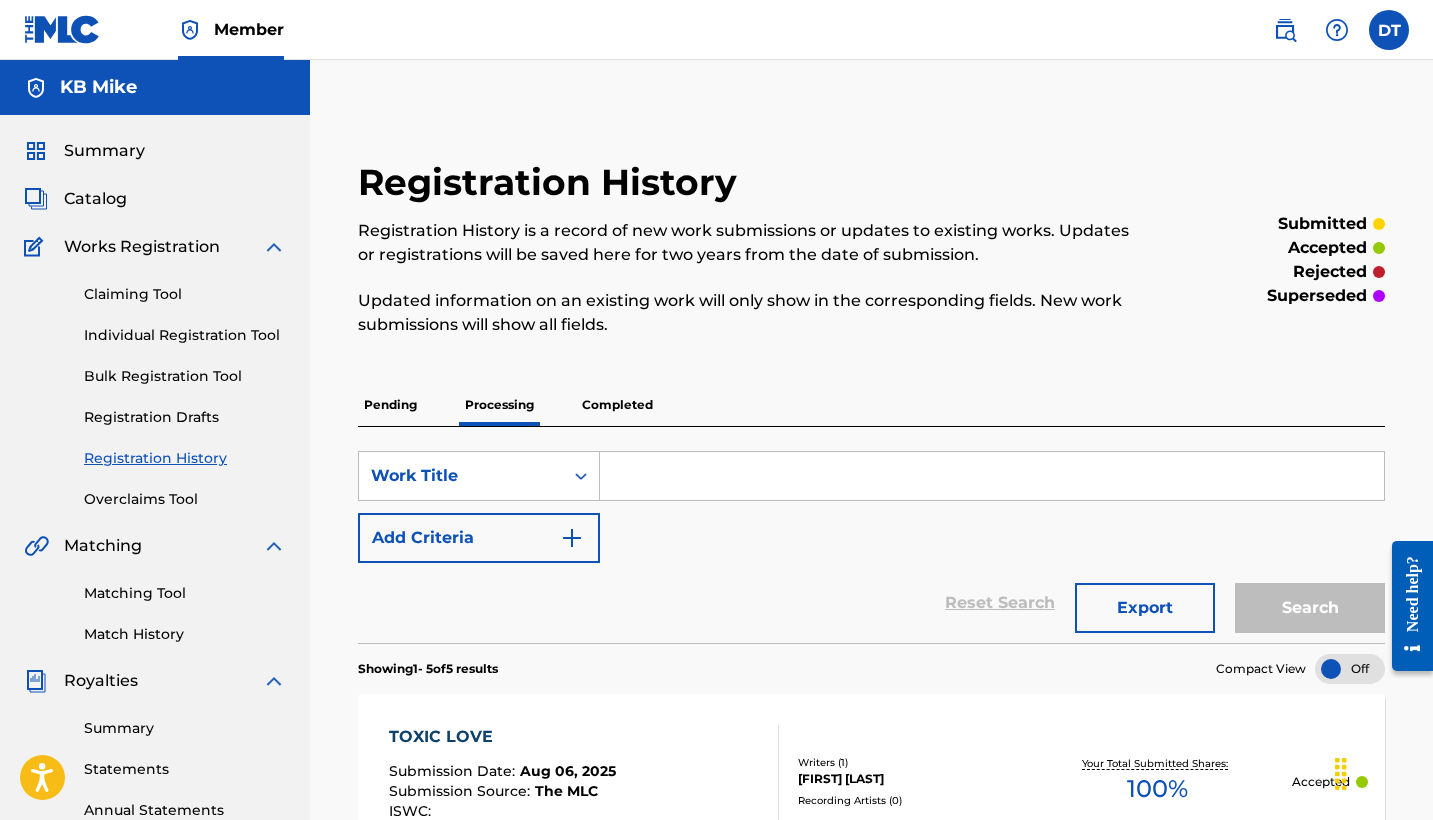 scroll, scrollTop: 0, scrollLeft: 0, axis: both 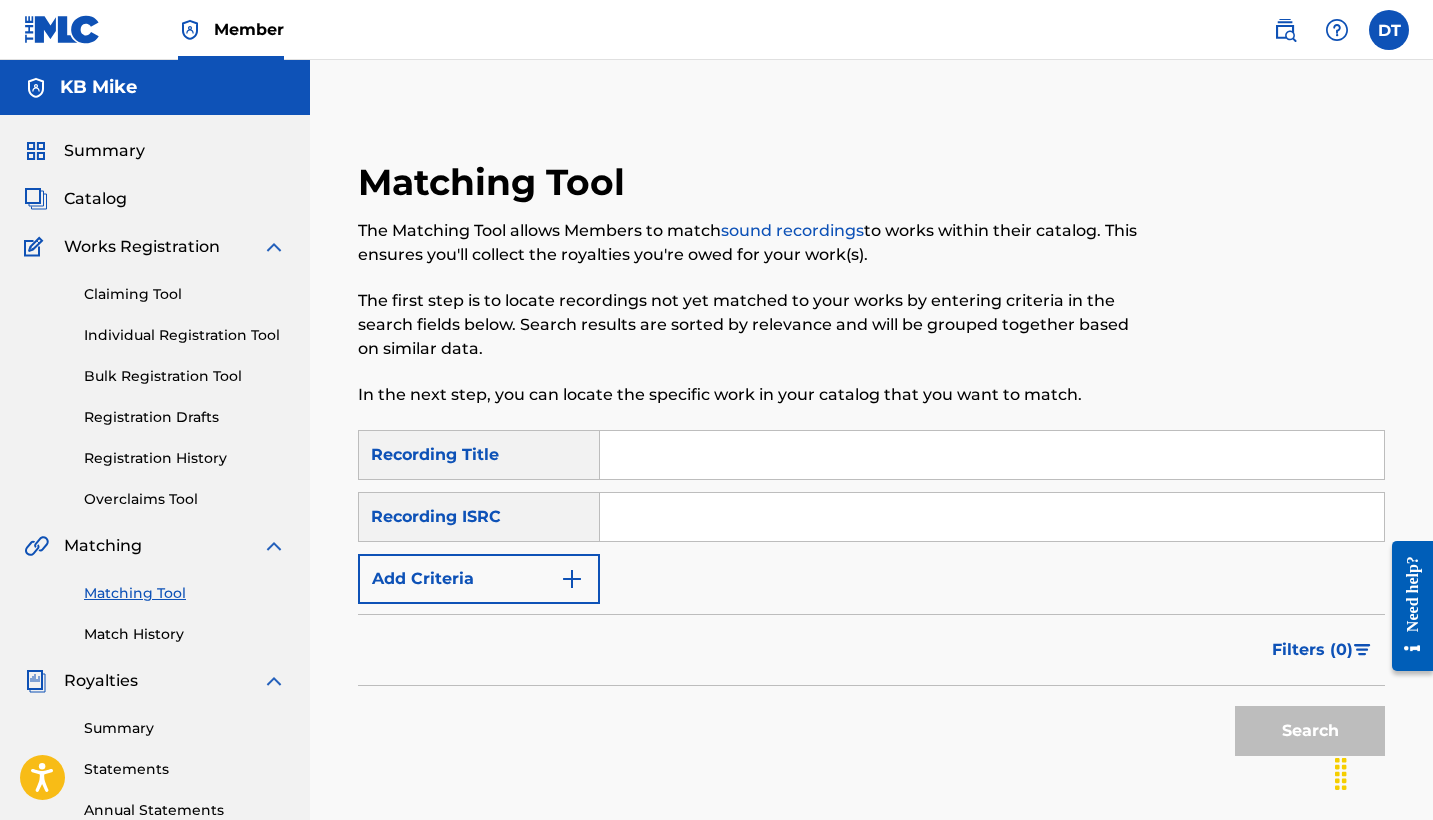 click on "Match History" at bounding box center [185, 634] 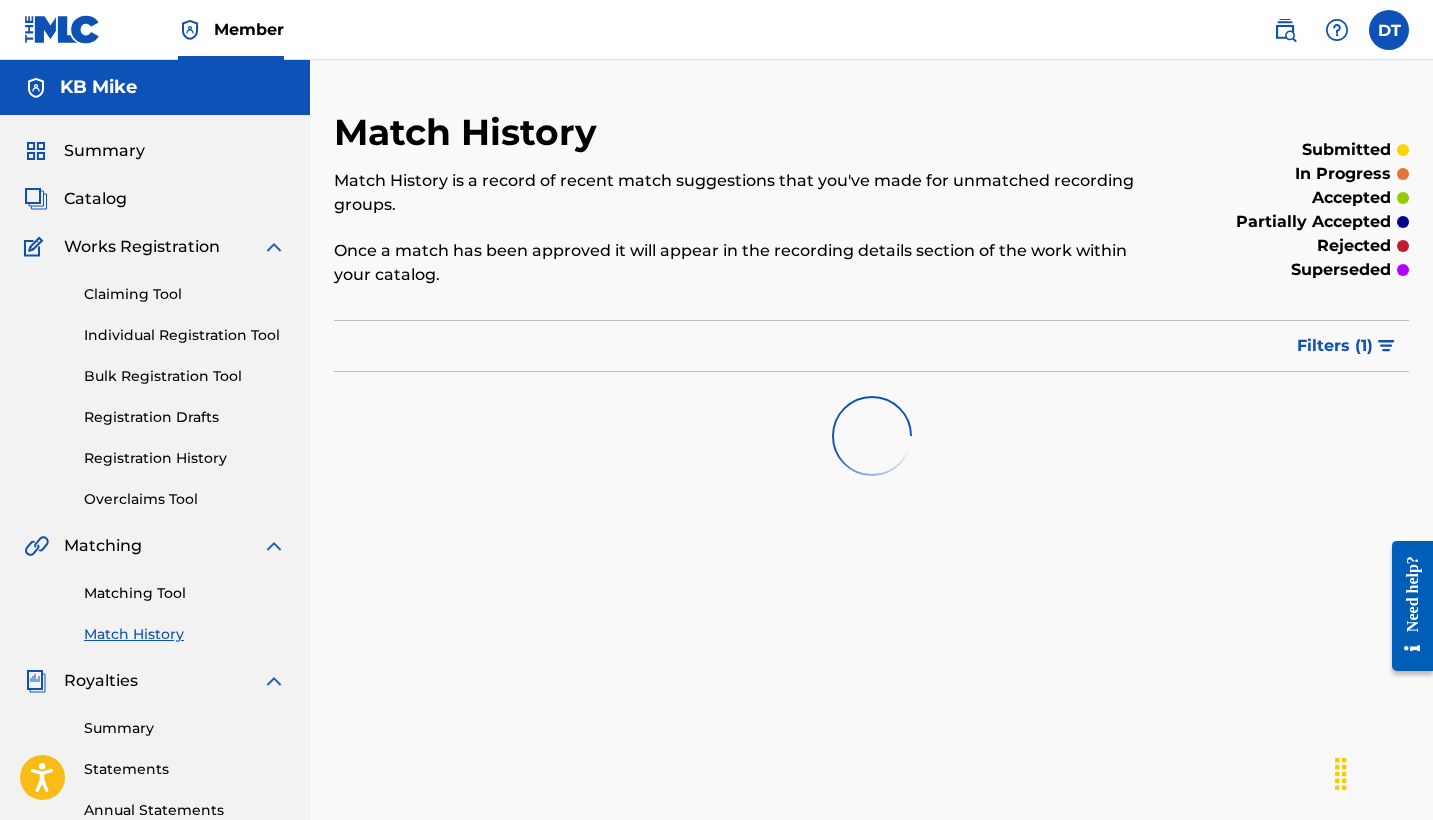 click on "Matching Tool" at bounding box center (185, 593) 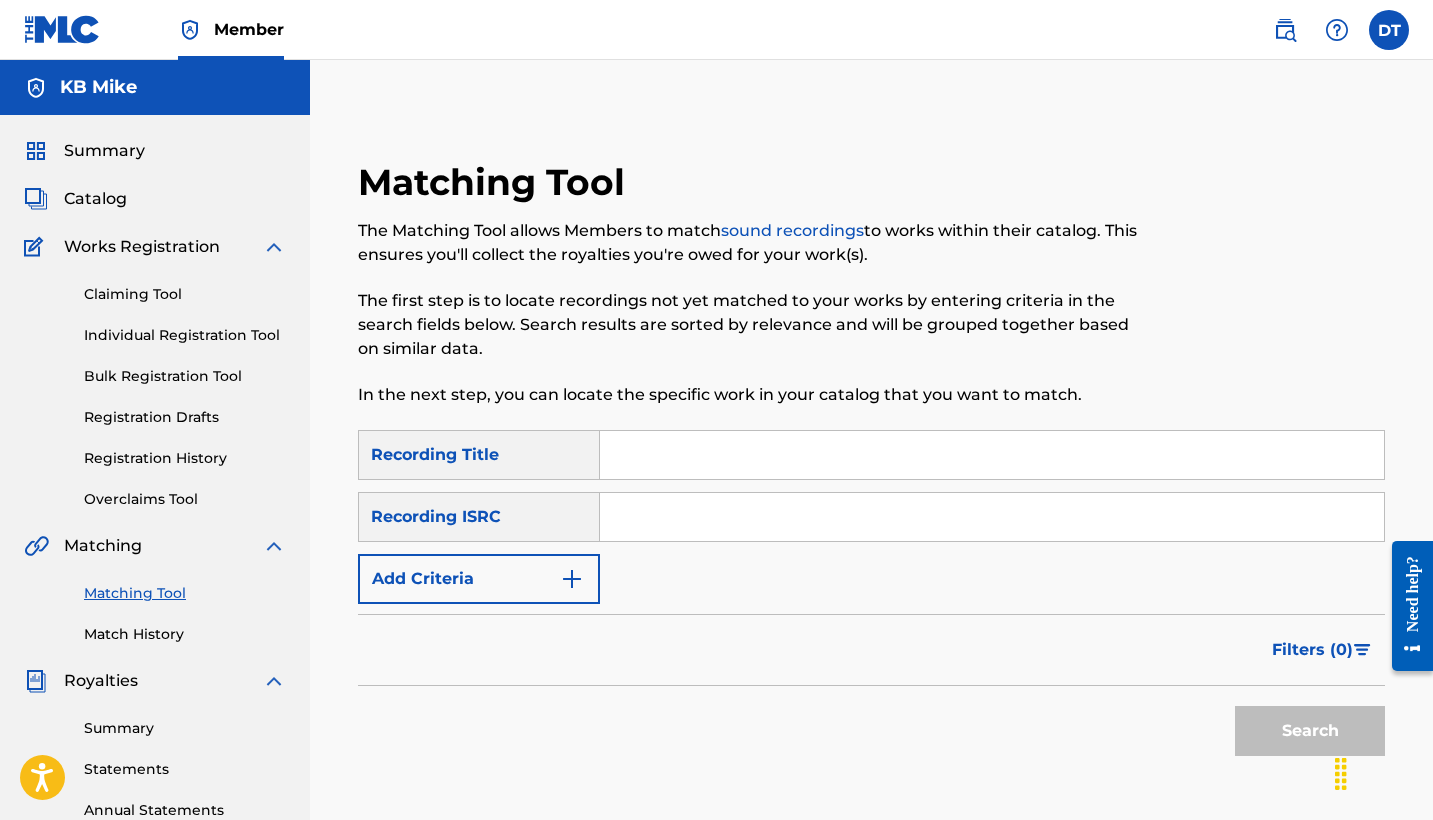 click at bounding box center (992, 455) 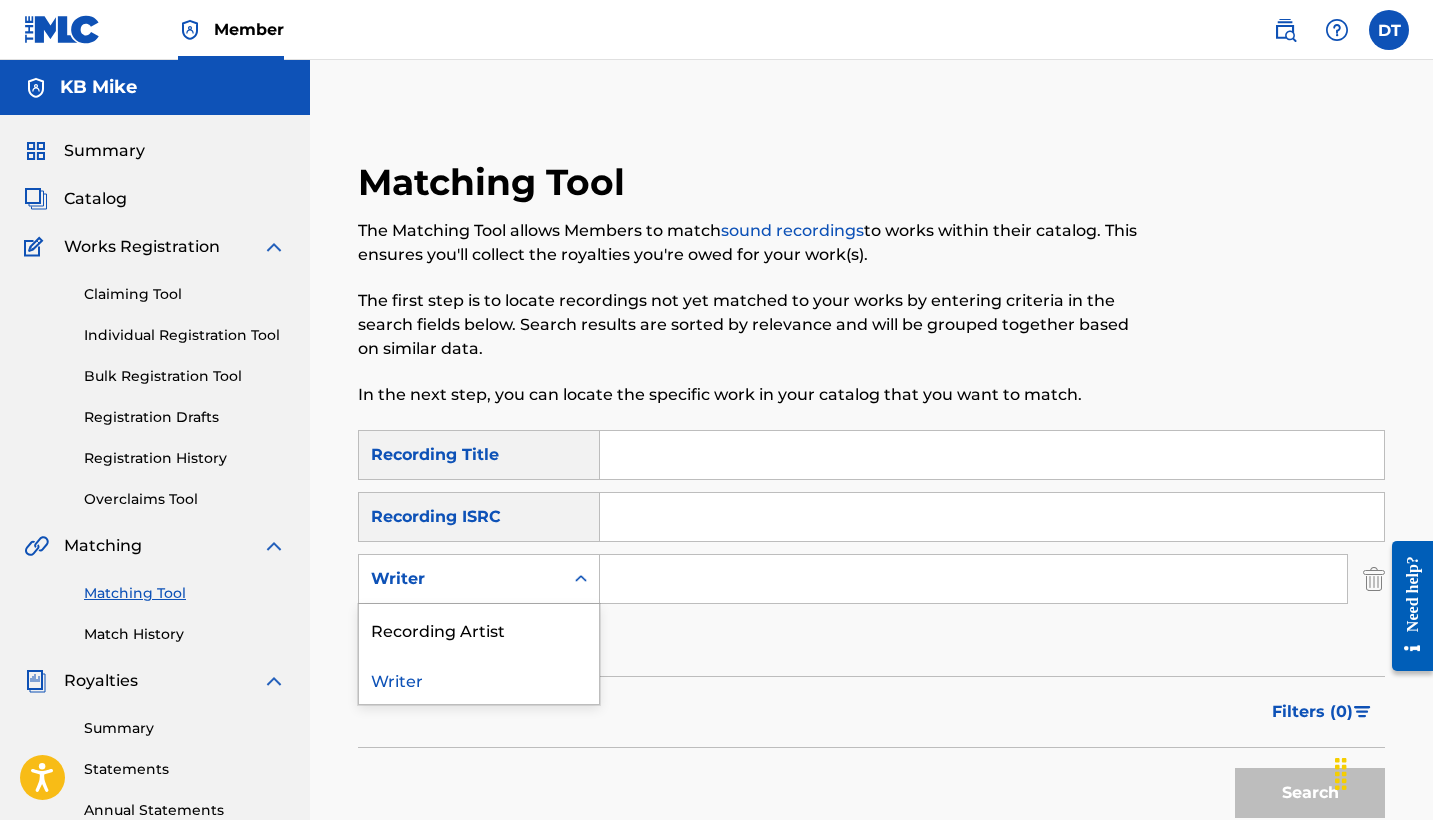 click on "Writer" at bounding box center (461, 579) 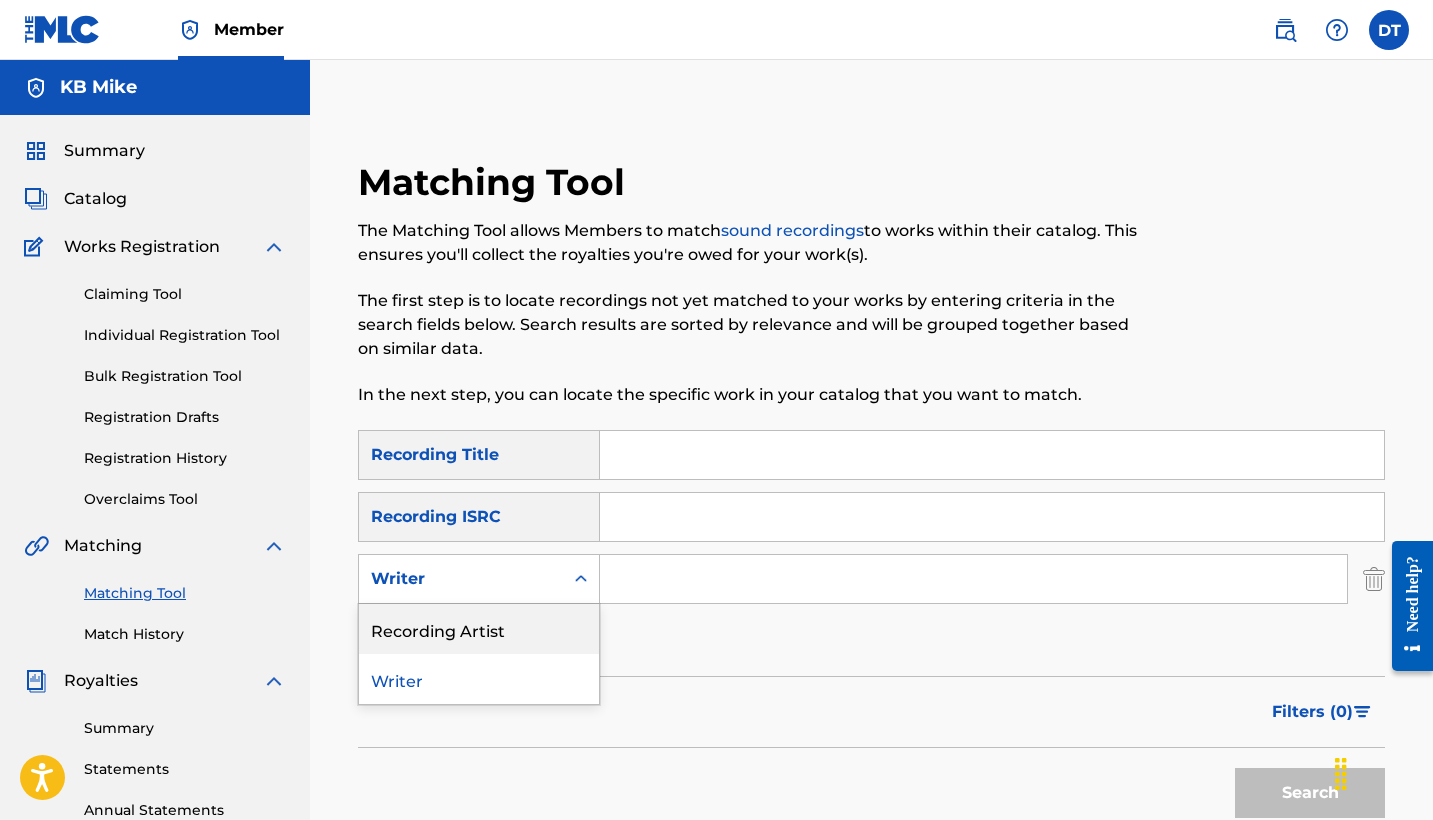 click on "Recording Artist" at bounding box center (479, 629) 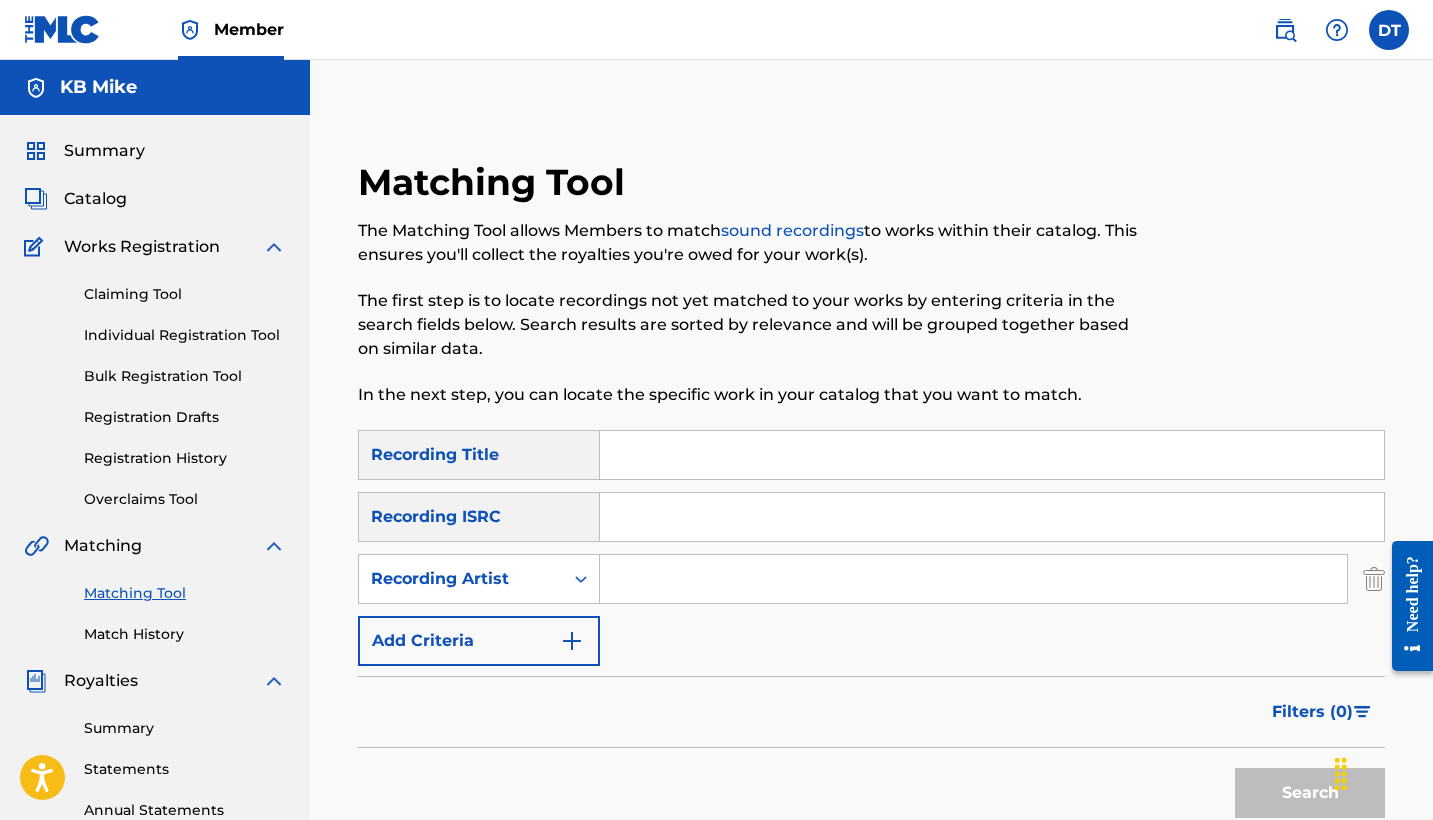 click on "SearchWithCriteria83c216ea-bda3-475f-a247-be66cd731ca7 Recording Title SearchWithCriteriaa0b53018-28fc-47a2-94b3-d520cc166c72 Recording ISRC SearchWithCriteriad49e77bf-ff83-425f-bb2c-53a20ff190b3 Recording Artist Add Criteria" at bounding box center [871, 548] 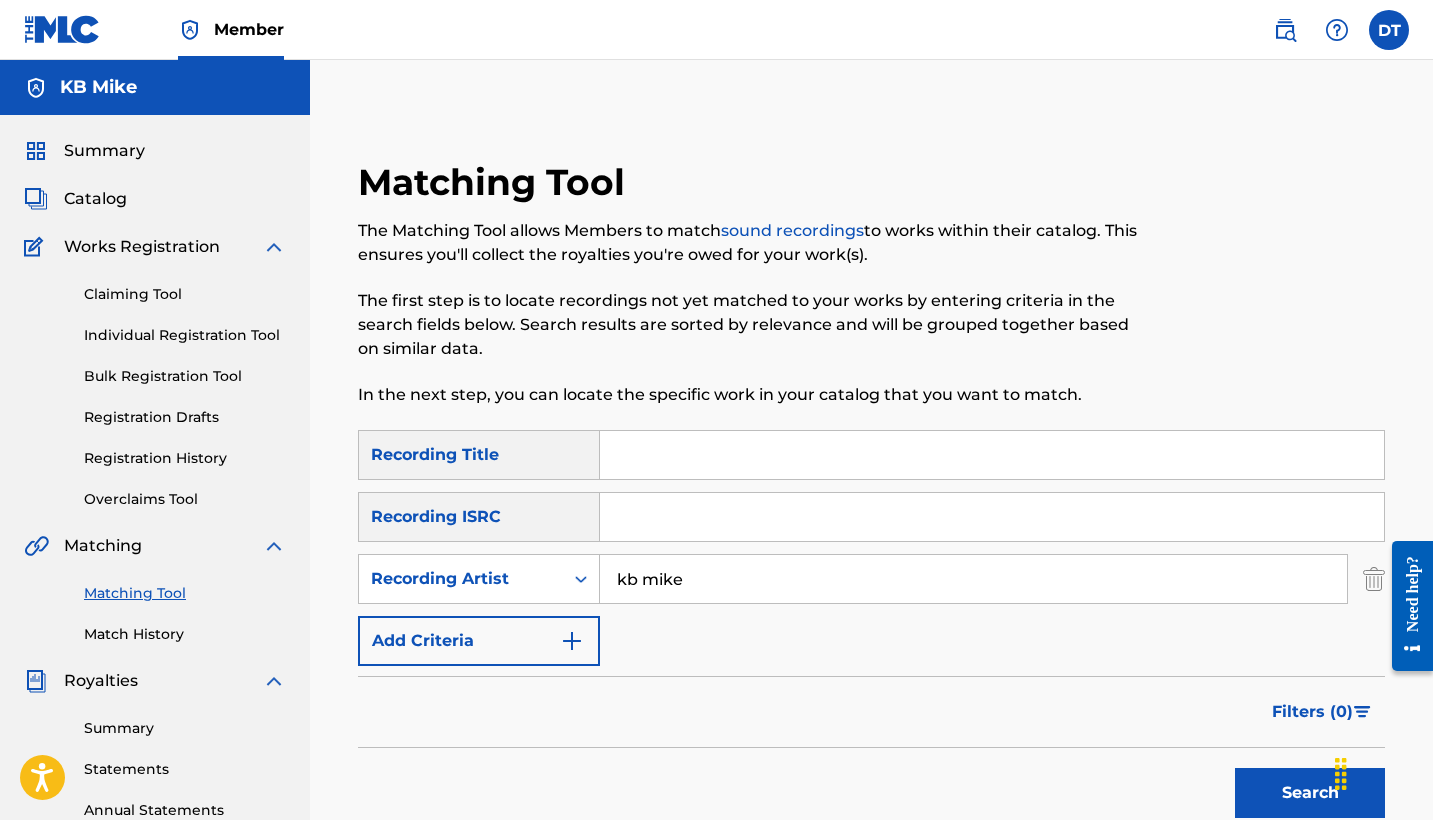 type on "kb mike" 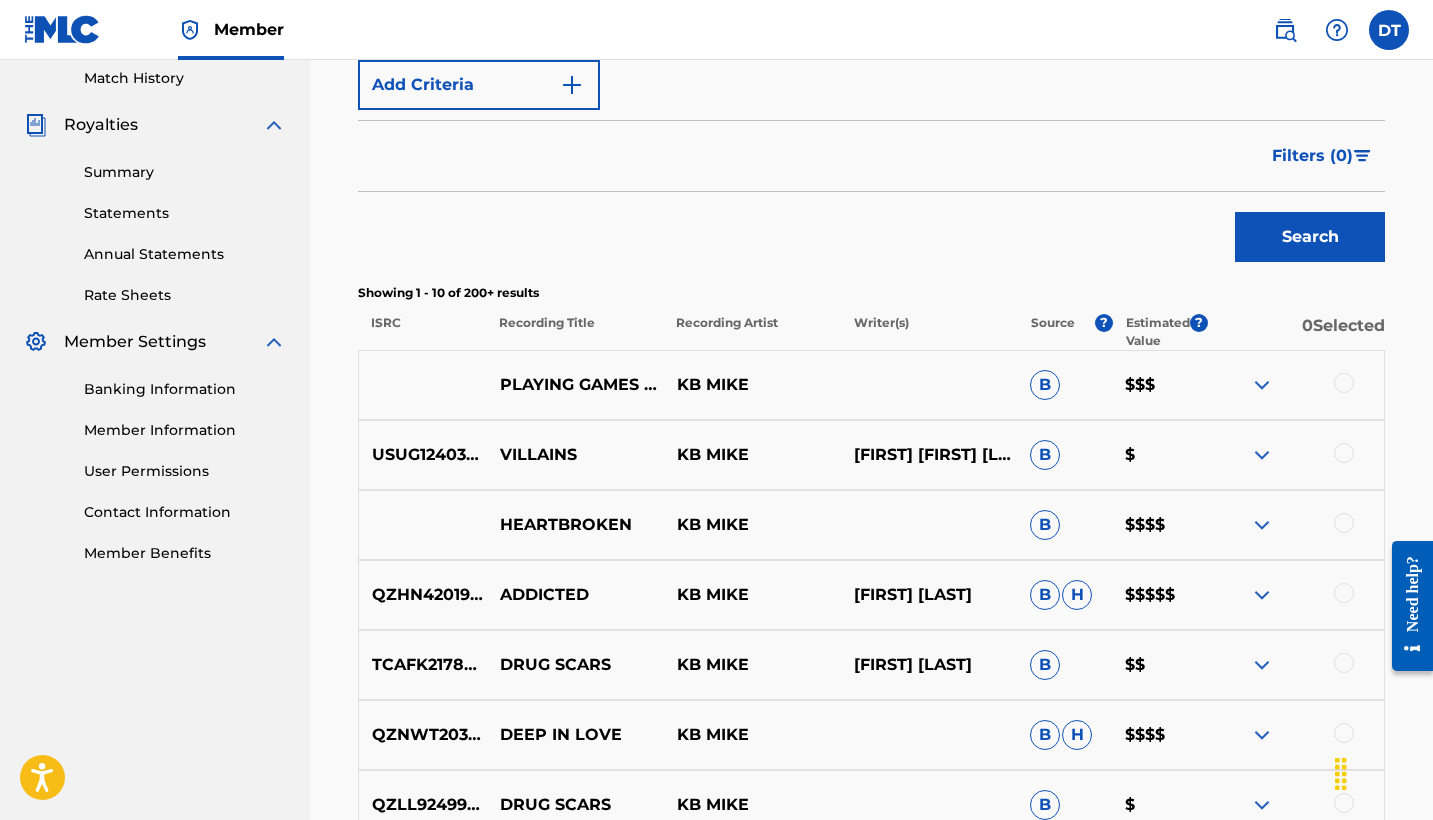 scroll, scrollTop: 555, scrollLeft: 0, axis: vertical 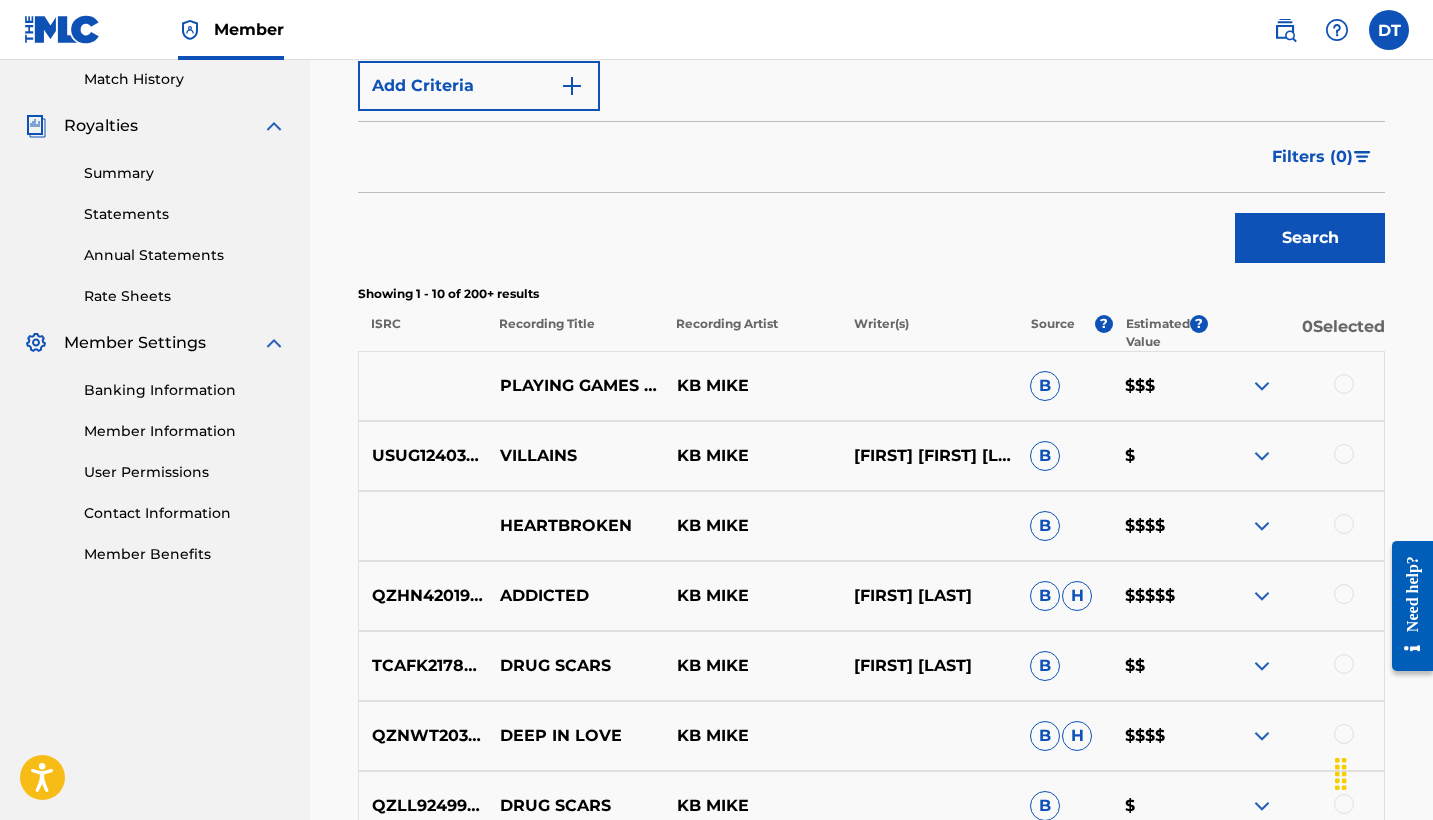 click on "Filters ( 0 )" at bounding box center (1312, 157) 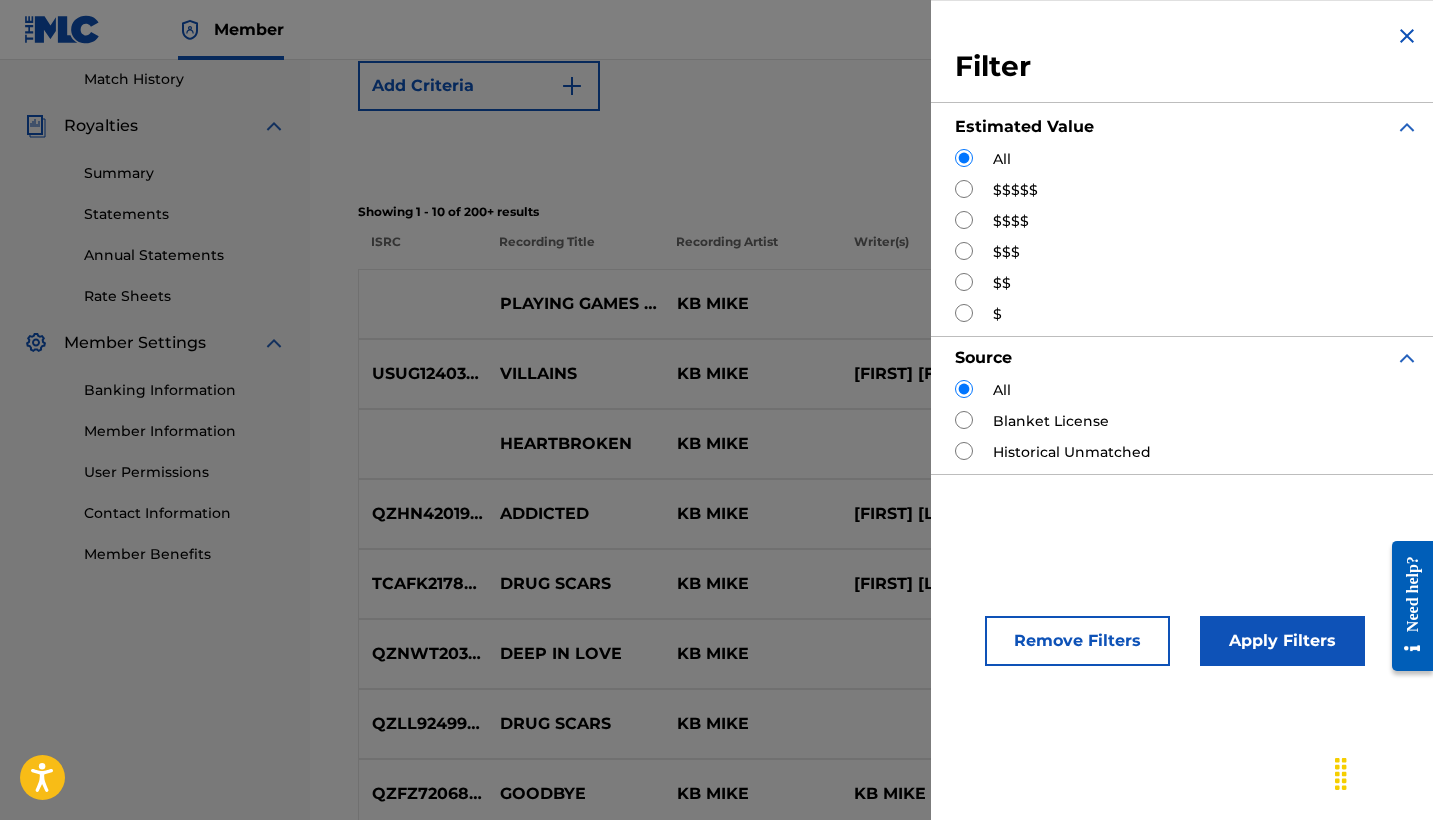 click on "$$$$$" at bounding box center (1015, 190) 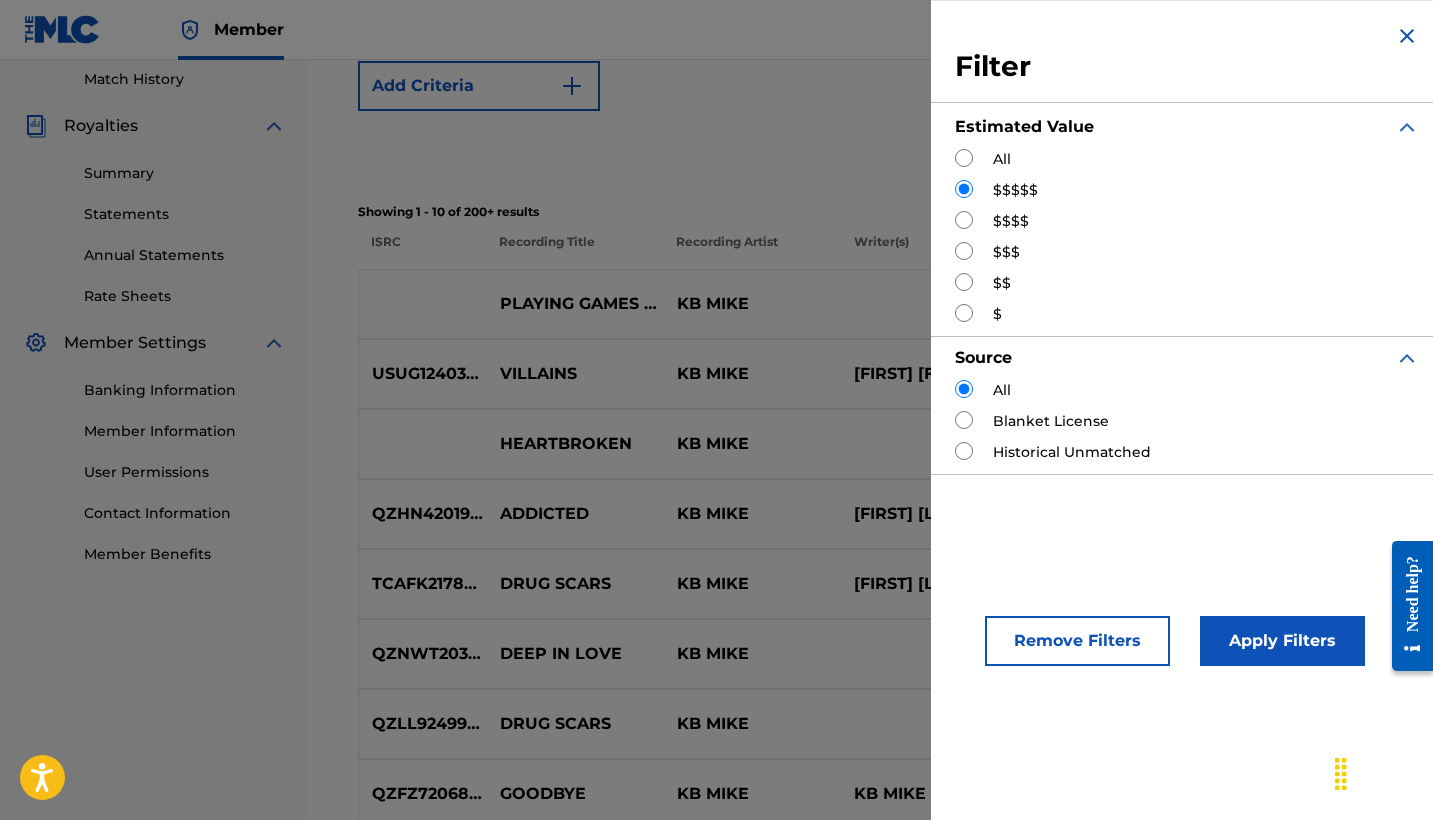 click on "Apply Filters" at bounding box center [1252, 636] 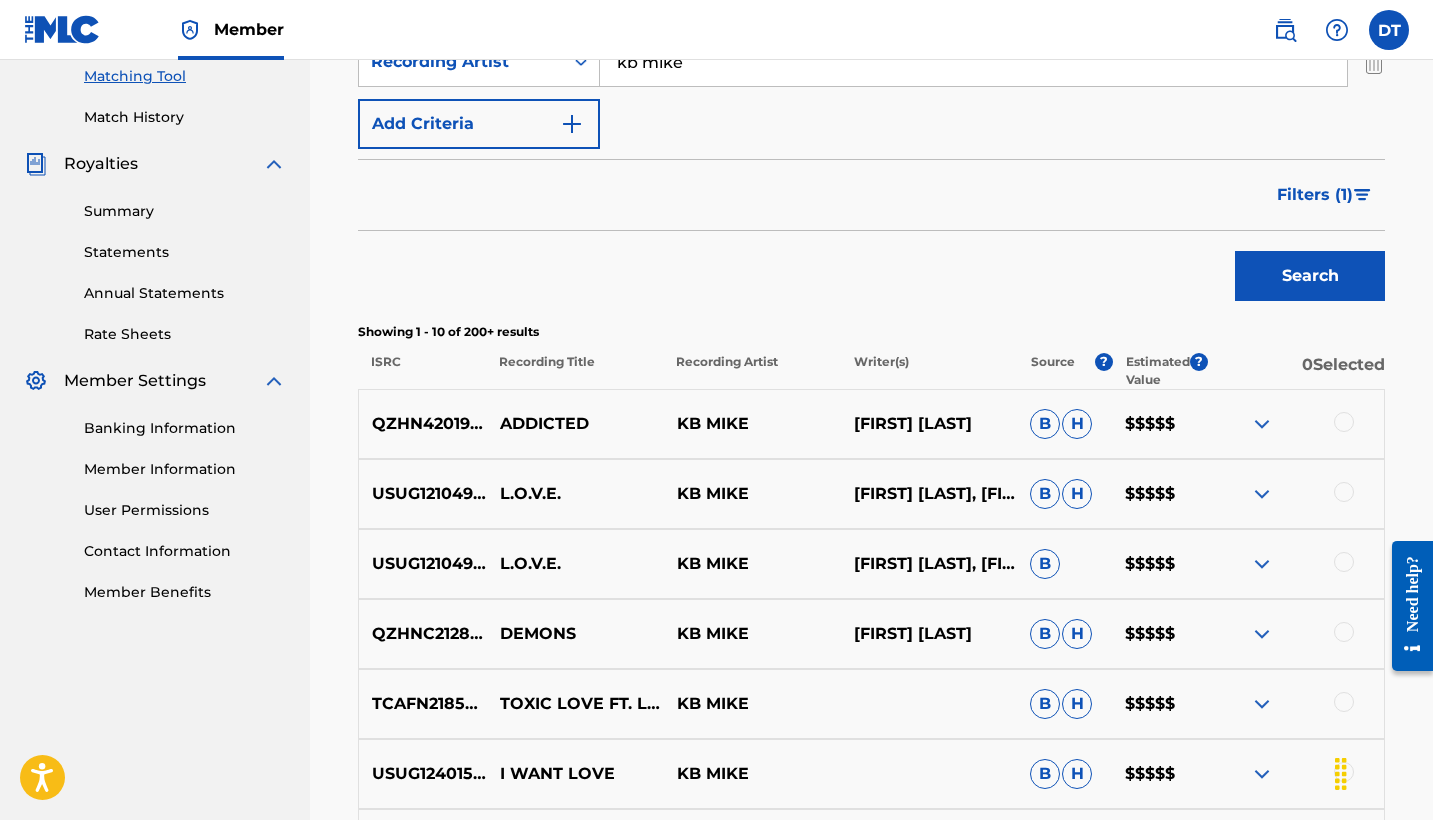 scroll, scrollTop: 545, scrollLeft: 0, axis: vertical 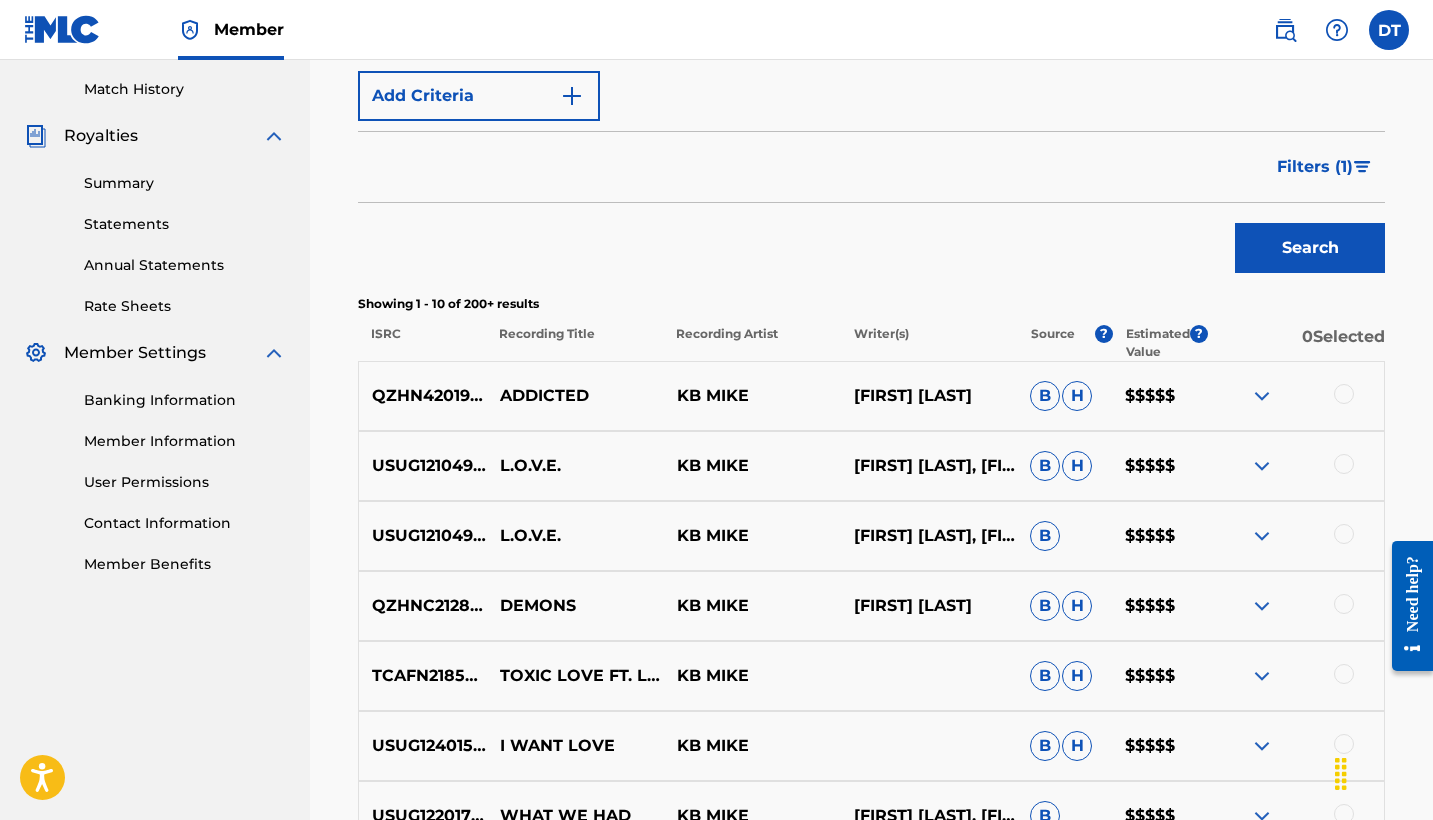 click at bounding box center (1344, 394) 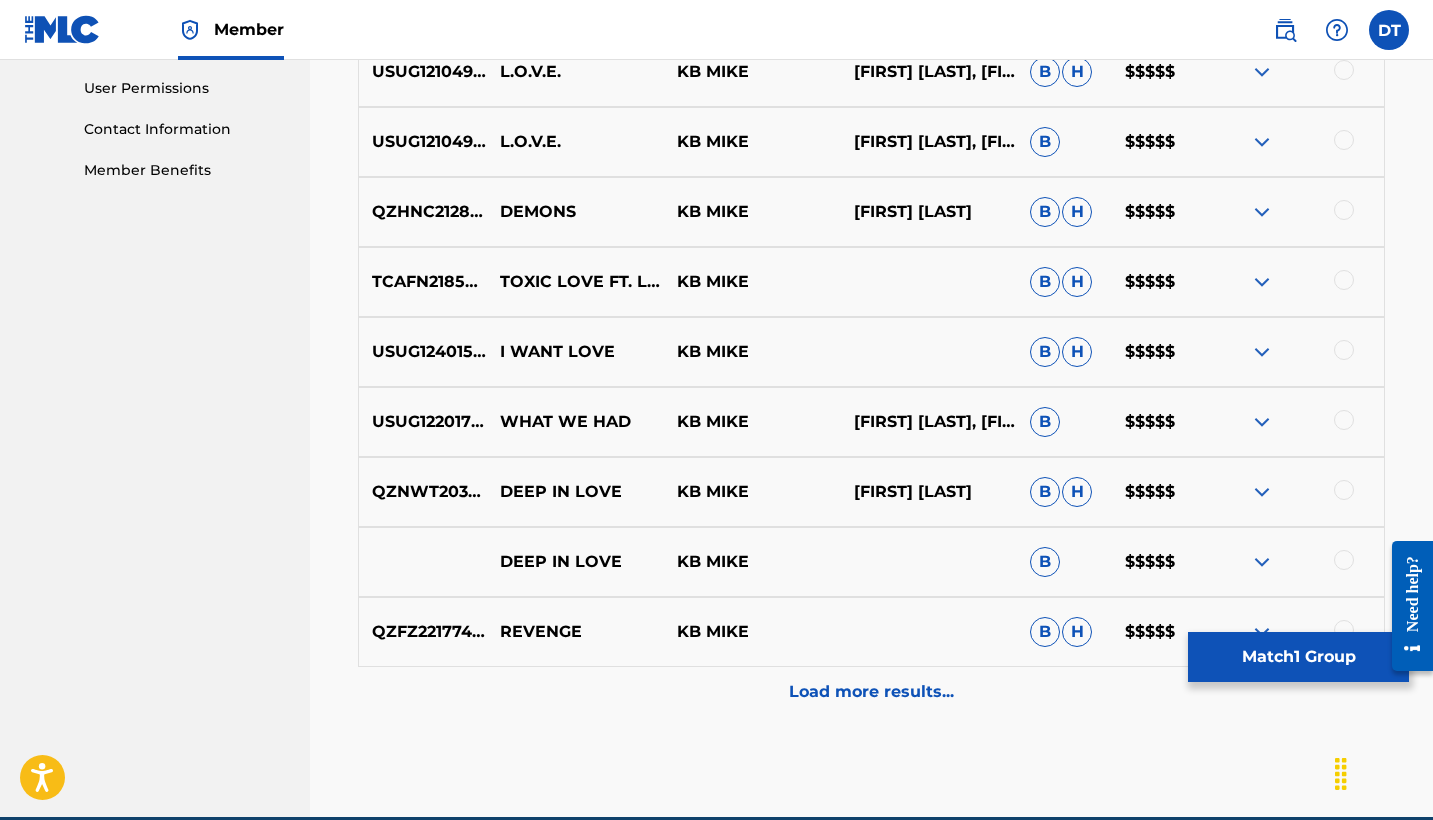 scroll, scrollTop: 991, scrollLeft: 0, axis: vertical 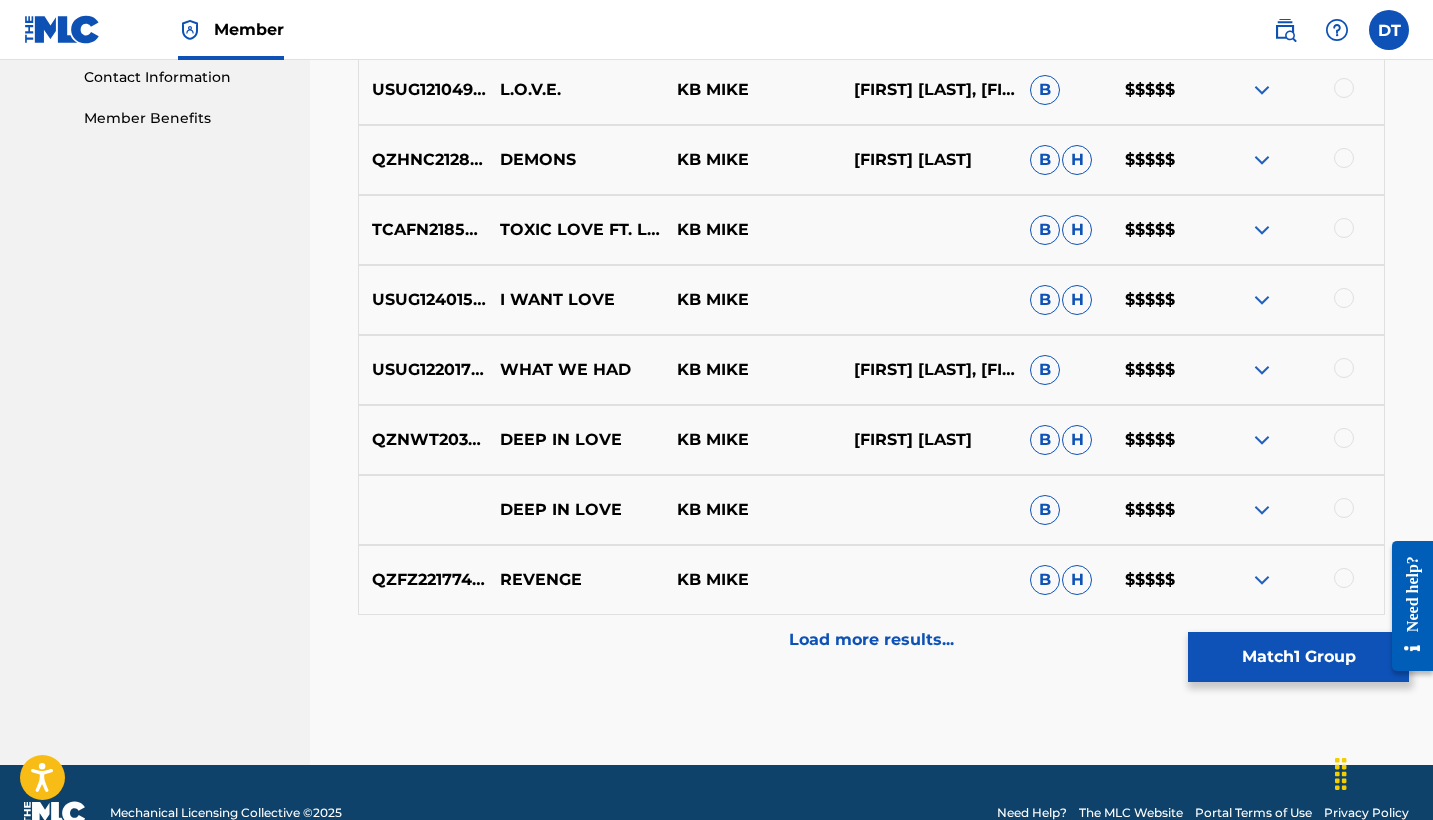 click on "Match  1 Group" at bounding box center [1298, 657] 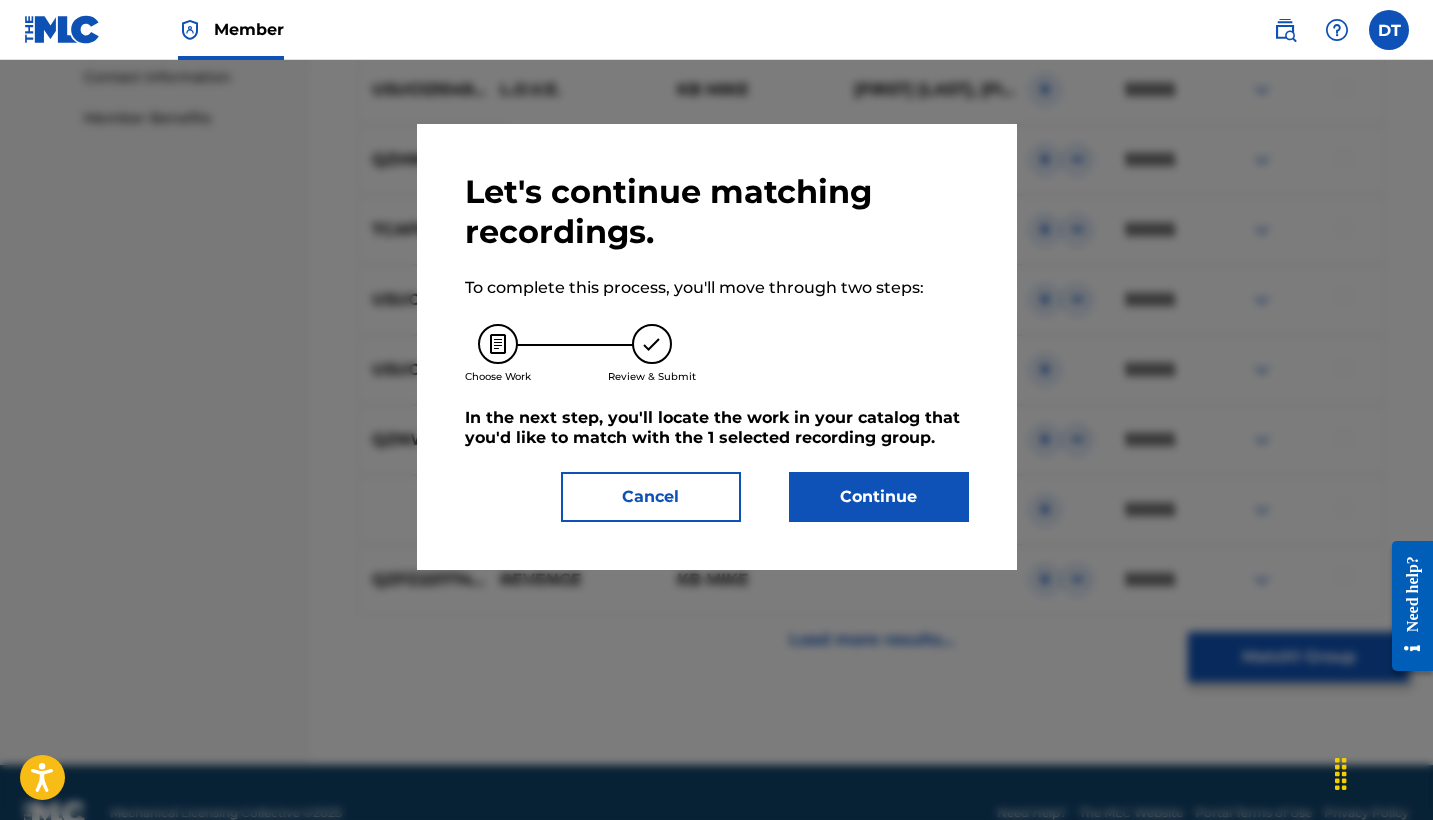 click on "Continue" at bounding box center [879, 497] 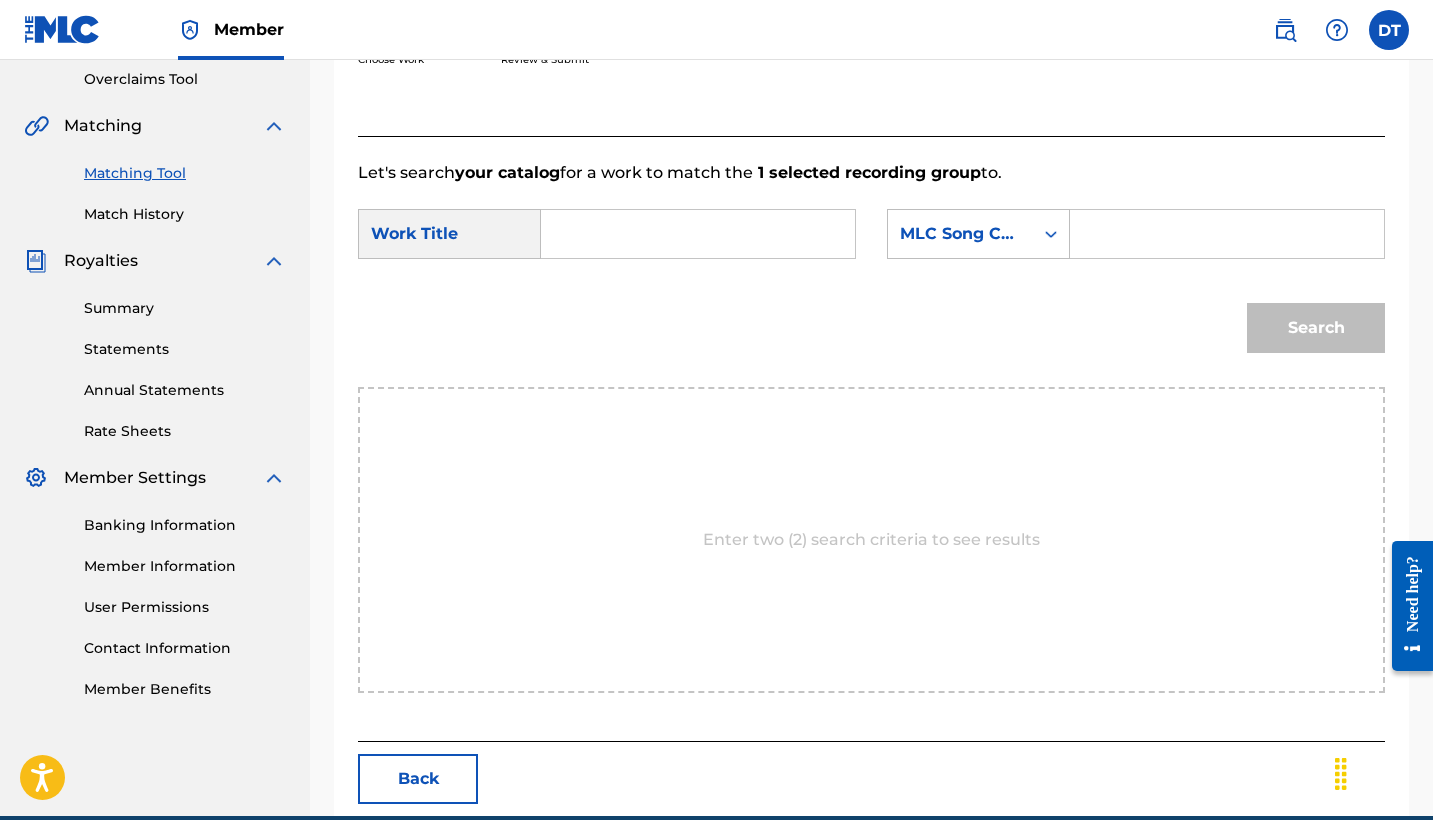click at bounding box center [698, 234] 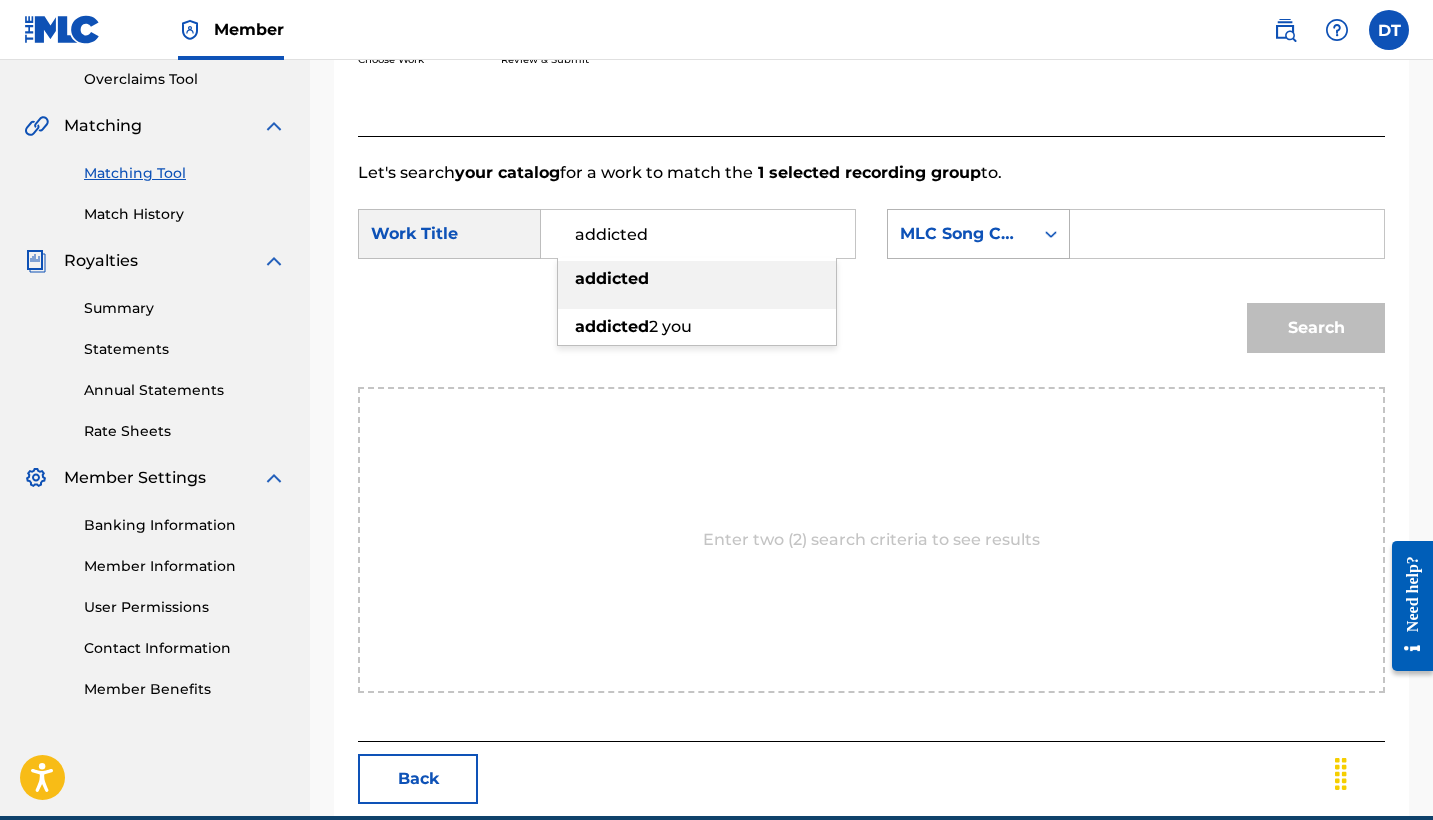 type on "addicted" 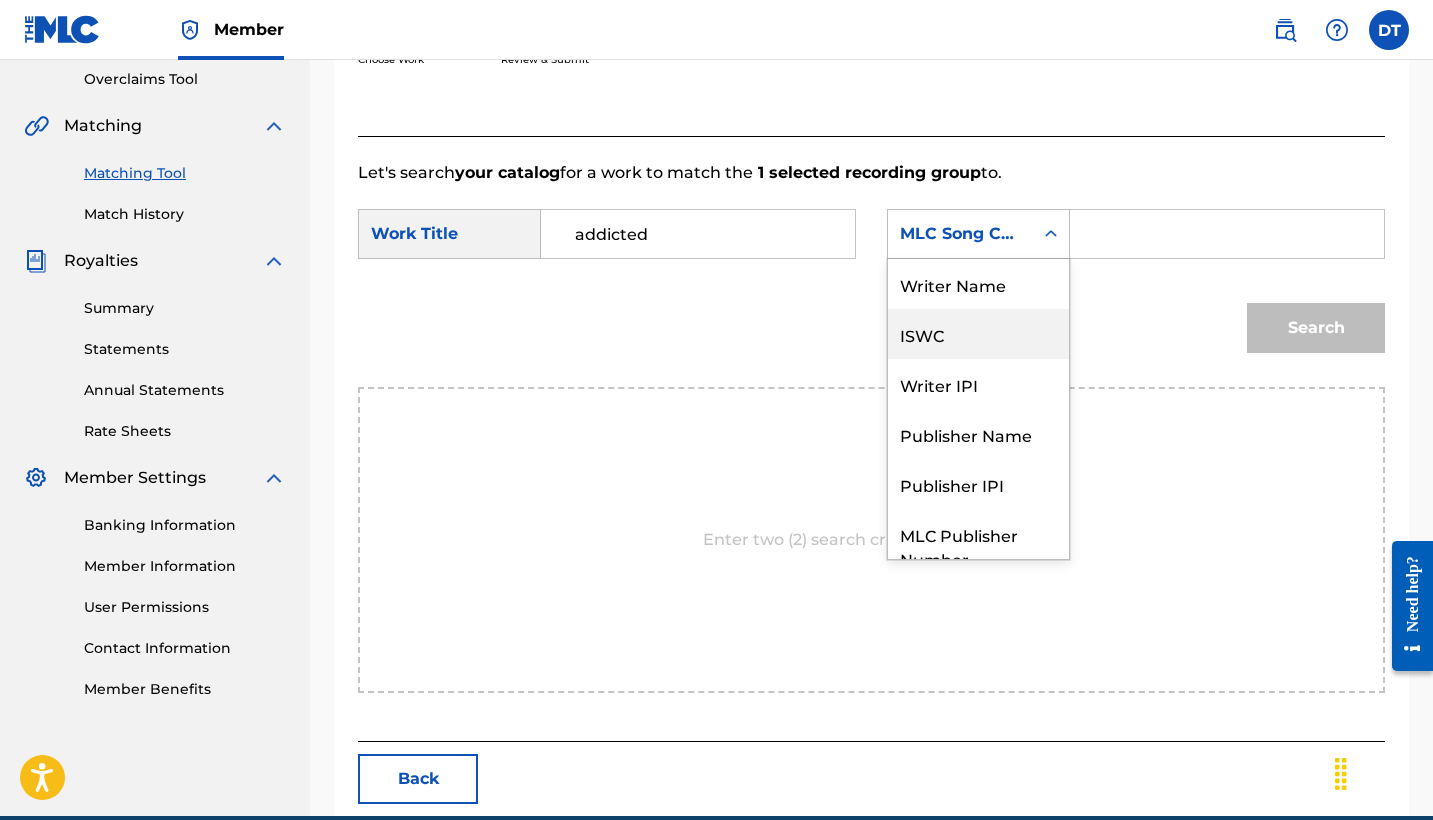 scroll, scrollTop: 0, scrollLeft: 0, axis: both 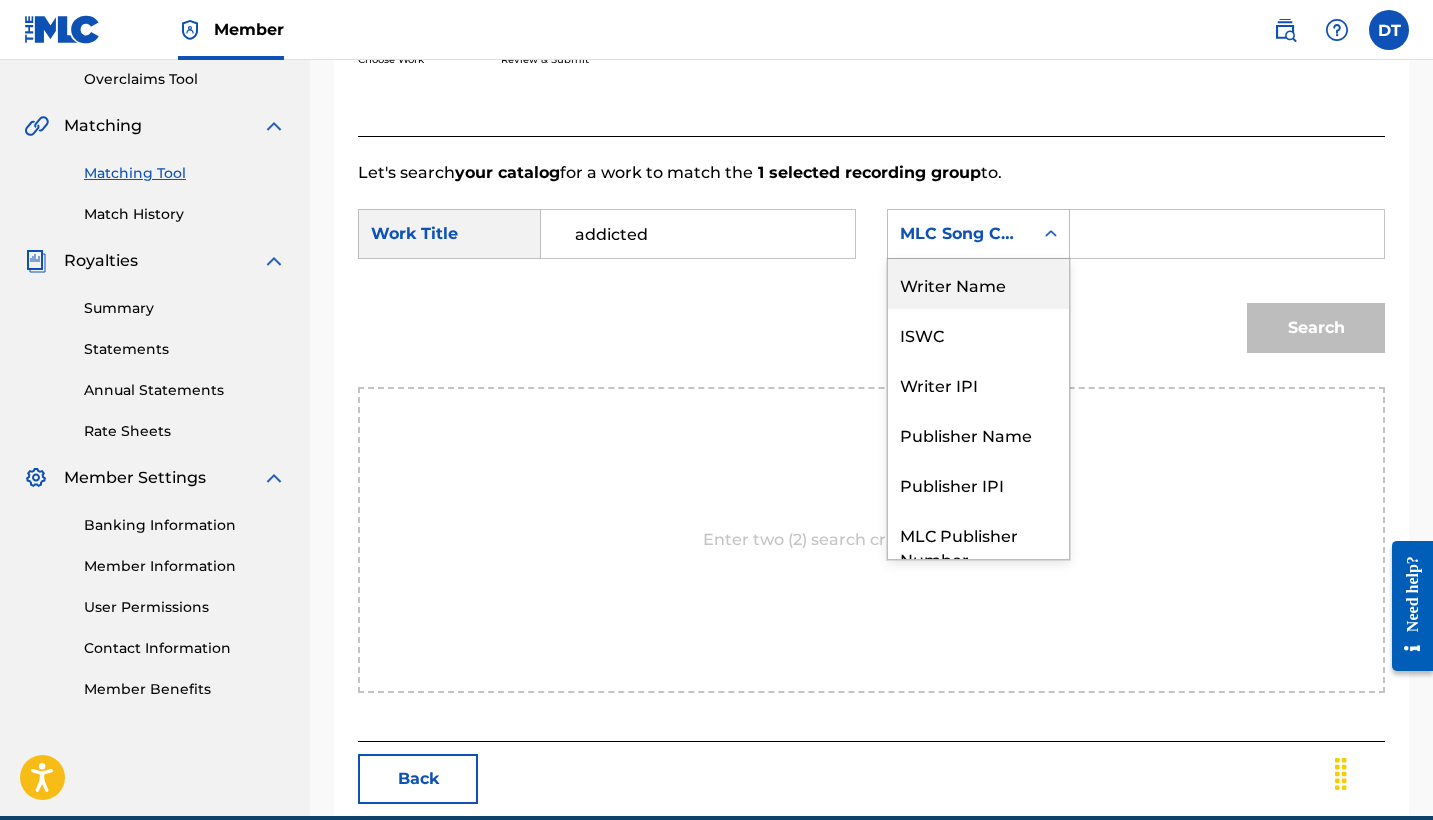 click on "Writer Name" at bounding box center (978, 284) 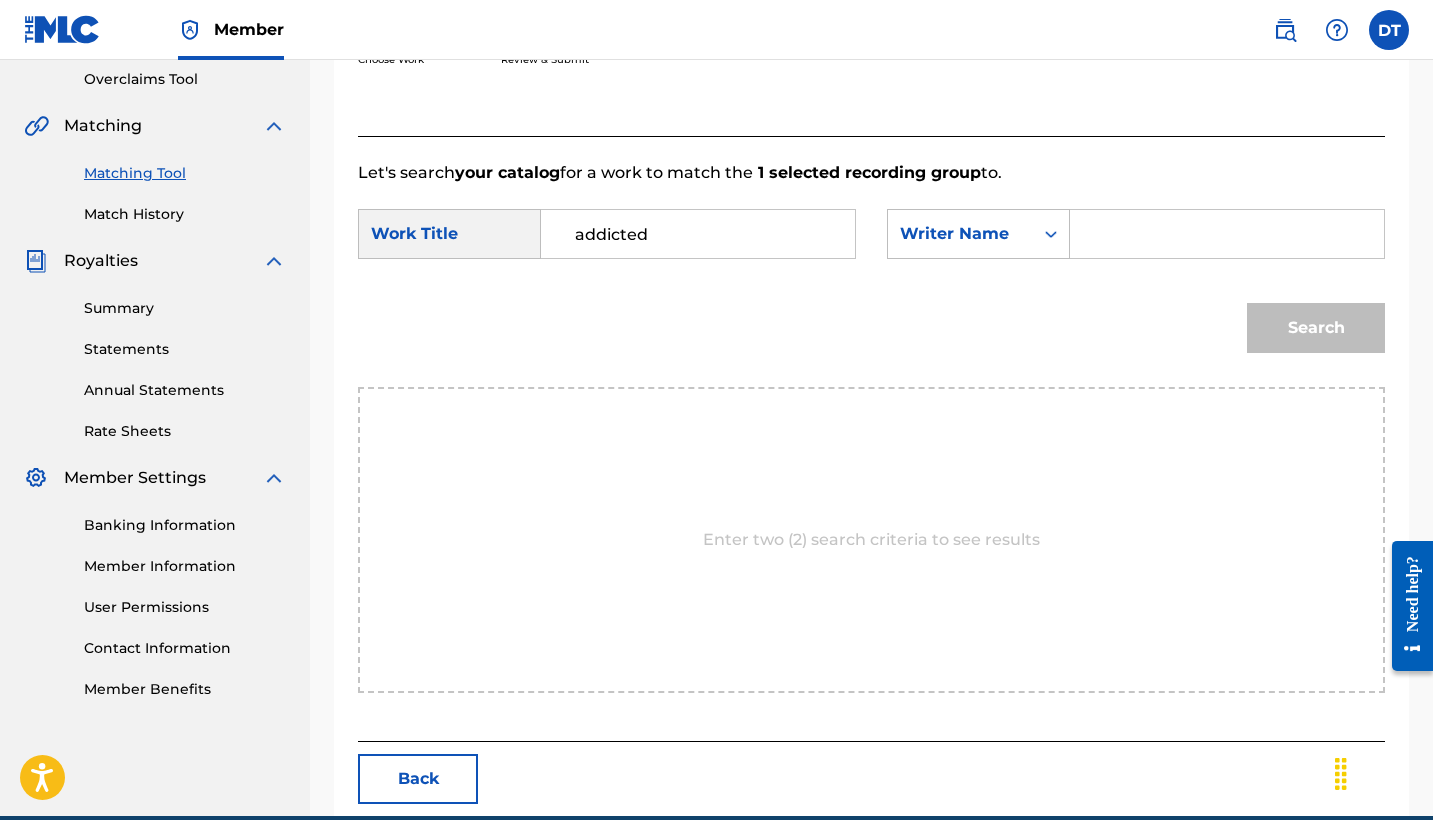 click at bounding box center (1227, 234) 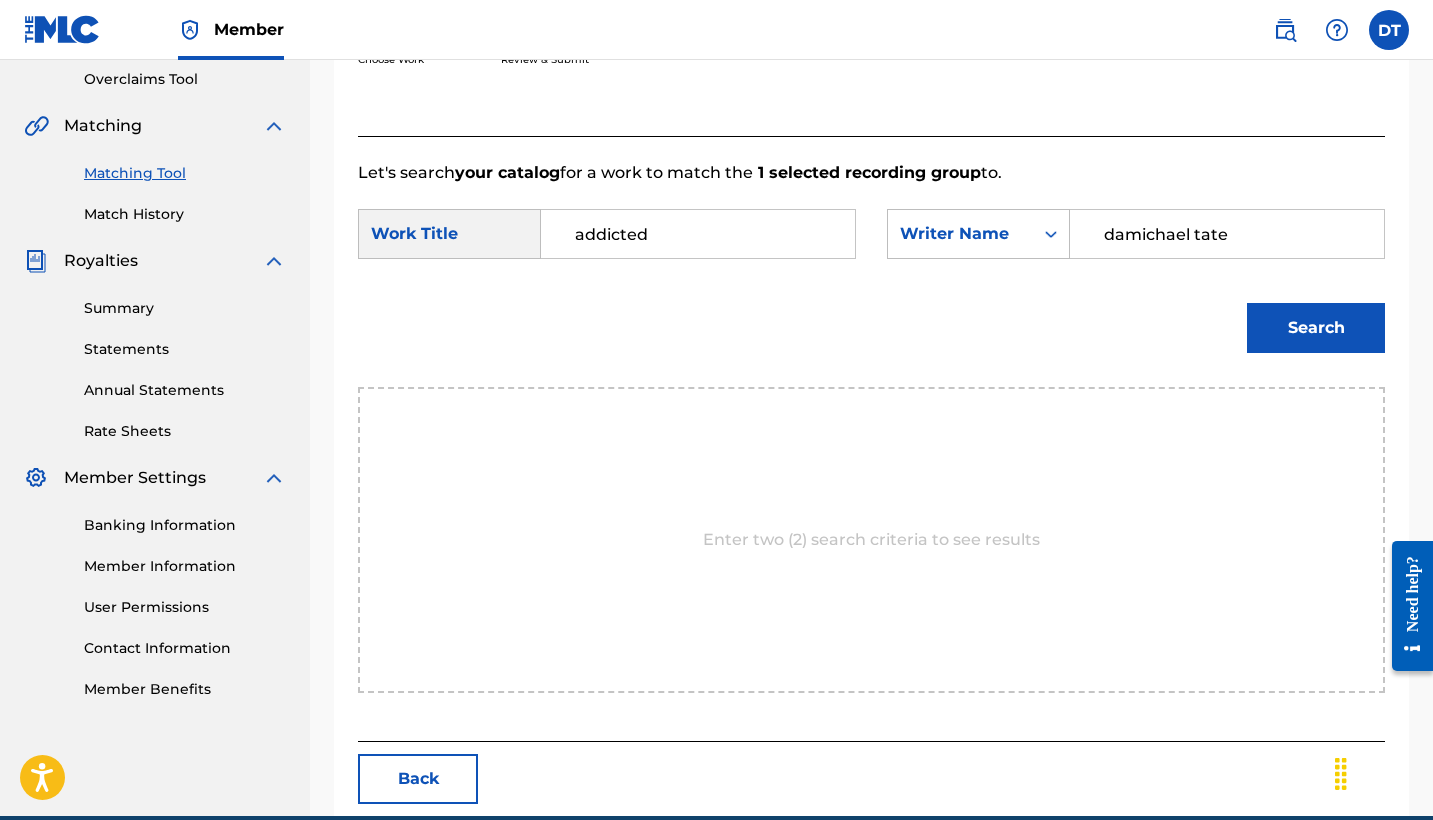 type on "damichael tate" 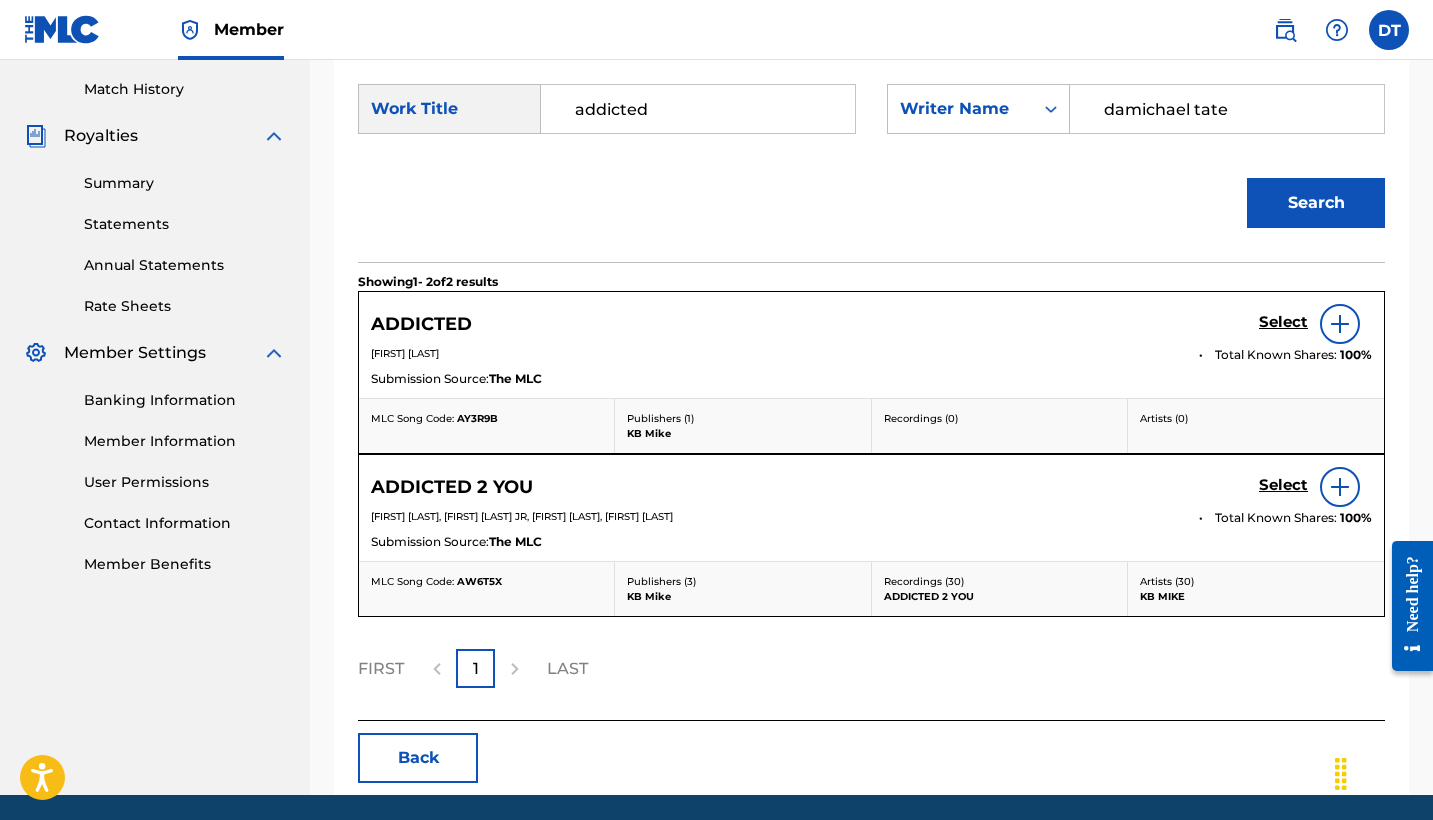 scroll, scrollTop: 552, scrollLeft: 0, axis: vertical 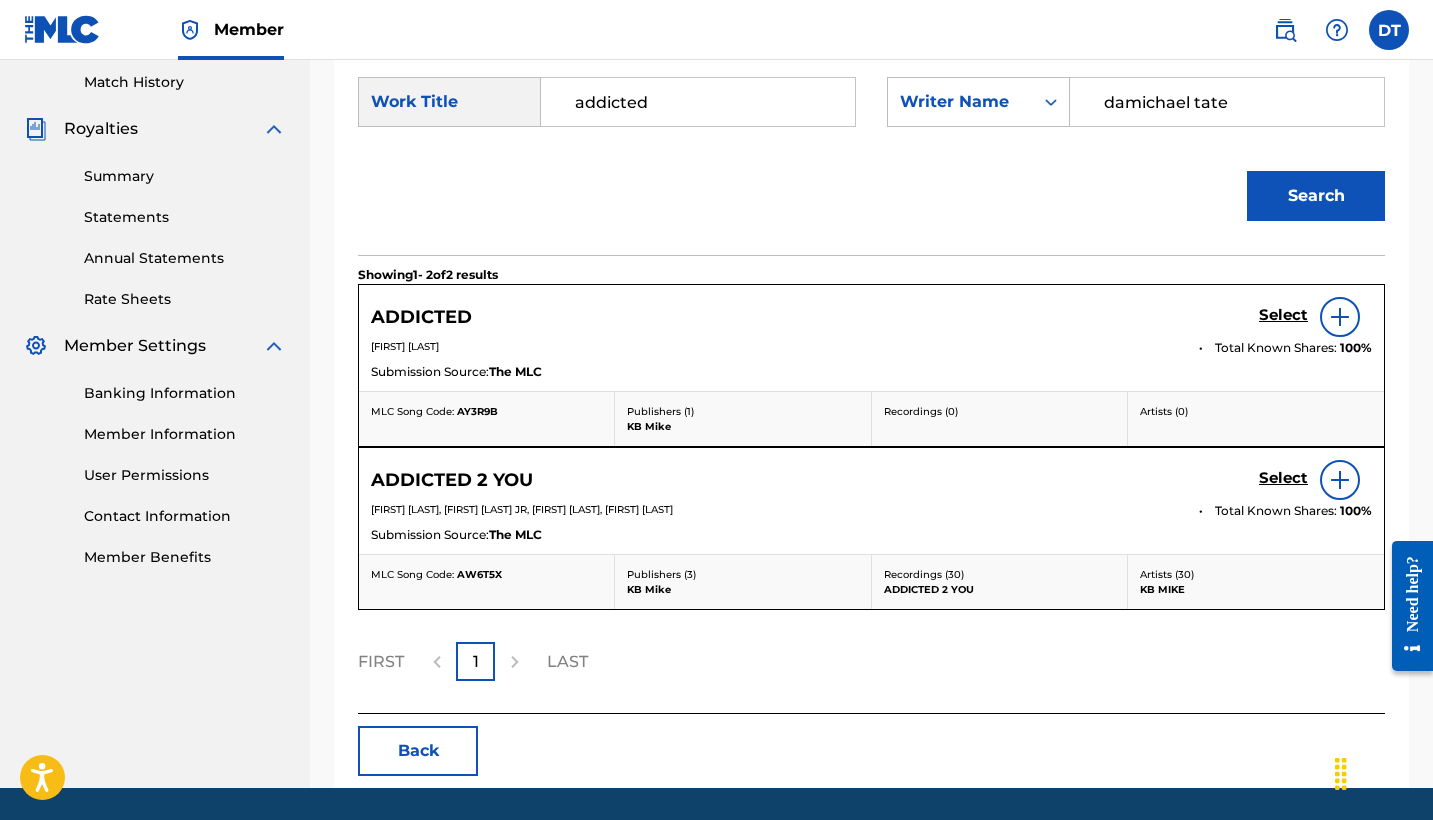 click on "Select" at bounding box center (1283, 315) 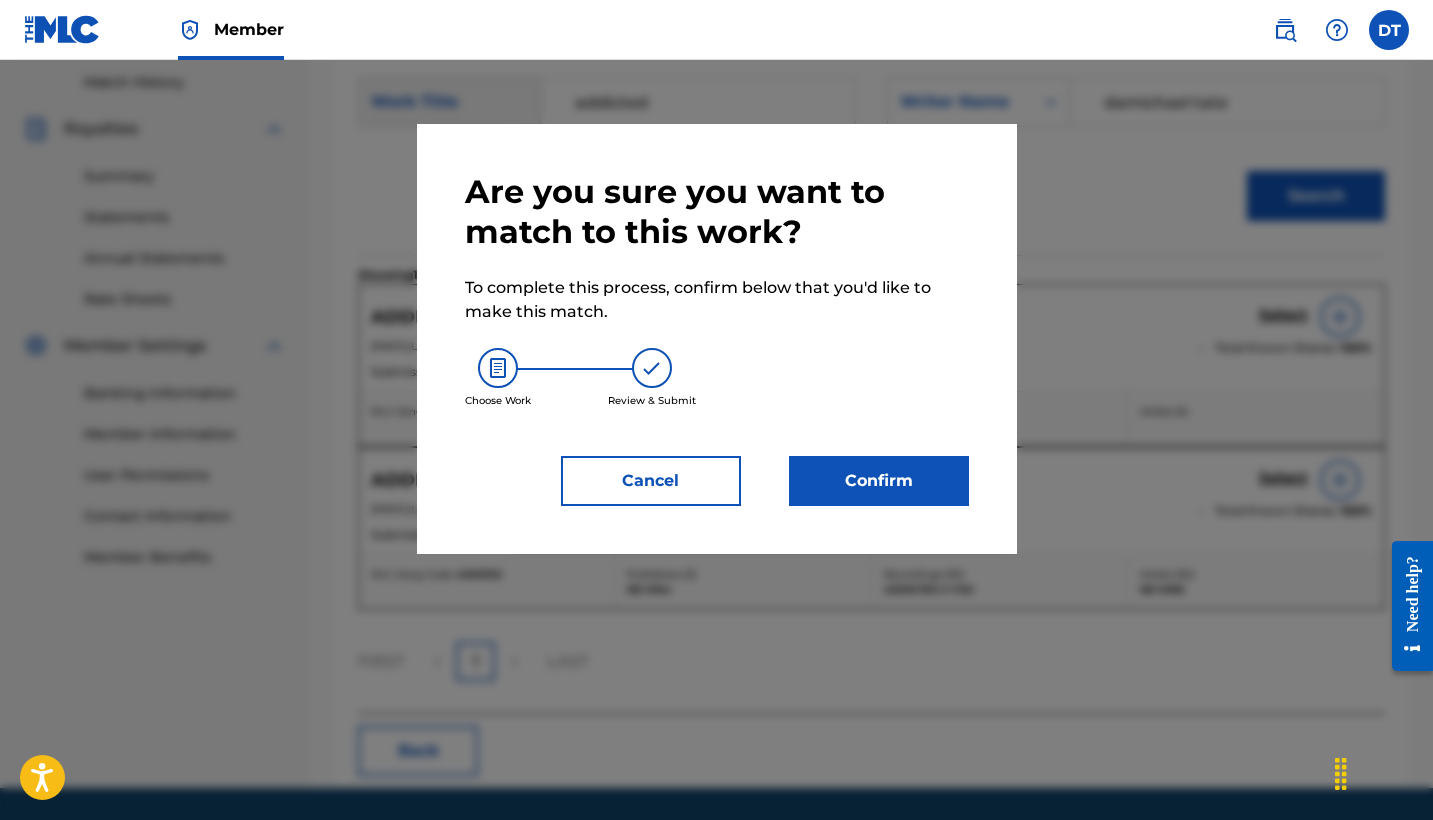 click on "Confirm" at bounding box center (879, 481) 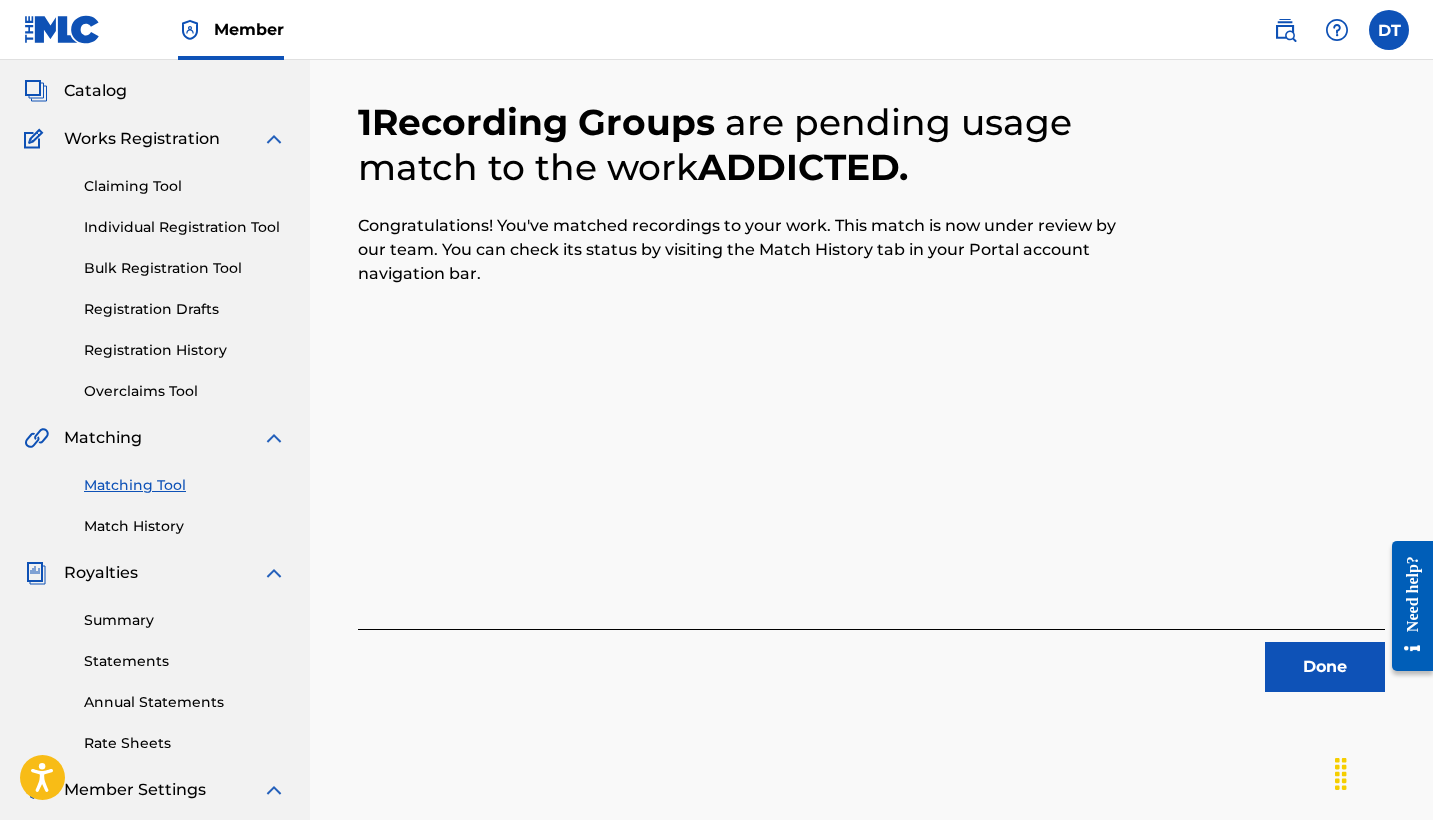scroll, scrollTop: 105, scrollLeft: 0, axis: vertical 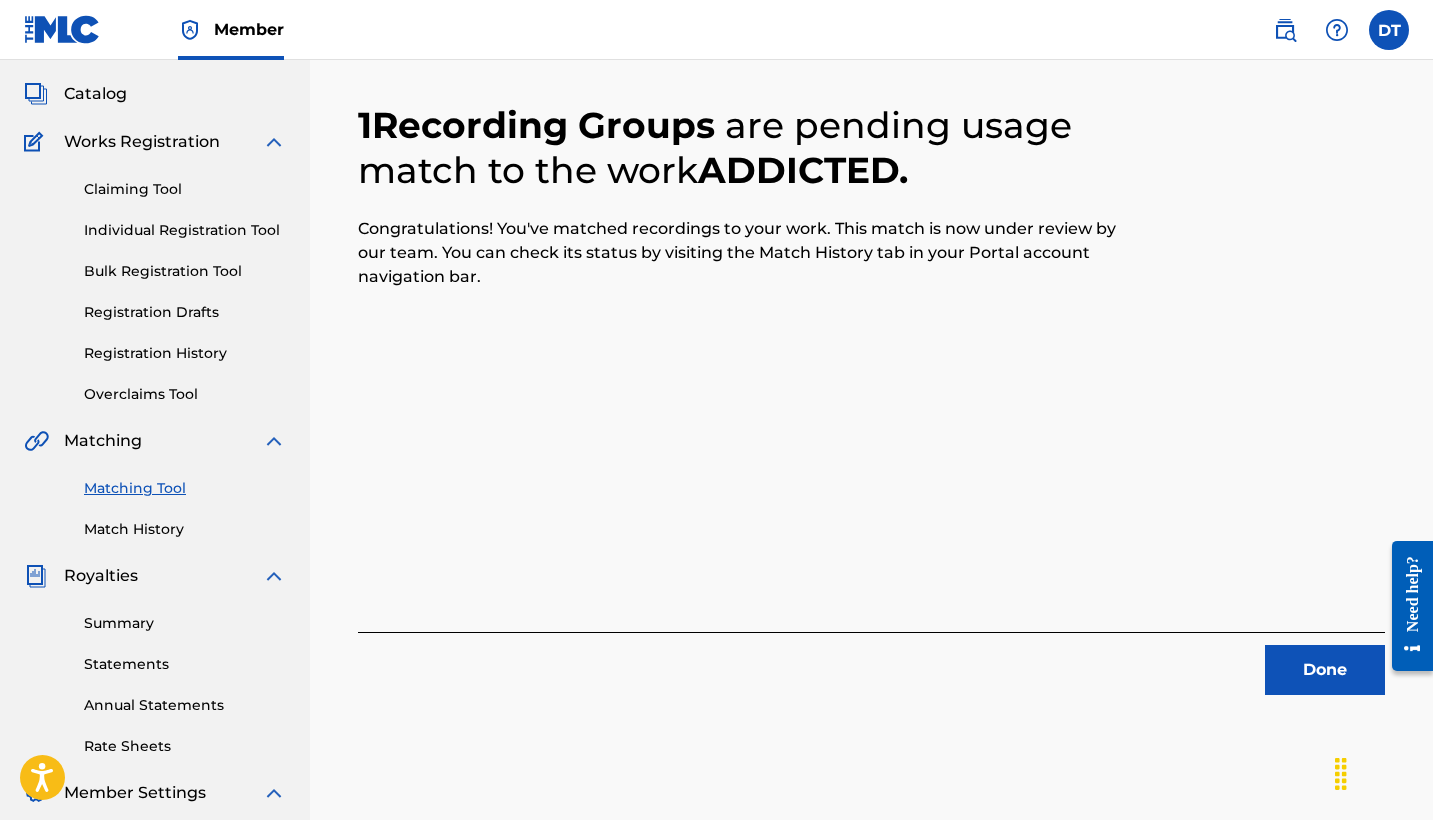 click on "Done" at bounding box center [871, 663] 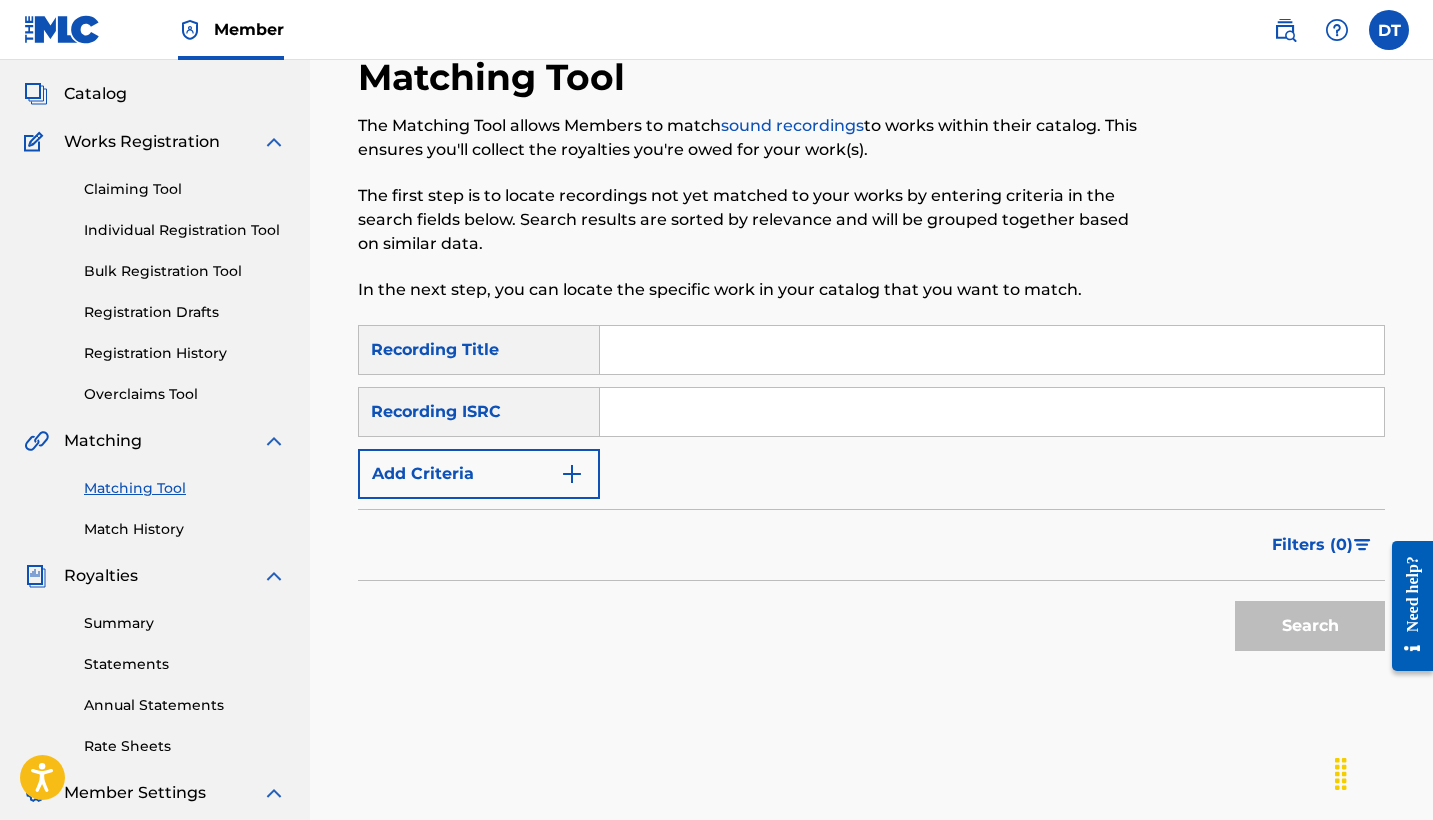 click at bounding box center [992, 350] 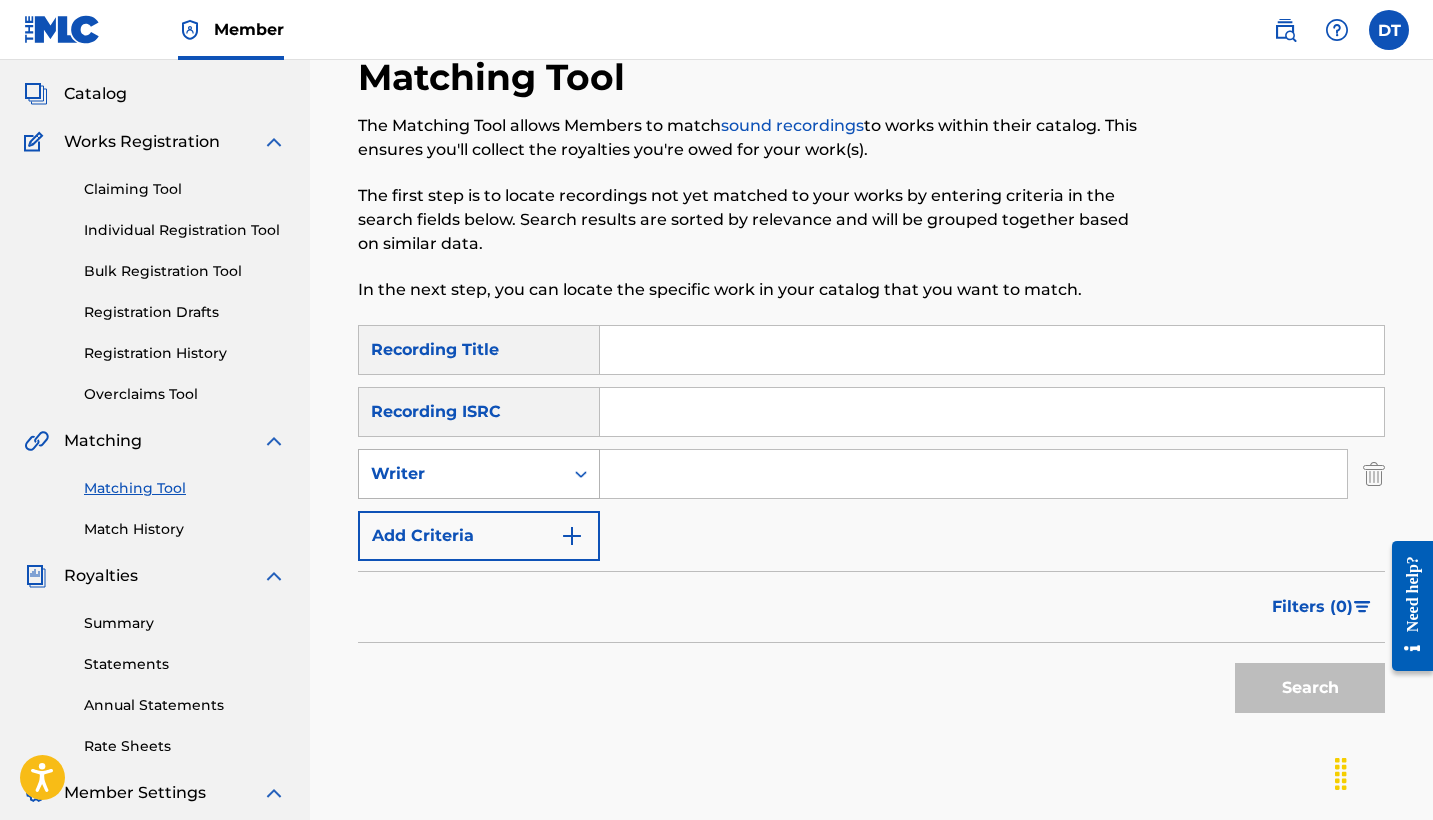 click on "Writer" at bounding box center (461, 474) 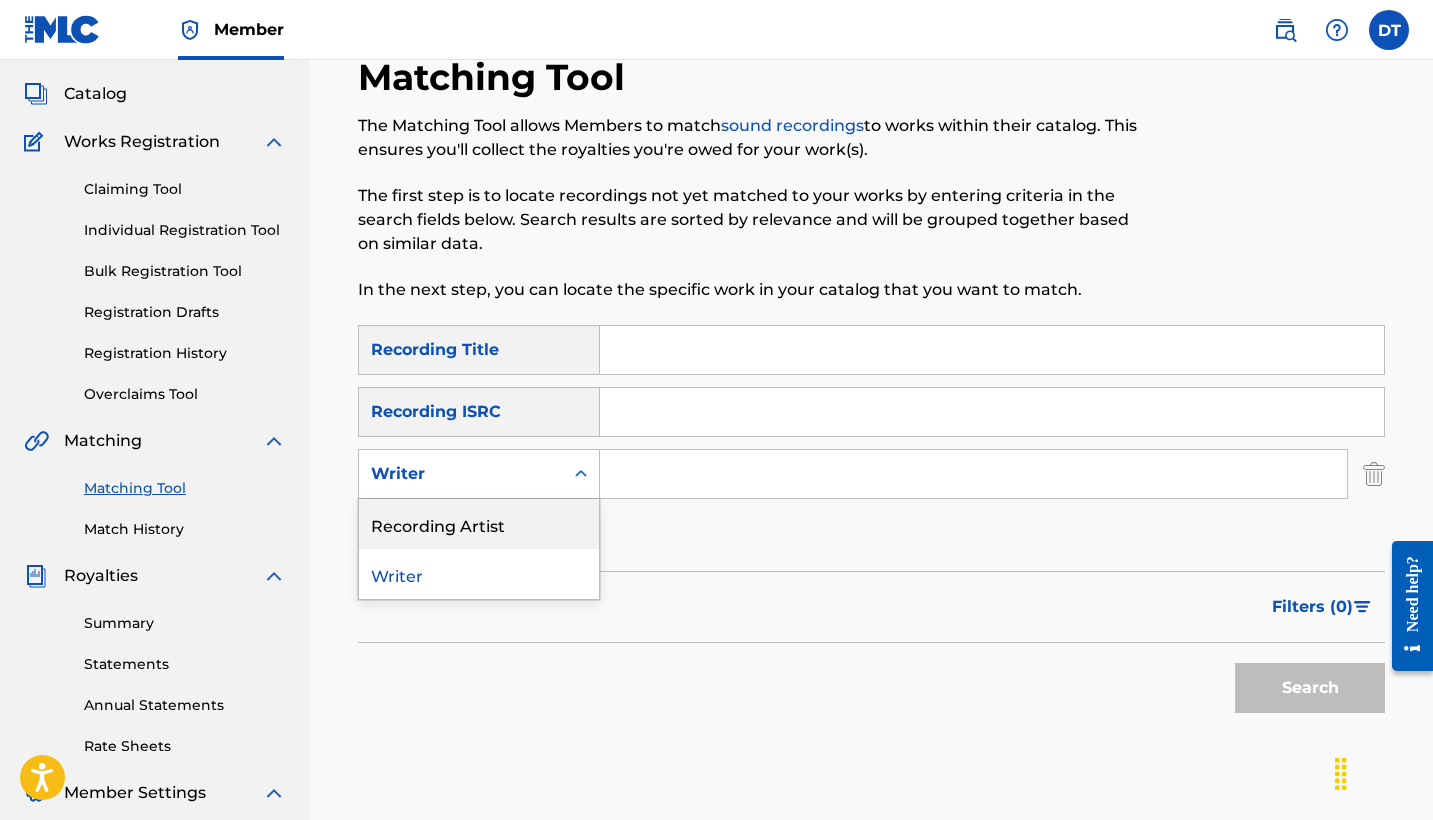 click on "Recording Artist" at bounding box center [479, 524] 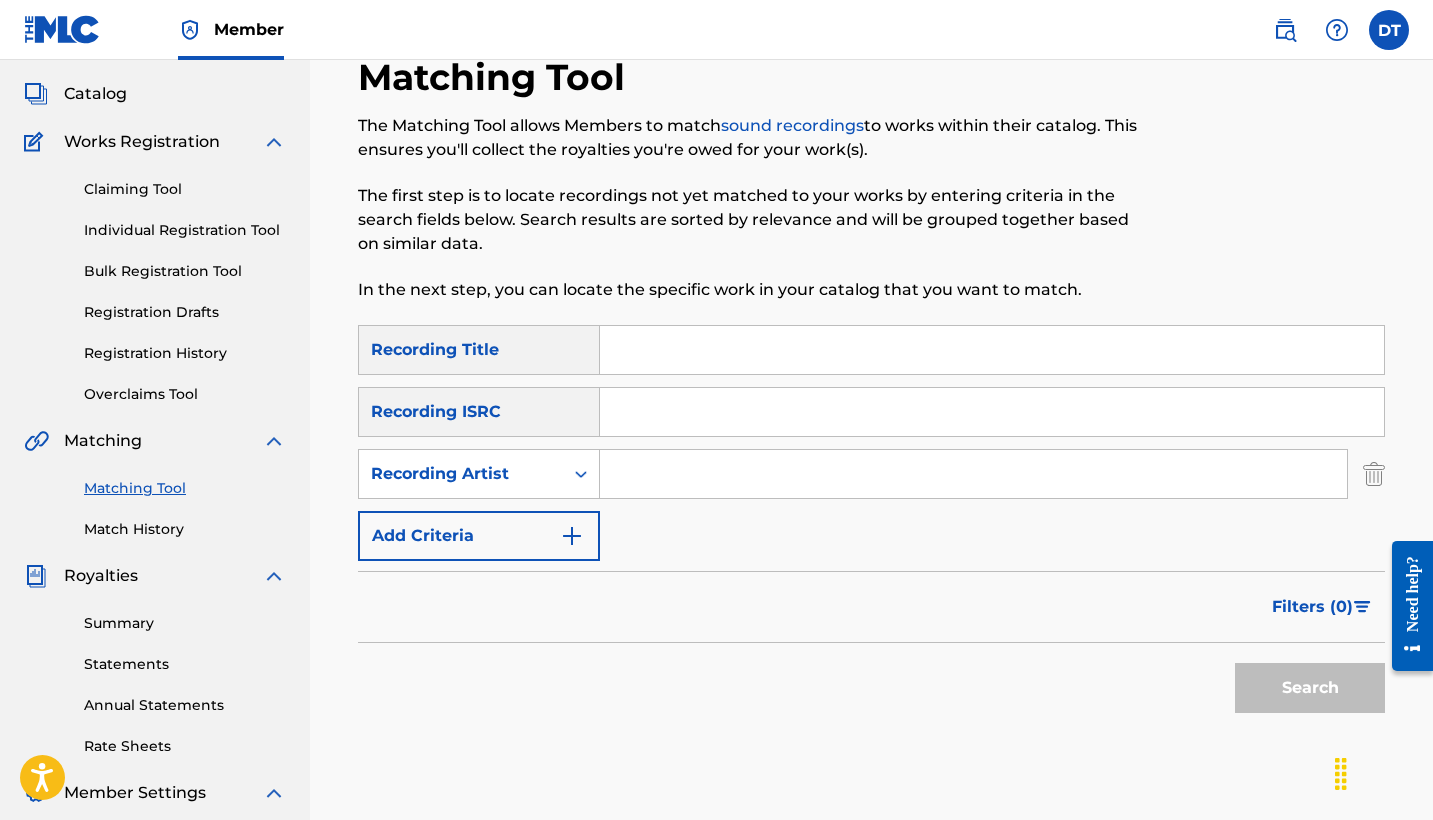 click at bounding box center [973, 474] 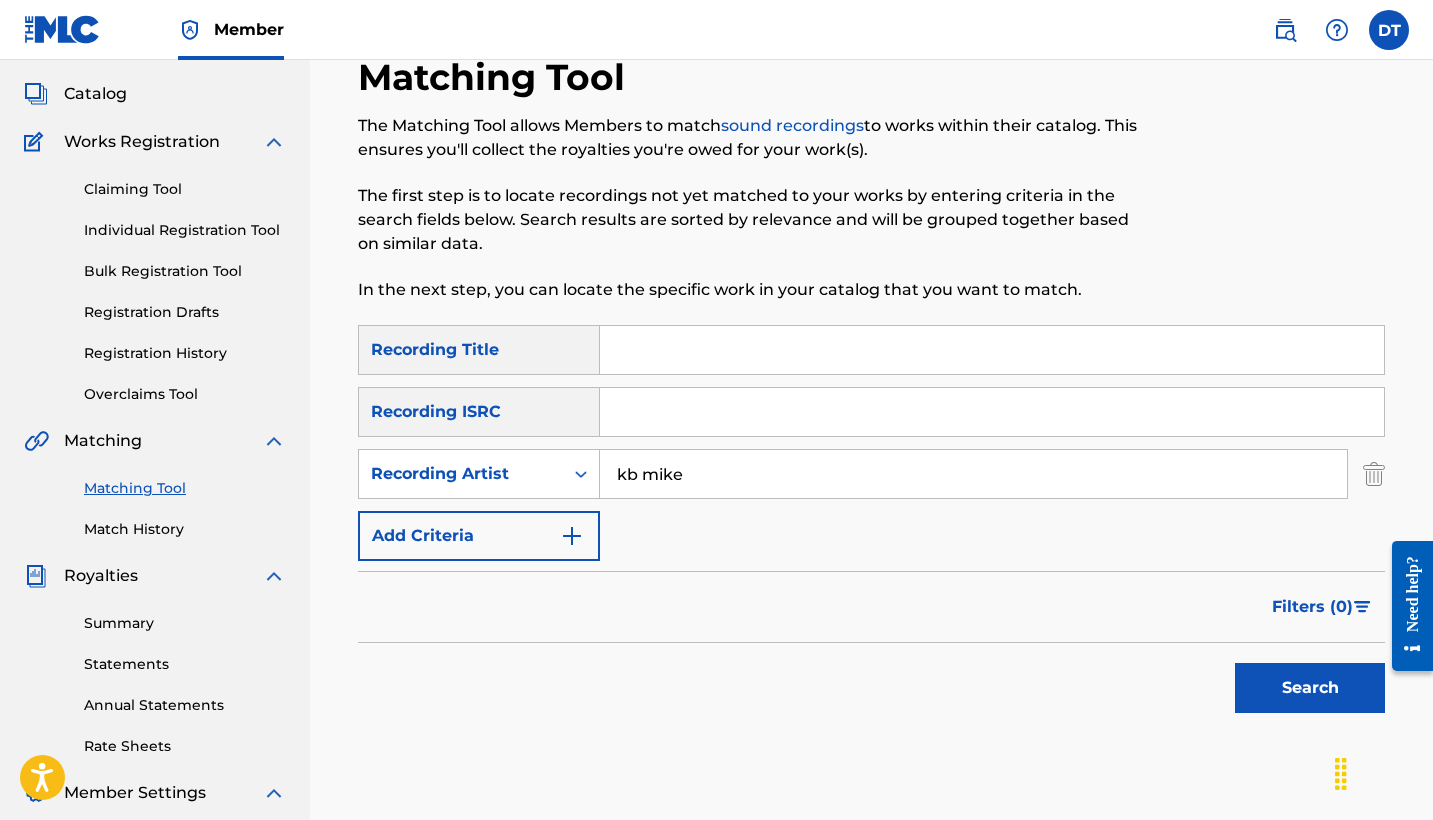 type on "kb mike" 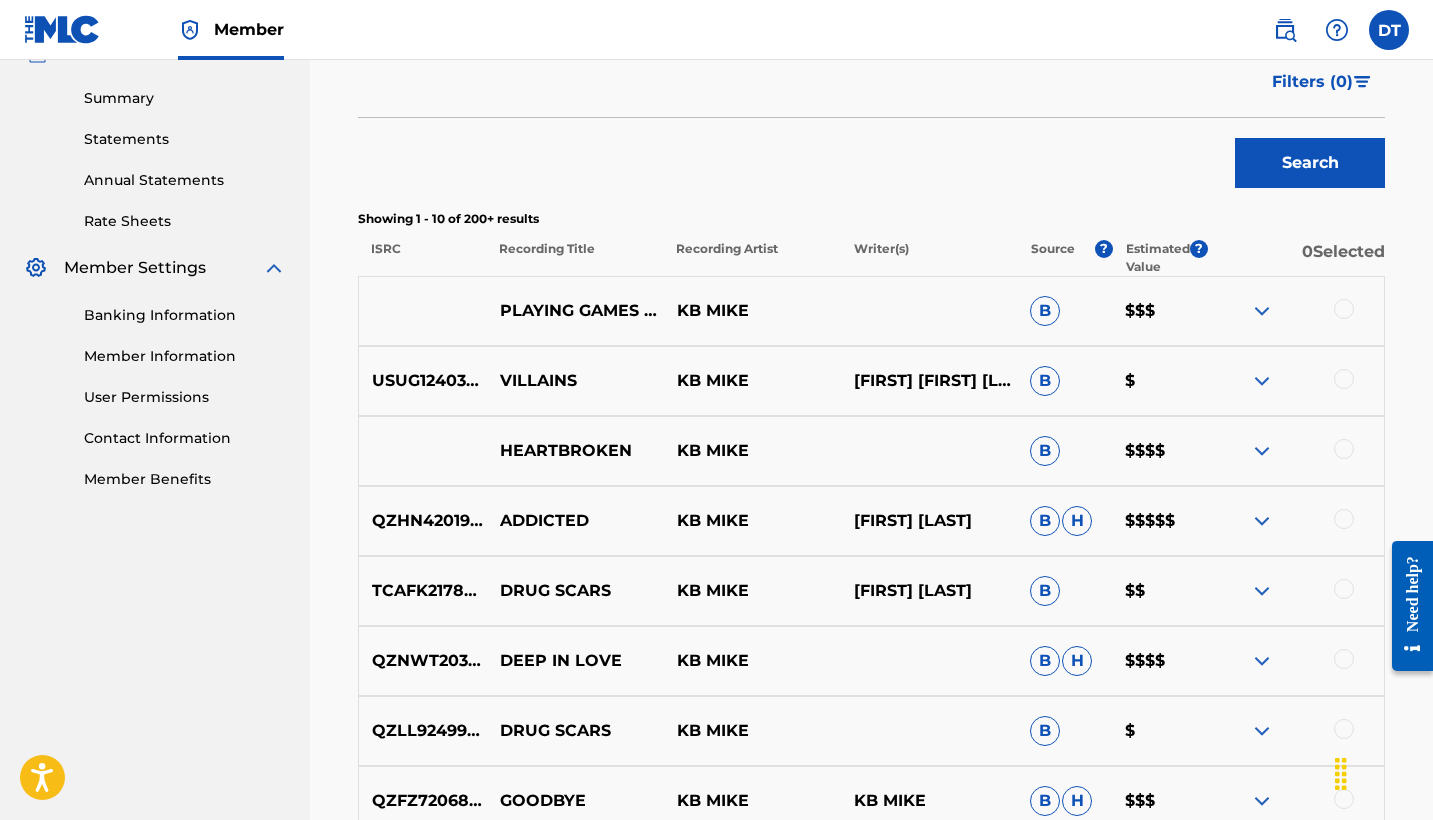 scroll, scrollTop: 640, scrollLeft: 0, axis: vertical 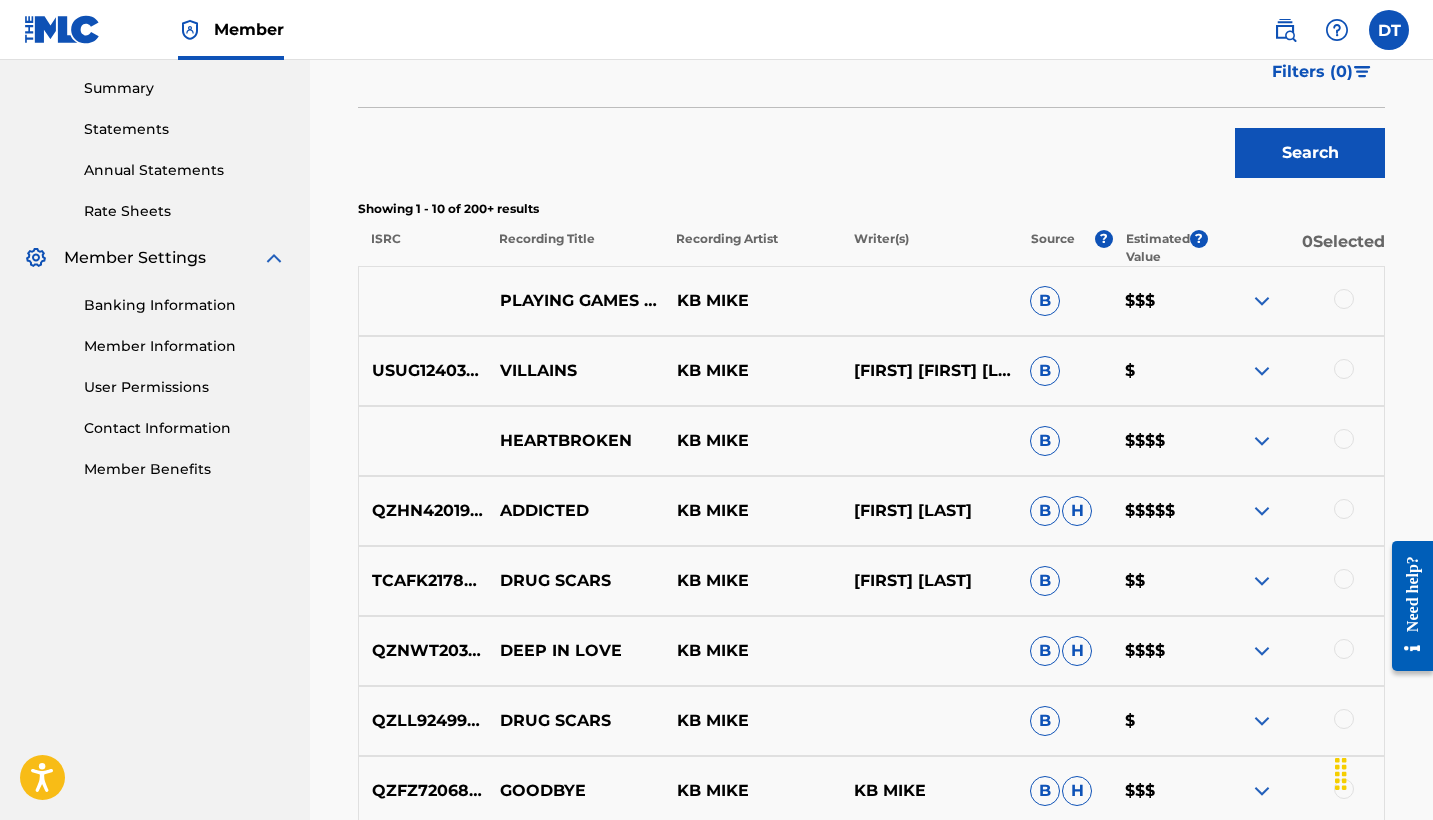 click at bounding box center [1262, 301] 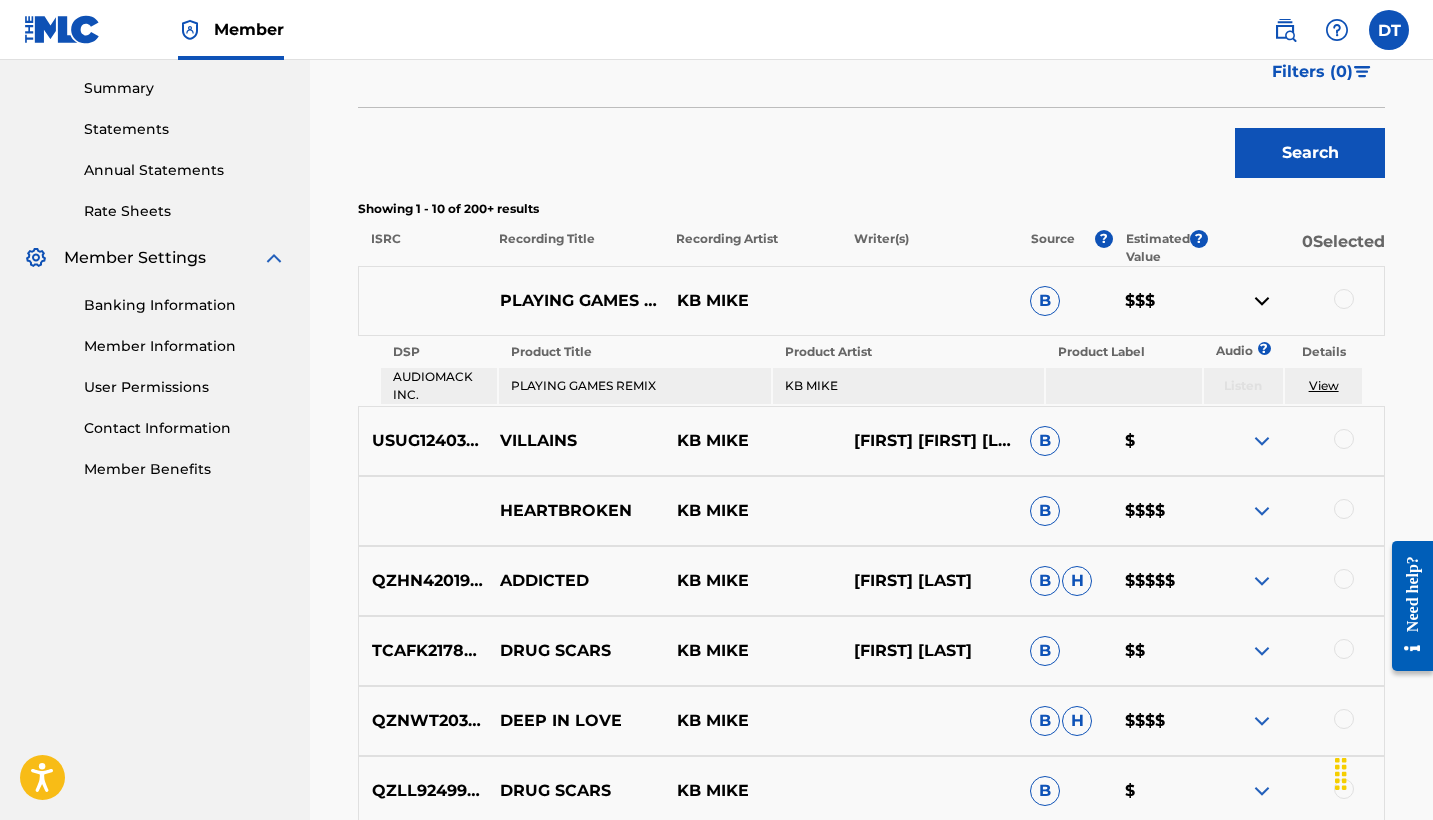 click at bounding box center (1262, 301) 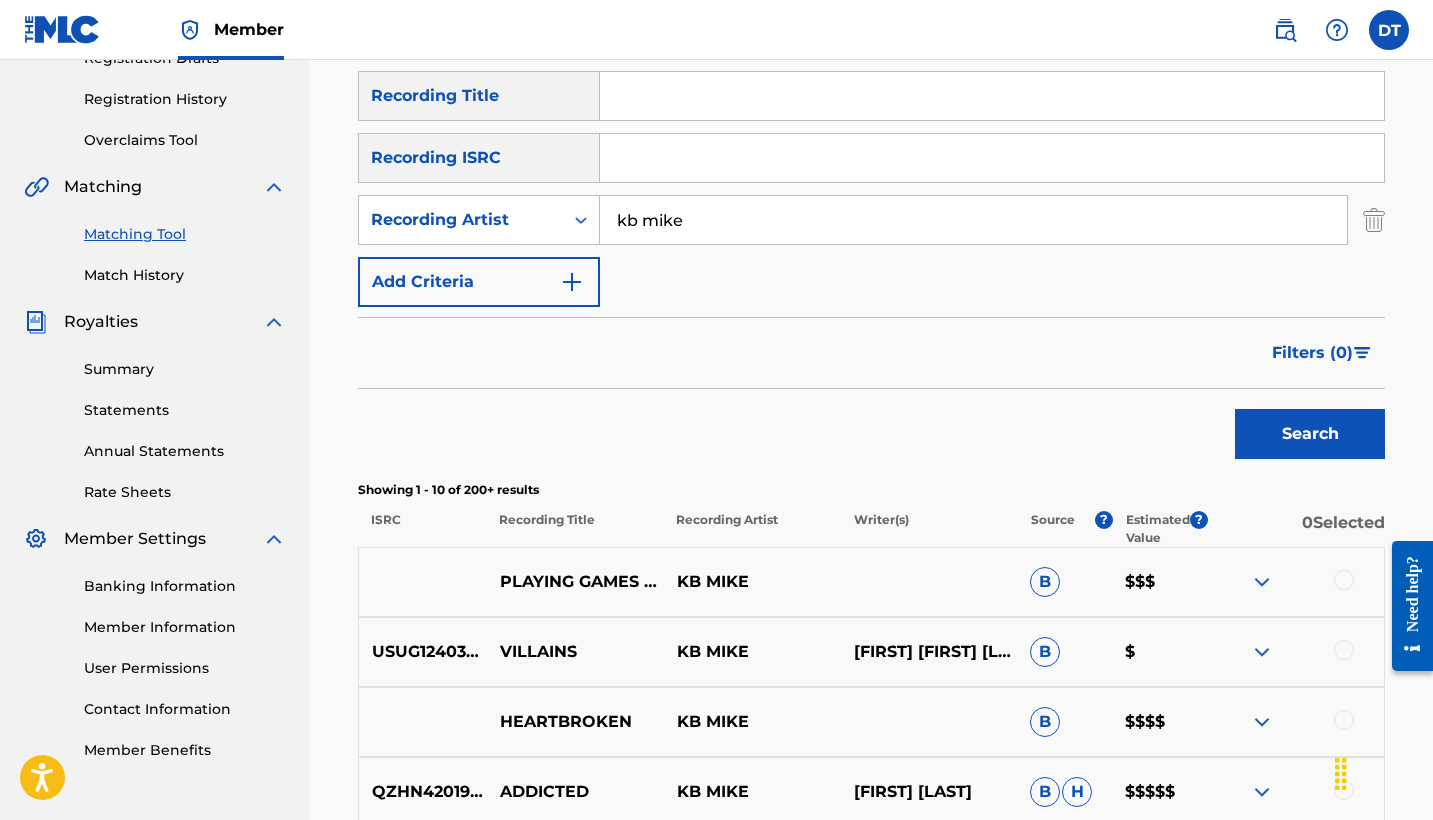 scroll, scrollTop: 363, scrollLeft: 0, axis: vertical 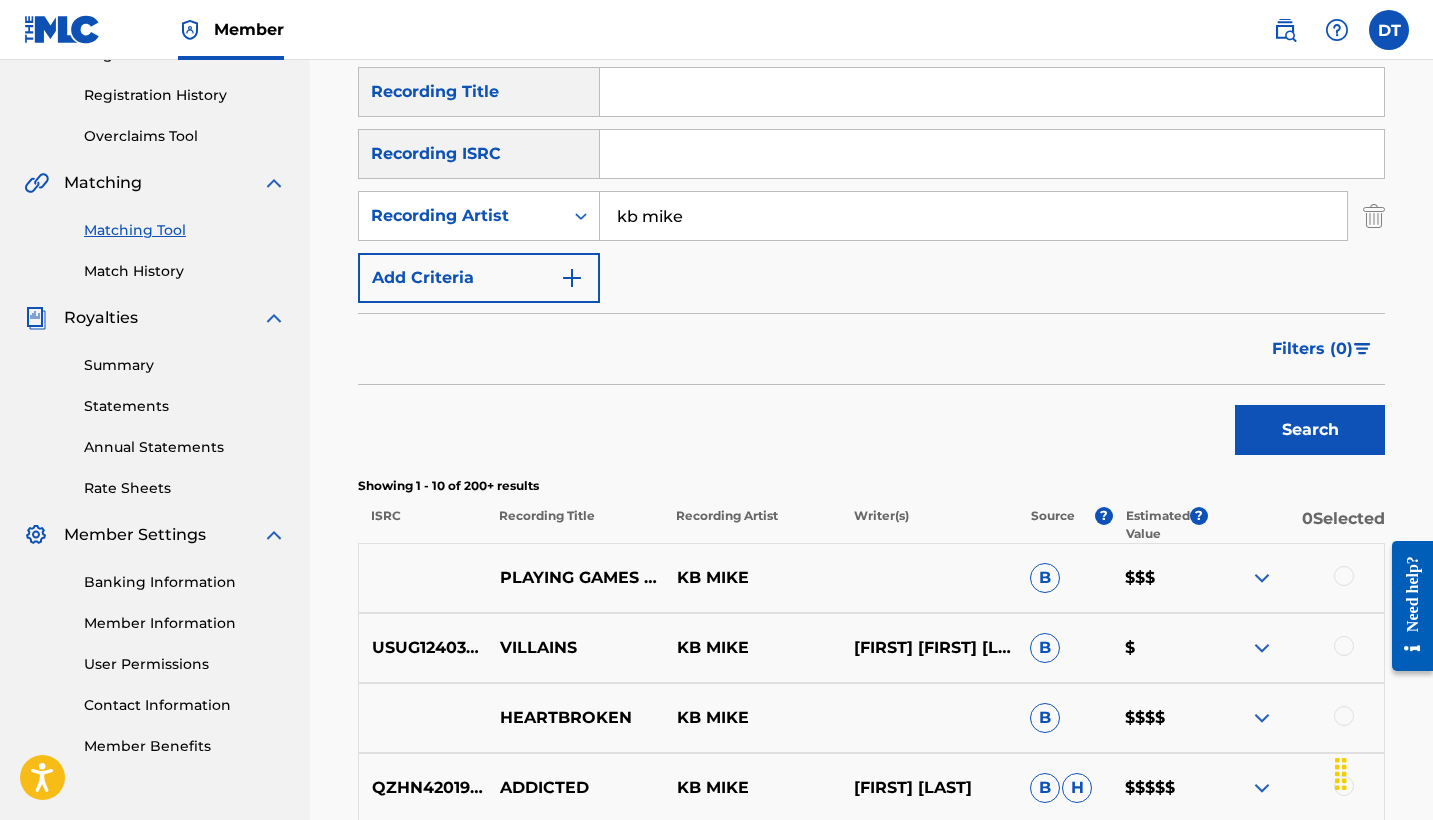 click on "Filters ( 0 )" at bounding box center (1312, 349) 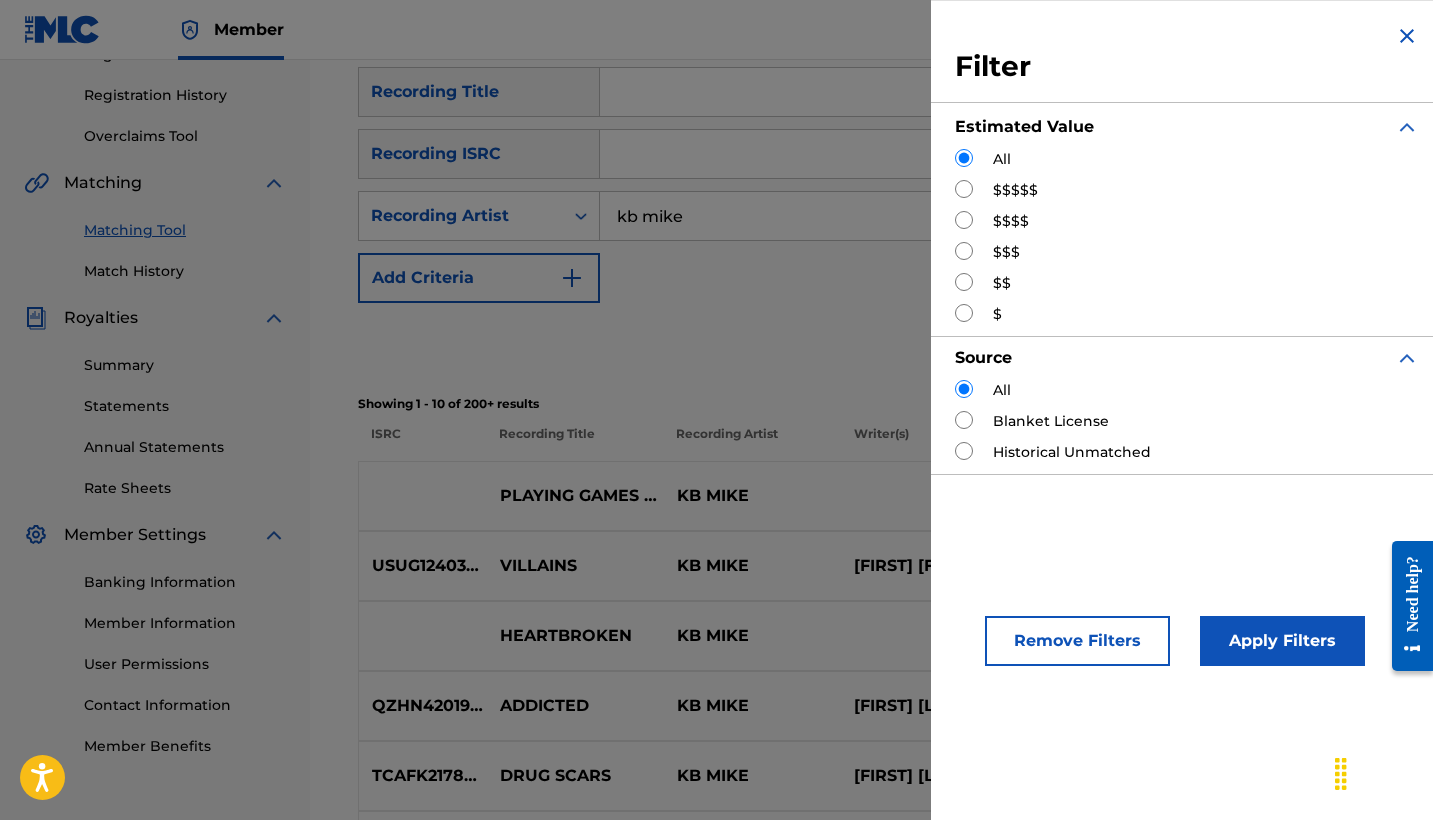 click at bounding box center [964, 189] 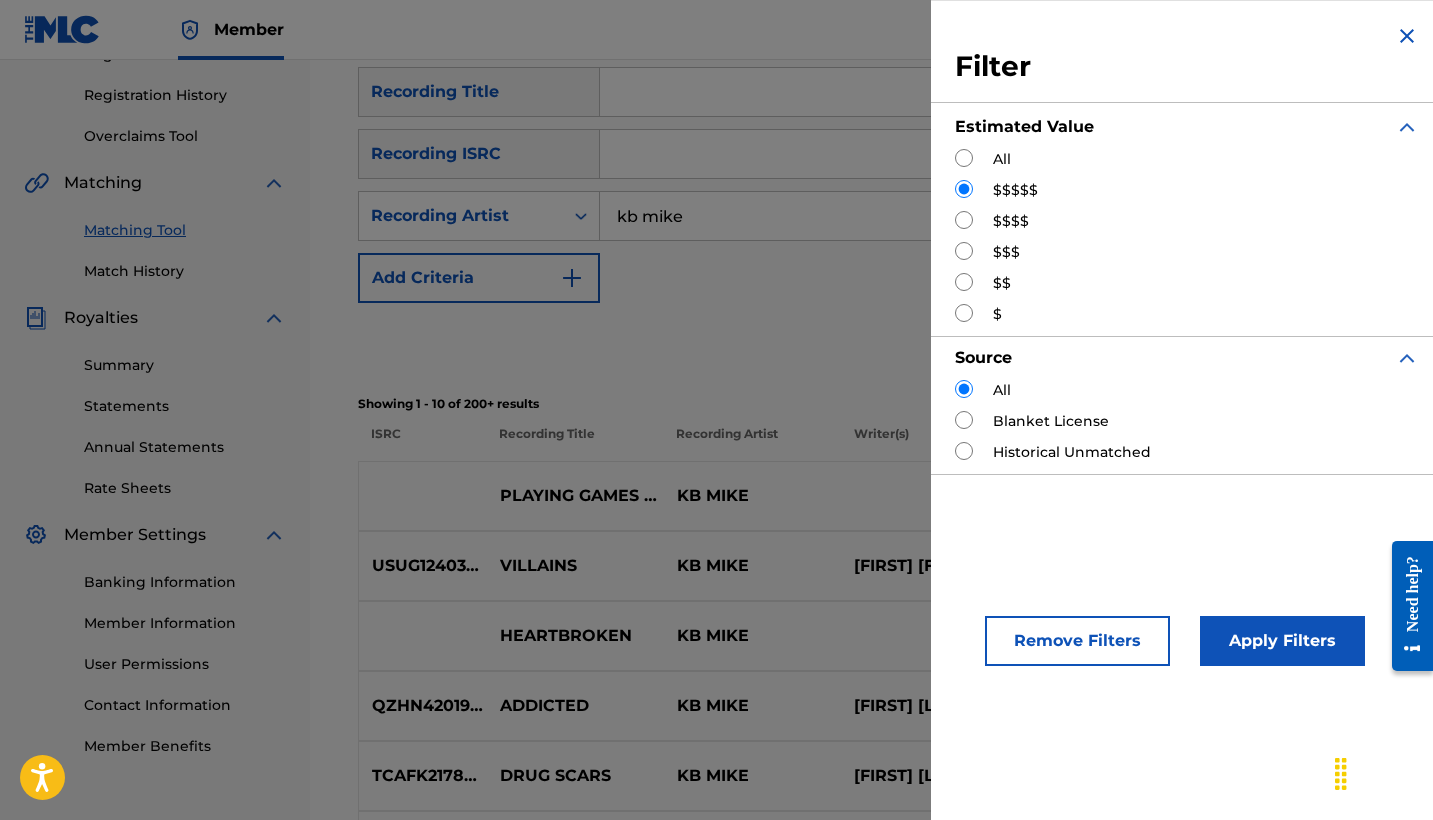 click at bounding box center [964, 220] 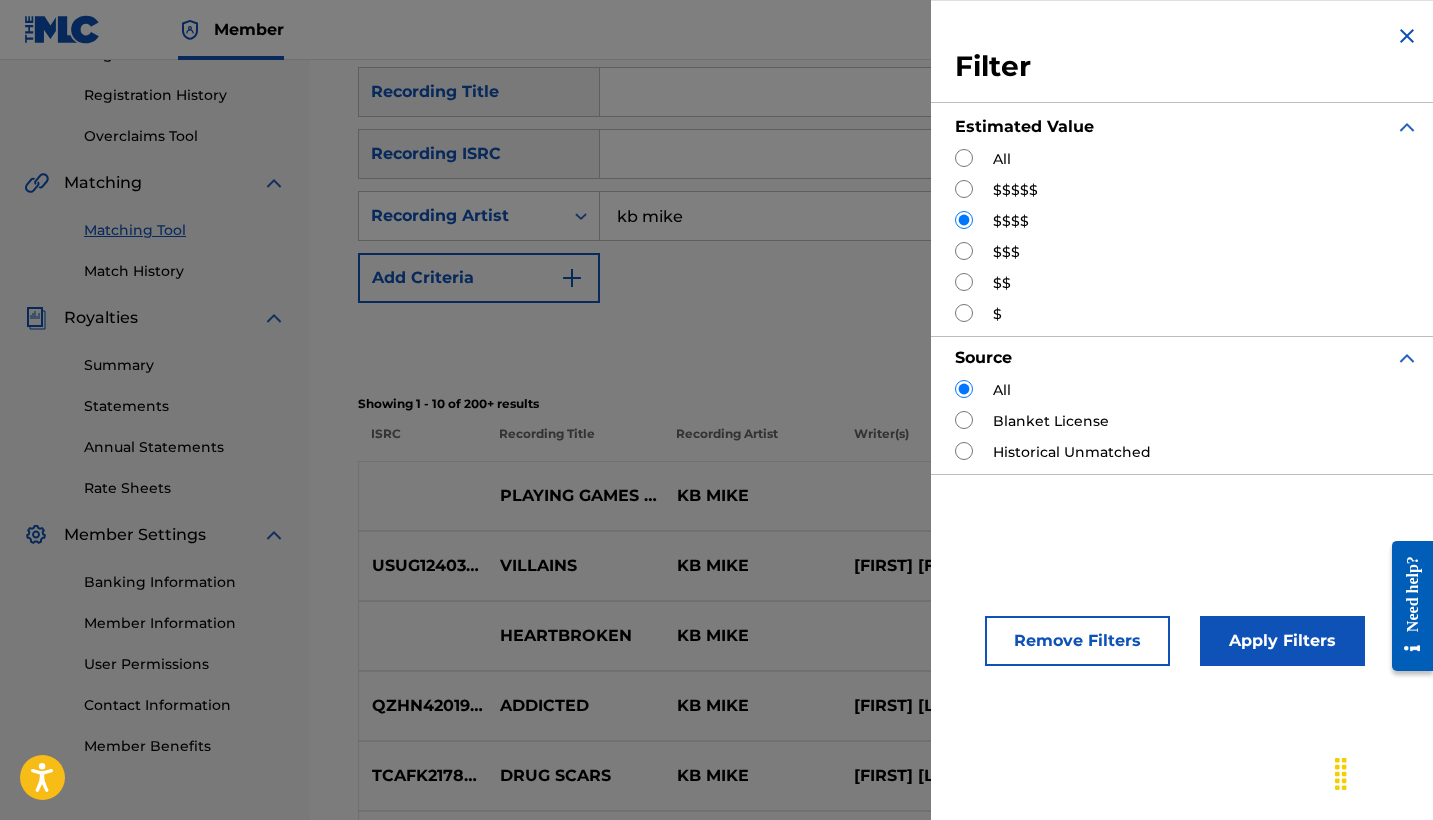 click at bounding box center (964, 189) 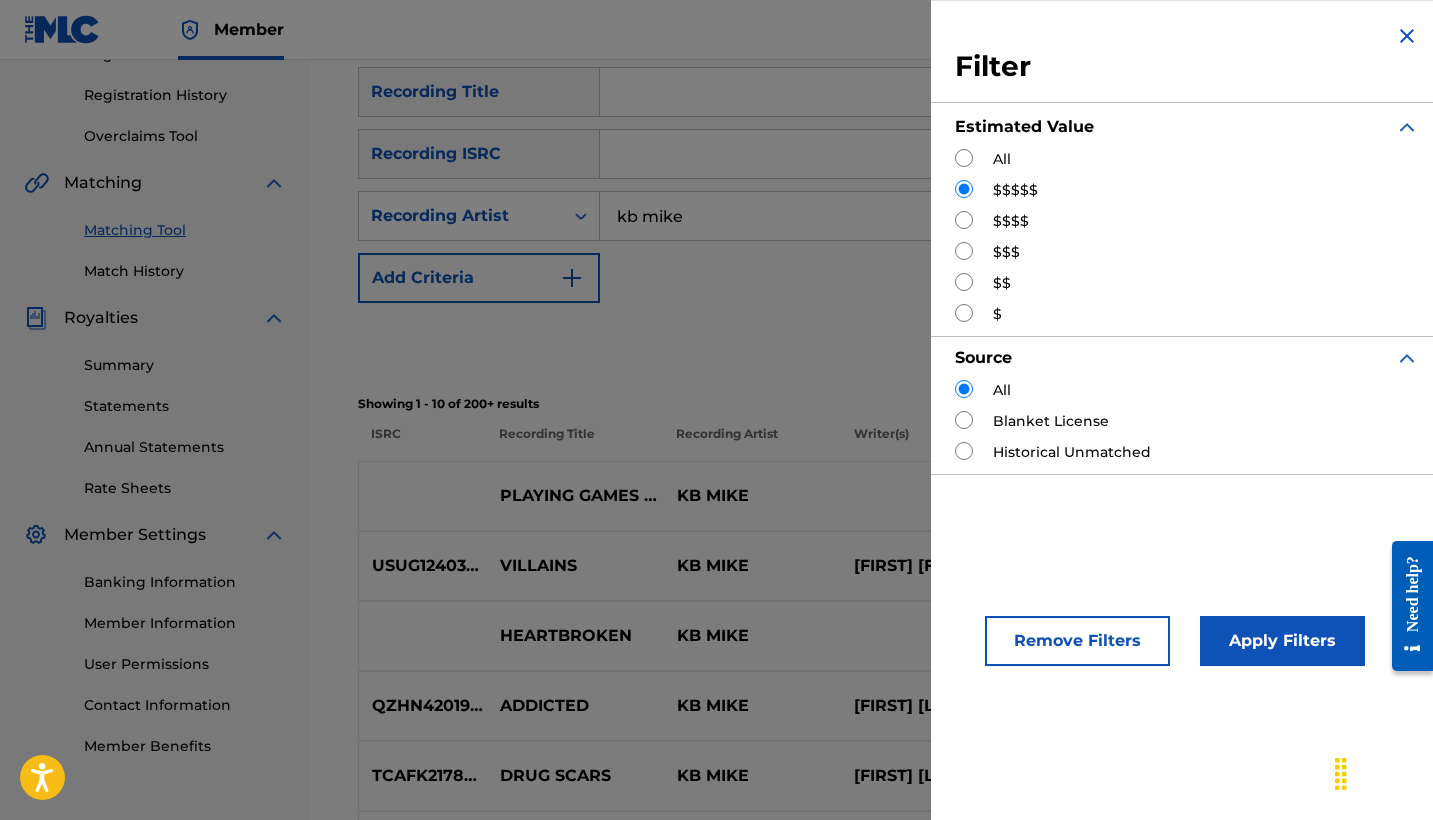 click on "Apply Filters" at bounding box center (1282, 641) 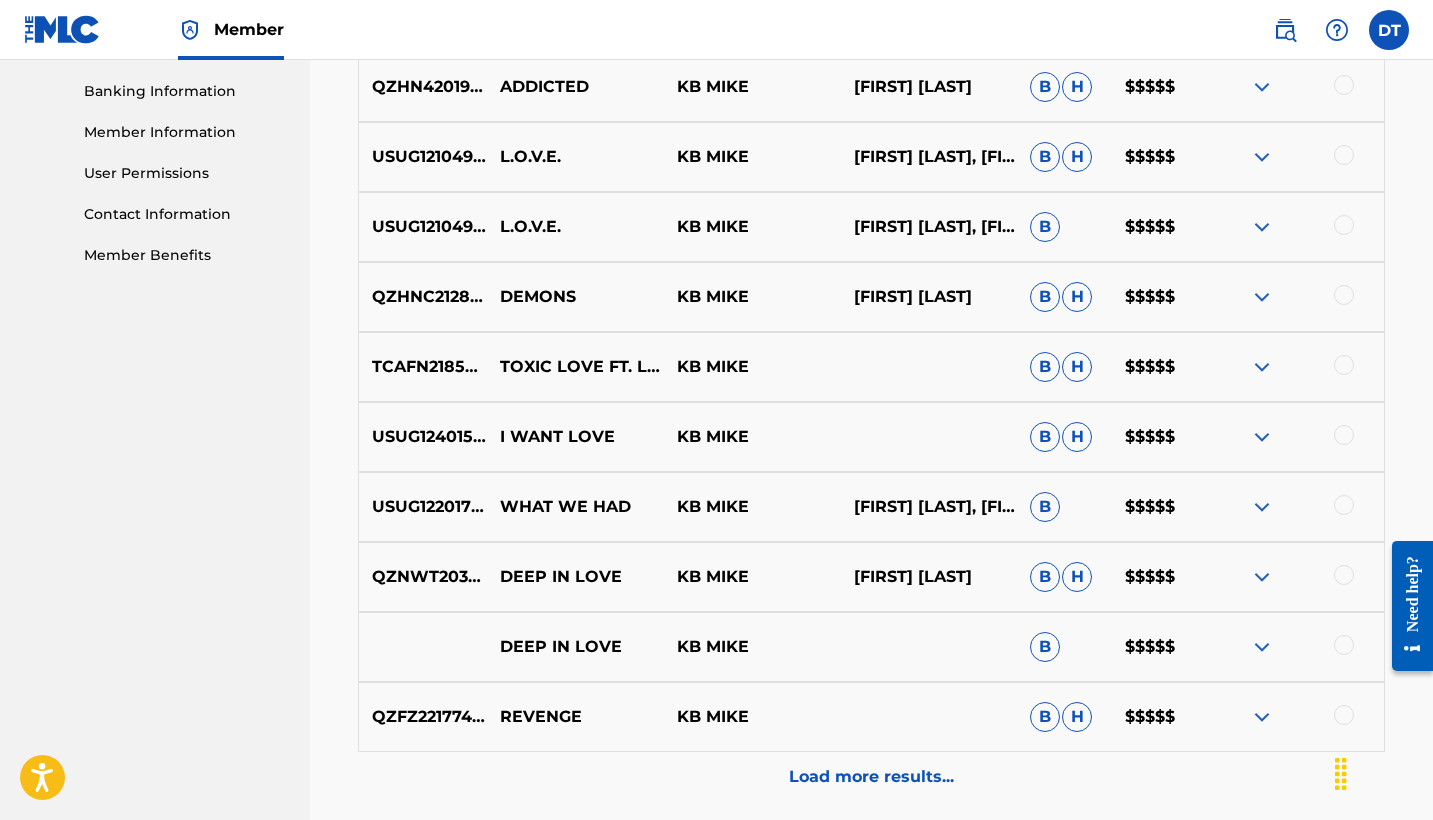 scroll, scrollTop: 858, scrollLeft: 0, axis: vertical 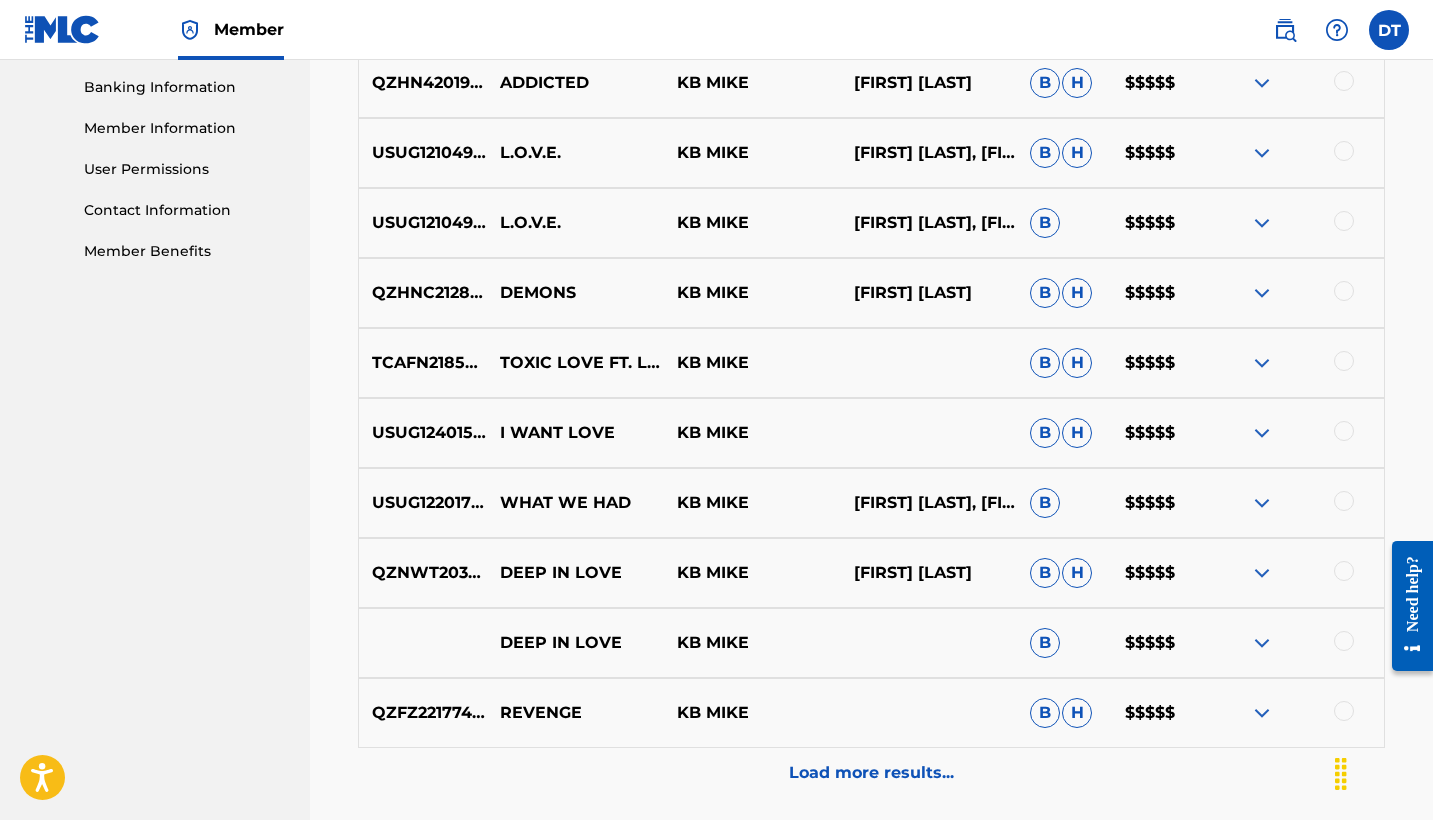 click on "Load more results..." at bounding box center (871, 773) 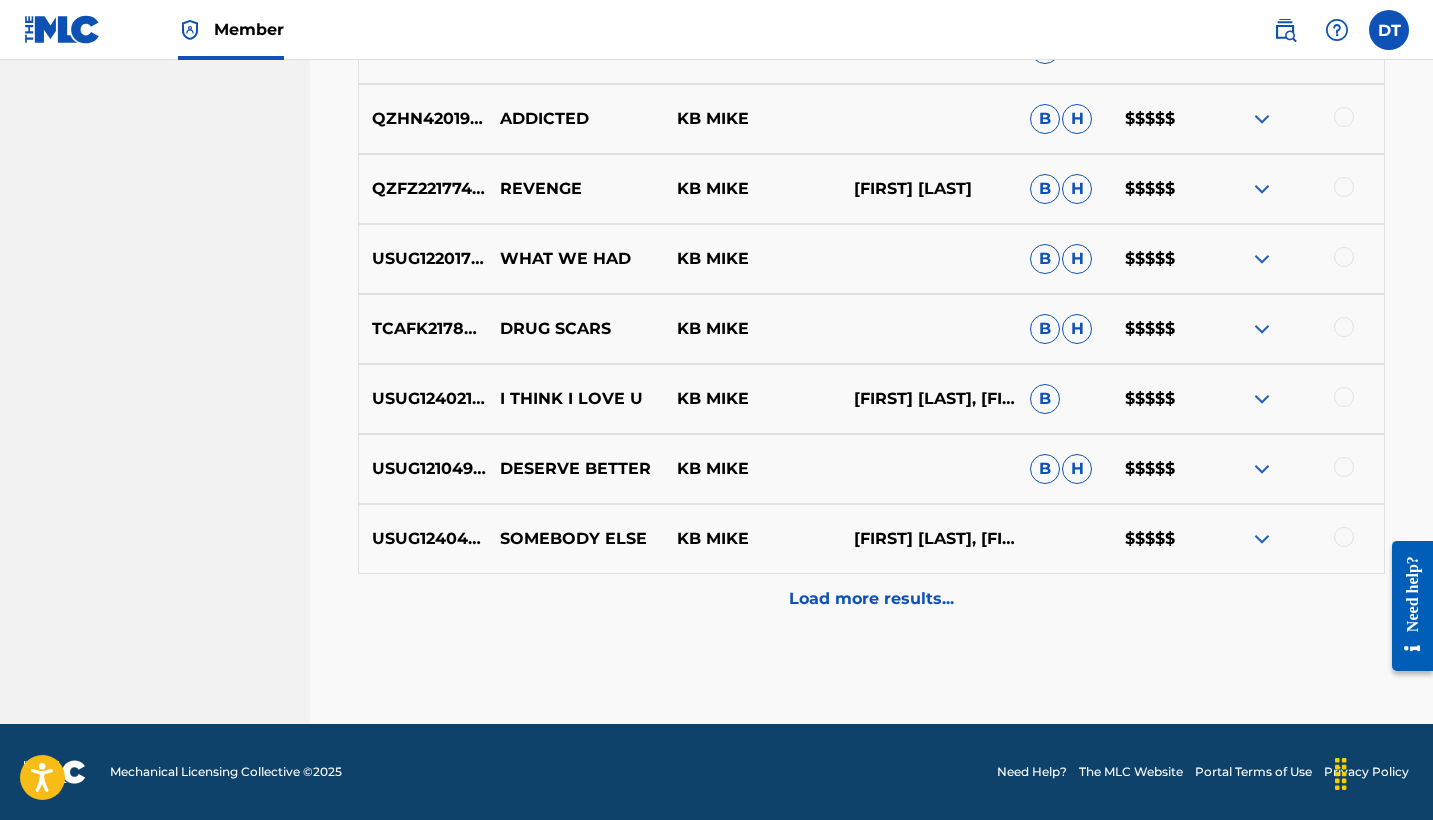 click on "Load more results..." at bounding box center (871, 599) 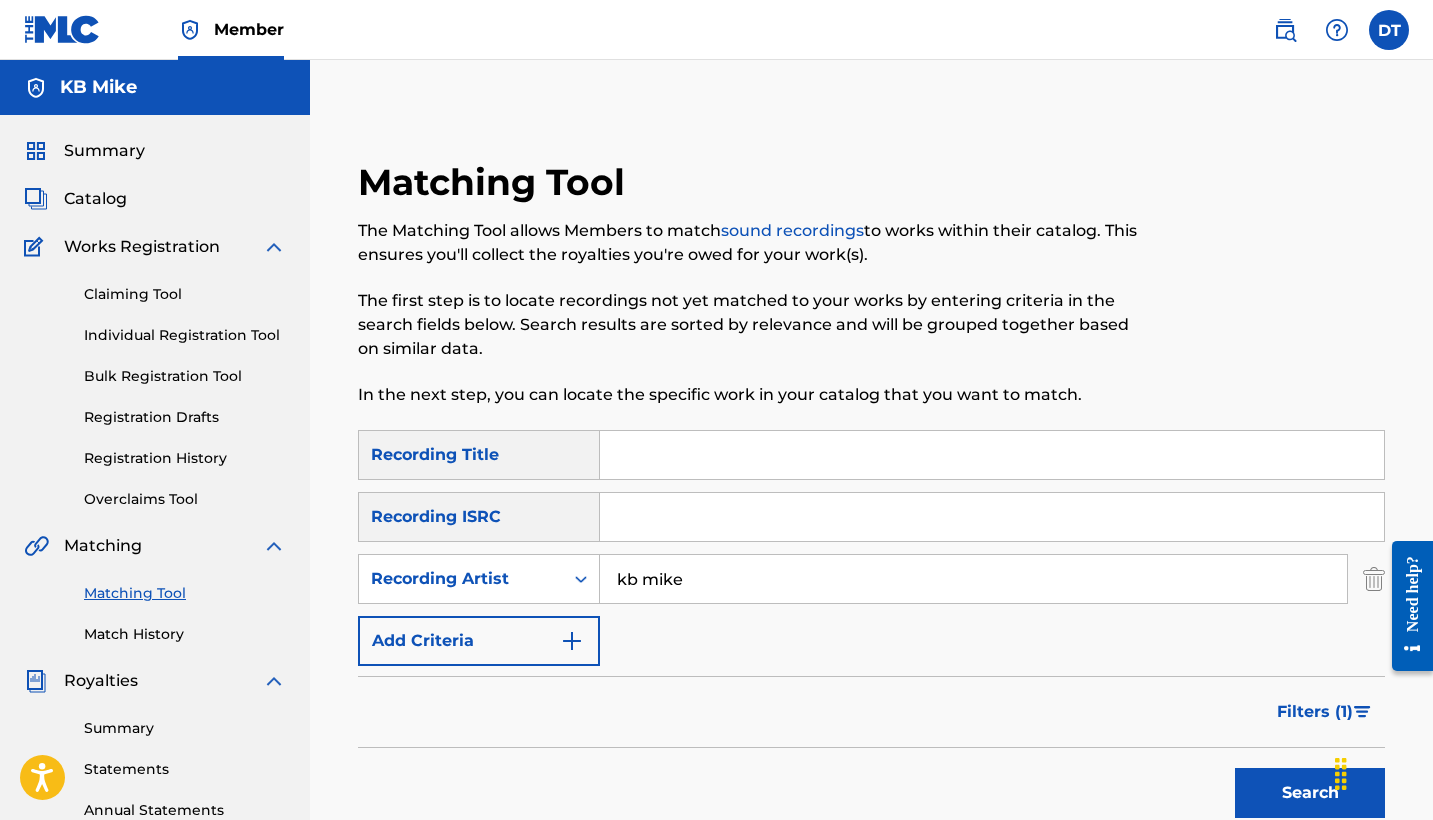 scroll, scrollTop: 0, scrollLeft: 0, axis: both 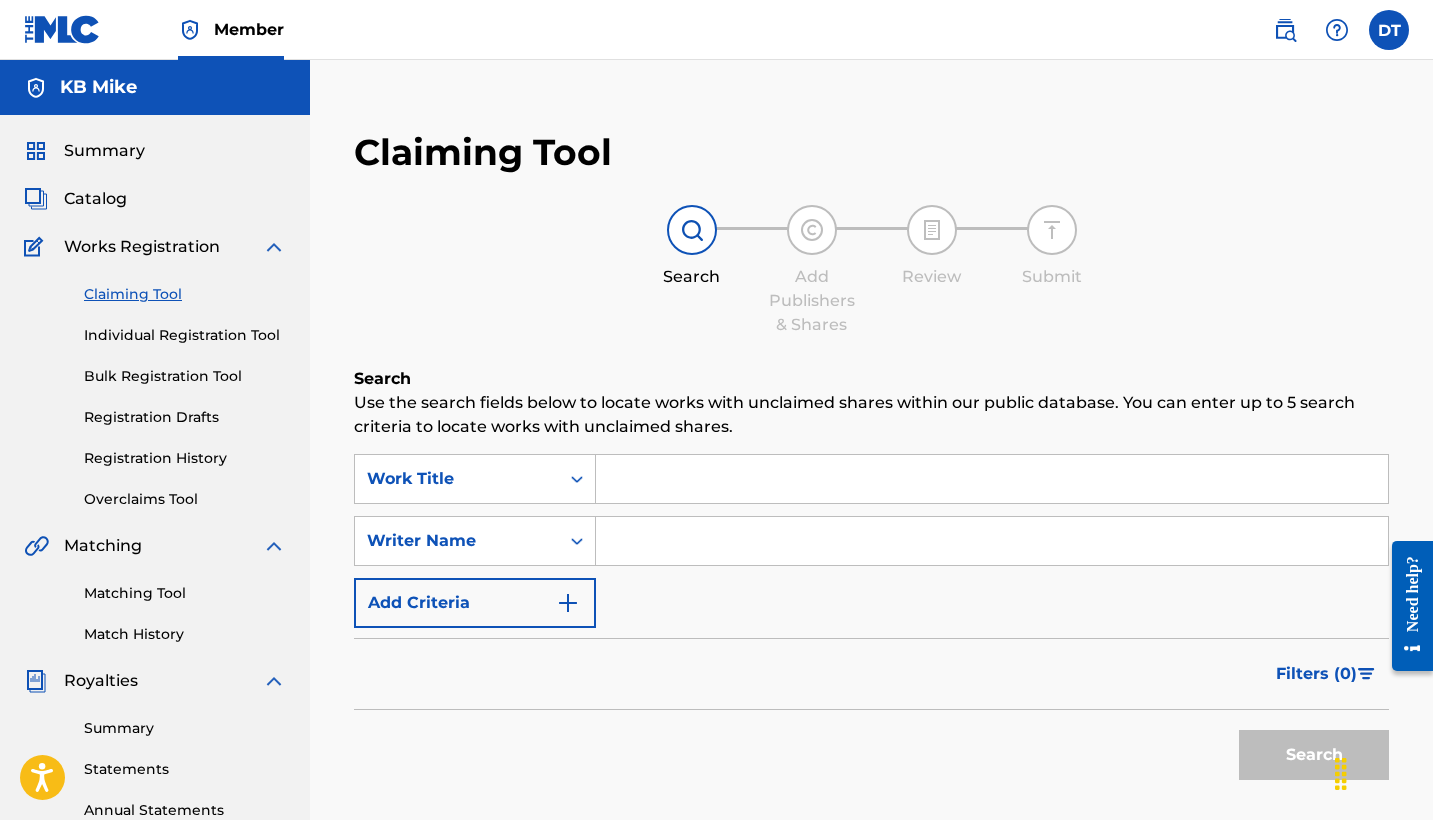 click on "Works Registration" at bounding box center [142, 247] 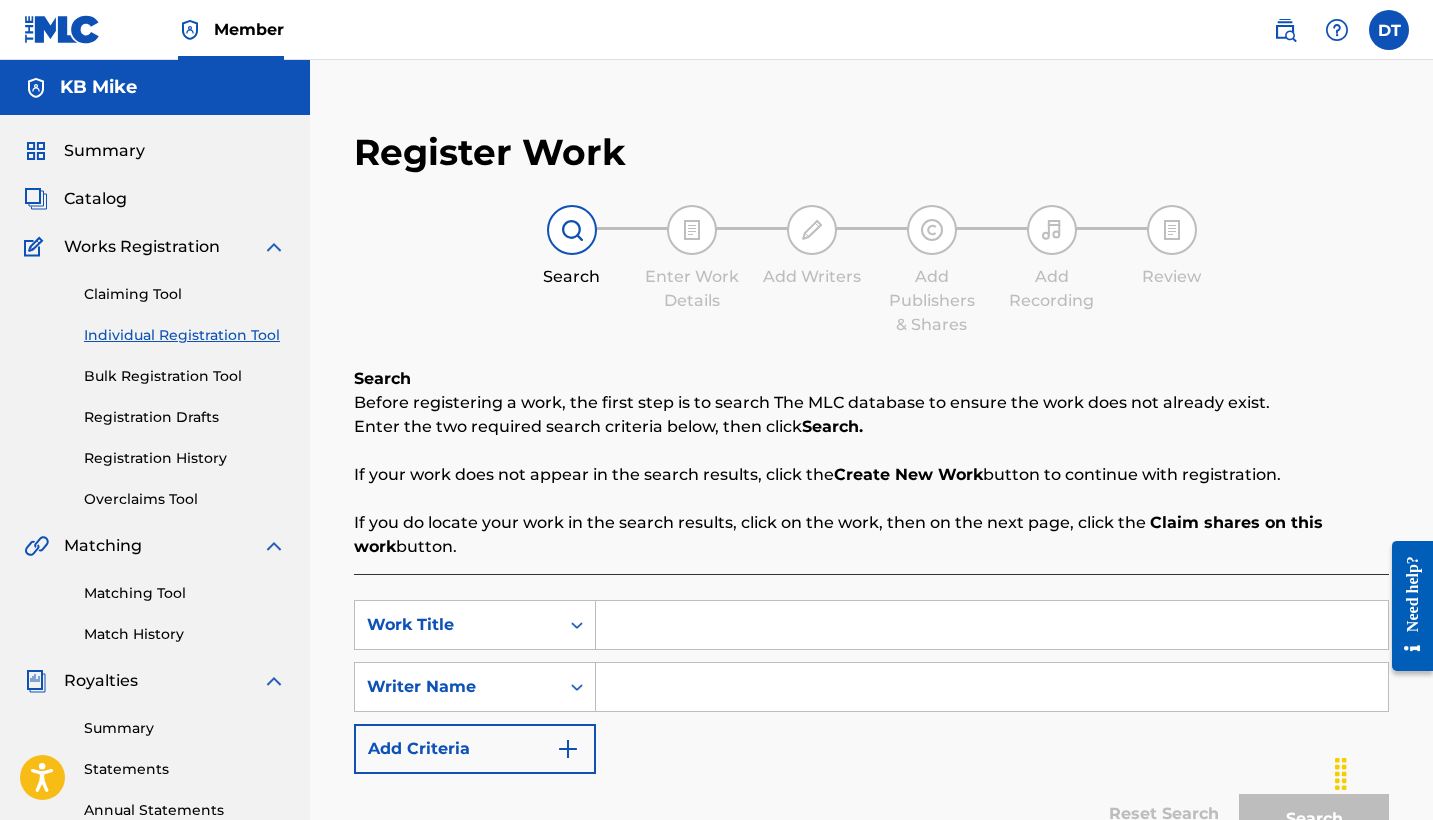 click at bounding box center (992, 625) 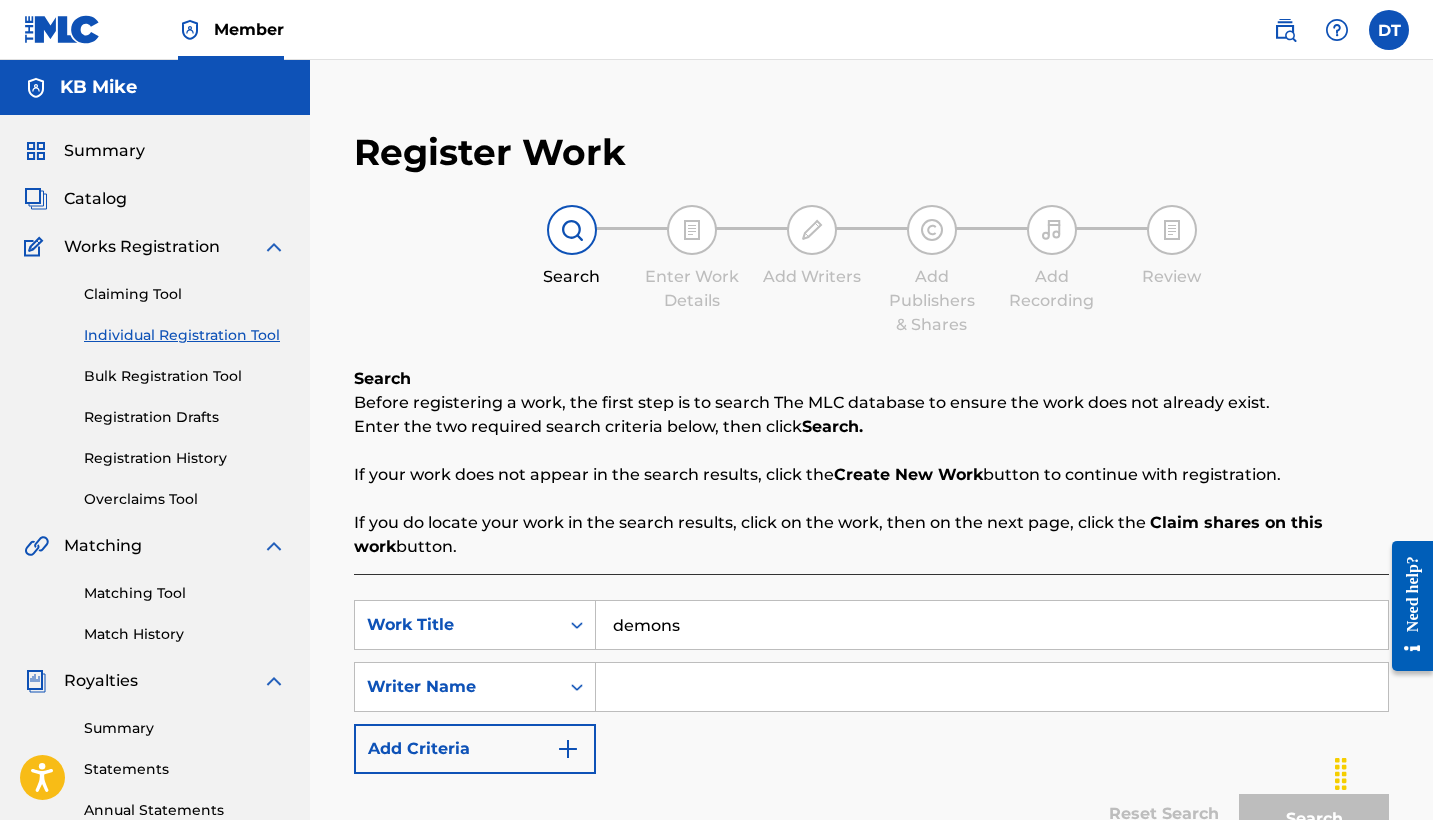 type on "demons" 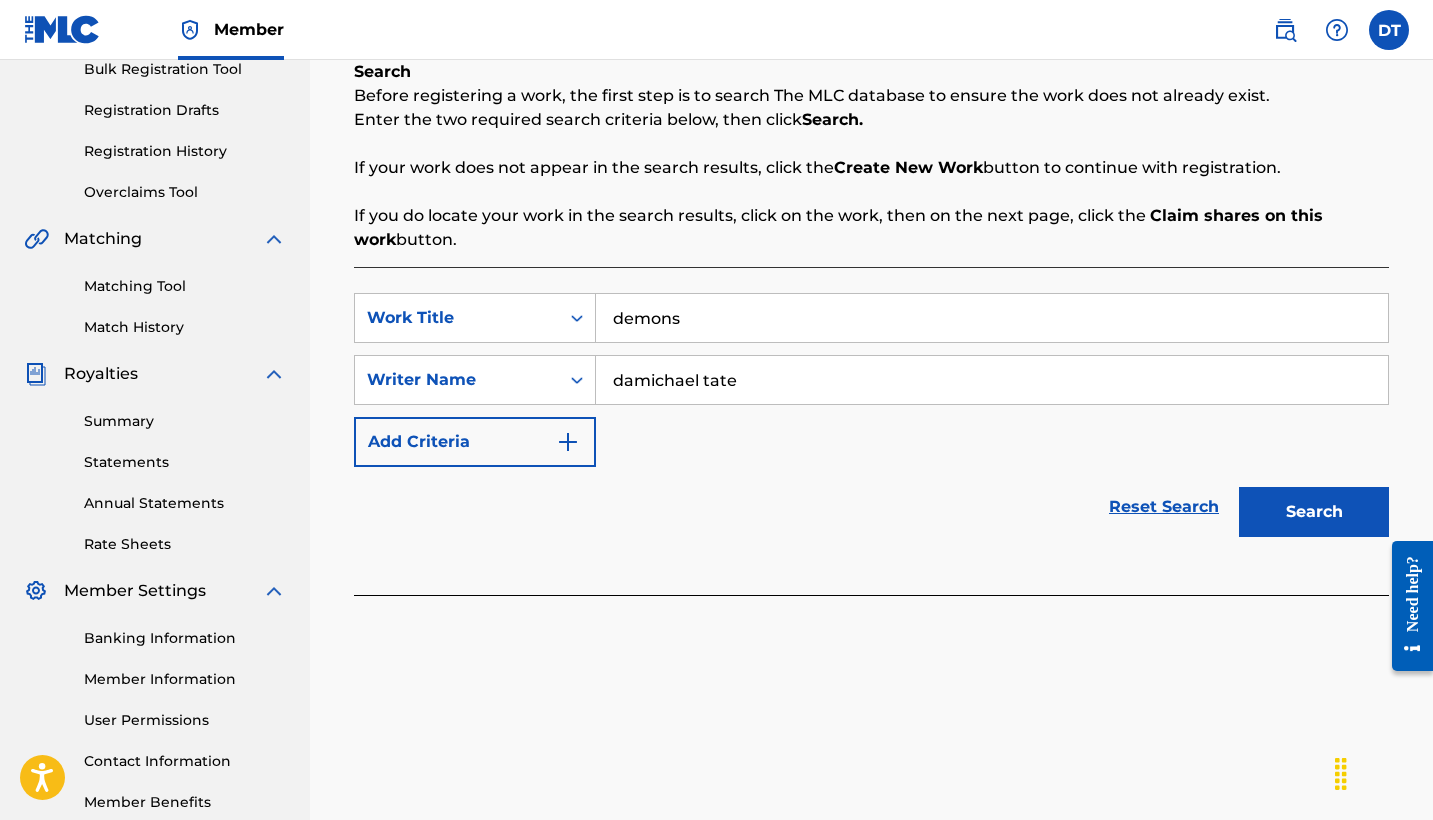 scroll, scrollTop: 343, scrollLeft: 0, axis: vertical 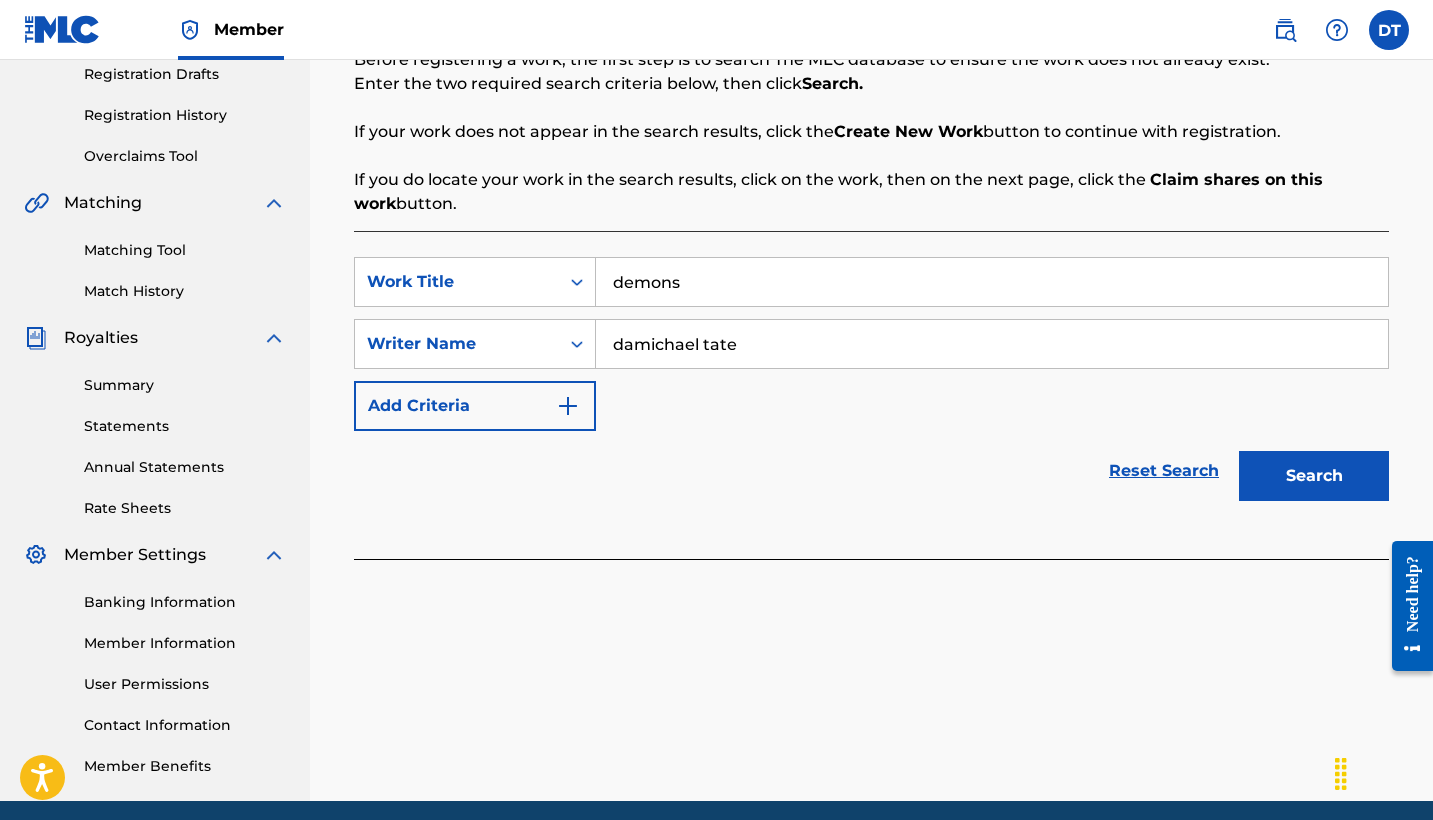 type on "damichael tate" 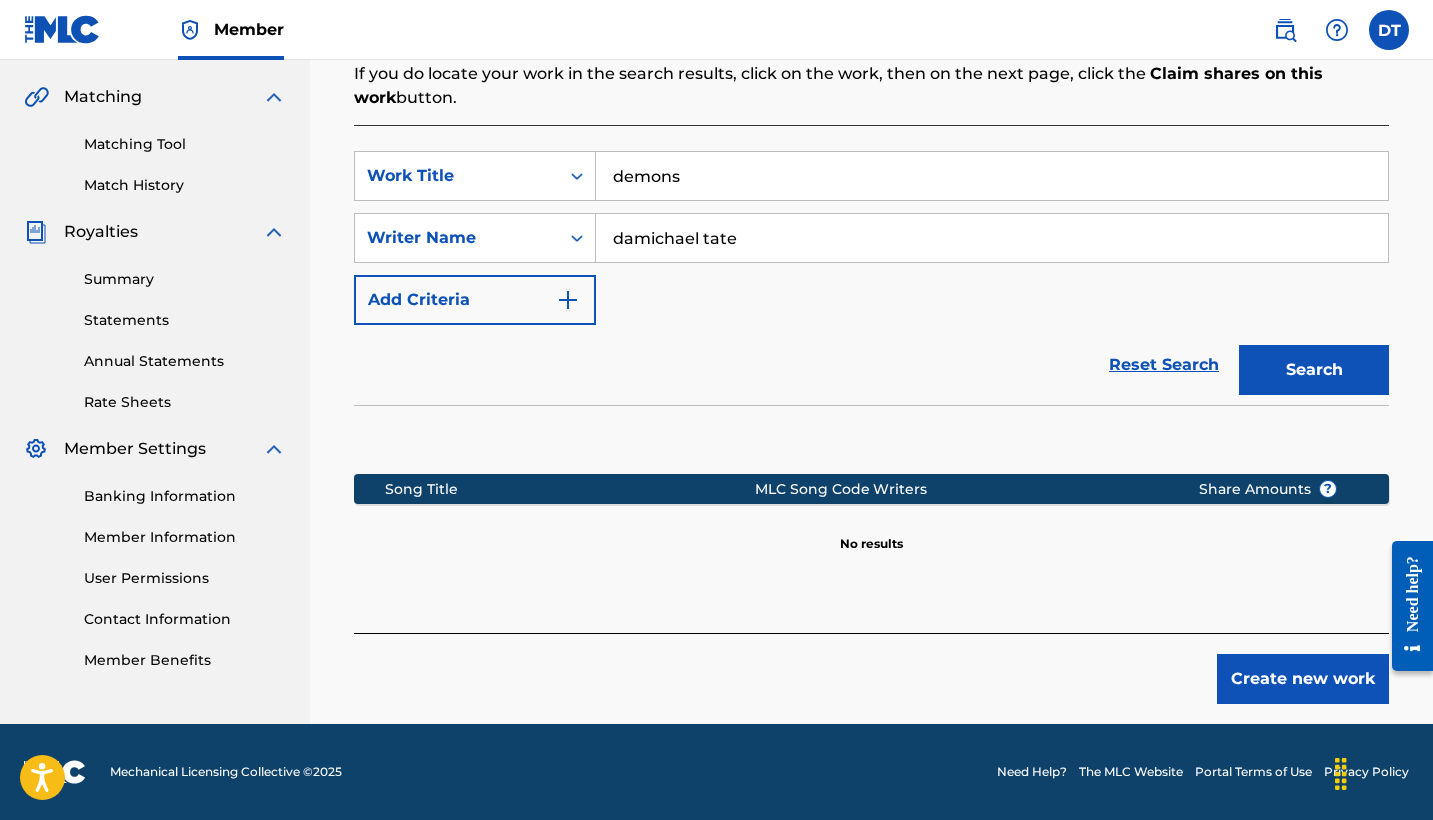 scroll, scrollTop: 449, scrollLeft: 0, axis: vertical 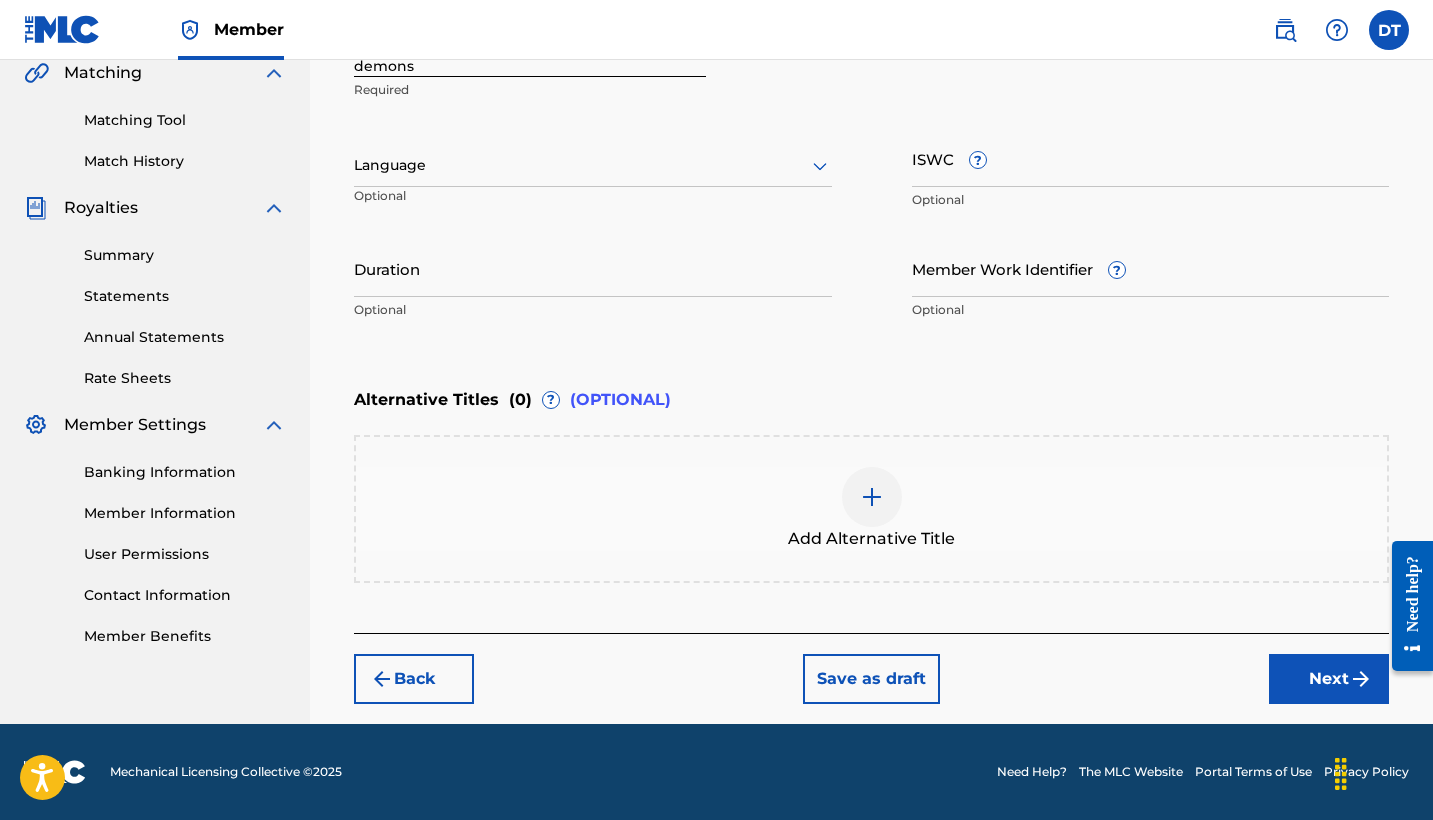 click on "Next" at bounding box center [1329, 679] 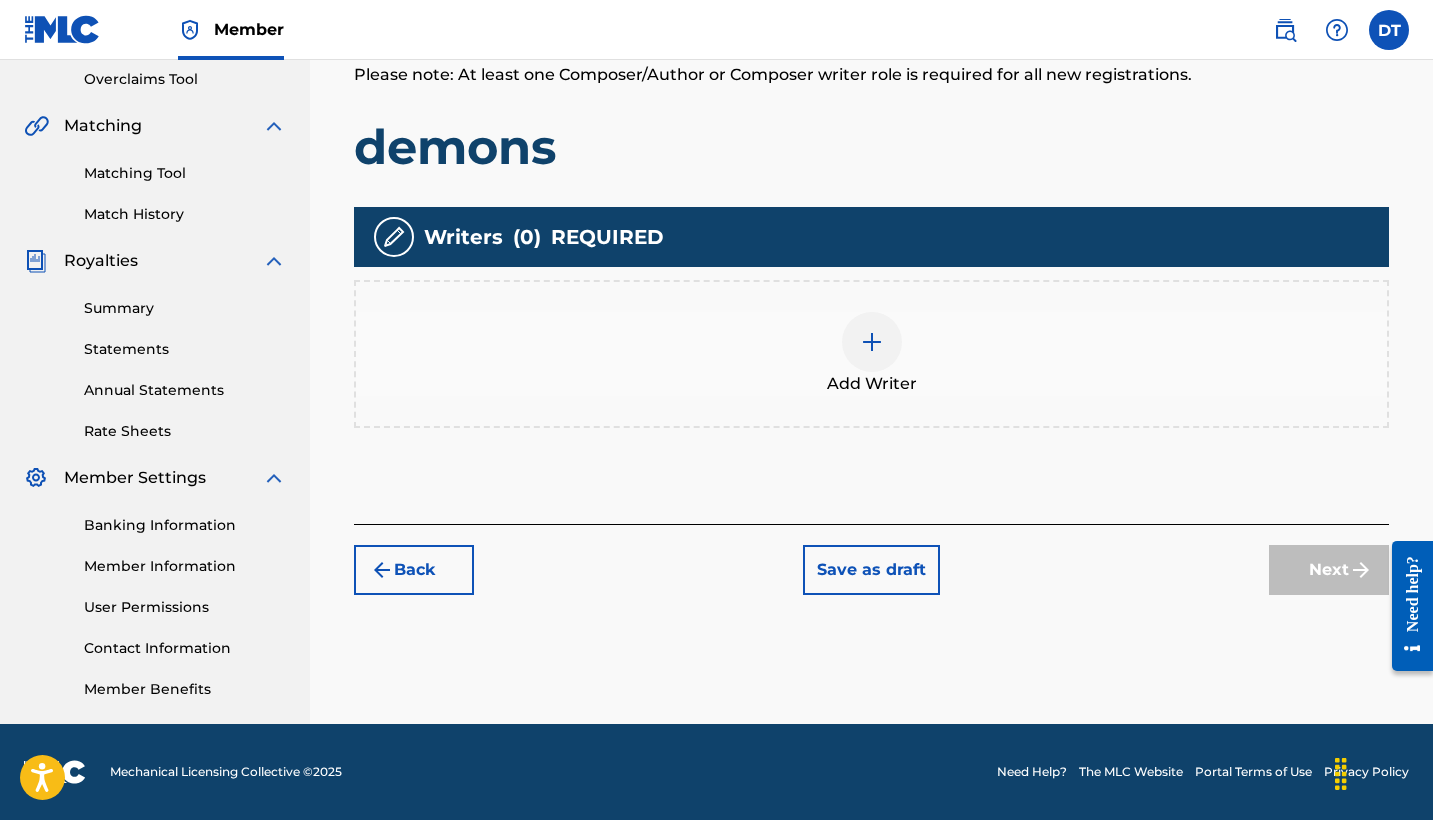 scroll, scrollTop: 420, scrollLeft: 0, axis: vertical 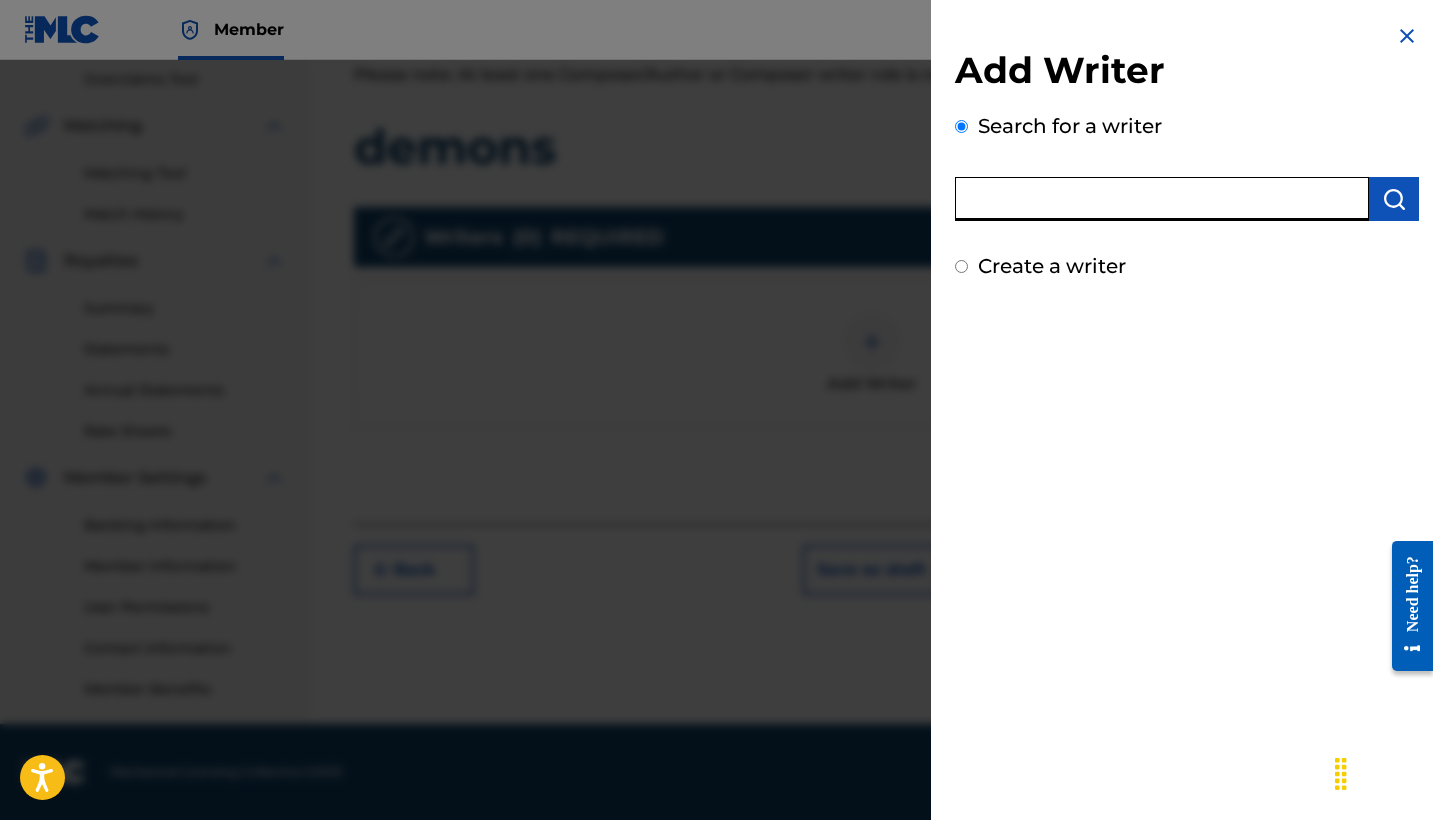 click at bounding box center (1162, 199) 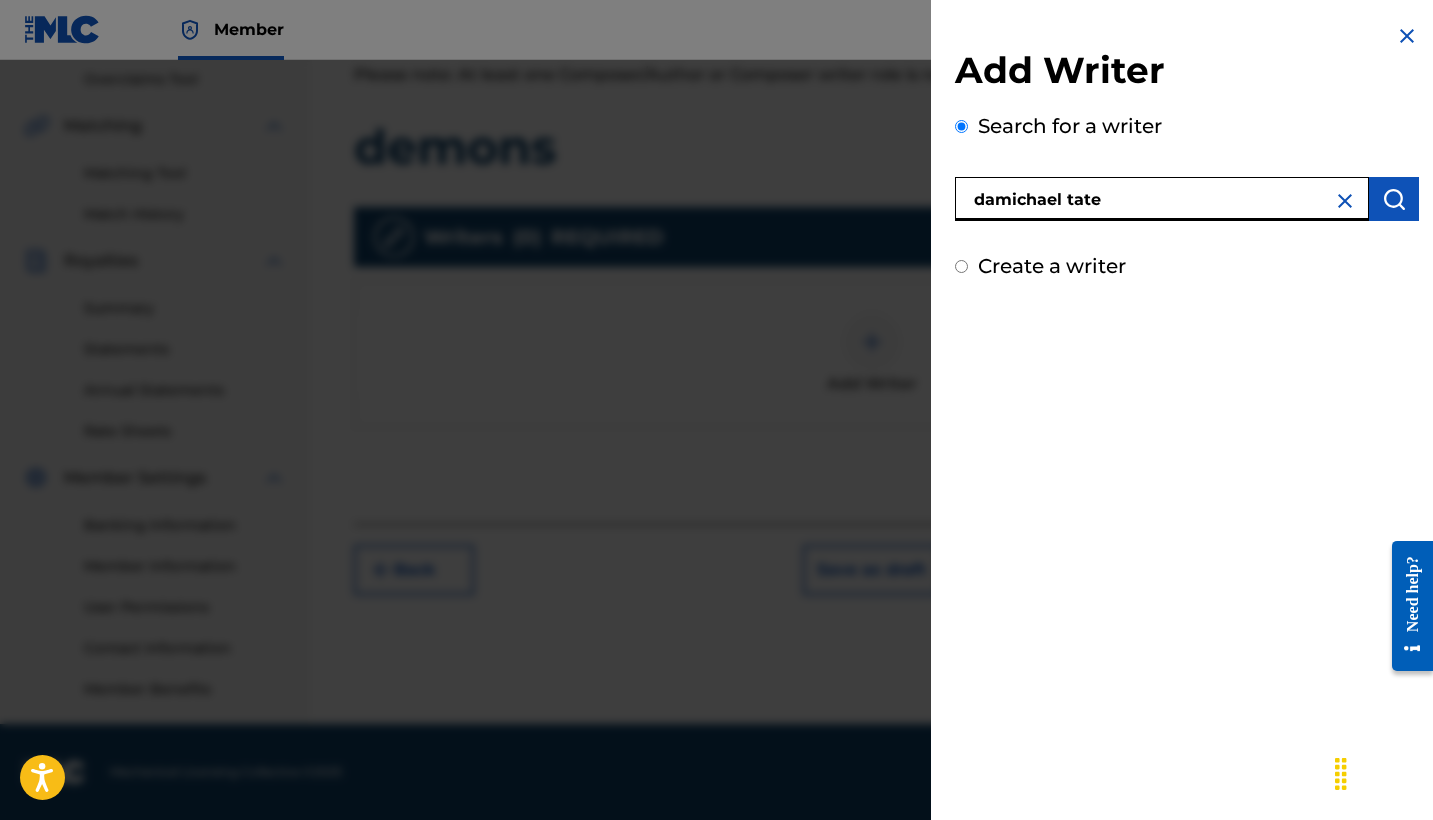 type on "damichael tate" 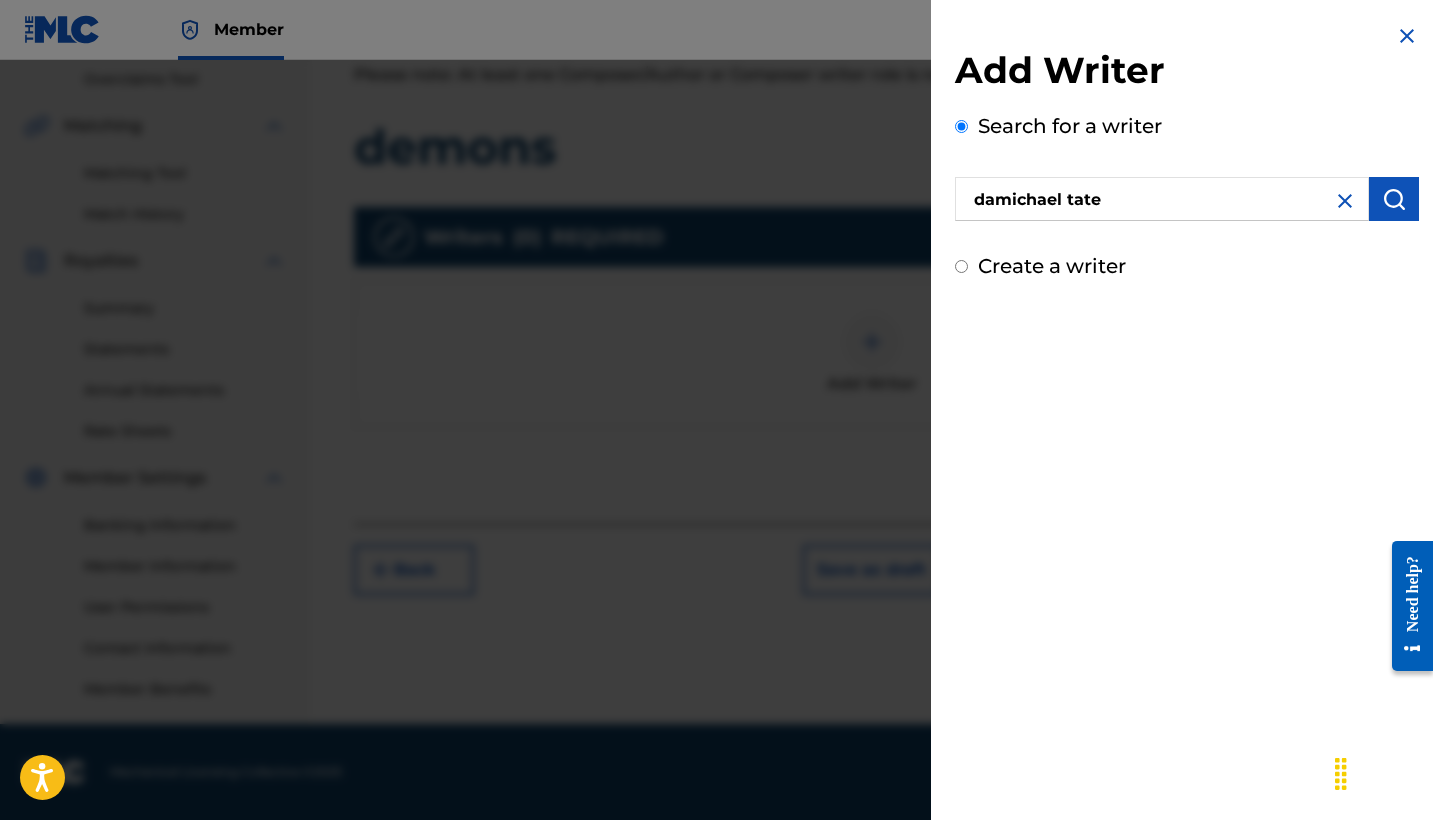 click at bounding box center (1394, 199) 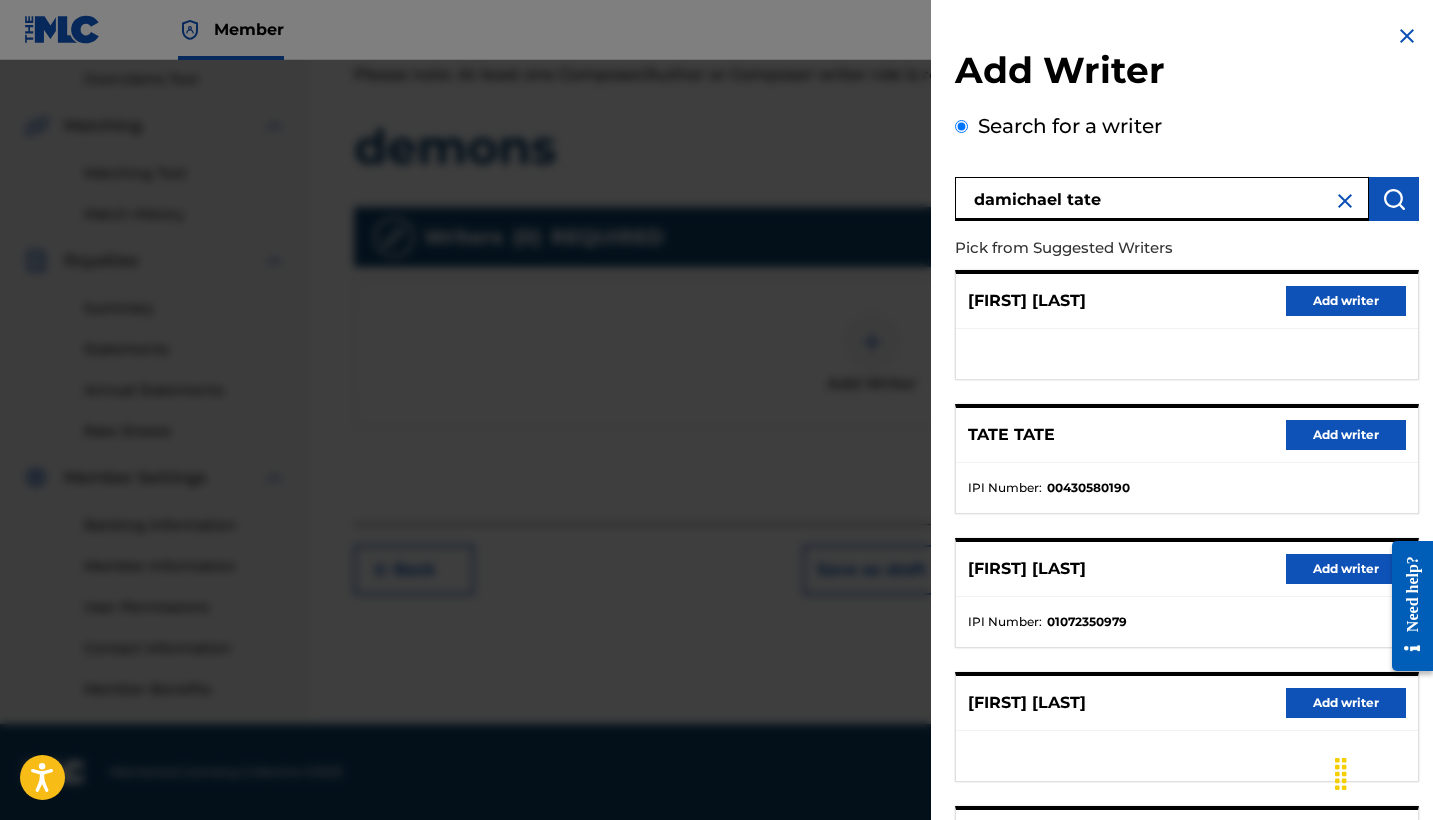 click on "damichael tate" at bounding box center (1162, 199) 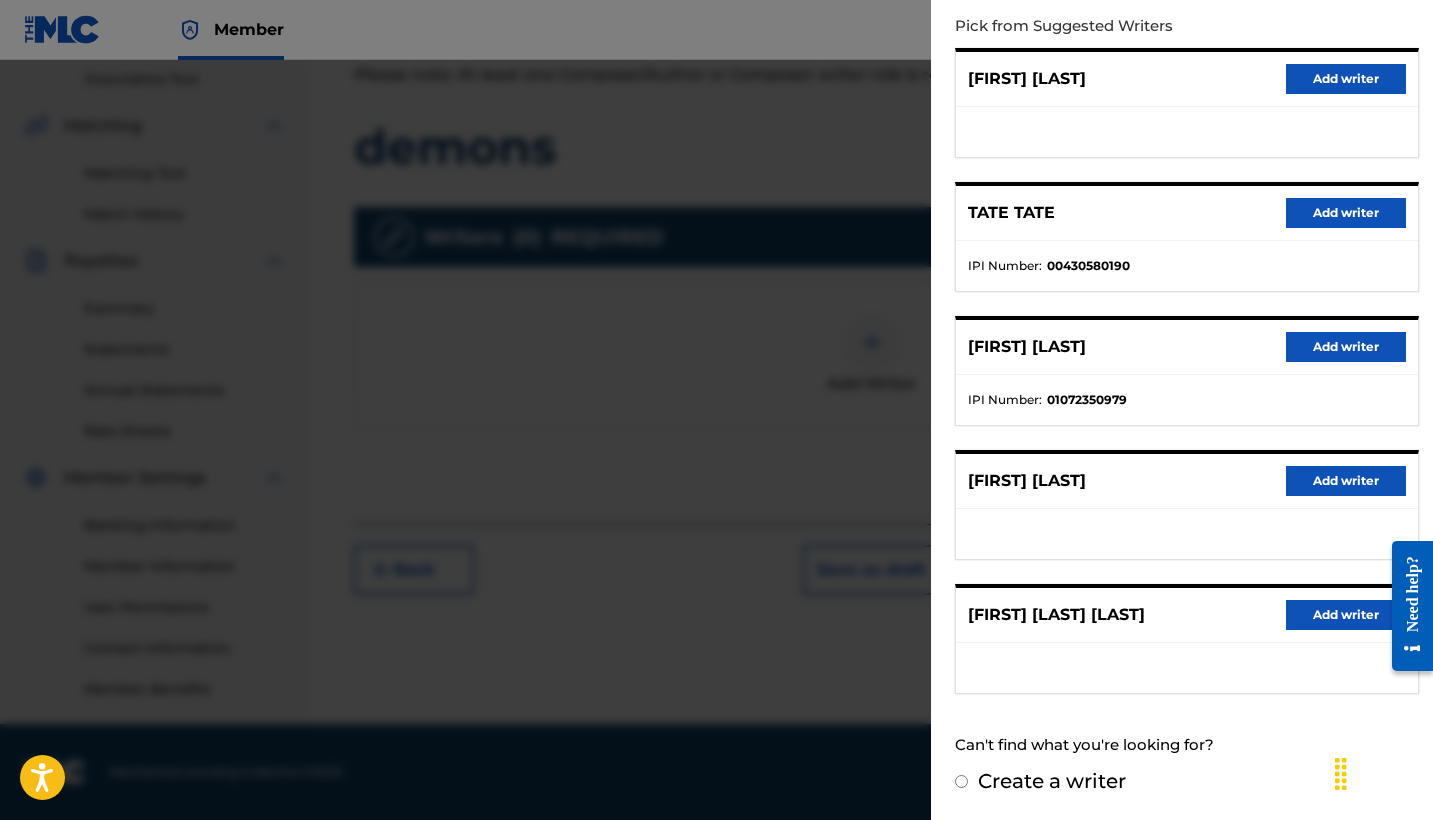 scroll, scrollTop: 221, scrollLeft: 0, axis: vertical 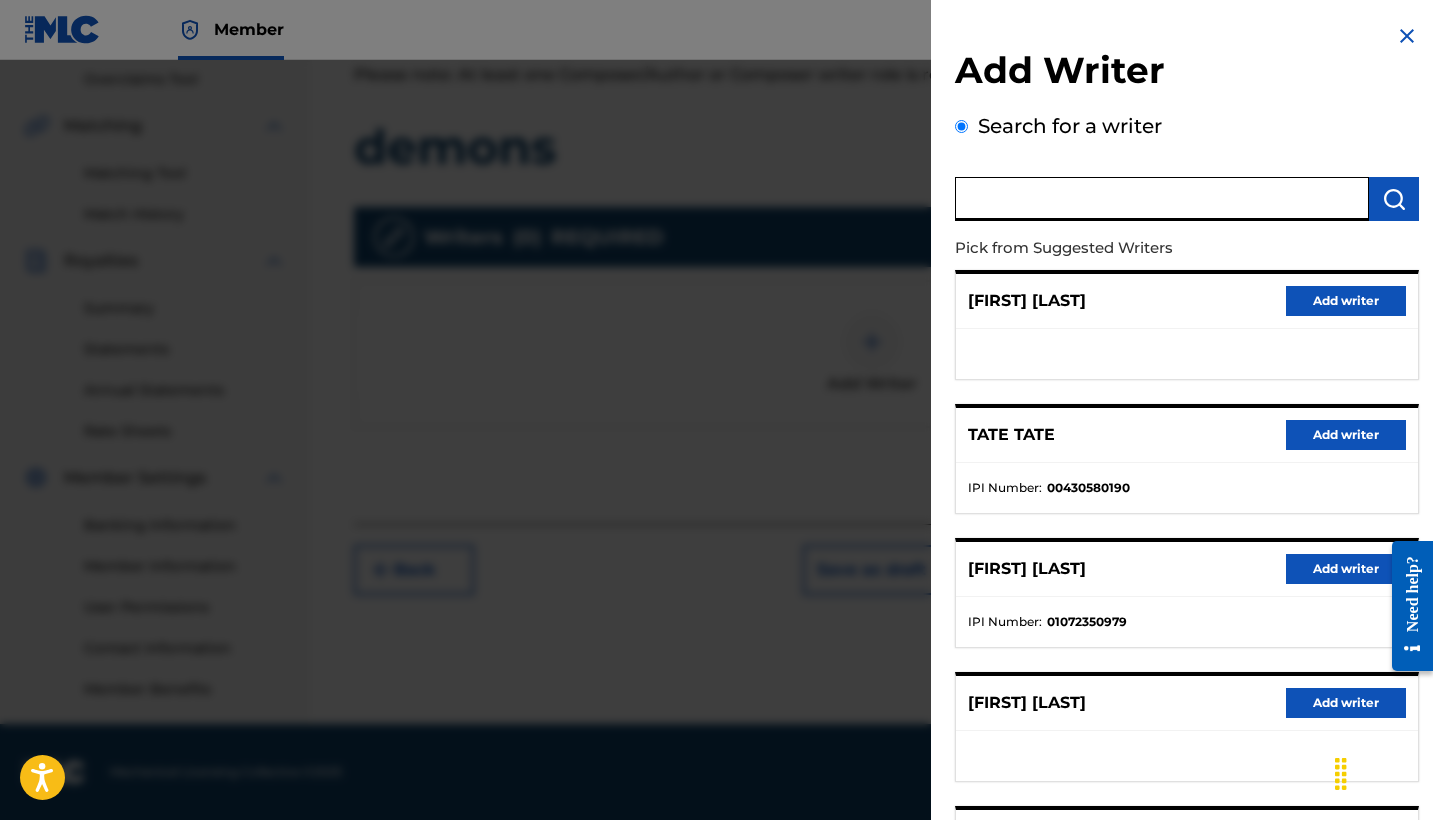 paste on "01072350979" 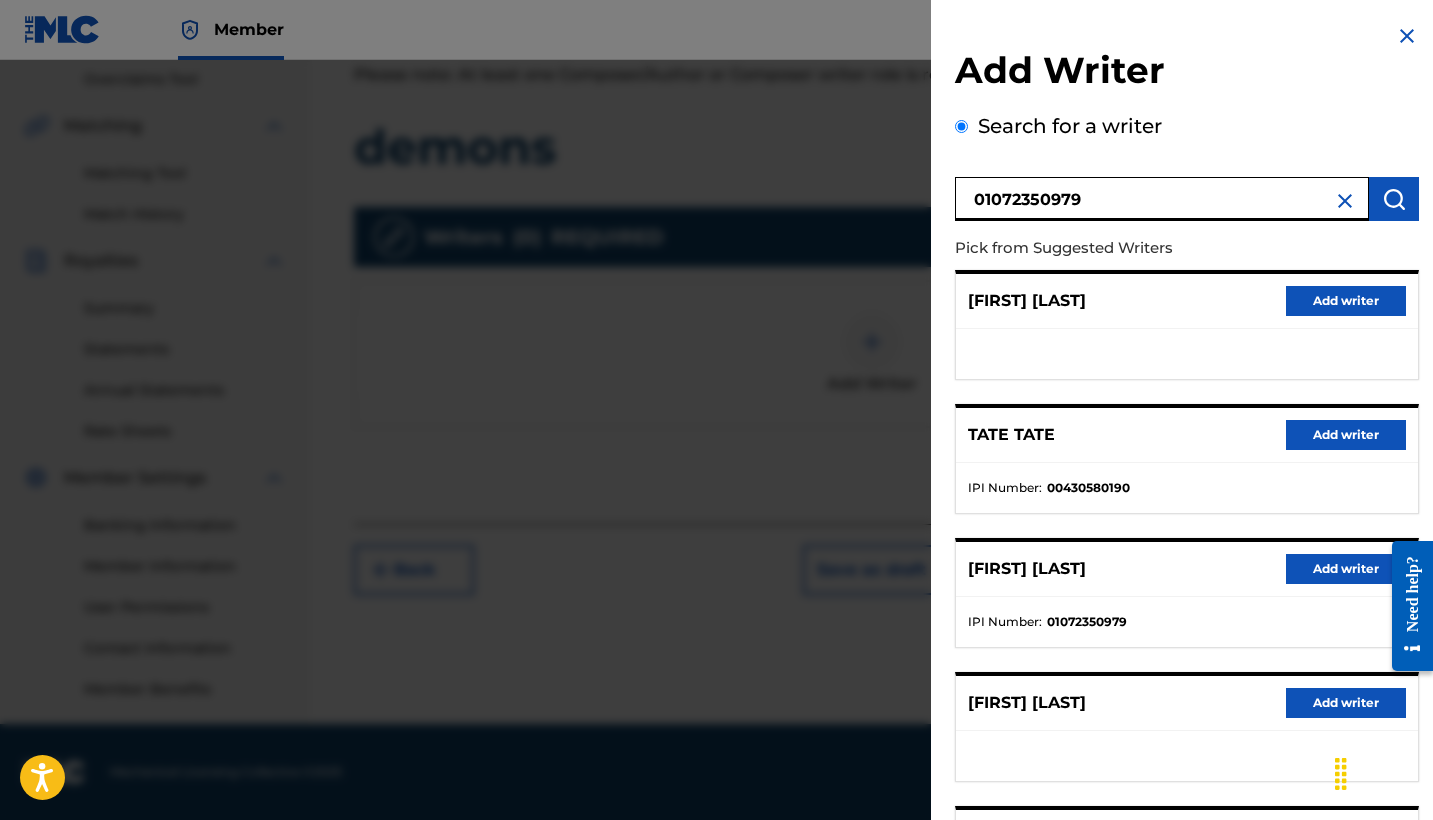 type on "01072350979" 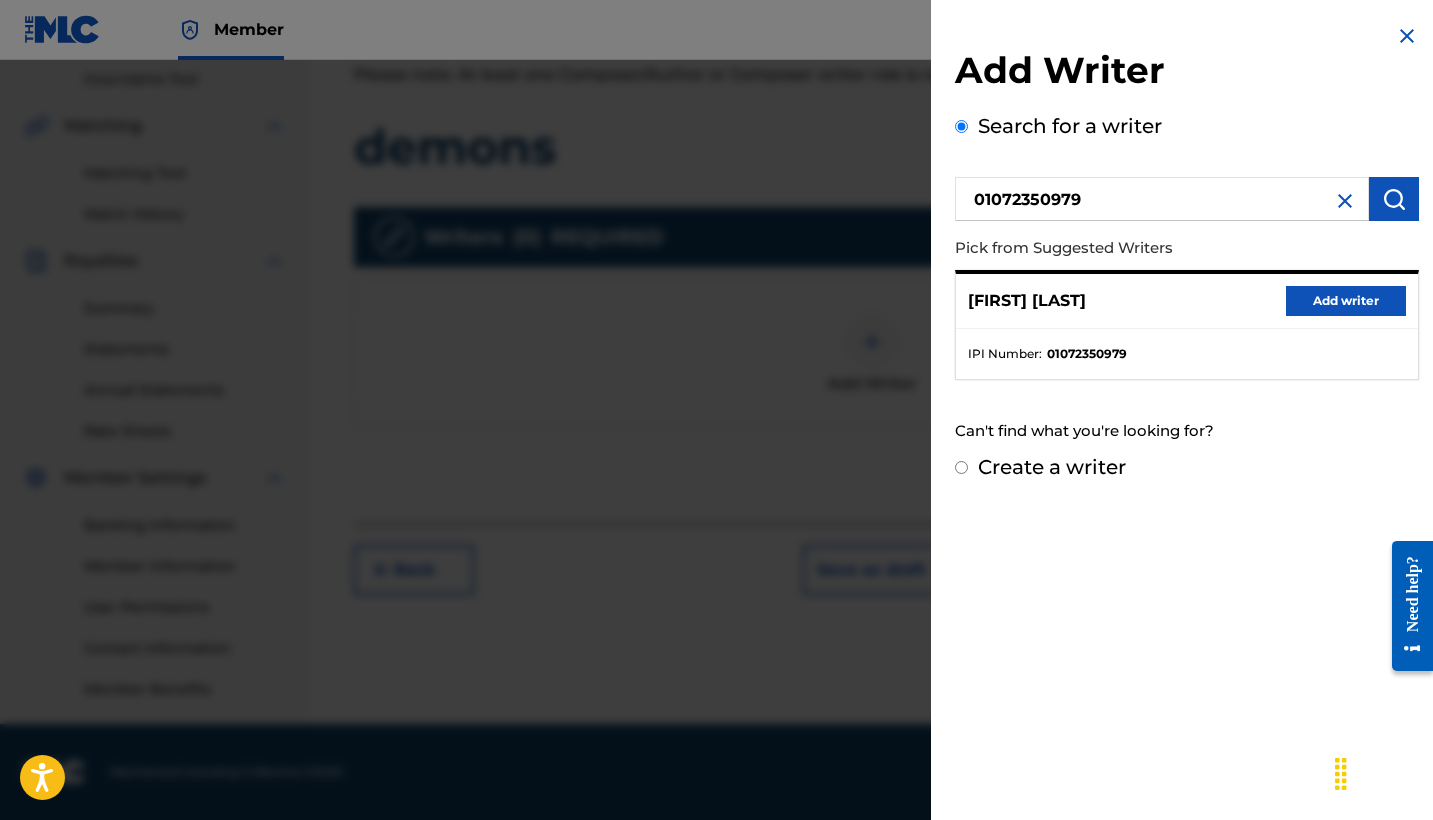 click on "Add writer" at bounding box center [1346, 301] 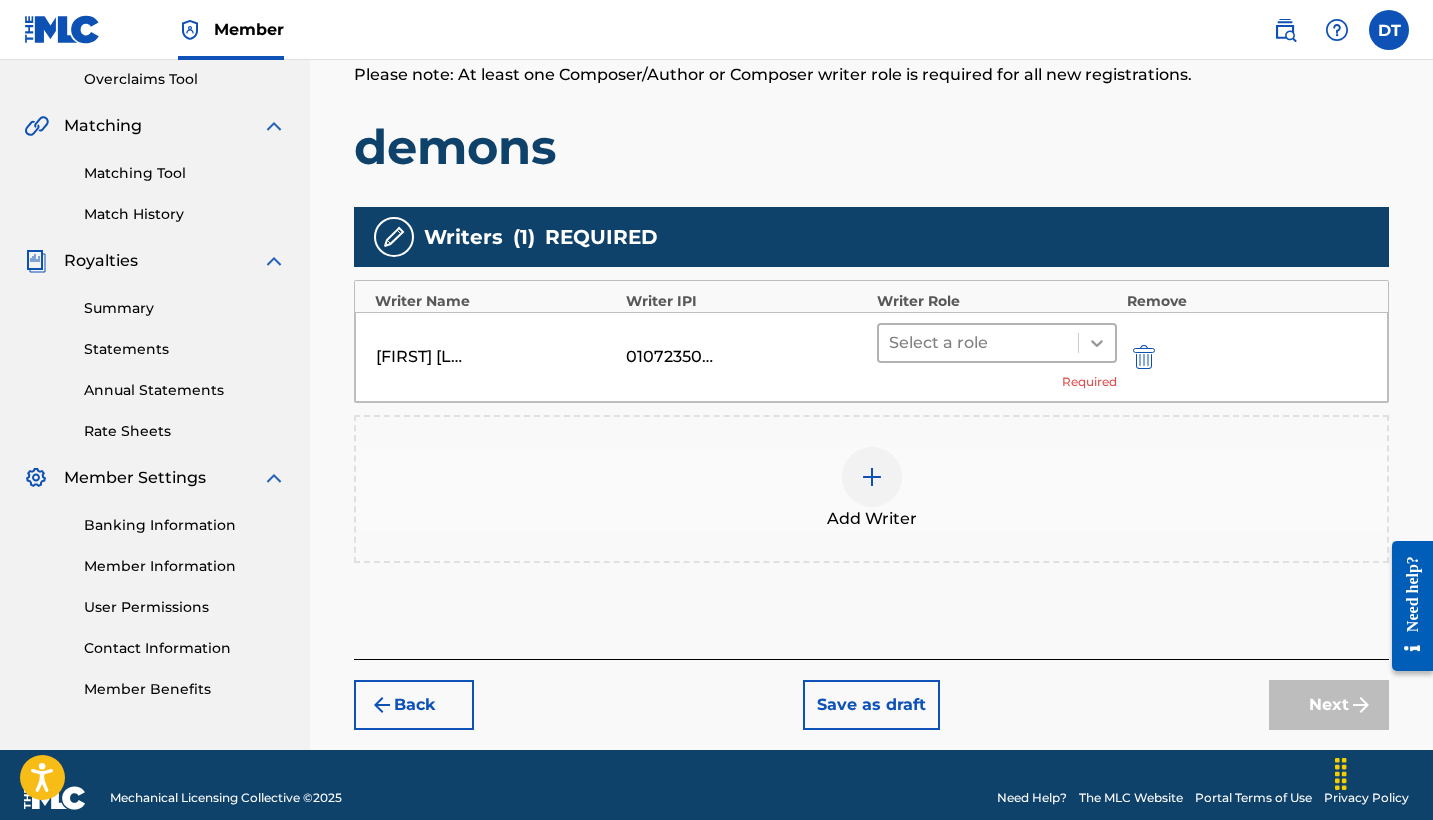 click at bounding box center [1097, 343] 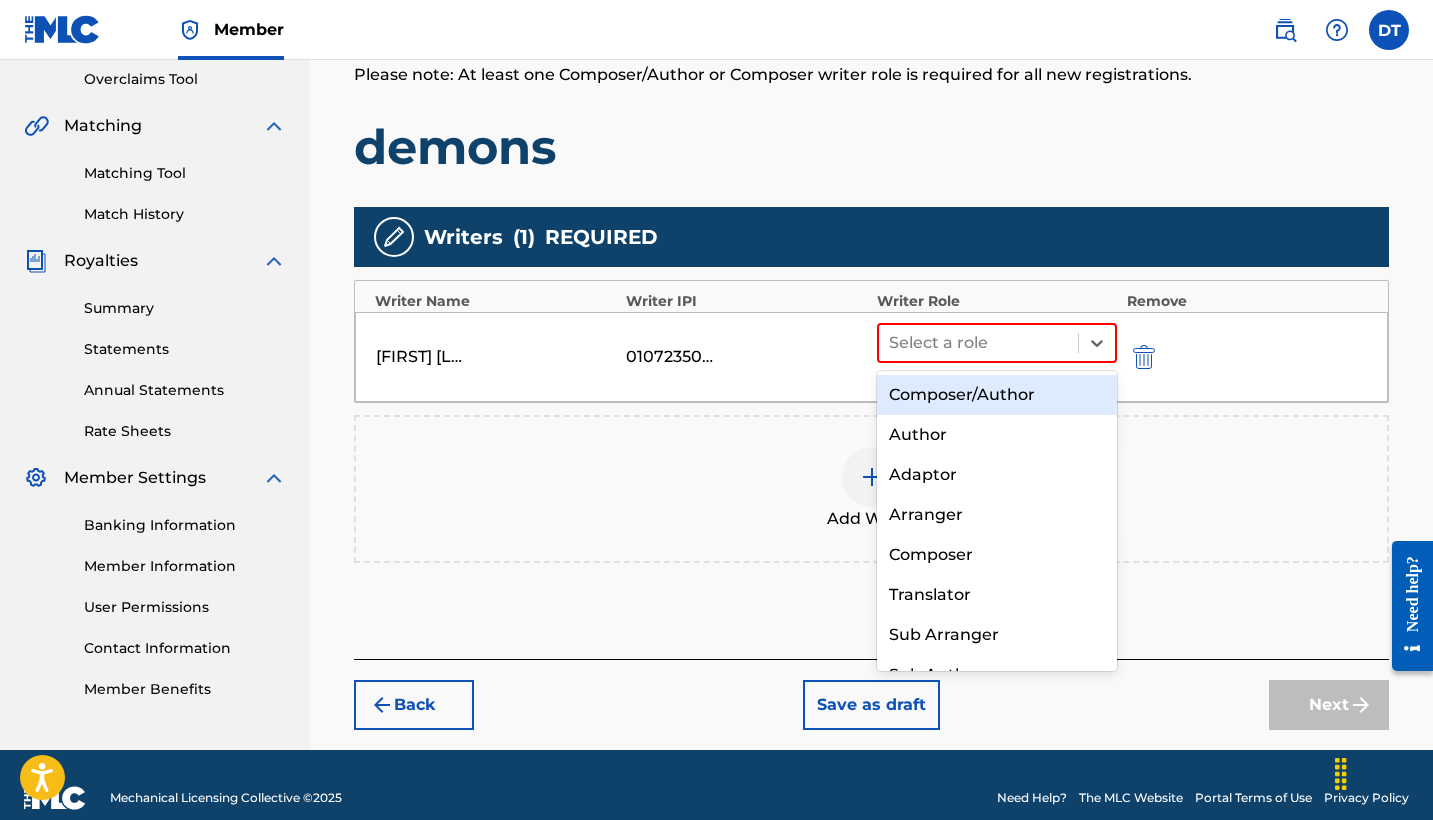 click on "Composer/Author" at bounding box center [997, 395] 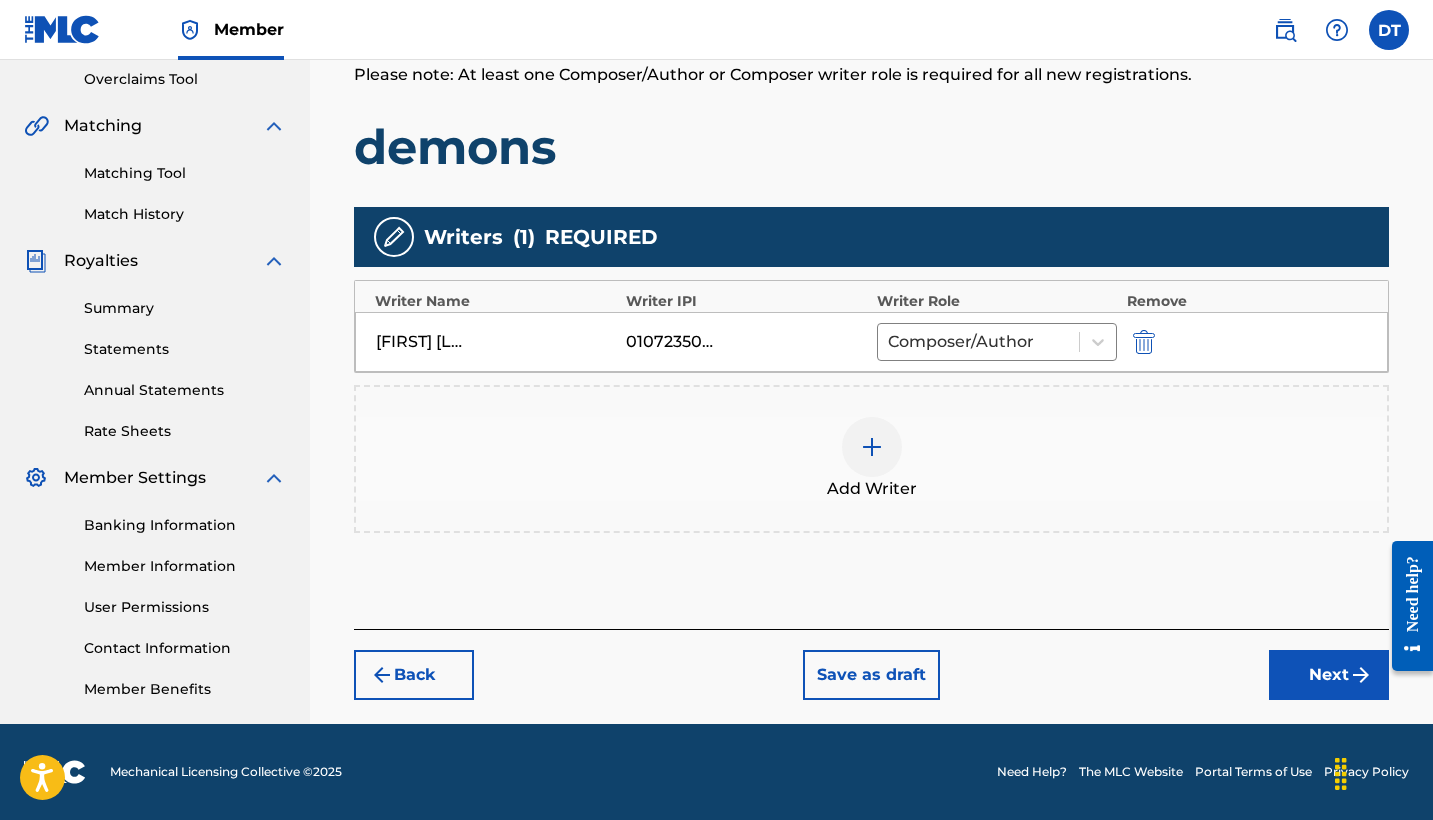 click on "Register Work Search Enter Work Details Add Writers Add Publishers & Shares Add Recording Review Add Writers & Roles Enter all writer(s) and their roles. A full list of writer roles and their definitions can be found in our Help Center article   here. Please note: At least one Composer/Author or Composer writer role is required for all new registrations. demons Writers ( 1 ) REQUIRED Writer Name Writer IPI Writer Role Remove DAMICHAEL TATE 01072350979 Composer/Author Add Writer Back Save as draft Next" at bounding box center (871, 205) 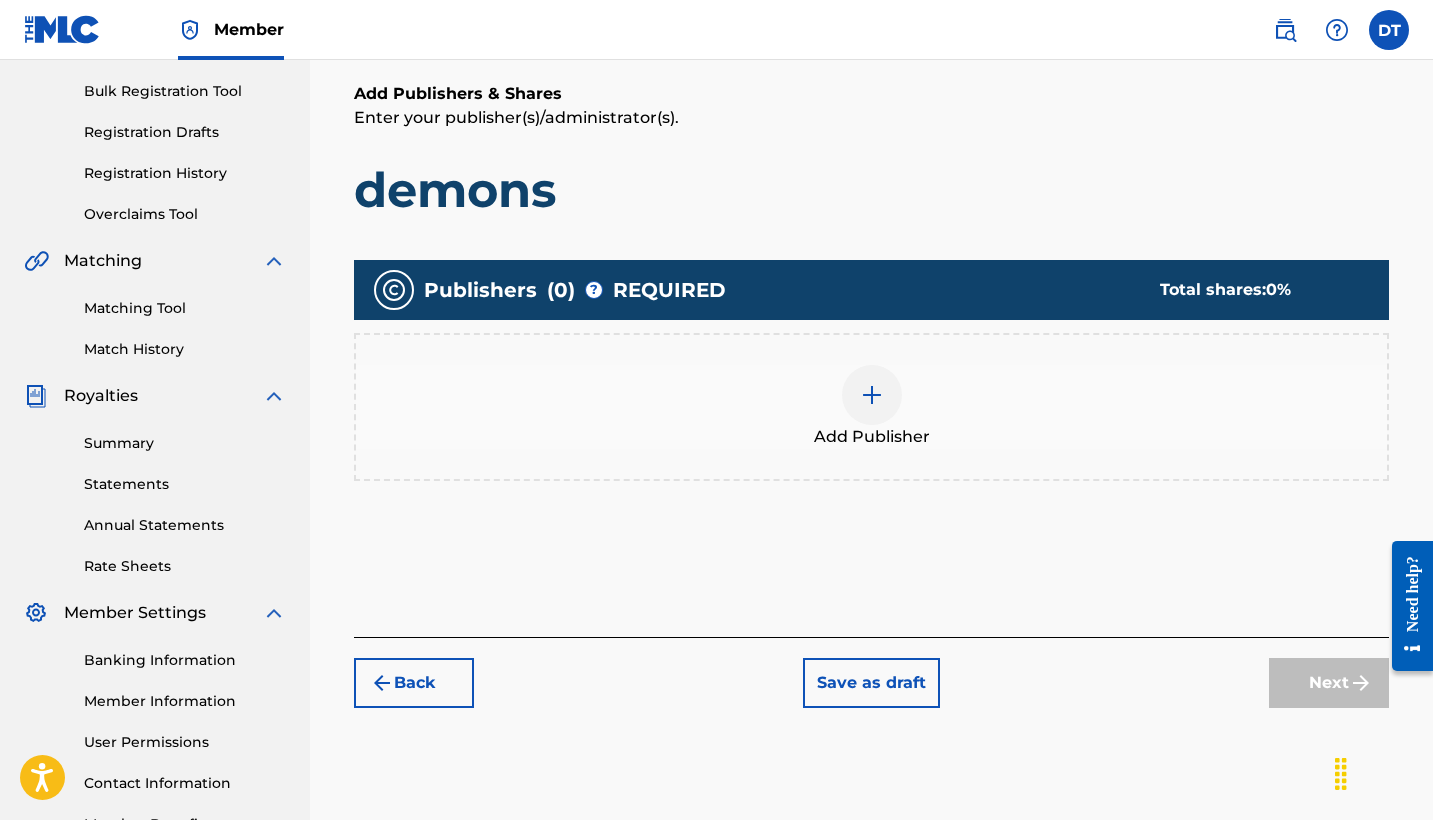 scroll, scrollTop: 325, scrollLeft: 0, axis: vertical 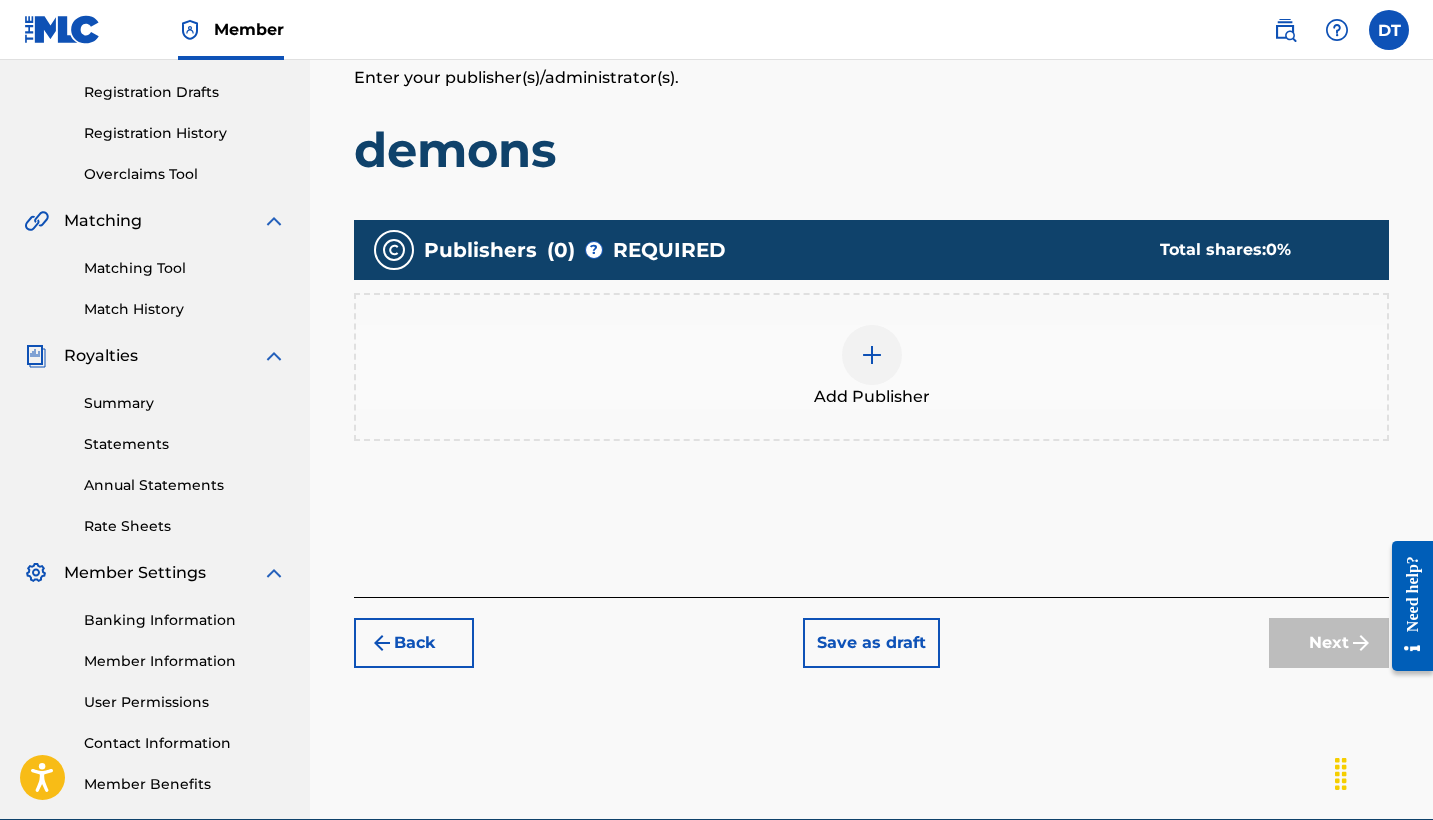 click at bounding box center [872, 355] 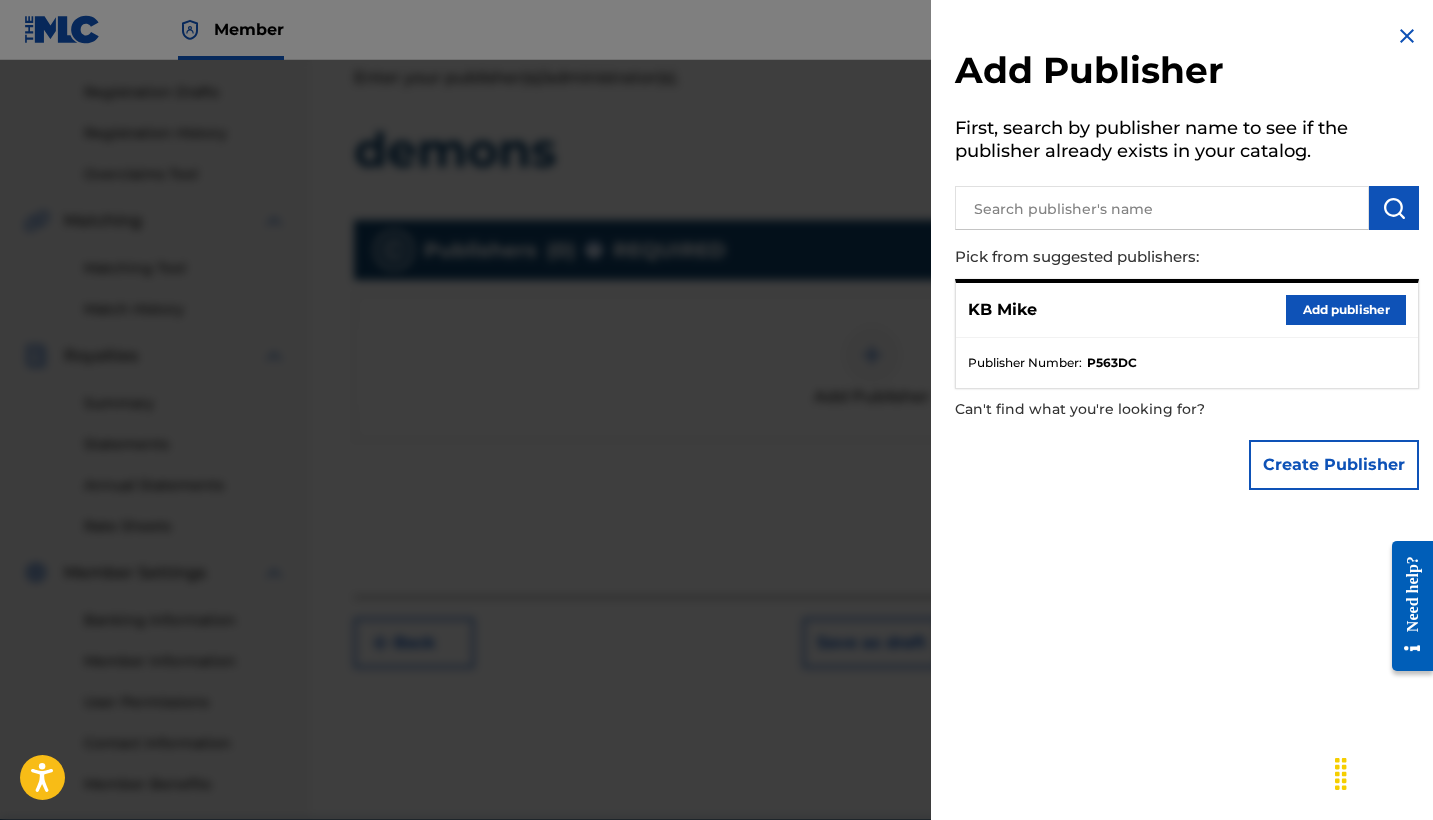 click on "Add publisher" at bounding box center (1346, 310) 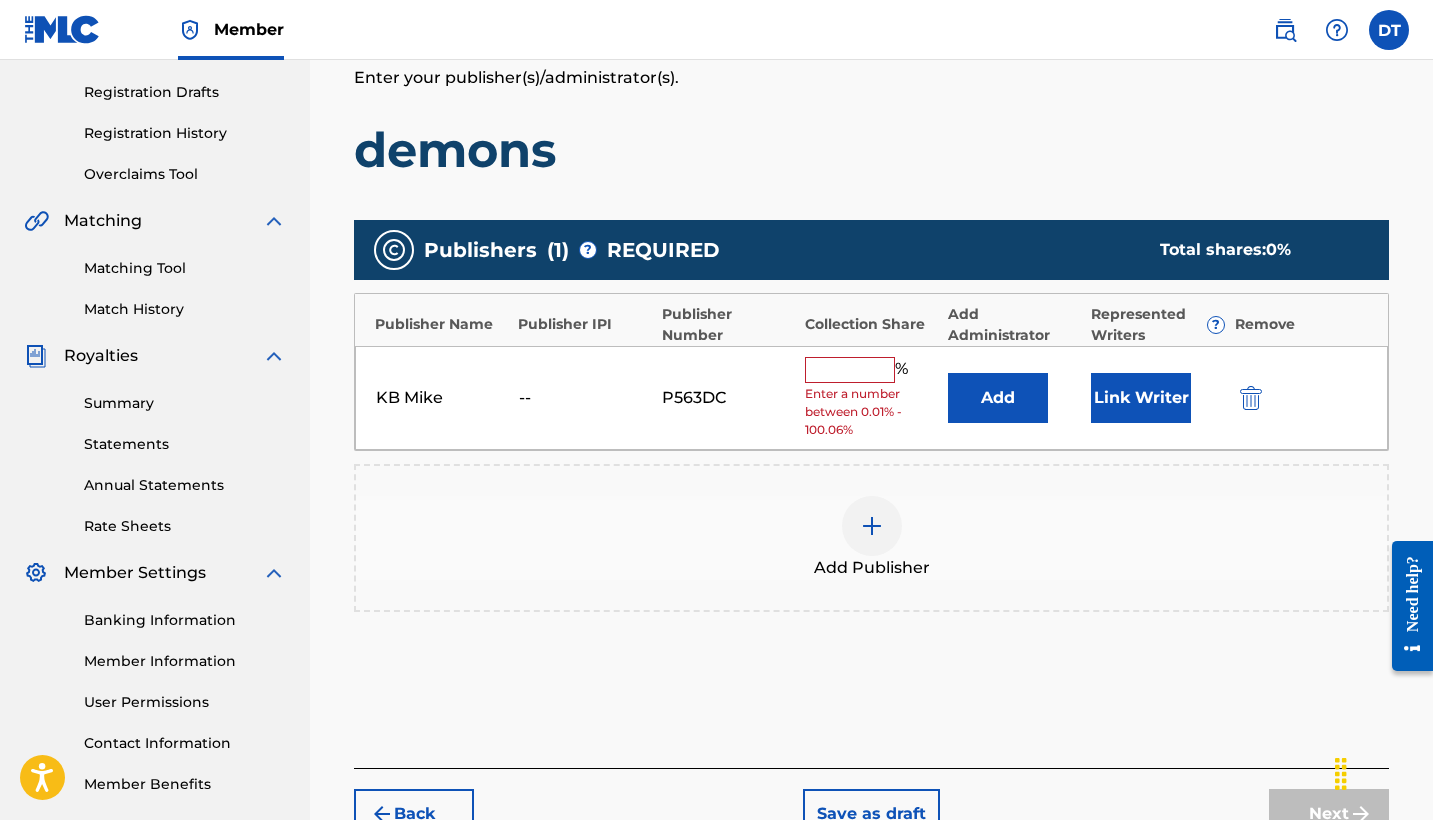 click at bounding box center (850, 370) 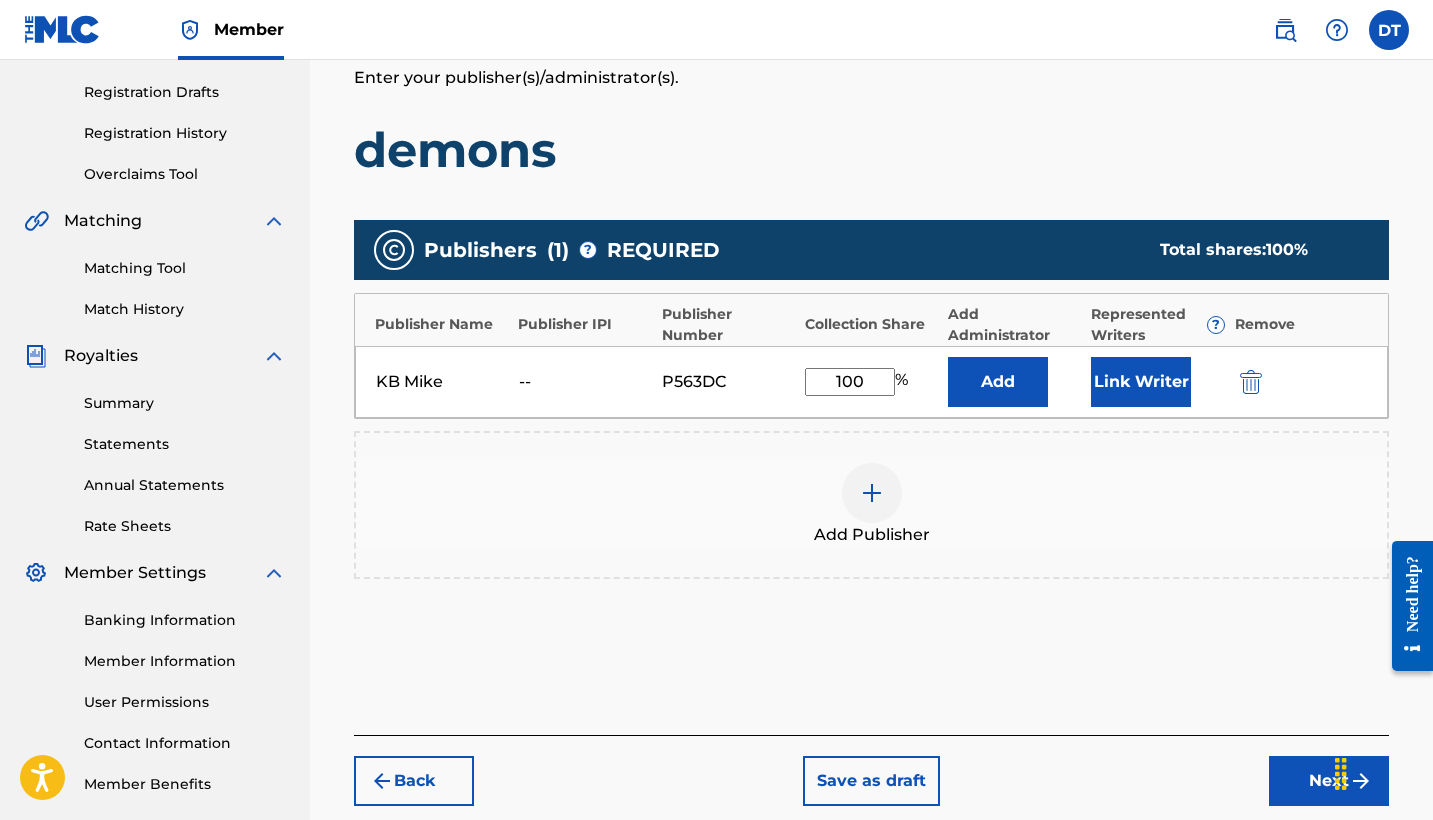 type on "100" 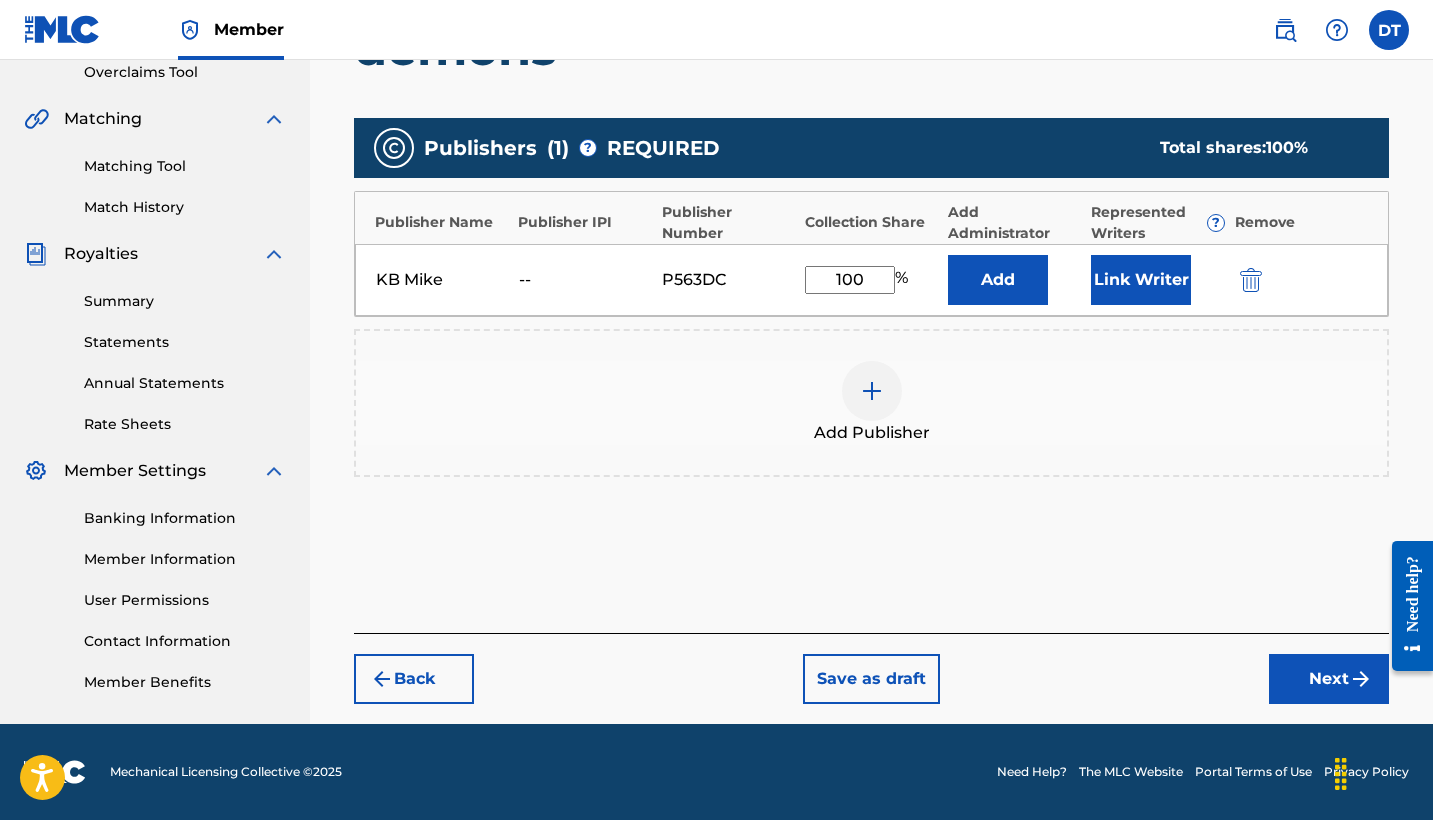 scroll, scrollTop: 427, scrollLeft: 0, axis: vertical 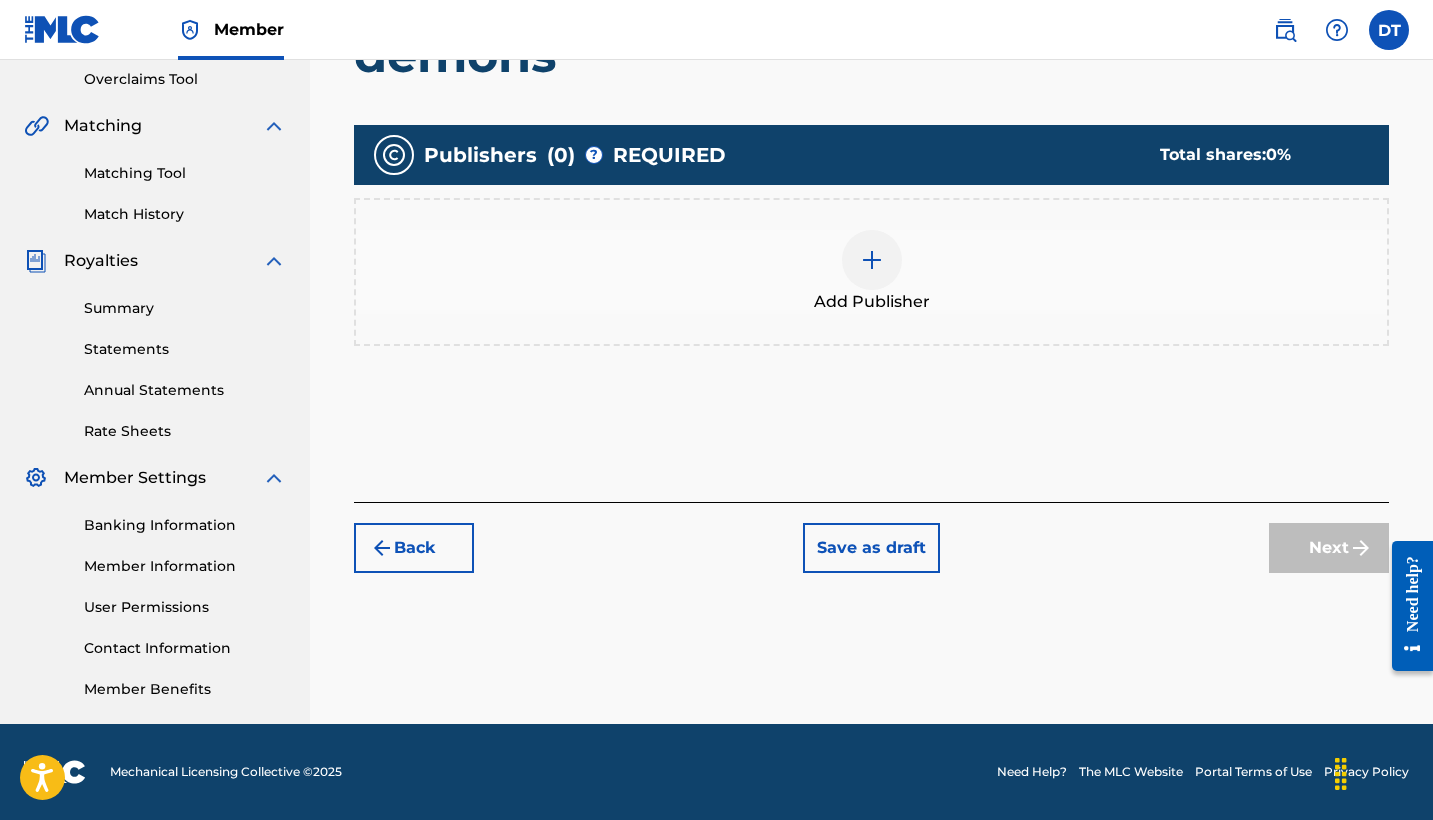 click at bounding box center [872, 260] 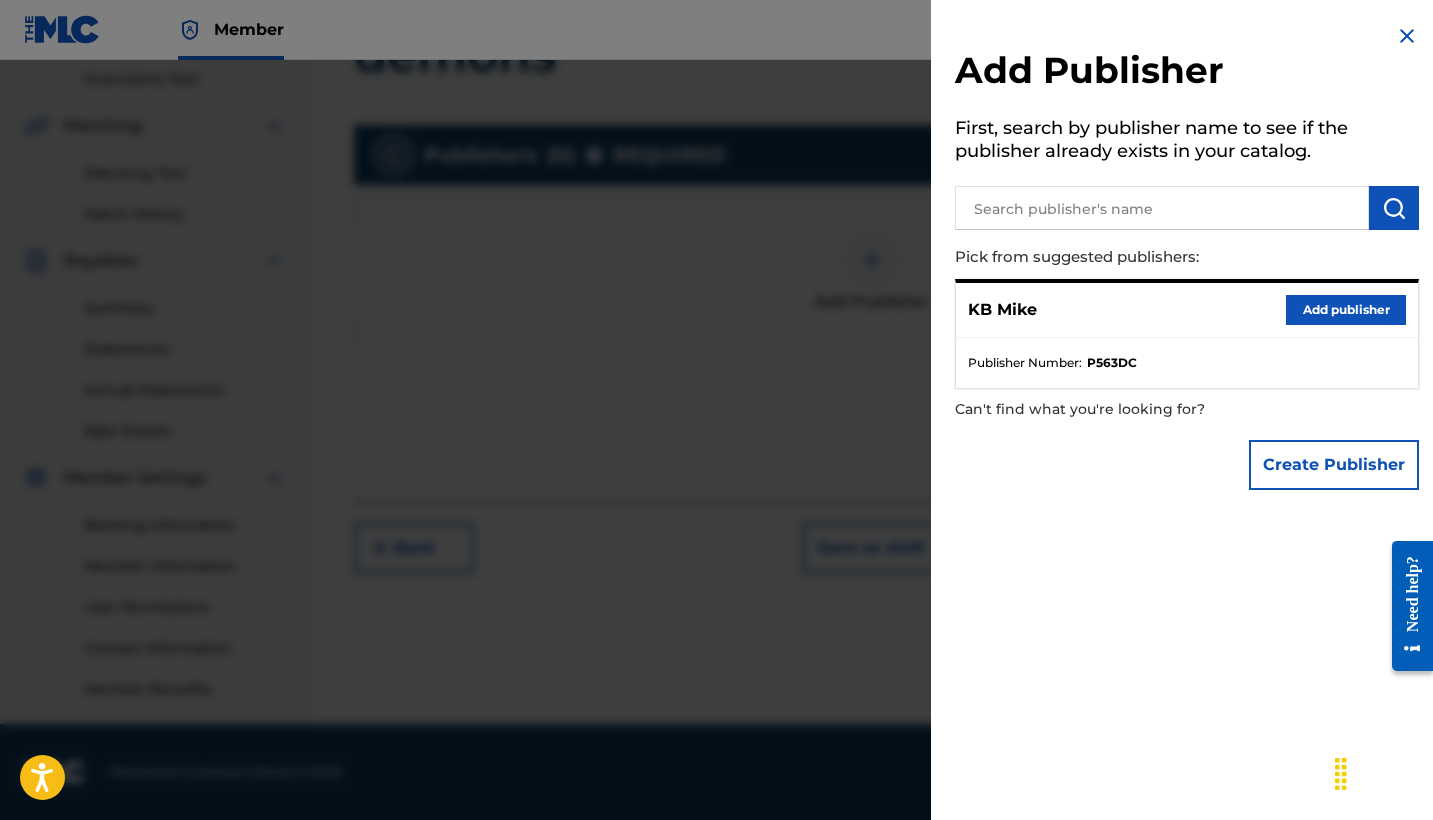 click on "Add publisher" at bounding box center [1346, 310] 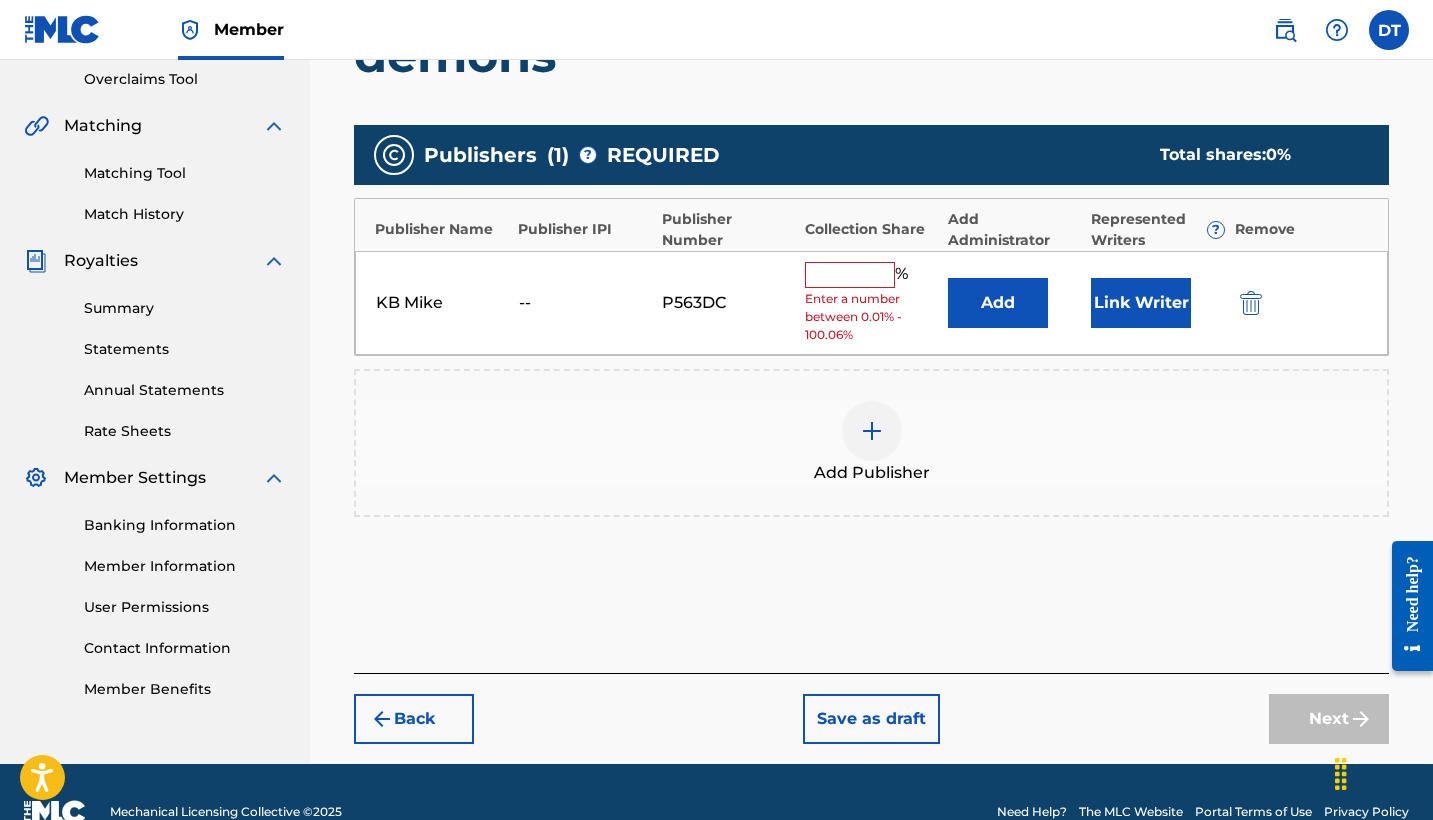 click at bounding box center [850, 275] 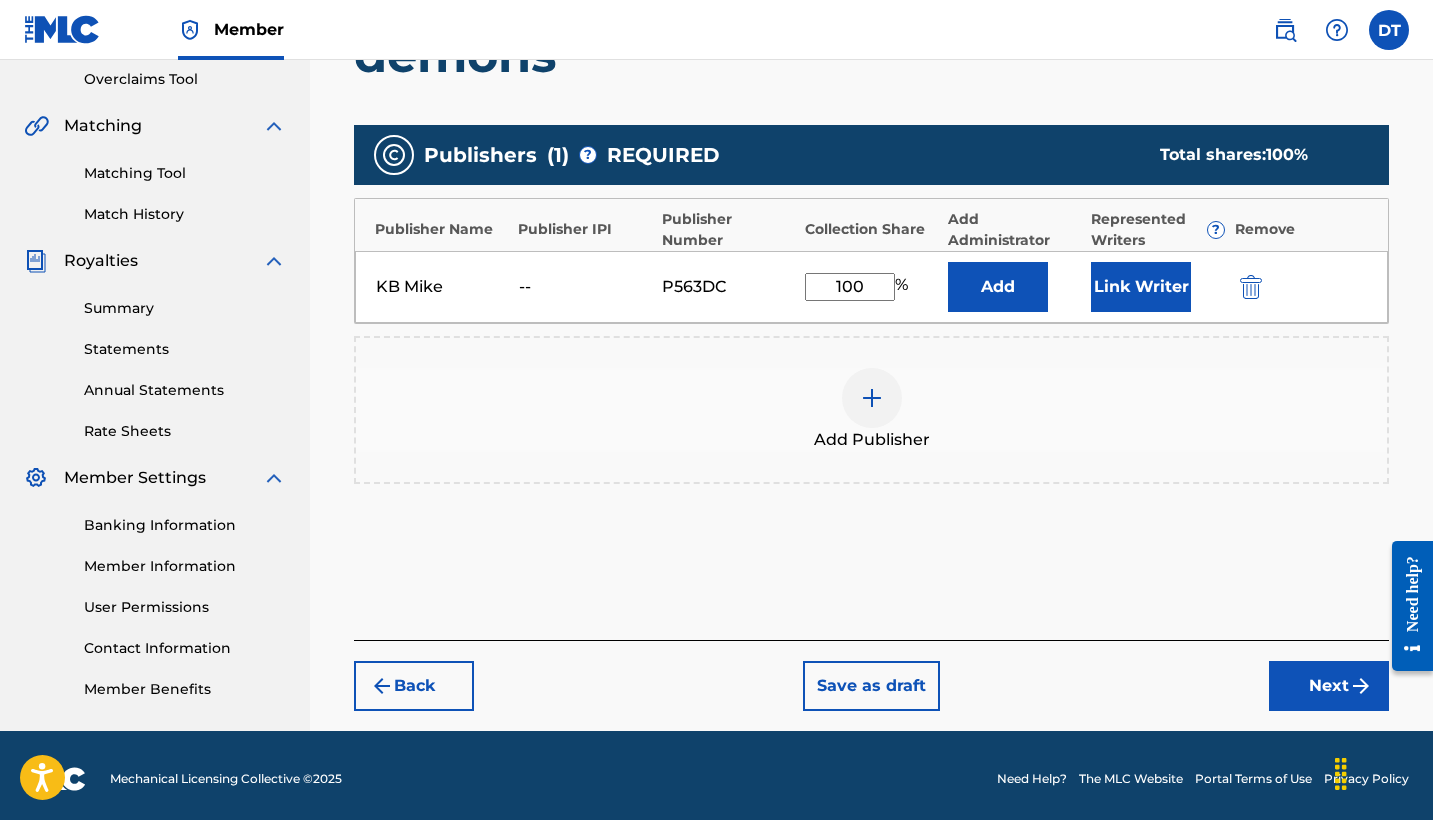 type on "100" 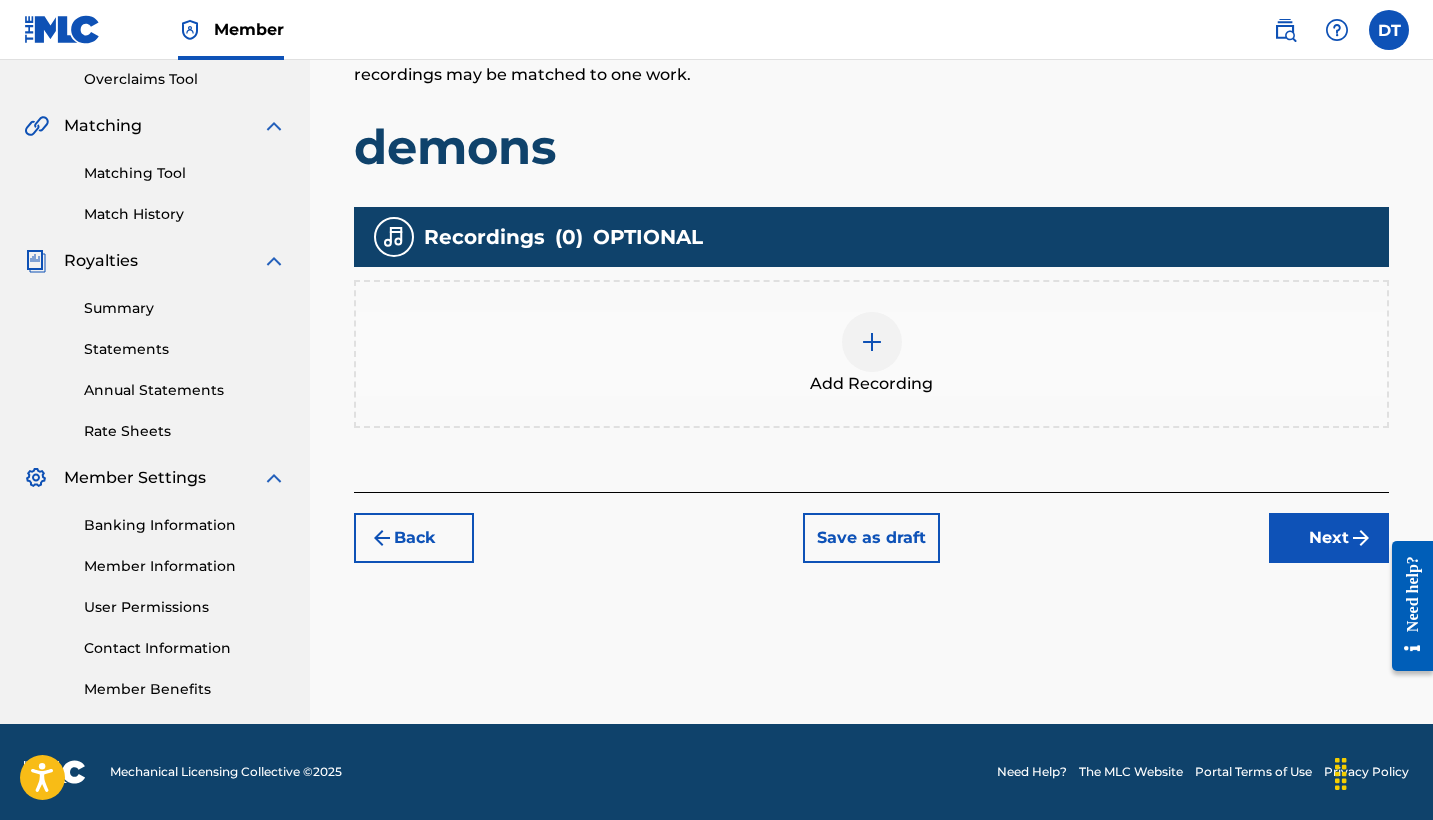 click on "Next" at bounding box center [1329, 538] 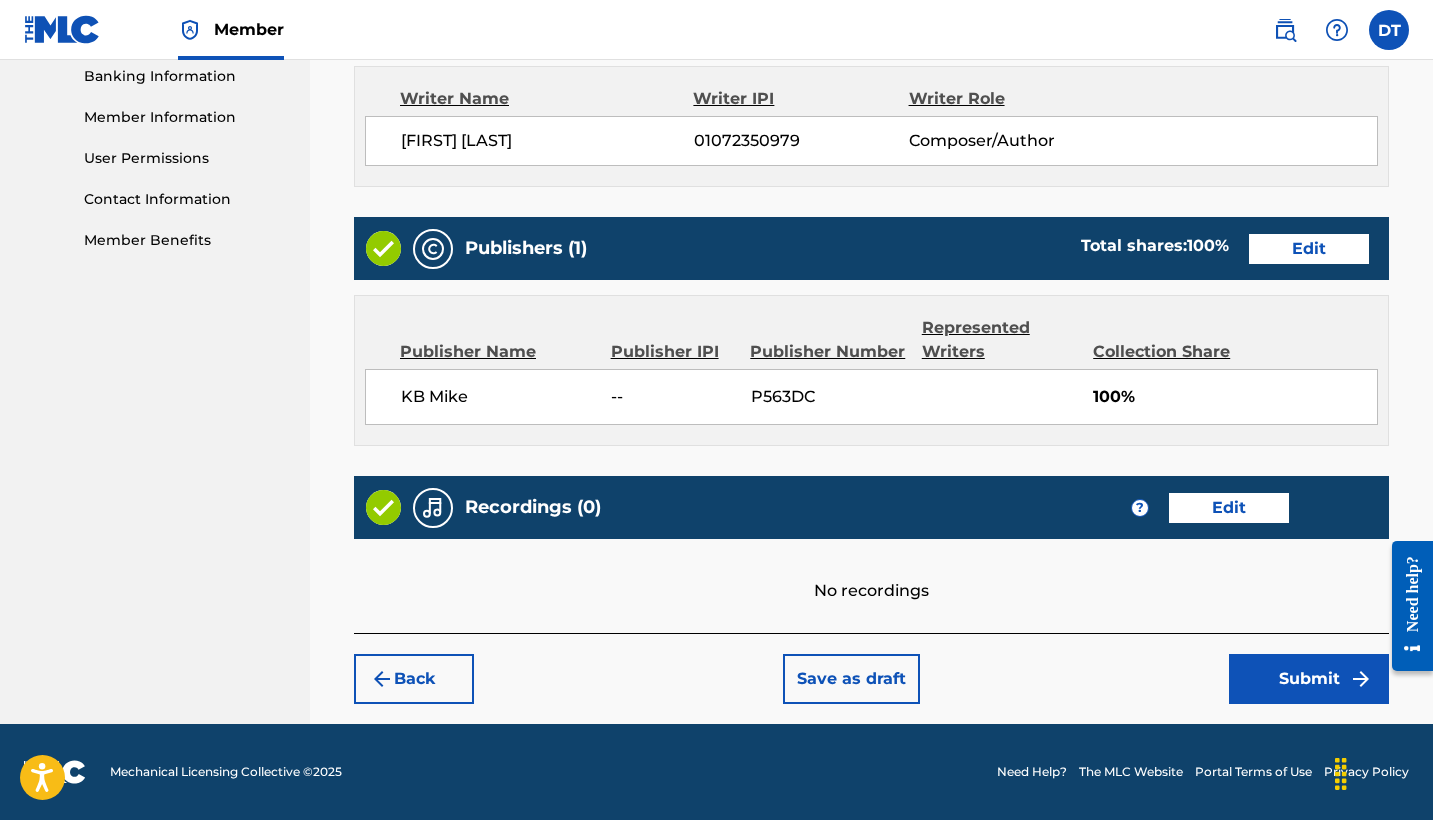 scroll, scrollTop: 868, scrollLeft: 0, axis: vertical 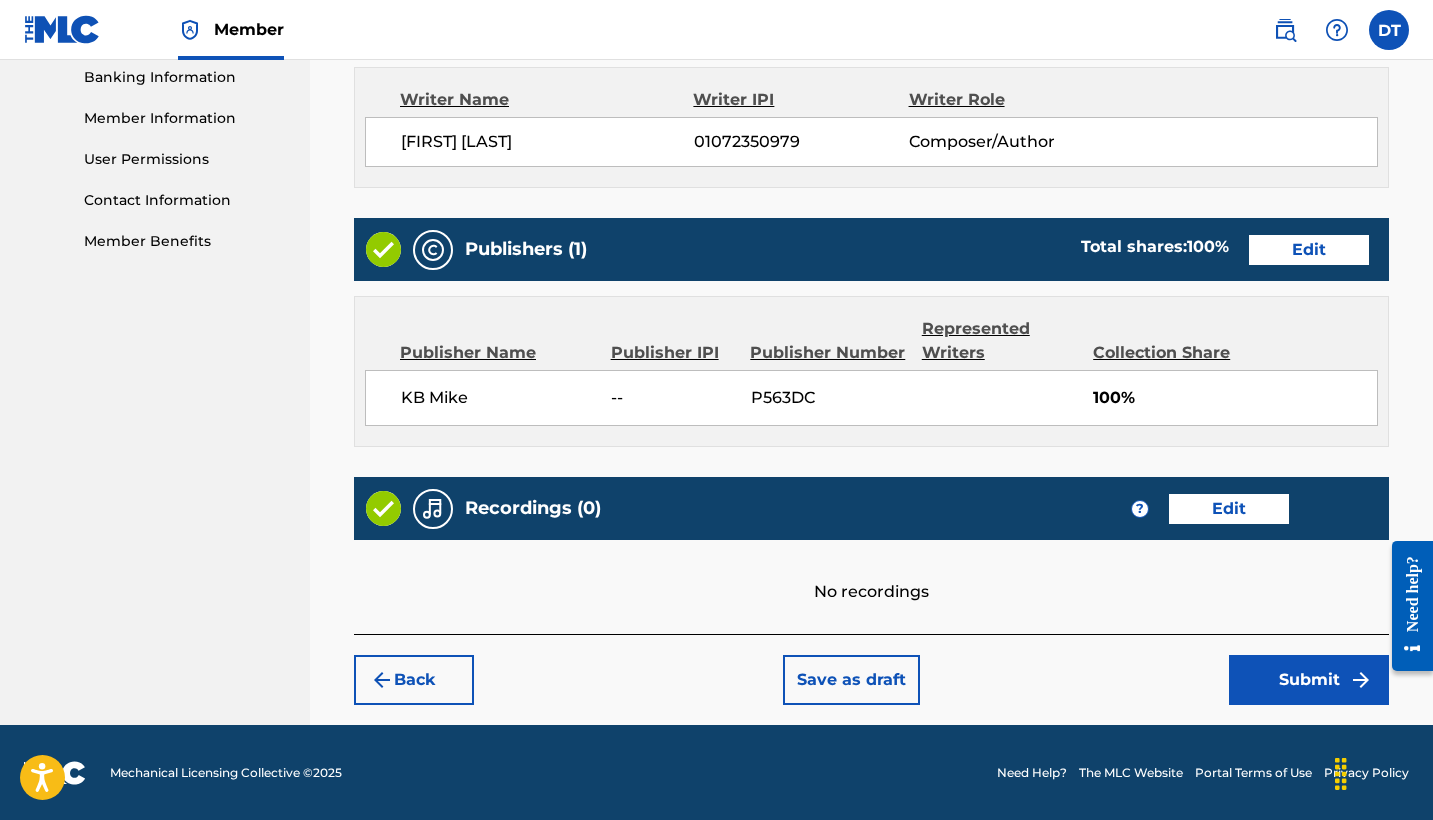 click on "Register Work Search Enter Work Details Add Writers Add Publishers & Shares Add Recording Review Review Please review the information you have entered for this work. If you need to edit any information, click the  Edit  button. Once all information is correct, click the   Submit  button. demons Work Detail   Edit Member Work Identifier -- ISWC -- Duration --:-- Language -- Alternative Titles No Alternative Titles Writers   (1) Edit Writer Name Writer IPI Writer Role DAMICHAEL TATE 01072350979 Composer/Author Publishers   (1) Total shares:  100 % Edit Publisher Name Publisher IPI Publisher Number Represented Writers Collection Share KB Mike -- P563DC 100% Total shares:  100 % Recordings   (0) ? Edit No recordings  Back Save as draft Submit" at bounding box center (871, -17) 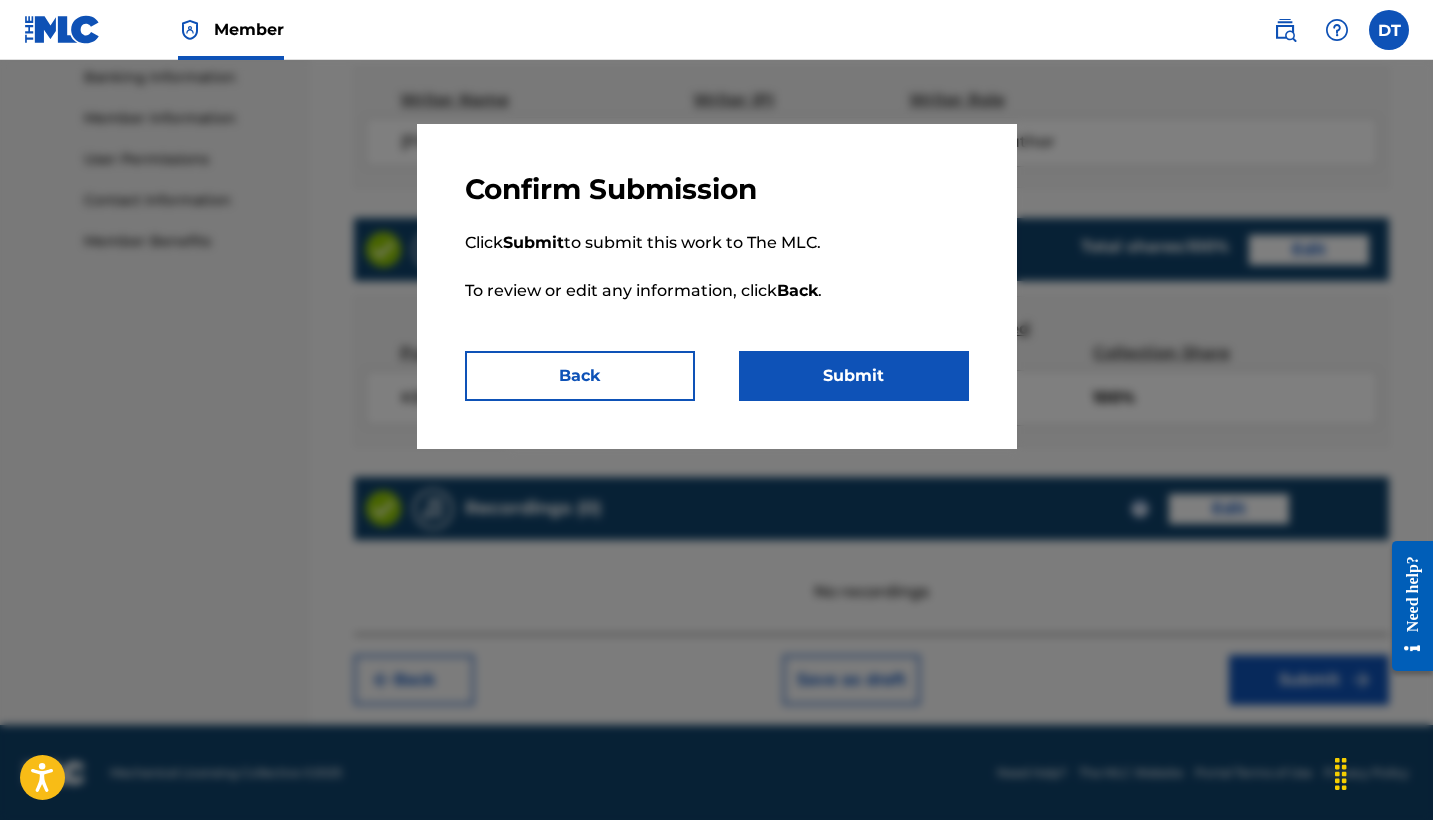 click on "Submit" at bounding box center (854, 376) 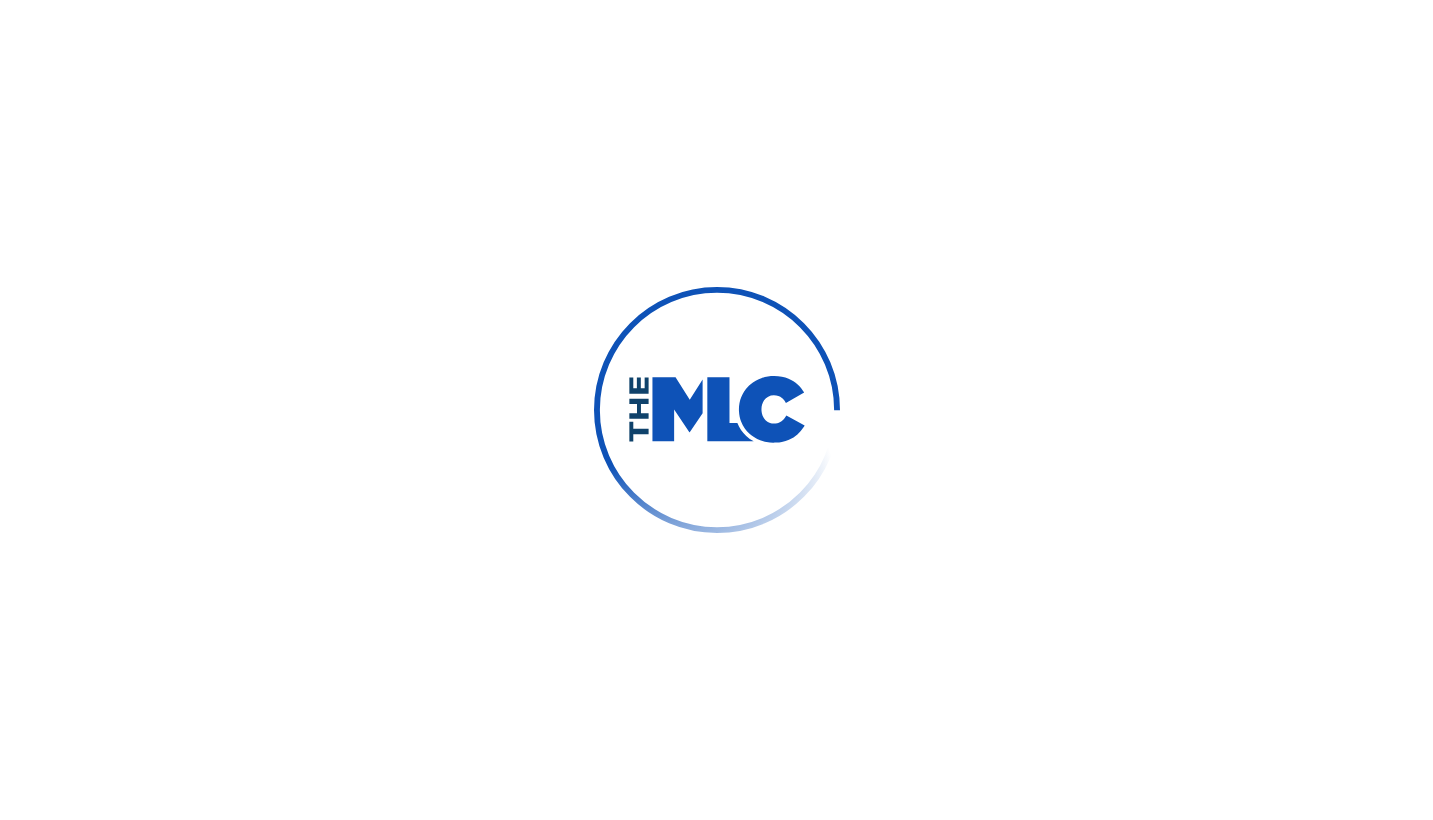 scroll, scrollTop: 0, scrollLeft: 0, axis: both 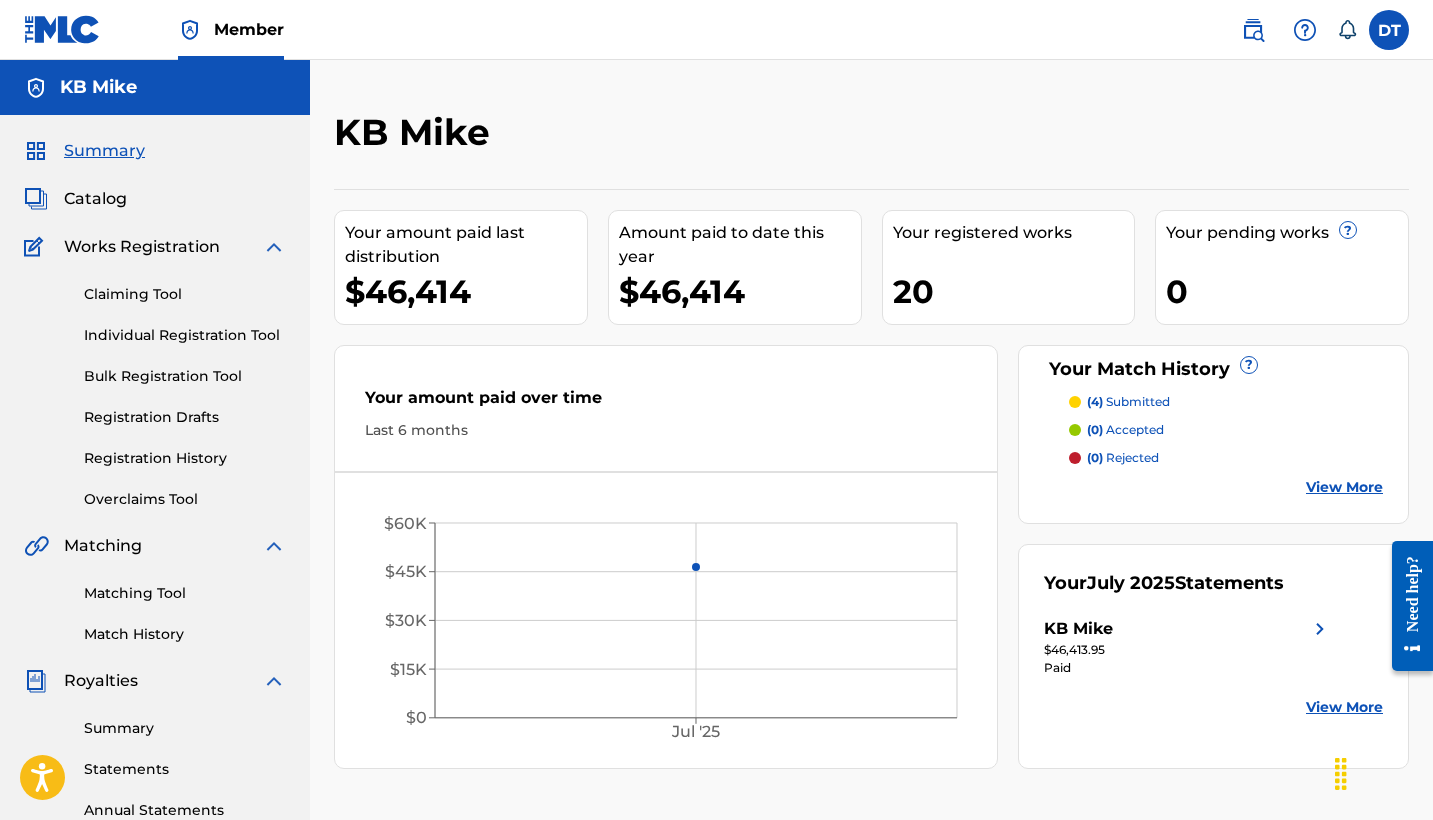 click on "Claiming Tool" at bounding box center [185, 294] 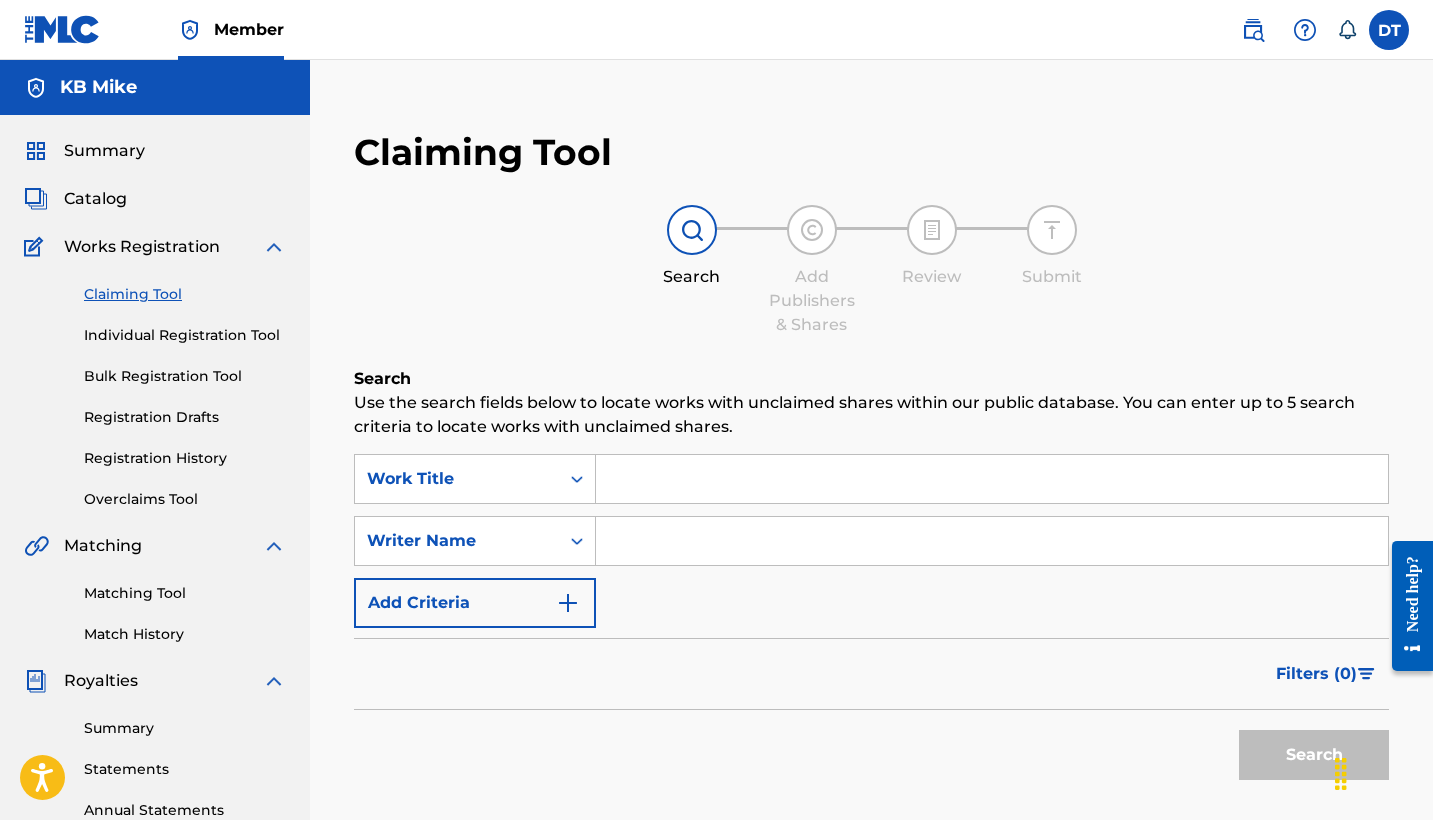 click on "Works Registration" at bounding box center [142, 247] 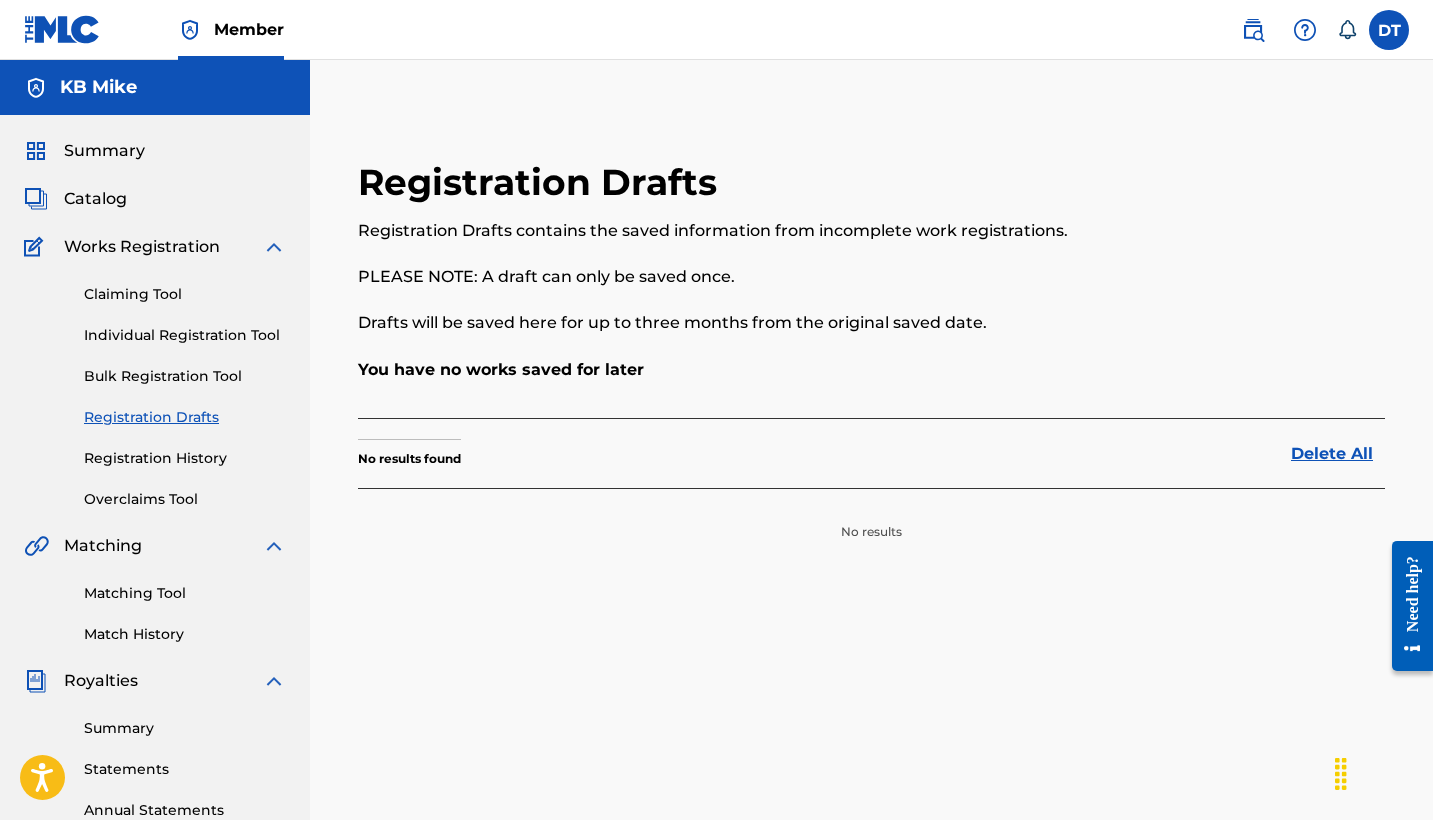 click on "Registration History" at bounding box center [185, 458] 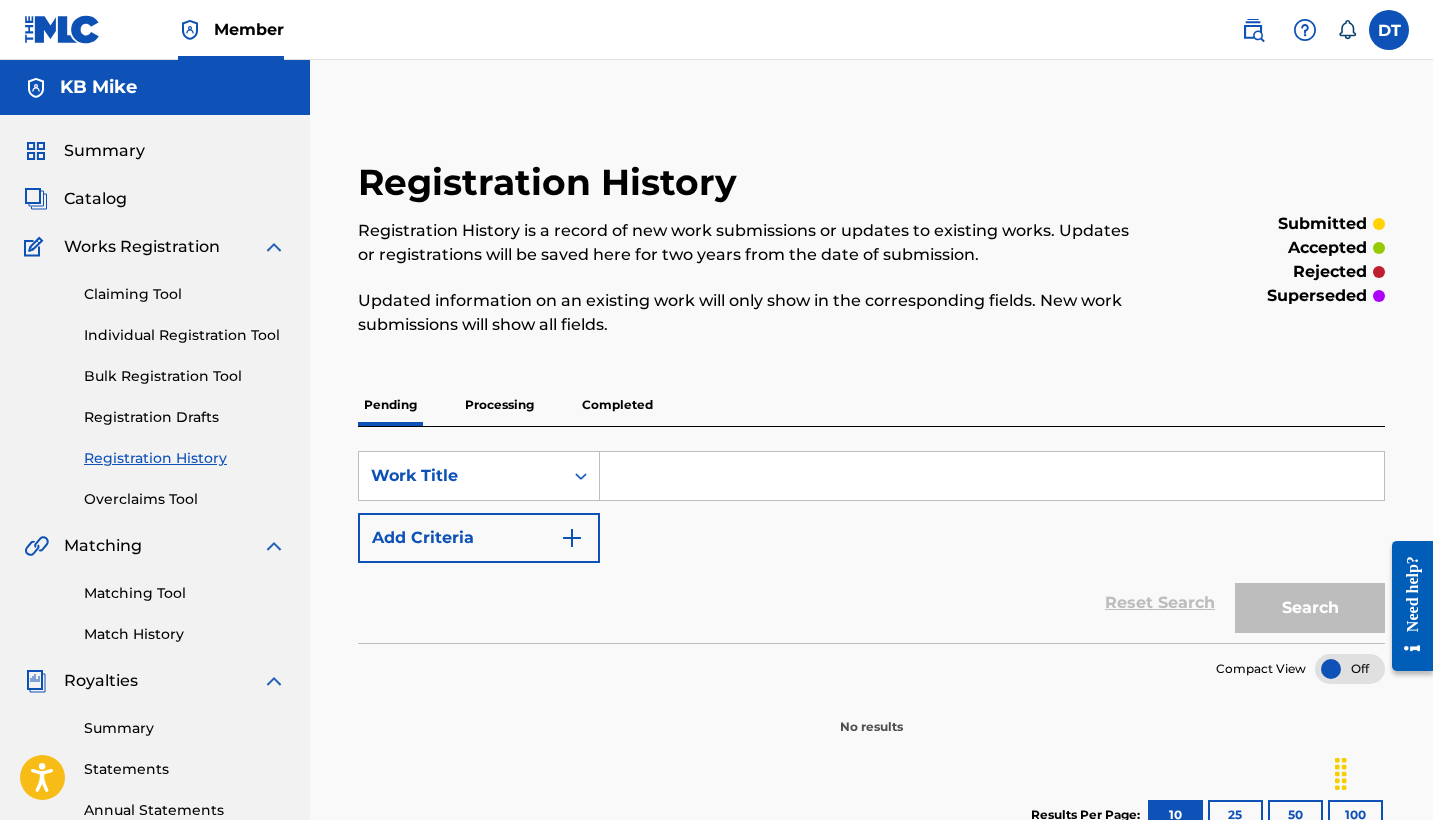click on "Overclaims Tool" at bounding box center [185, 499] 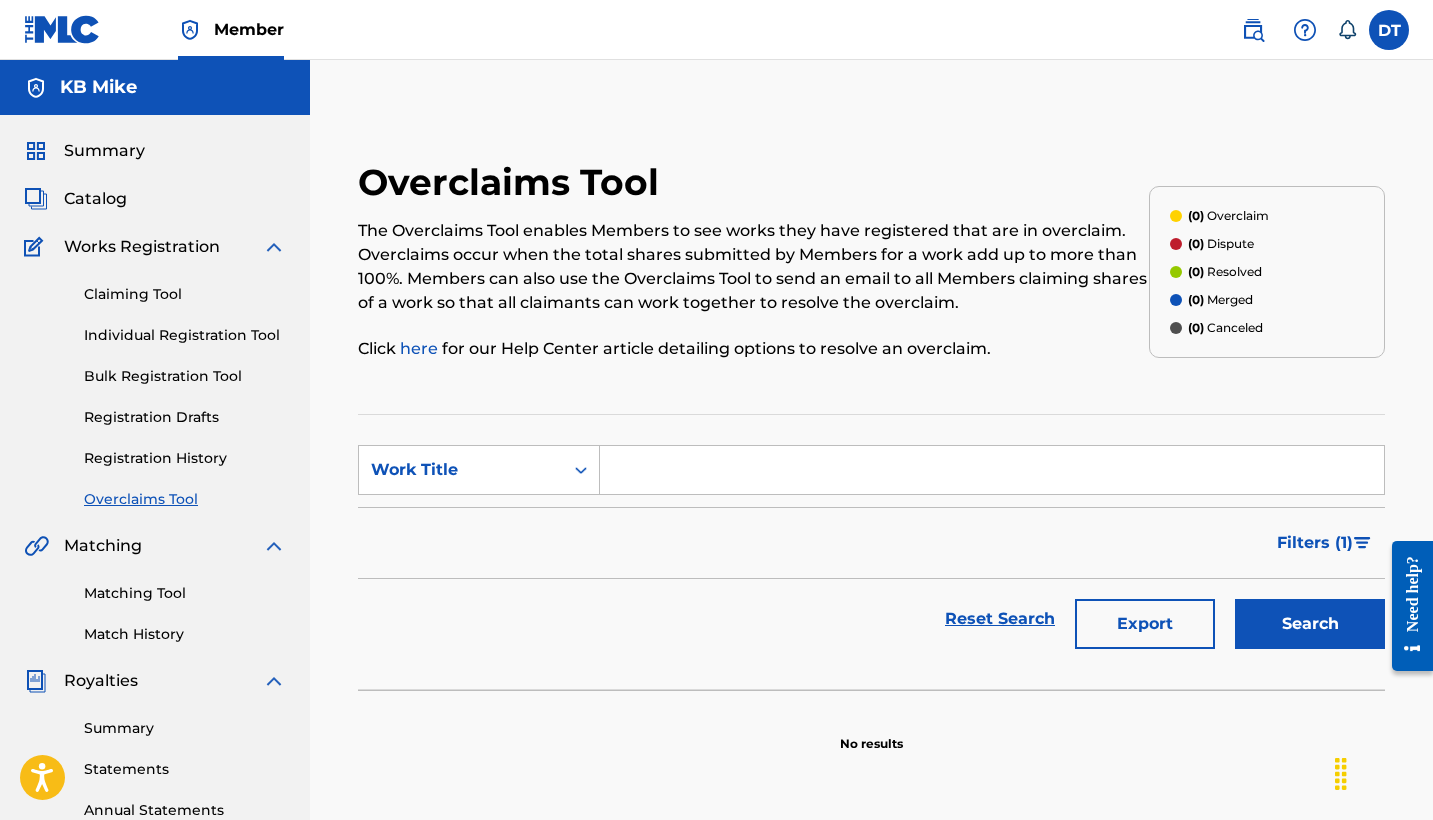 click on "Registration History" at bounding box center [185, 458] 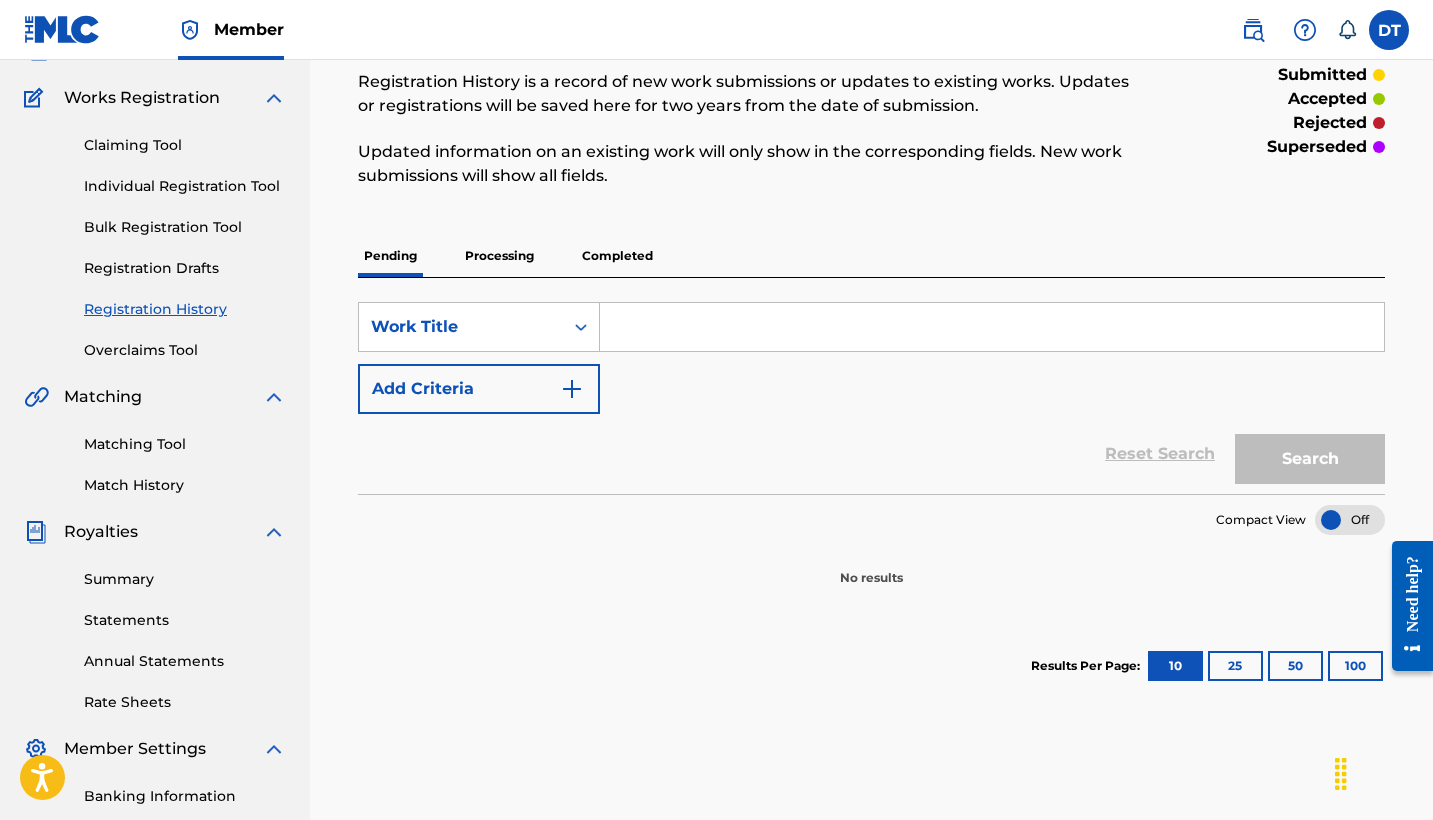 scroll, scrollTop: 152, scrollLeft: 0, axis: vertical 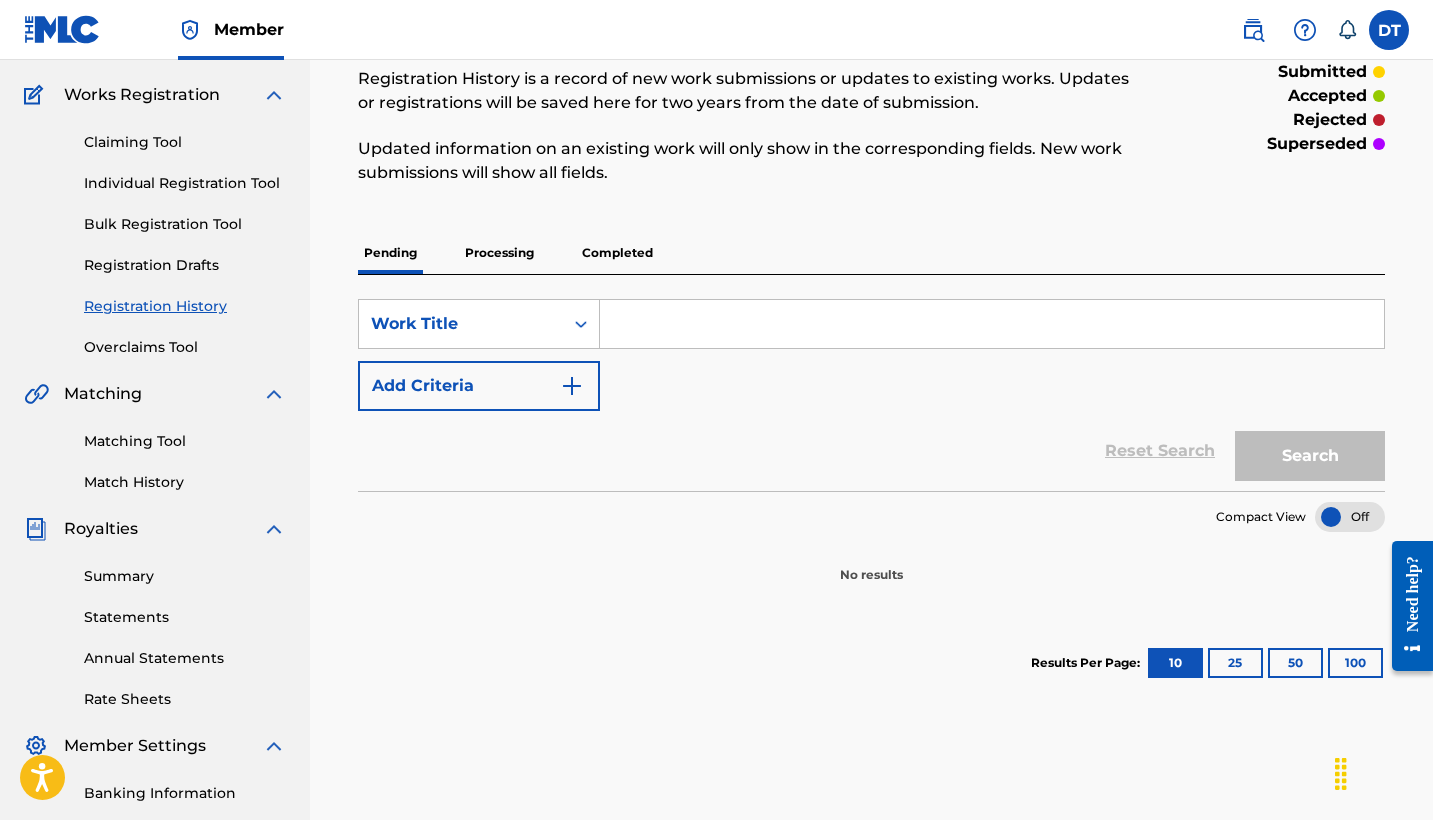 click on "Matching Tool" at bounding box center (185, 441) 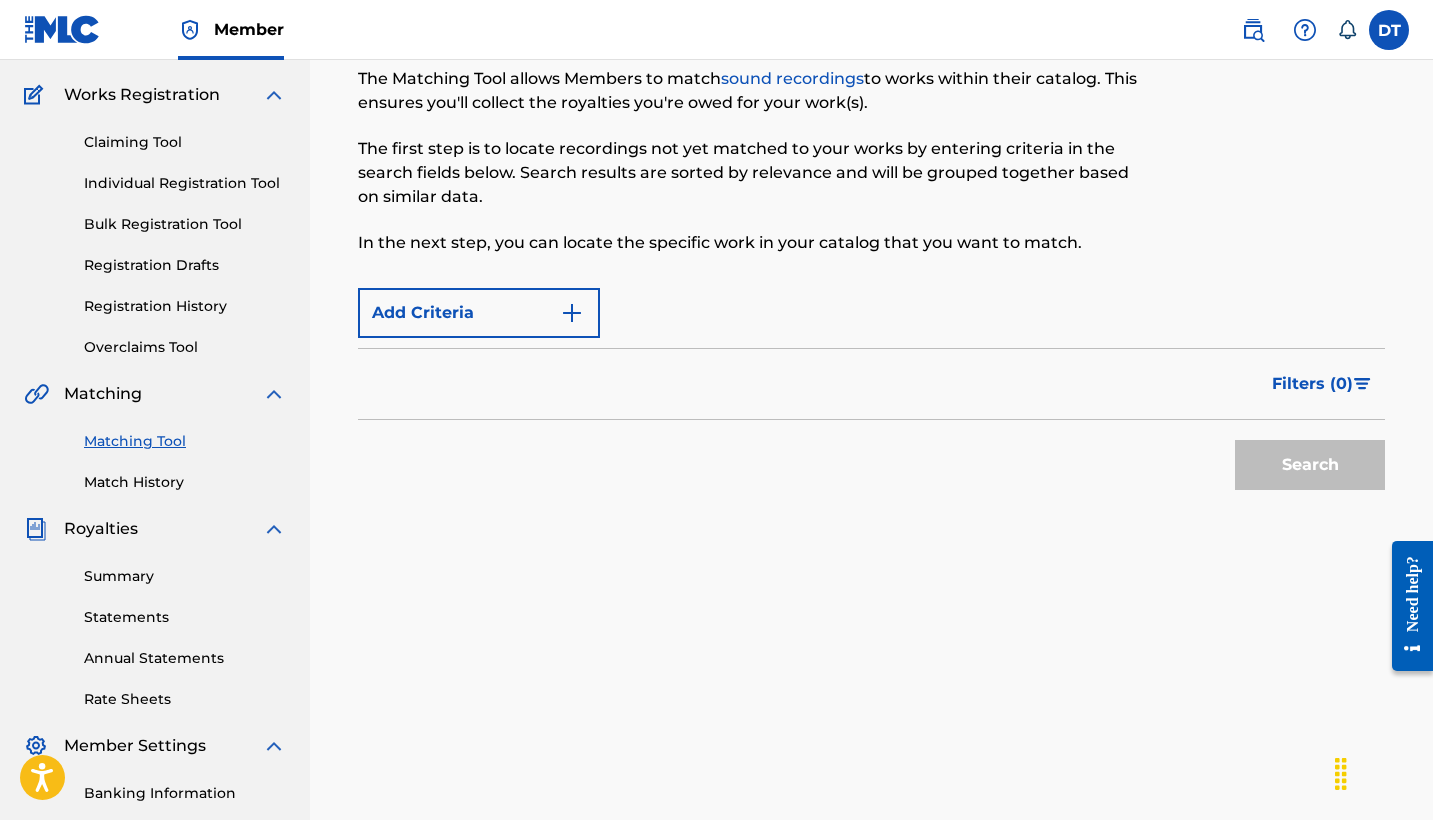 scroll, scrollTop: 0, scrollLeft: 0, axis: both 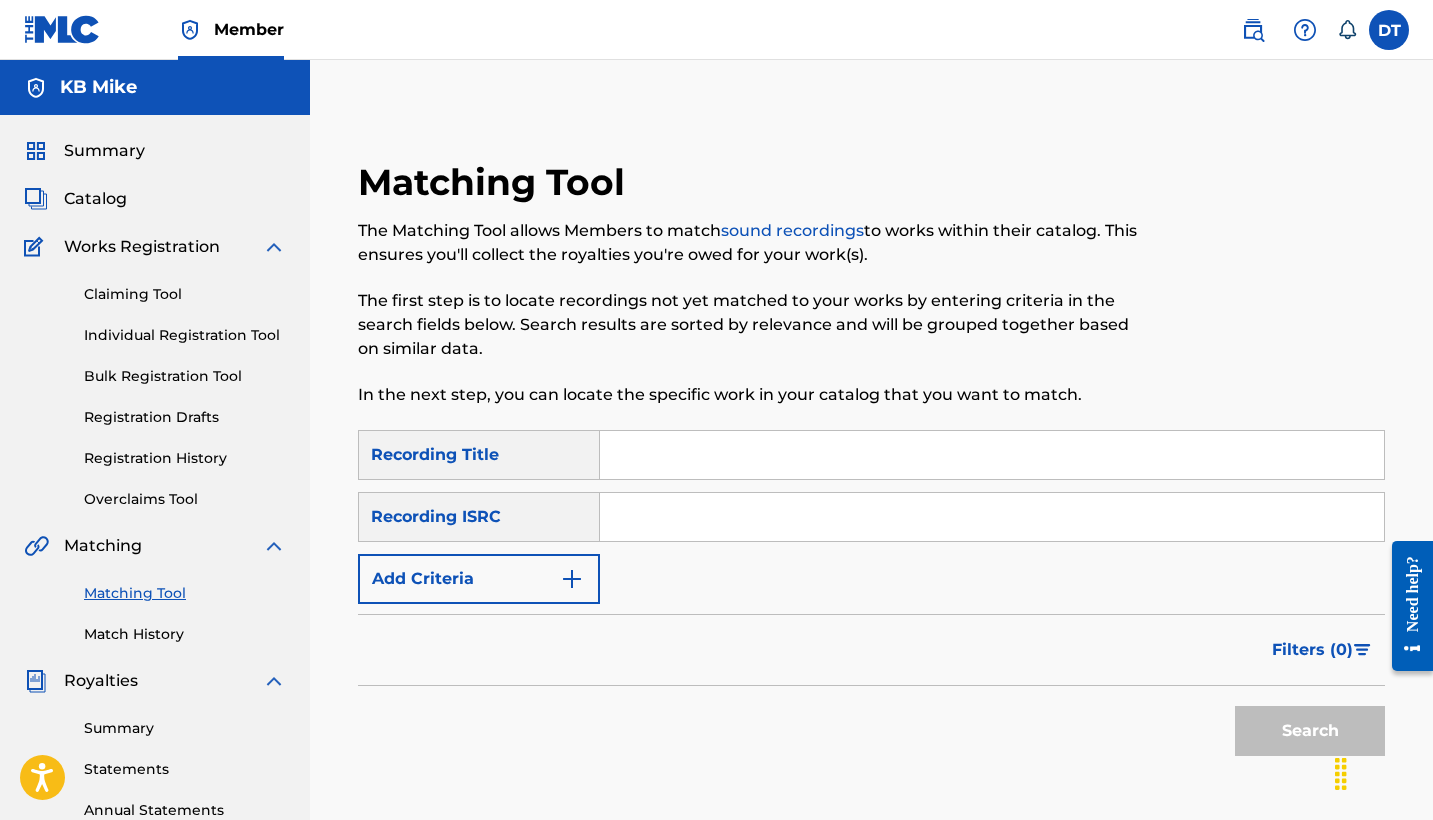 click on "Individual Registration Tool" at bounding box center (185, 335) 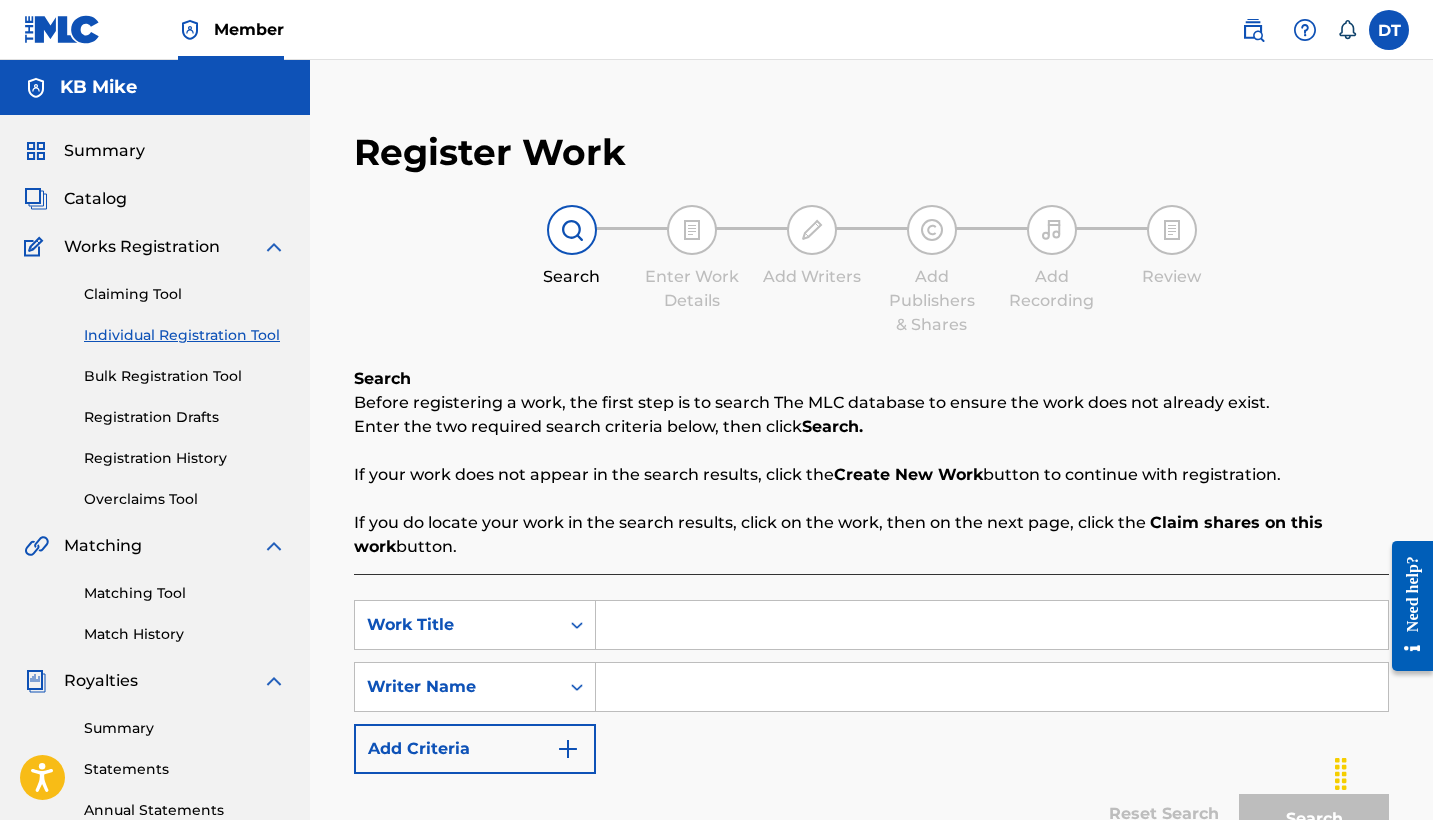 click at bounding box center [992, 625] 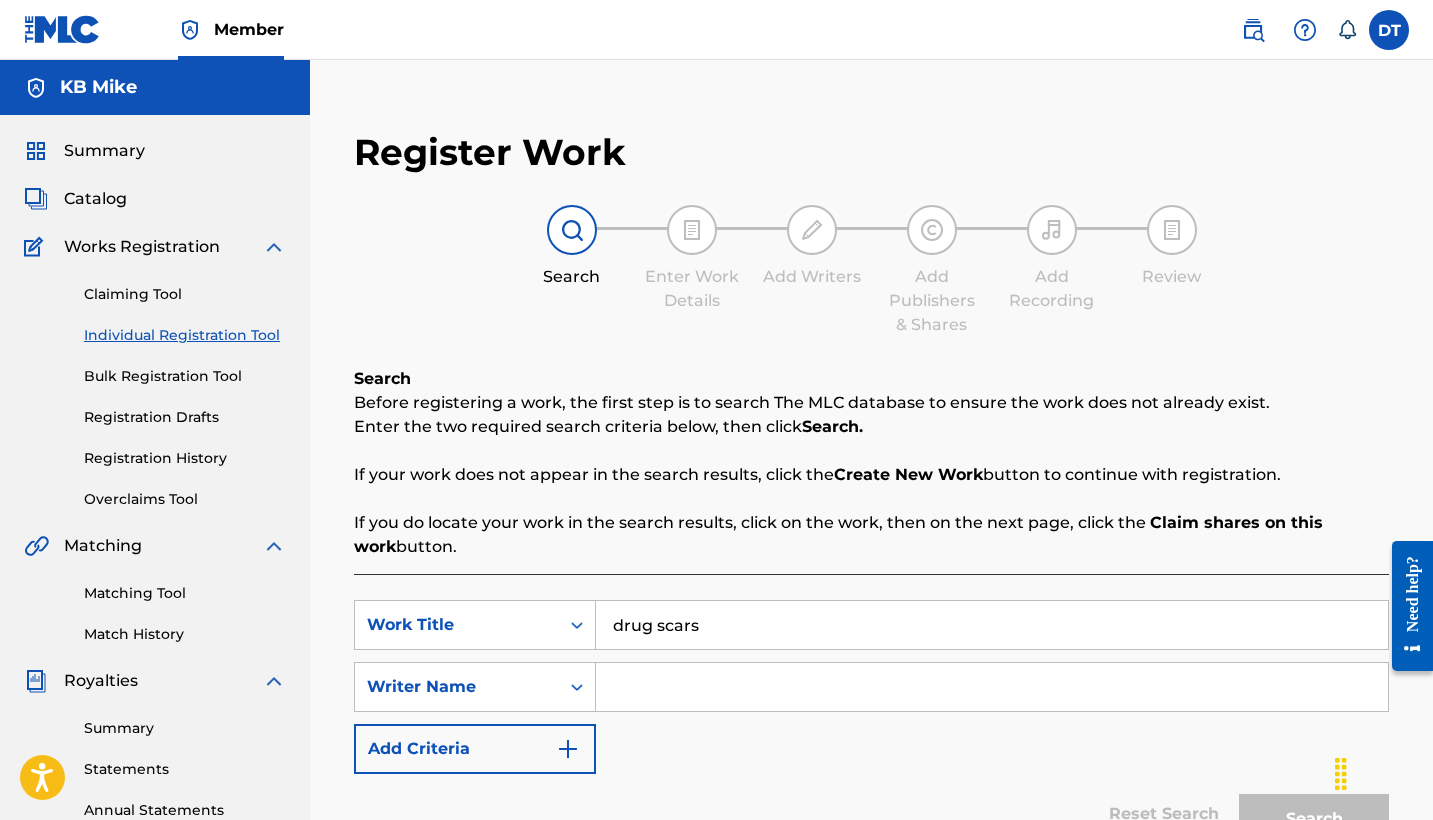 type on "drug scars" 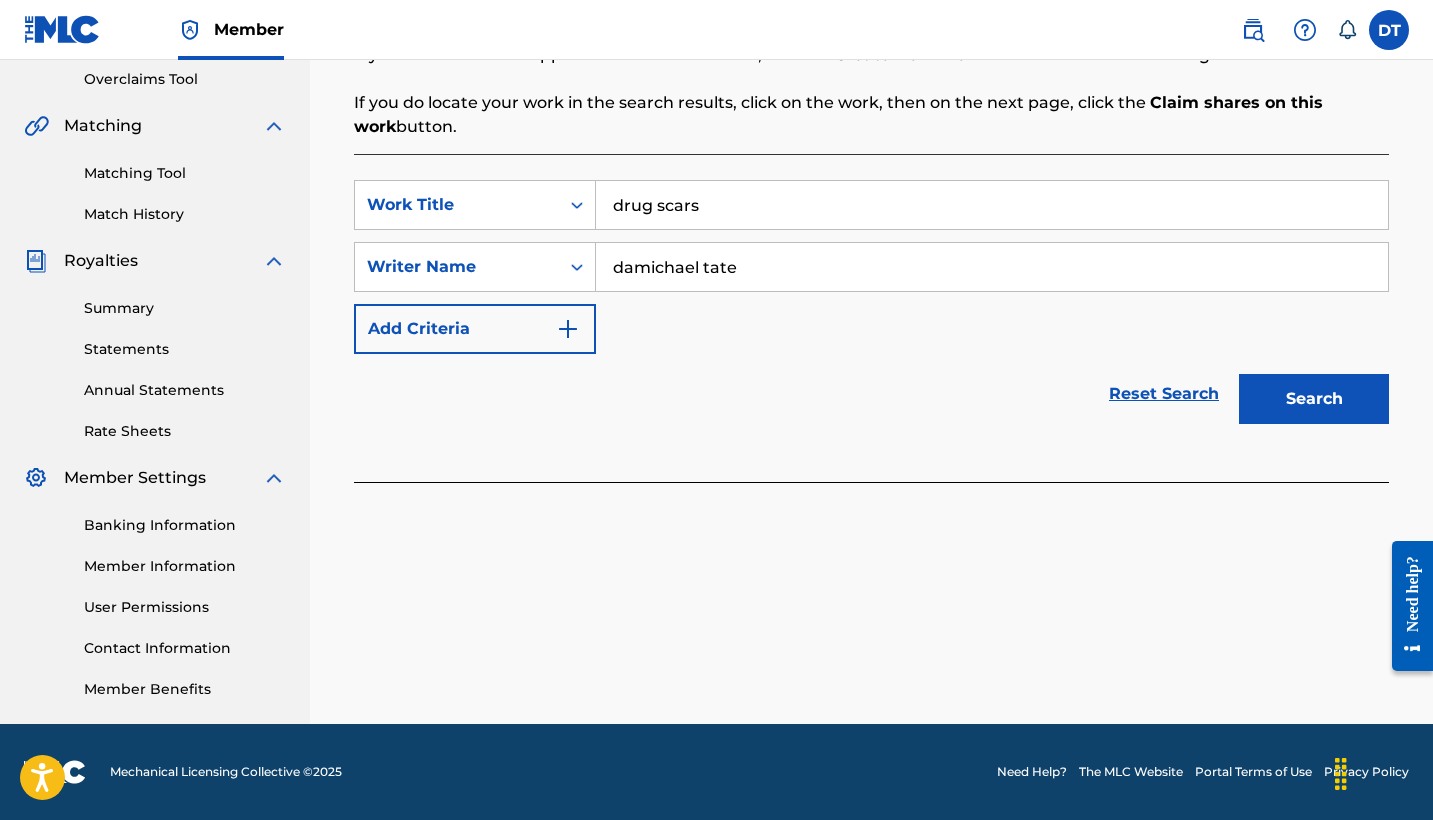 scroll, scrollTop: 420, scrollLeft: 0, axis: vertical 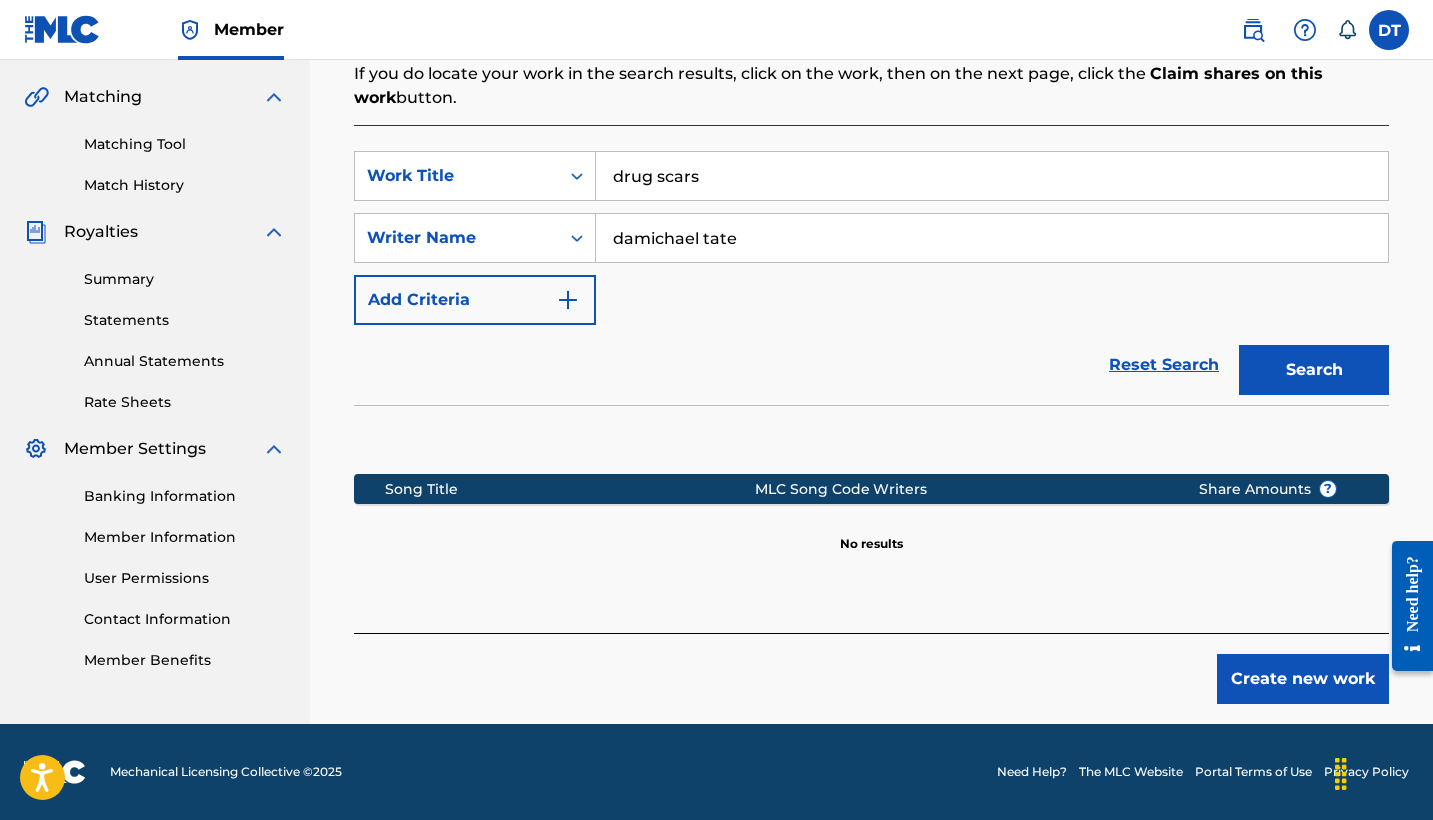 click on "Create new work" at bounding box center [1303, 679] 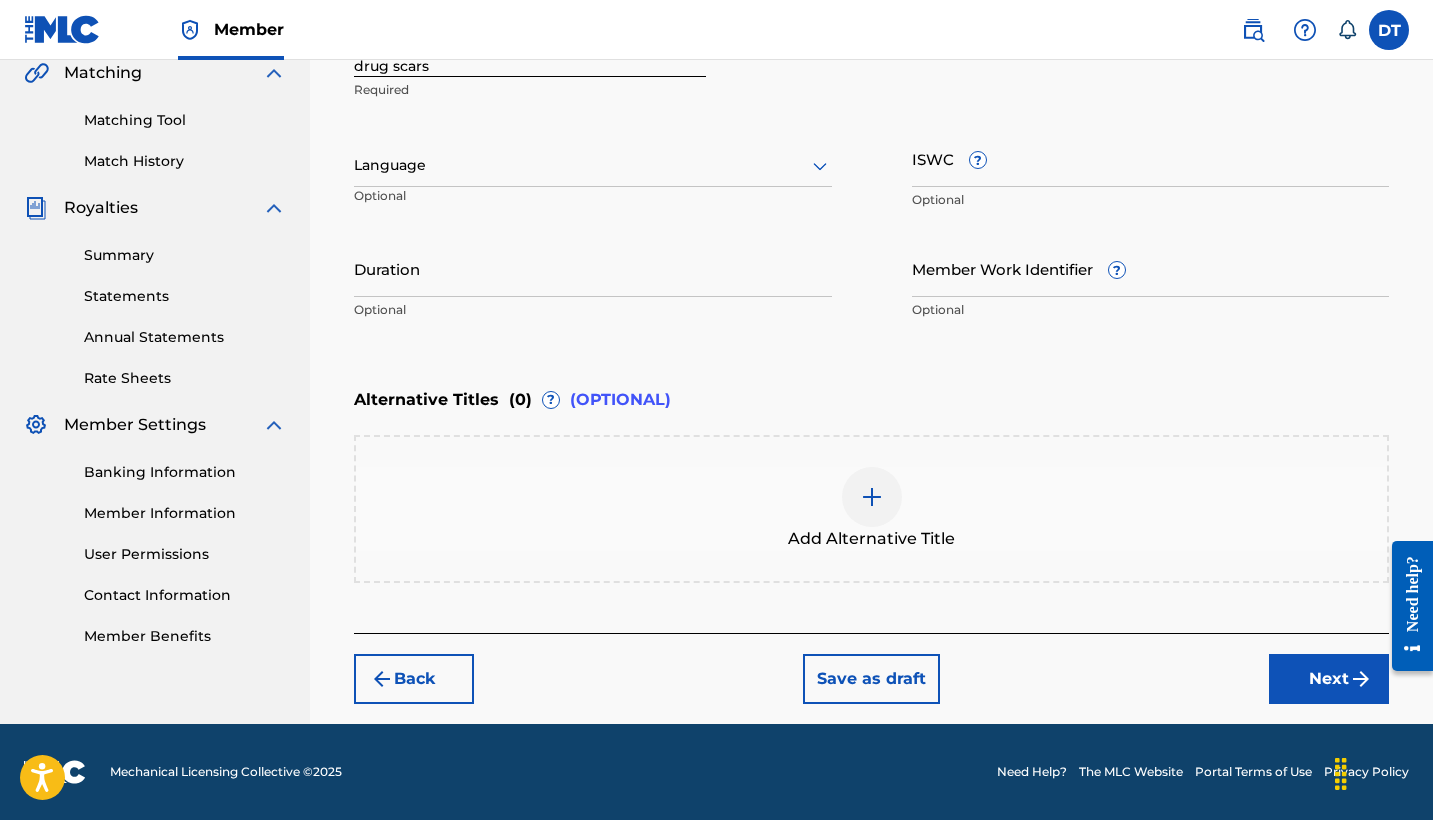 click on "Next" at bounding box center [1329, 679] 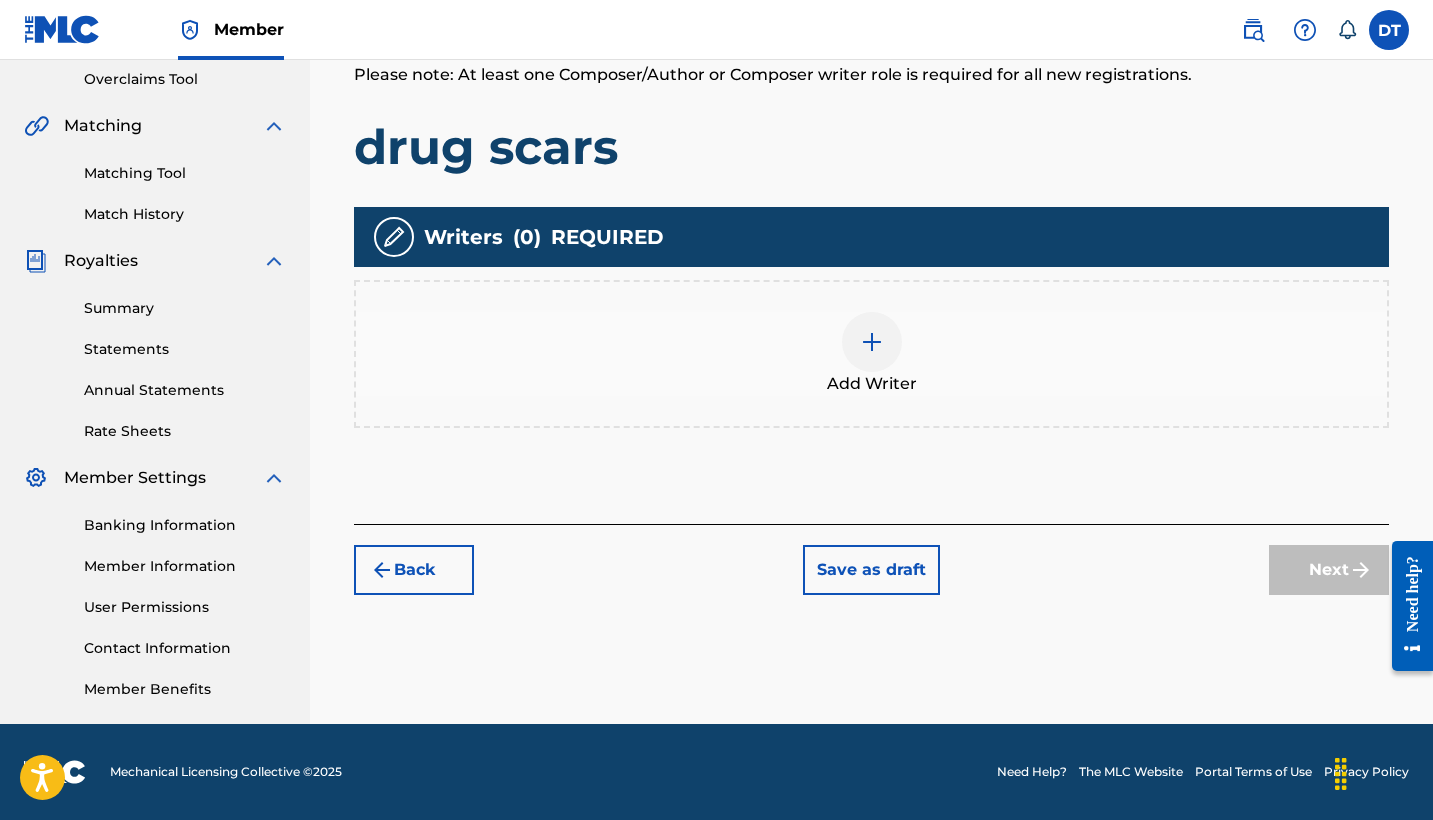 scroll, scrollTop: 420, scrollLeft: 0, axis: vertical 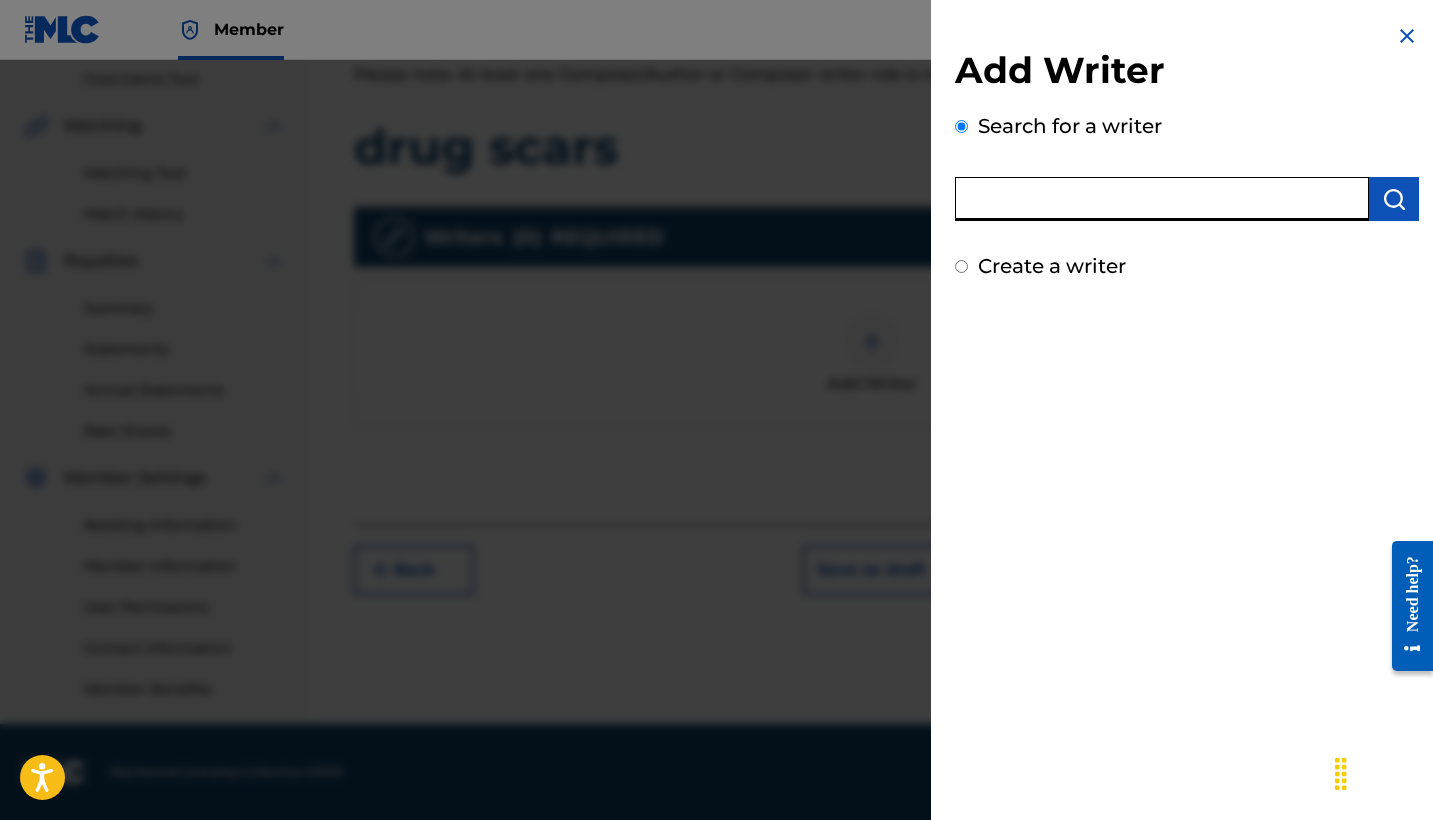 click at bounding box center [1162, 199] 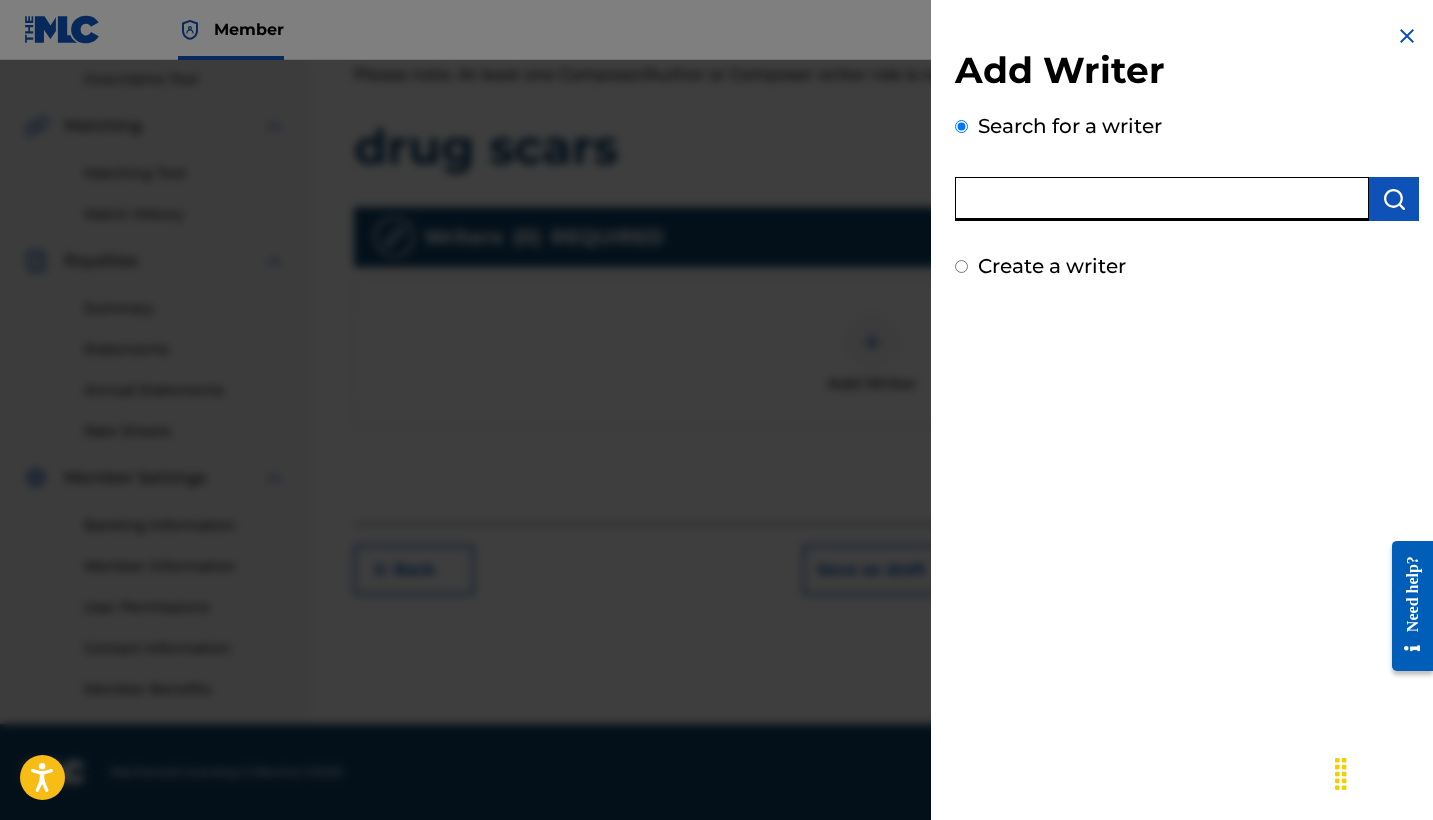 click at bounding box center (1162, 199) 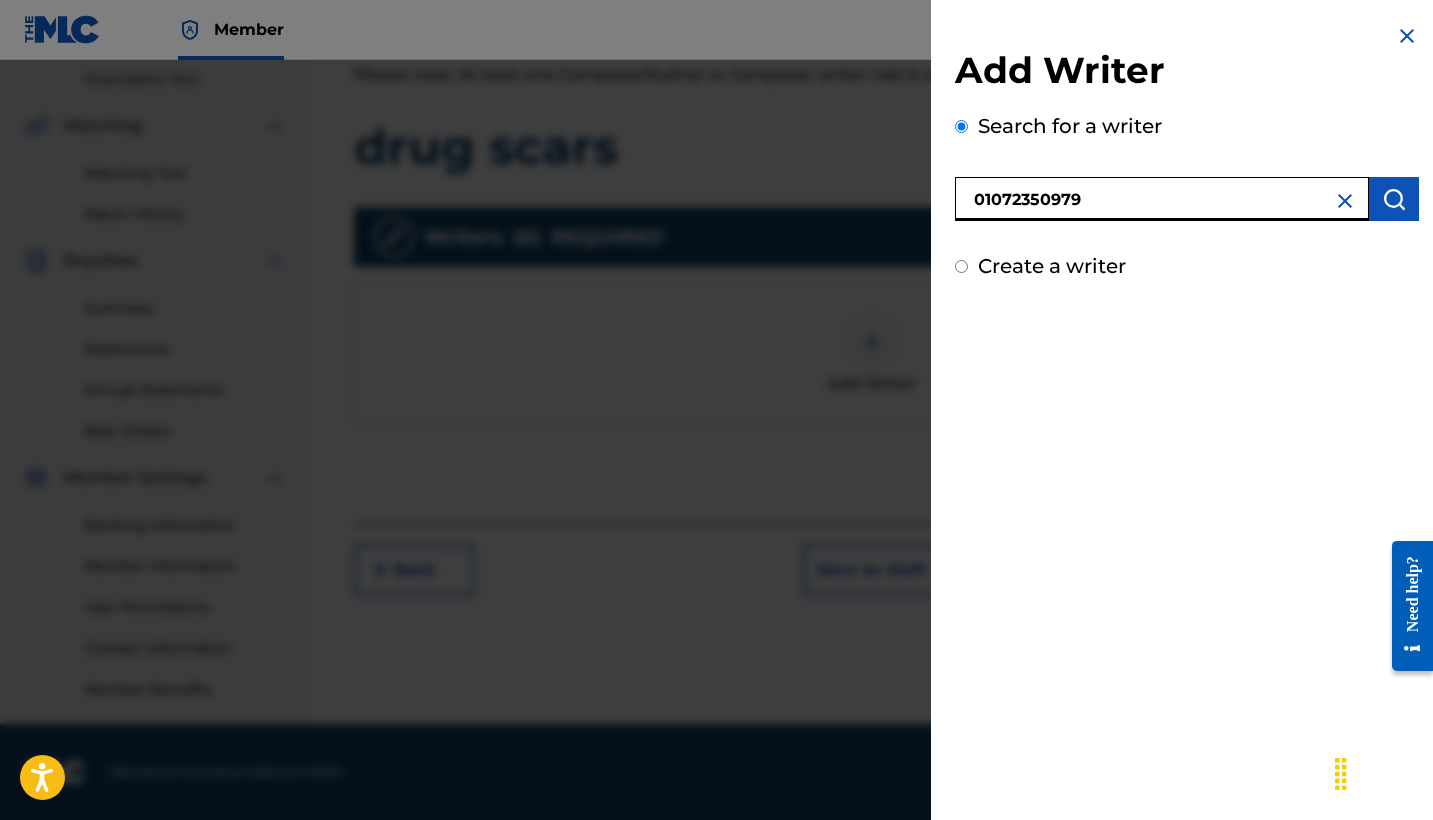 type on "01072350979" 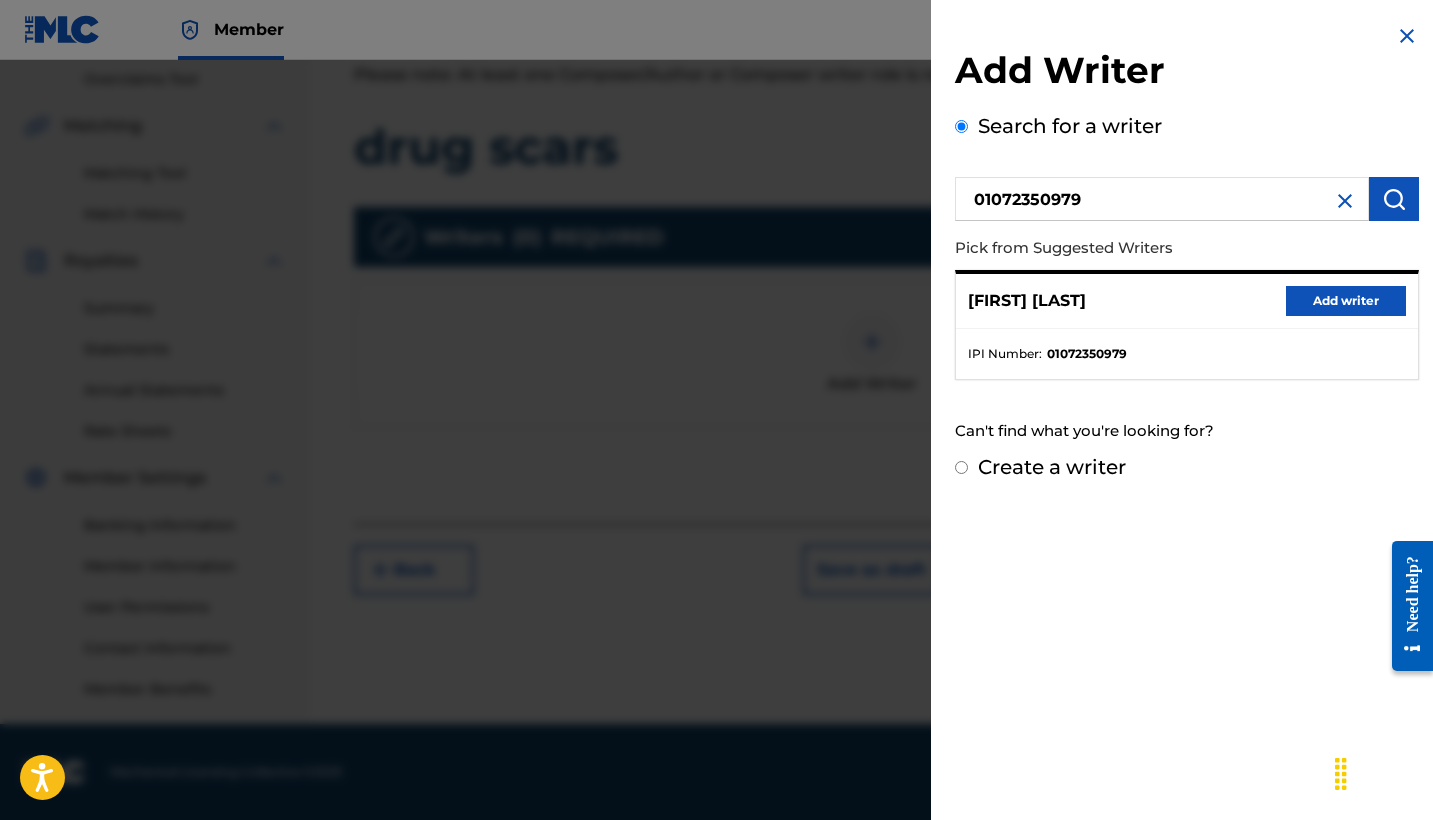 click on "Add writer" at bounding box center (1346, 301) 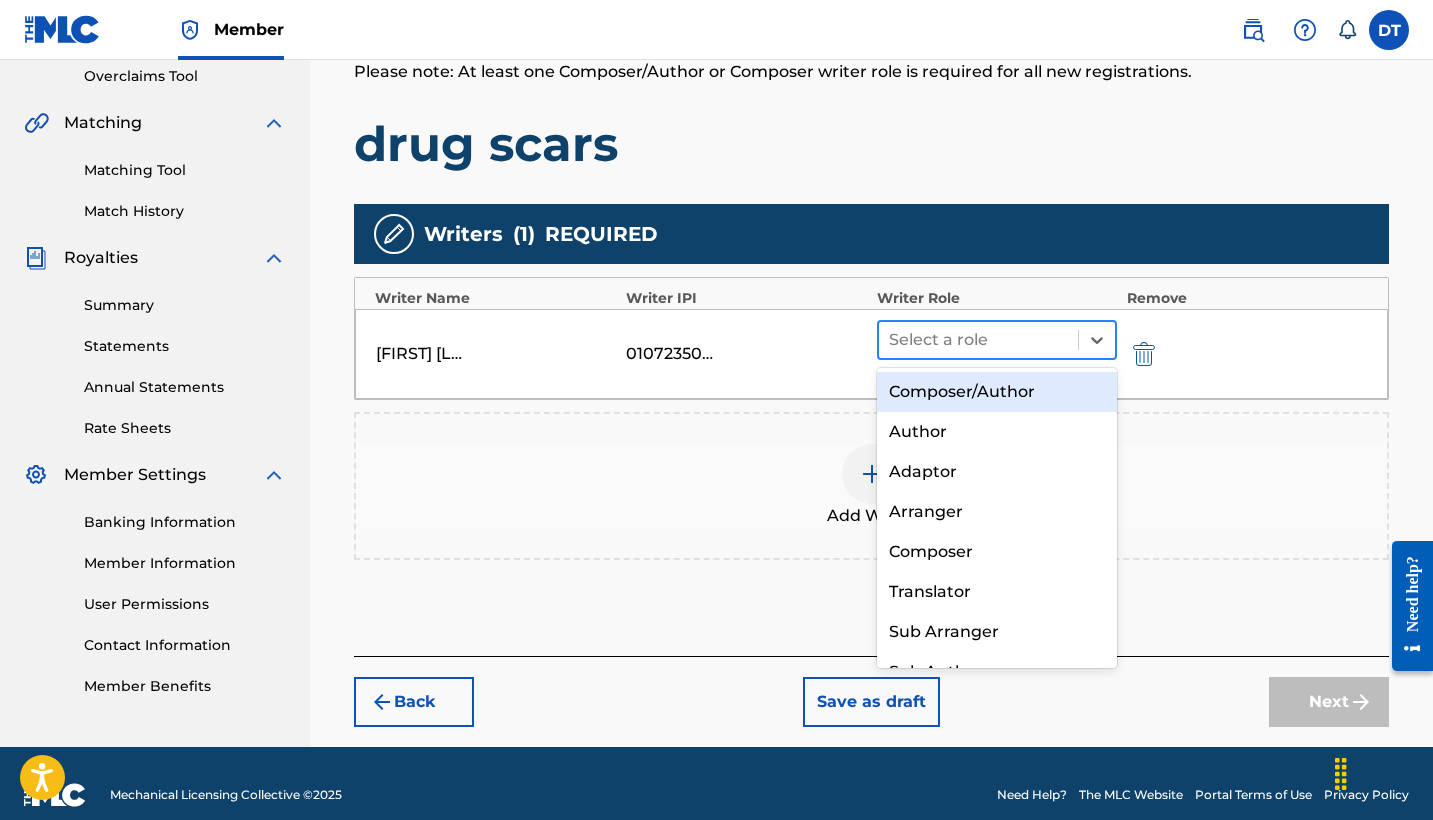click at bounding box center (978, 340) 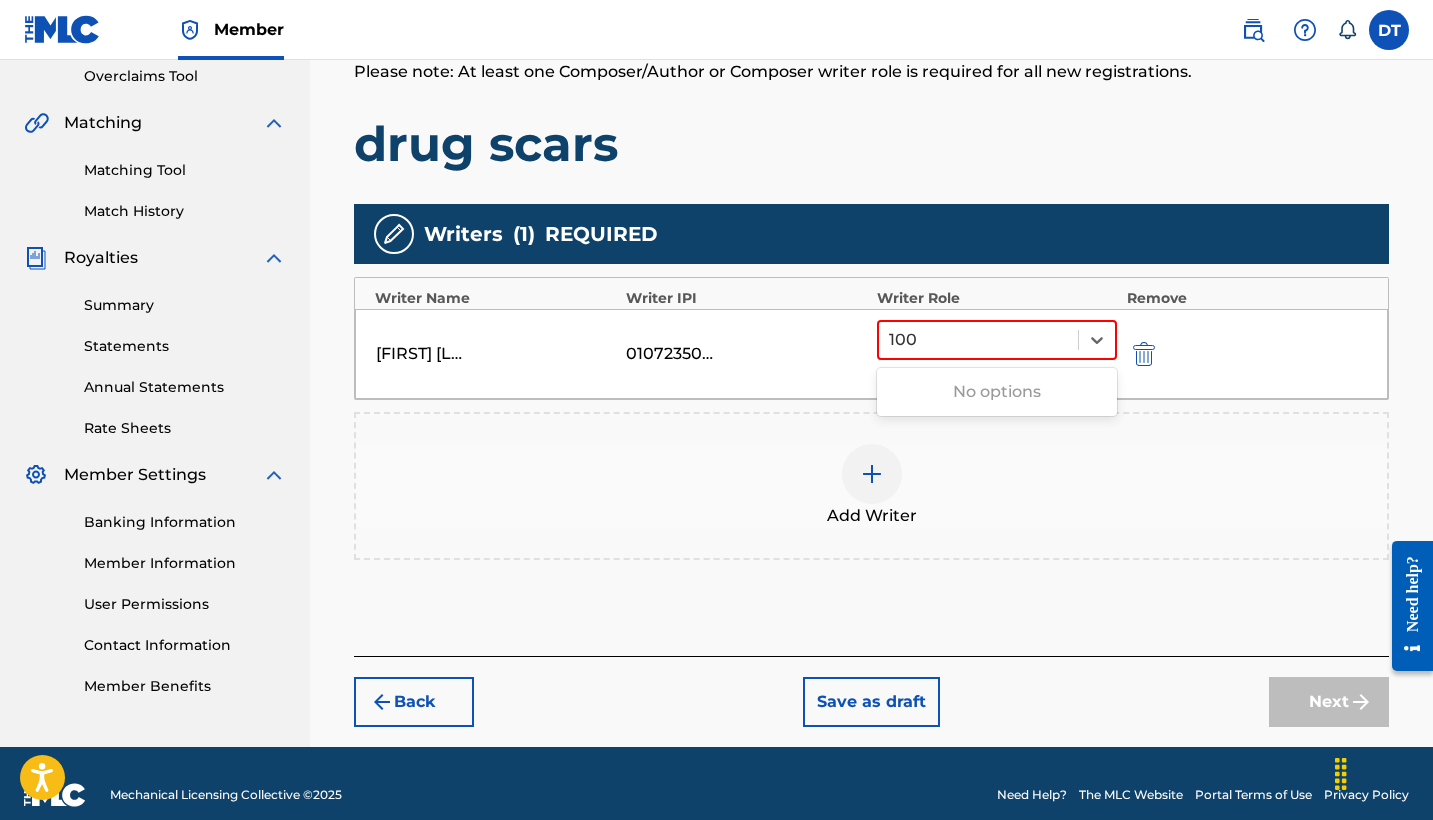 type on "100" 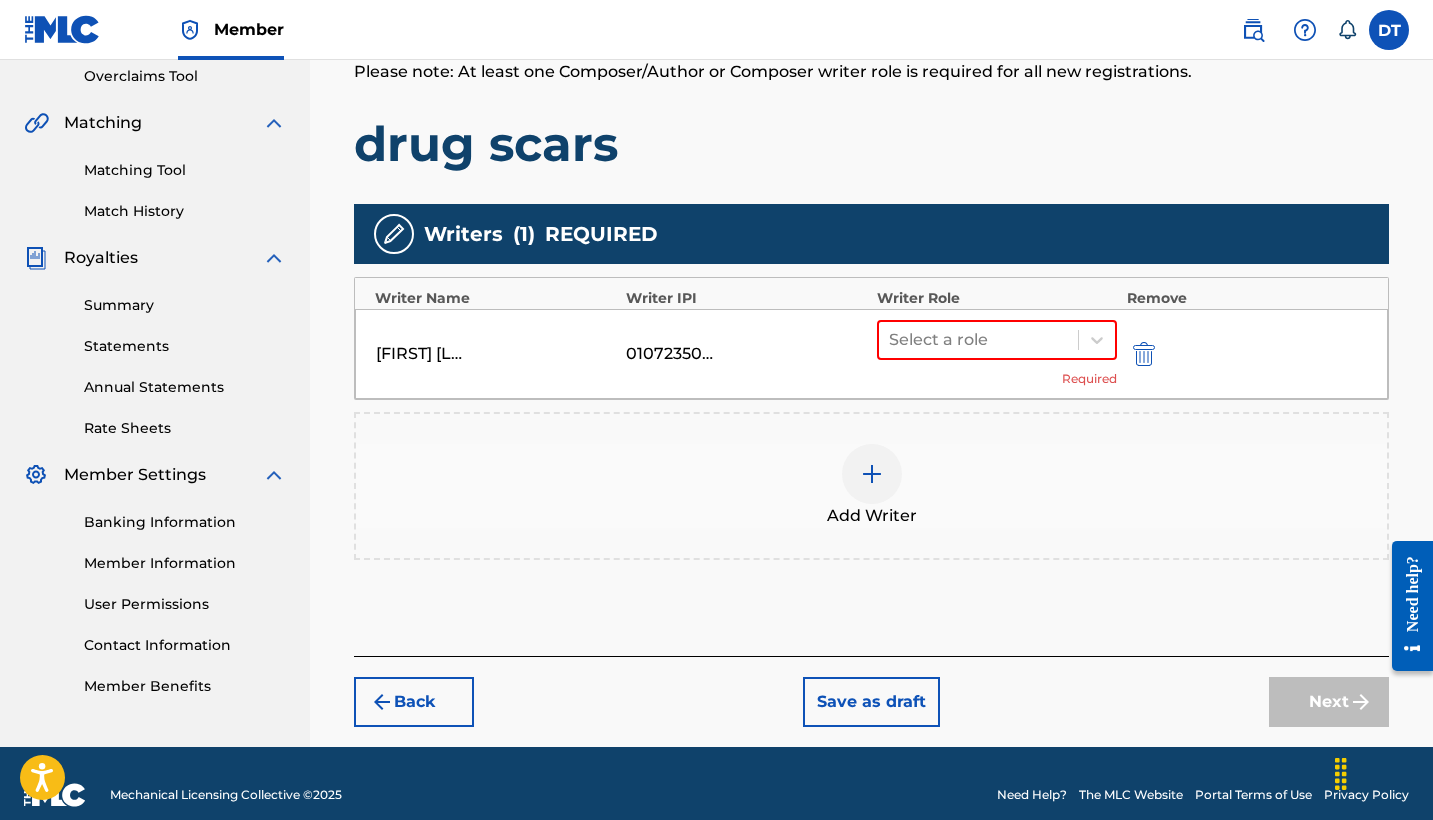 click on "Add Writer" at bounding box center (871, 486) 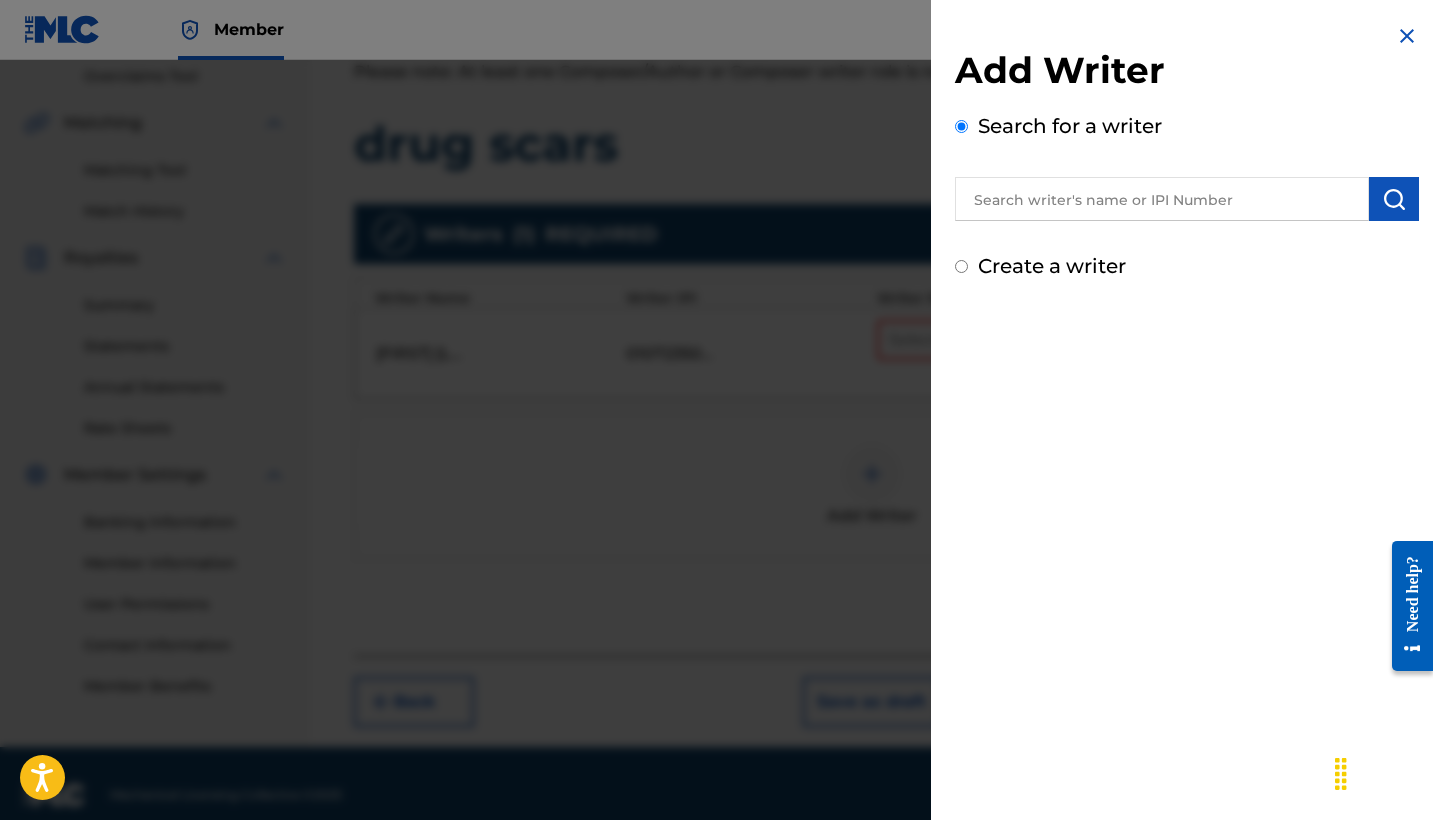 click at bounding box center [1162, 199] 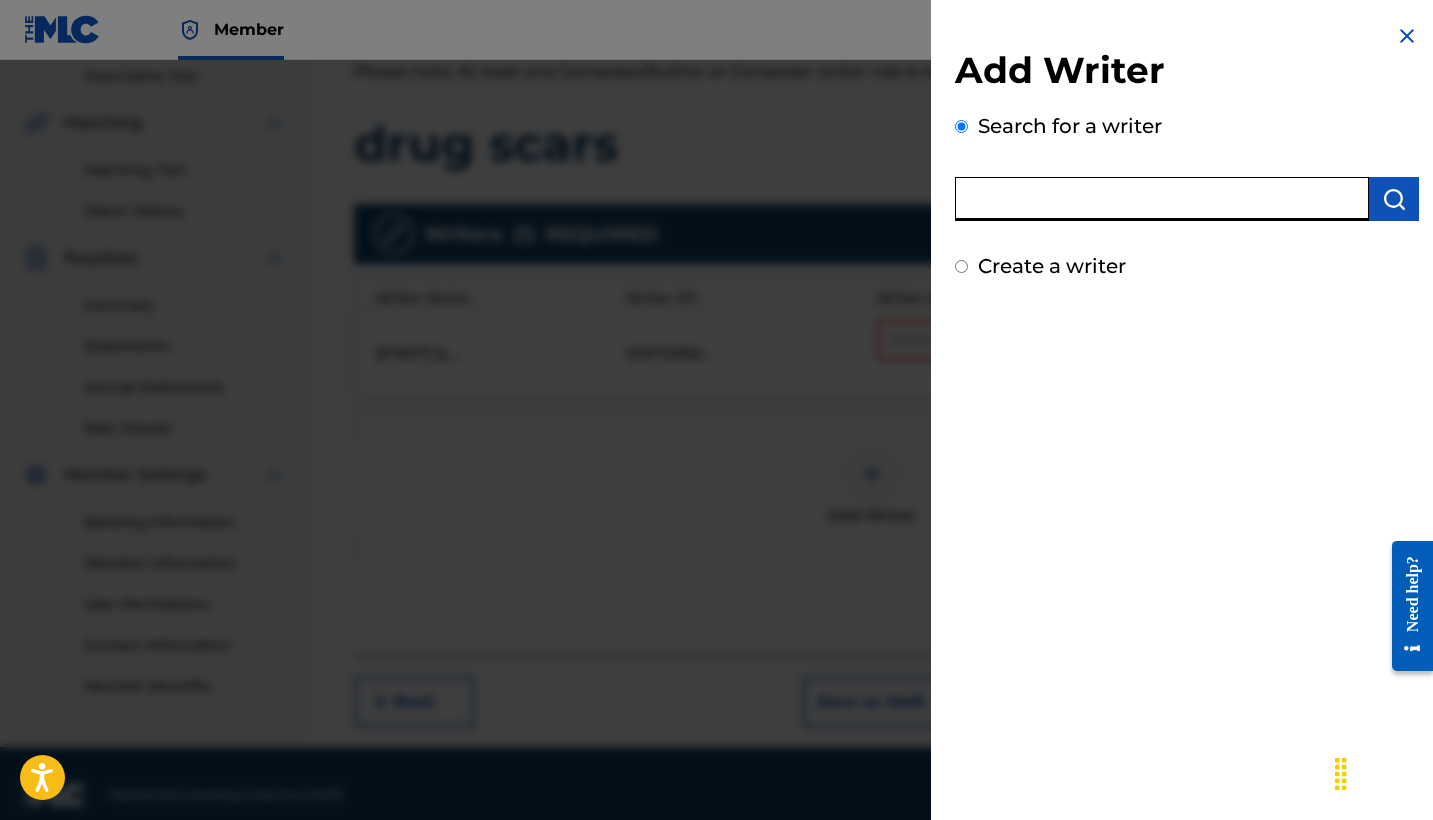 paste on "01072350979" 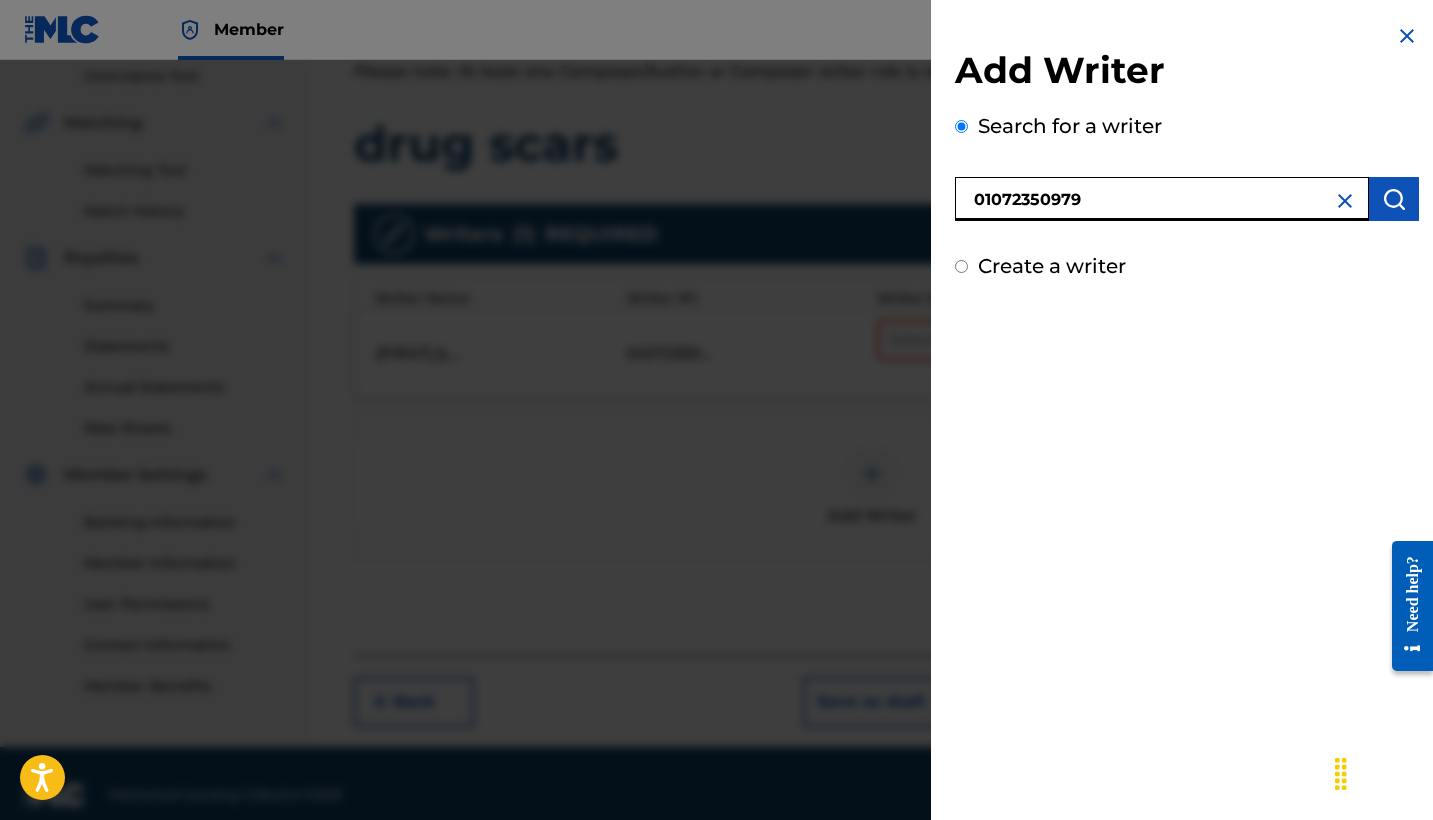 type on "01072350979" 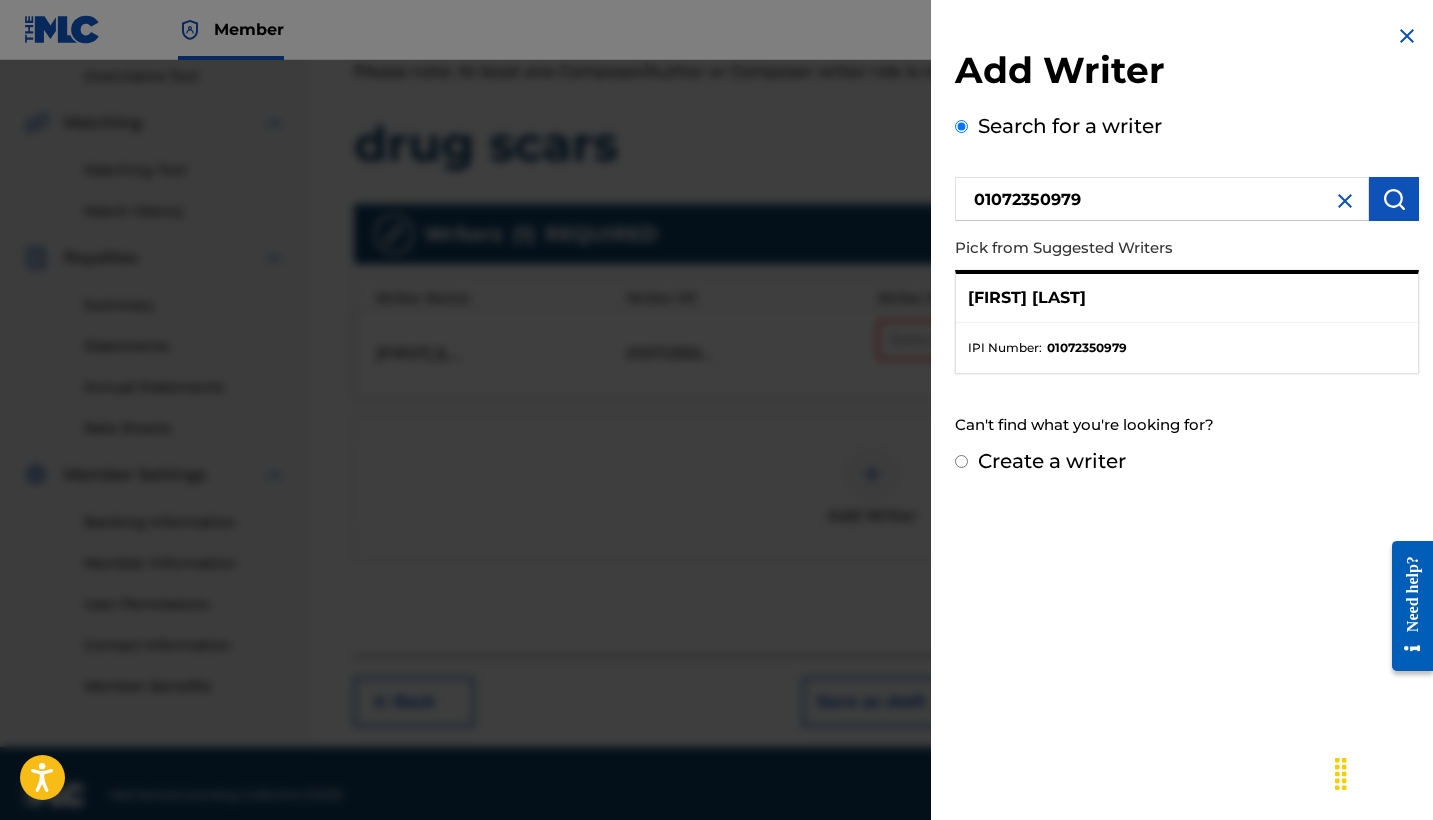 click on "[FIRST] [LAST]" at bounding box center [1027, 298] 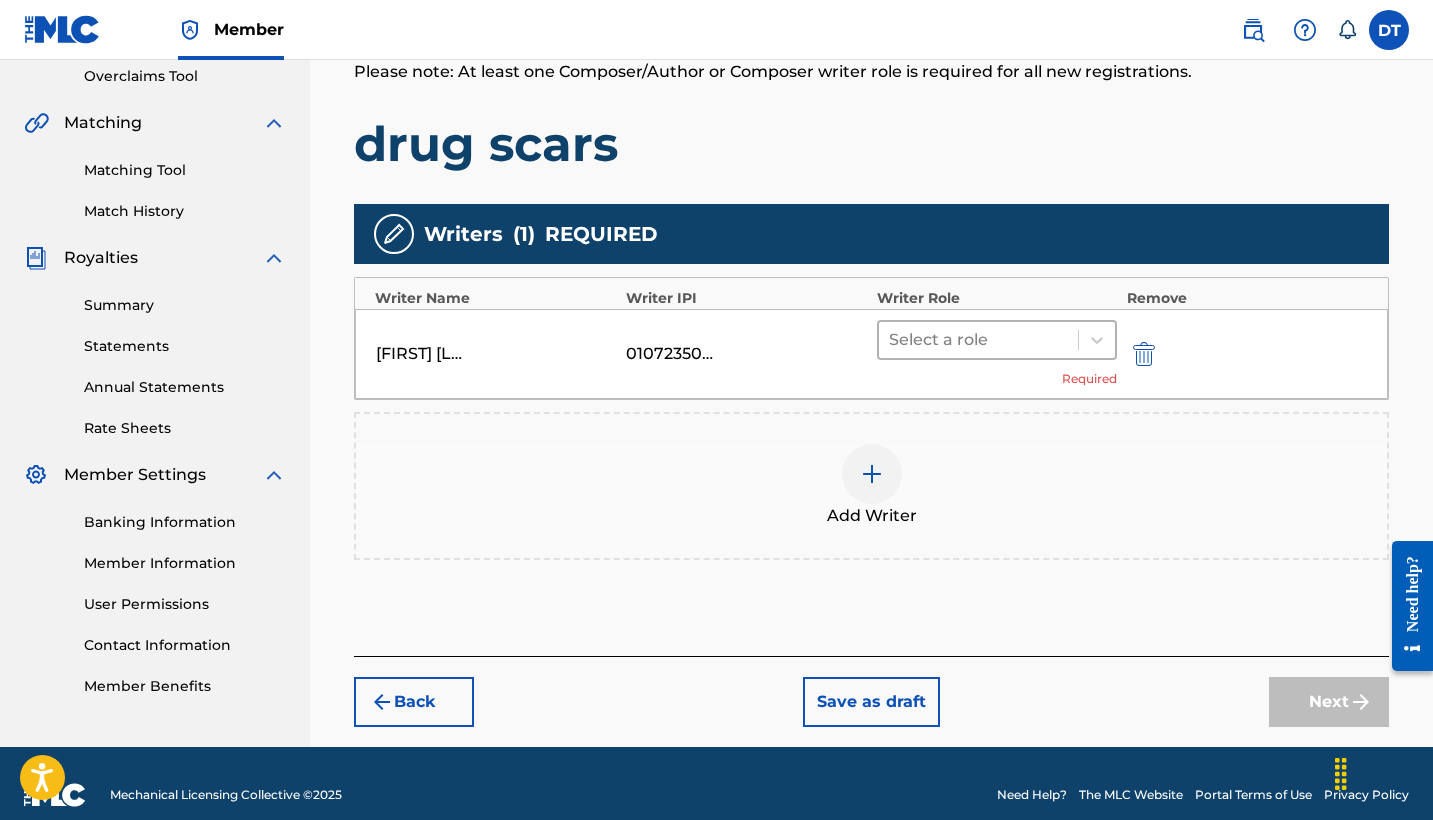 click at bounding box center (978, 340) 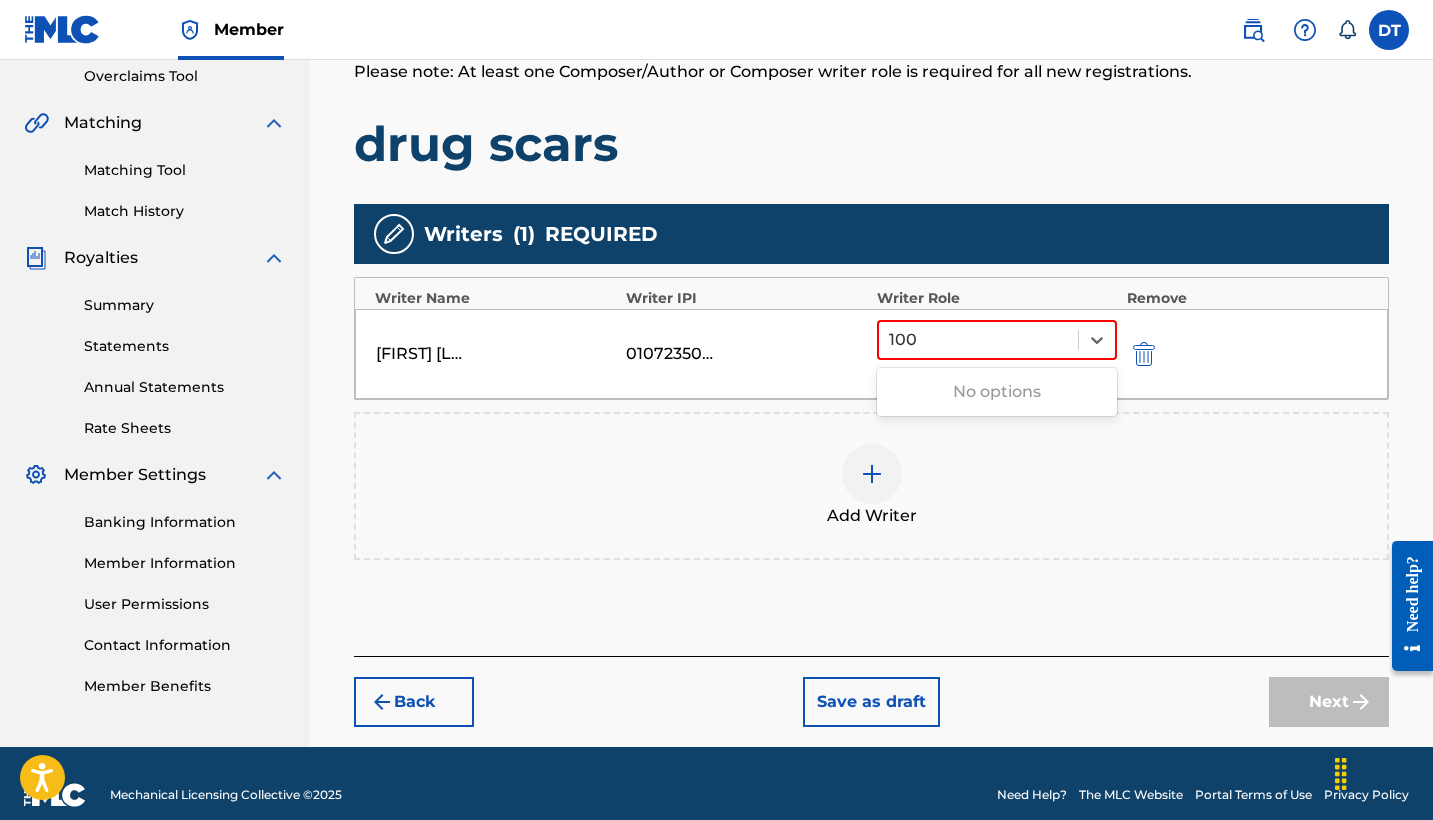 type on "100" 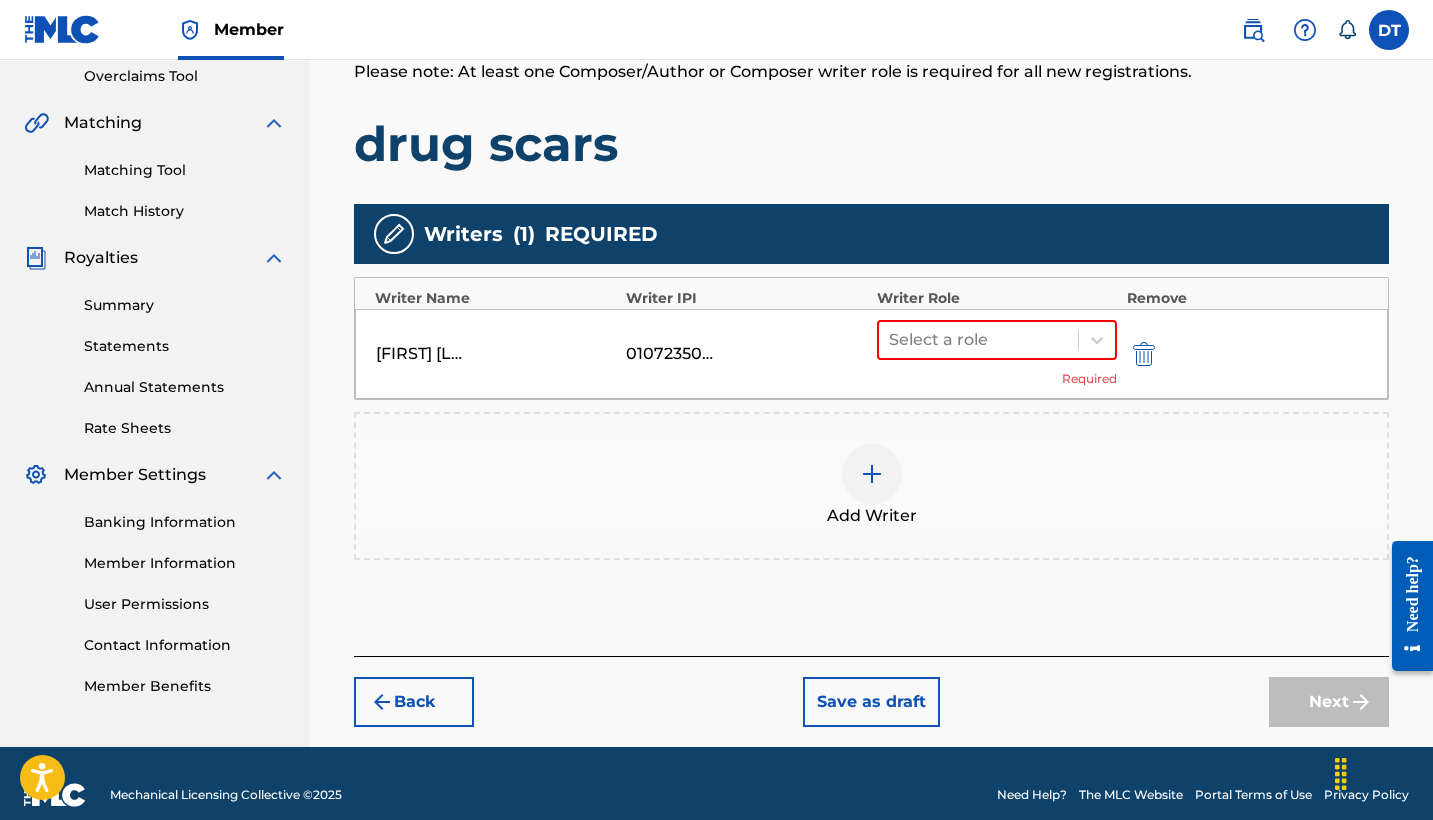click on "Add Writer" at bounding box center (871, 486) 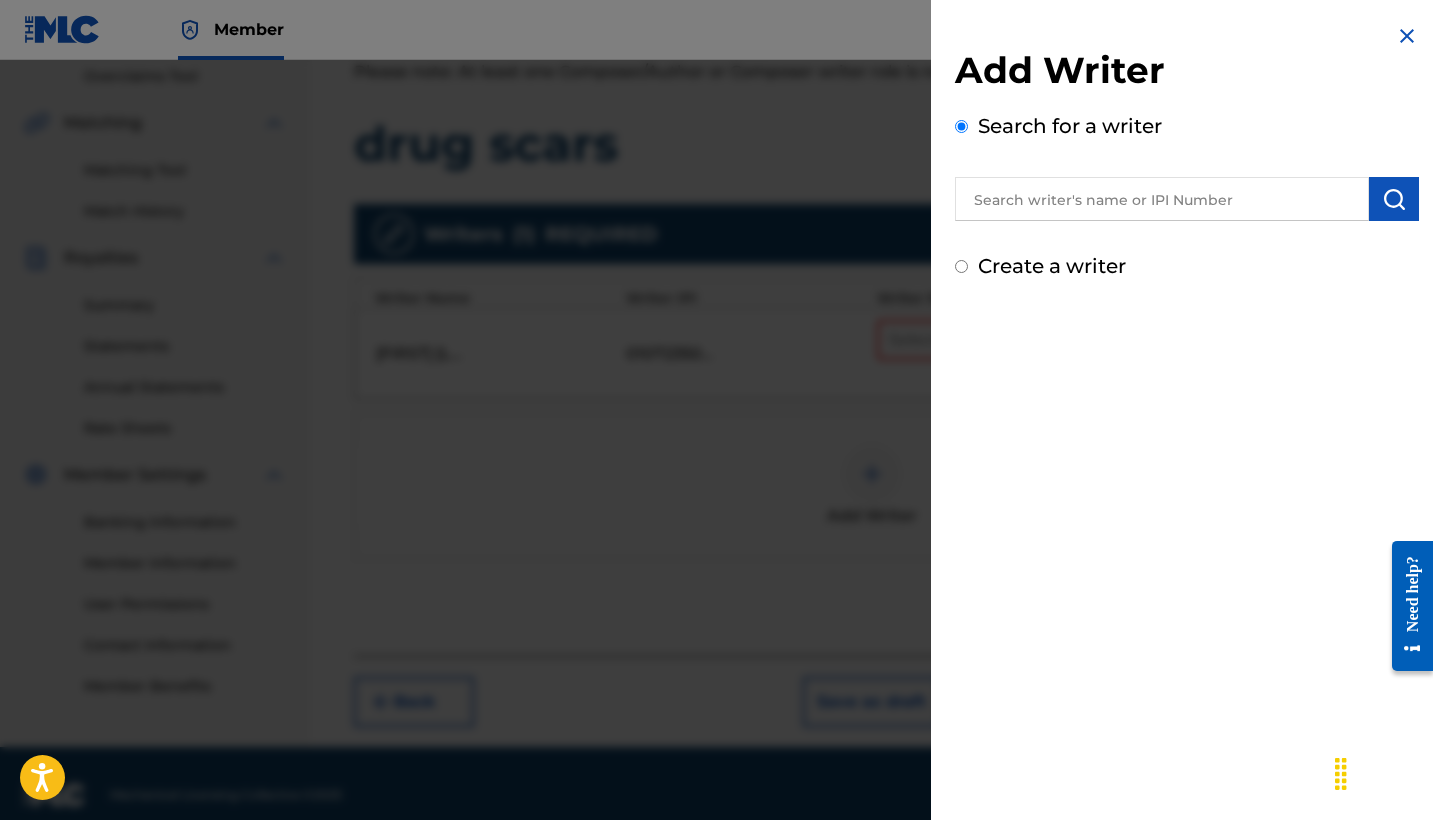 click on "Add Writer Search for a writer Create a writer" at bounding box center (1187, 152) 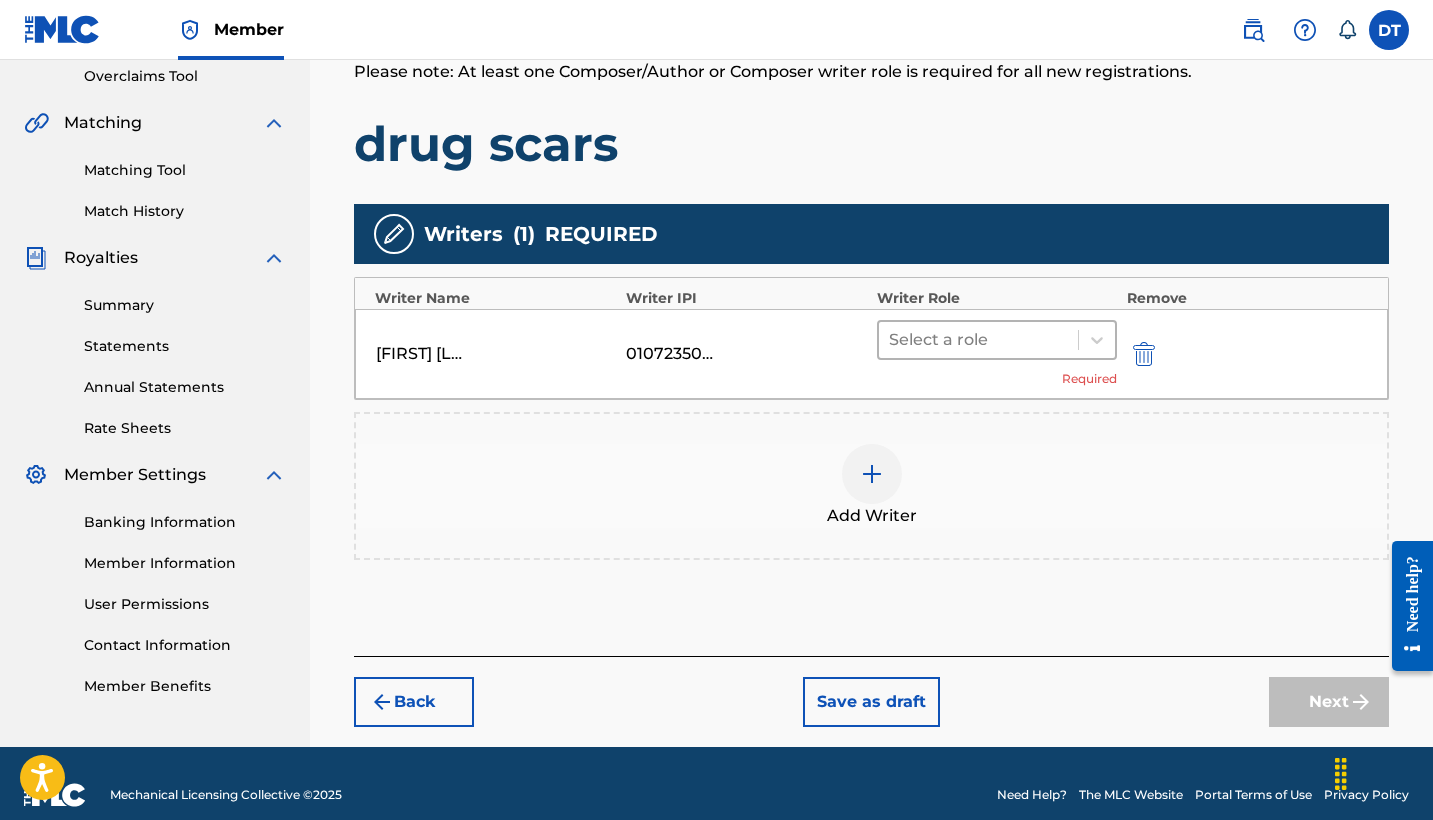 click at bounding box center (978, 340) 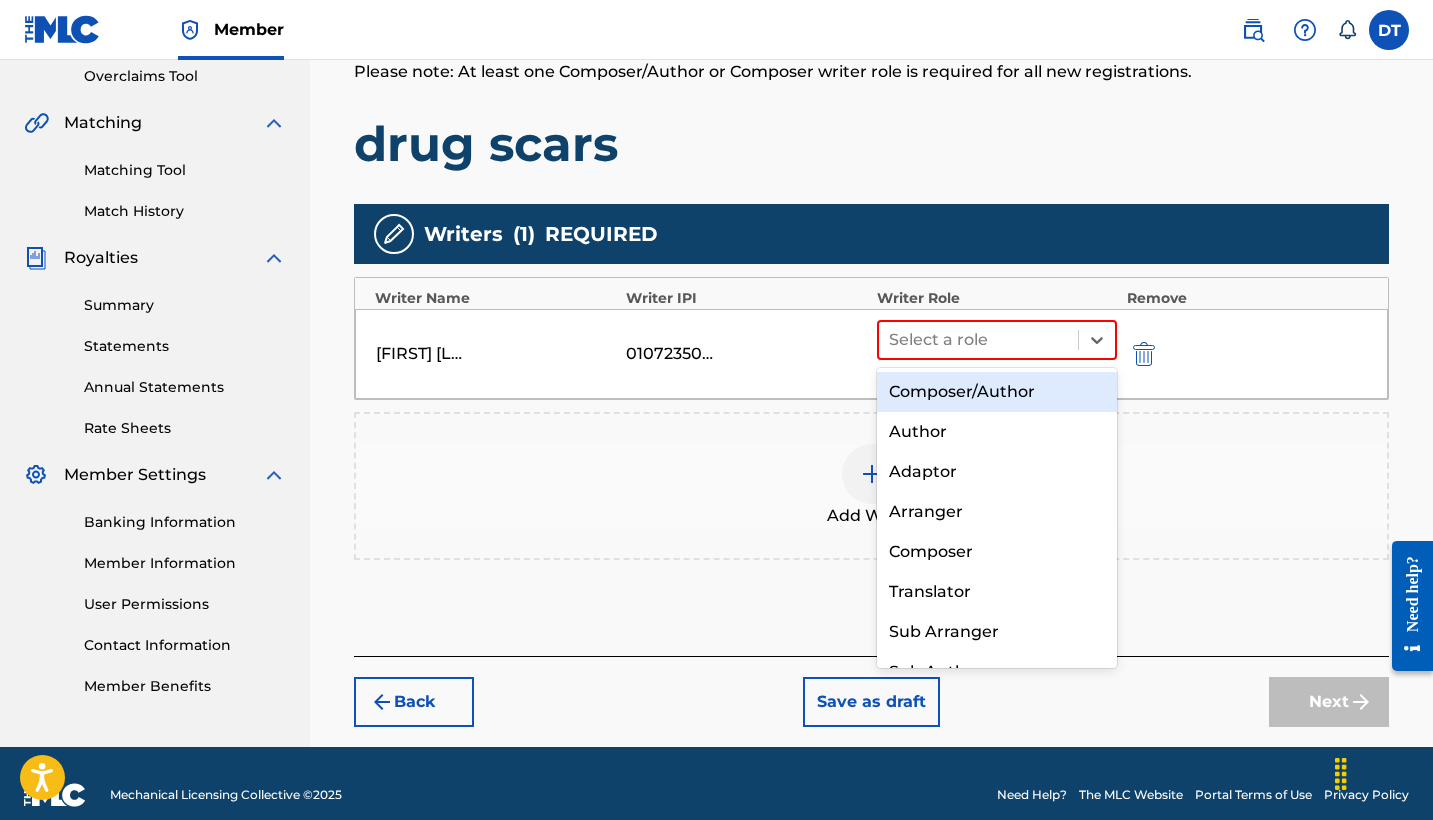 click on "Composer/Author" at bounding box center [997, 392] 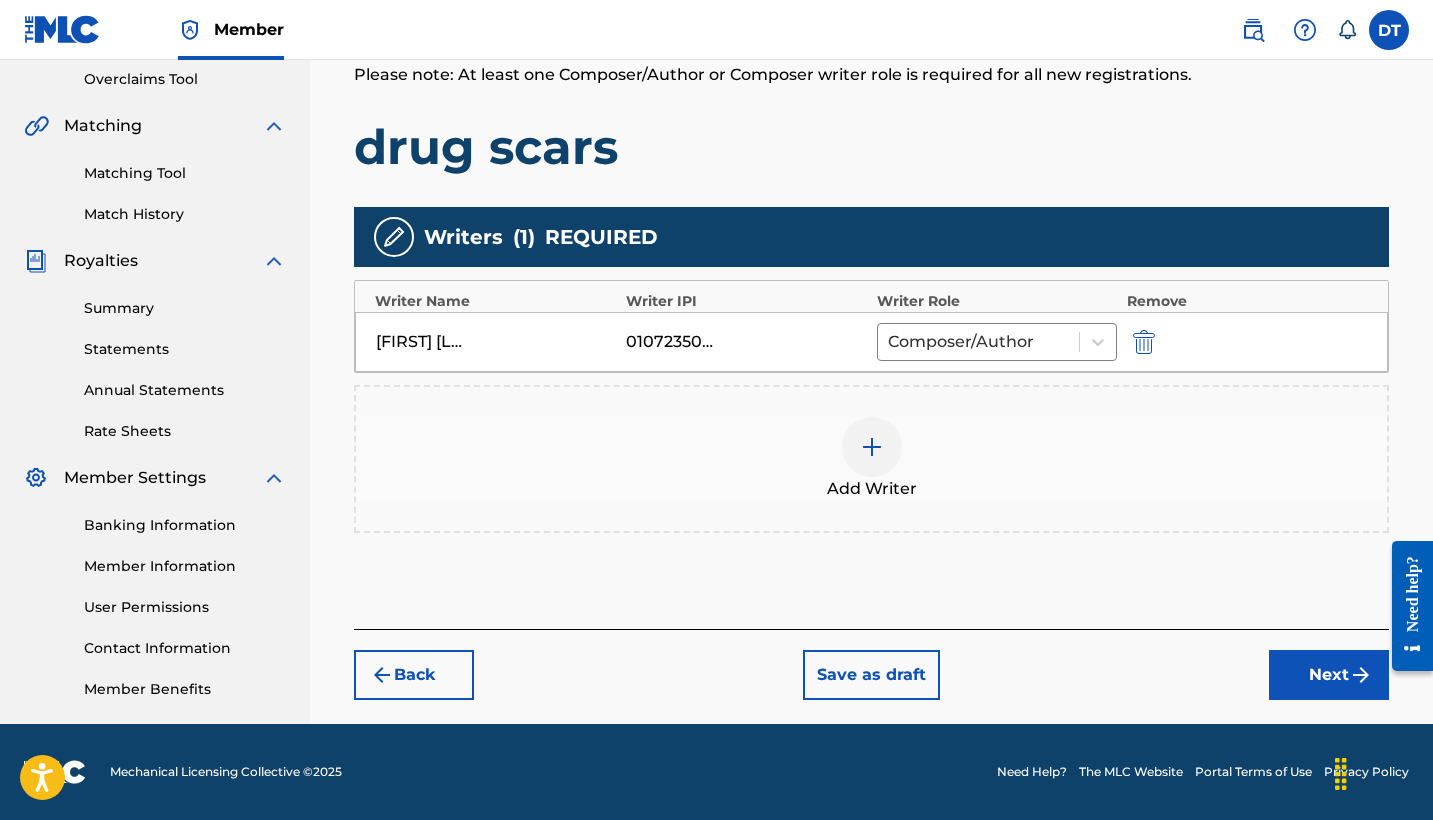click on "Next" at bounding box center (1329, 675) 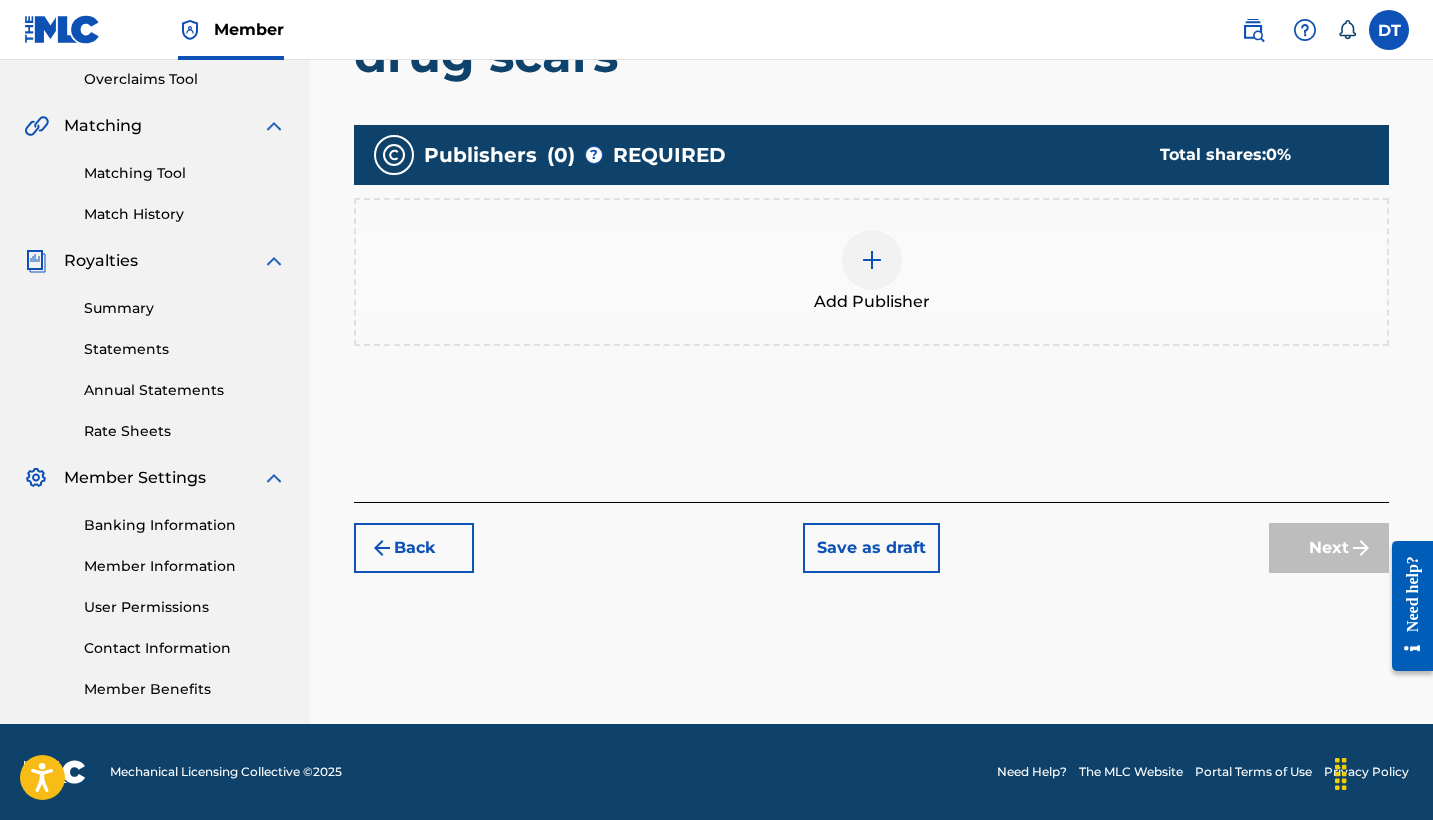 scroll, scrollTop: 90, scrollLeft: 0, axis: vertical 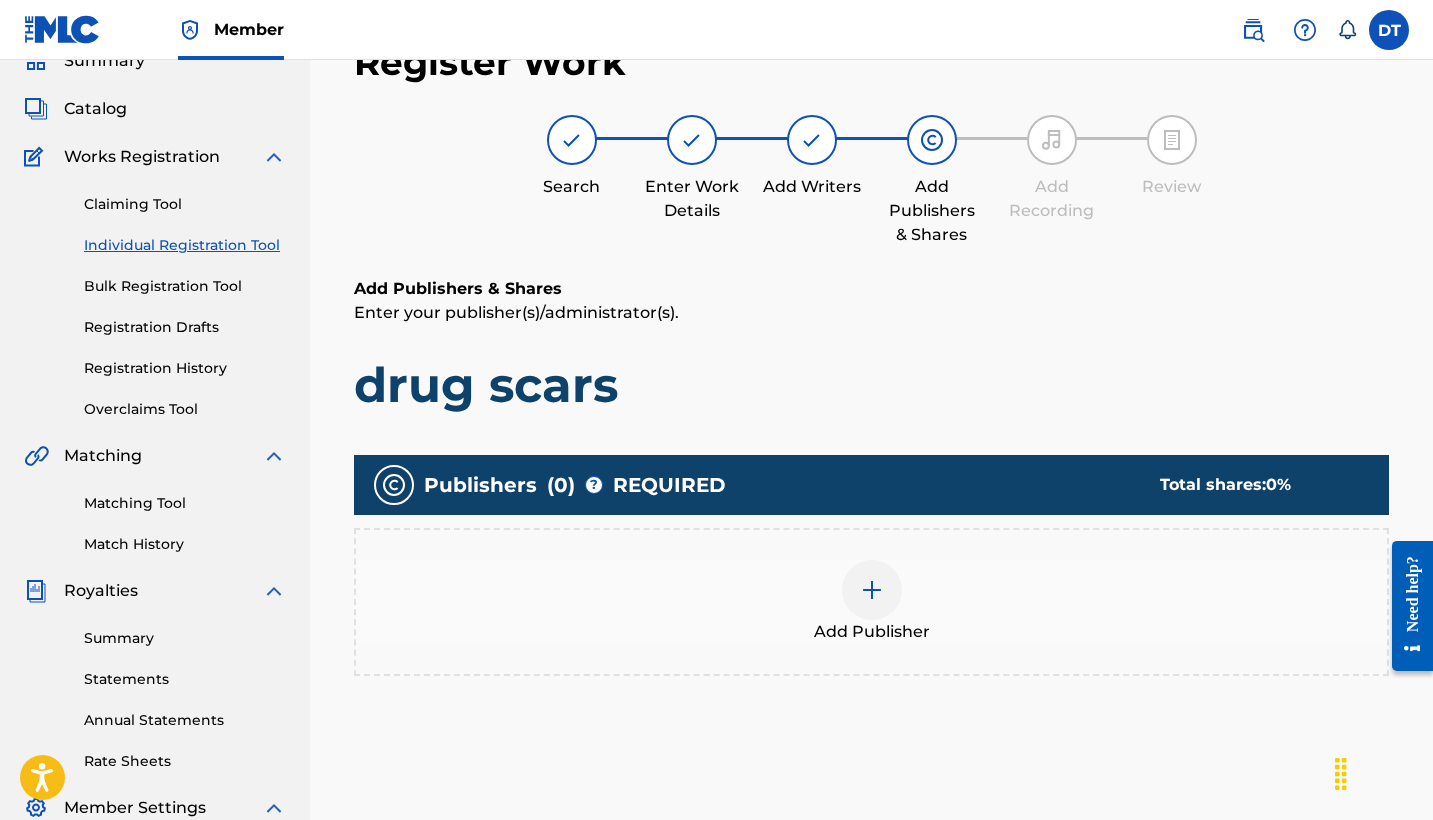 click at bounding box center (872, 590) 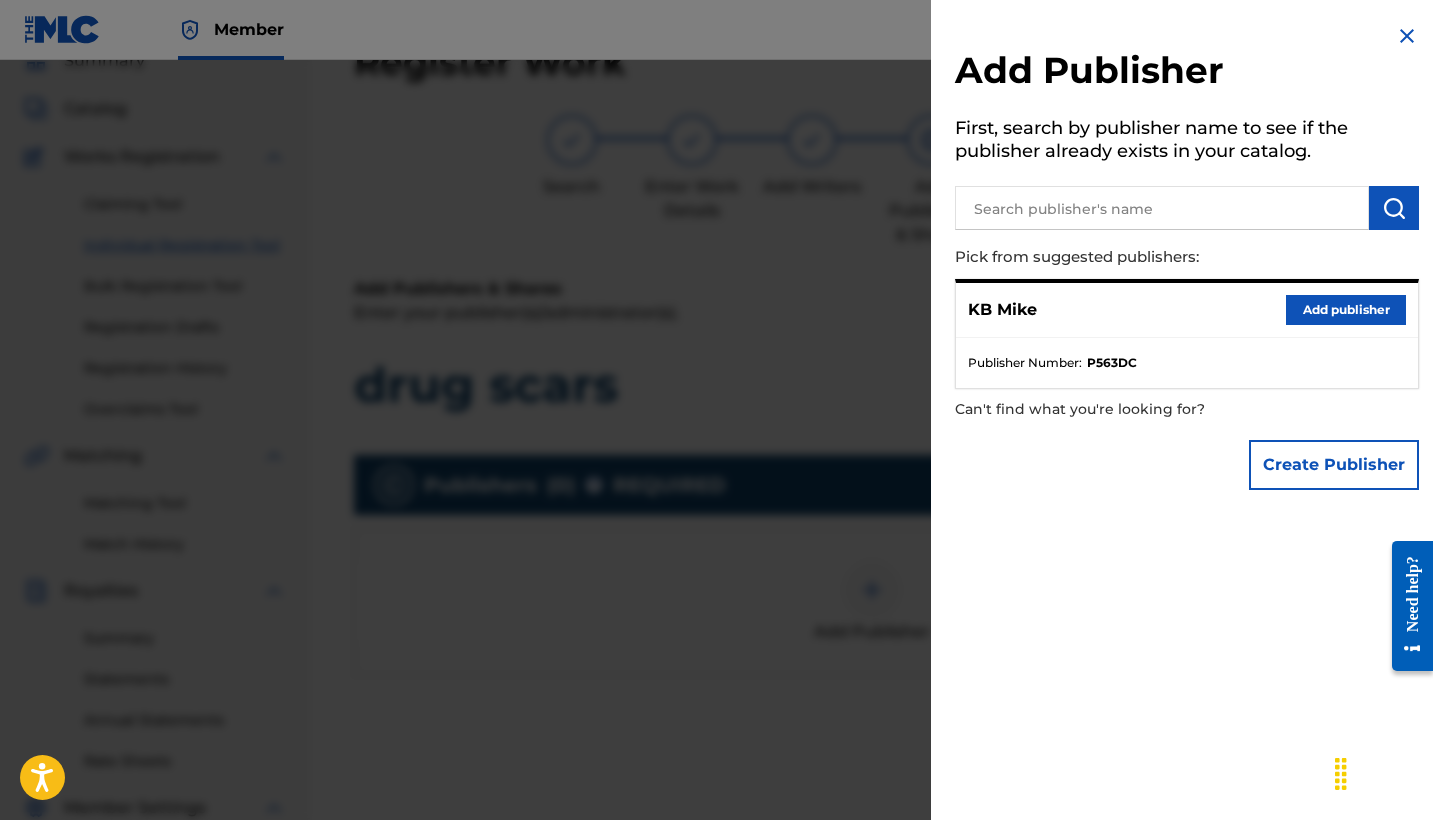 click on "Add publisher" at bounding box center (1346, 310) 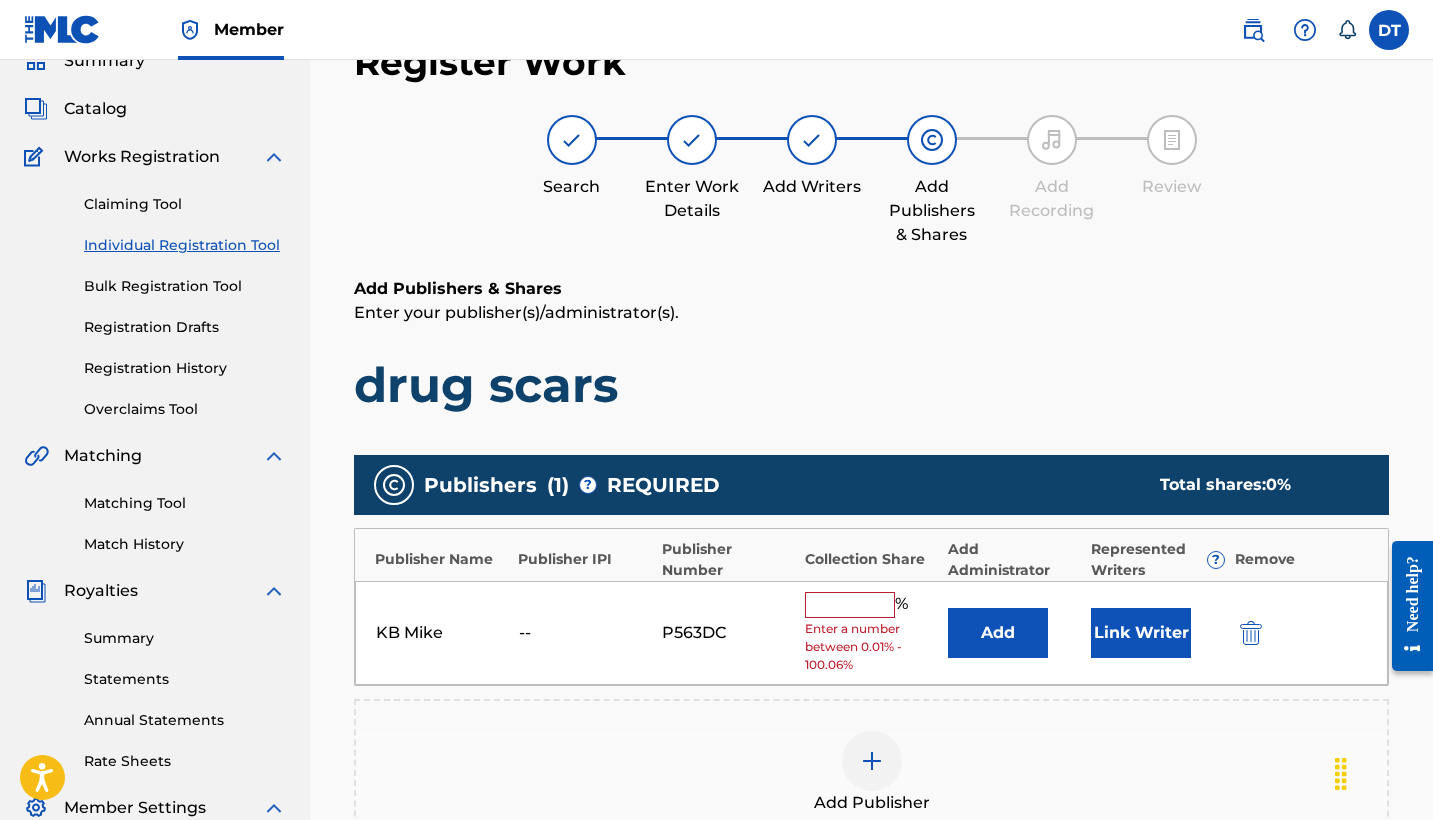 click at bounding box center [850, 605] 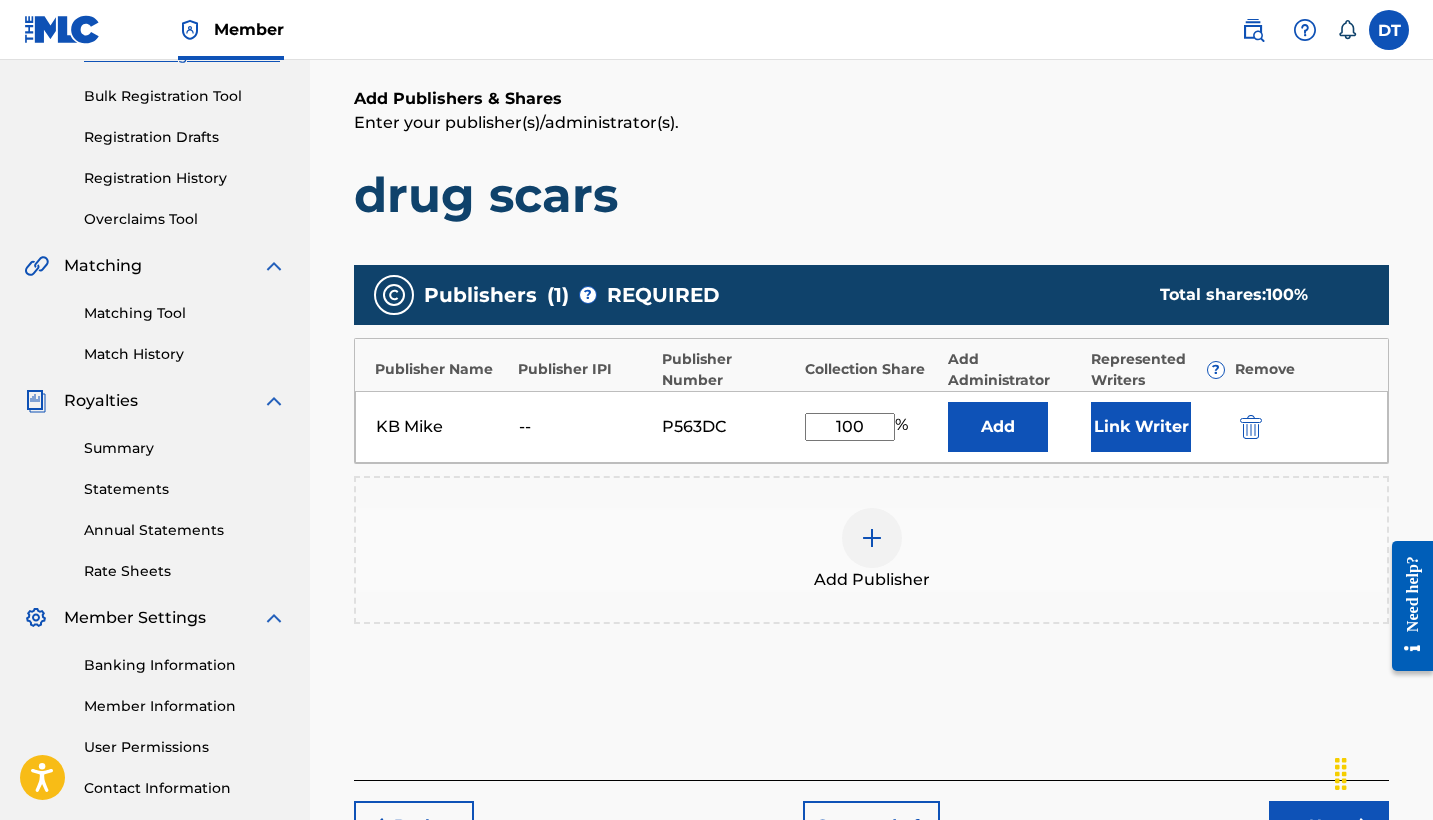 scroll, scrollTop: 281, scrollLeft: 0, axis: vertical 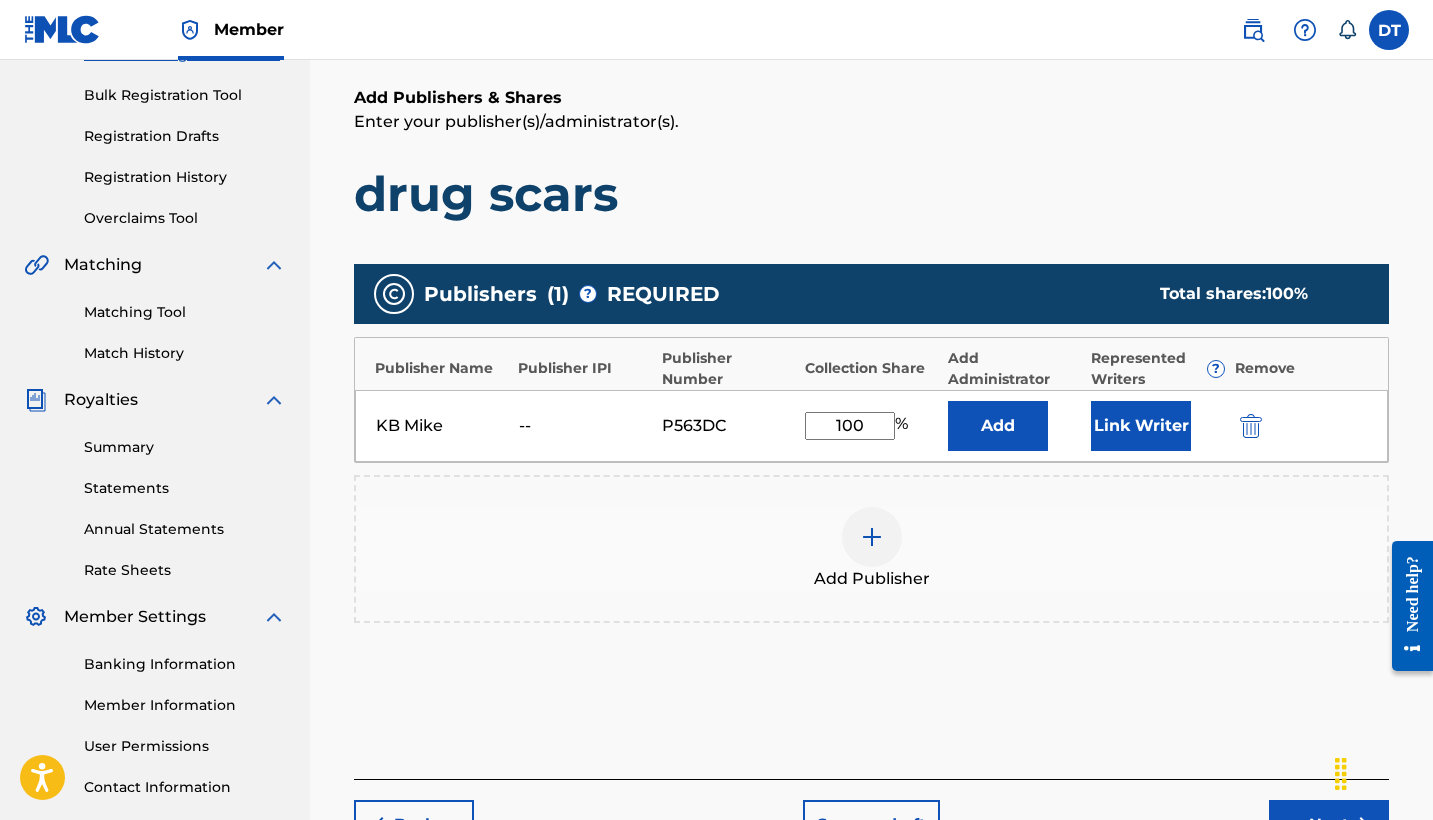 type on "100" 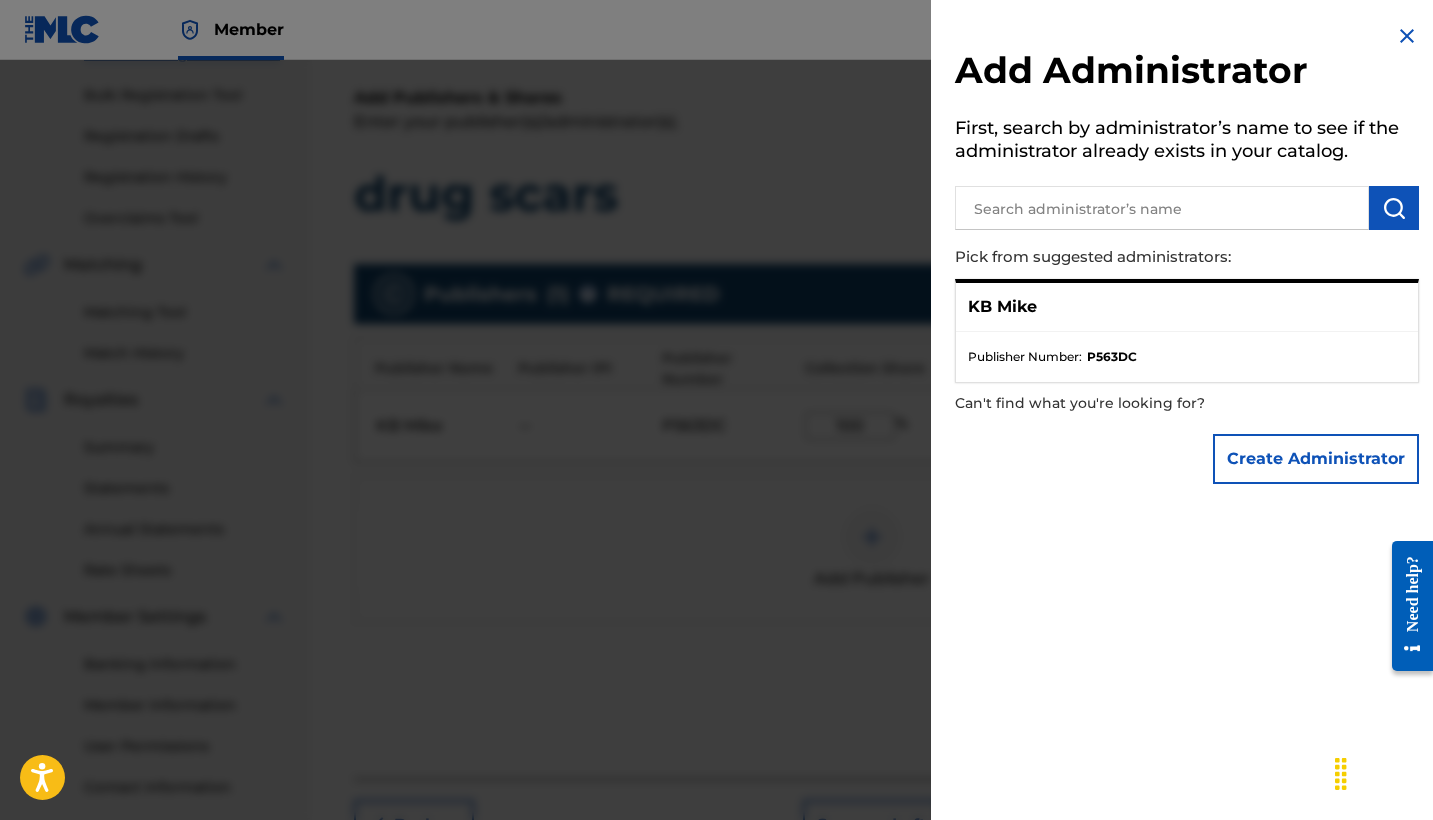click at bounding box center [1407, 36] 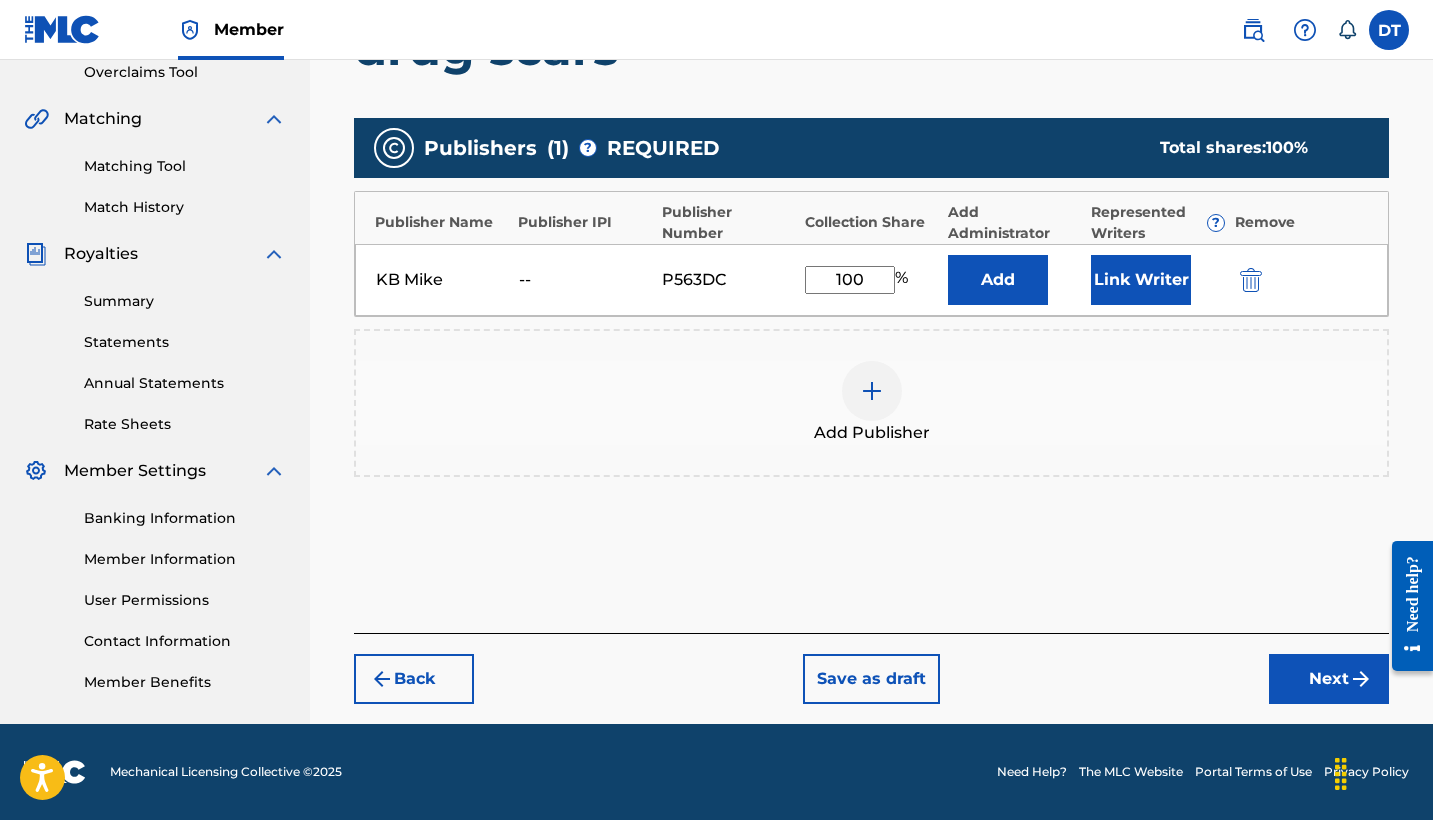 click on "Next" at bounding box center (1329, 679) 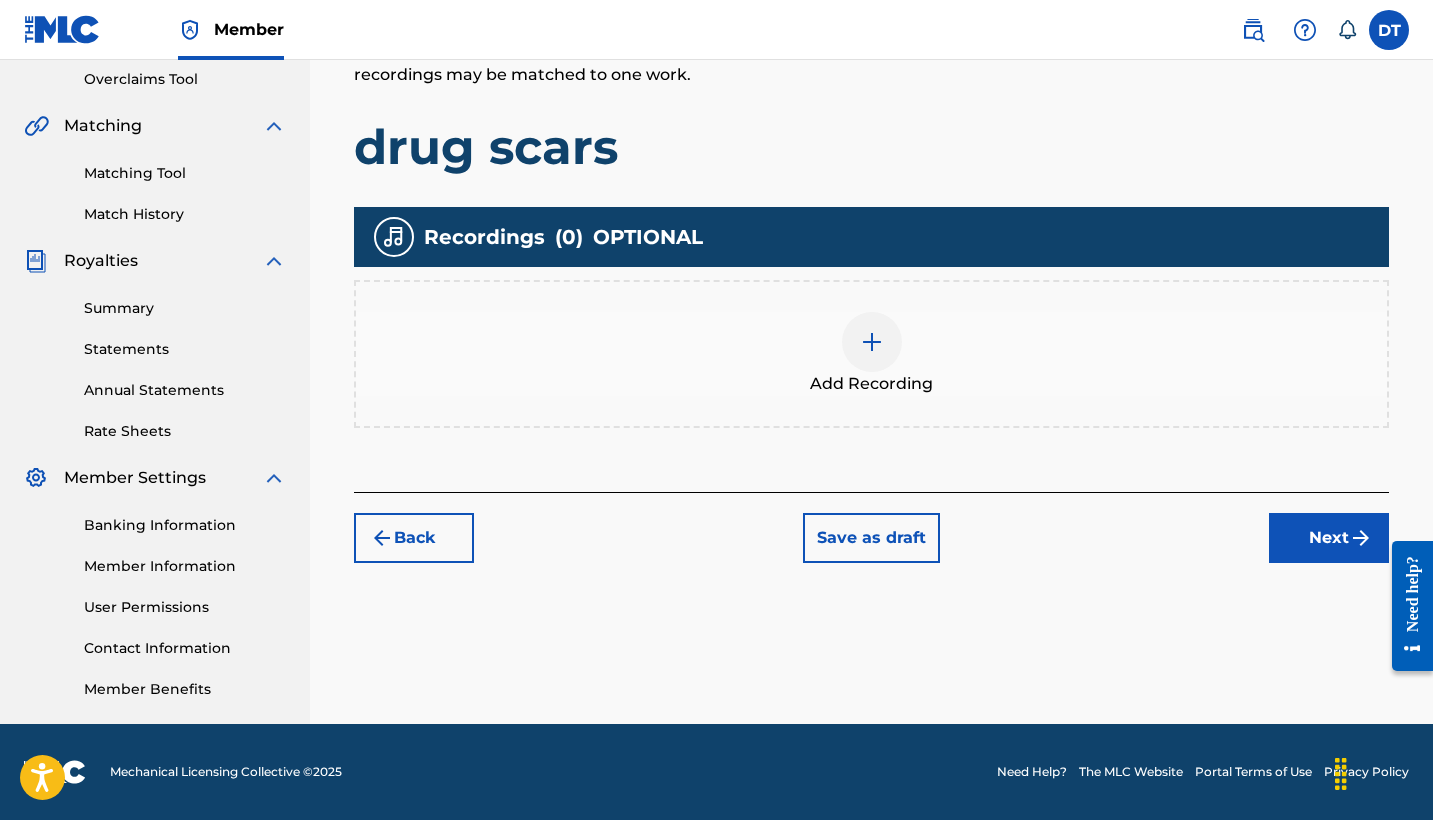 click on "Next" at bounding box center (1329, 538) 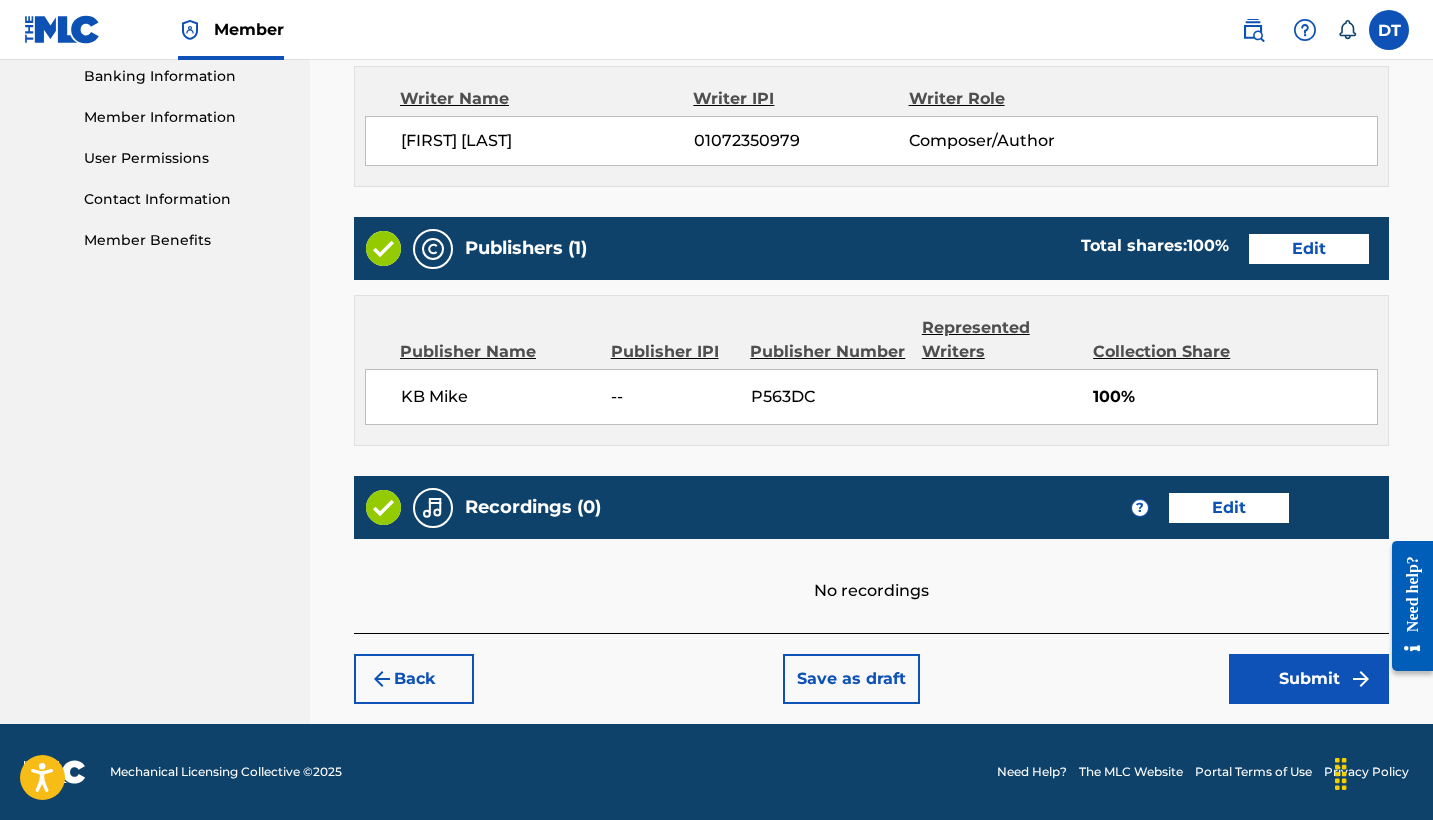 scroll, scrollTop: 868, scrollLeft: 0, axis: vertical 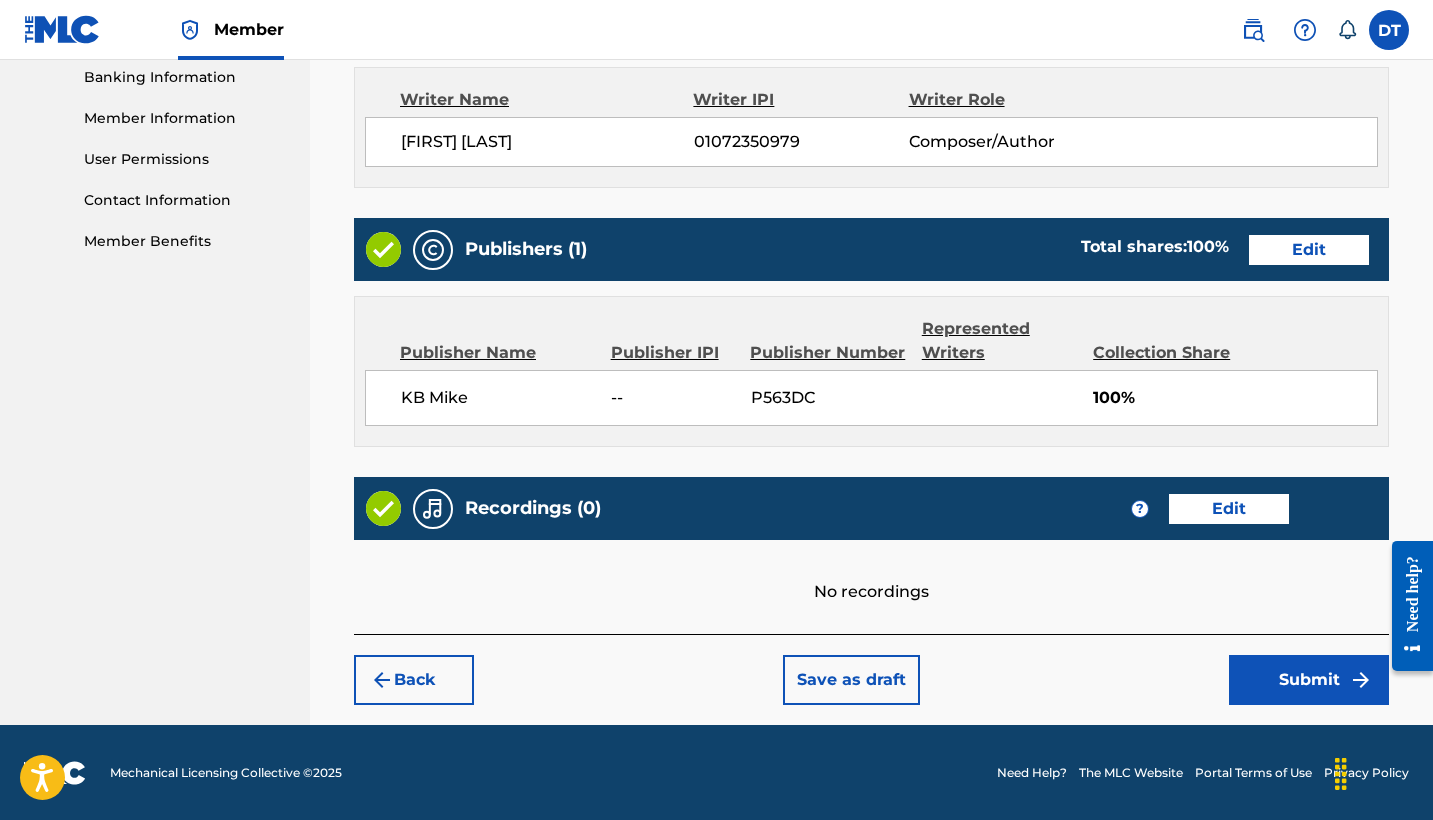 click on "Submit" at bounding box center [1309, 680] 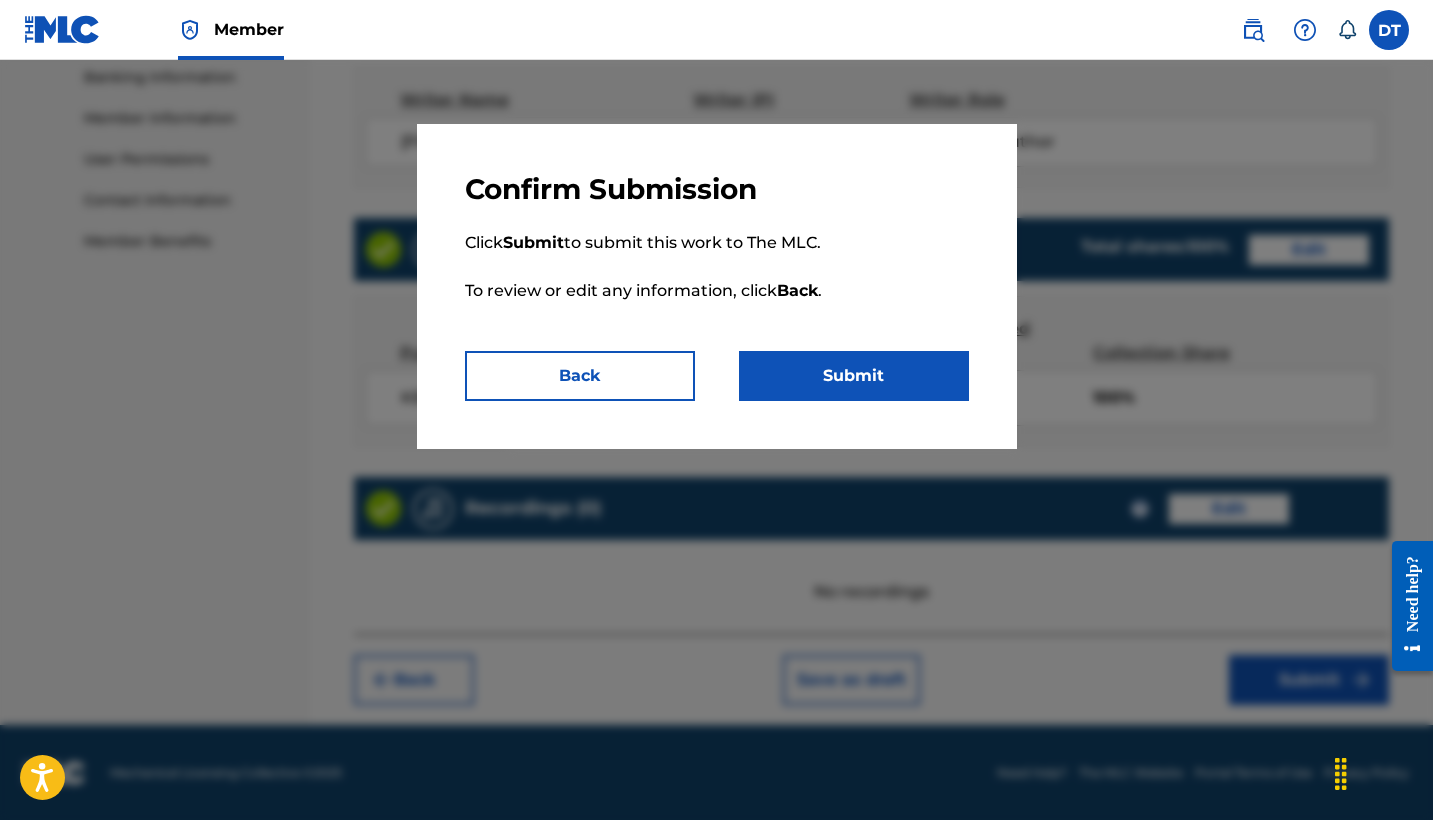 click on "Submit" at bounding box center (854, 376) 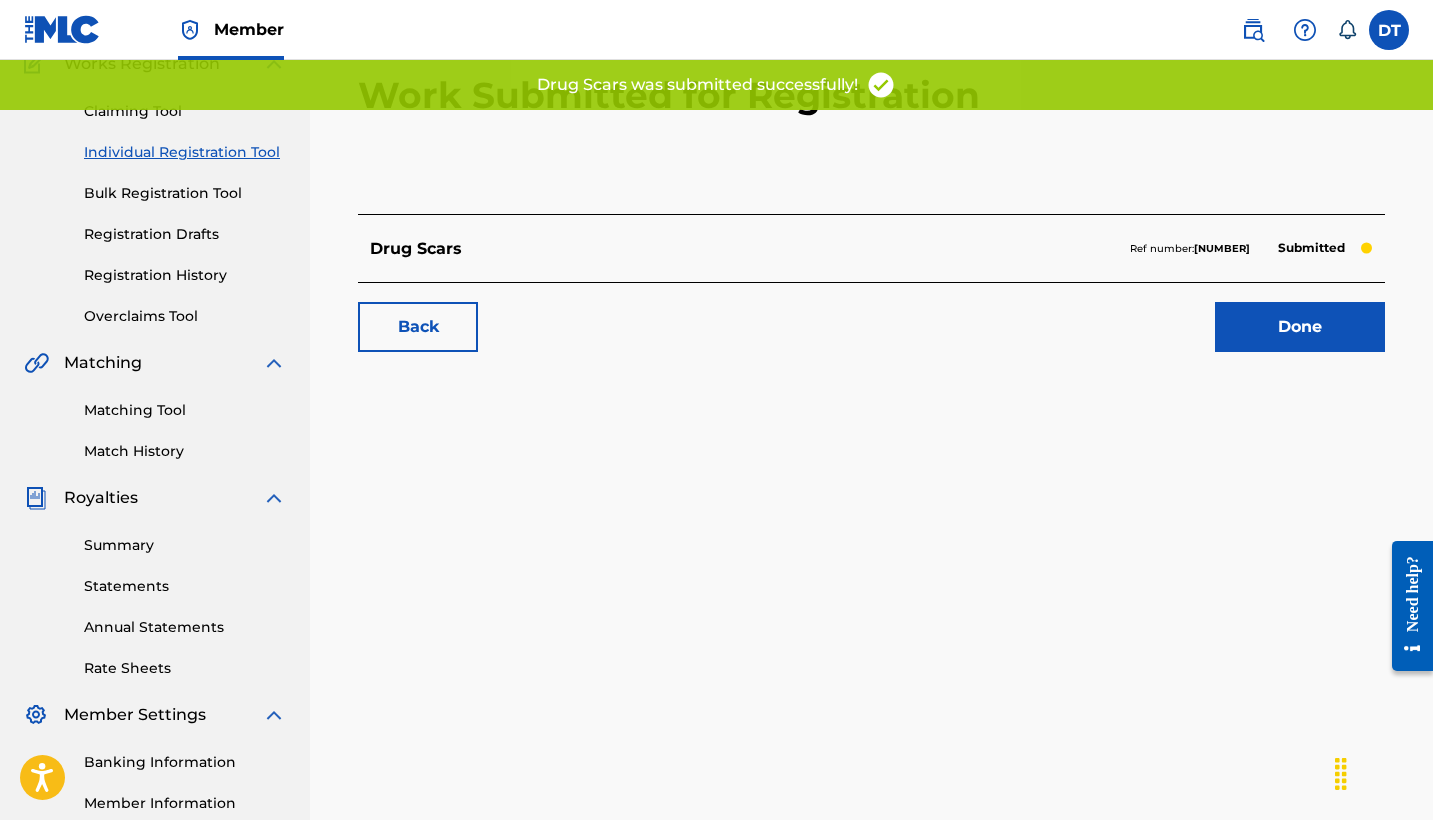 scroll, scrollTop: 185, scrollLeft: 0, axis: vertical 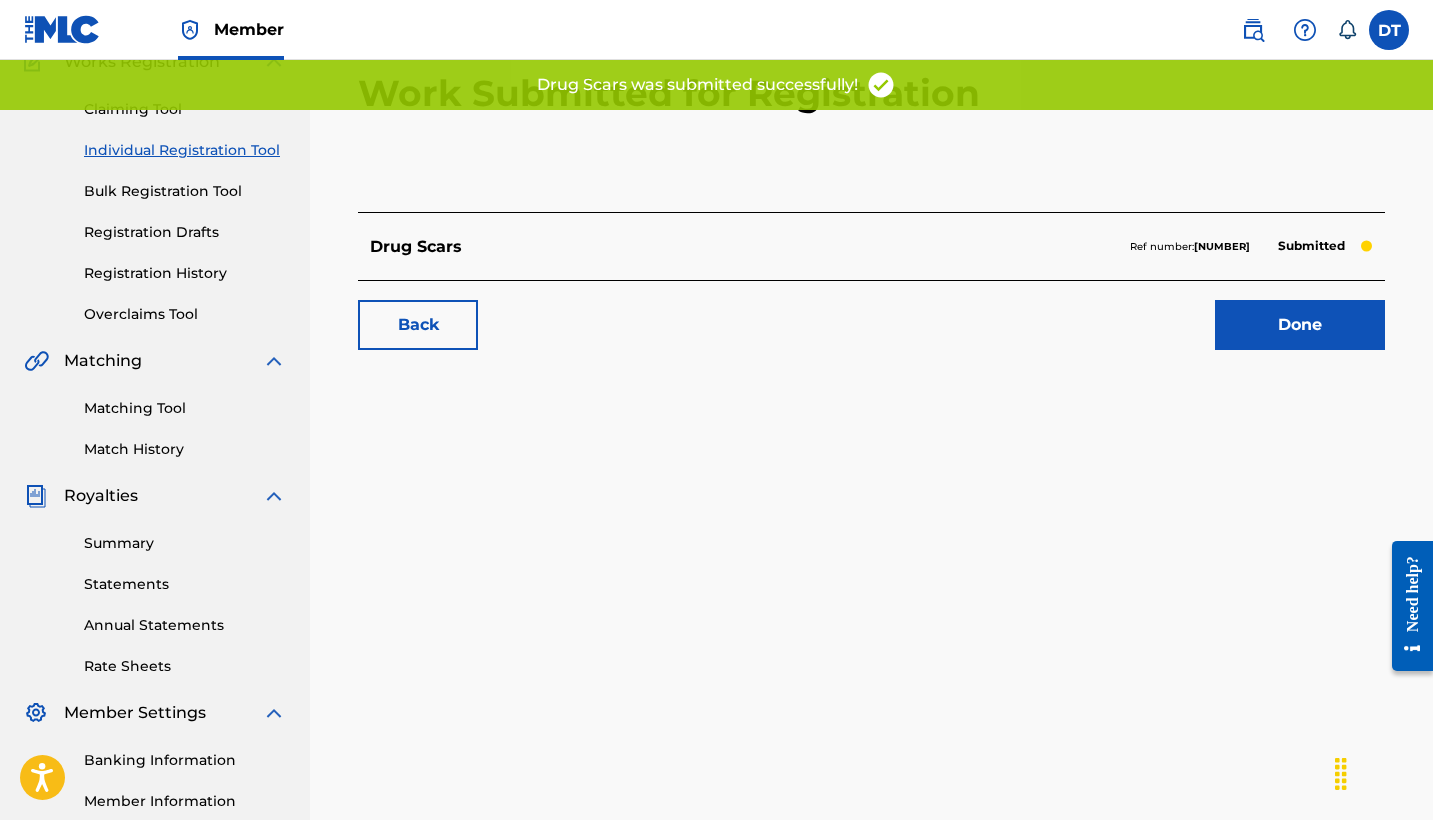 click on "Done" at bounding box center [1300, 325] 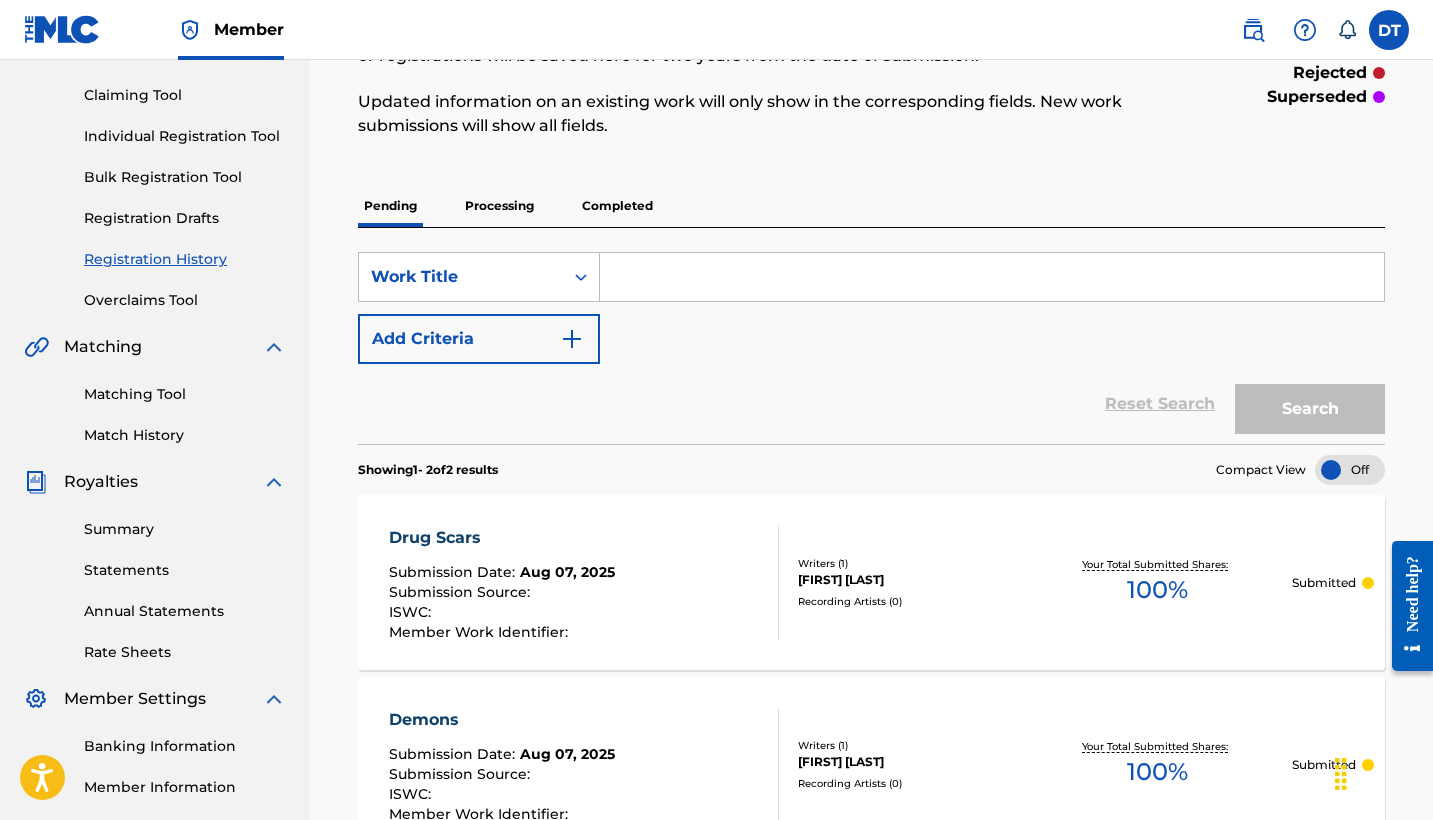 scroll, scrollTop: 189, scrollLeft: 0, axis: vertical 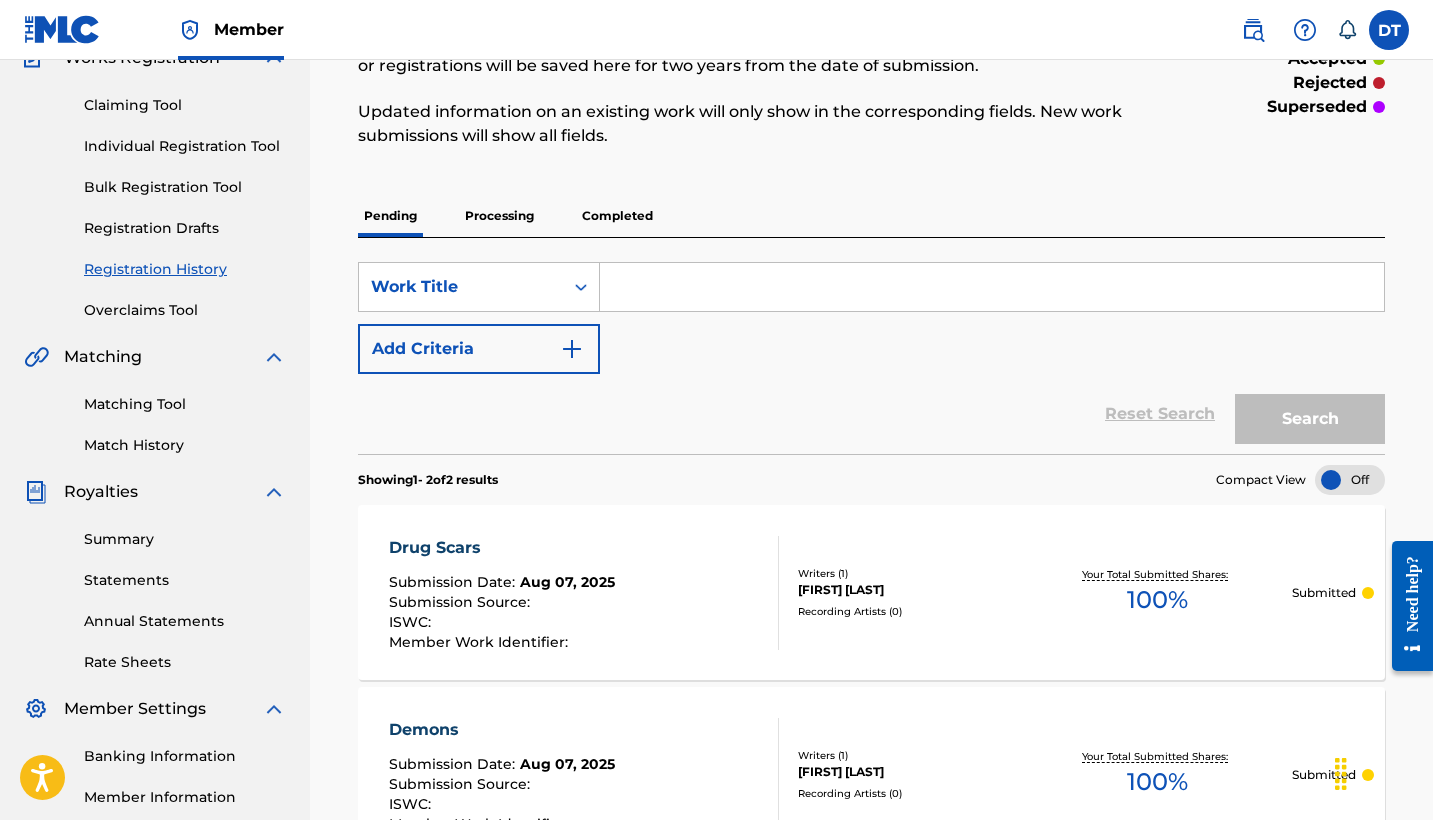 click on "Pending Processing Completed" at bounding box center (871, 216) 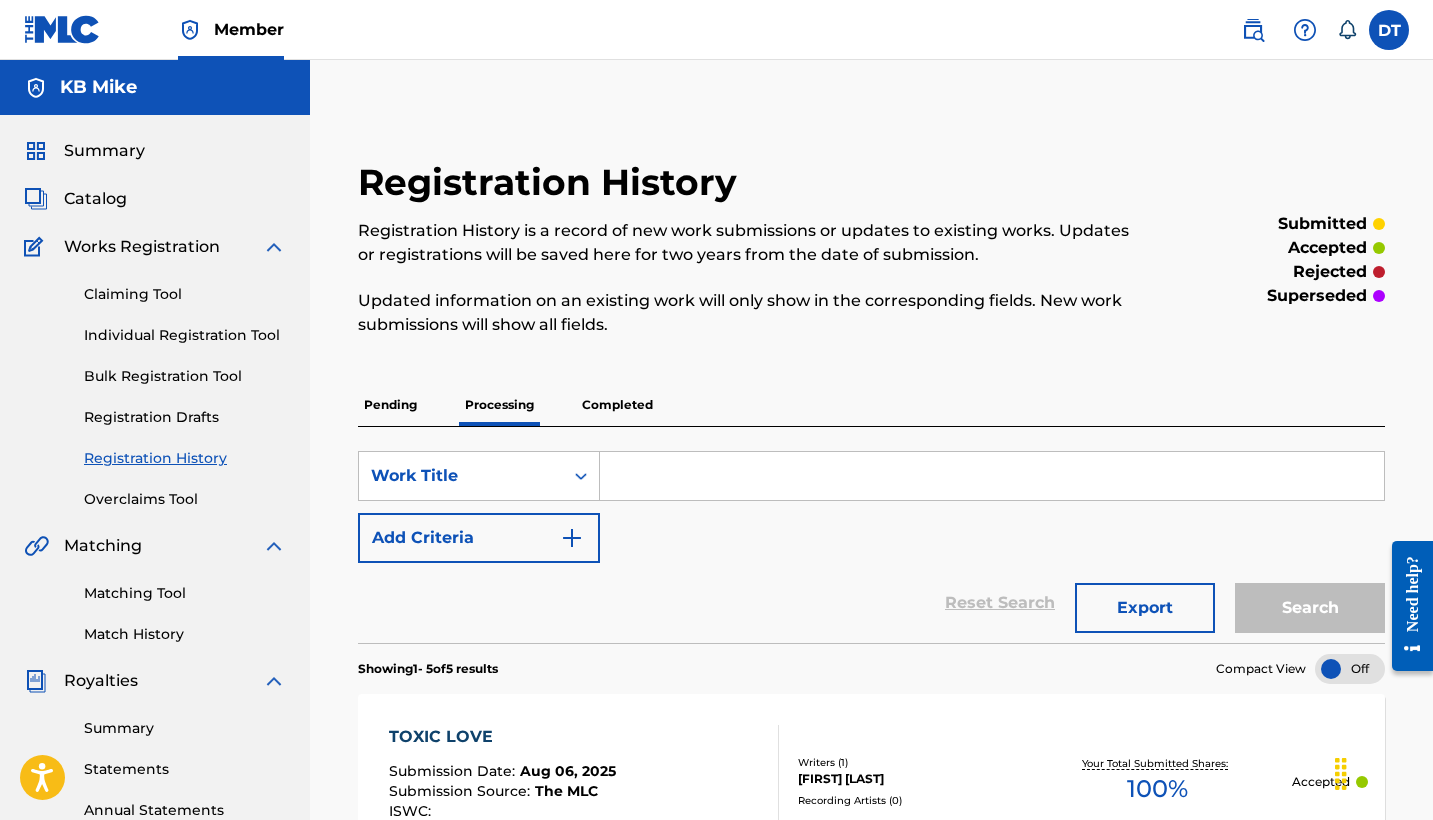 scroll, scrollTop: 0, scrollLeft: 0, axis: both 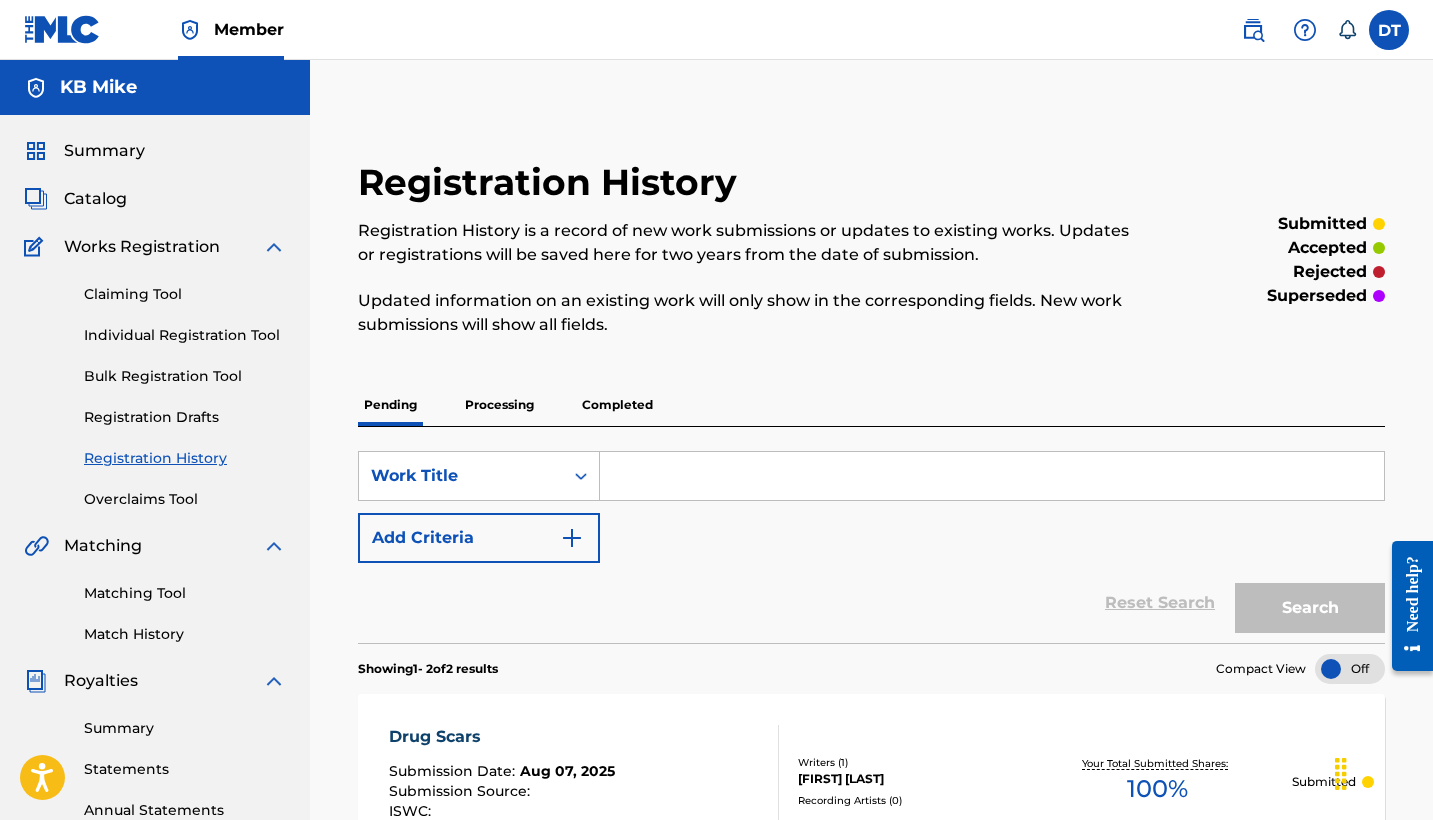 click on "Processing" at bounding box center [499, 405] 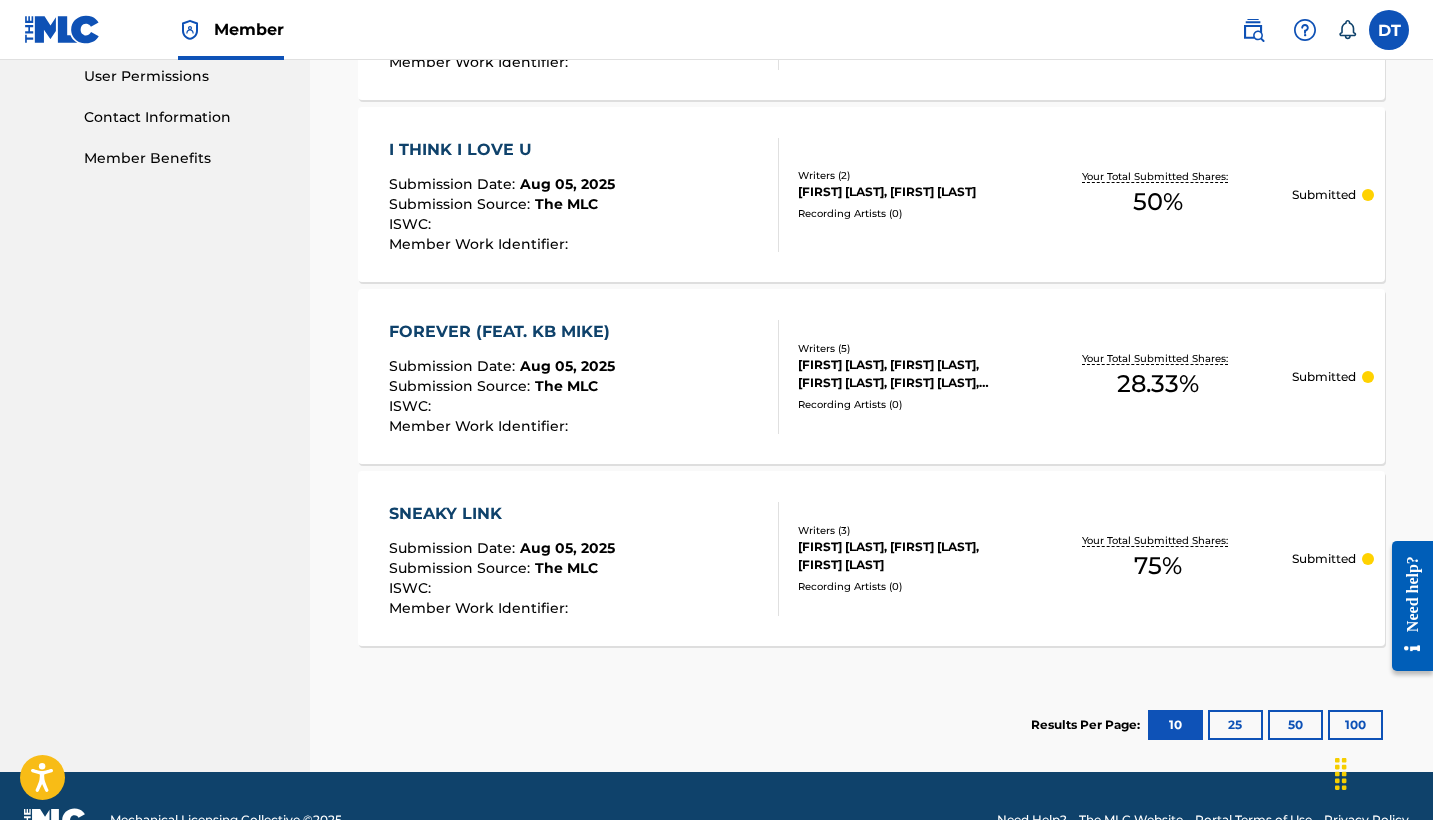 scroll, scrollTop: 953, scrollLeft: 0, axis: vertical 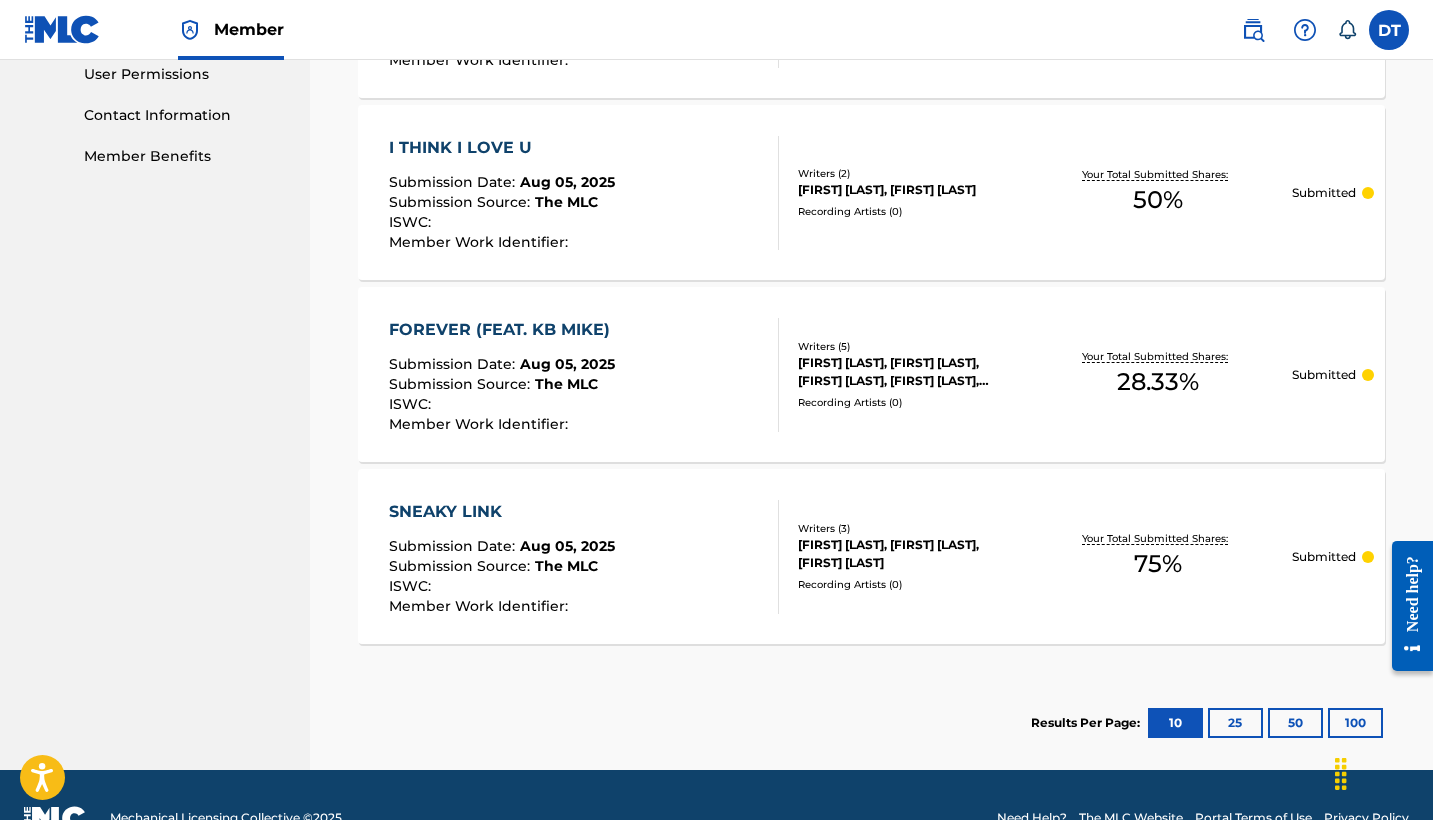 click on "ISWC :" at bounding box center [504, 407] 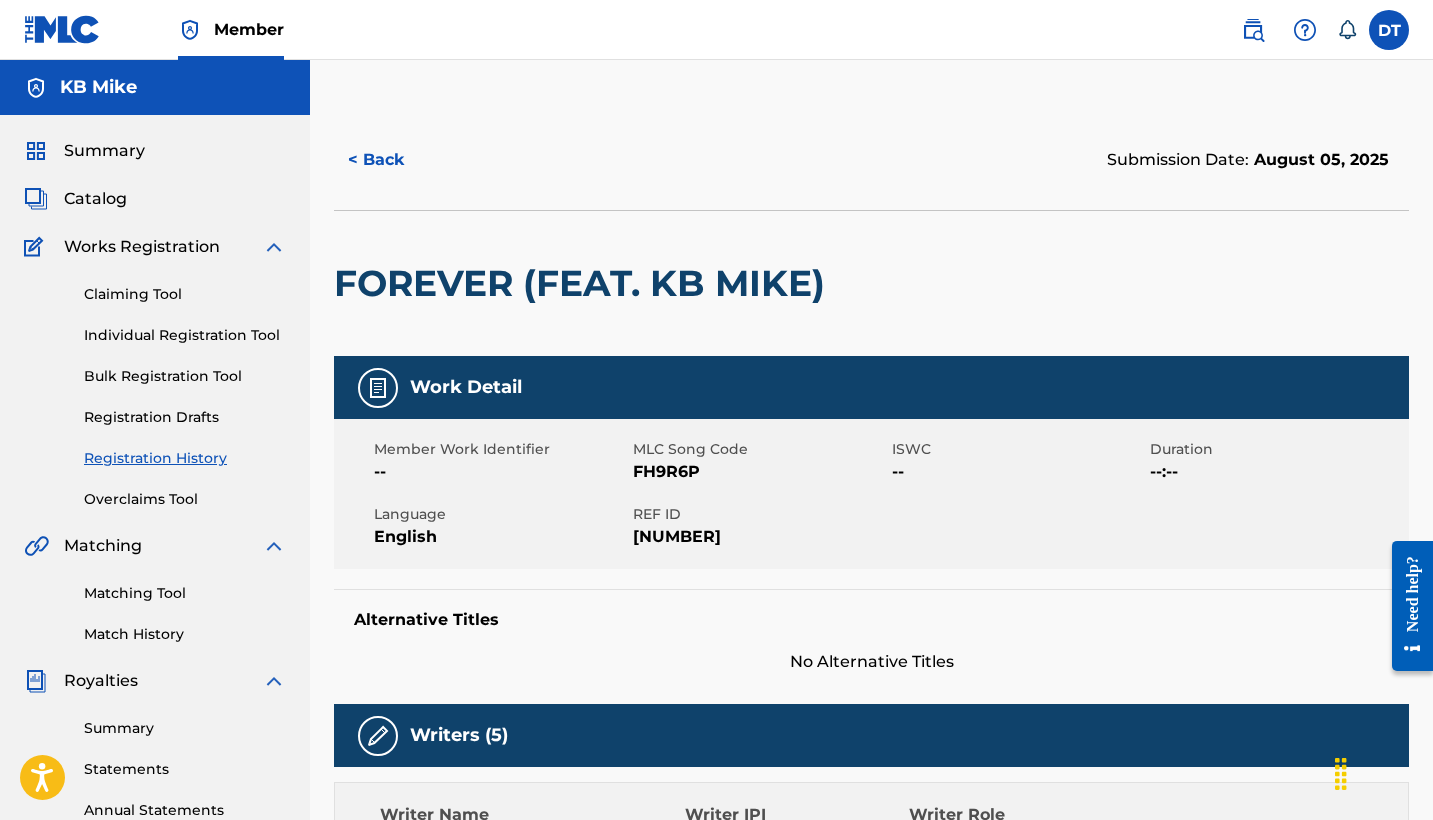 scroll, scrollTop: 0, scrollLeft: 0, axis: both 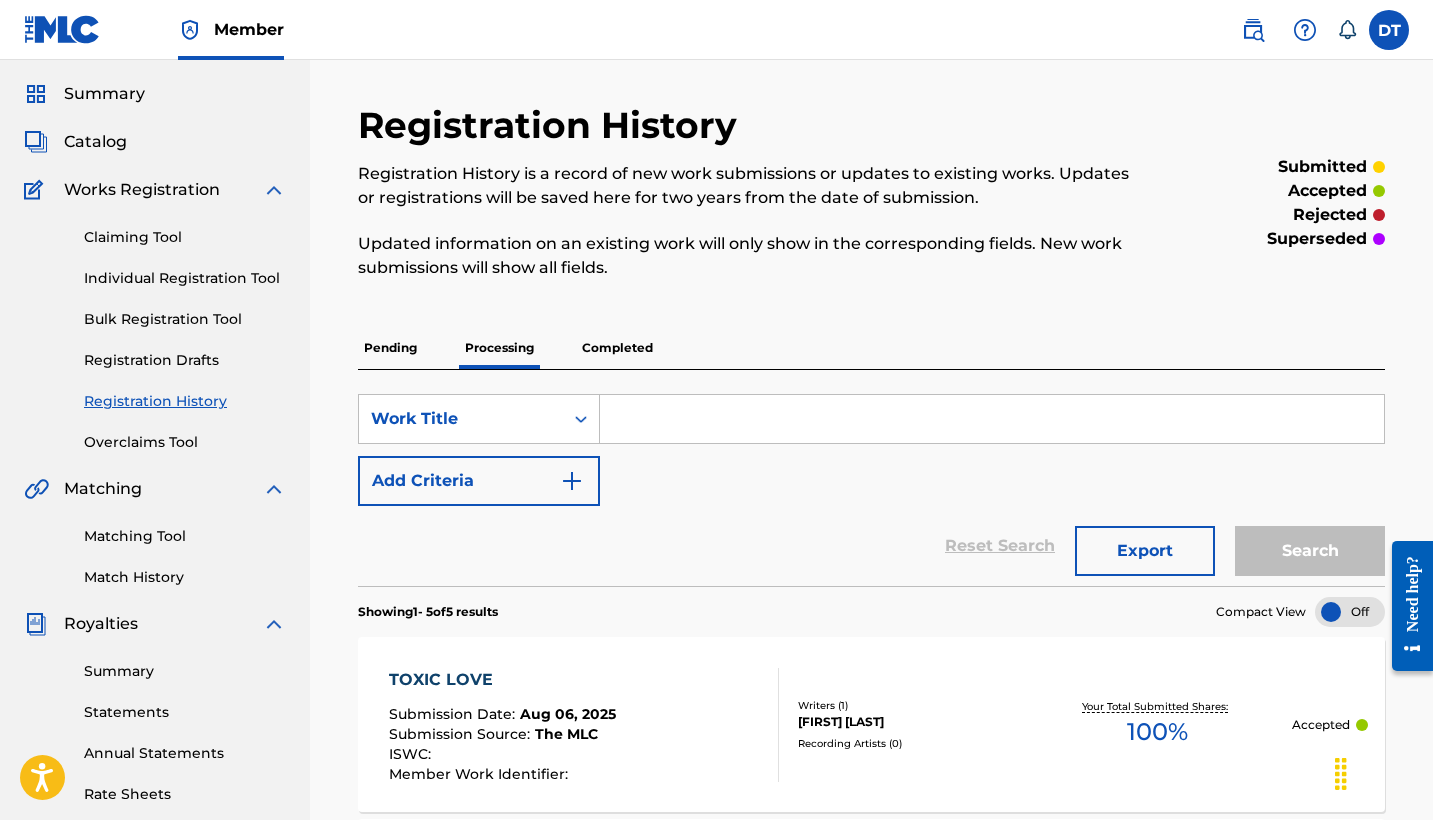 click on "Matching Tool" at bounding box center [185, 536] 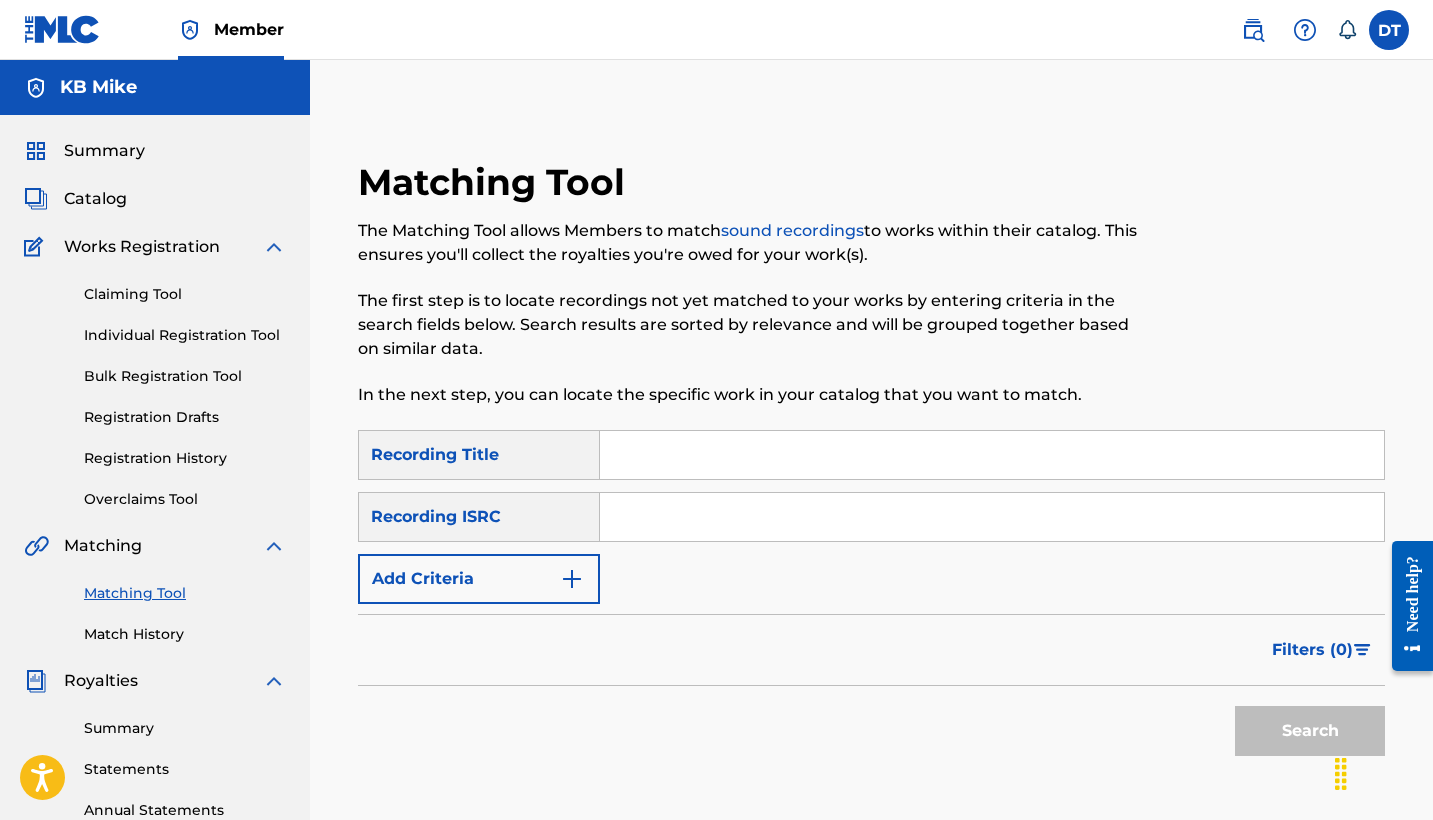 click at bounding box center (992, 455) 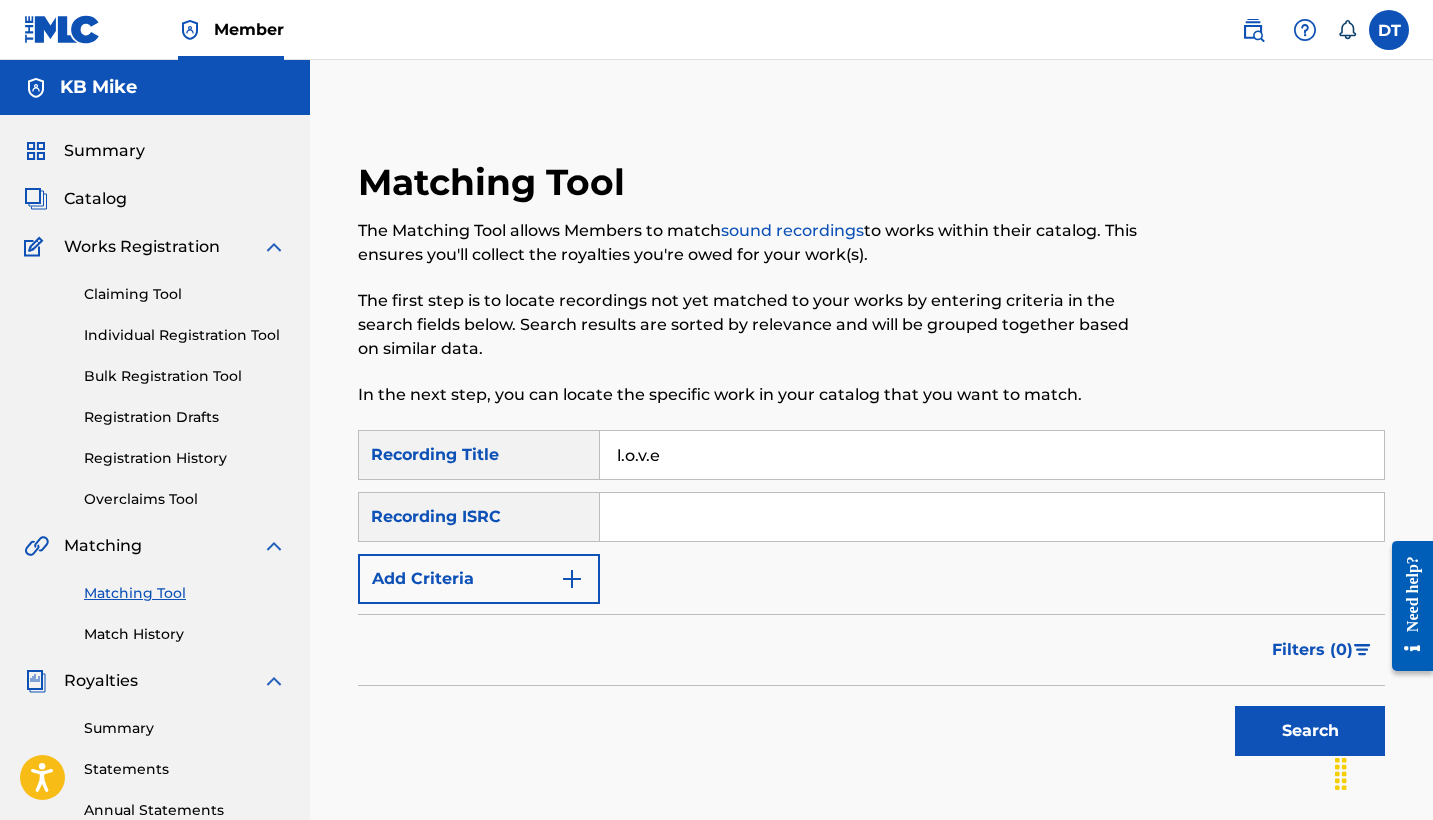 type on "l.o.v.e" 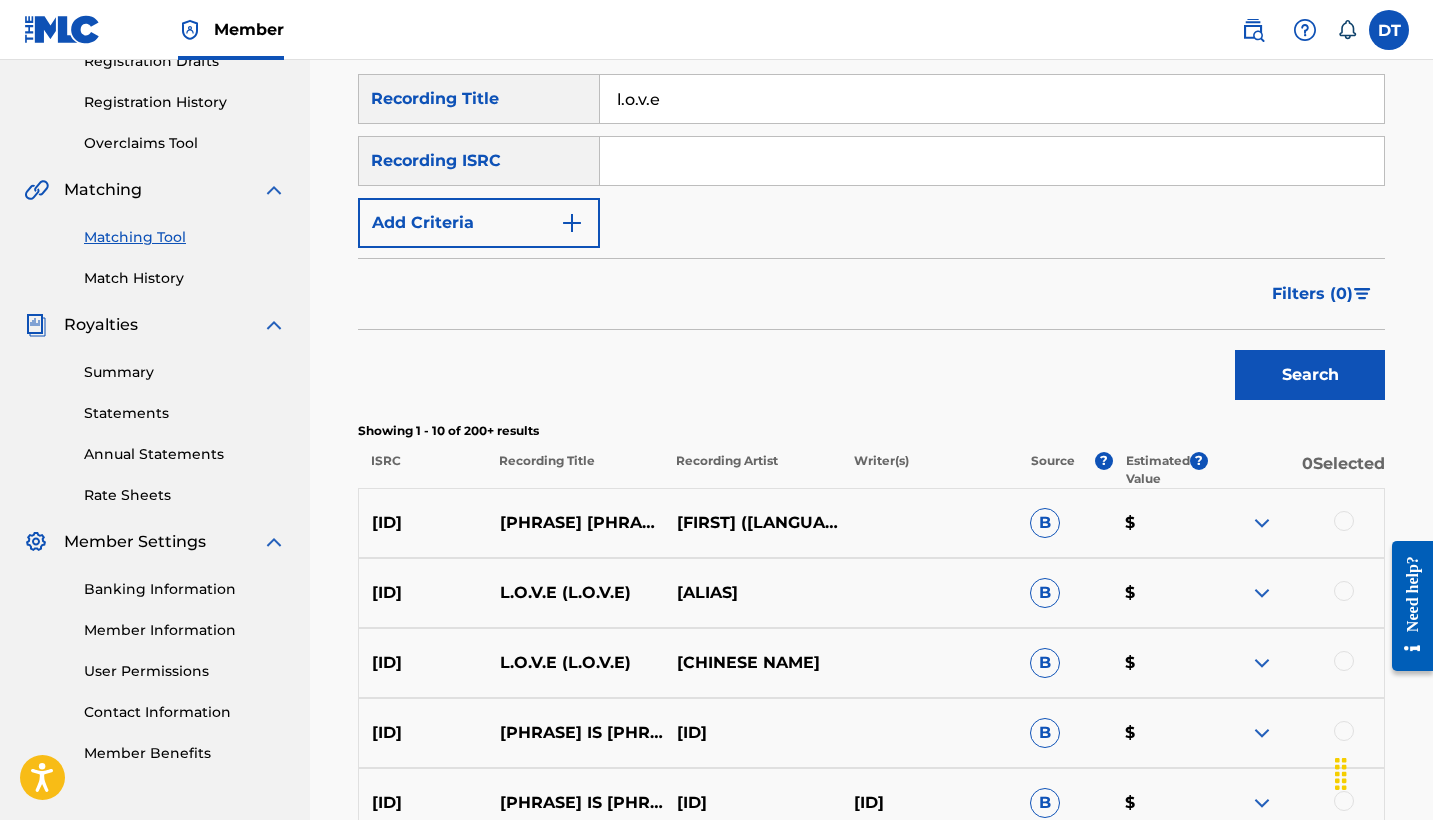scroll, scrollTop: 281, scrollLeft: 0, axis: vertical 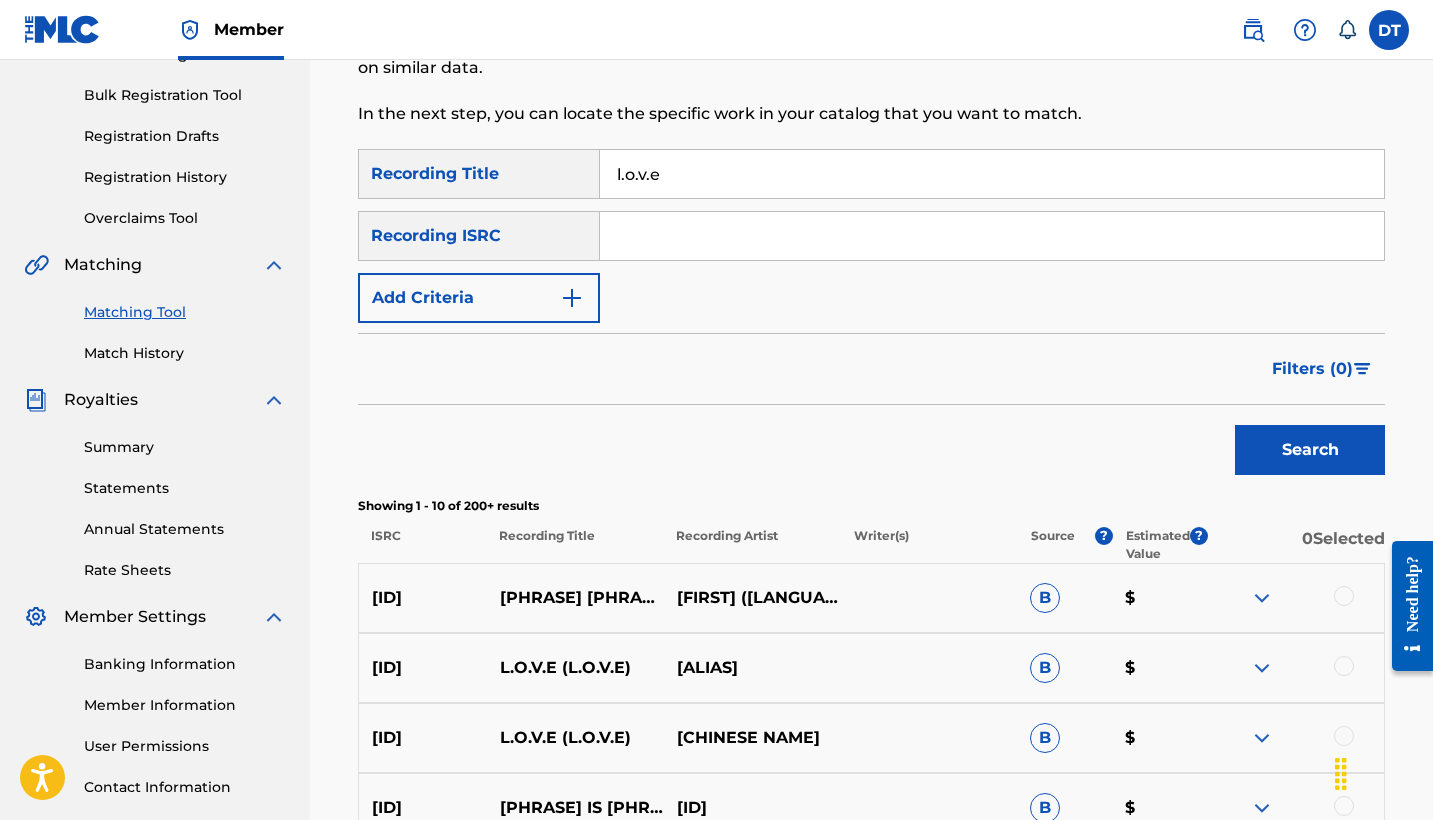 click on "Filters ( 0 )" at bounding box center (1322, 369) 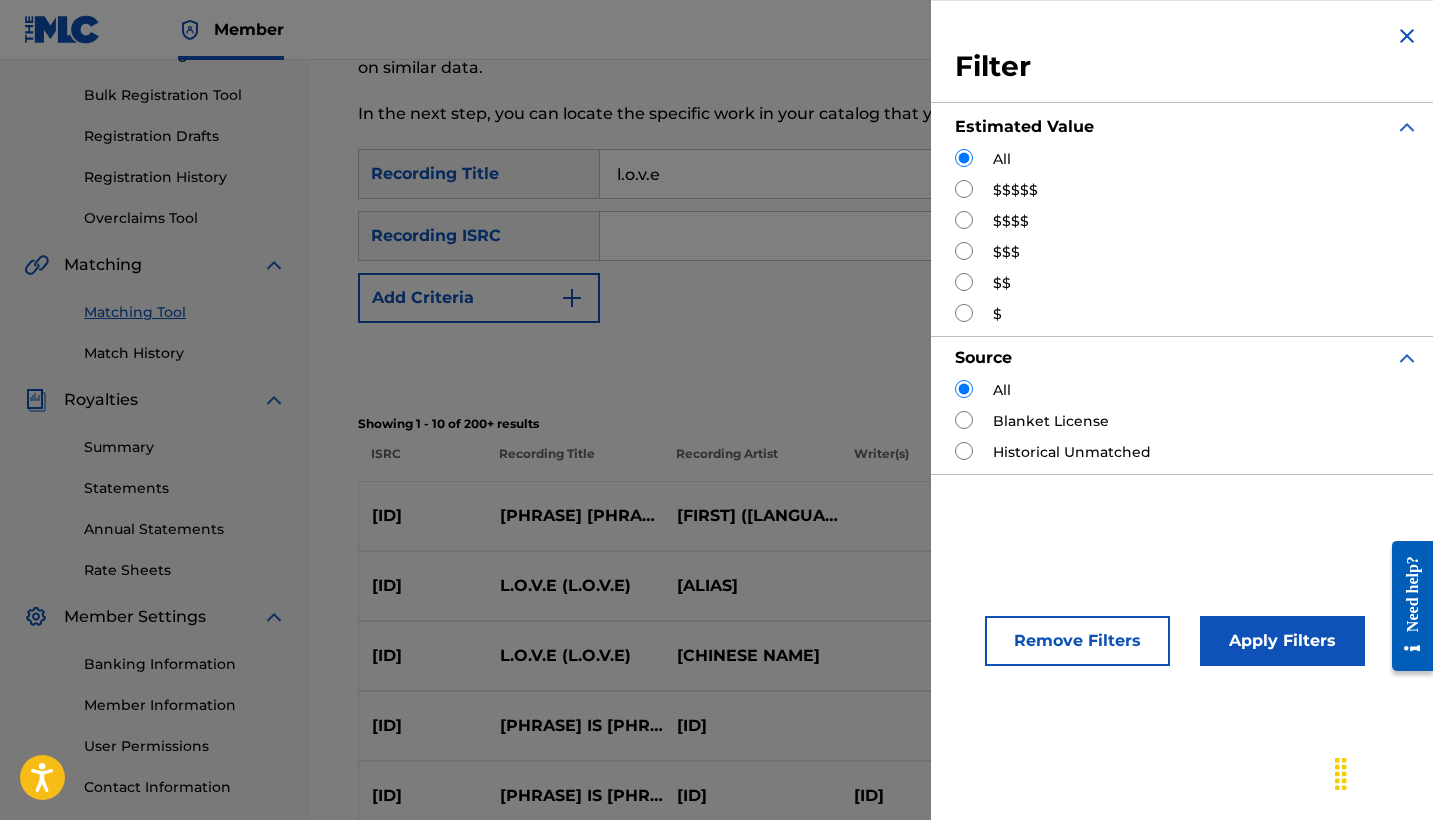 click on "$$$$$" at bounding box center [1187, 190] 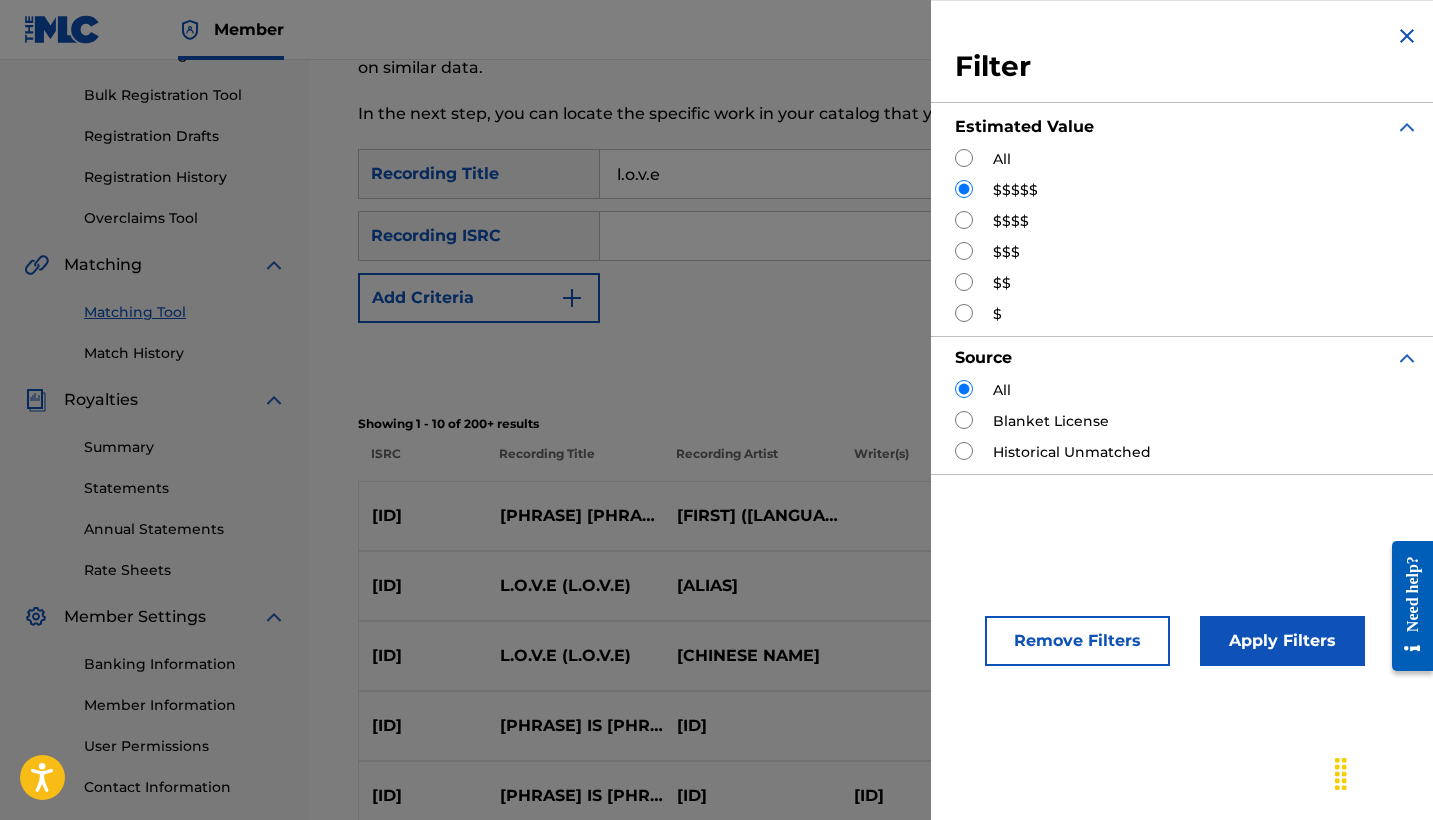 click on "Apply Filters" at bounding box center [1282, 641] 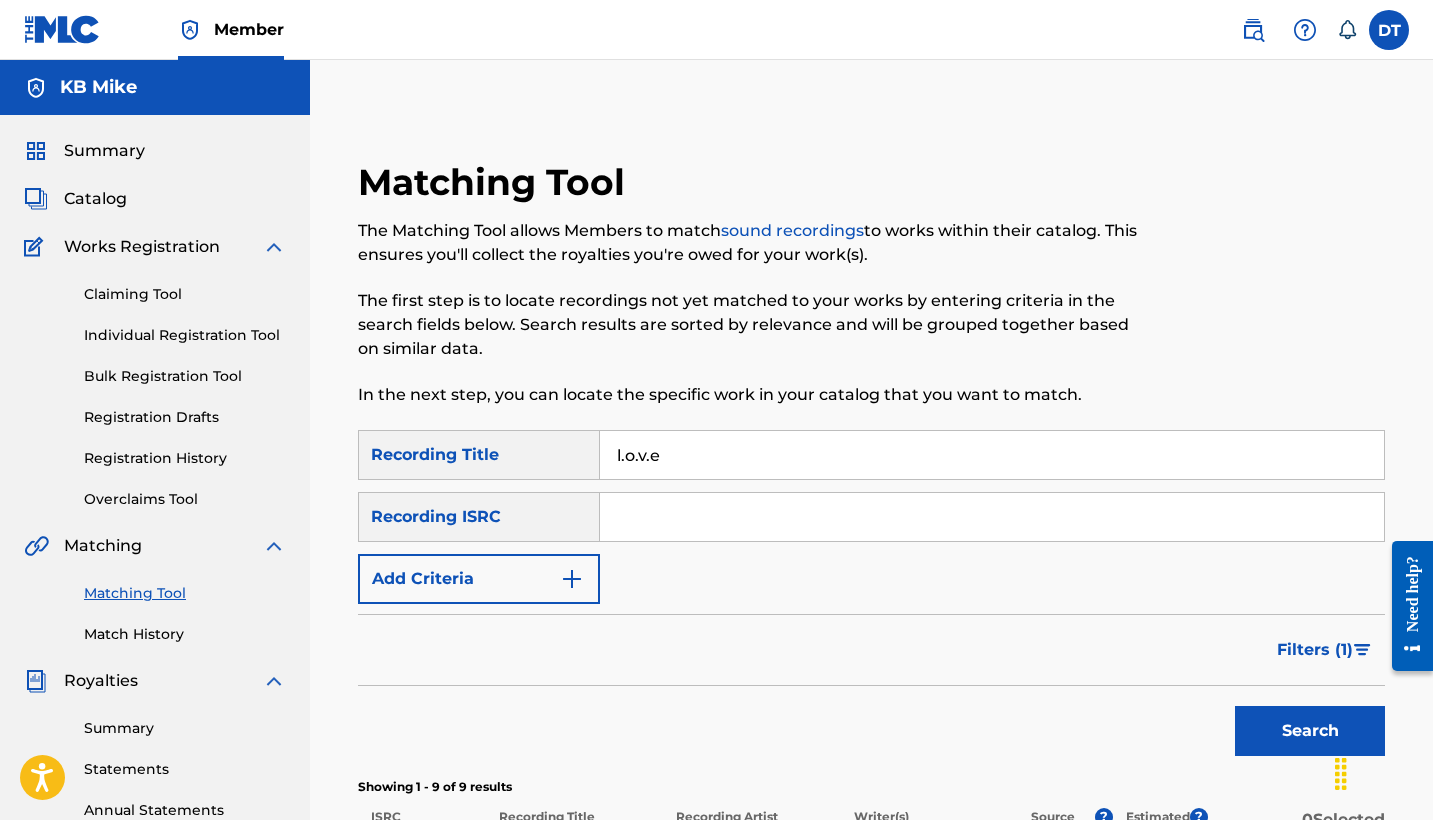scroll, scrollTop: 0, scrollLeft: 0, axis: both 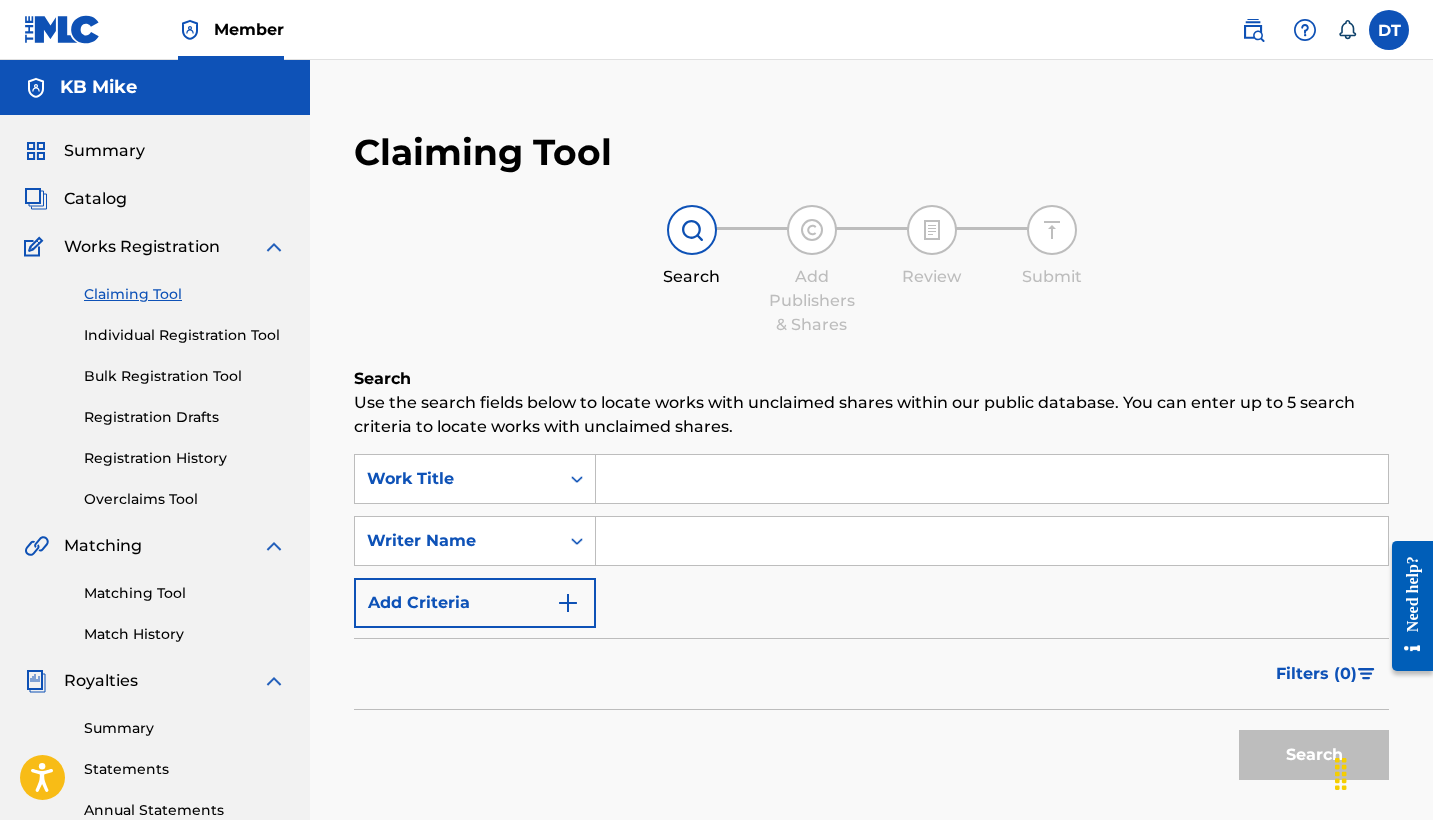 click at bounding box center (992, 479) 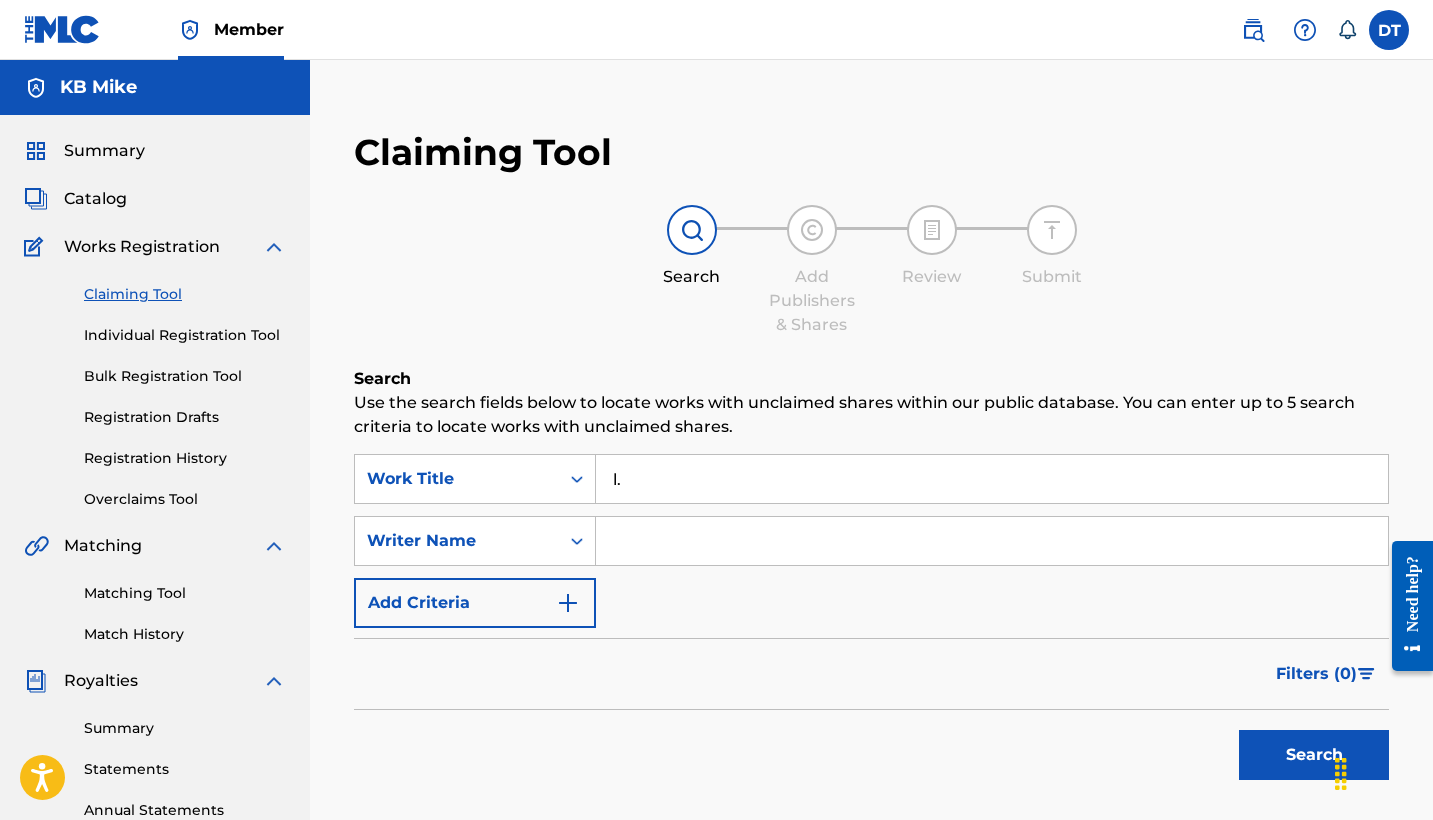 type on "l." 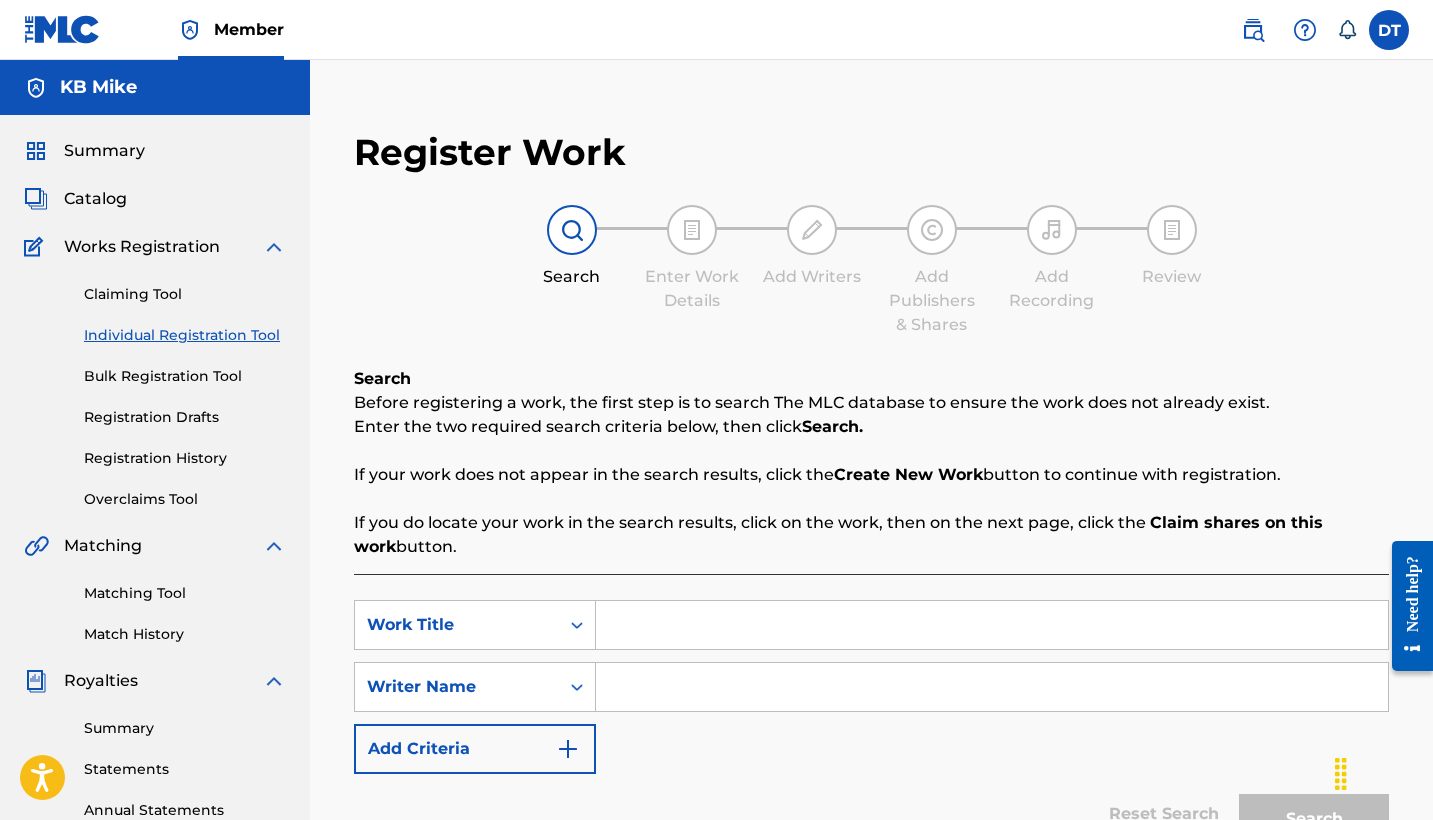 click at bounding box center [992, 625] 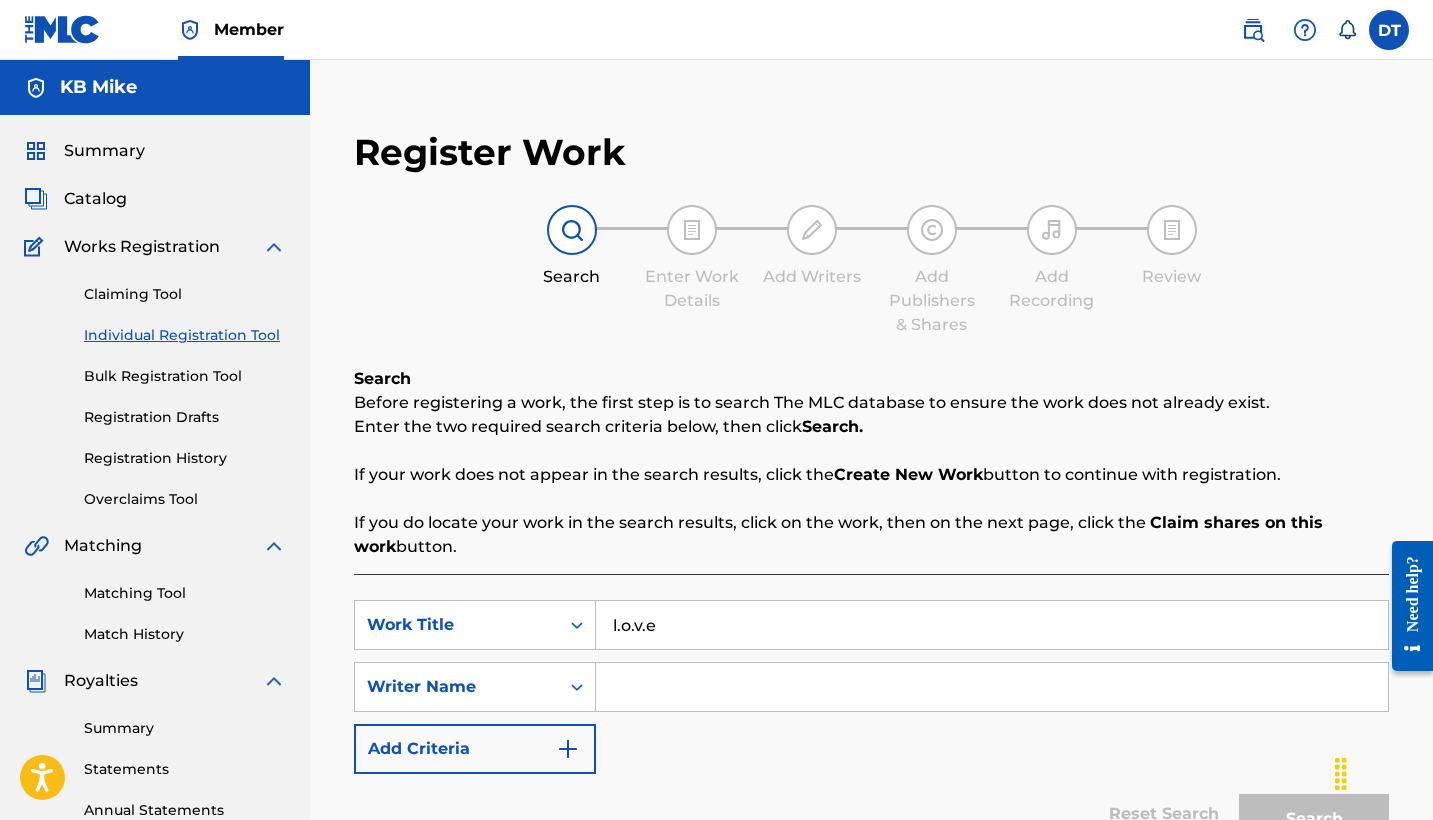 type on "l.o.v.e" 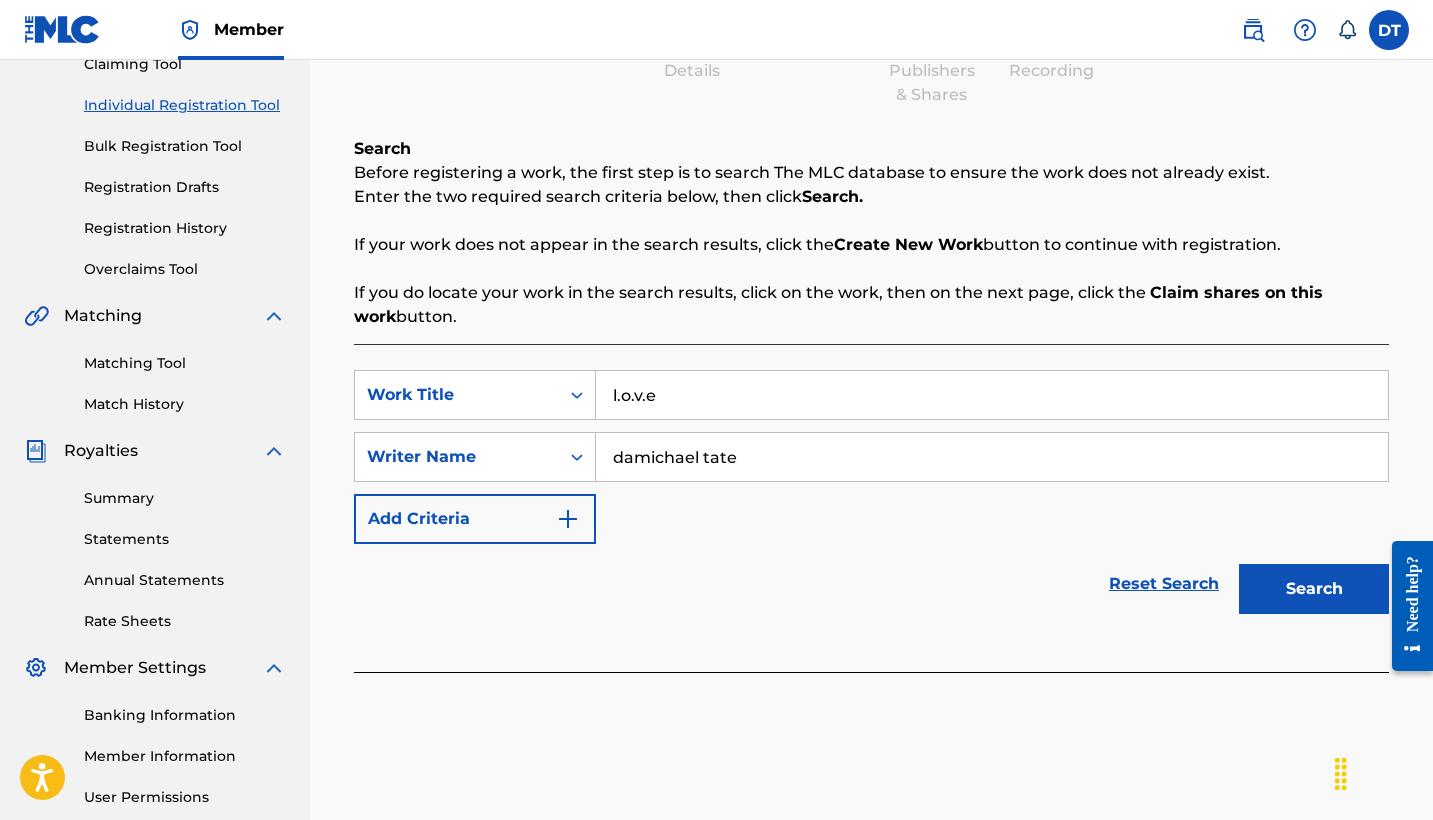 scroll, scrollTop: 272, scrollLeft: 0, axis: vertical 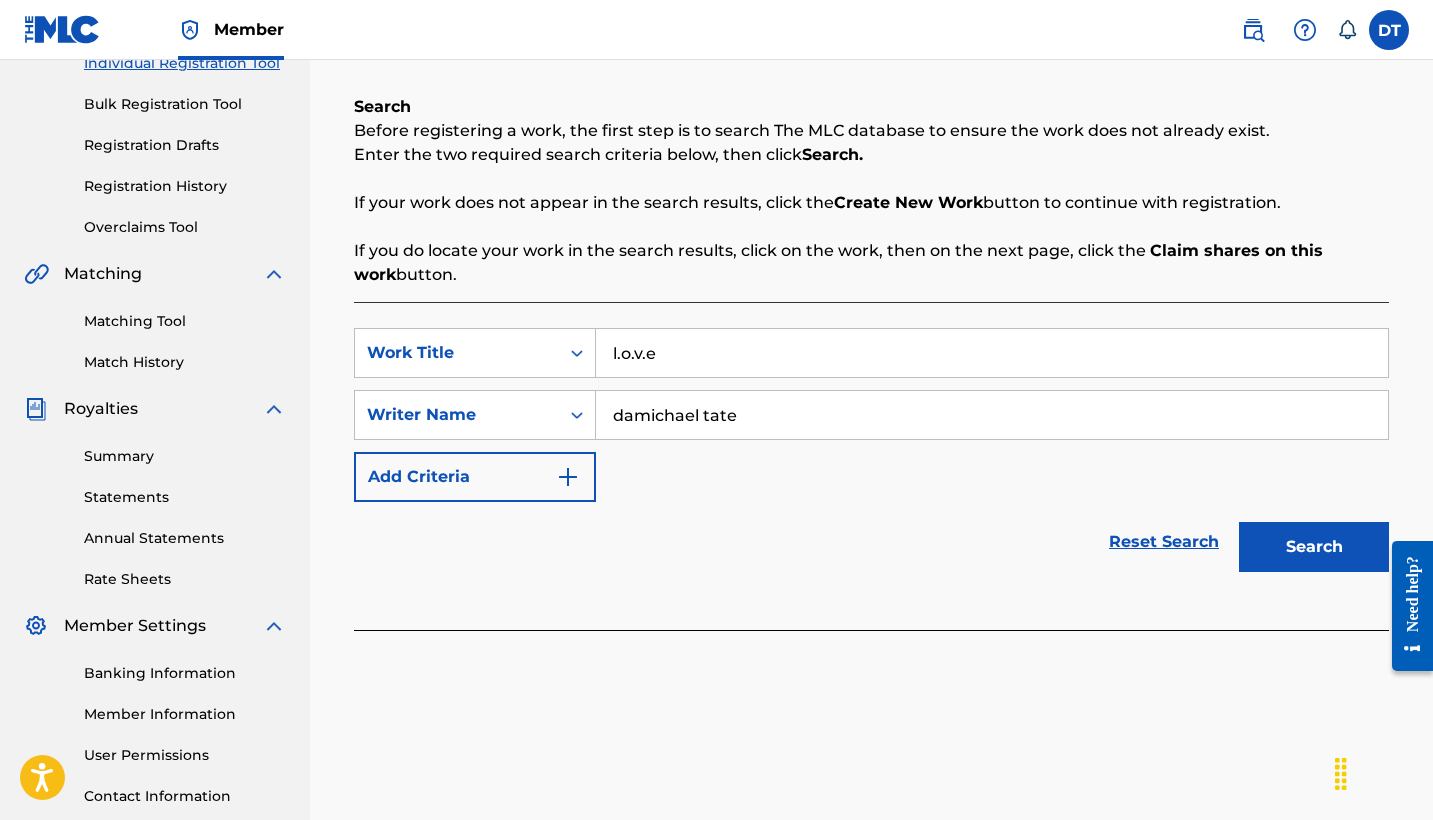 type on "damichael tate" 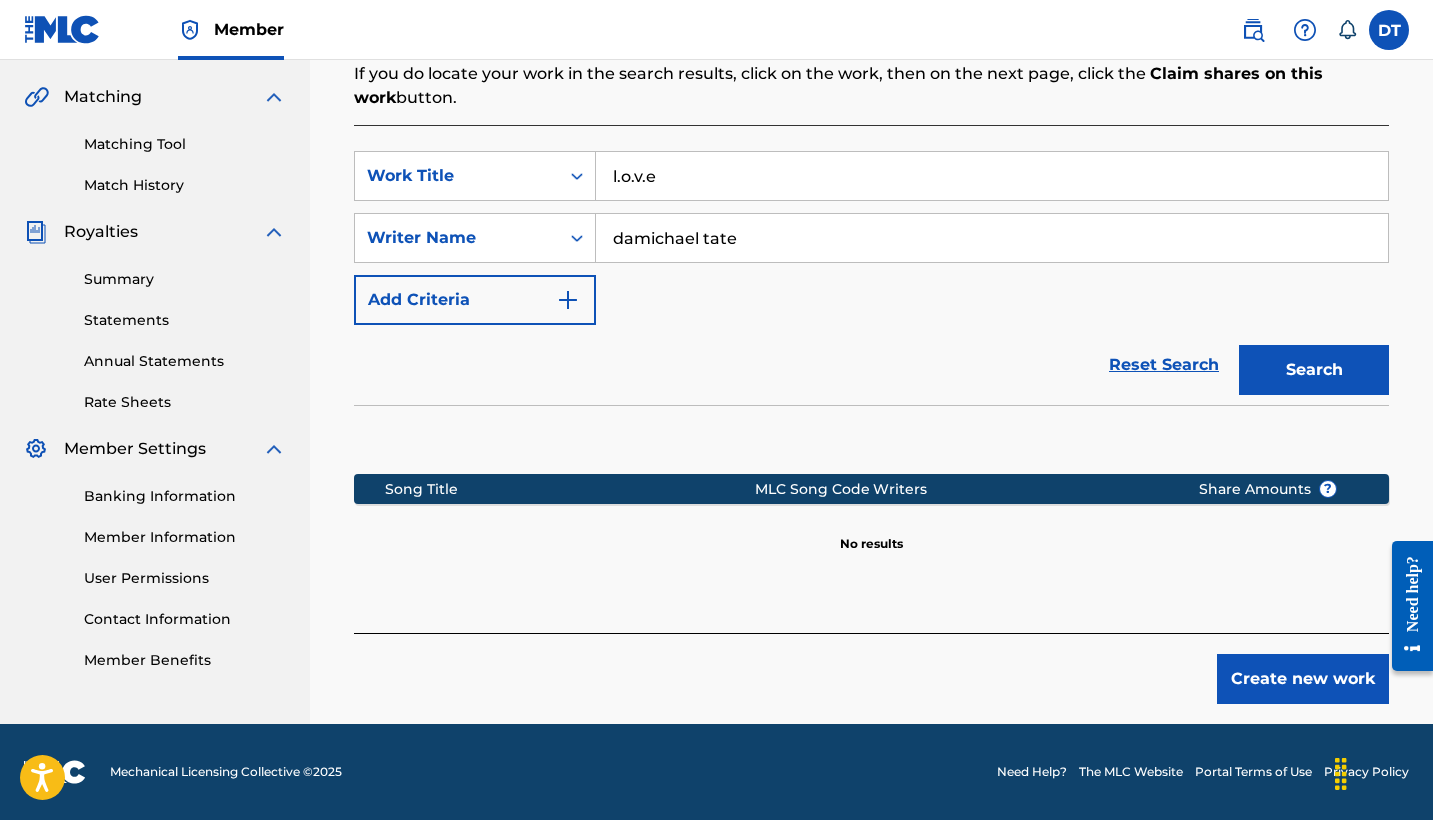 scroll, scrollTop: 449, scrollLeft: 0, axis: vertical 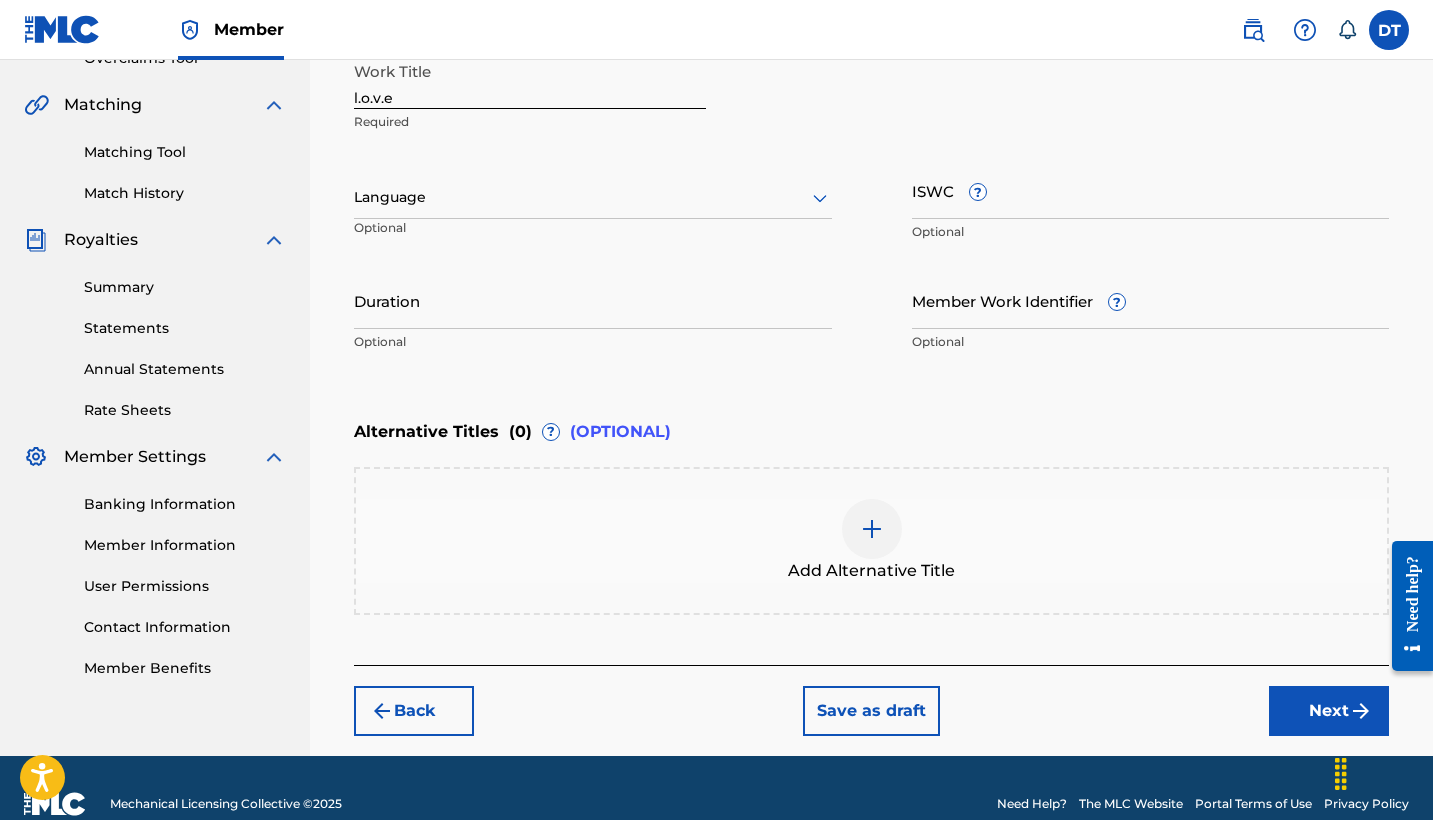 click at bounding box center (1361, 711) 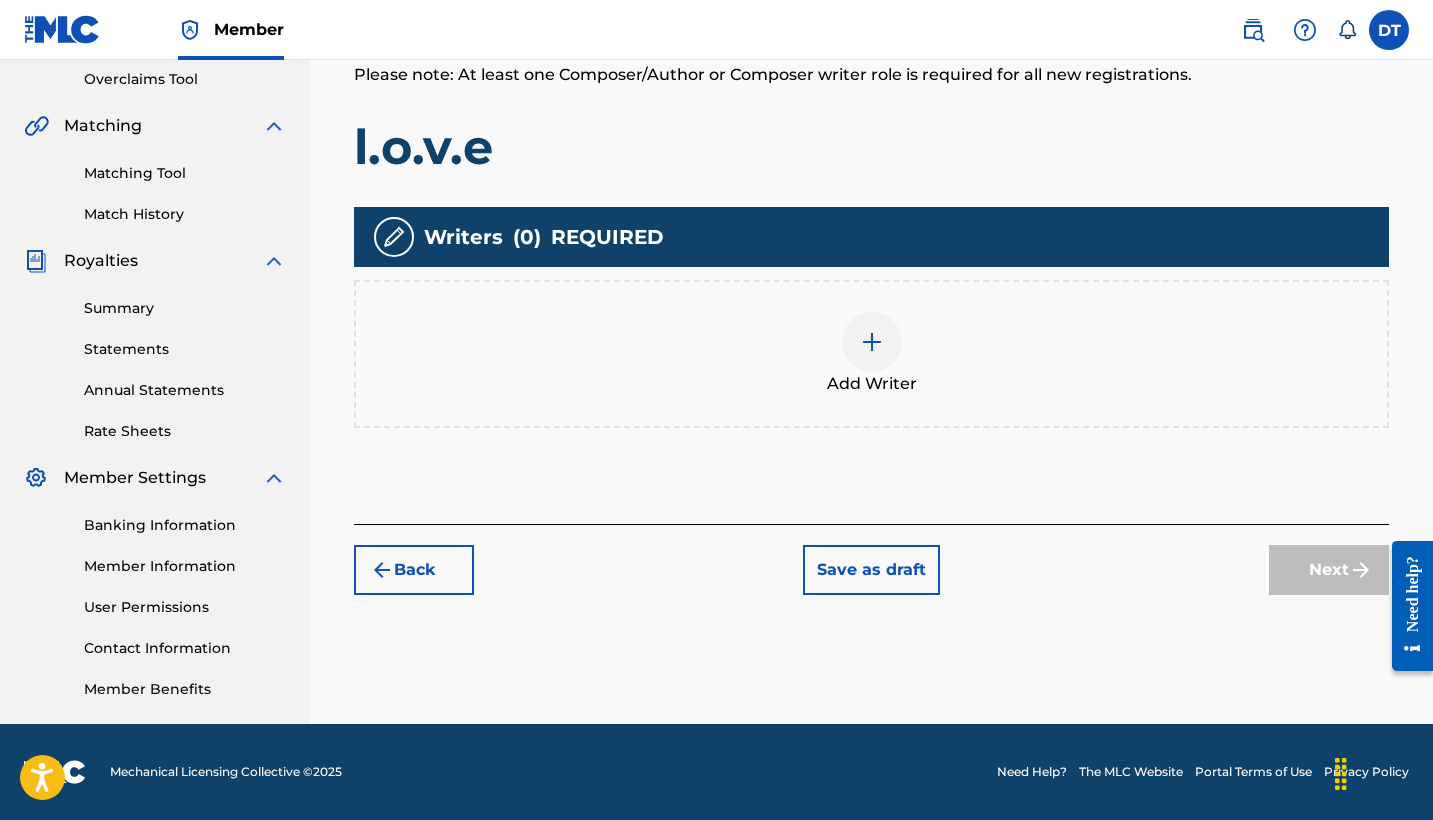 click on "Add Writer" at bounding box center [871, 354] 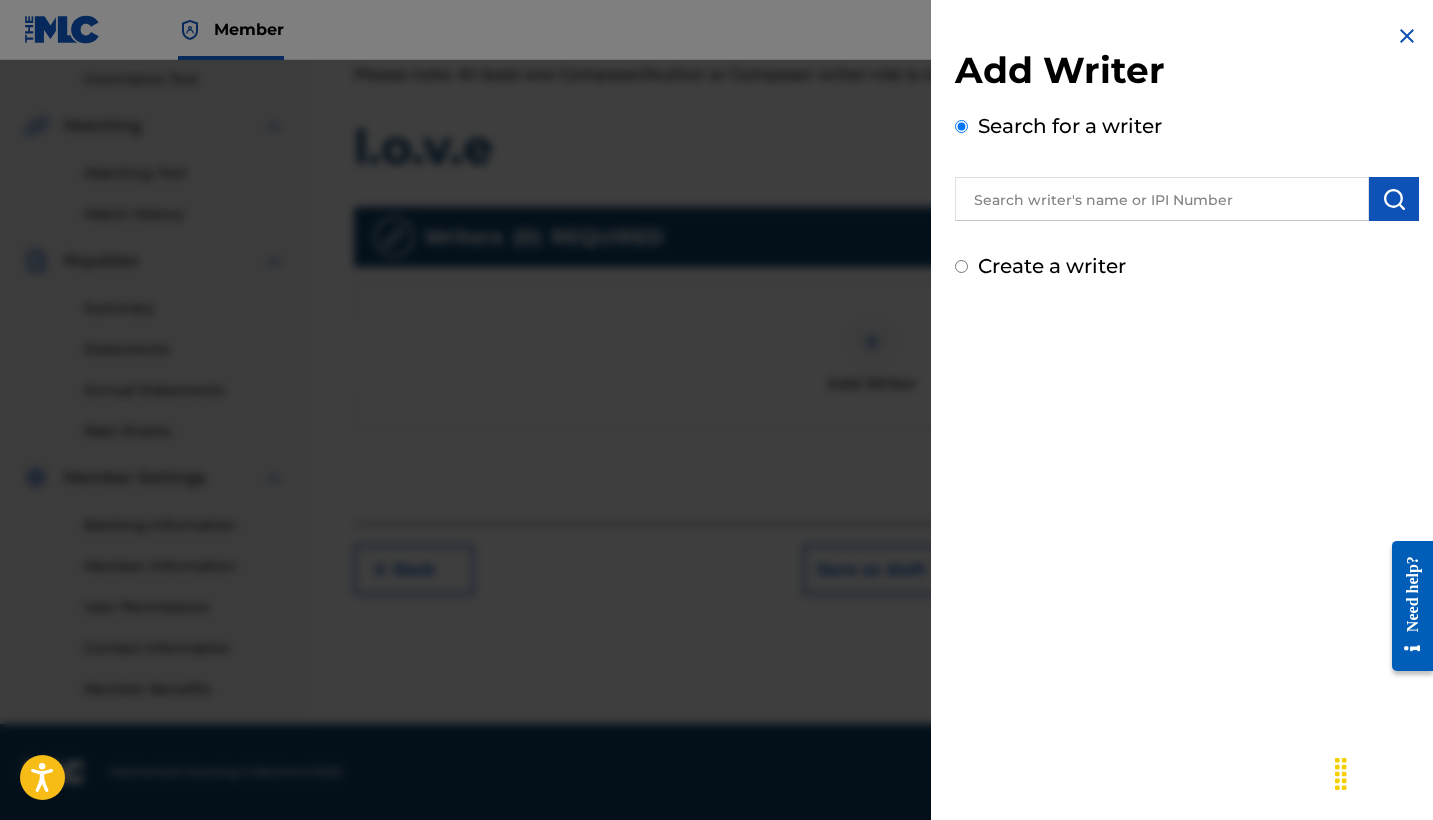 click at bounding box center [1162, 199] 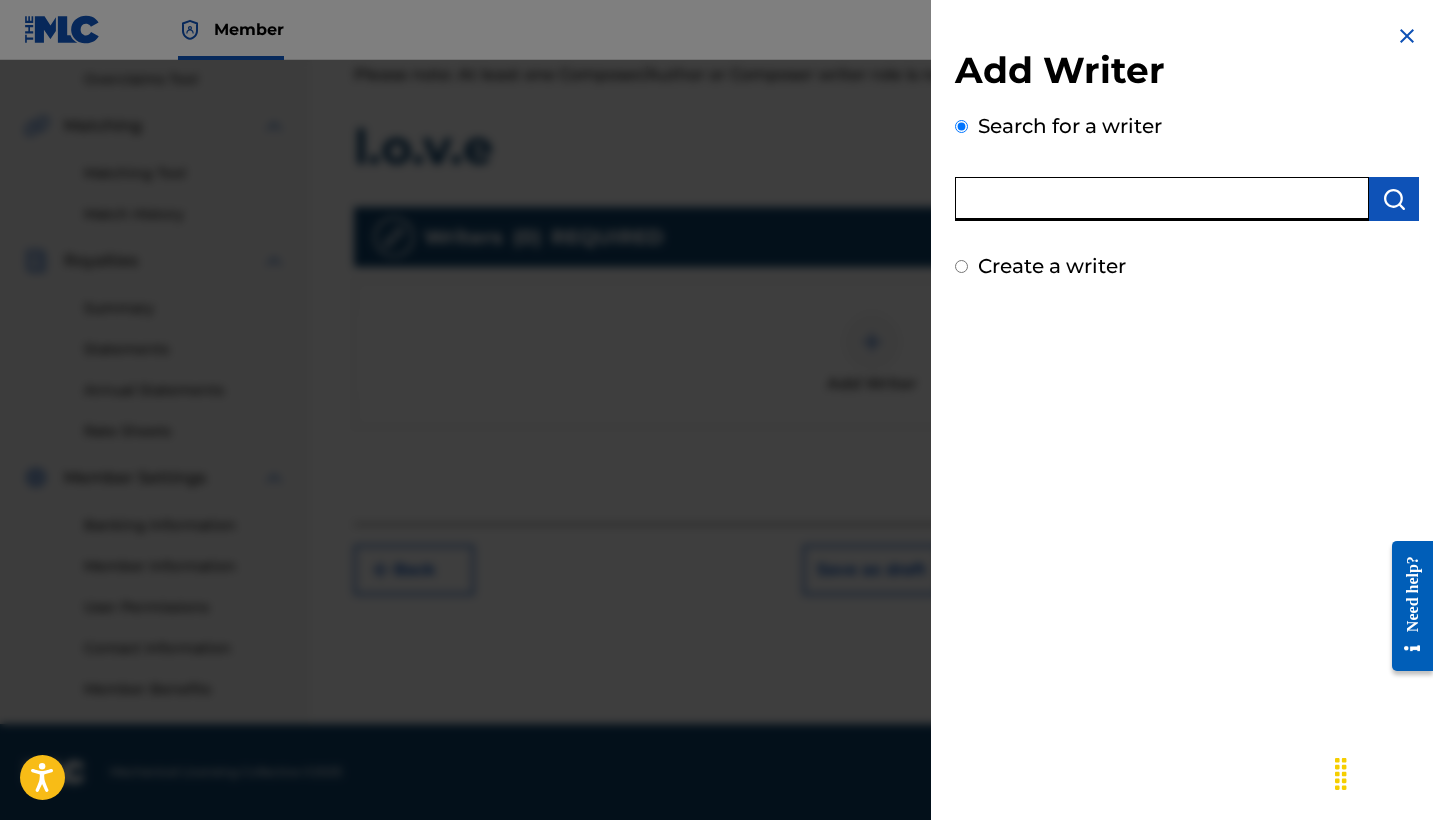 paste on "01072350979" 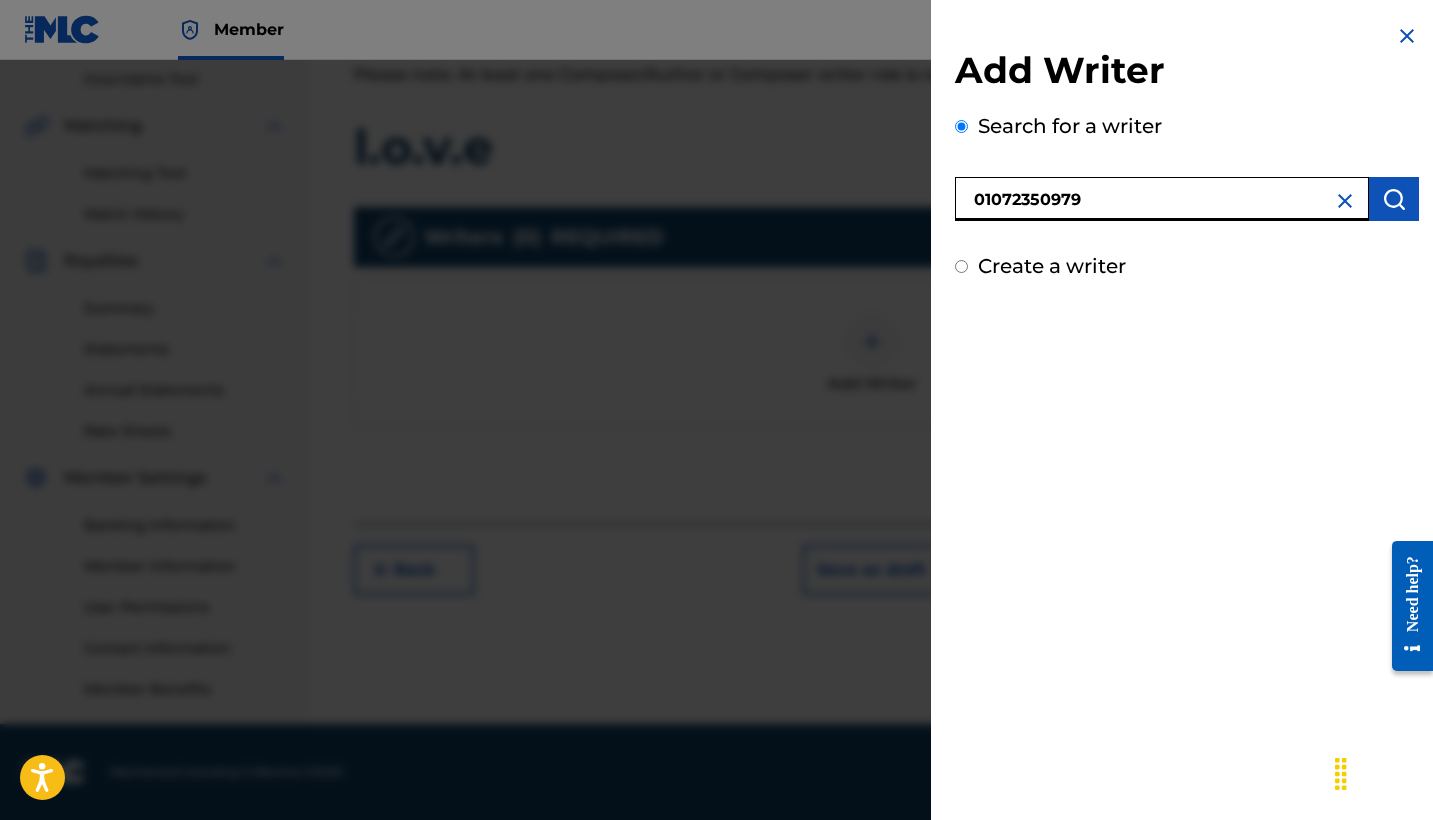 type on "01072350979" 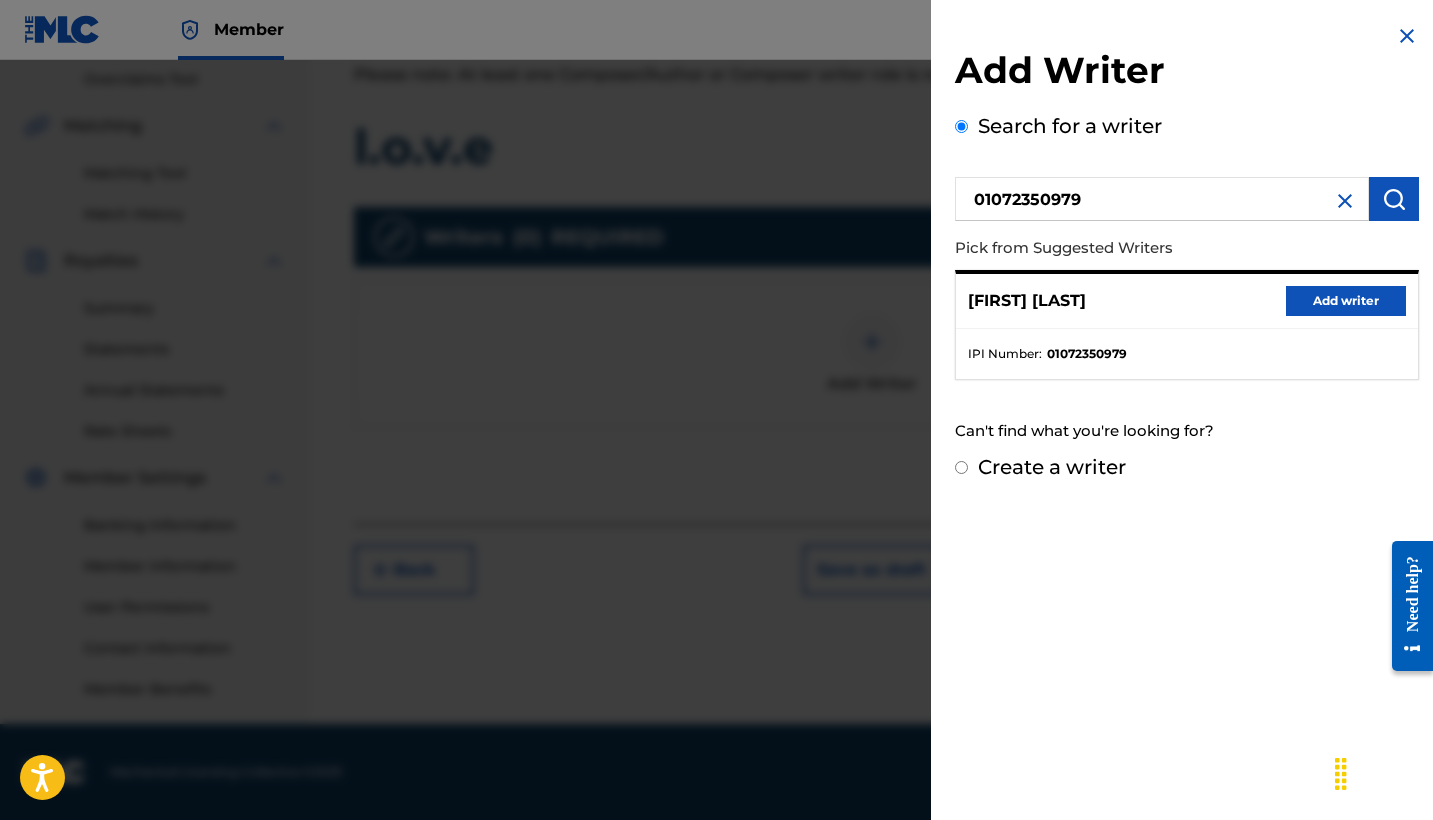 click on "Add writer" at bounding box center (1346, 301) 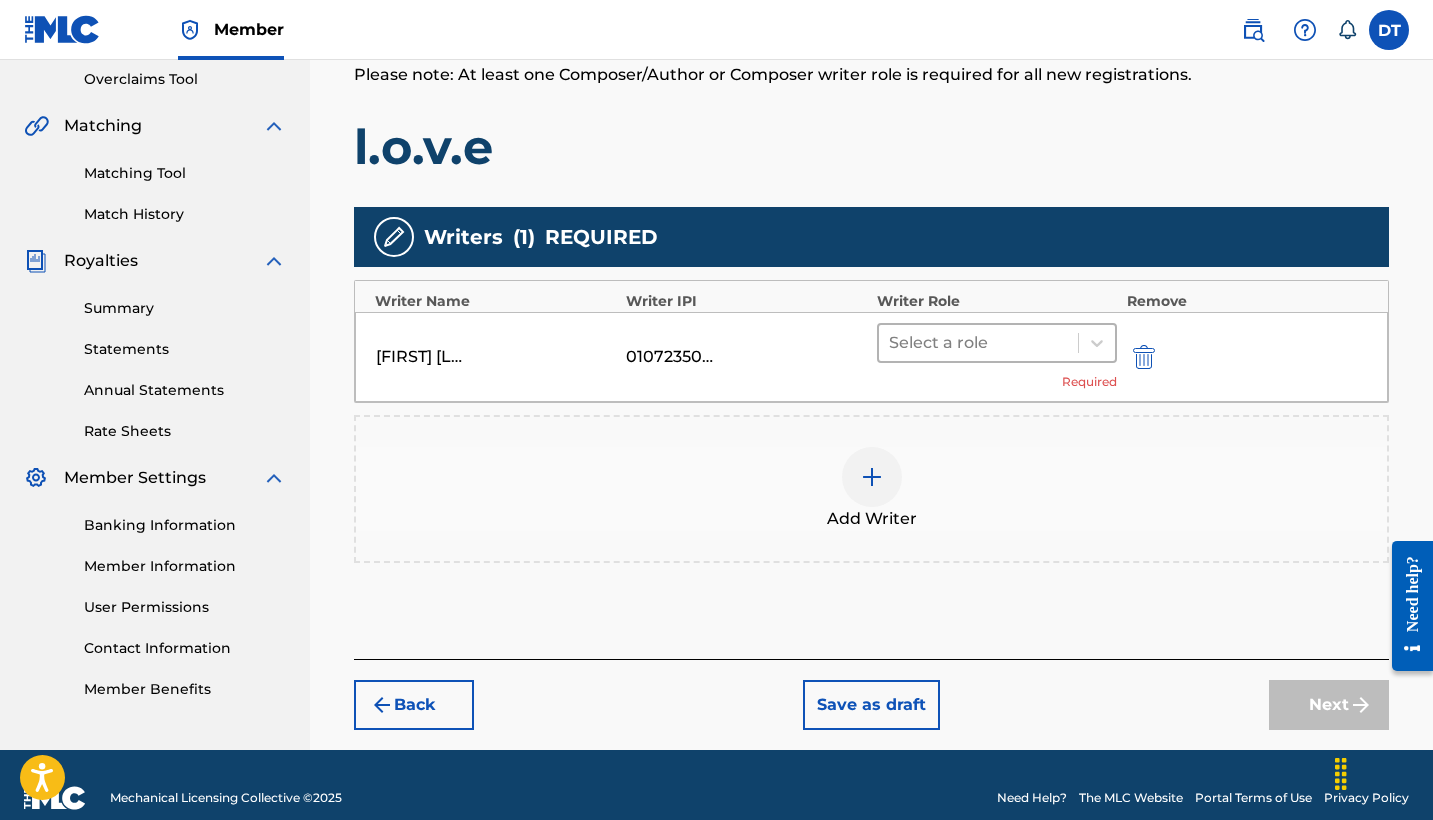 click at bounding box center [978, 343] 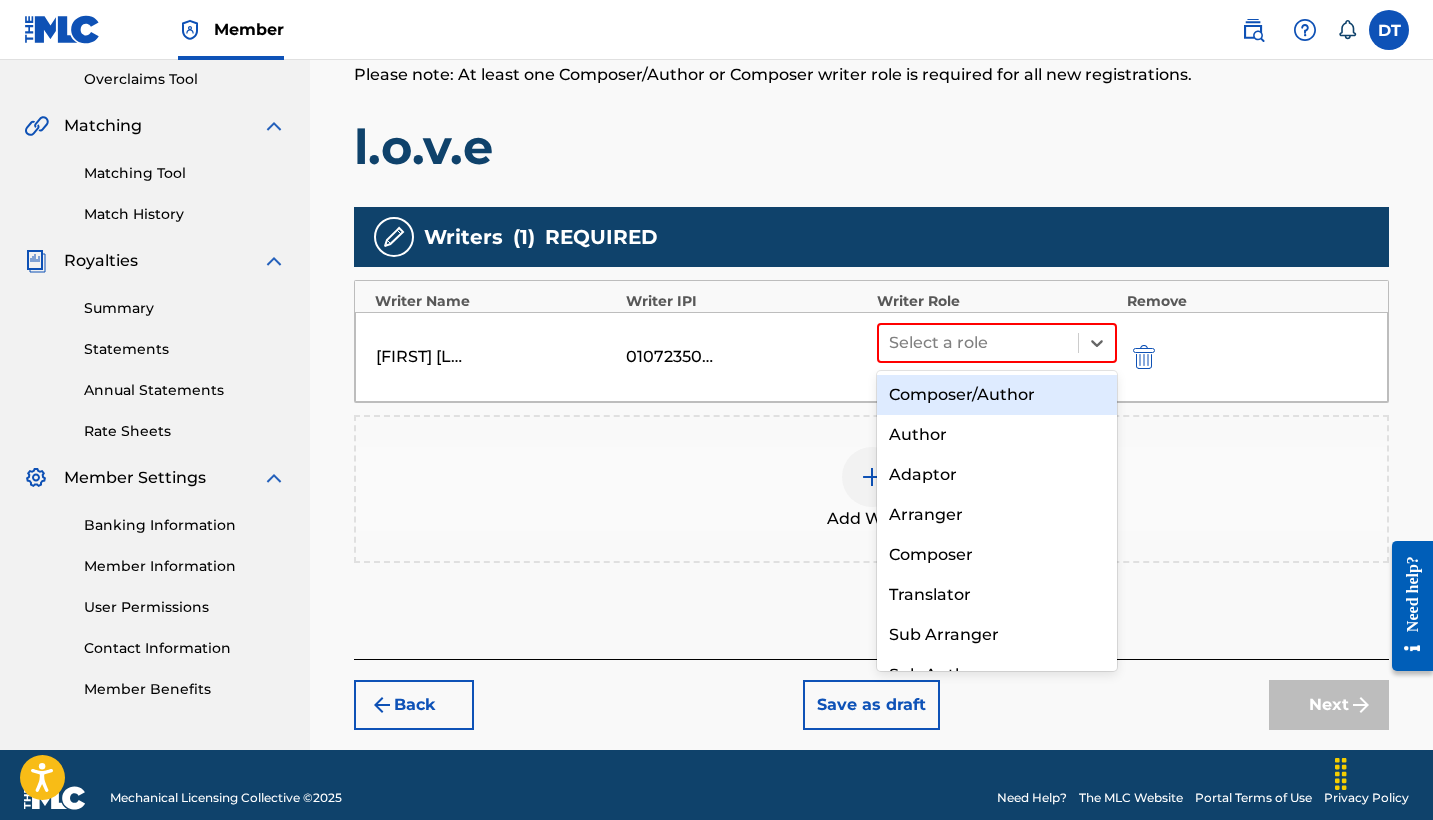 click on "Composer/Author" at bounding box center [997, 395] 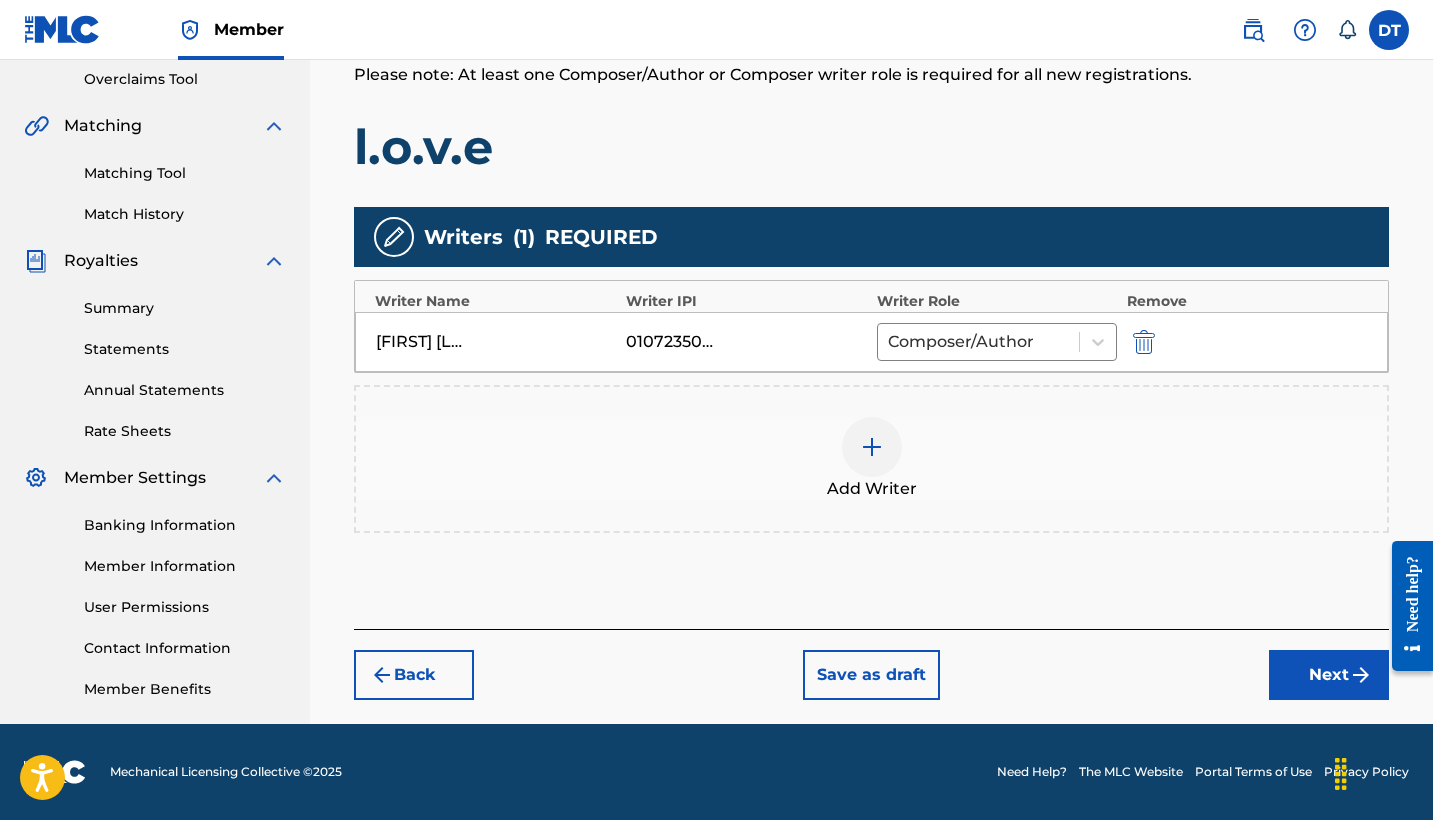 click on "Next" at bounding box center [1329, 675] 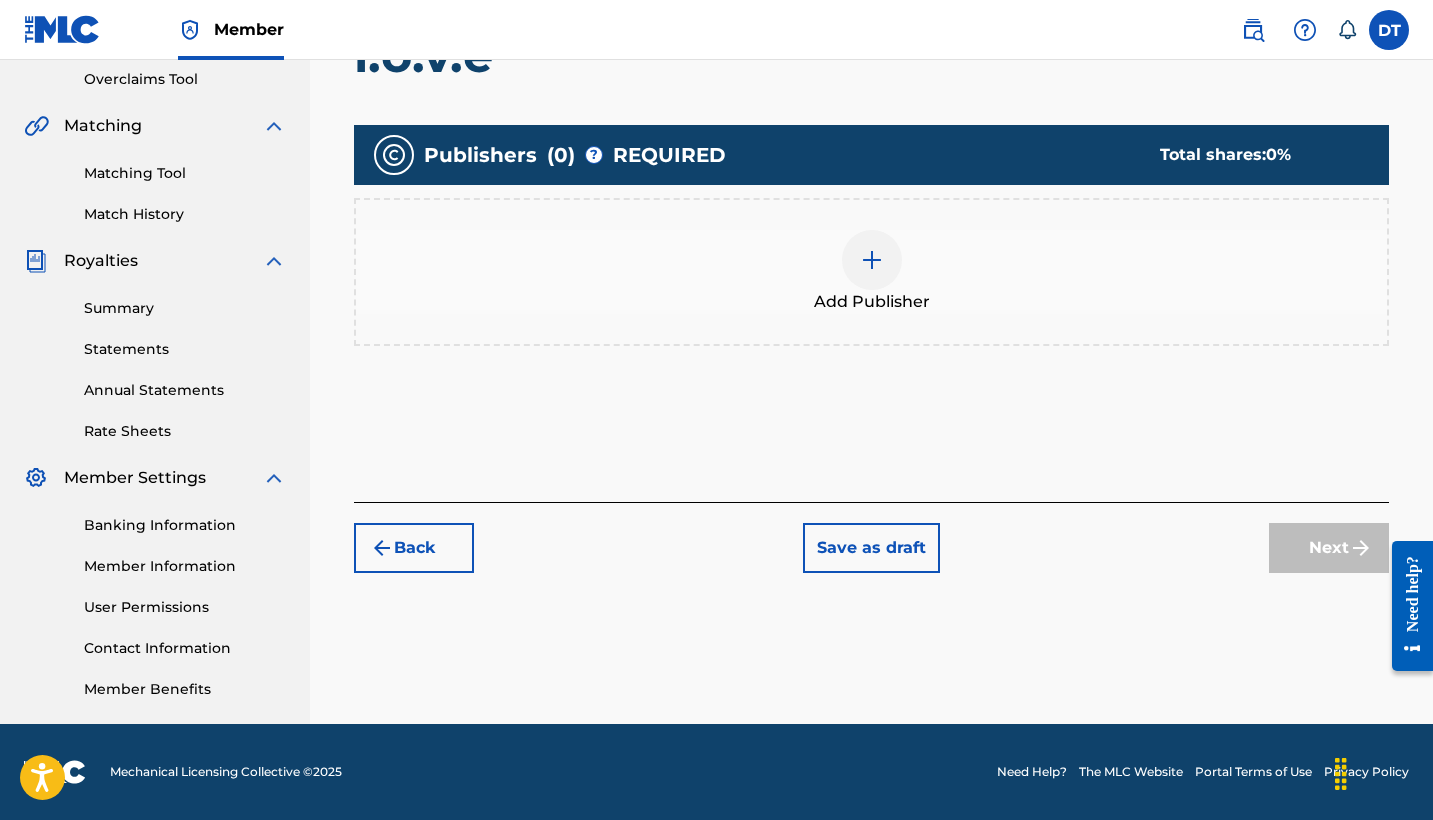scroll, scrollTop: 90, scrollLeft: 0, axis: vertical 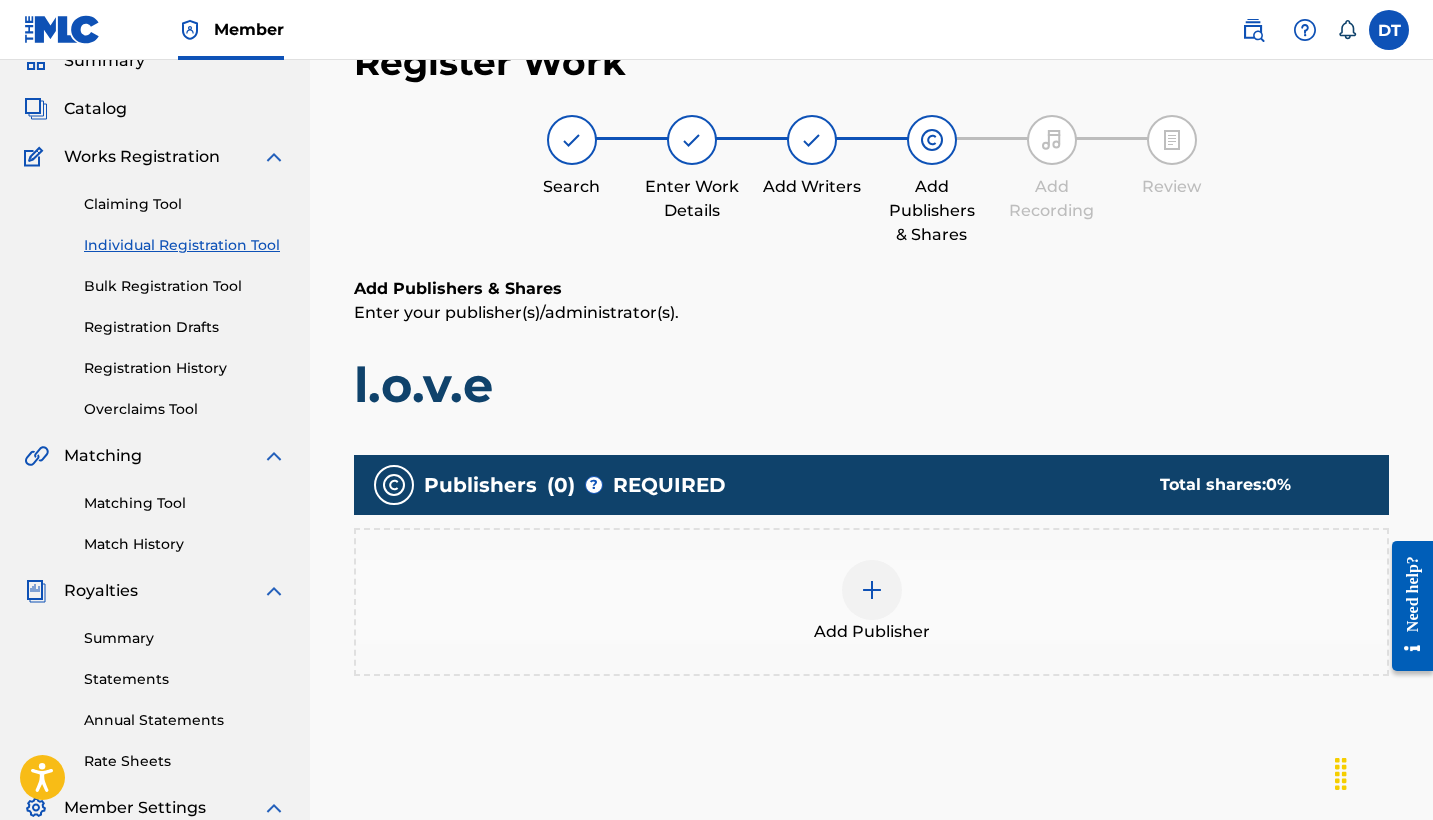 click at bounding box center [872, 590] 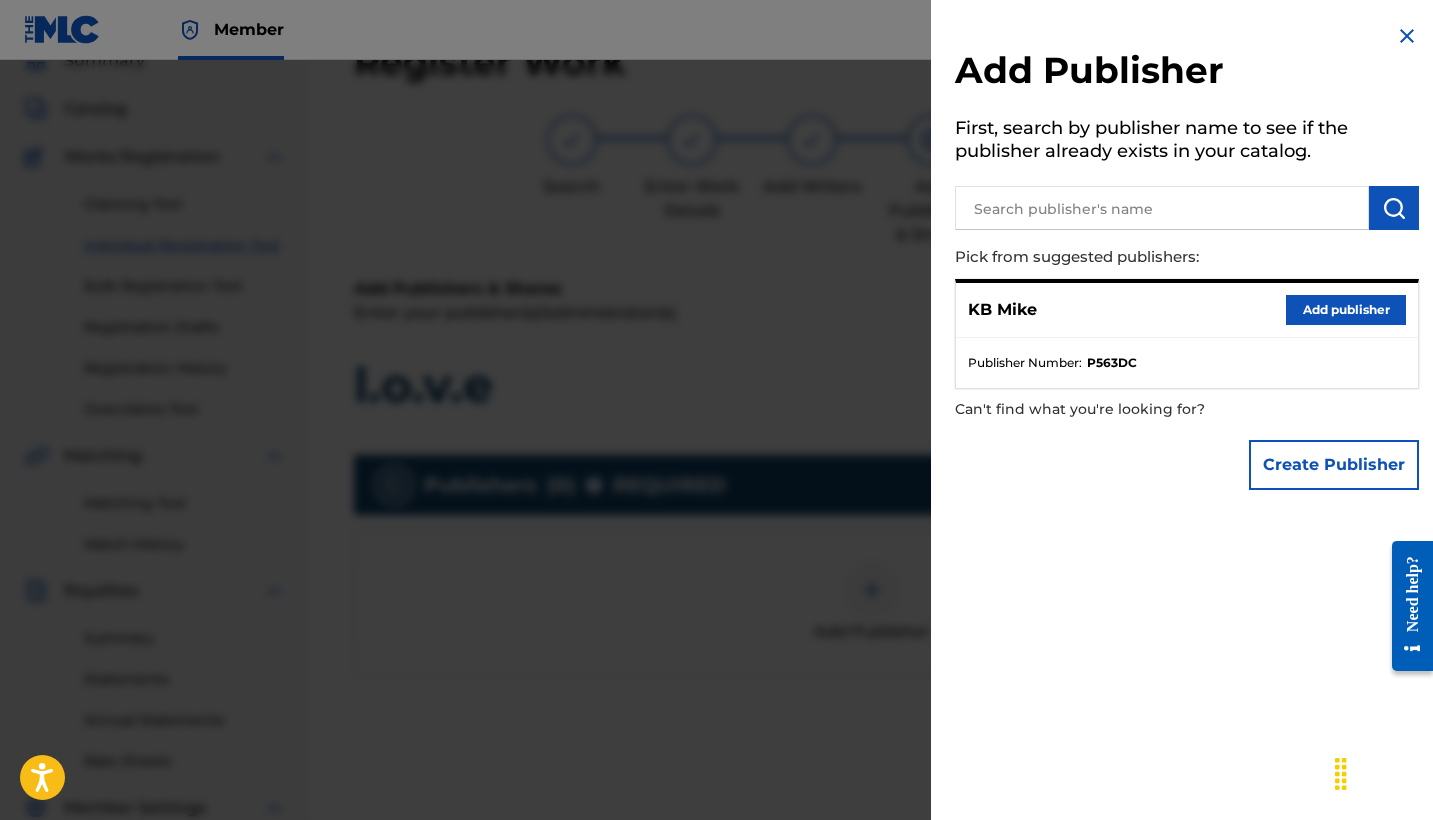 click on "Add publisher" at bounding box center (1346, 310) 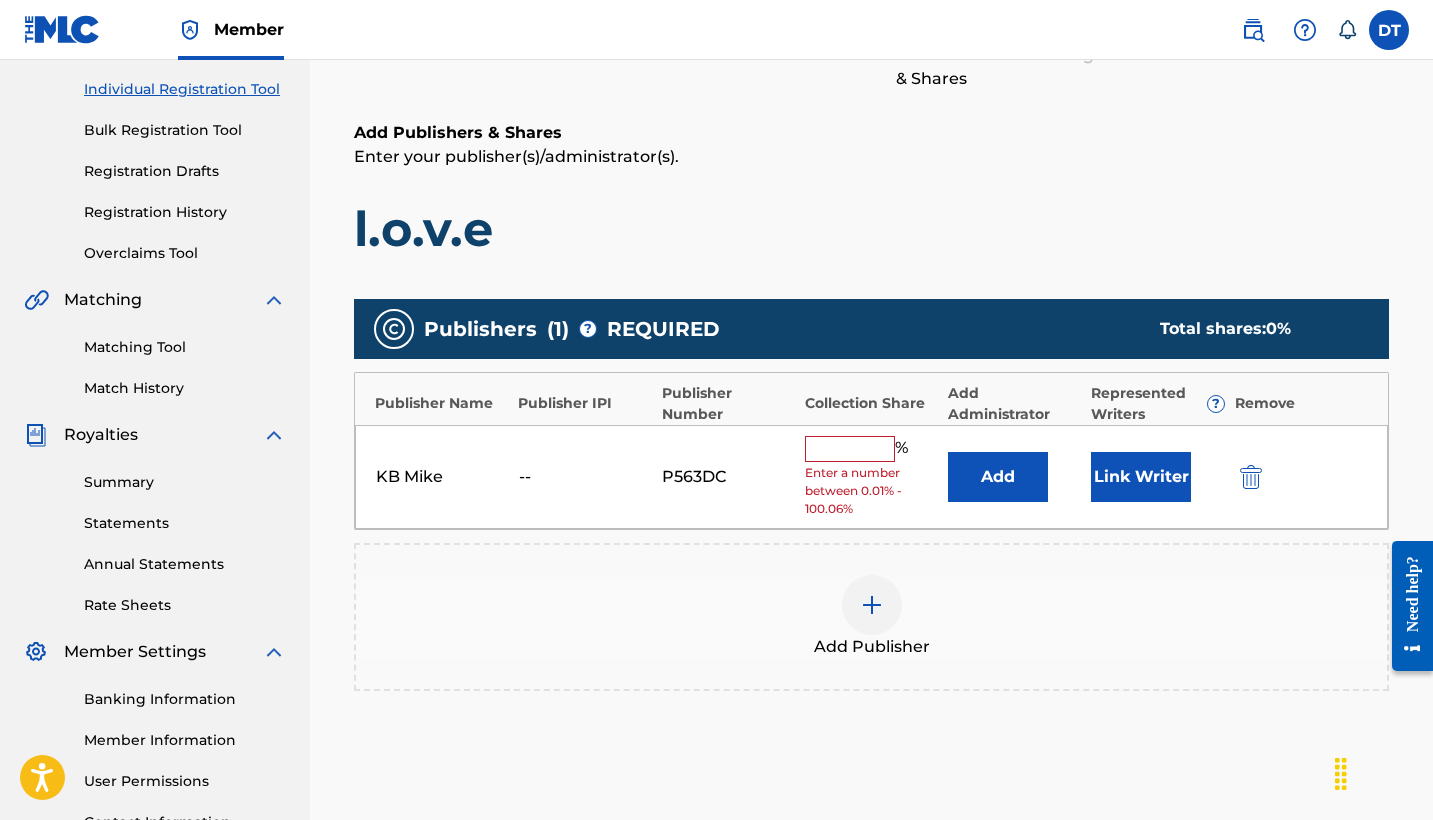 scroll, scrollTop: 274, scrollLeft: 0, axis: vertical 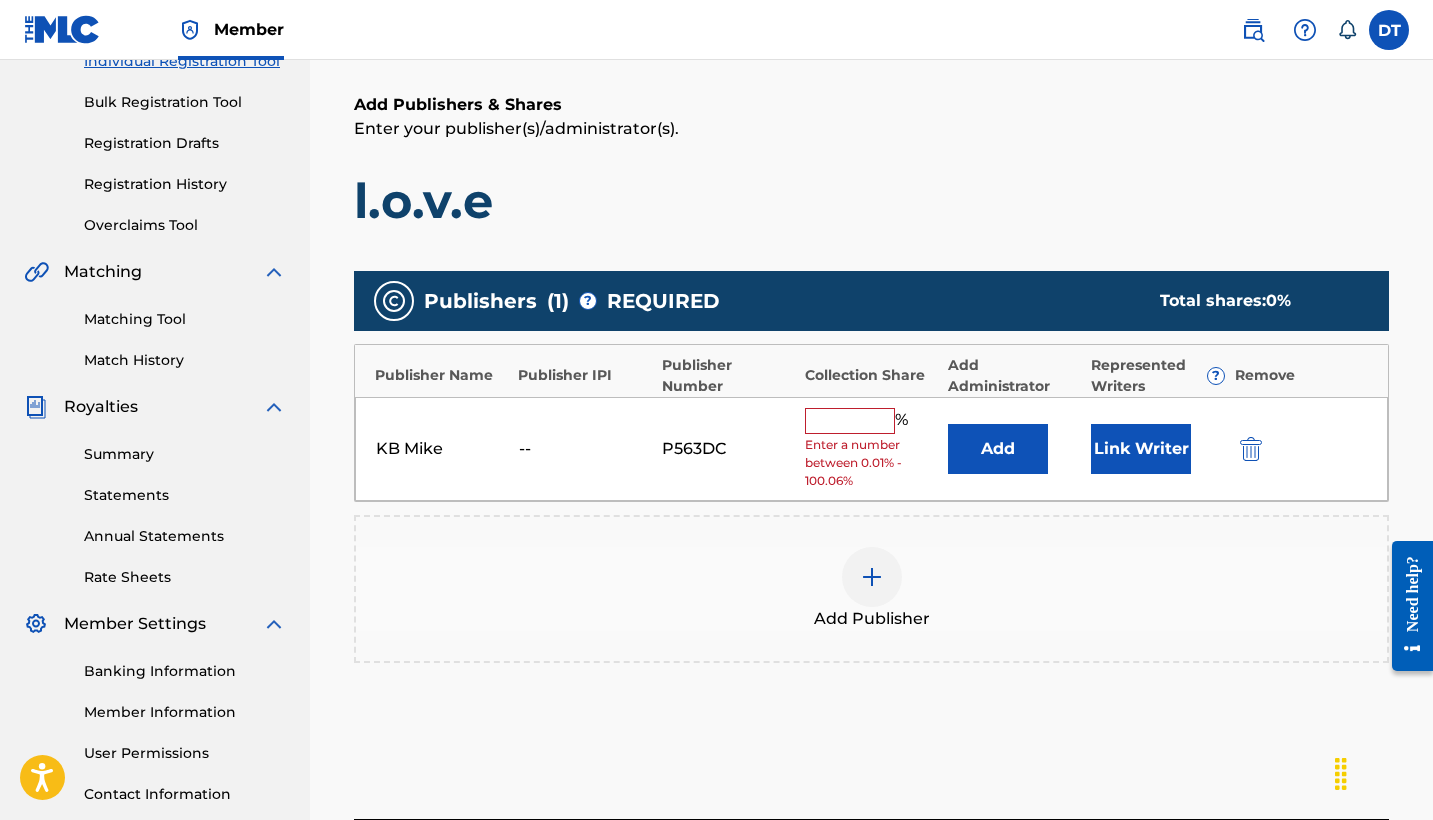 click at bounding box center [850, 421] 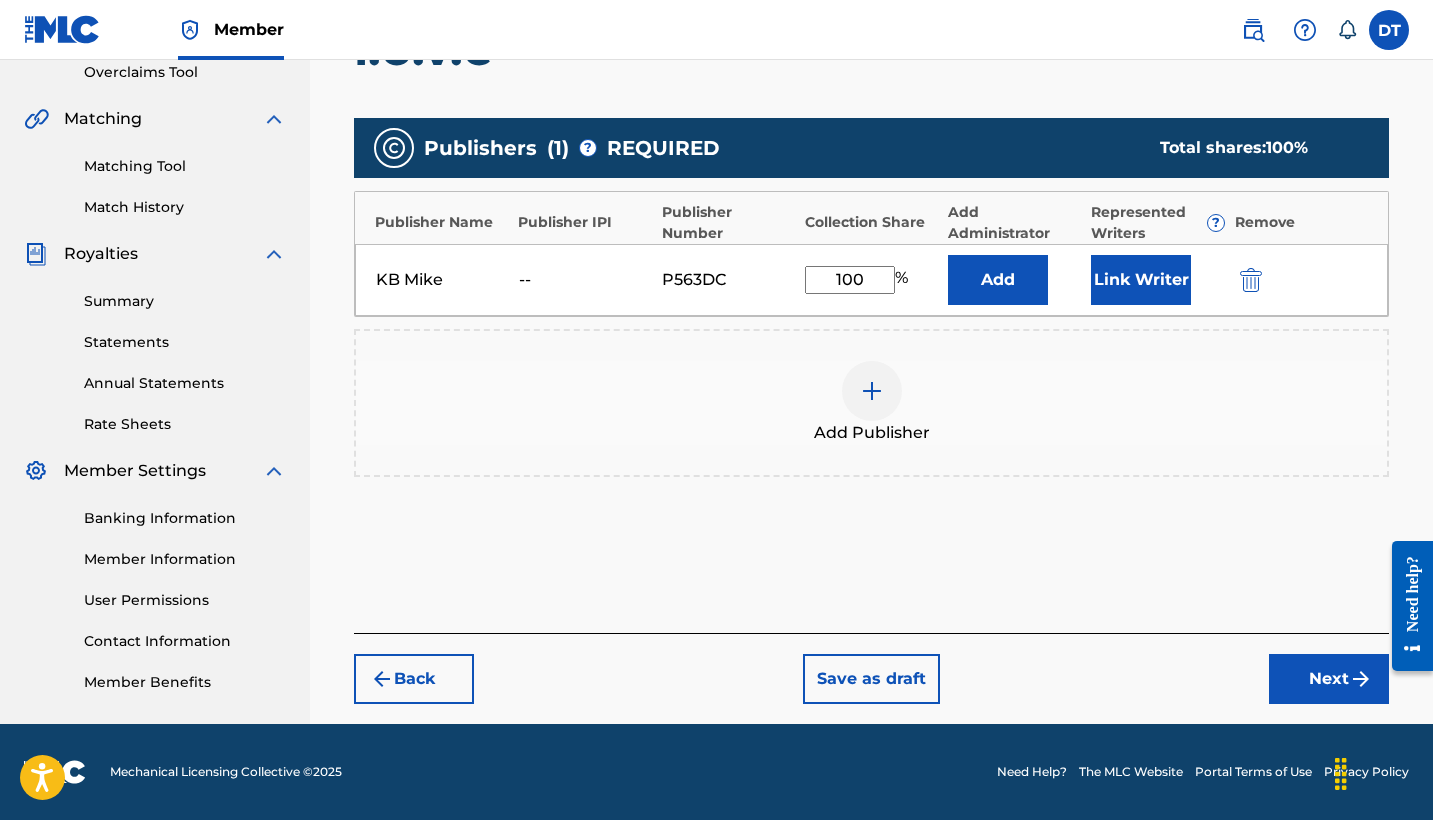 type on "100" 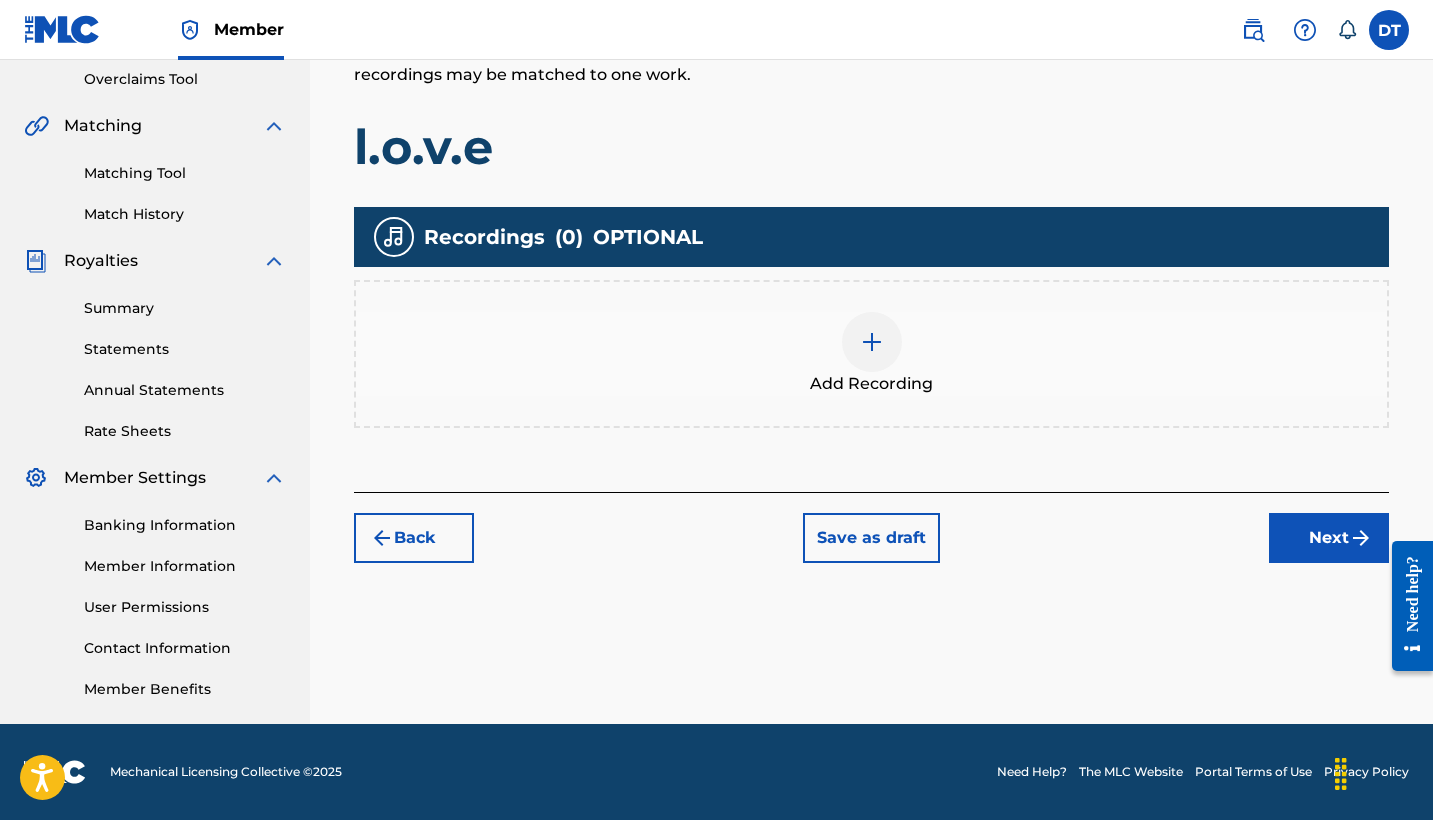 scroll, scrollTop: 420, scrollLeft: 0, axis: vertical 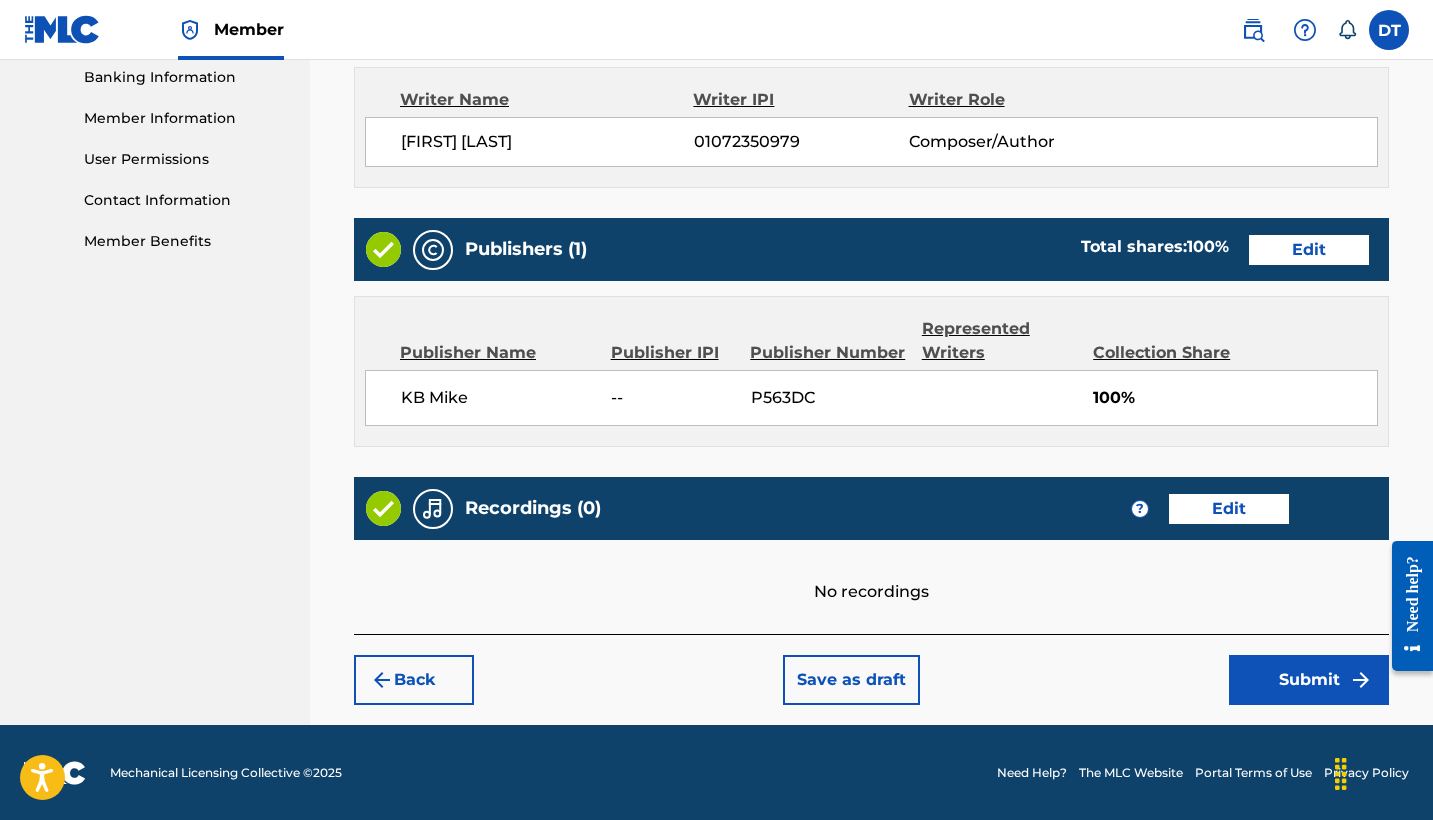 click on "Submit" at bounding box center (1309, 680) 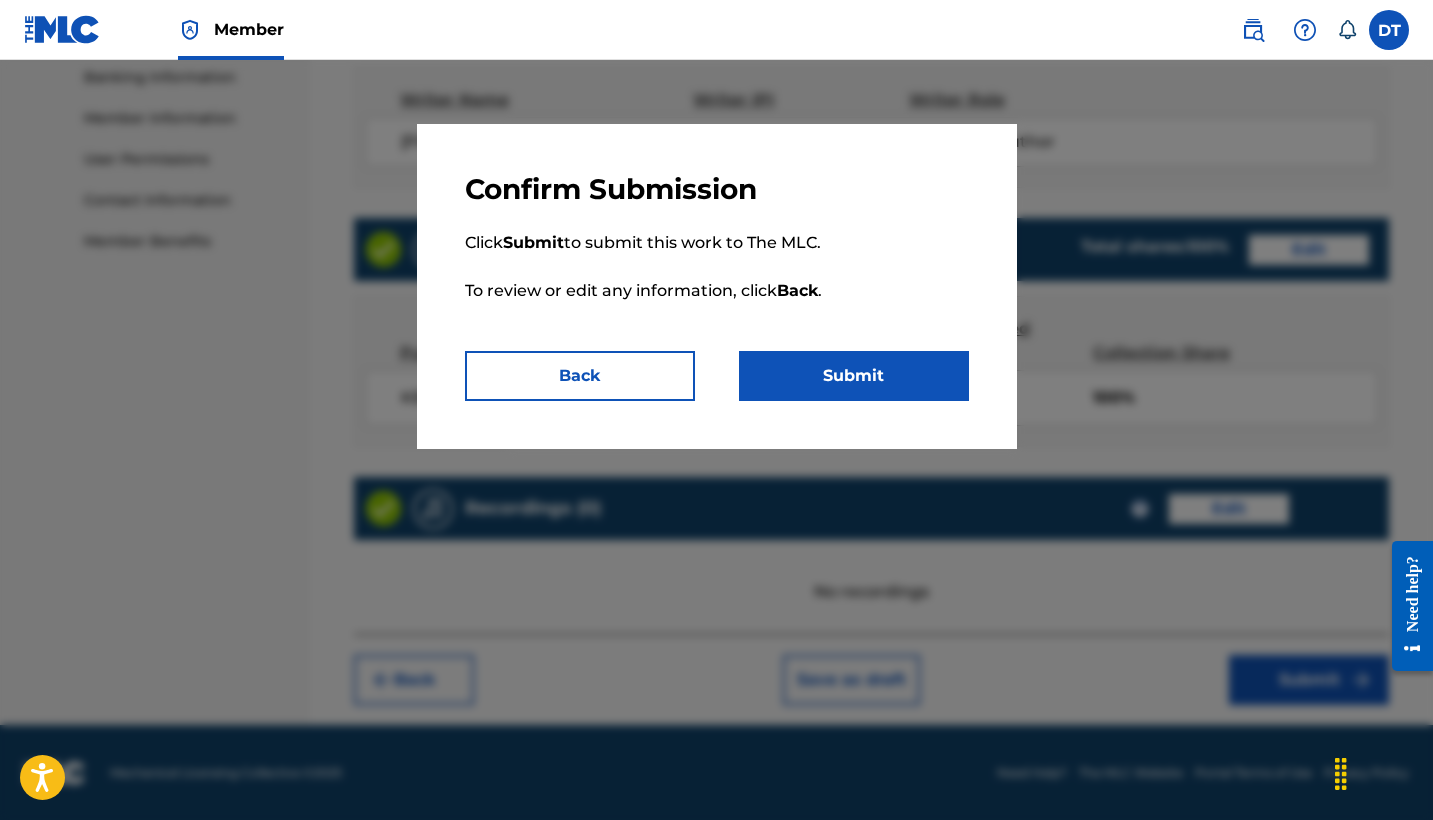 click on "Submit" at bounding box center (854, 376) 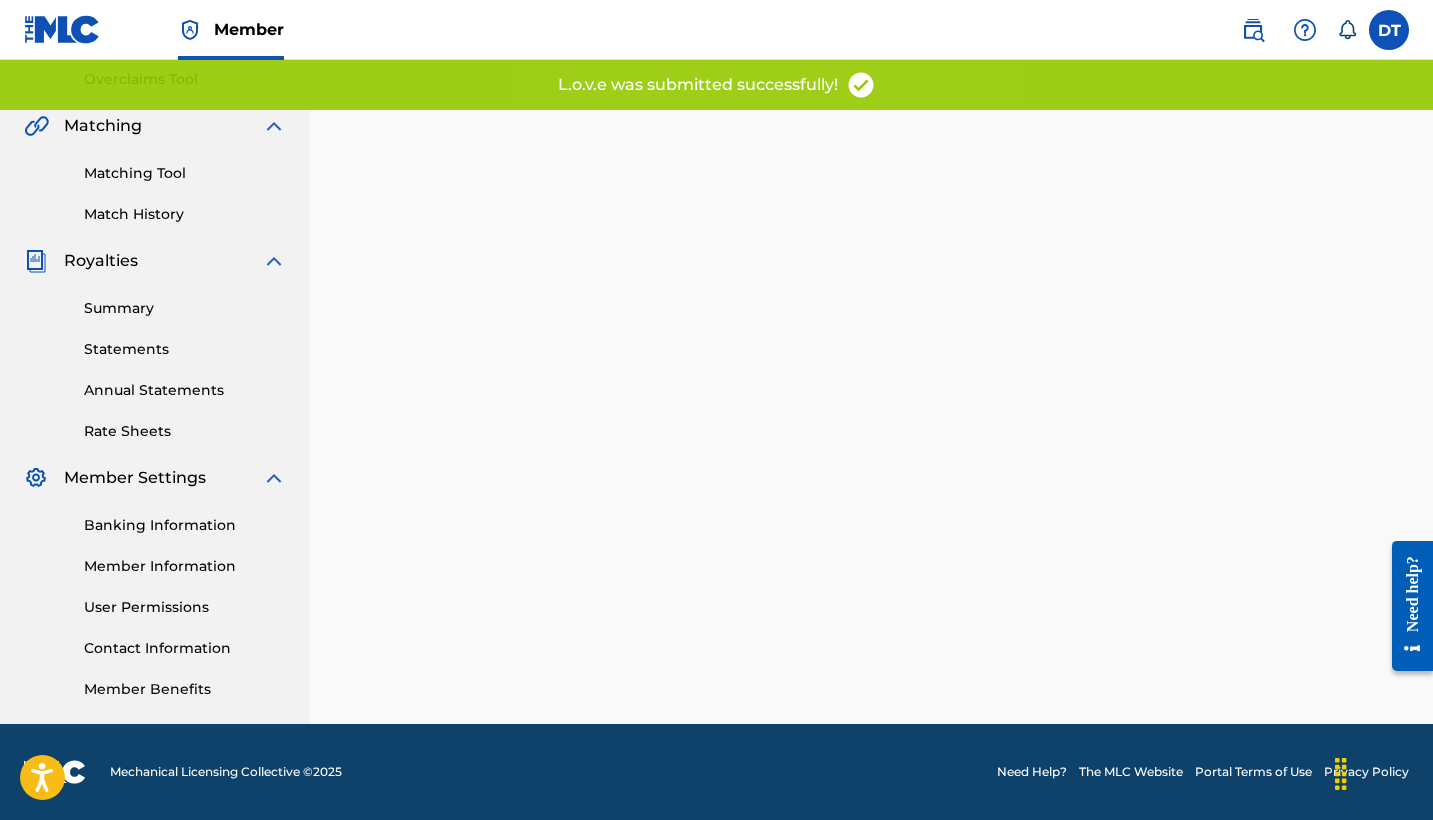 scroll, scrollTop: 0, scrollLeft: 0, axis: both 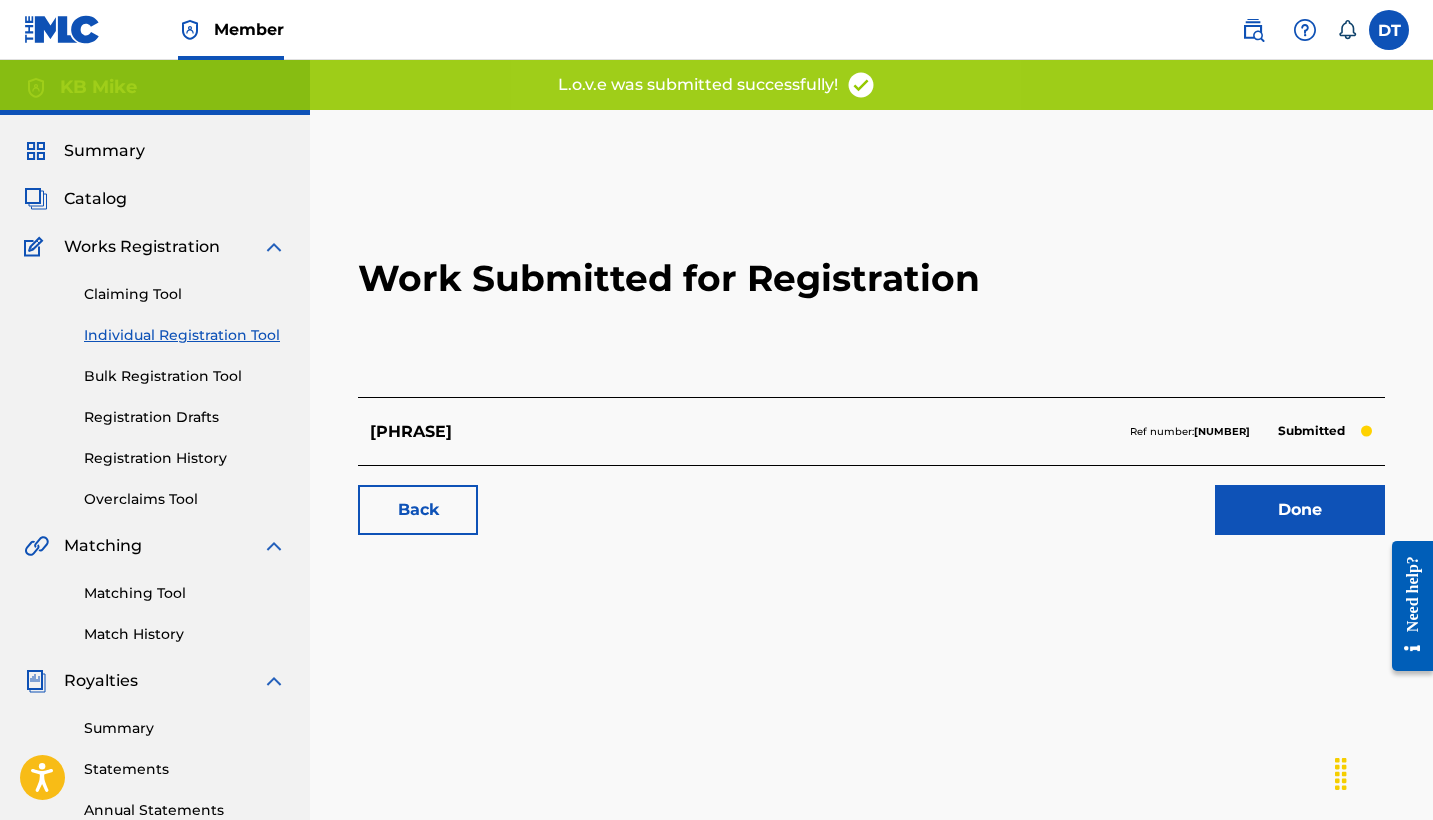 click on "Individual Registration Tool" at bounding box center (185, 335) 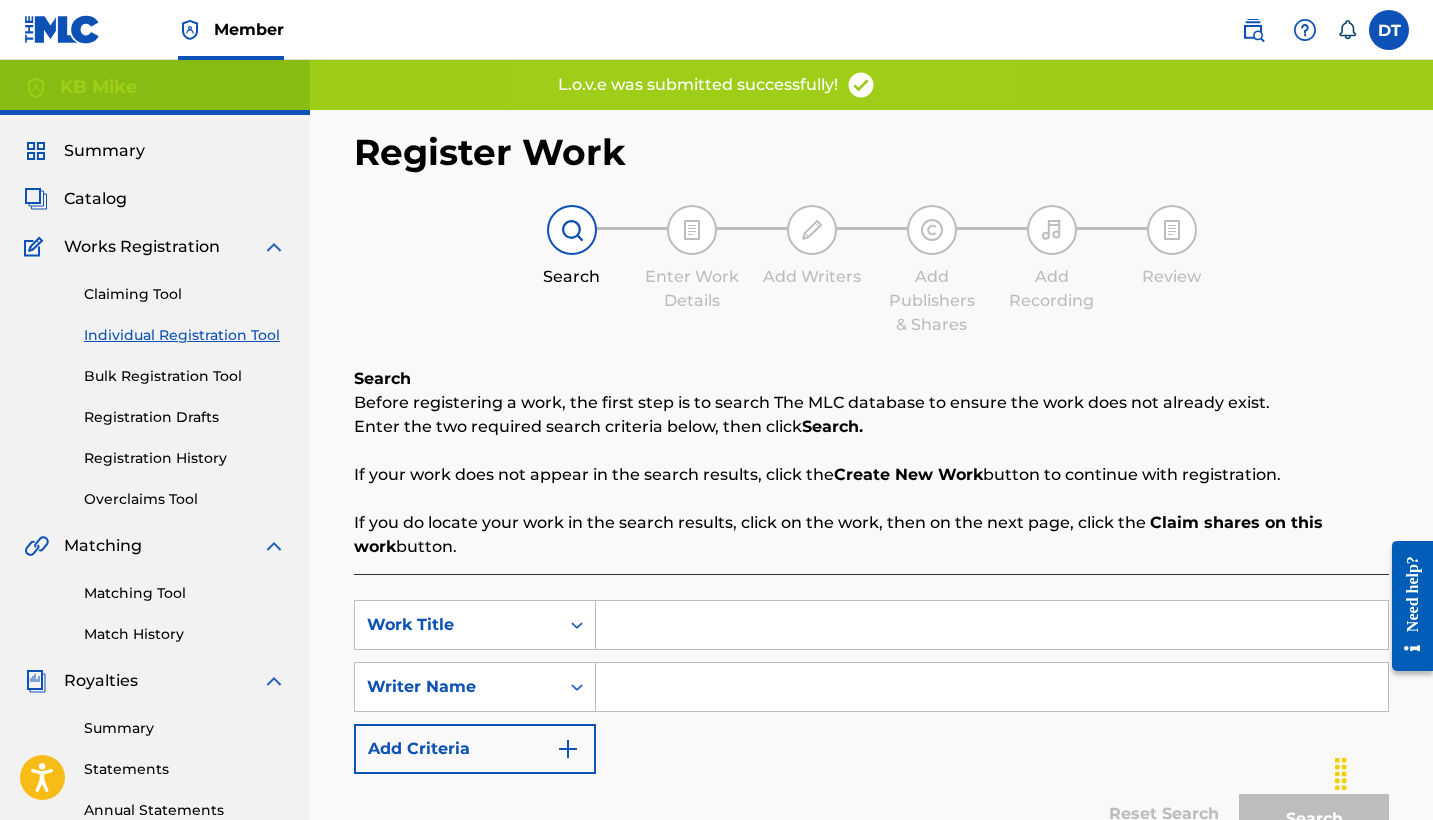 click at bounding box center [992, 625] 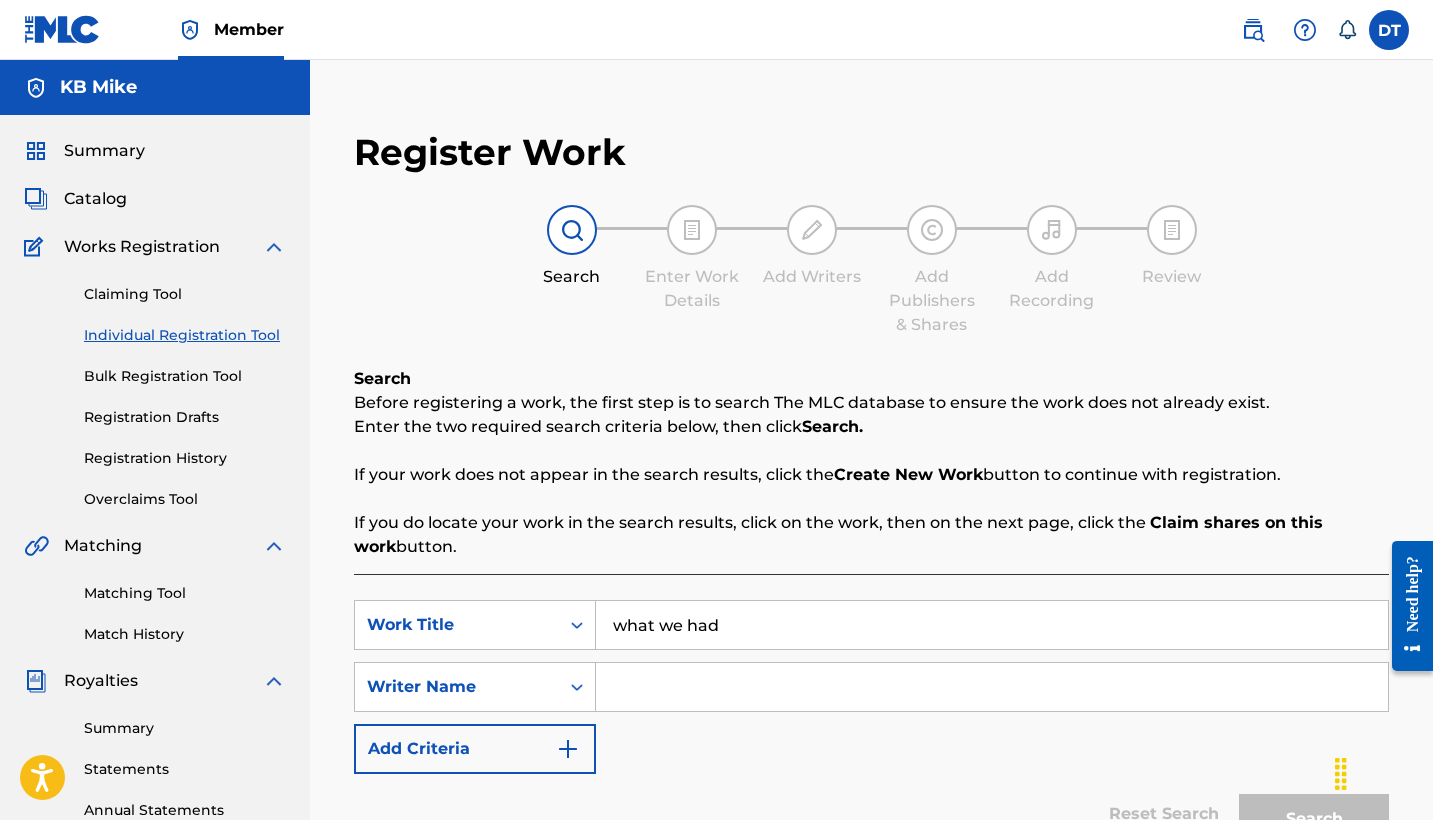 type on "what we had" 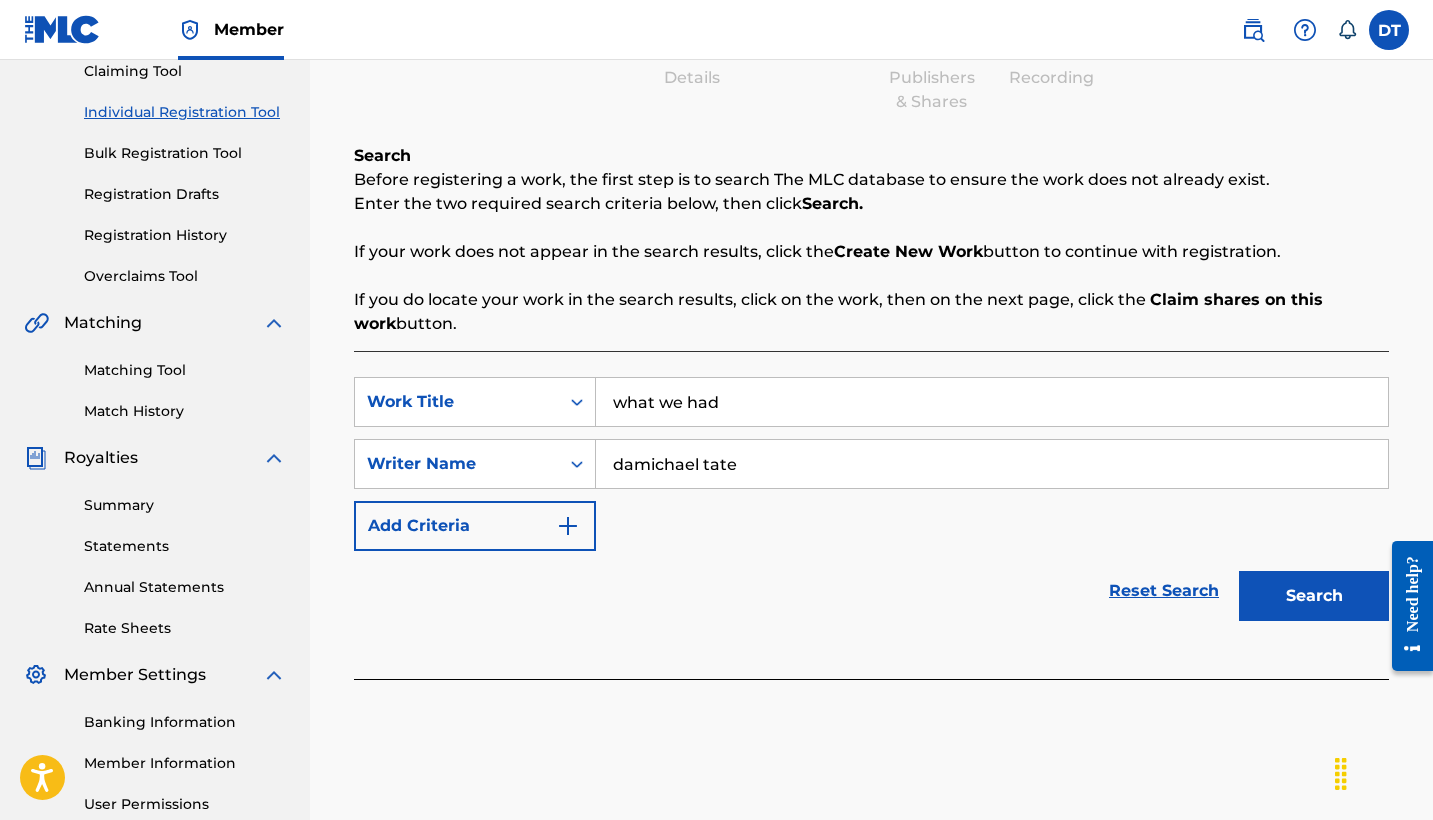 scroll, scrollTop: 231, scrollLeft: 0, axis: vertical 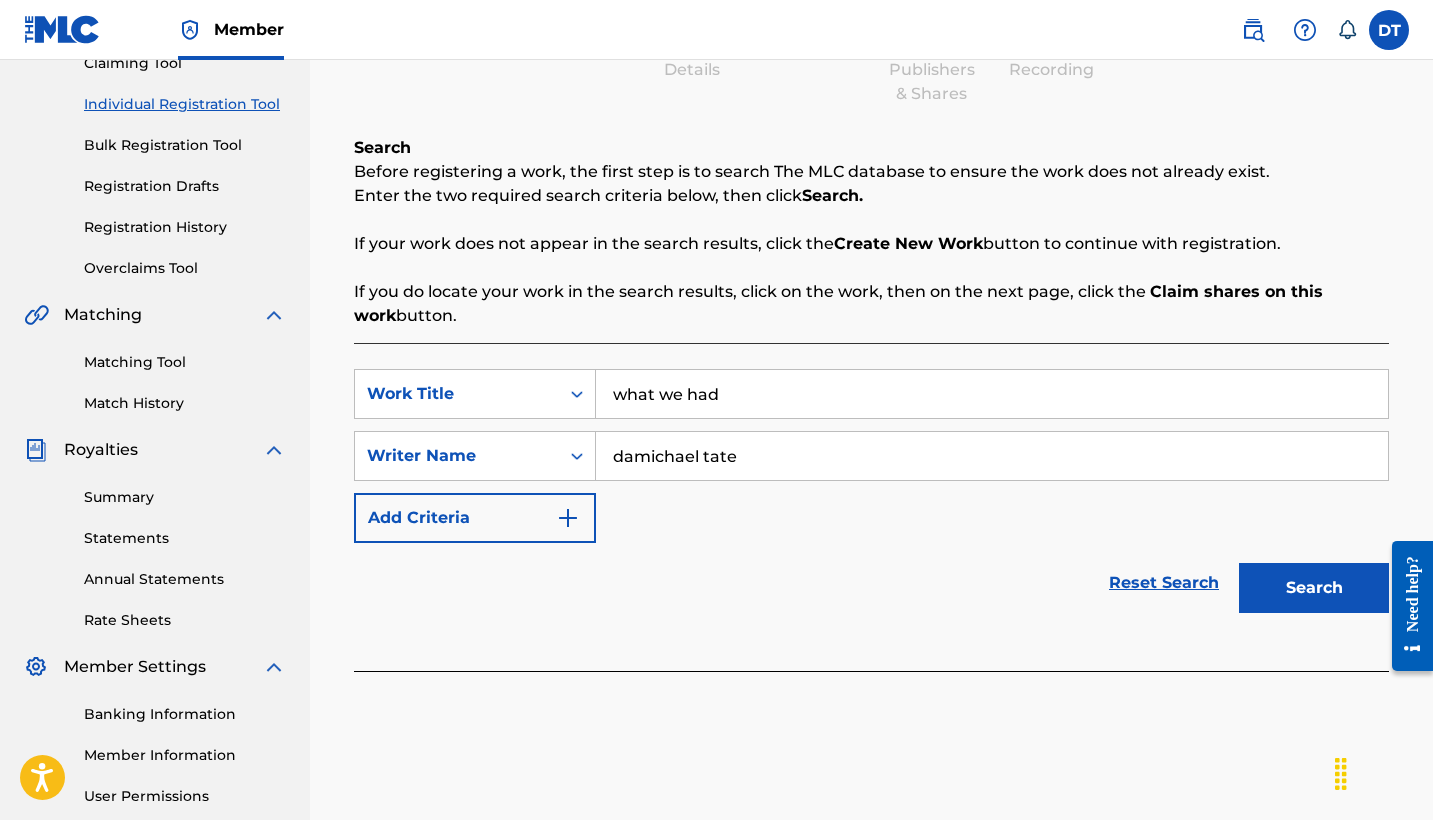 type on "damichael tate" 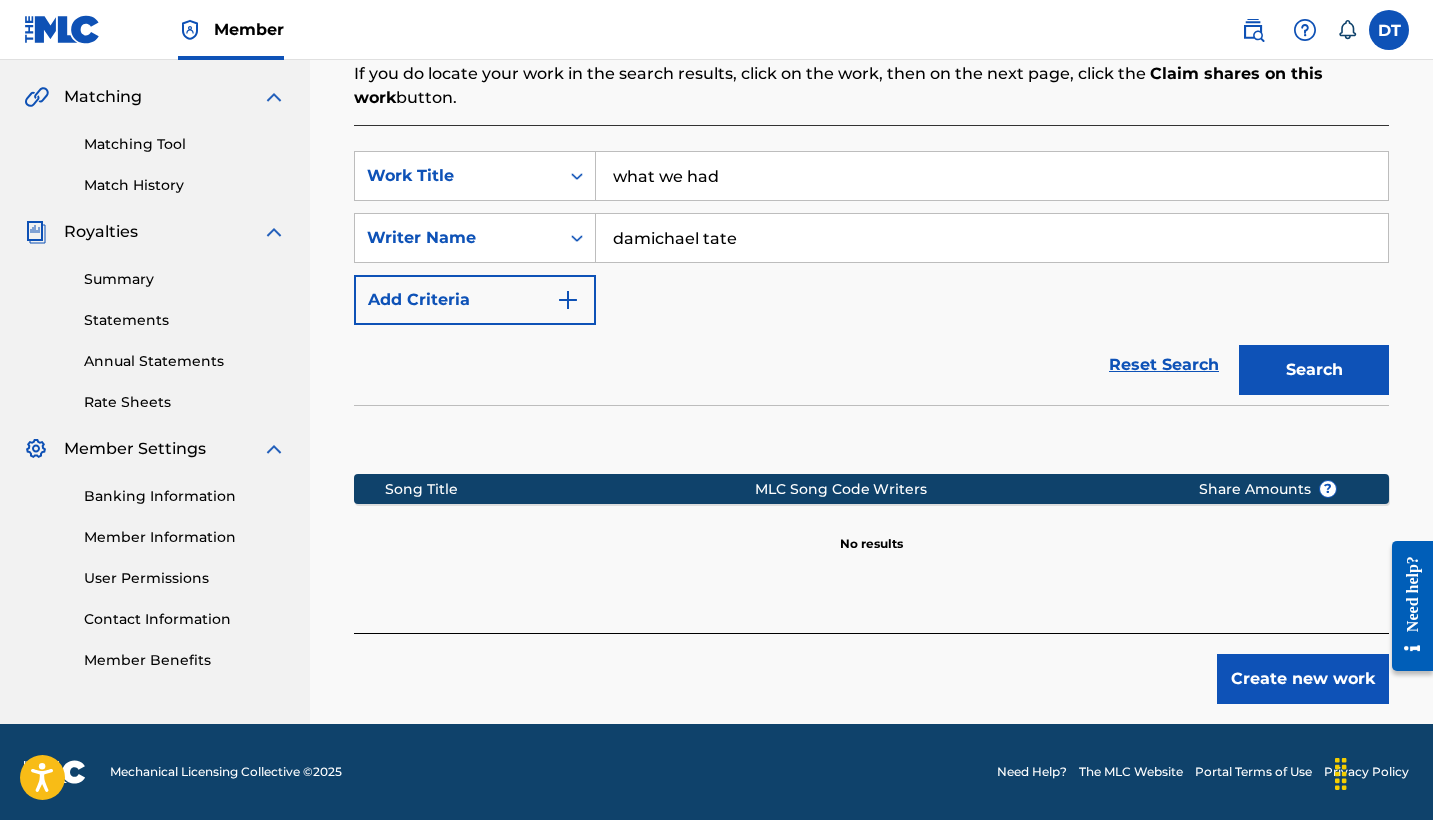 scroll, scrollTop: 449, scrollLeft: 0, axis: vertical 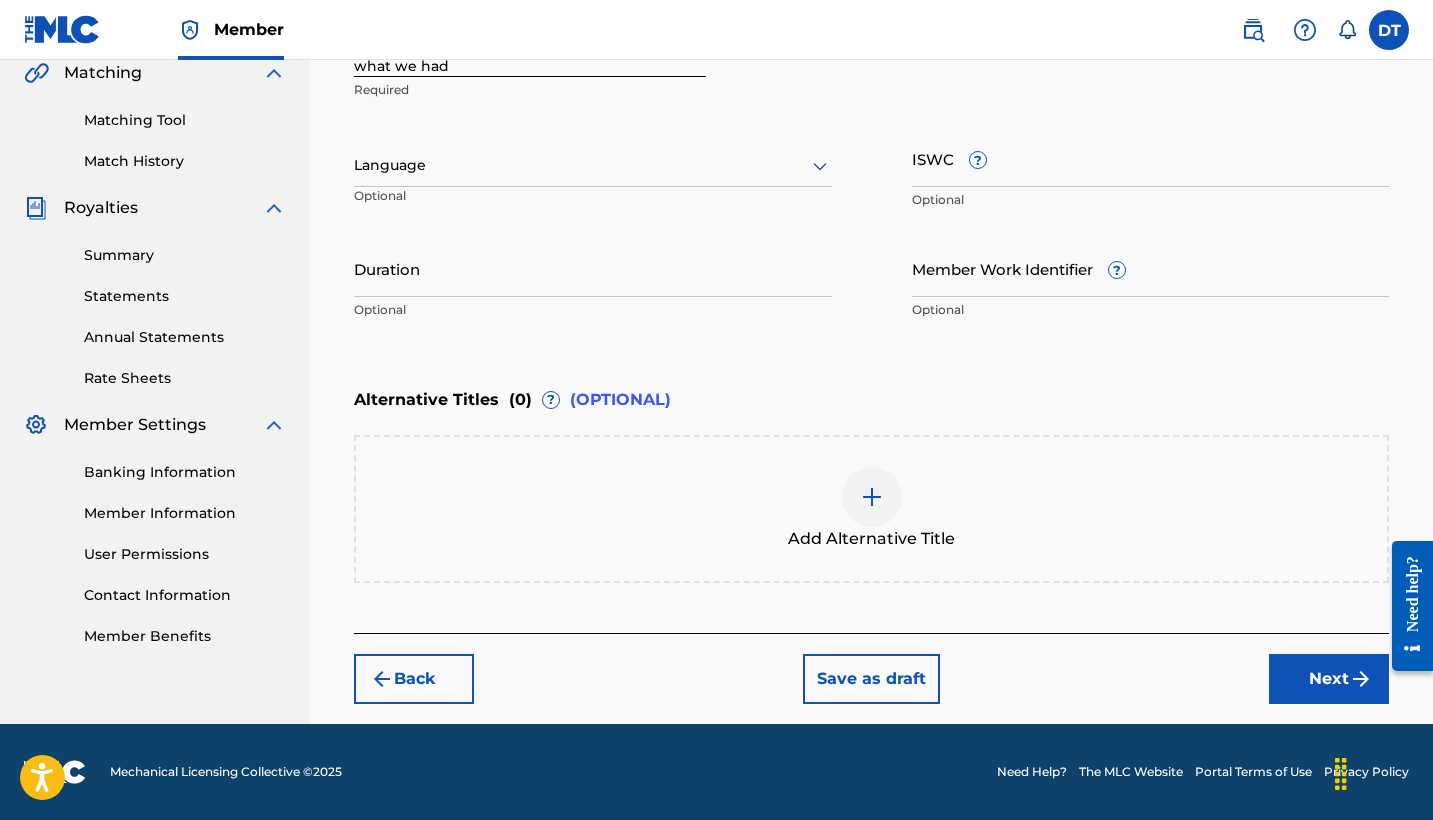 click on "Back Save as draft Next" at bounding box center (871, 668) 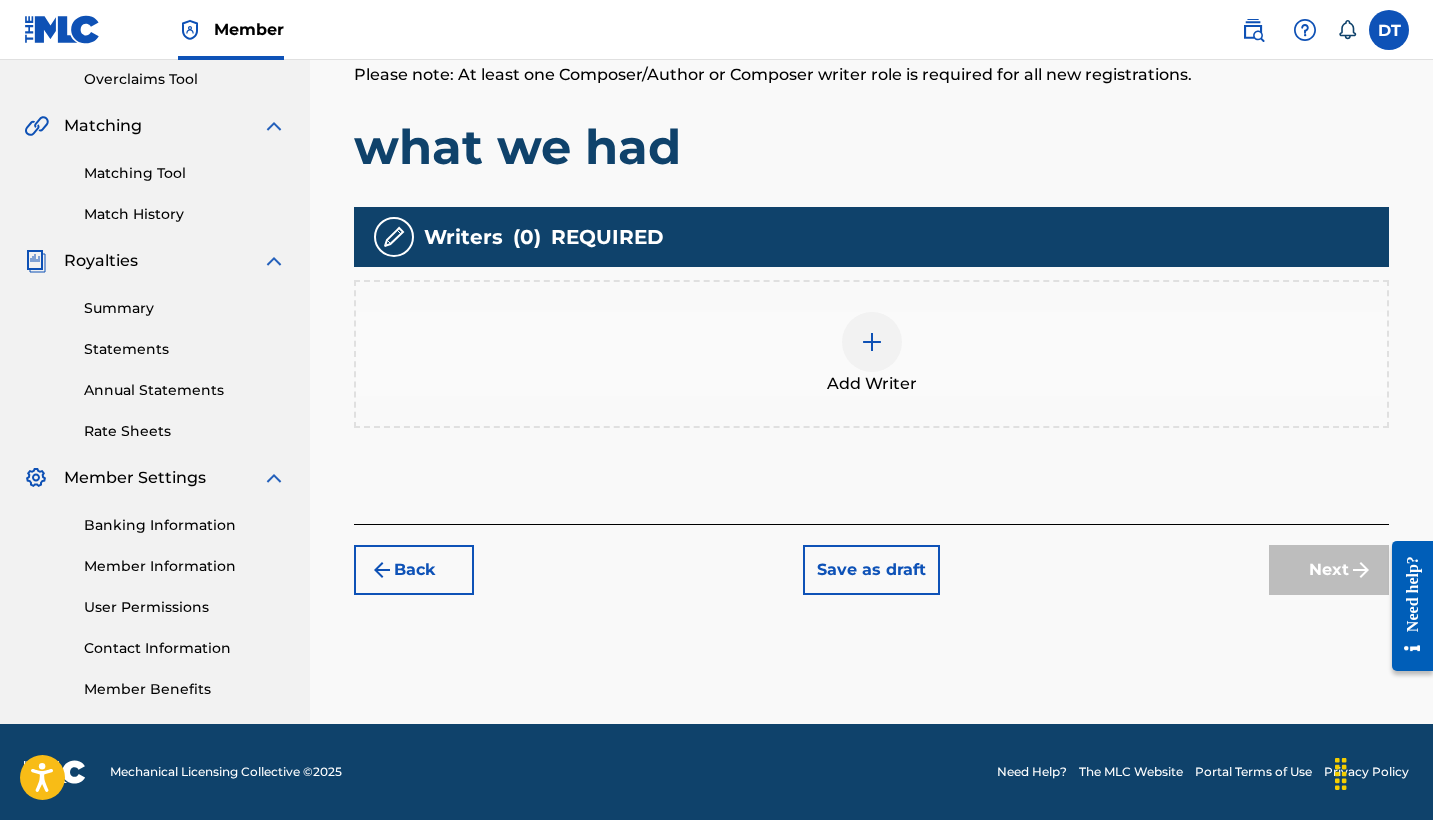 scroll, scrollTop: 420, scrollLeft: 0, axis: vertical 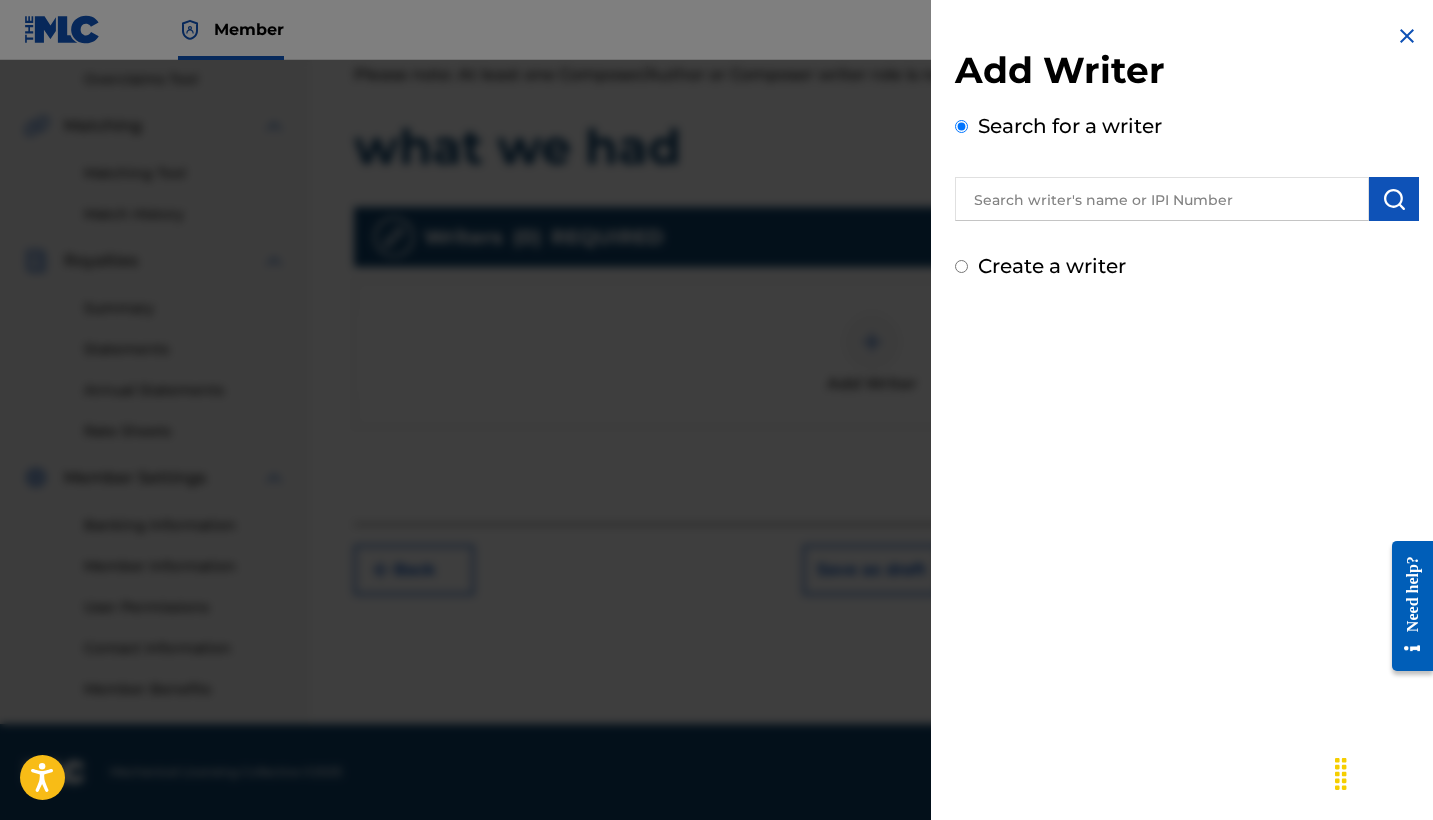 click at bounding box center (1162, 199) 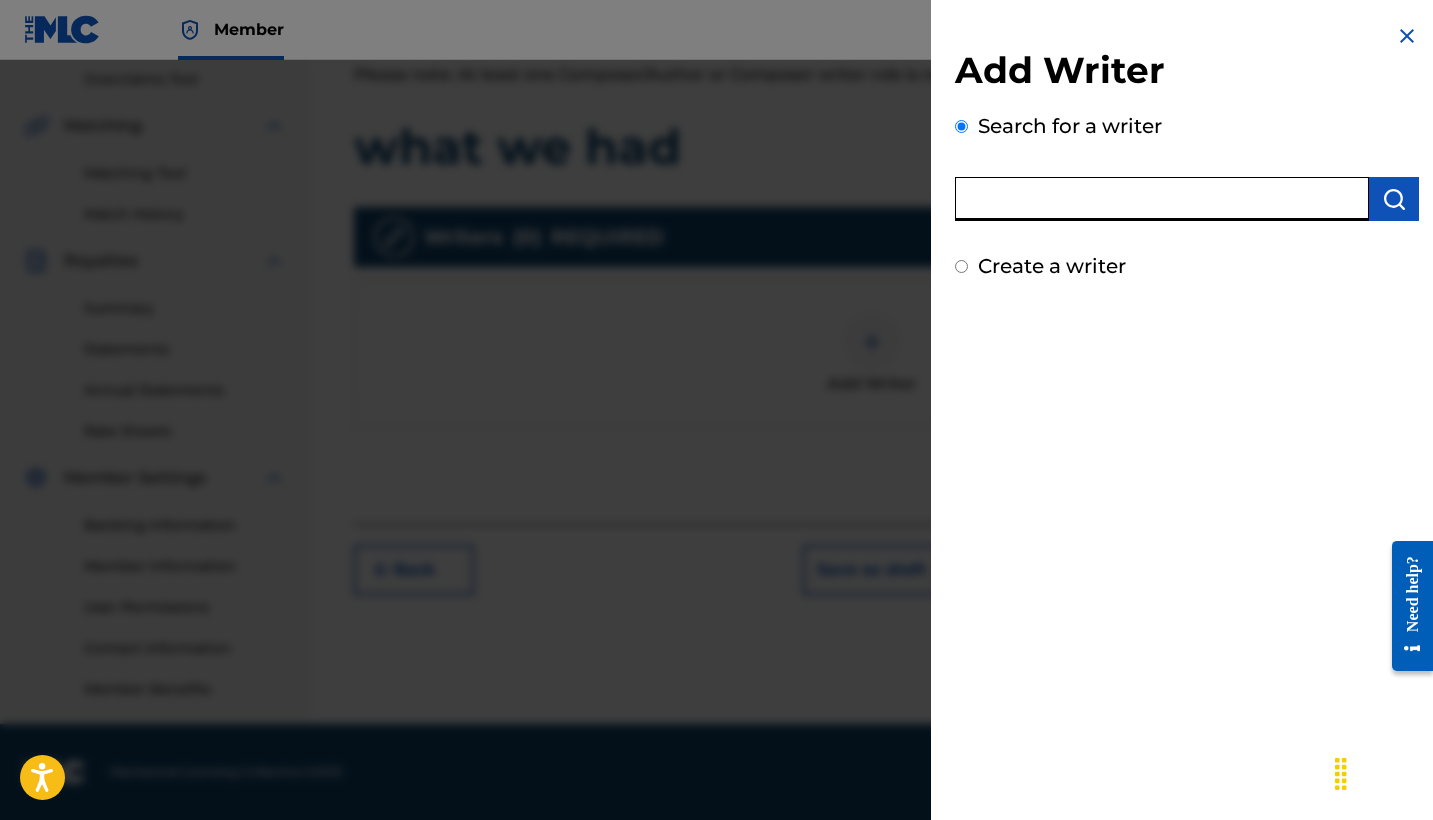 click at bounding box center (1162, 199) 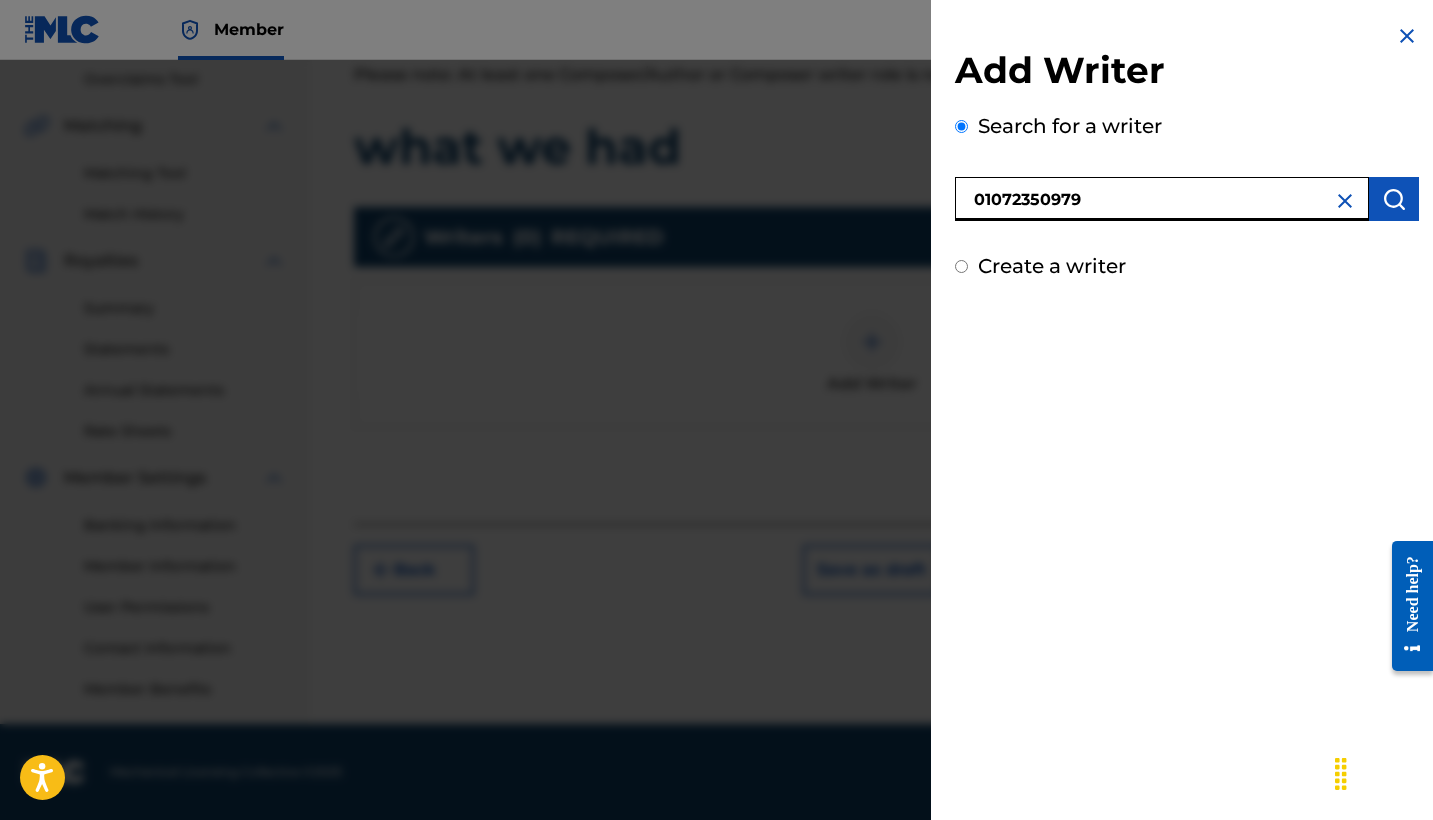 type on "01072350979" 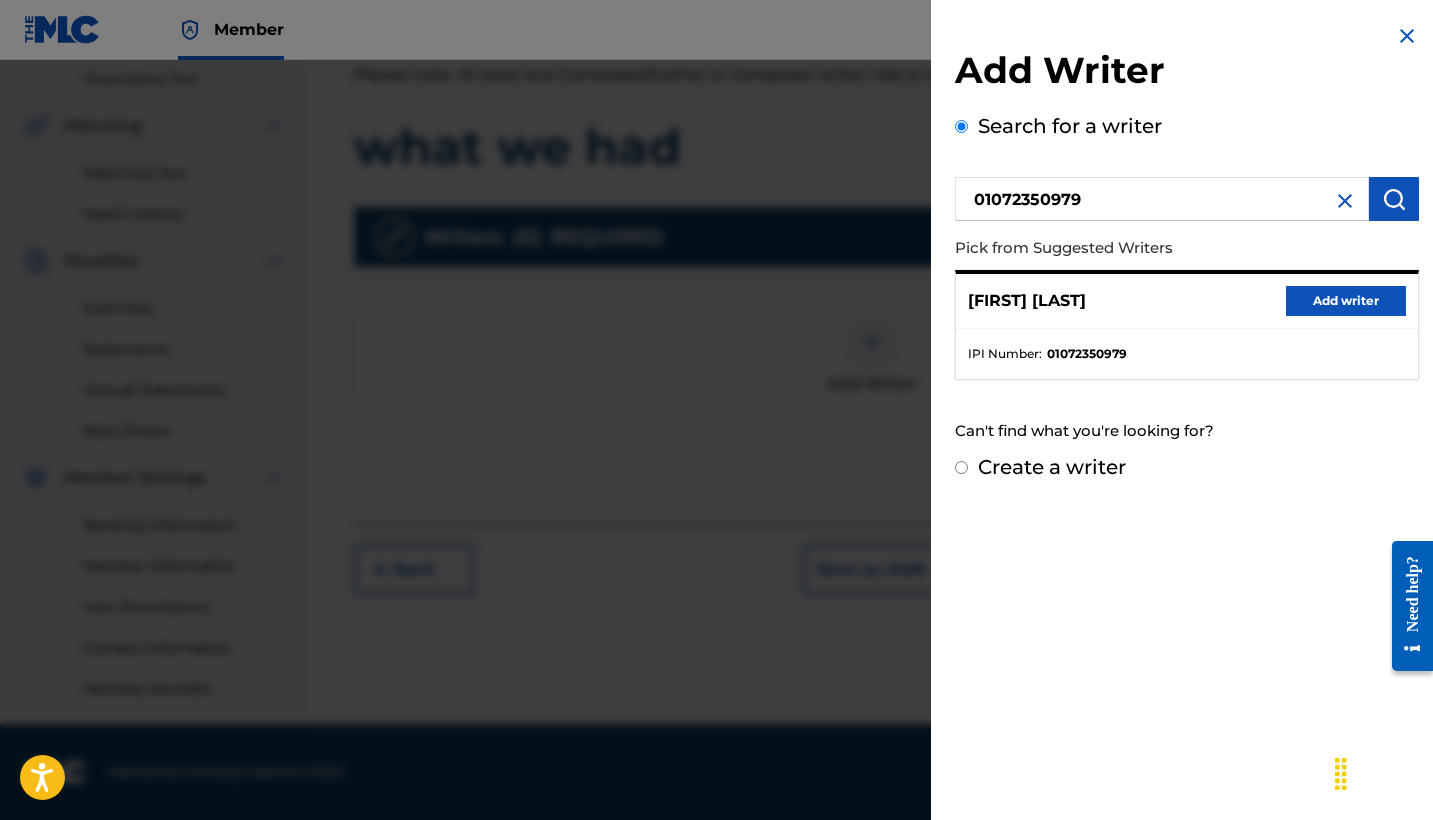 click on "Add writer" at bounding box center (1346, 301) 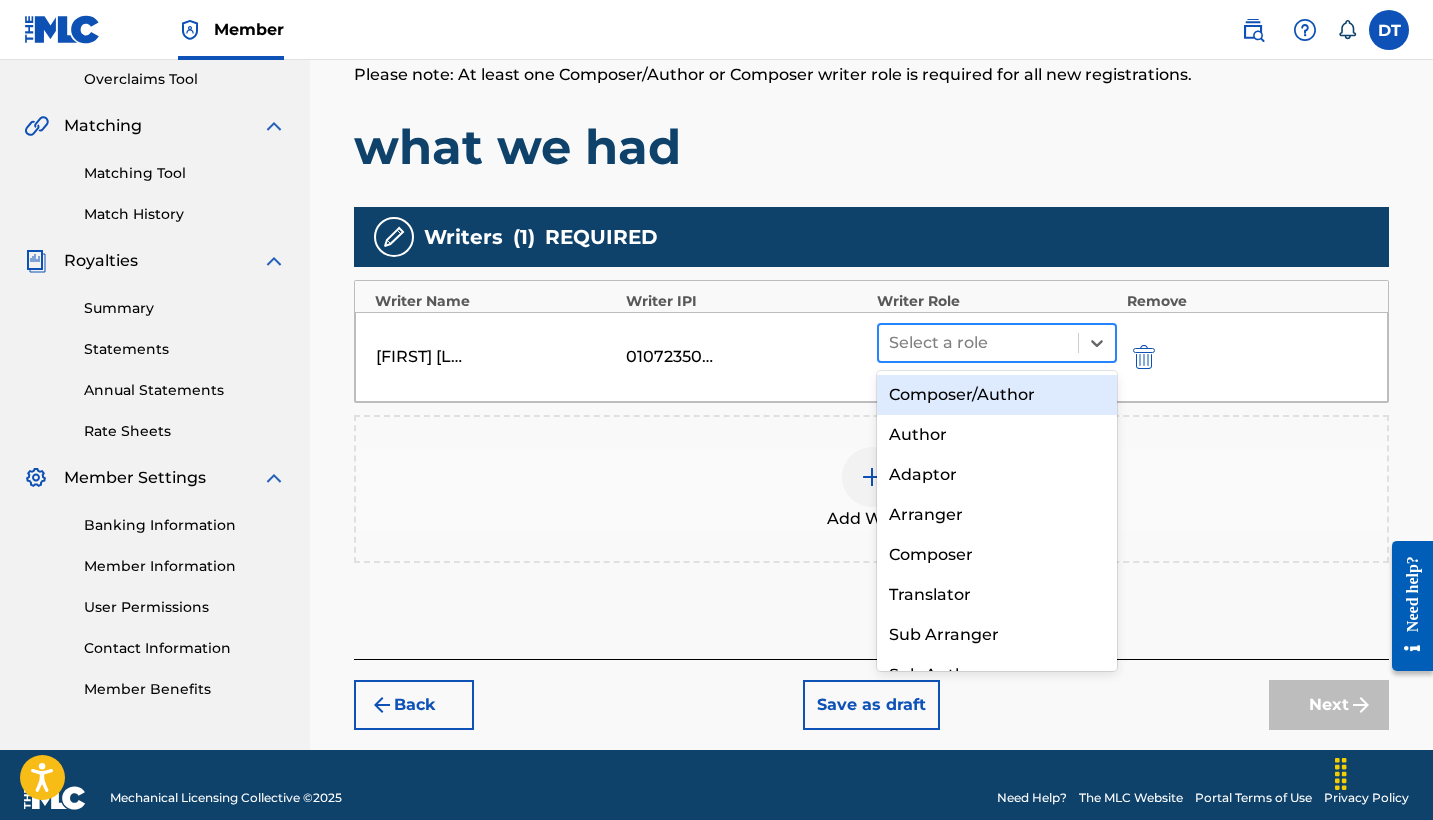 click at bounding box center [978, 343] 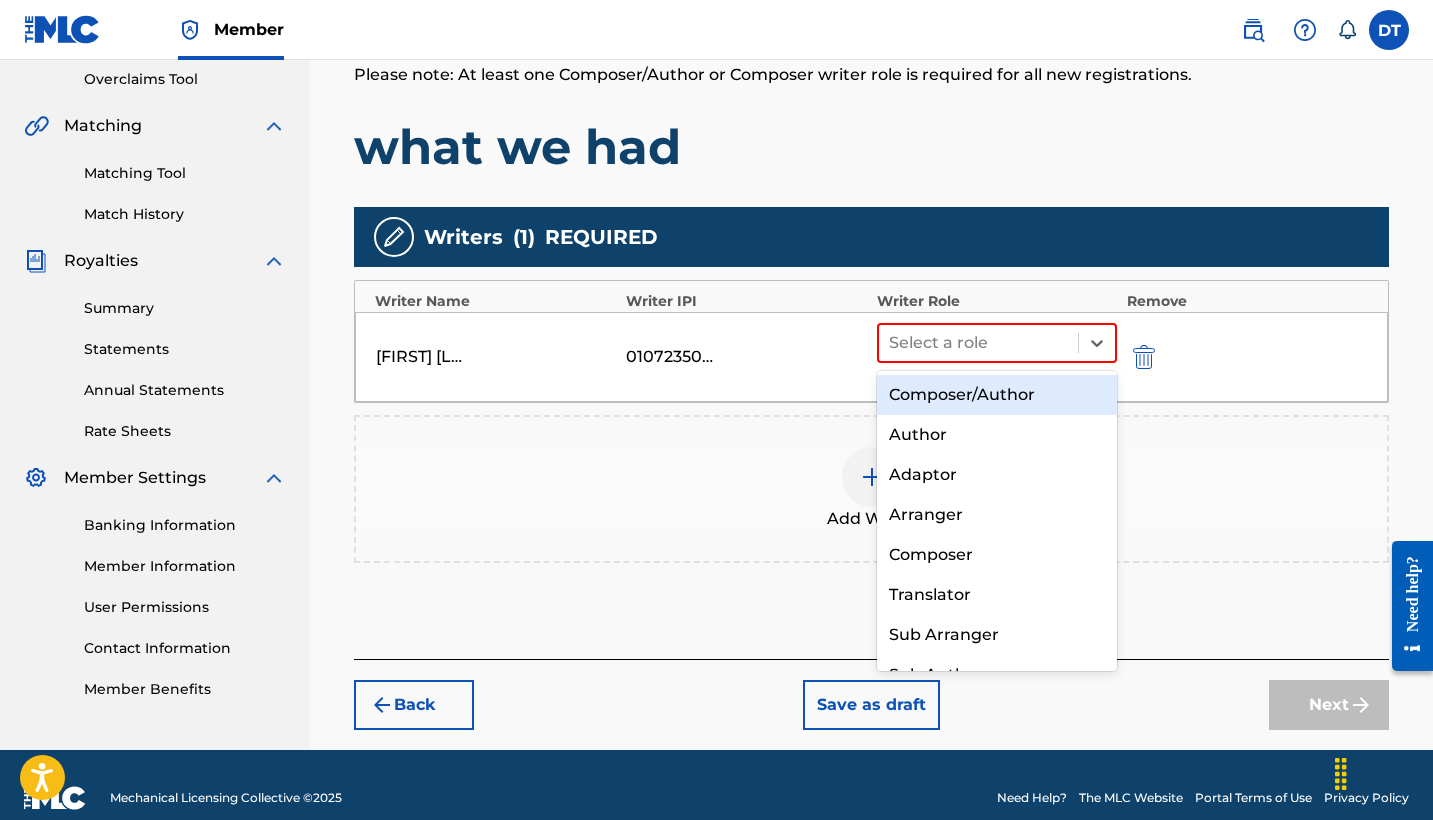 click on "Composer/Author" at bounding box center [997, 395] 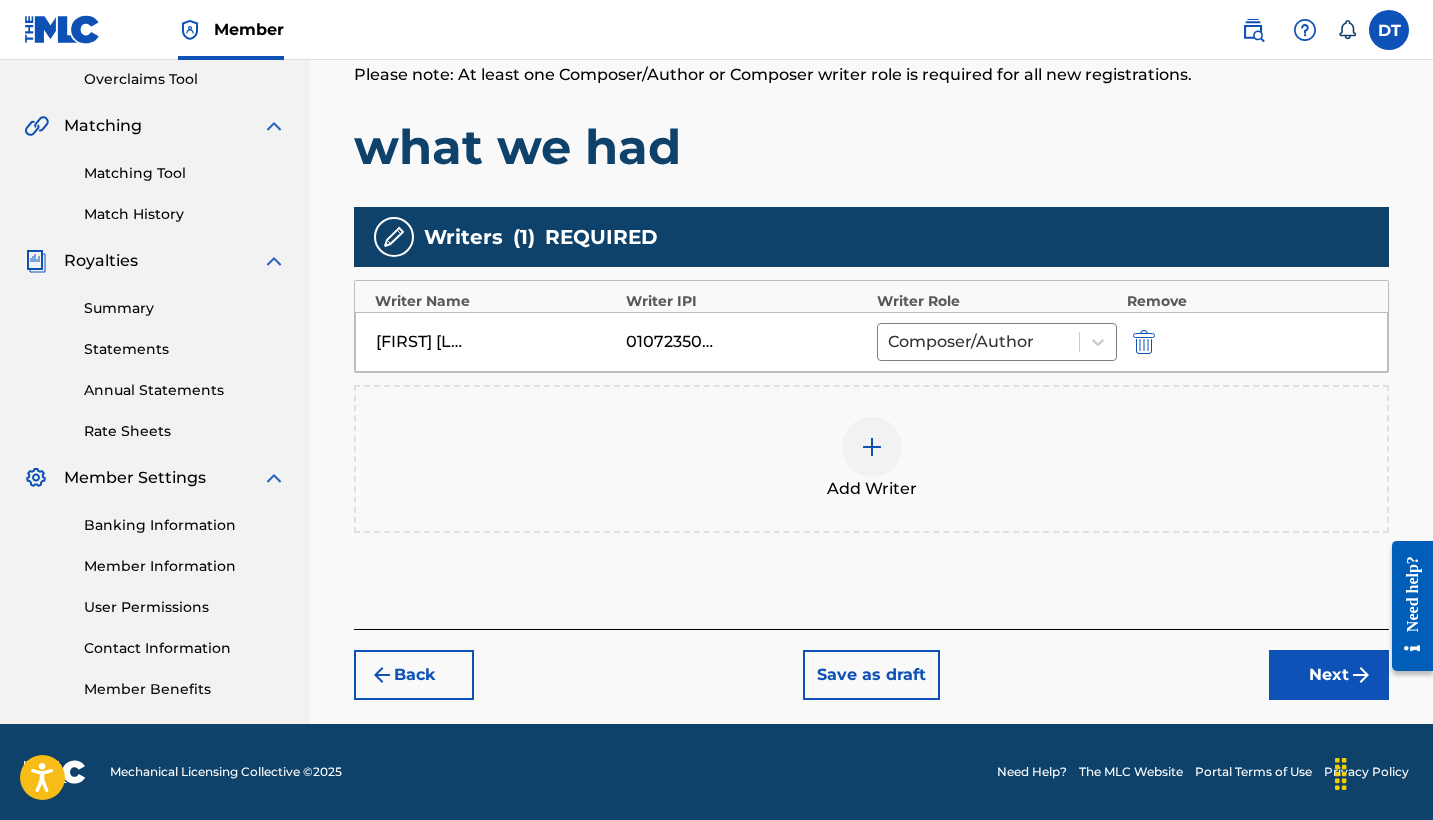 click on "Next" at bounding box center [1329, 675] 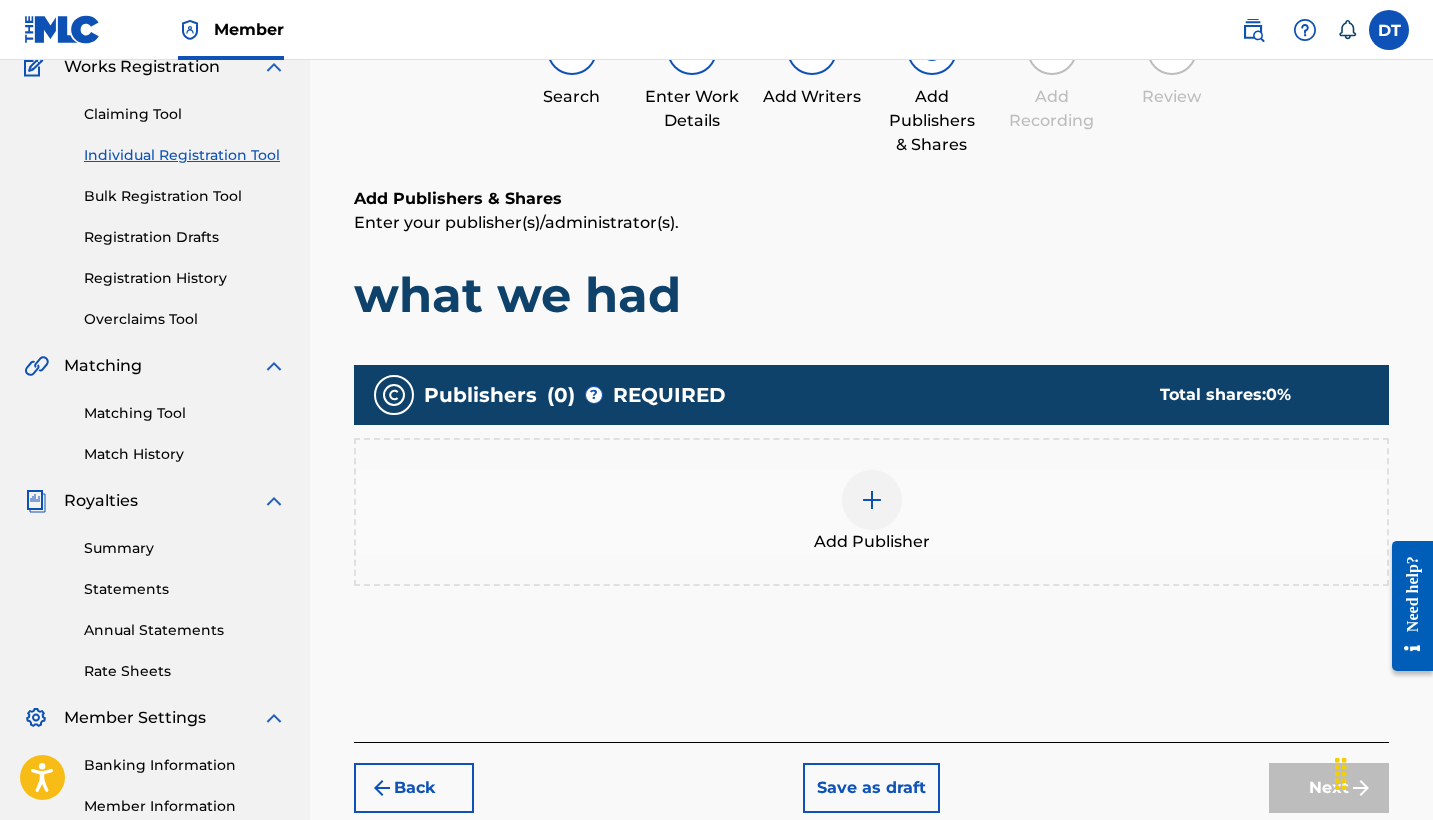 scroll, scrollTop: 228, scrollLeft: 0, axis: vertical 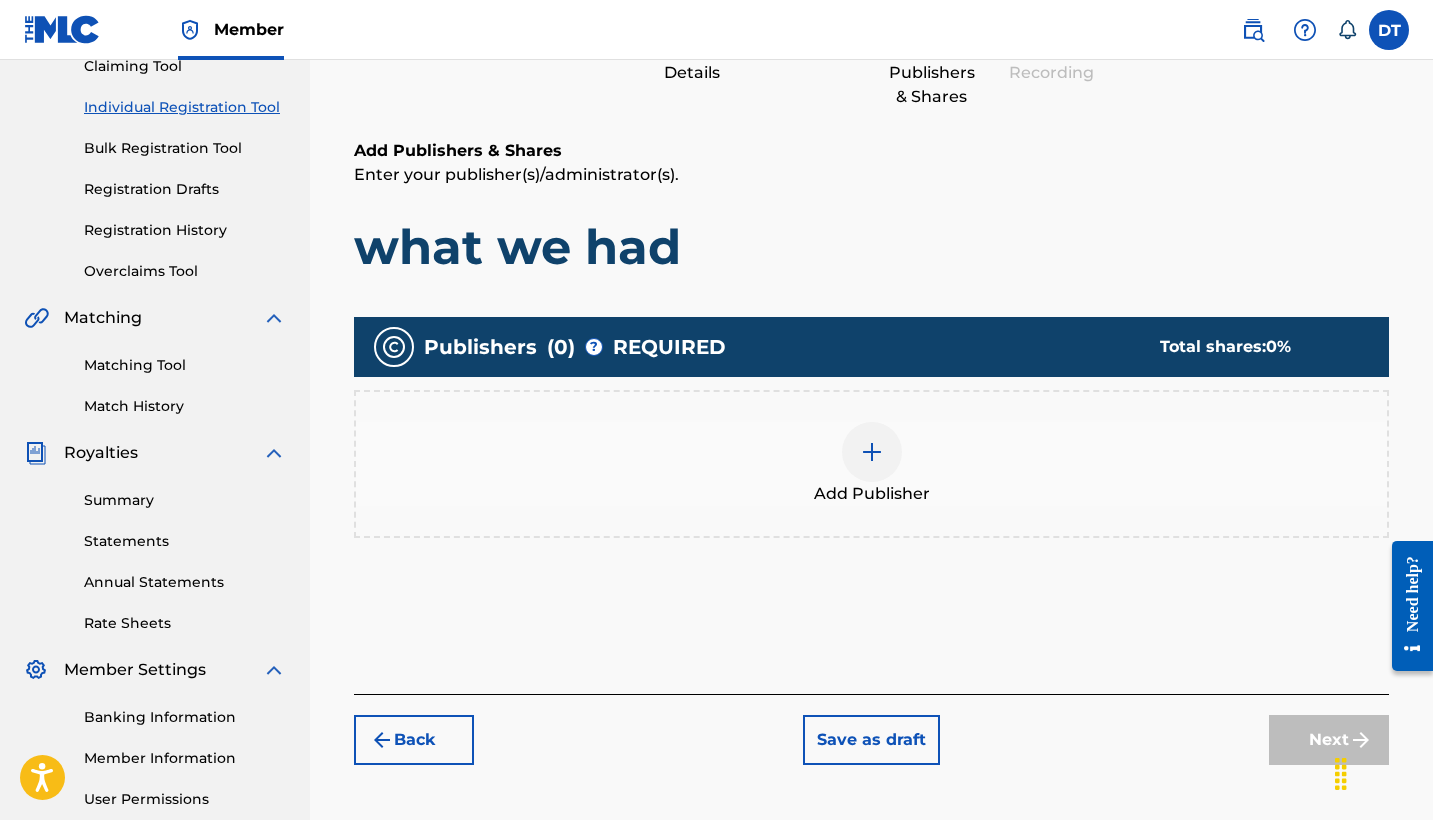 click on "Add Publisher" at bounding box center (871, 464) 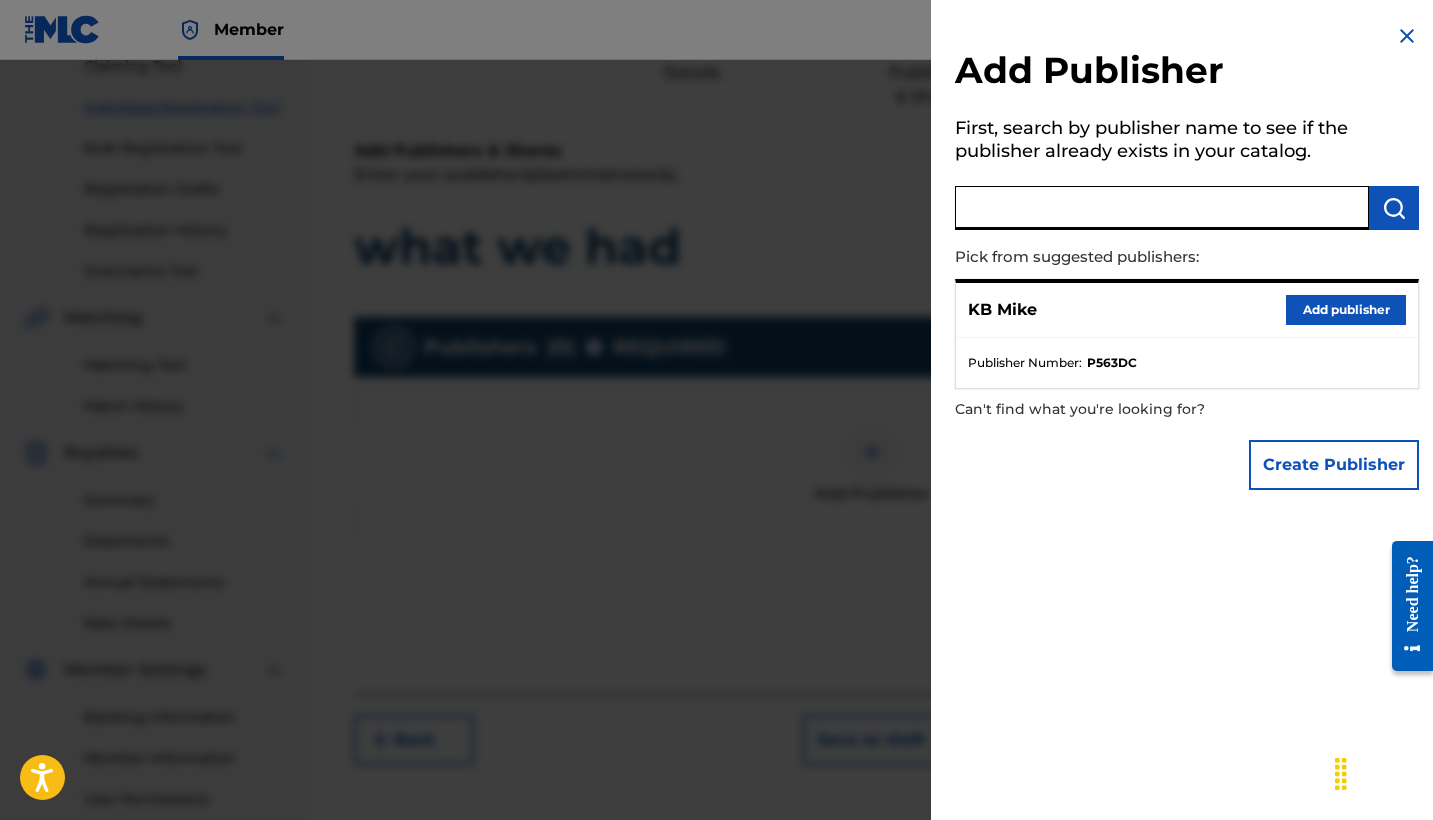 click at bounding box center [1162, 208] 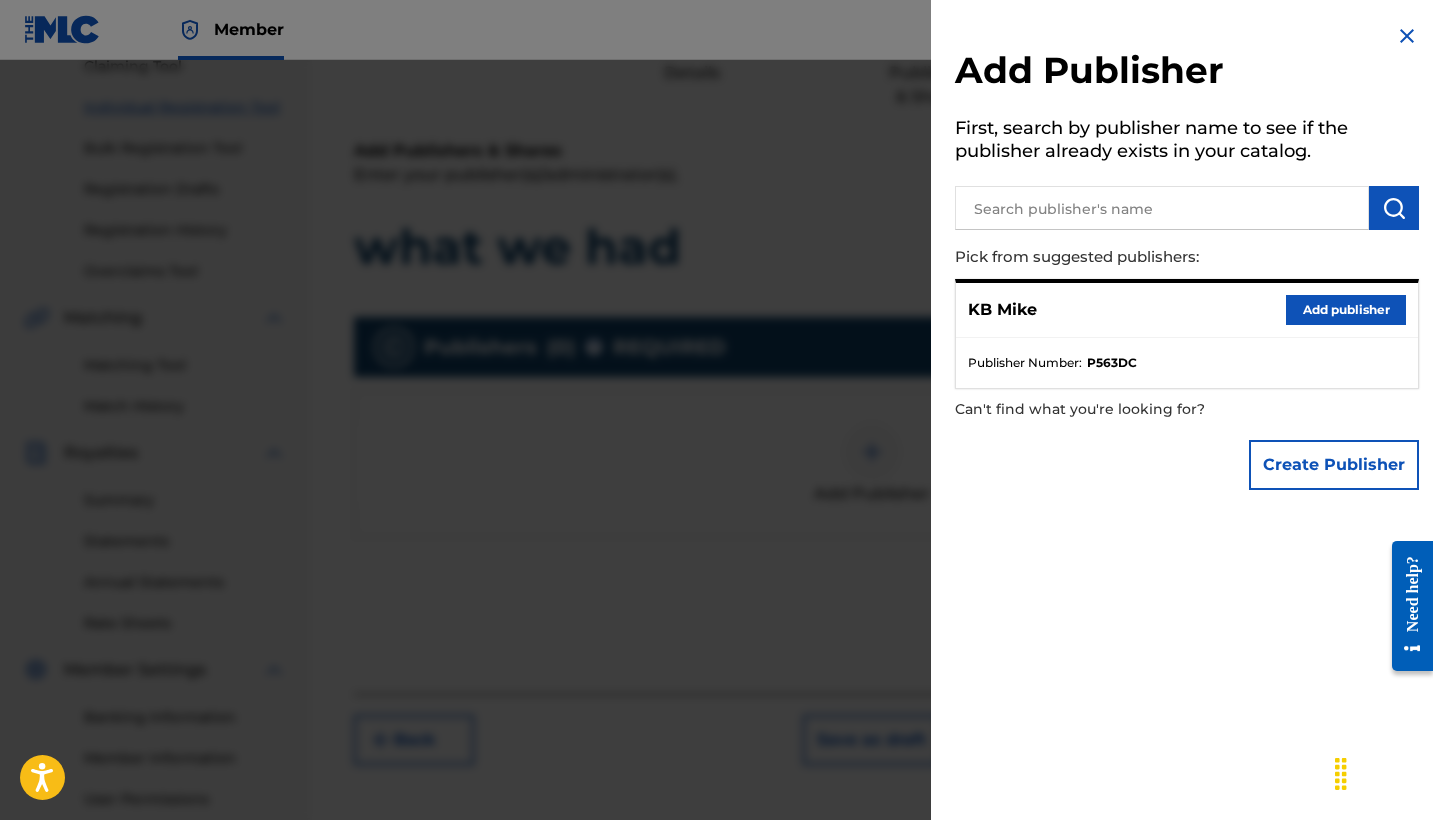 click on "Add publisher" at bounding box center [1346, 310] 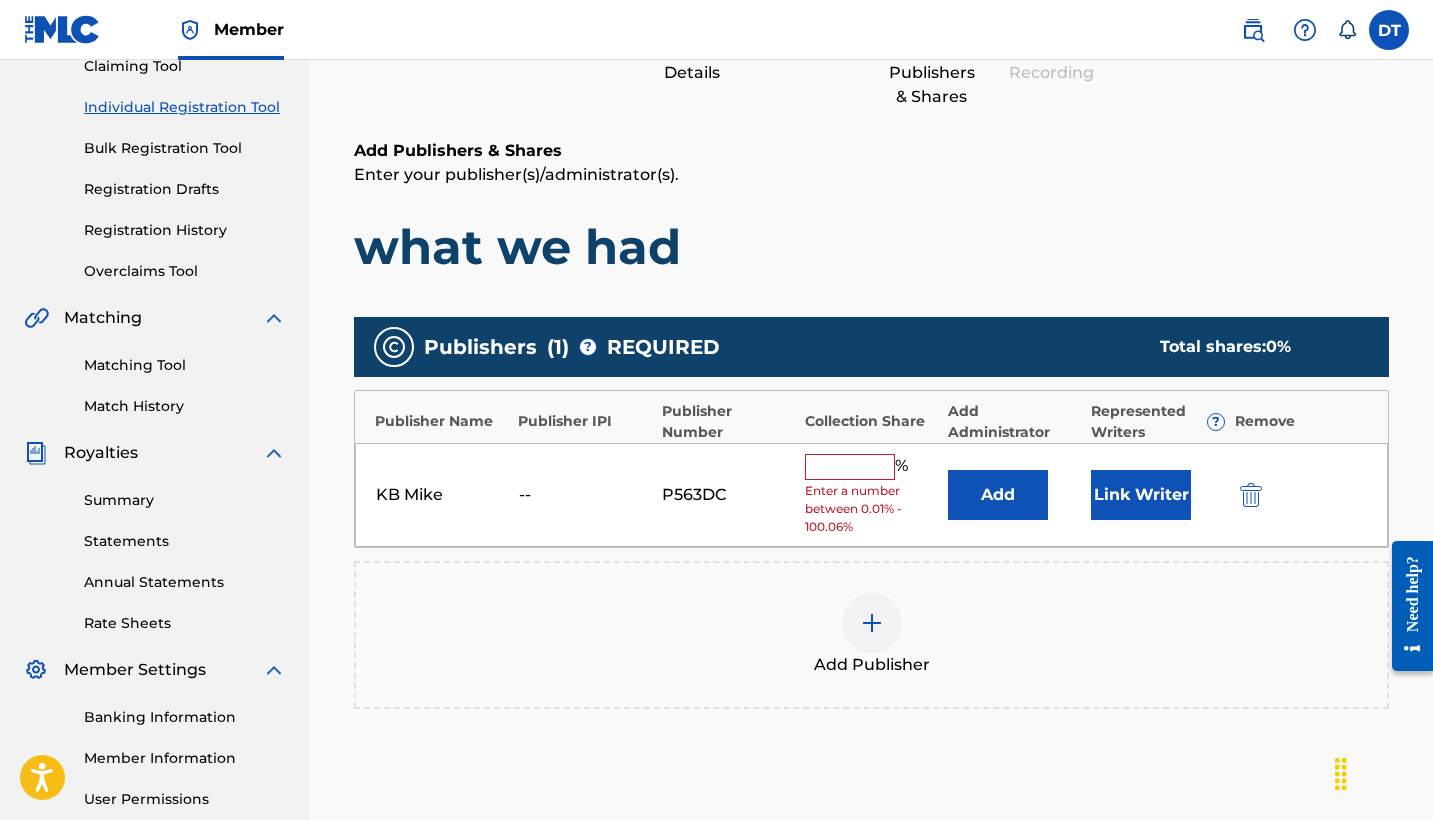 click at bounding box center (850, 467) 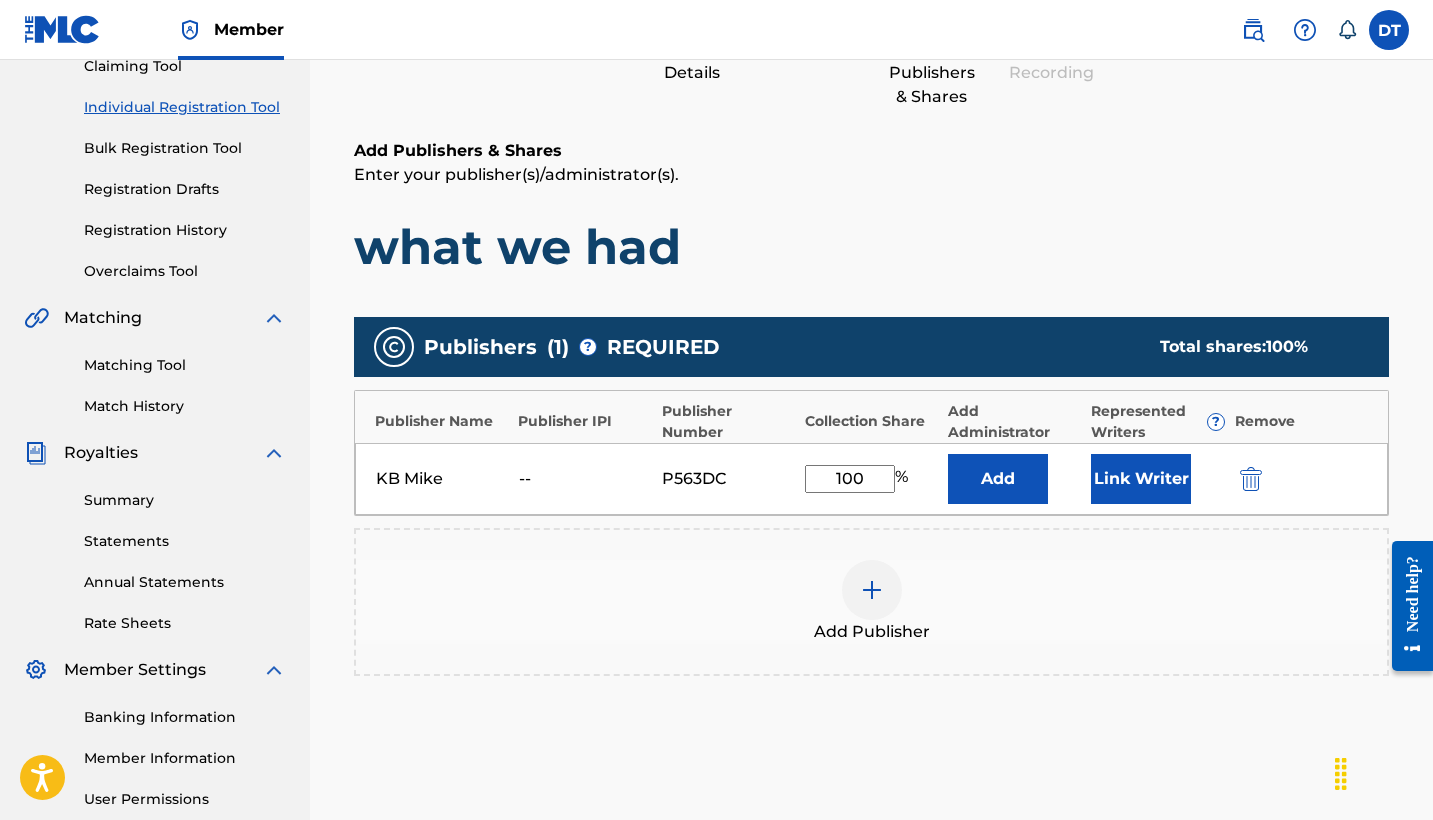 type on "100" 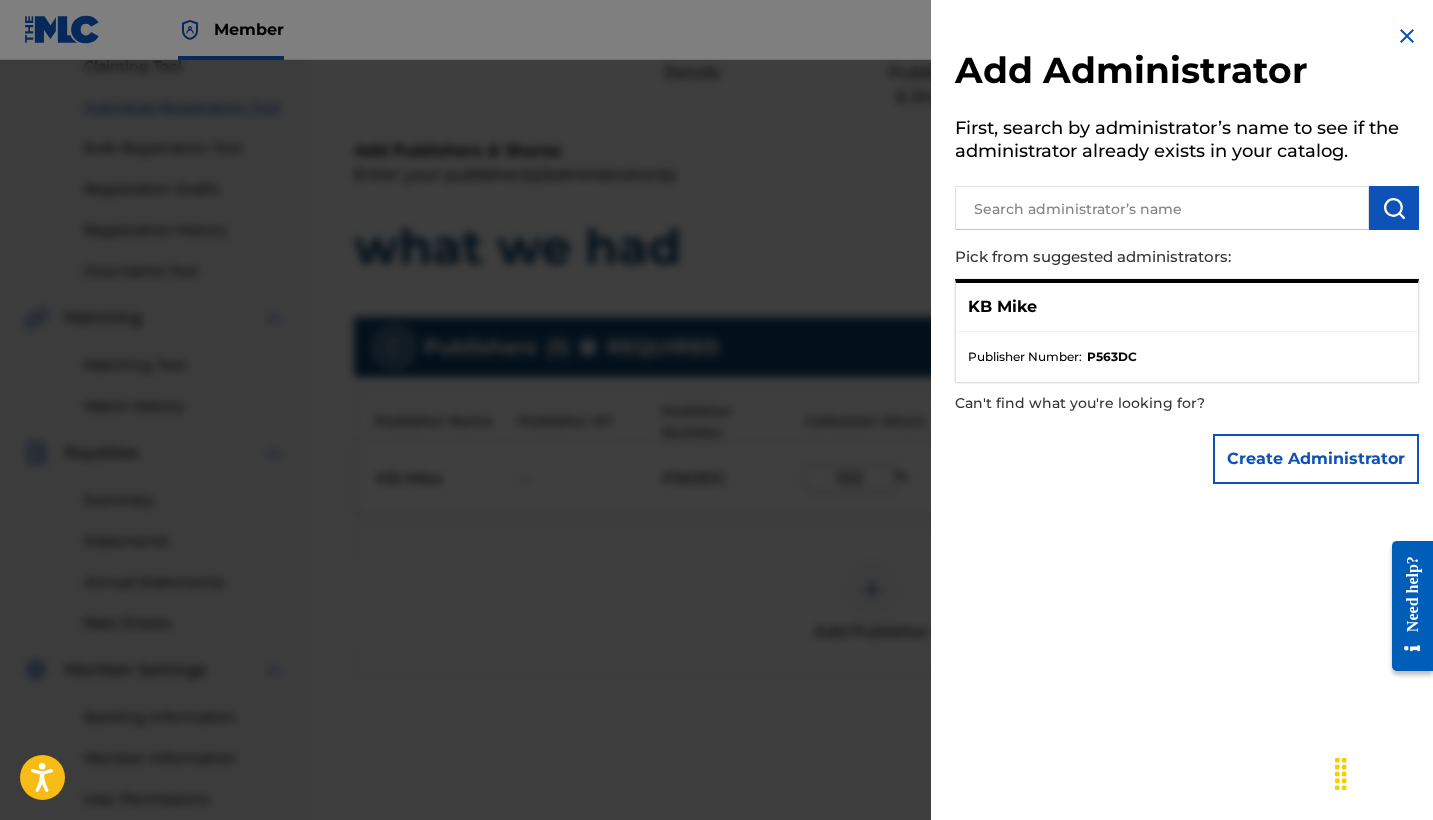 click at bounding box center [1407, 36] 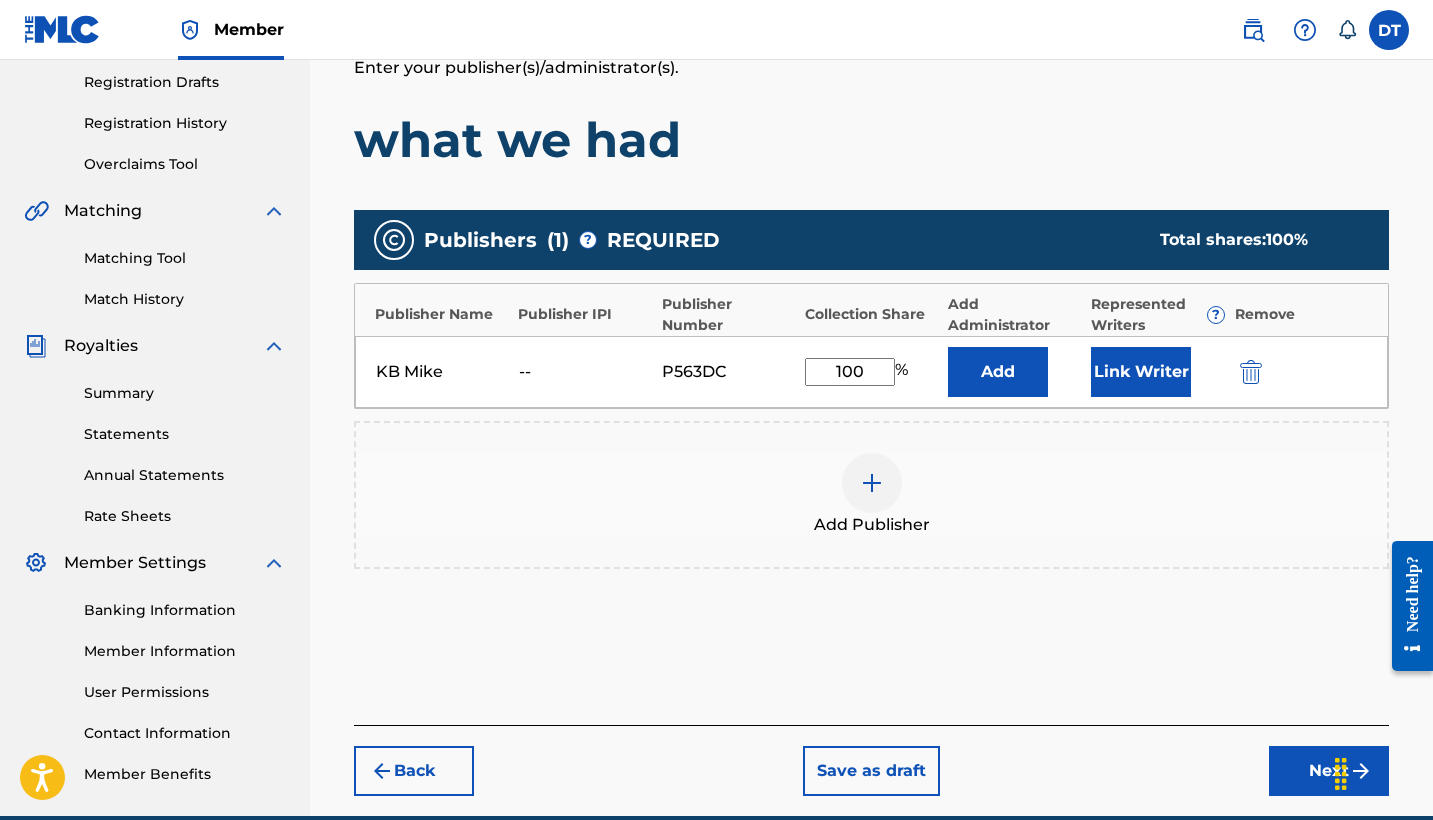 scroll, scrollTop: 341, scrollLeft: 0, axis: vertical 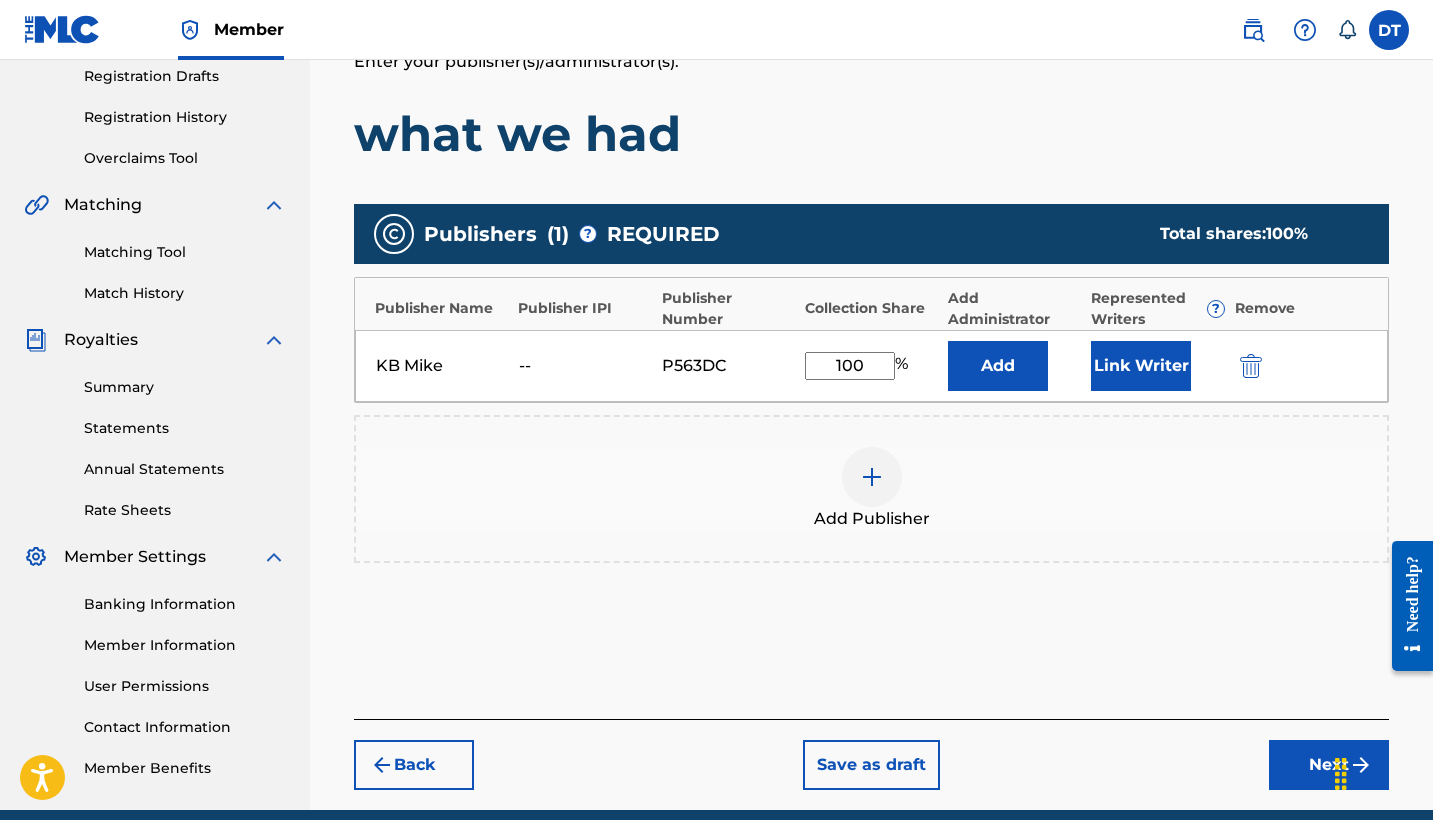 drag, startPoint x: 1287, startPoint y: 771, endPoint x: 1296, endPoint y: 740, distance: 32.280025 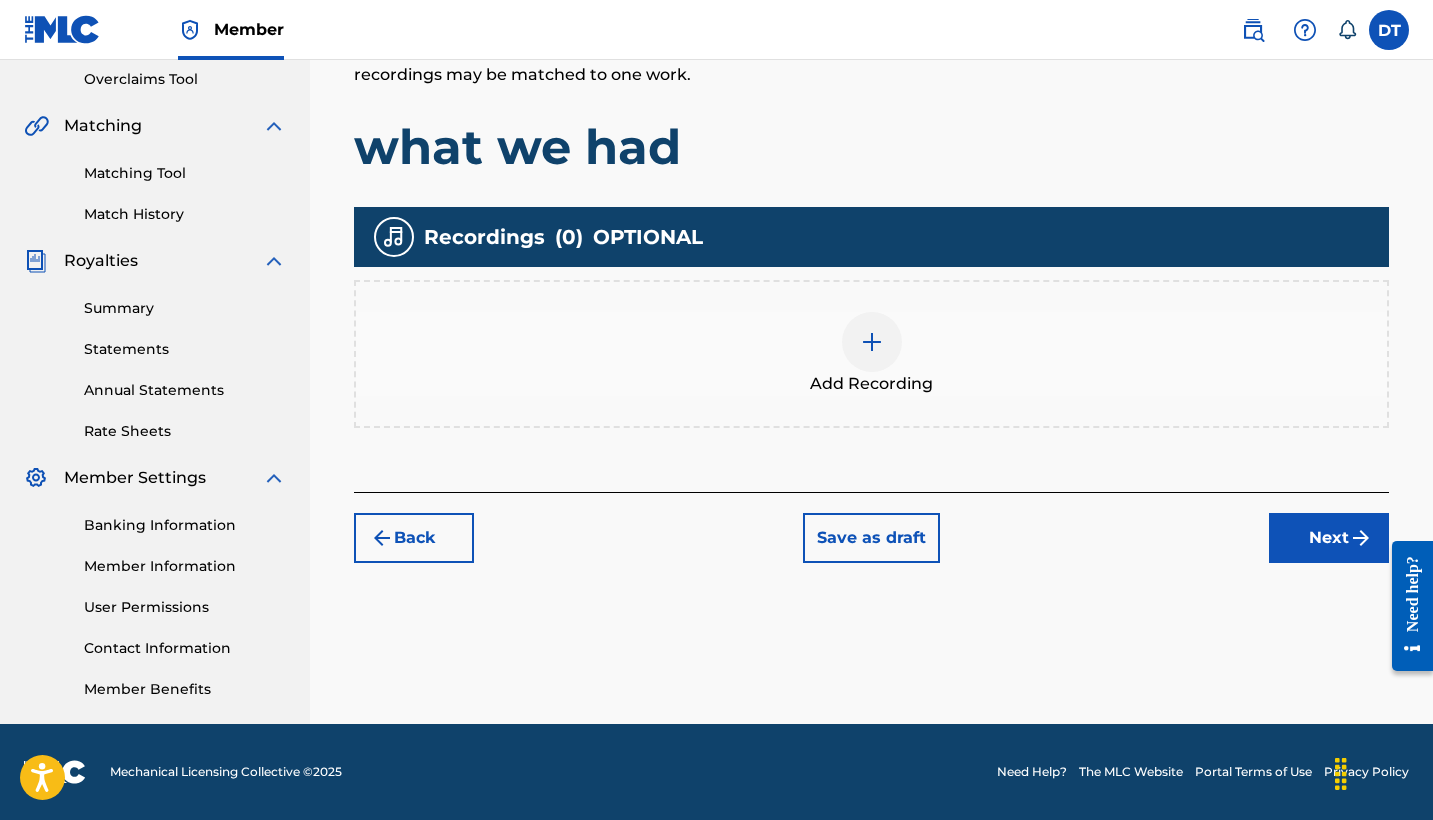 scroll, scrollTop: 420, scrollLeft: 0, axis: vertical 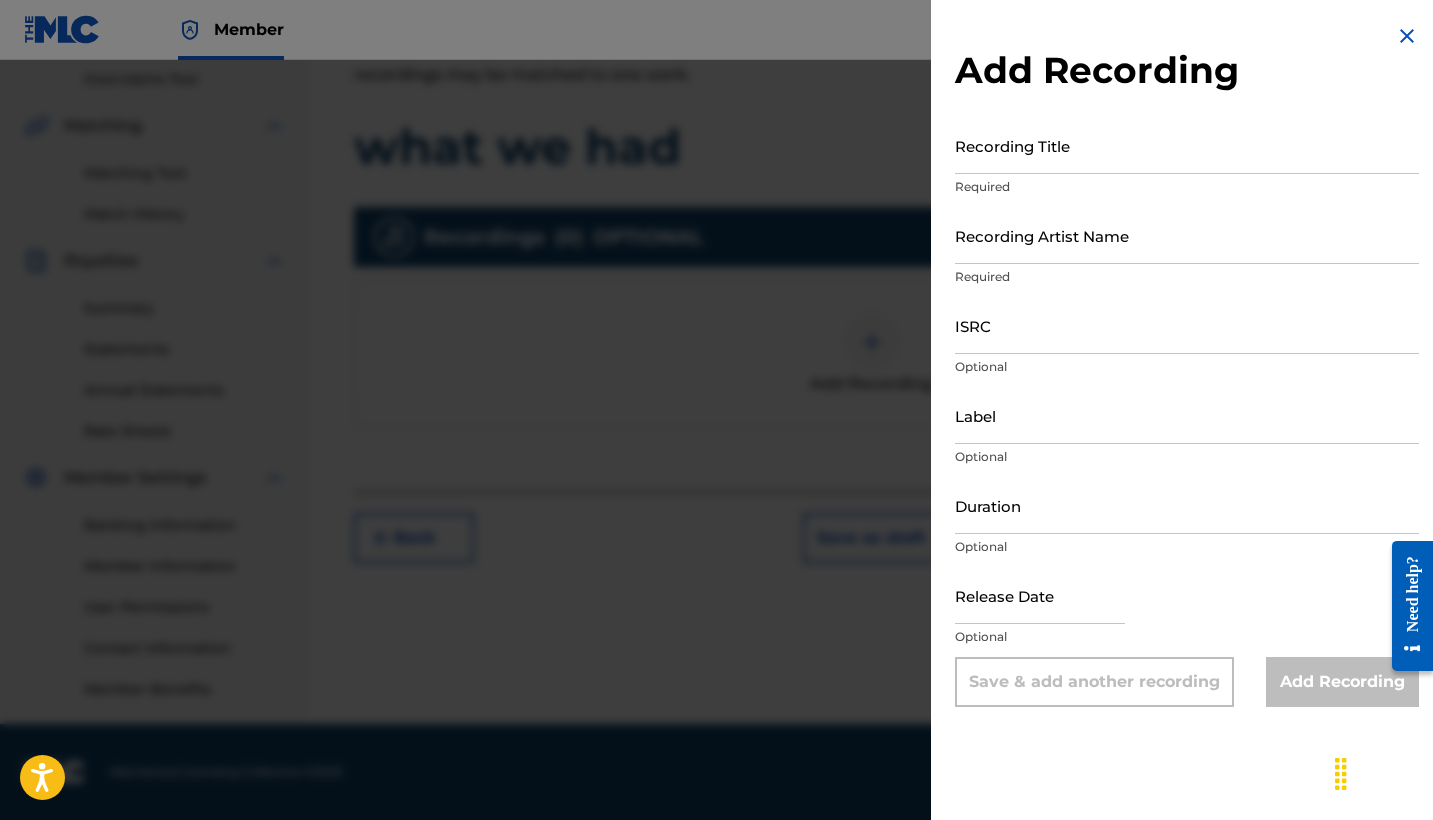 click at bounding box center [1407, 36] 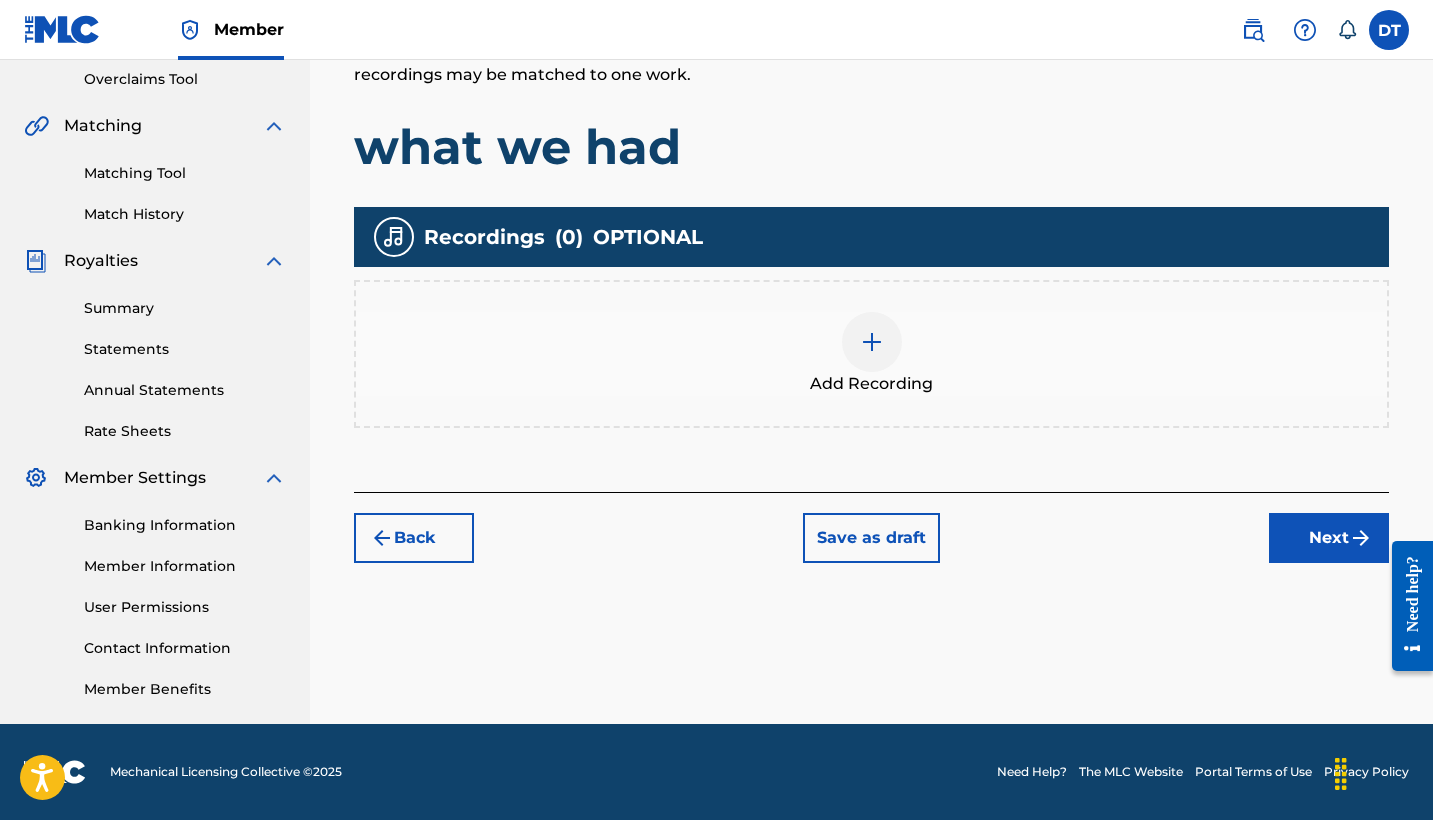 click on "Next" at bounding box center [1329, 538] 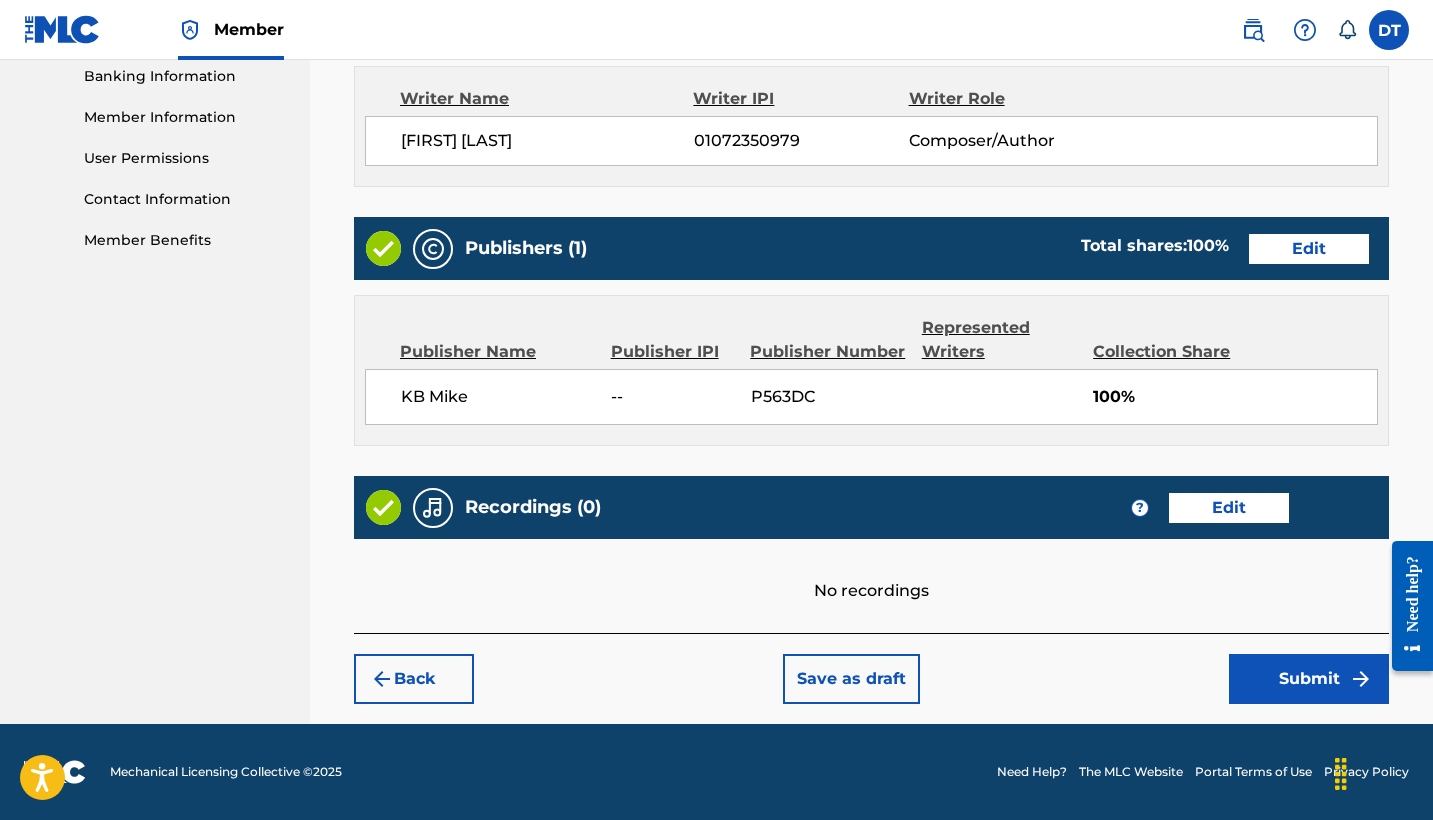 scroll, scrollTop: 868, scrollLeft: 0, axis: vertical 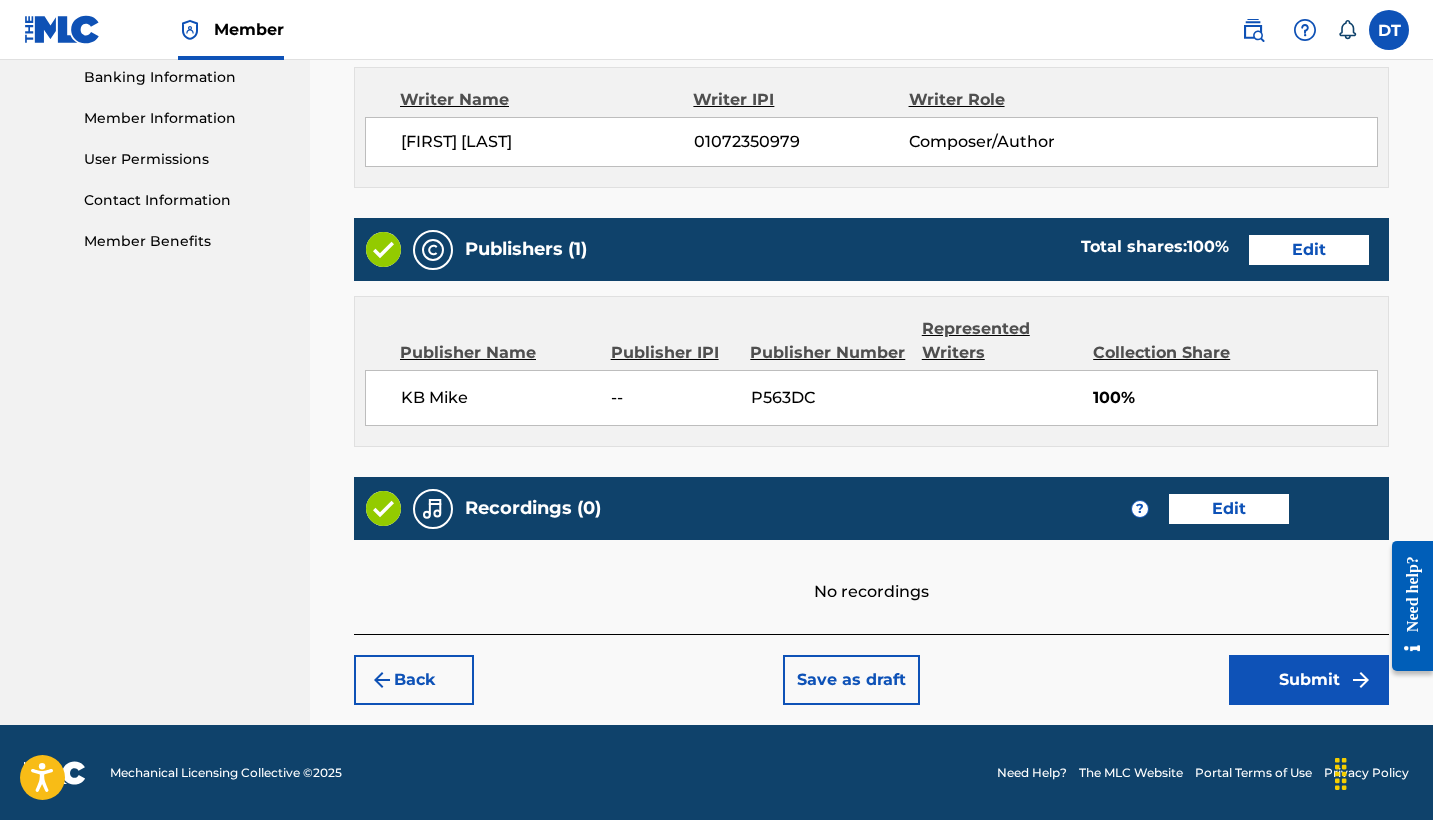 click on "Submit" at bounding box center [1309, 680] 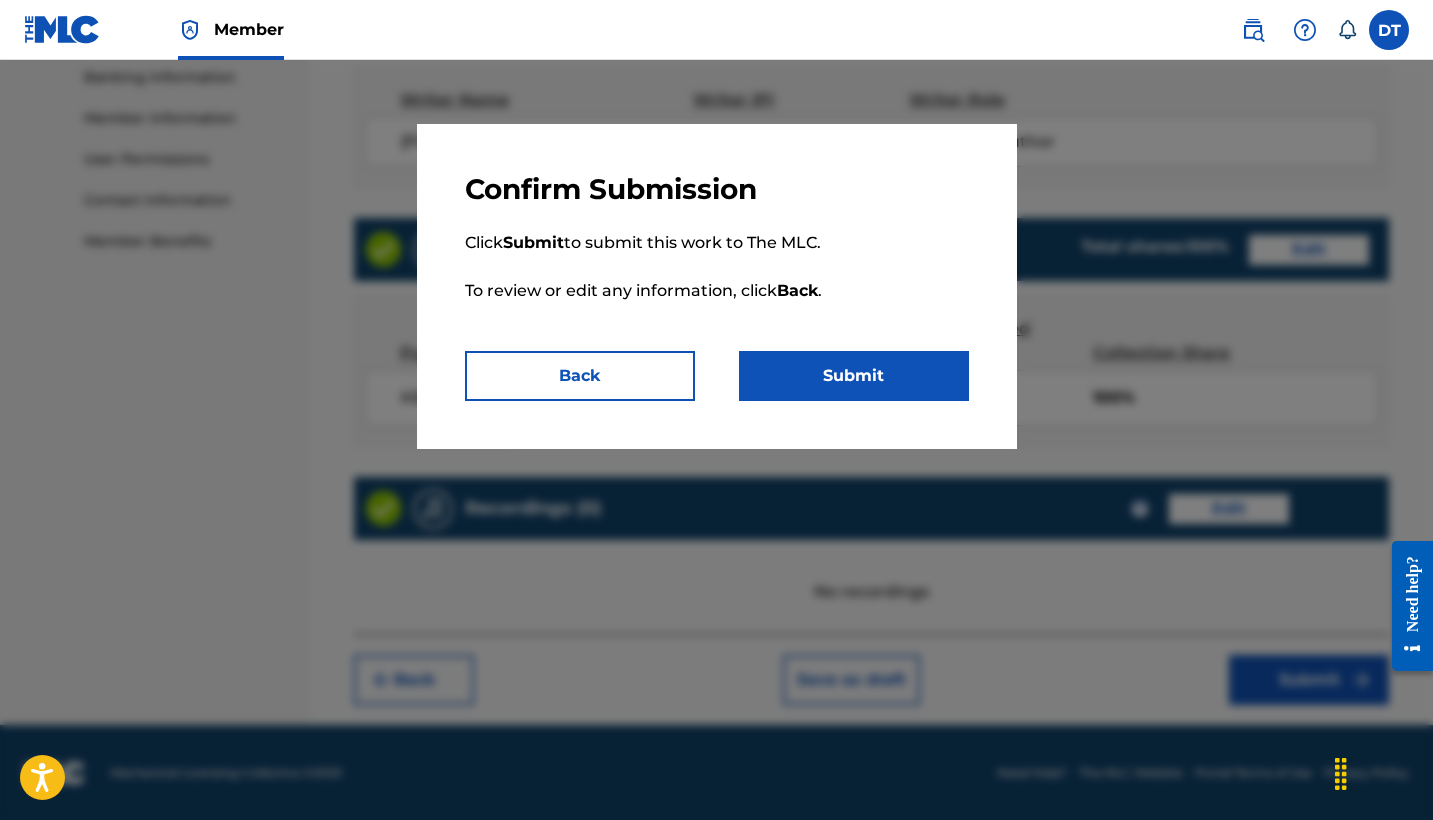 click on "Submit" at bounding box center [854, 376] 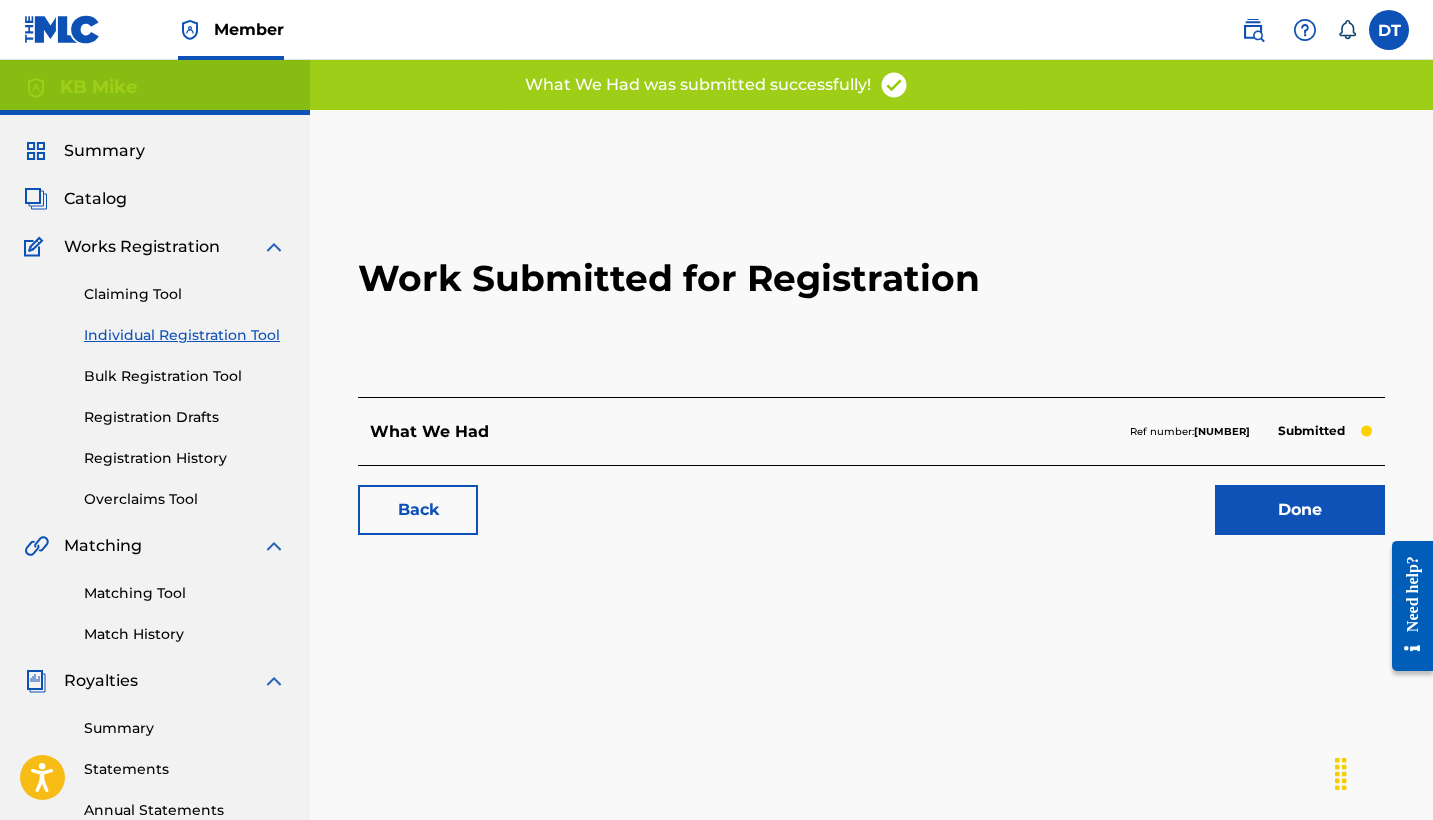 click on "Individual Registration Tool" at bounding box center (185, 335) 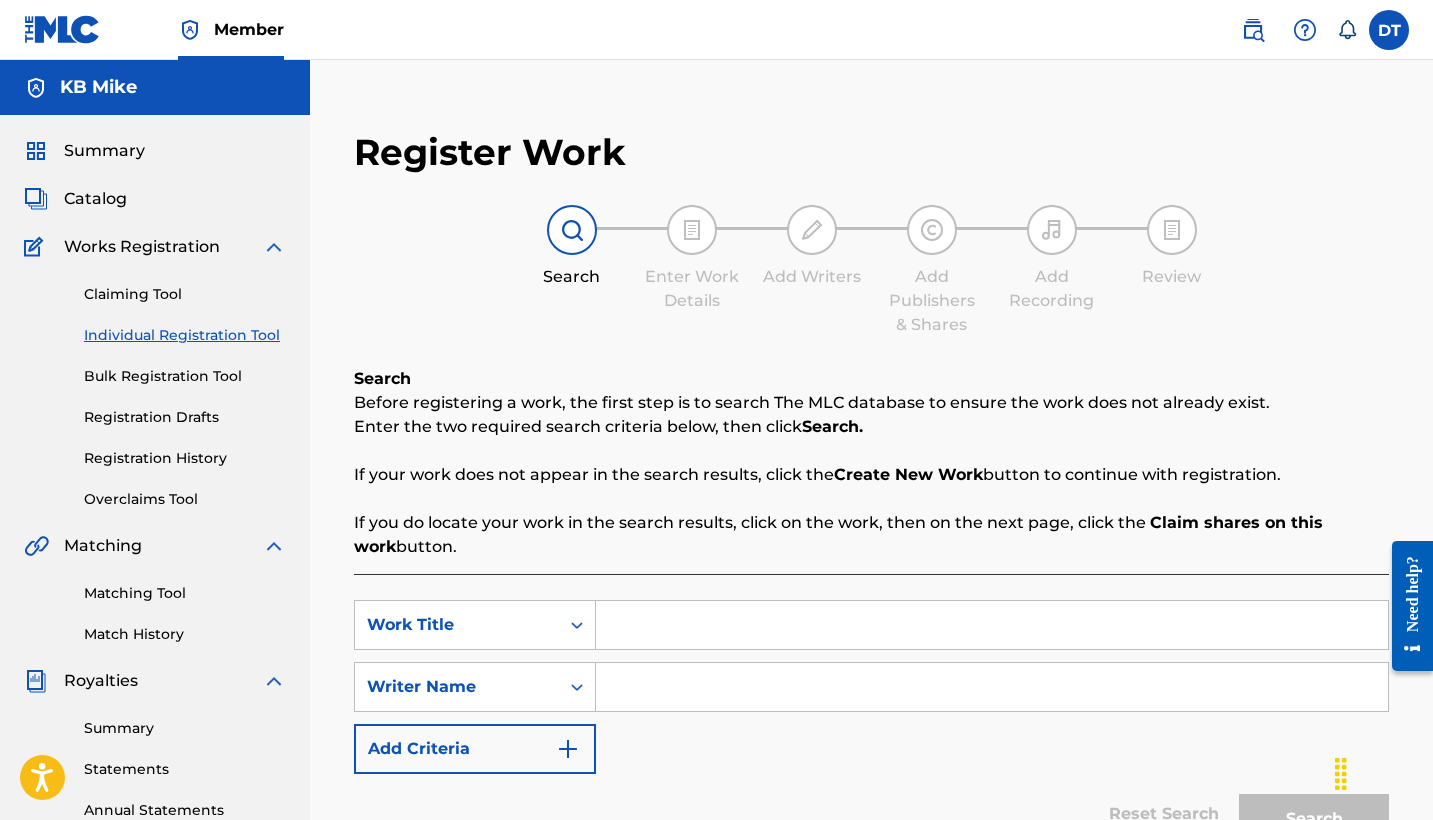 click at bounding box center (992, 625) 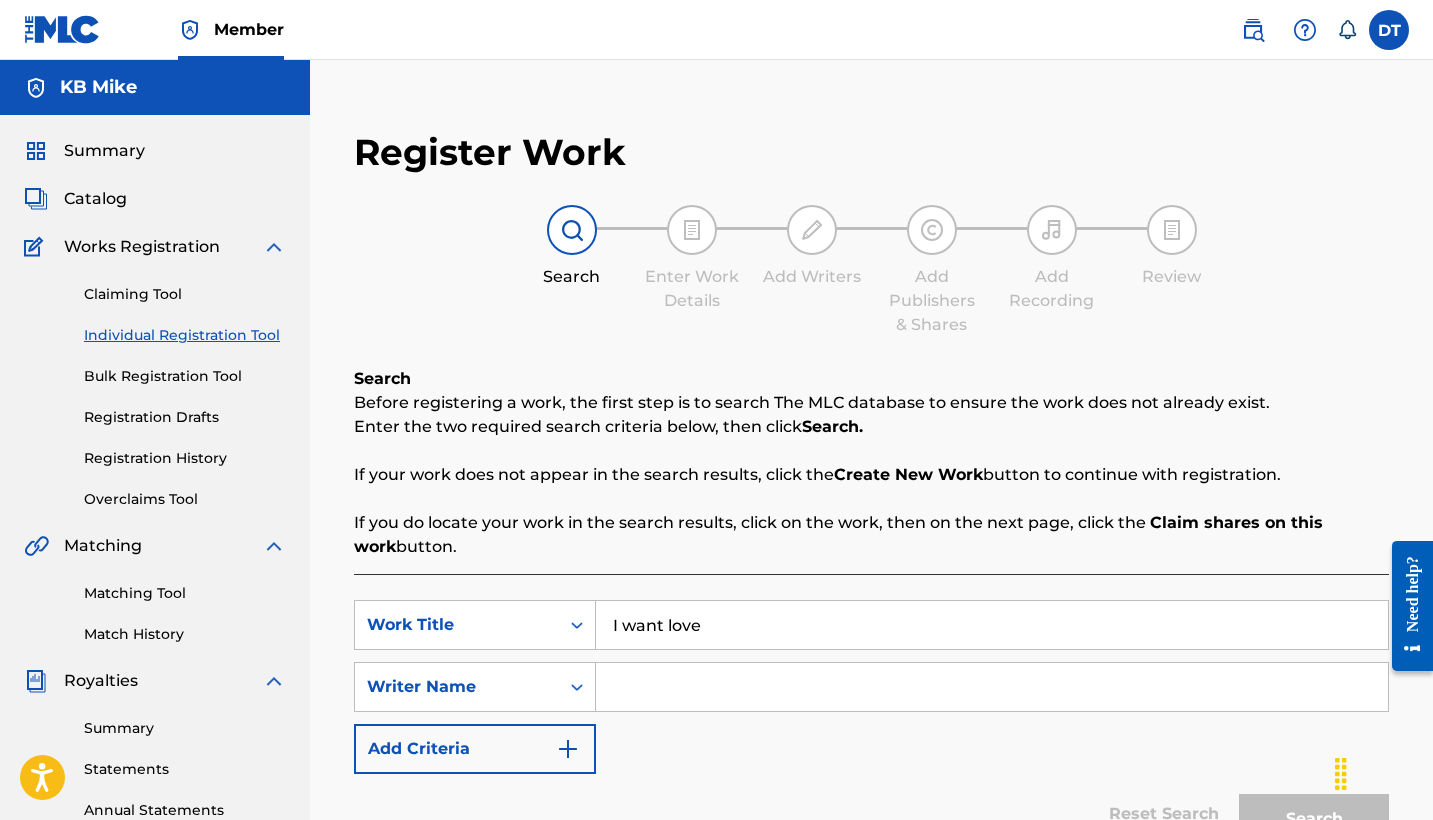 type on "I want love" 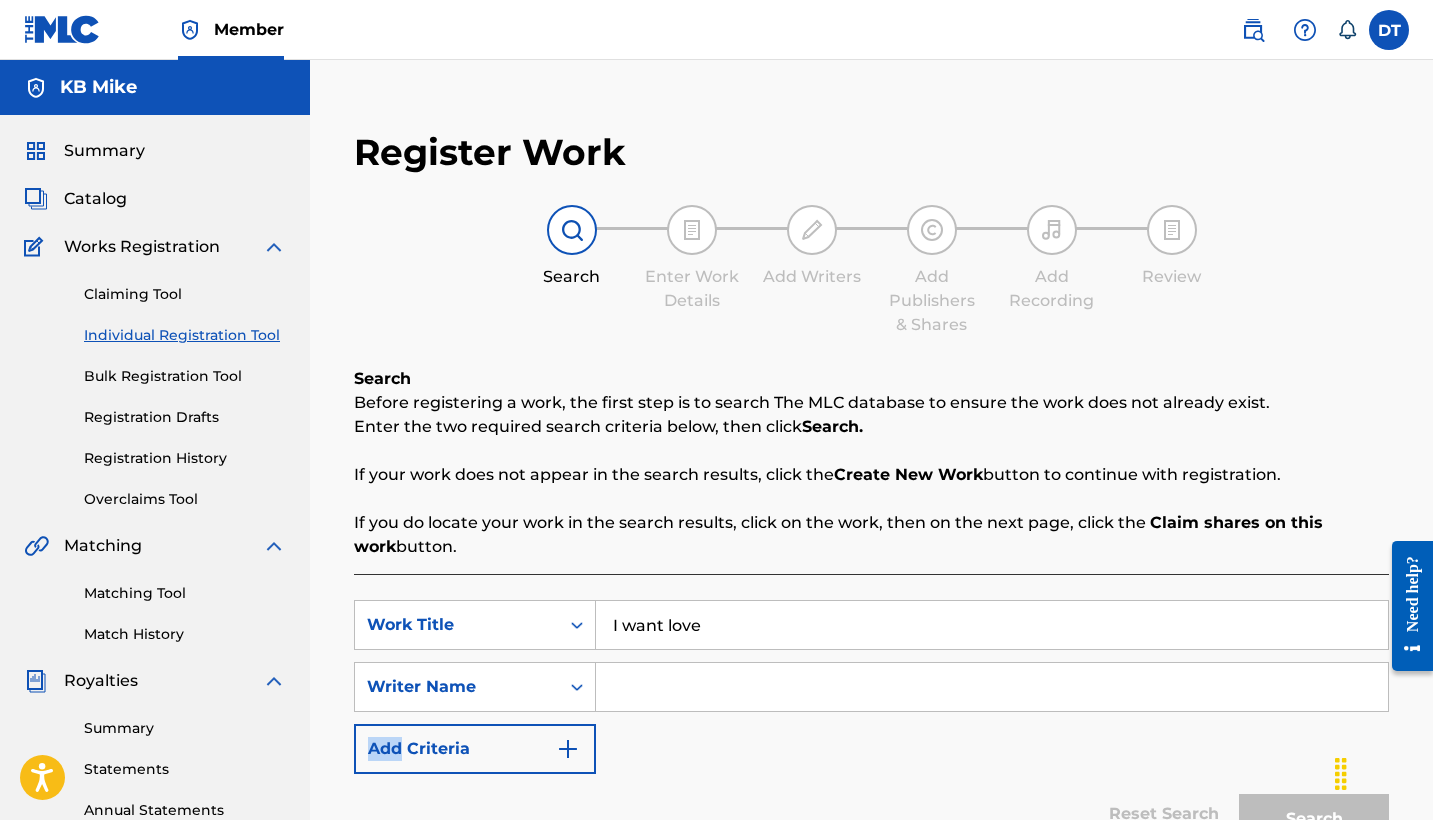click on "Work Title demons Writer Name Add Criteria" at bounding box center [871, 687] 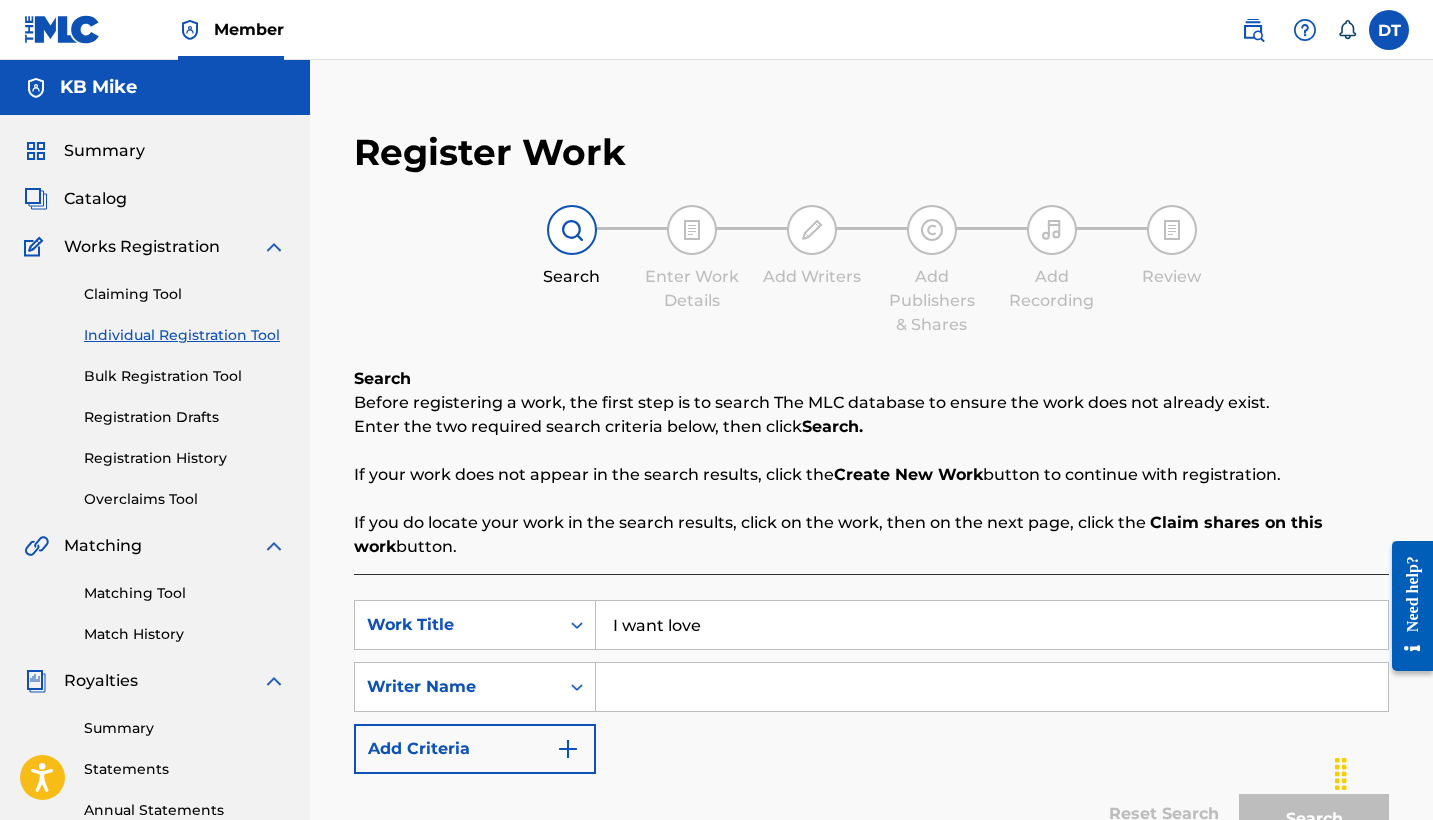 click at bounding box center (992, 687) 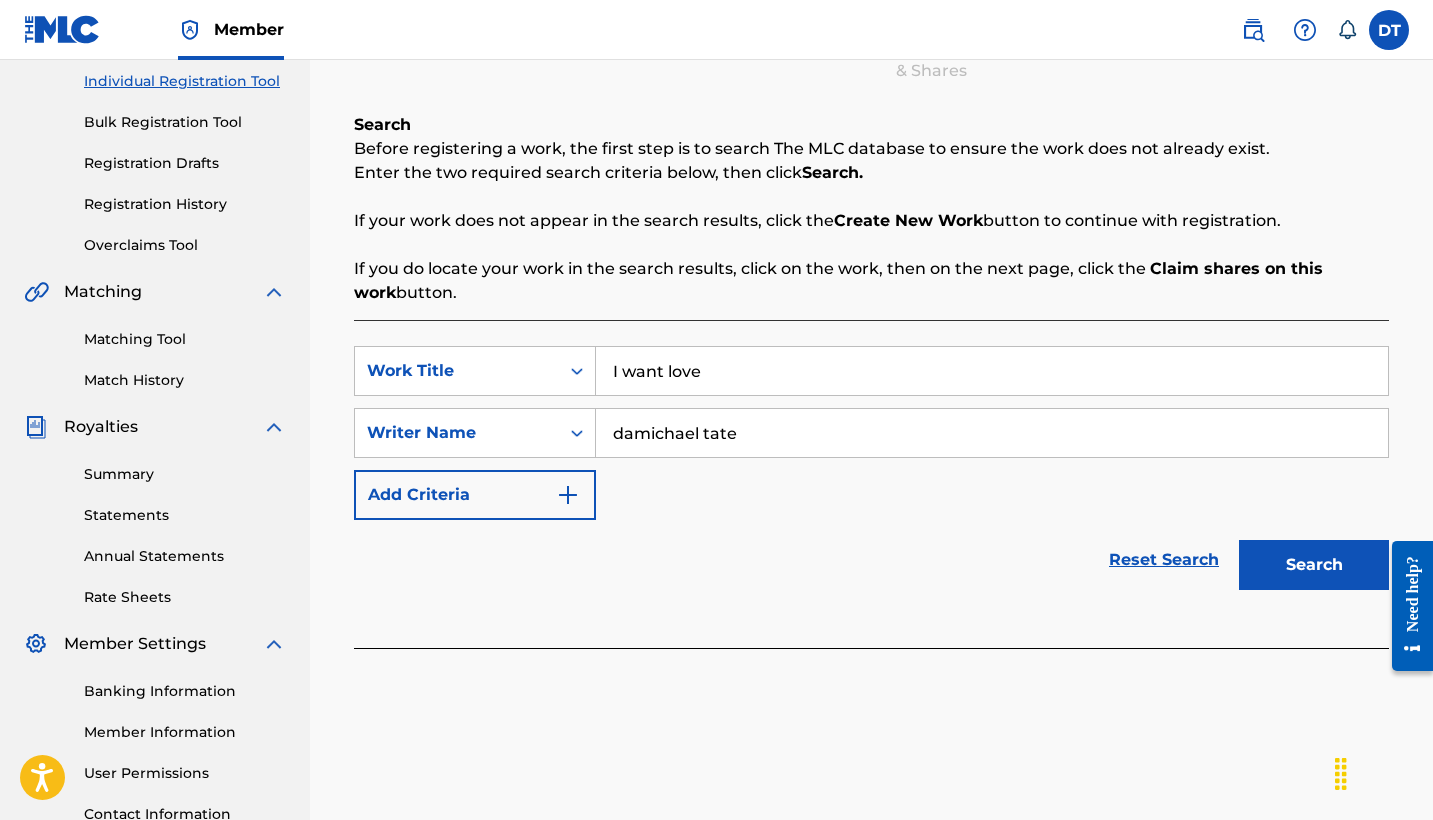 scroll, scrollTop: 291, scrollLeft: 0, axis: vertical 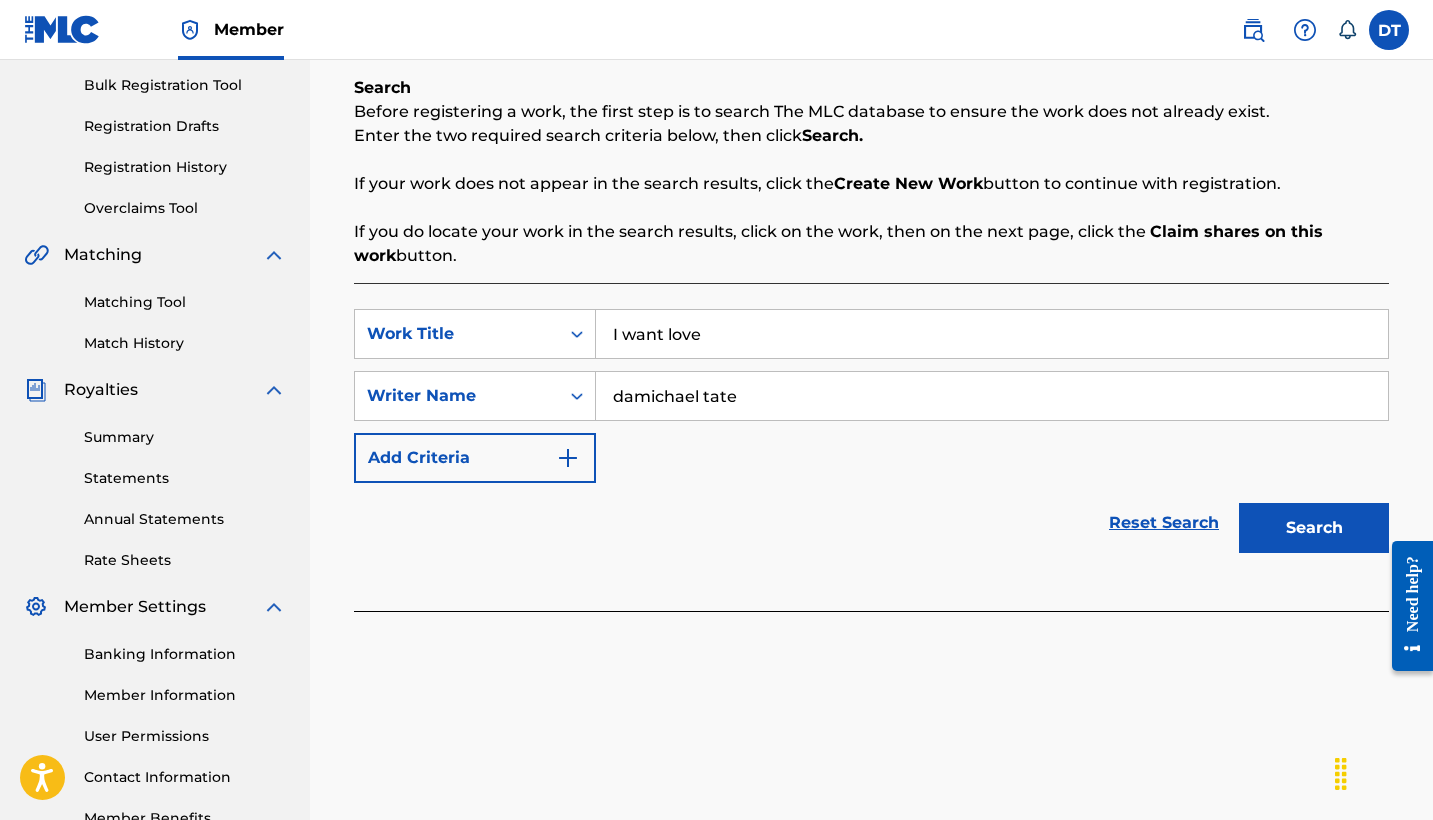 type on "damichael tate" 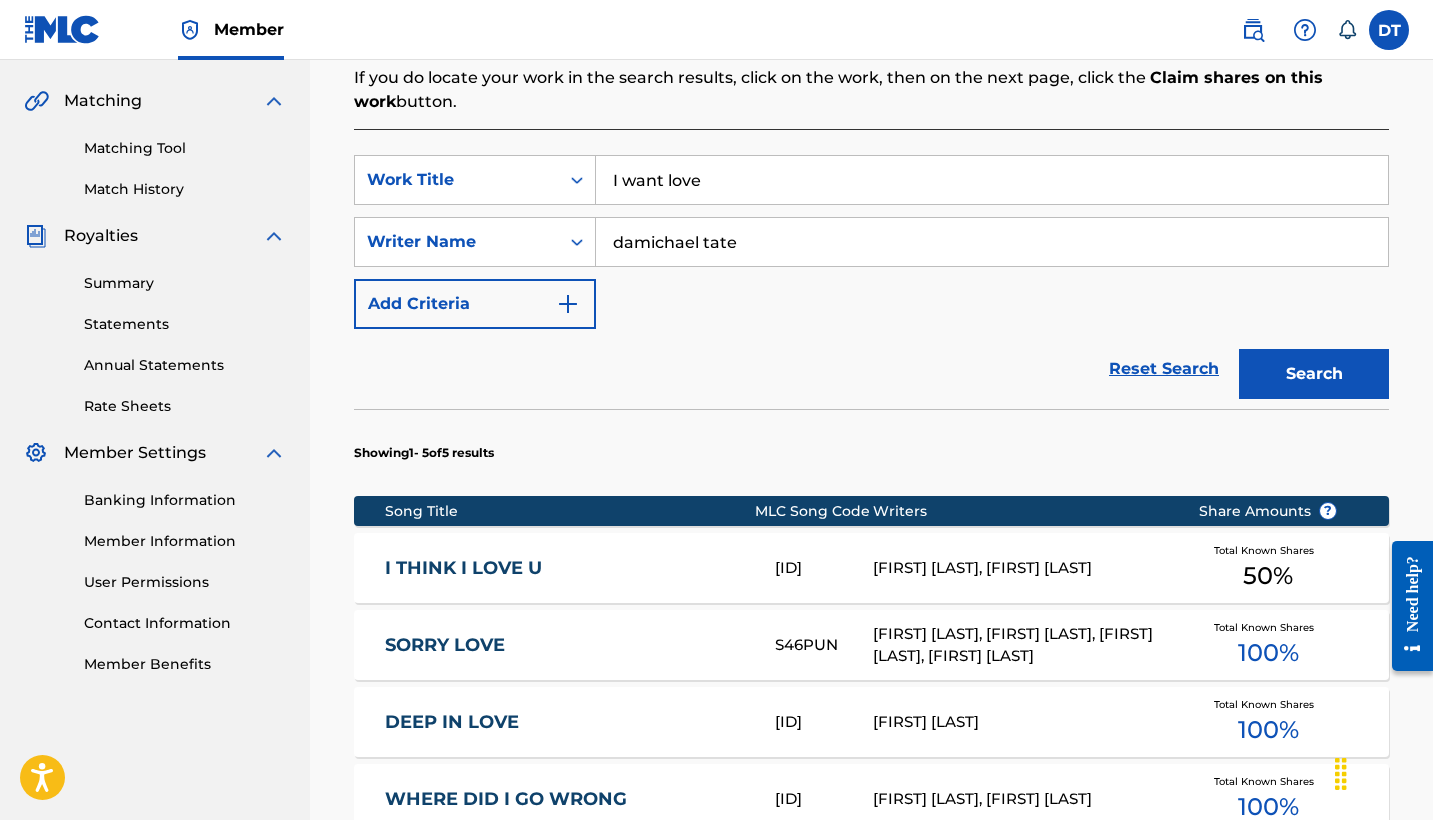 scroll, scrollTop: 446, scrollLeft: 0, axis: vertical 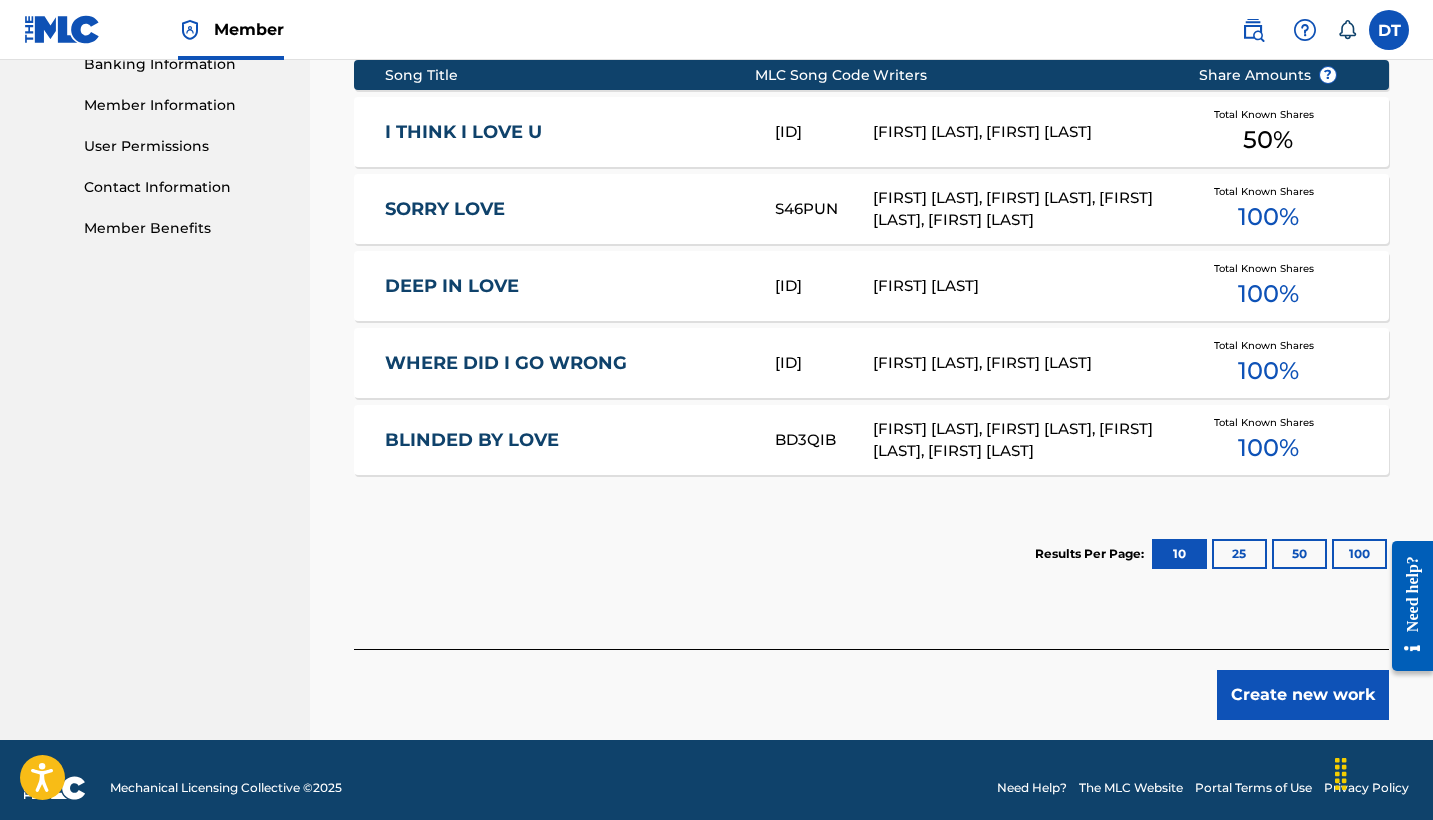 click on "Create new work" at bounding box center [1303, 695] 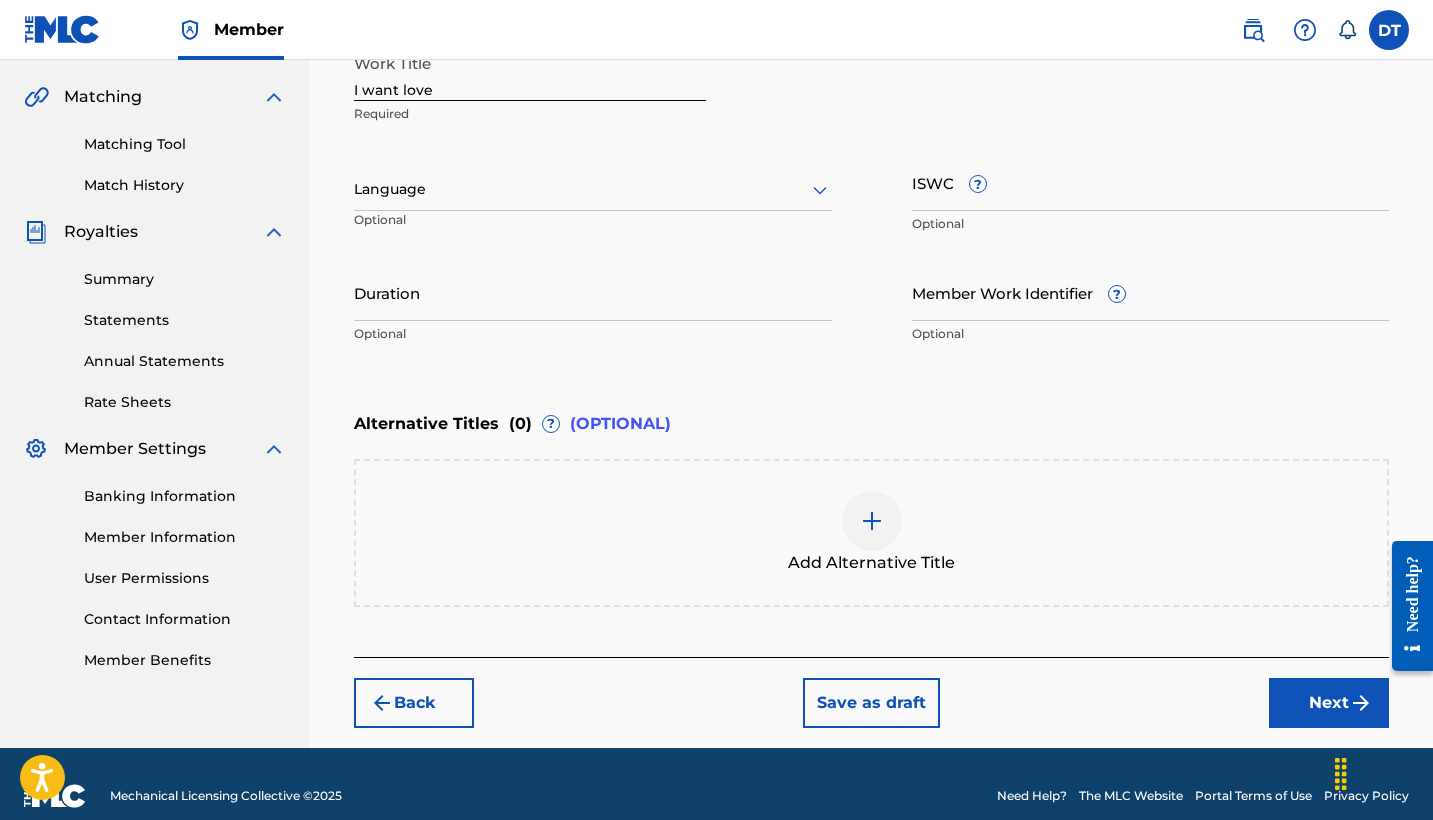 scroll, scrollTop: 456, scrollLeft: 0, axis: vertical 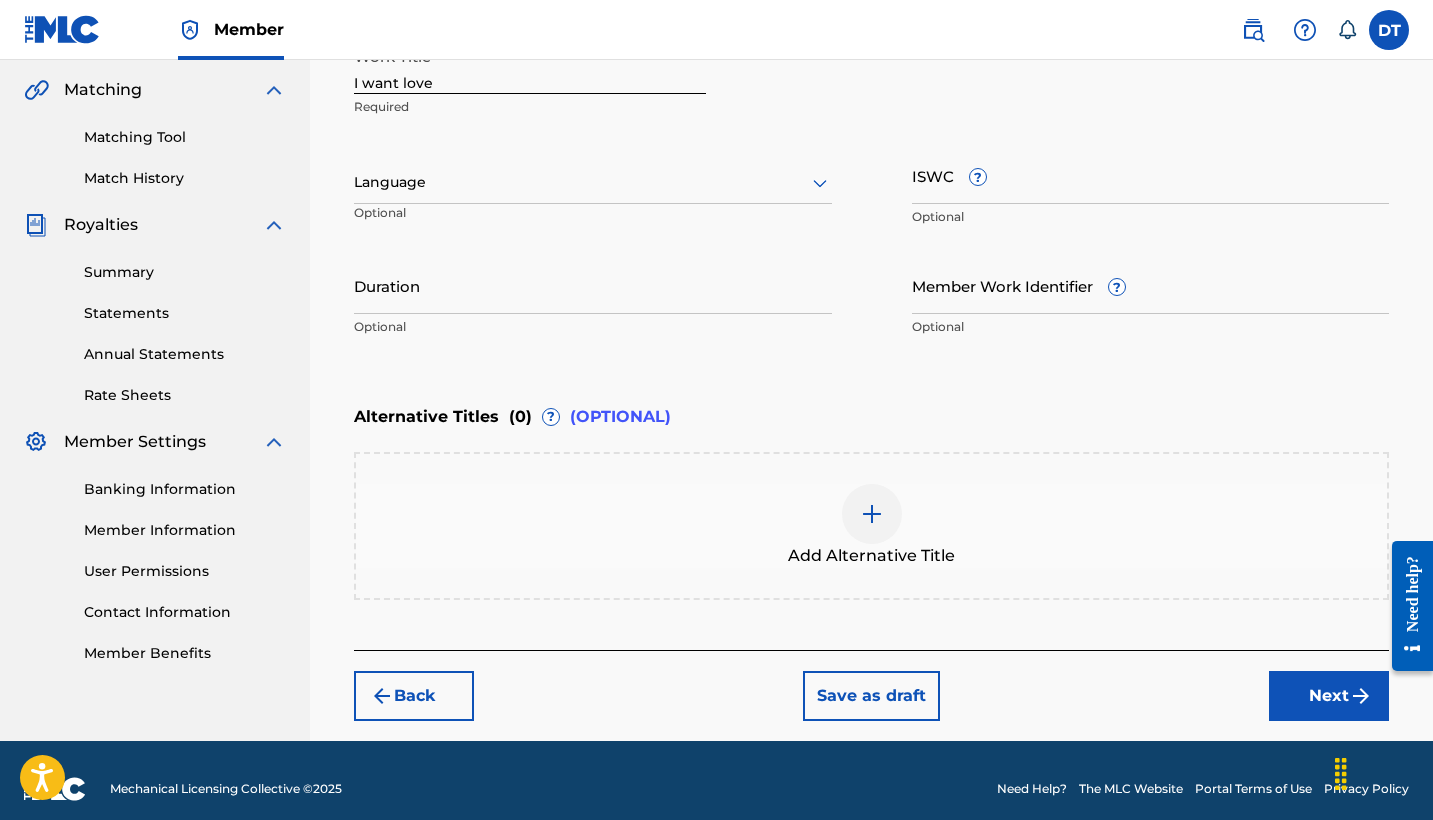 click on "Next" at bounding box center [1329, 696] 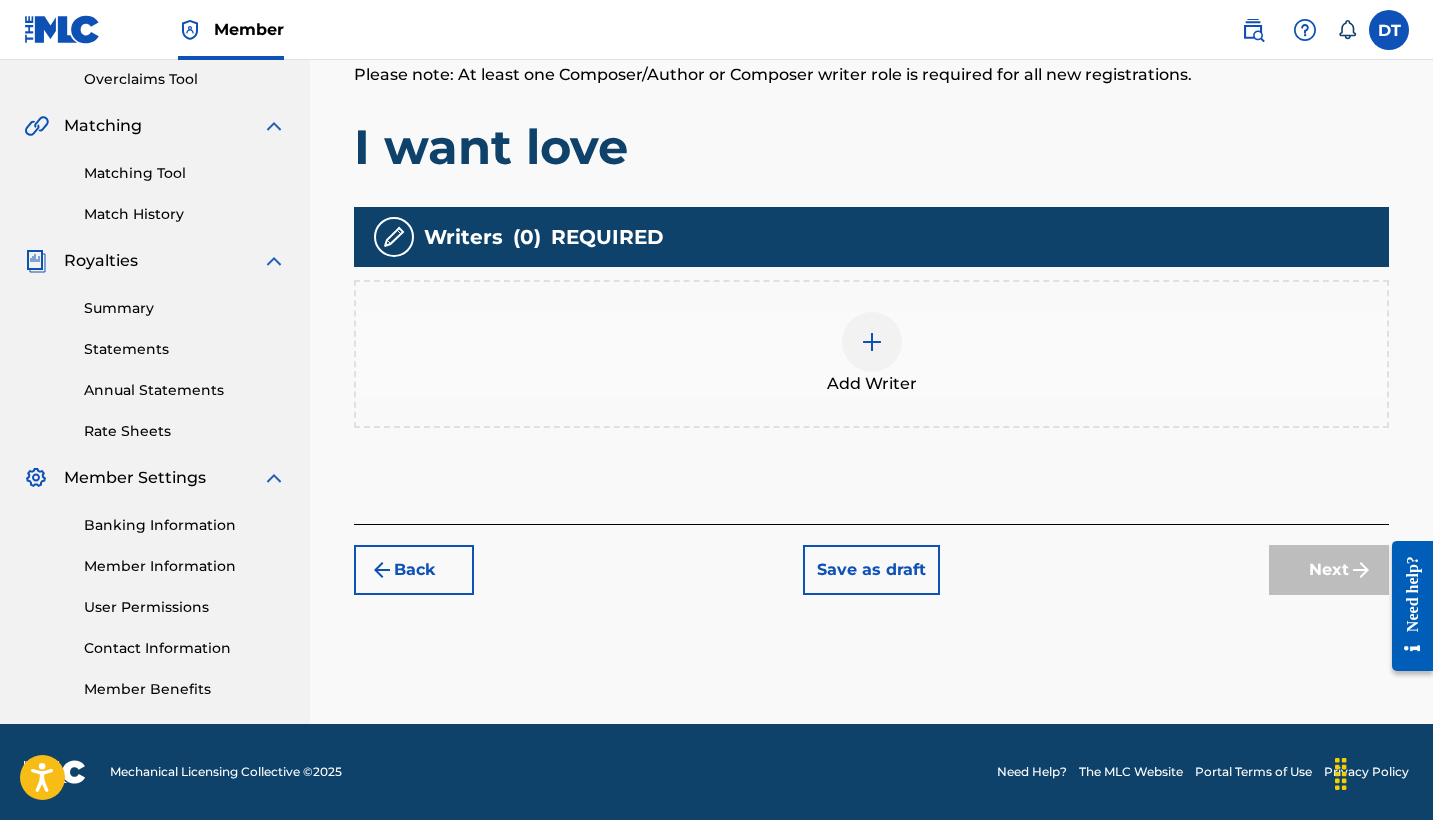 click on "Add Writer" at bounding box center [871, 354] 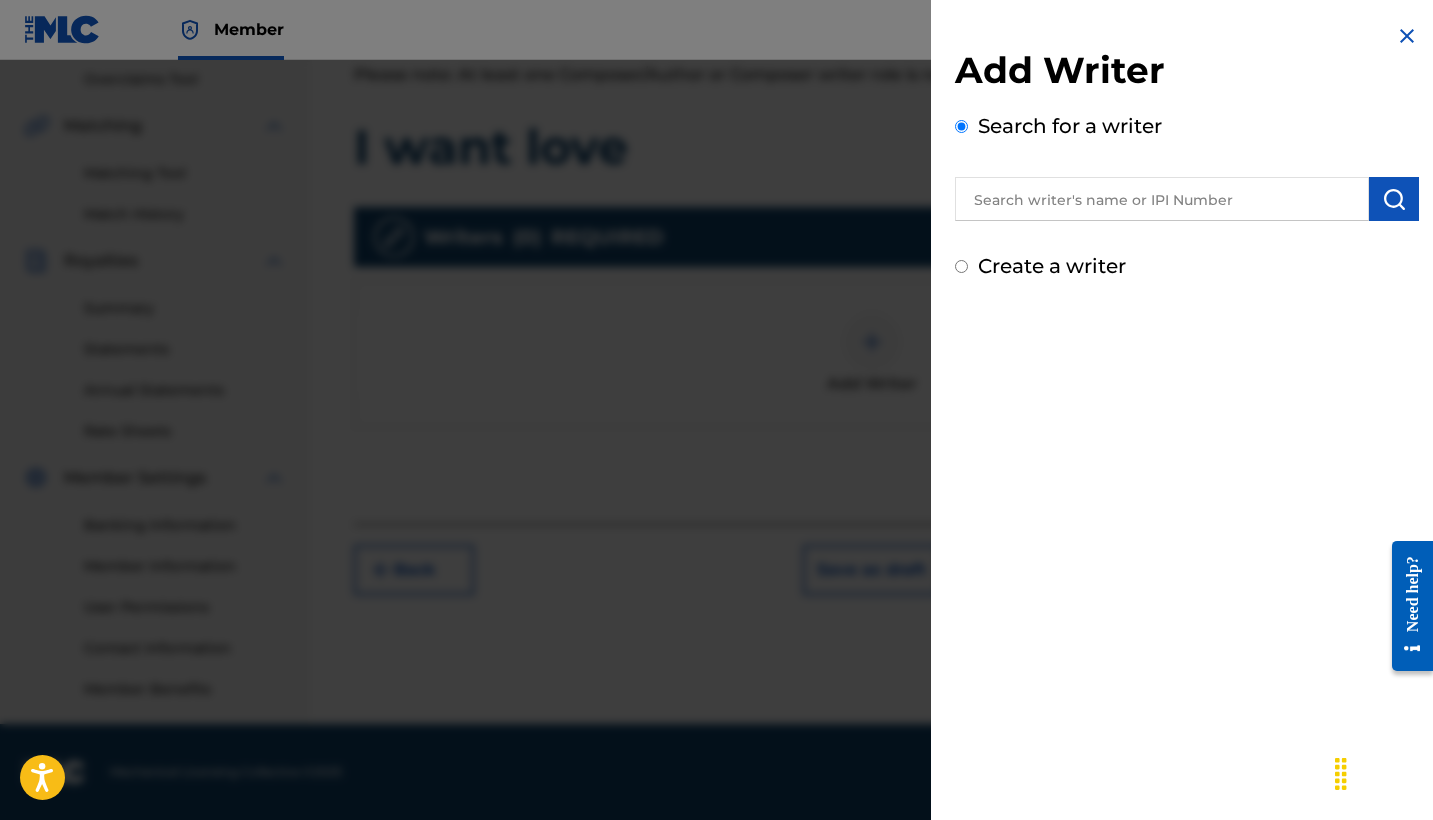 click at bounding box center [1162, 199] 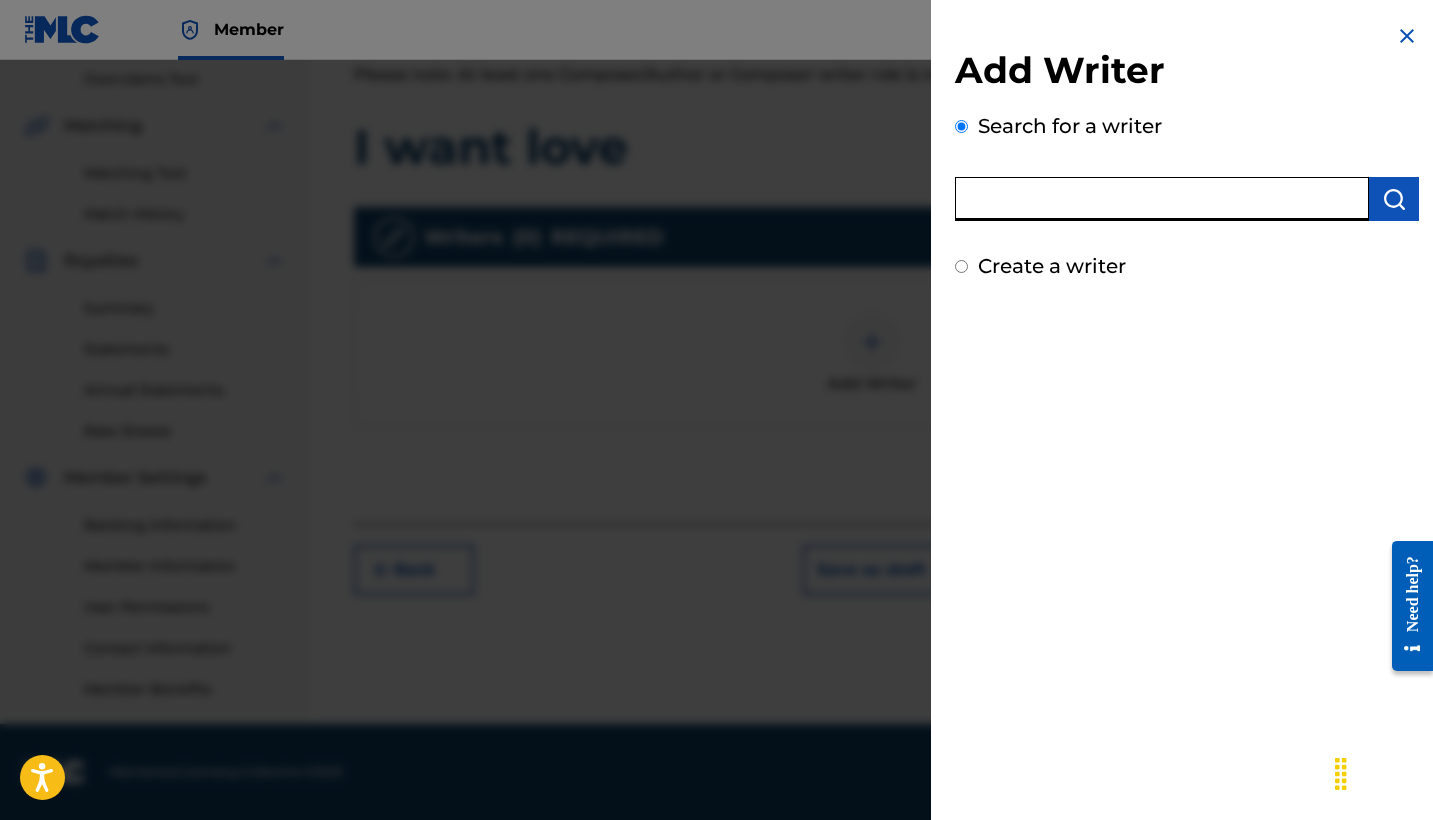 paste on "01072350979" 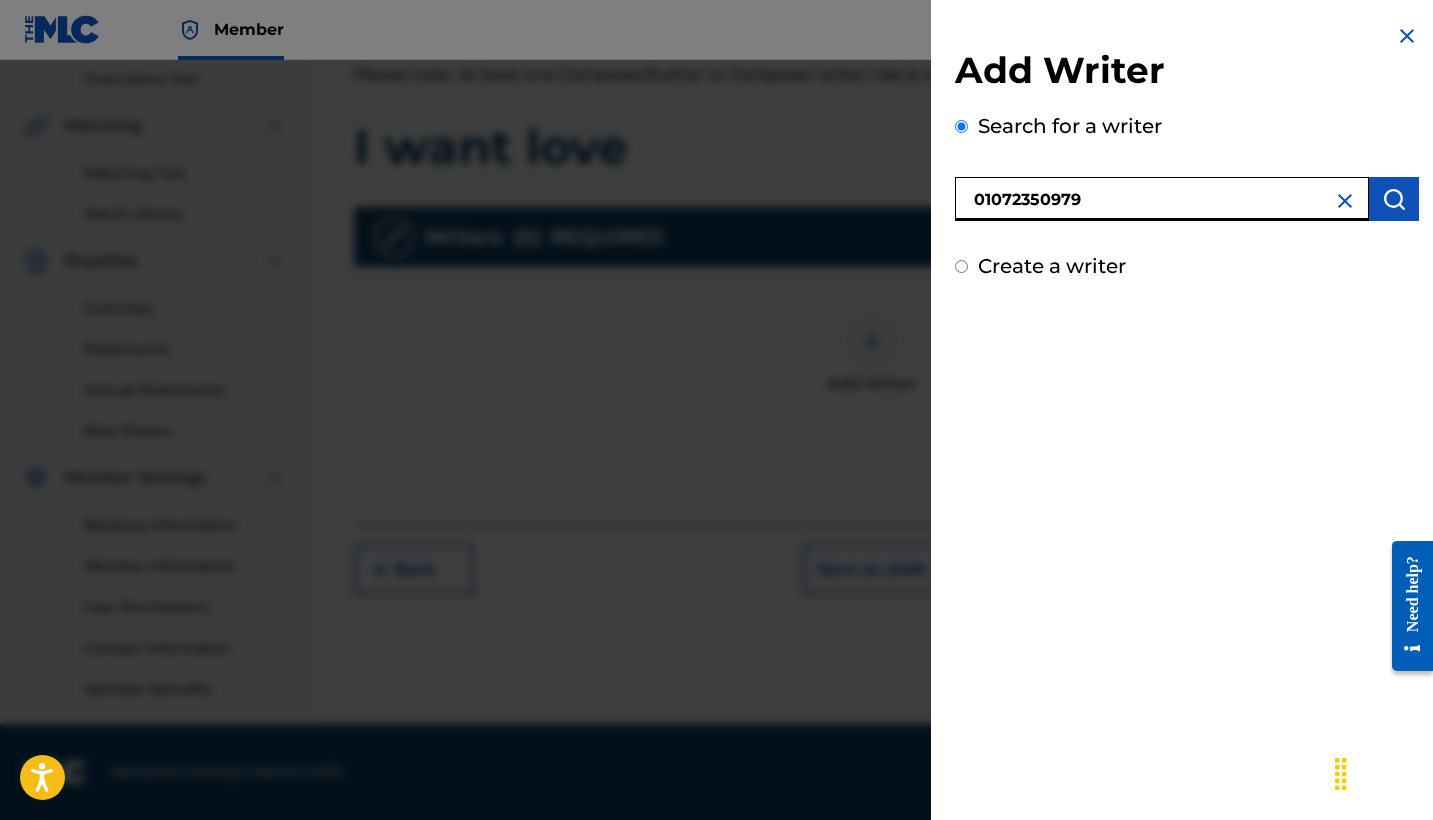 type on "01072350979" 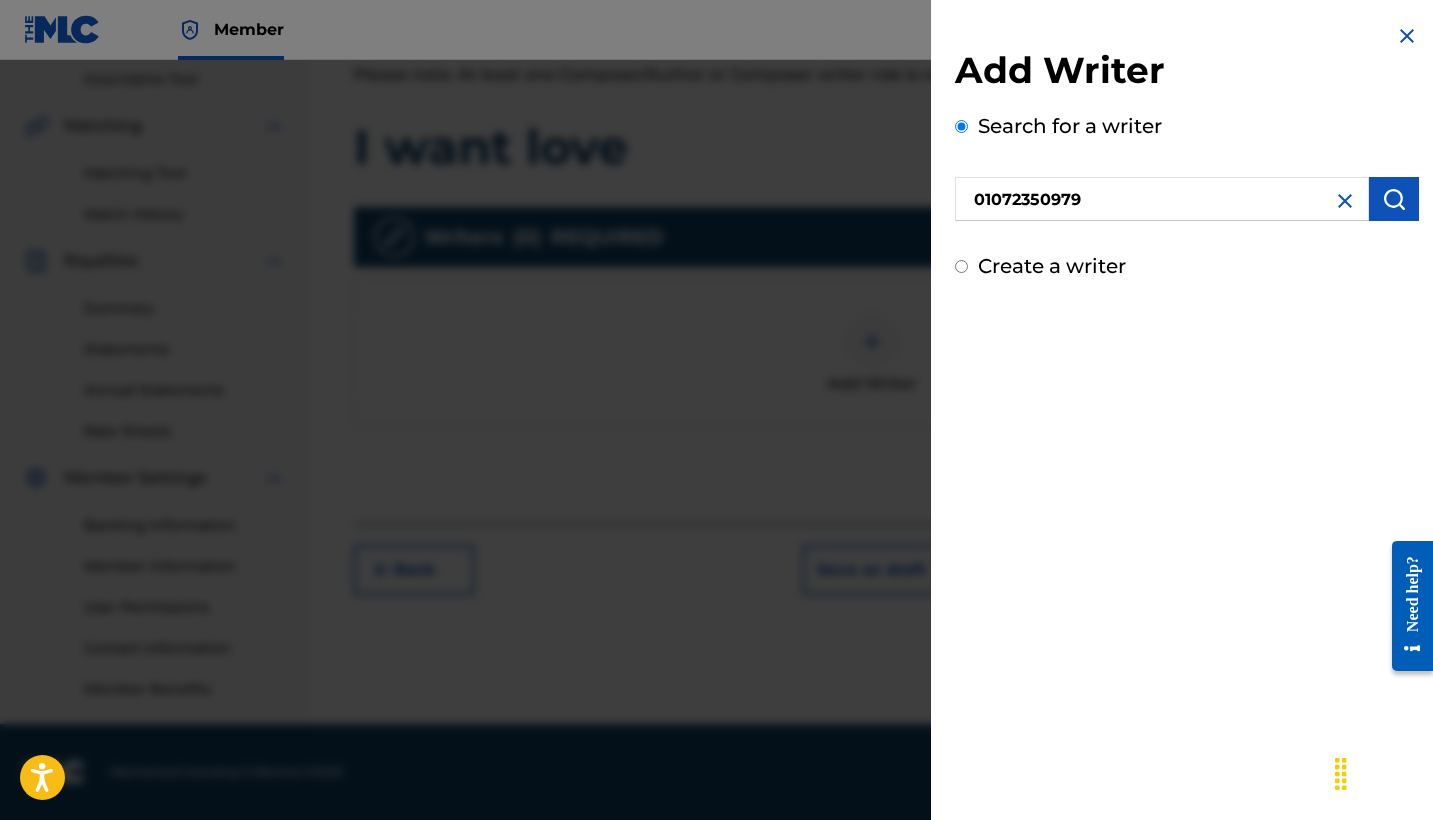 click at bounding box center (1394, 199) 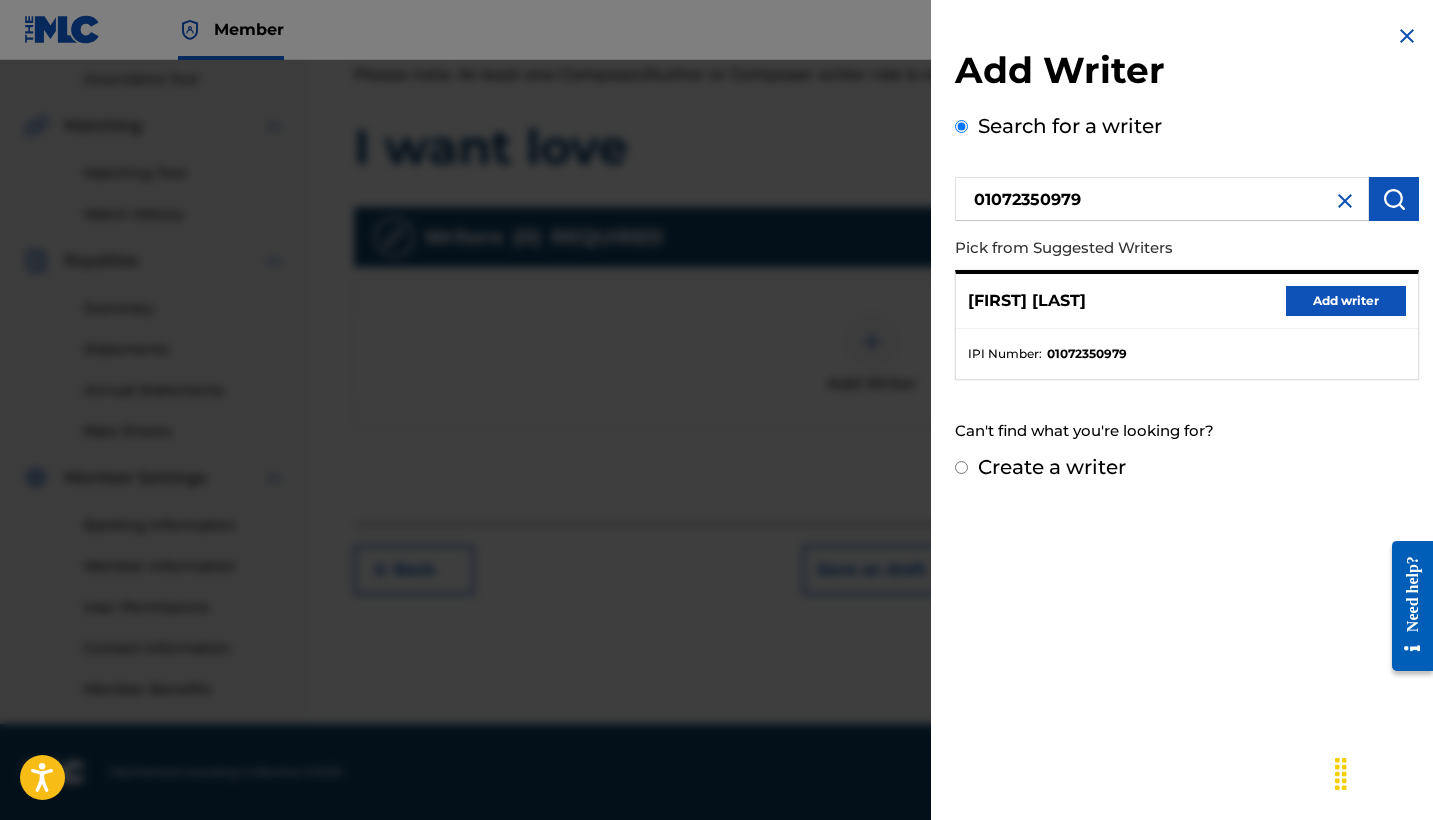 click on "Add writer" at bounding box center [1346, 301] 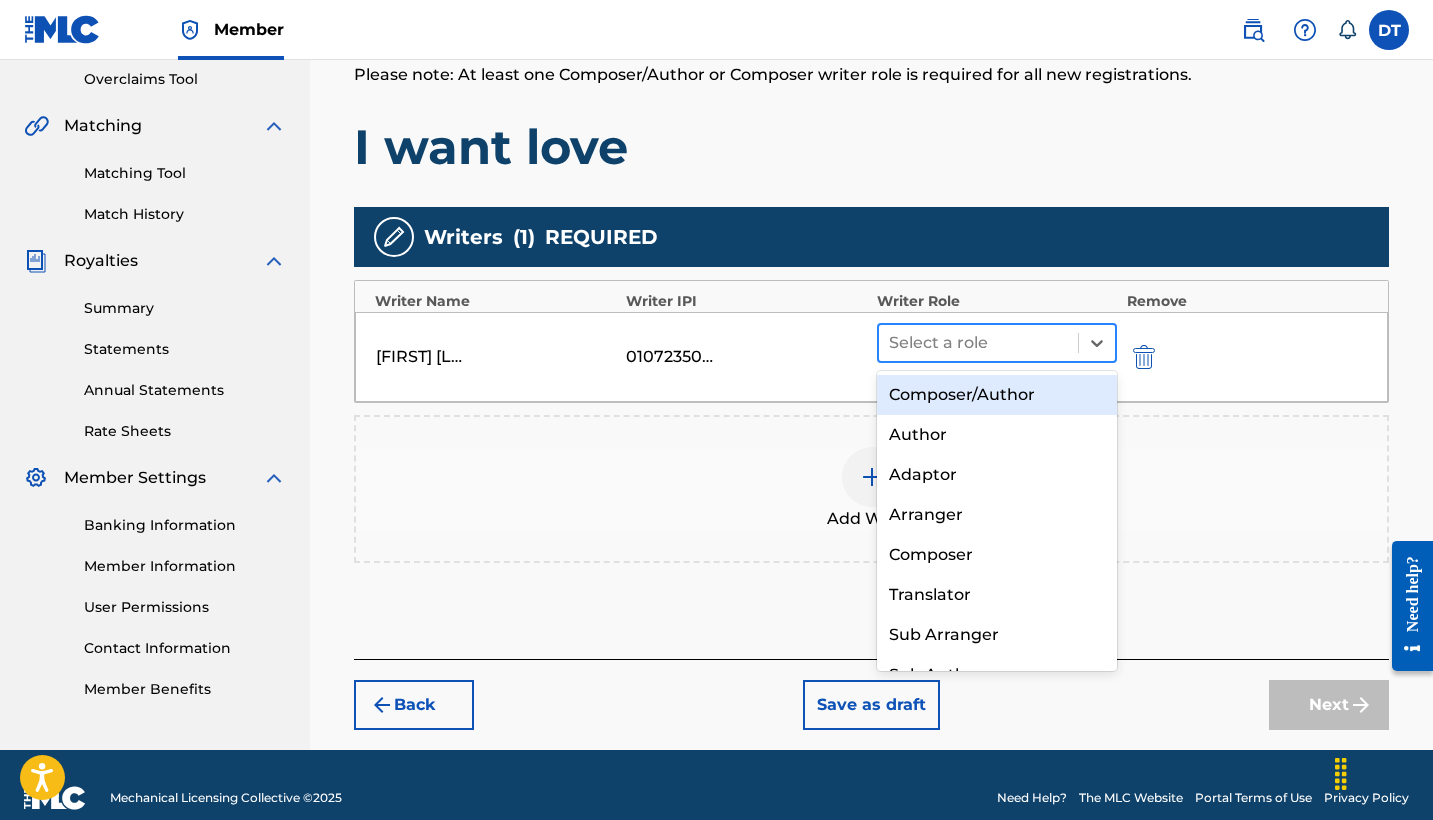 click at bounding box center [978, 343] 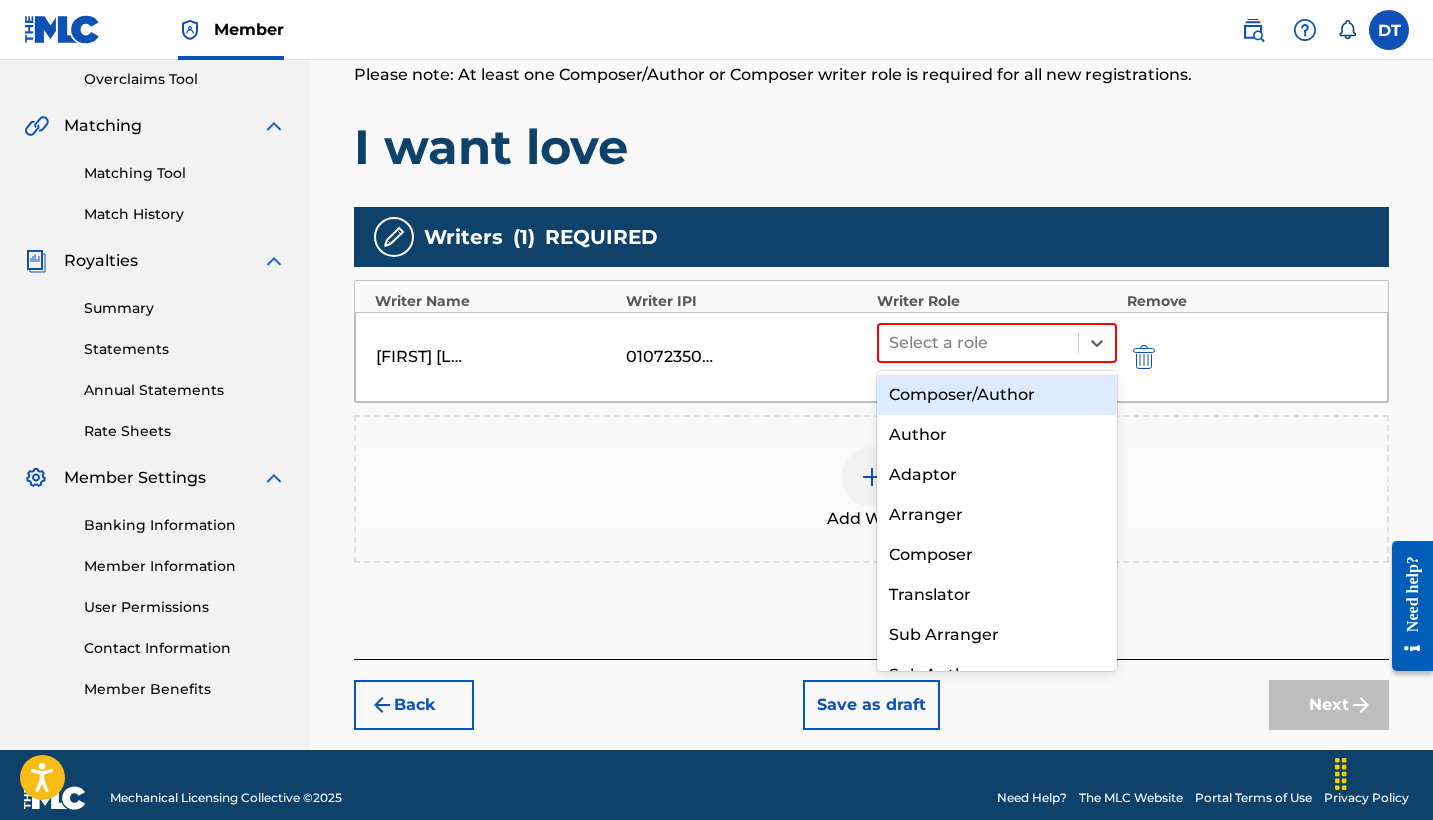 click on "Composer/Author" at bounding box center [997, 395] 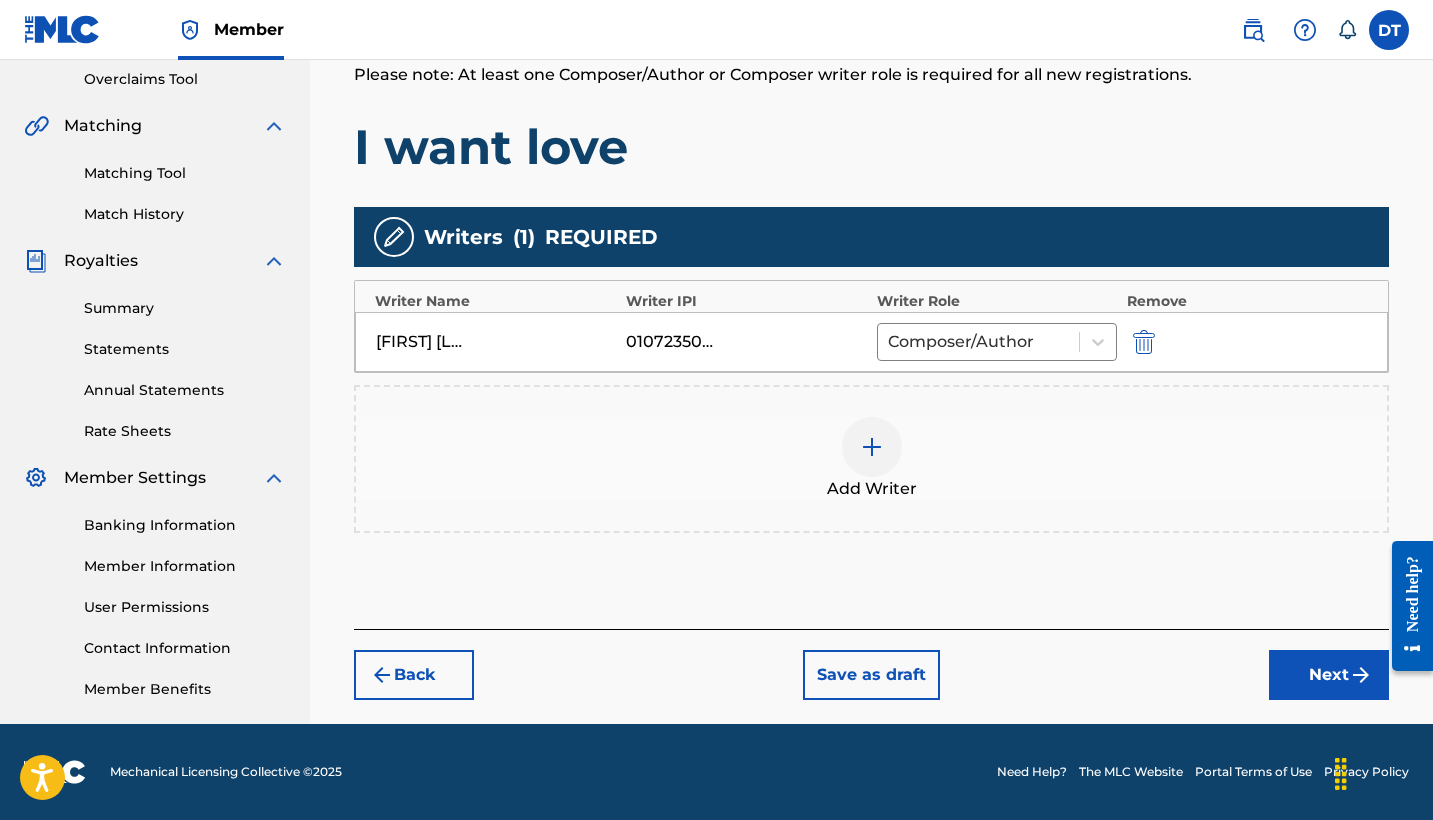 click on "Next" at bounding box center [1329, 675] 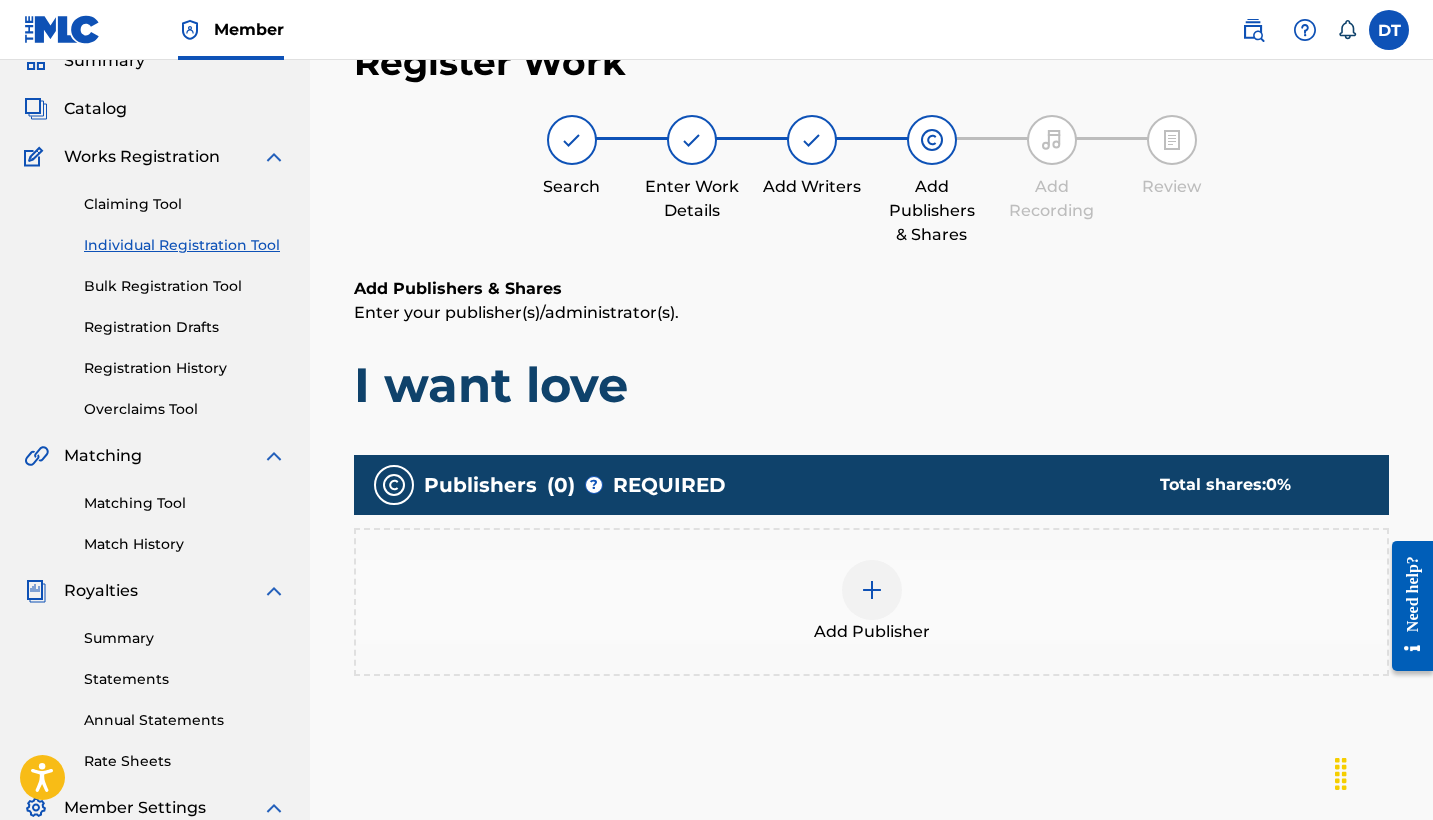 scroll, scrollTop: 239, scrollLeft: 0, axis: vertical 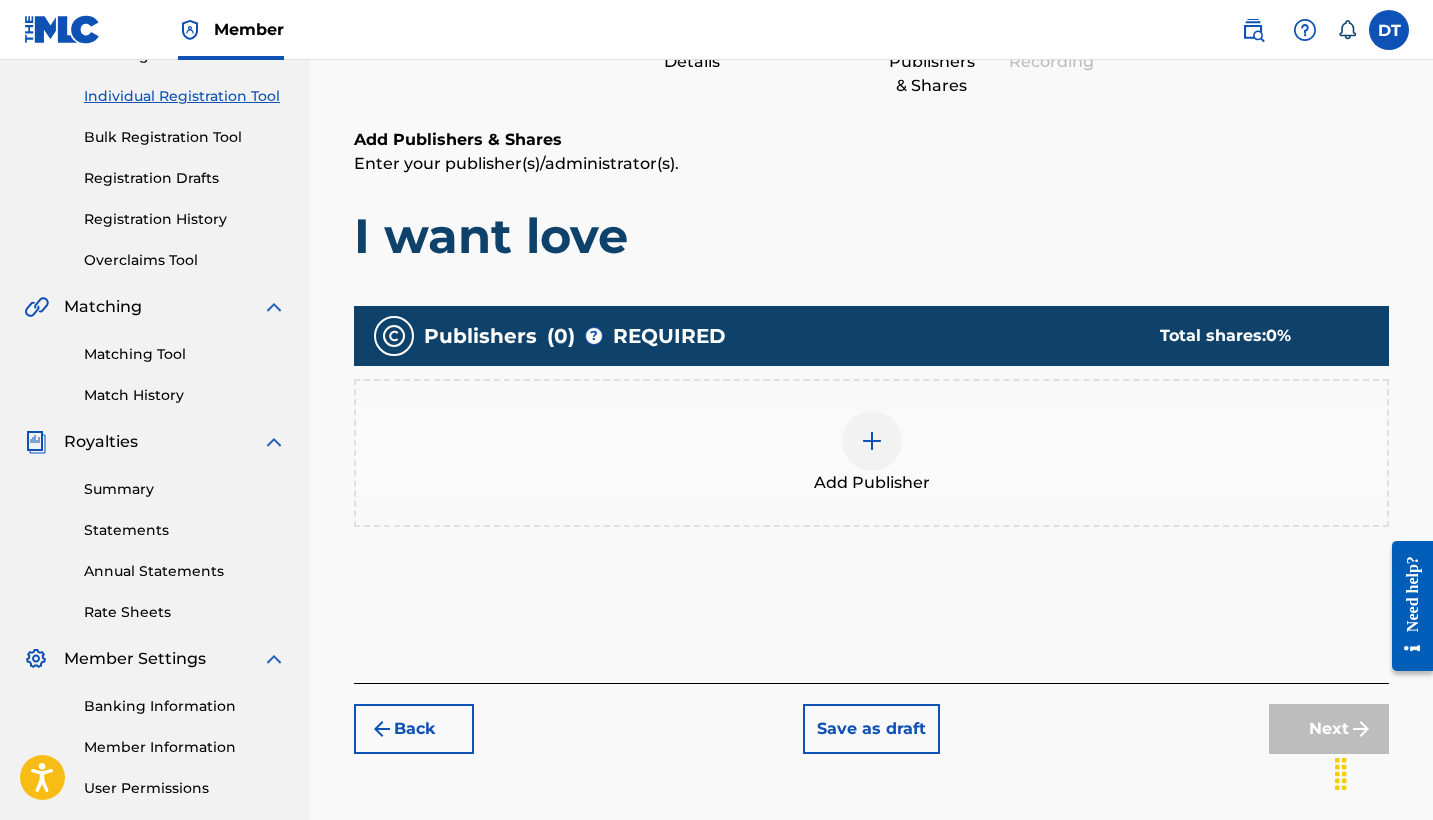 click at bounding box center (872, 441) 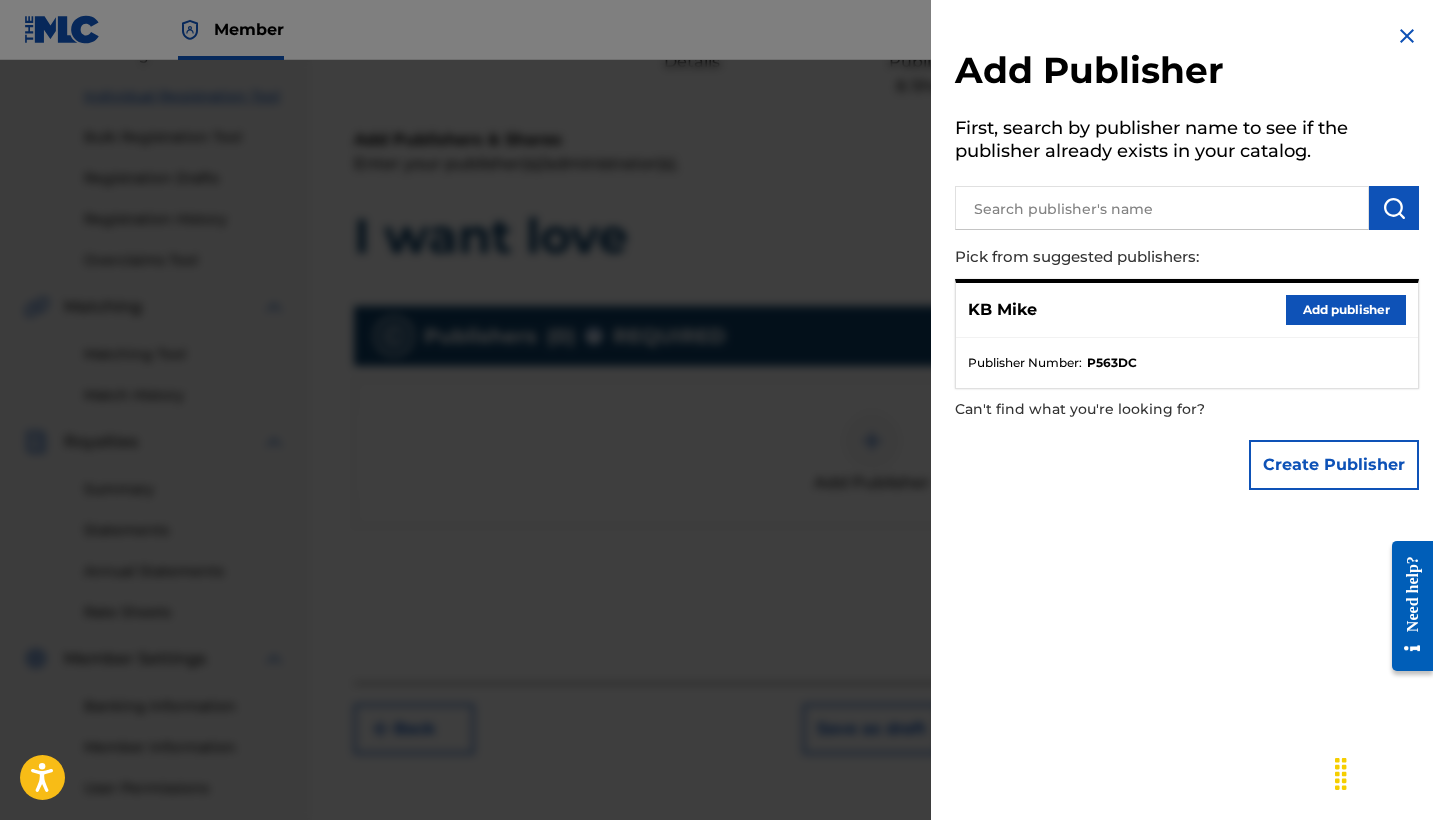 click on "Add publisher" at bounding box center (1346, 310) 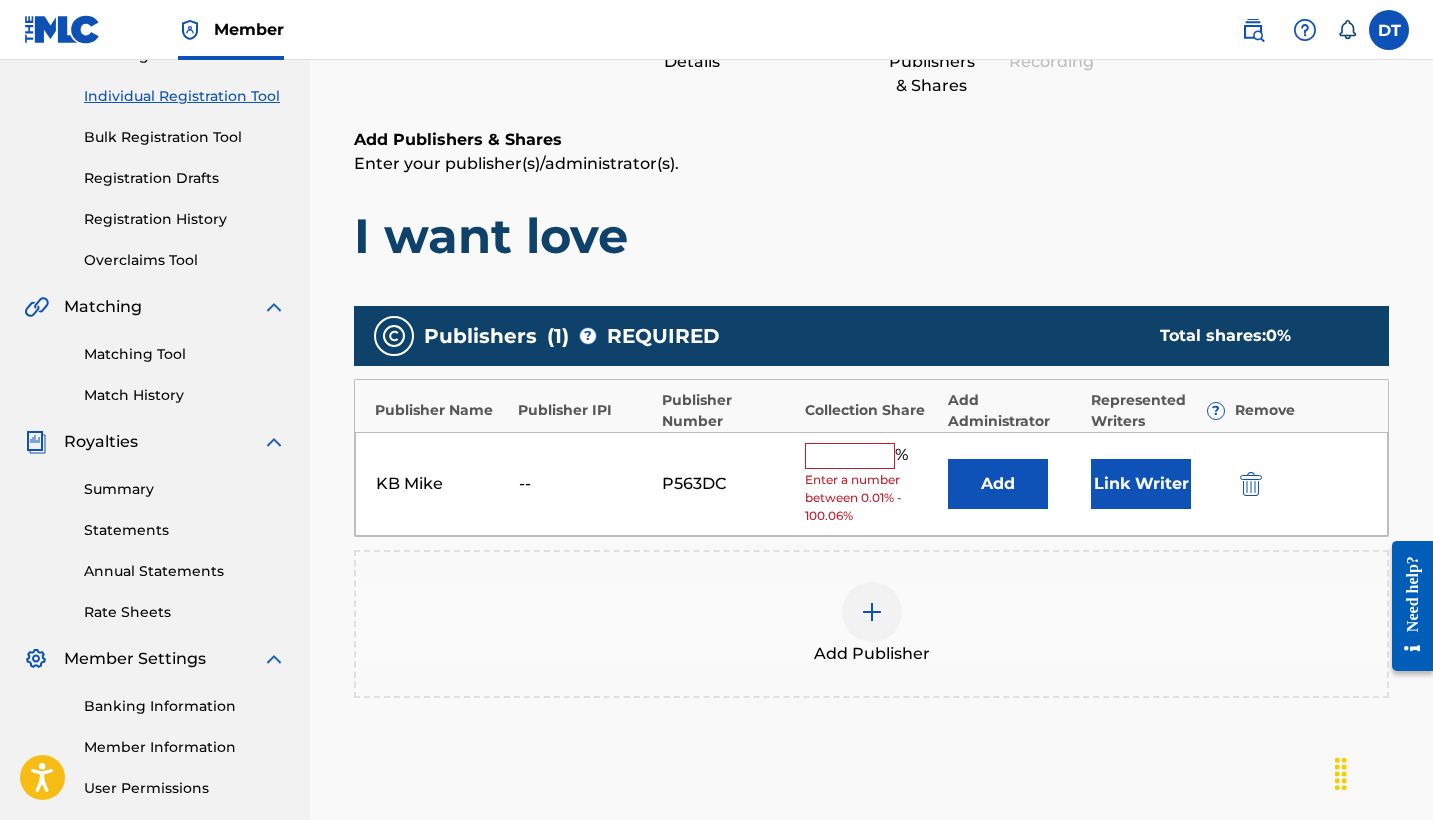click at bounding box center (850, 456) 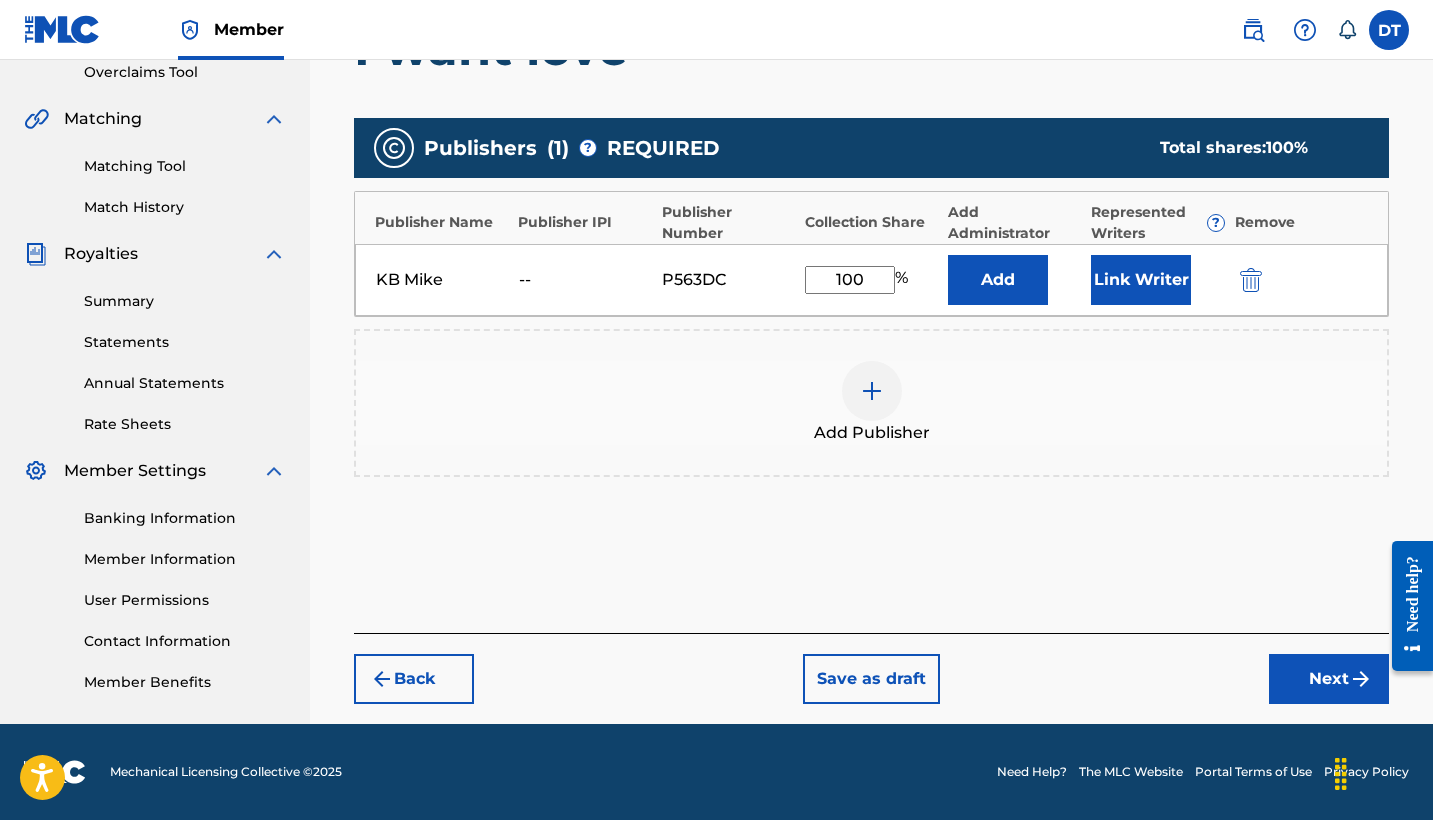 type on "100" 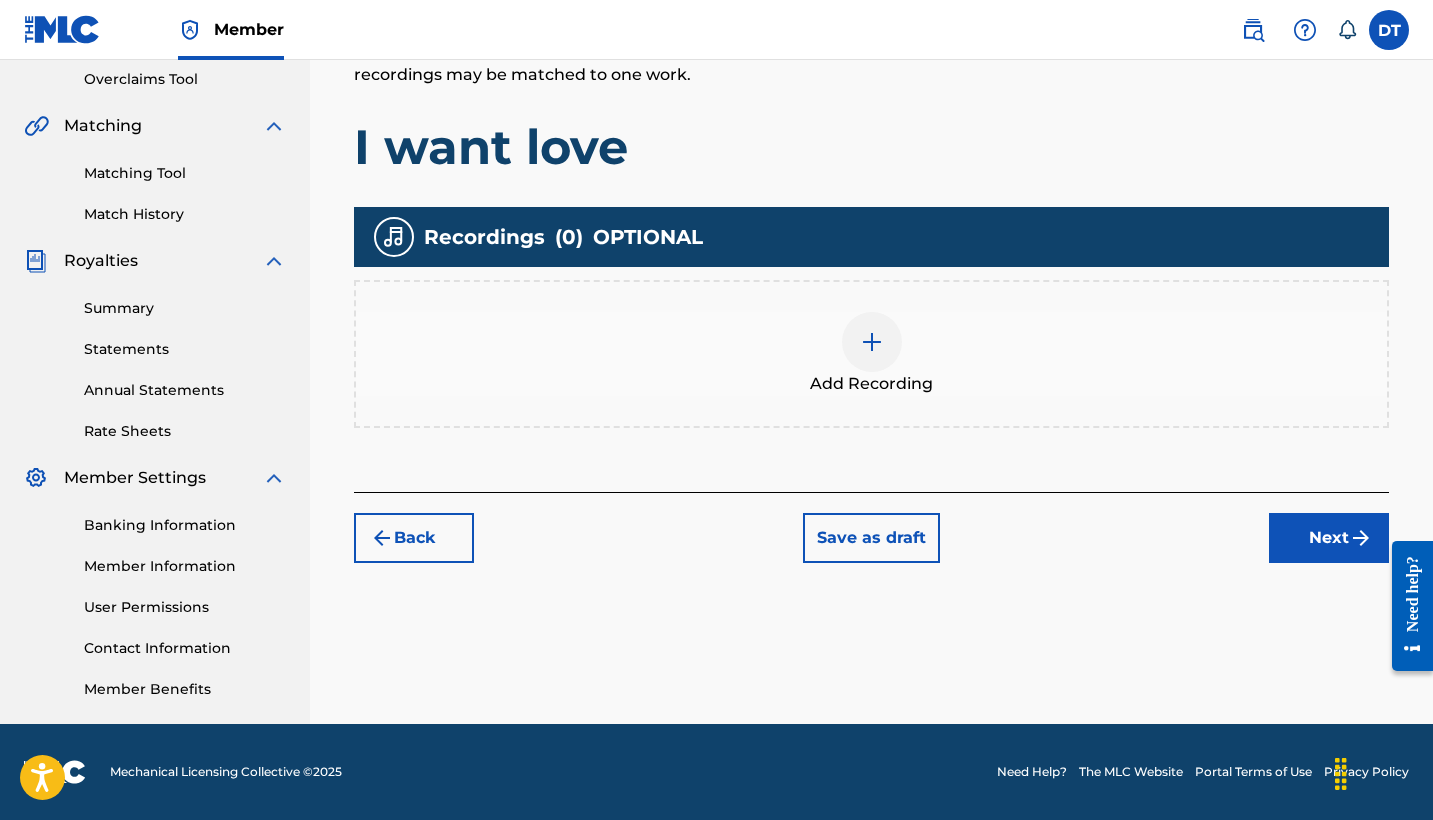 click on "Recording information is used during the automated matching process but does not guarantee matches. This information will not be visible once your work is accepted into your catalog, but the information is stored in the database.  Please note:  Multiple recordings may be matched to one work. I want love Recordings ( 0 ) OPTIONAL Add Recording Back Save as draft Next" at bounding box center [871, 136] 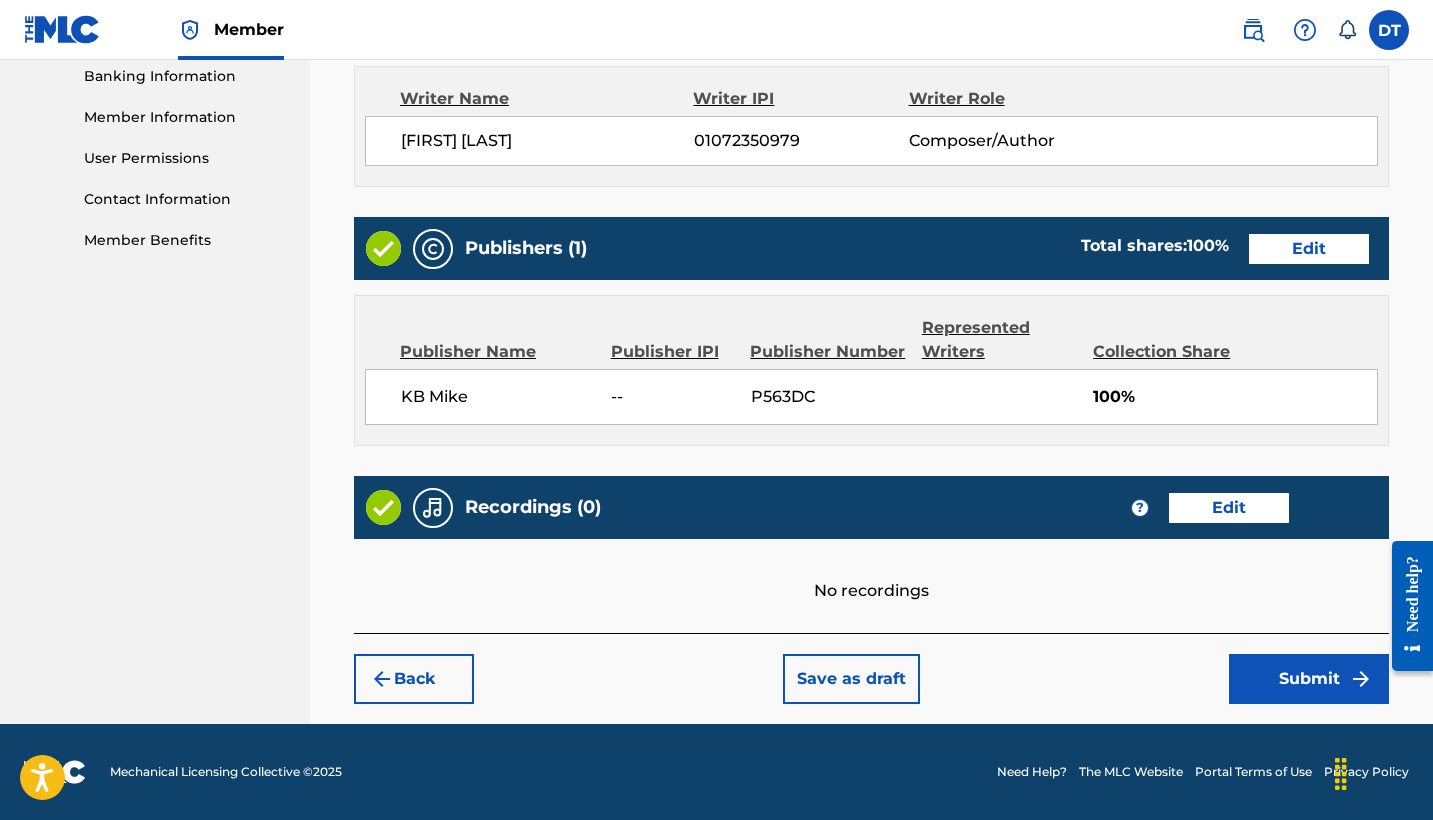 scroll, scrollTop: 868, scrollLeft: 0, axis: vertical 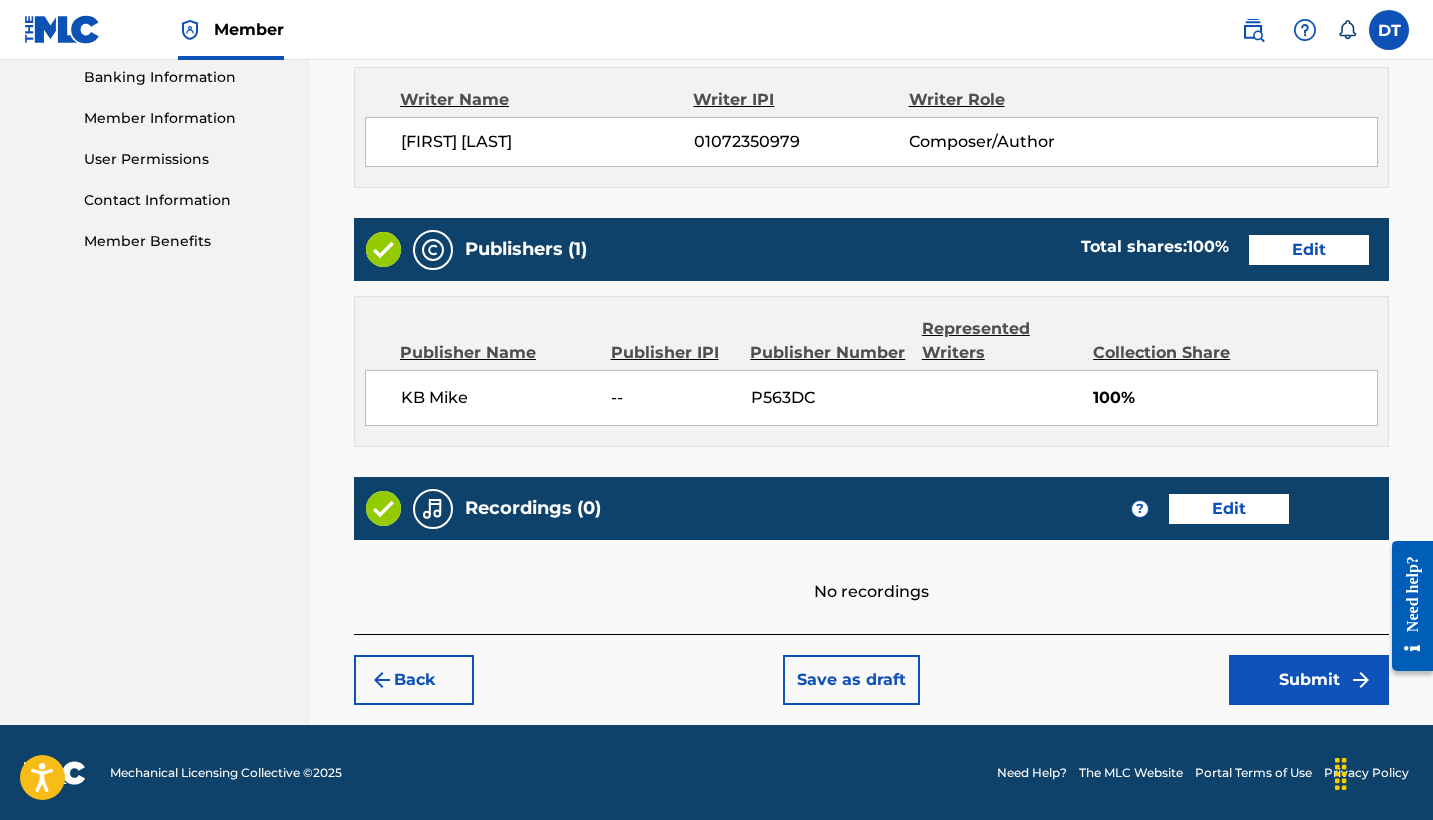 click on "Submit" at bounding box center [1309, 680] 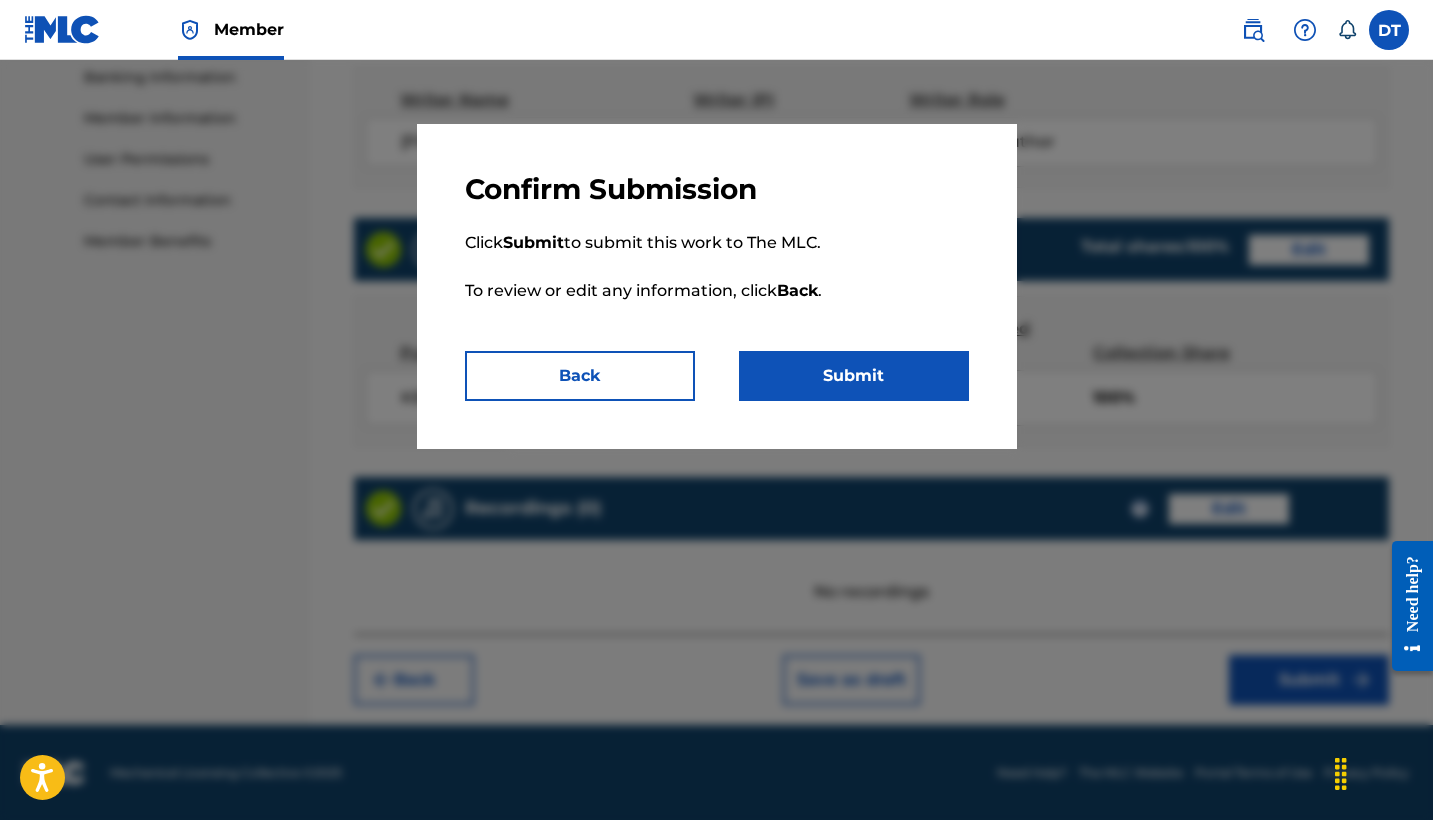 click on "Submit" at bounding box center [854, 376] 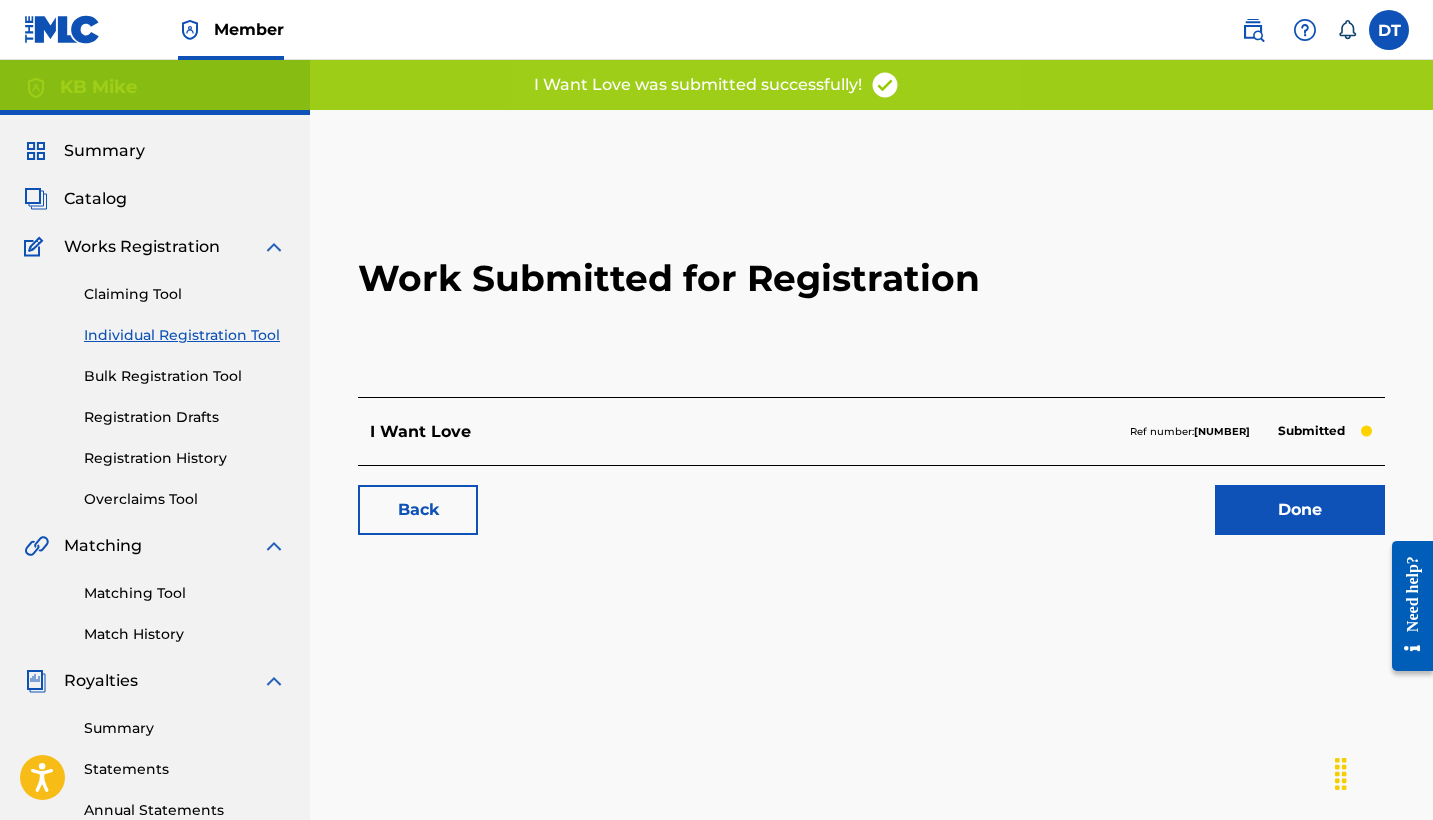 click on "Back Done" at bounding box center (871, 500) 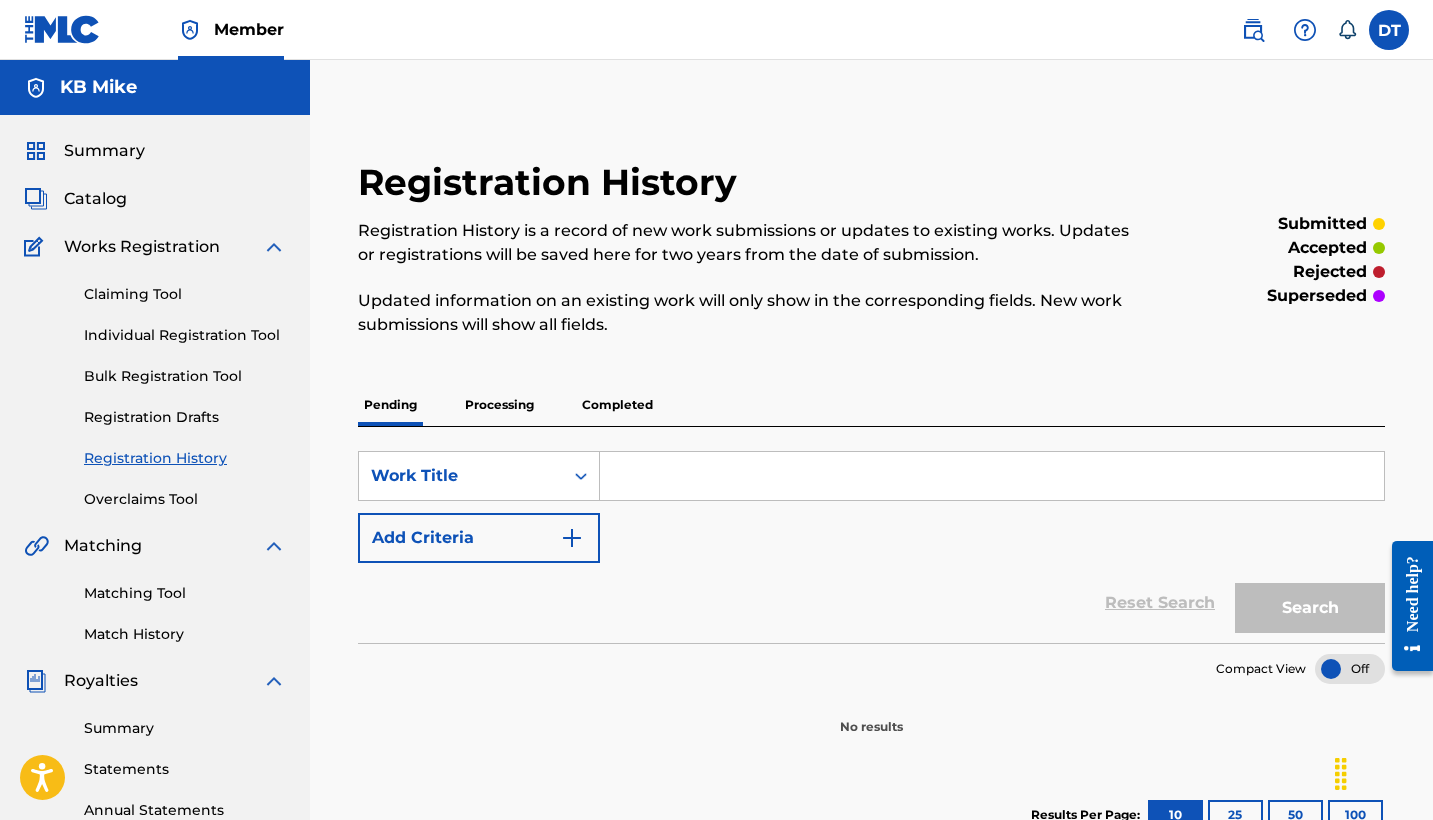 click at bounding box center (992, 476) 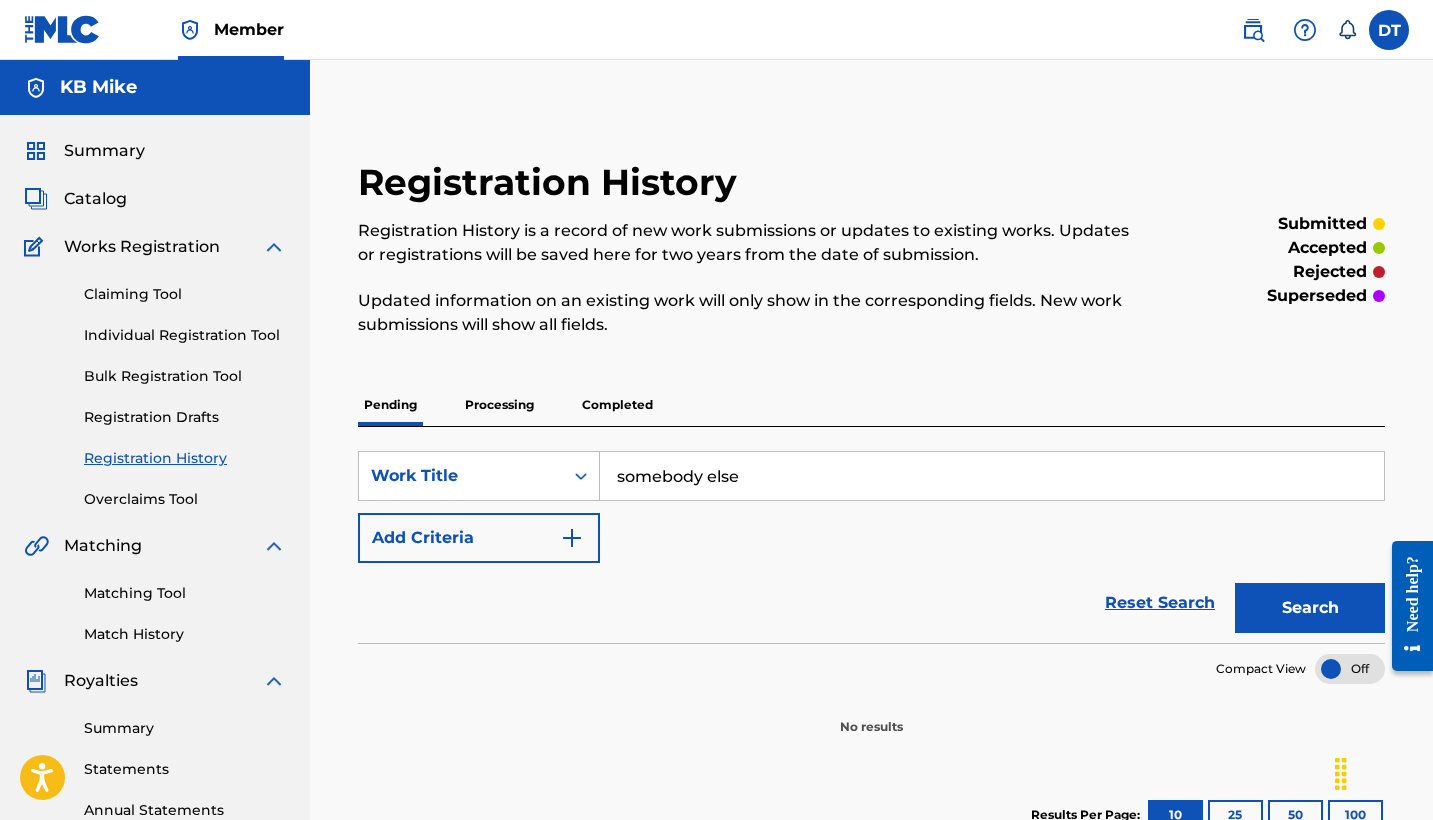 type on "somebody else" 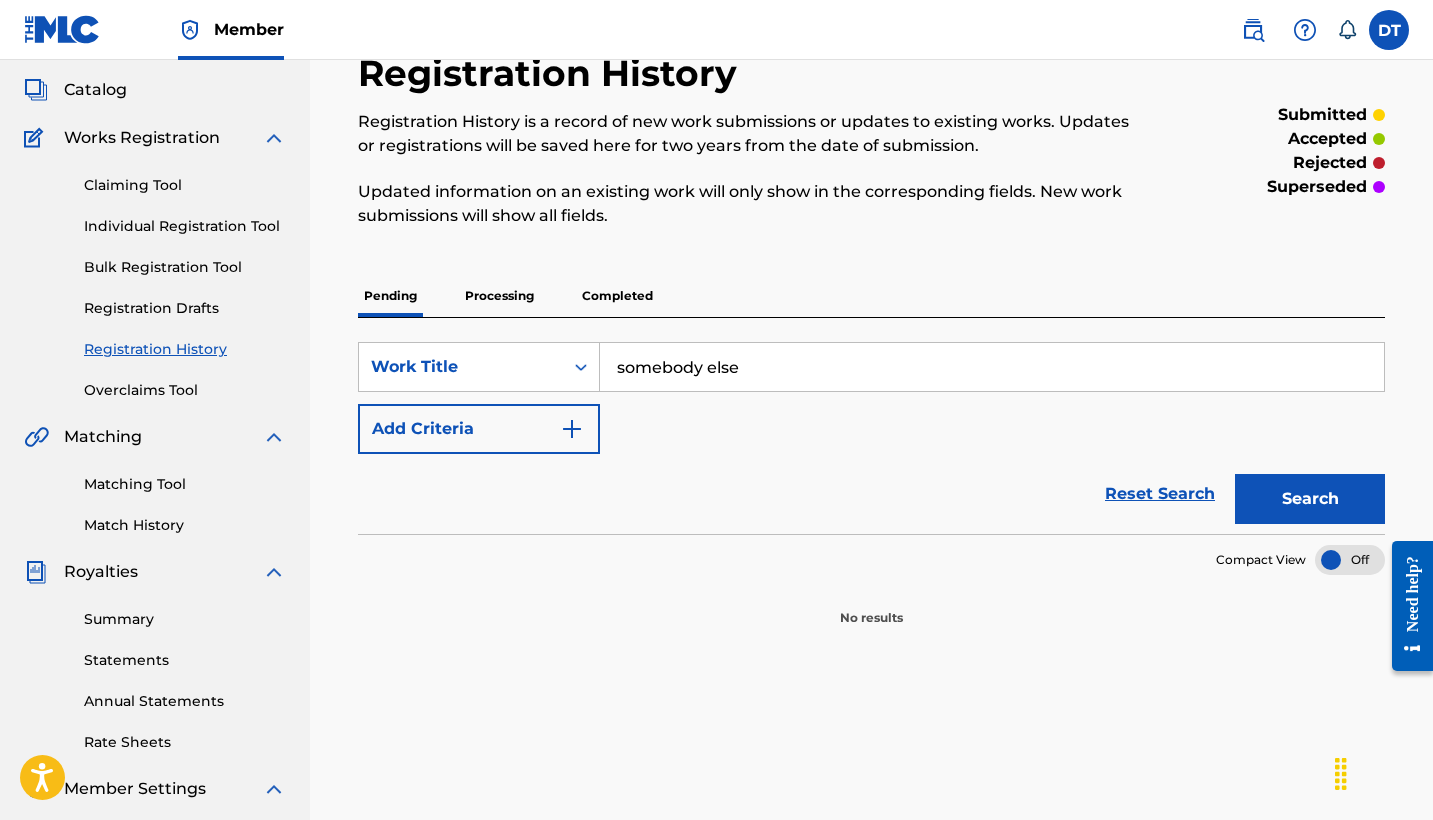 scroll, scrollTop: 73, scrollLeft: 0, axis: vertical 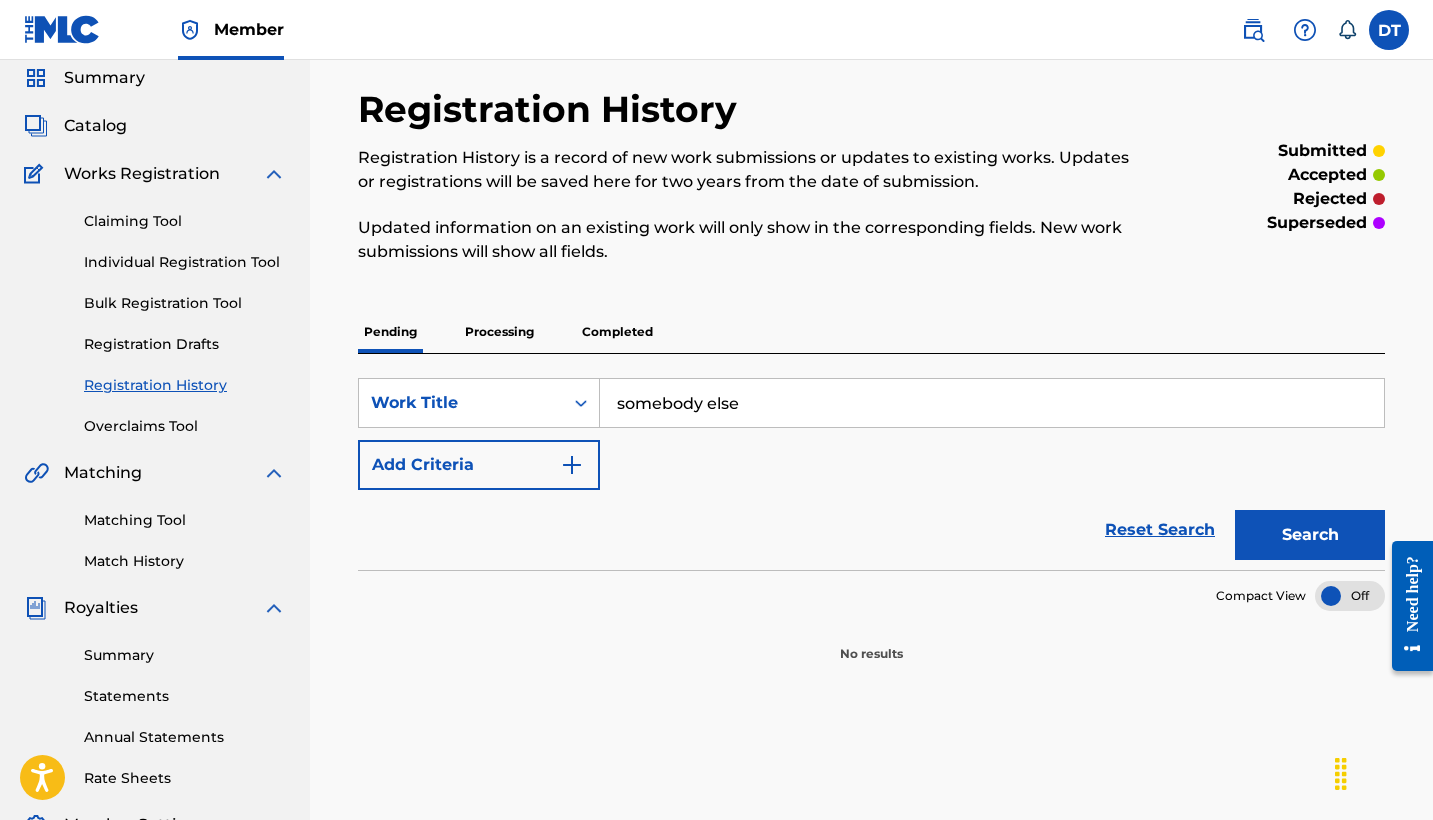click on "Individual Registration Tool" at bounding box center (185, 262) 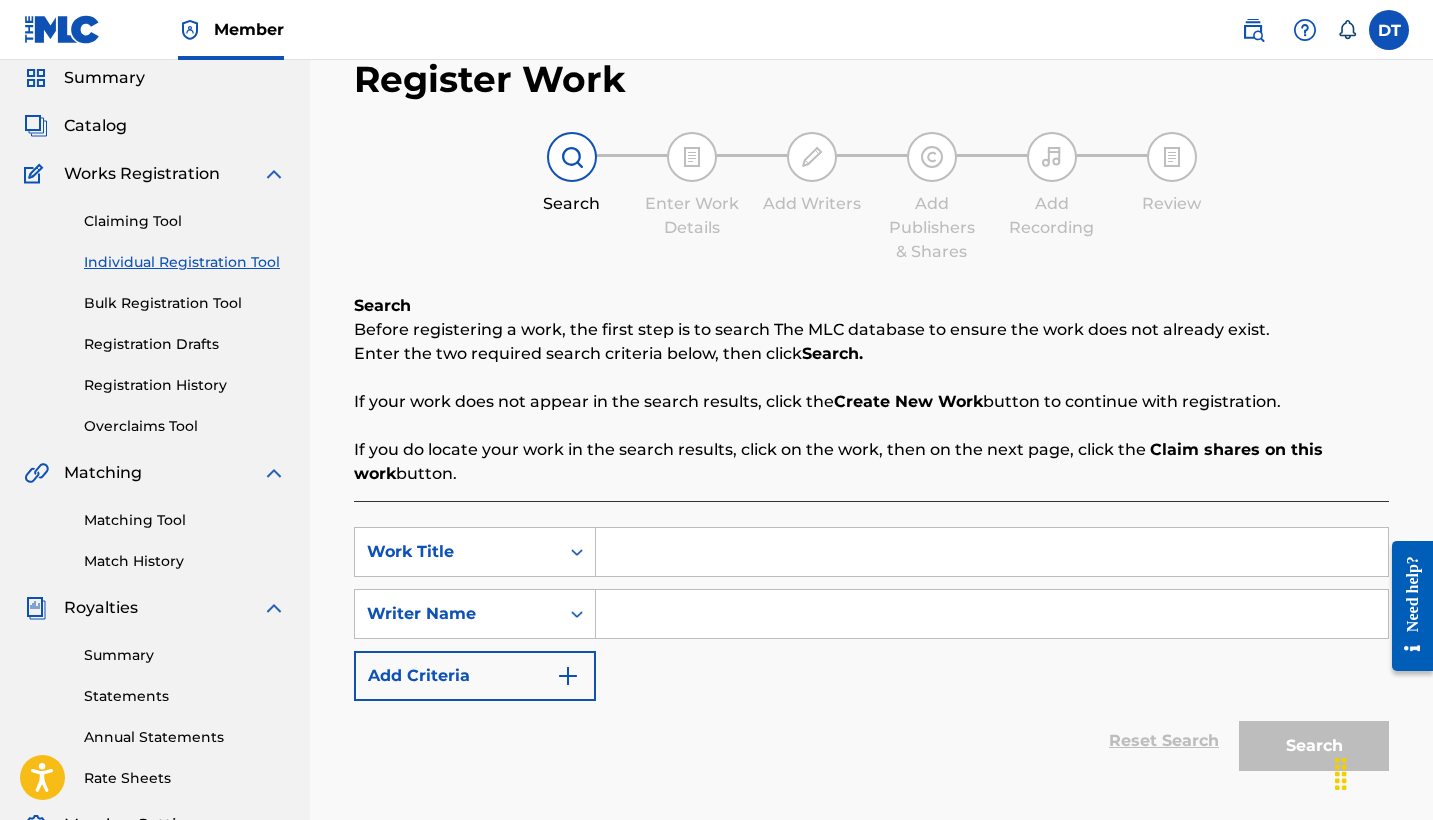 scroll, scrollTop: 0, scrollLeft: 0, axis: both 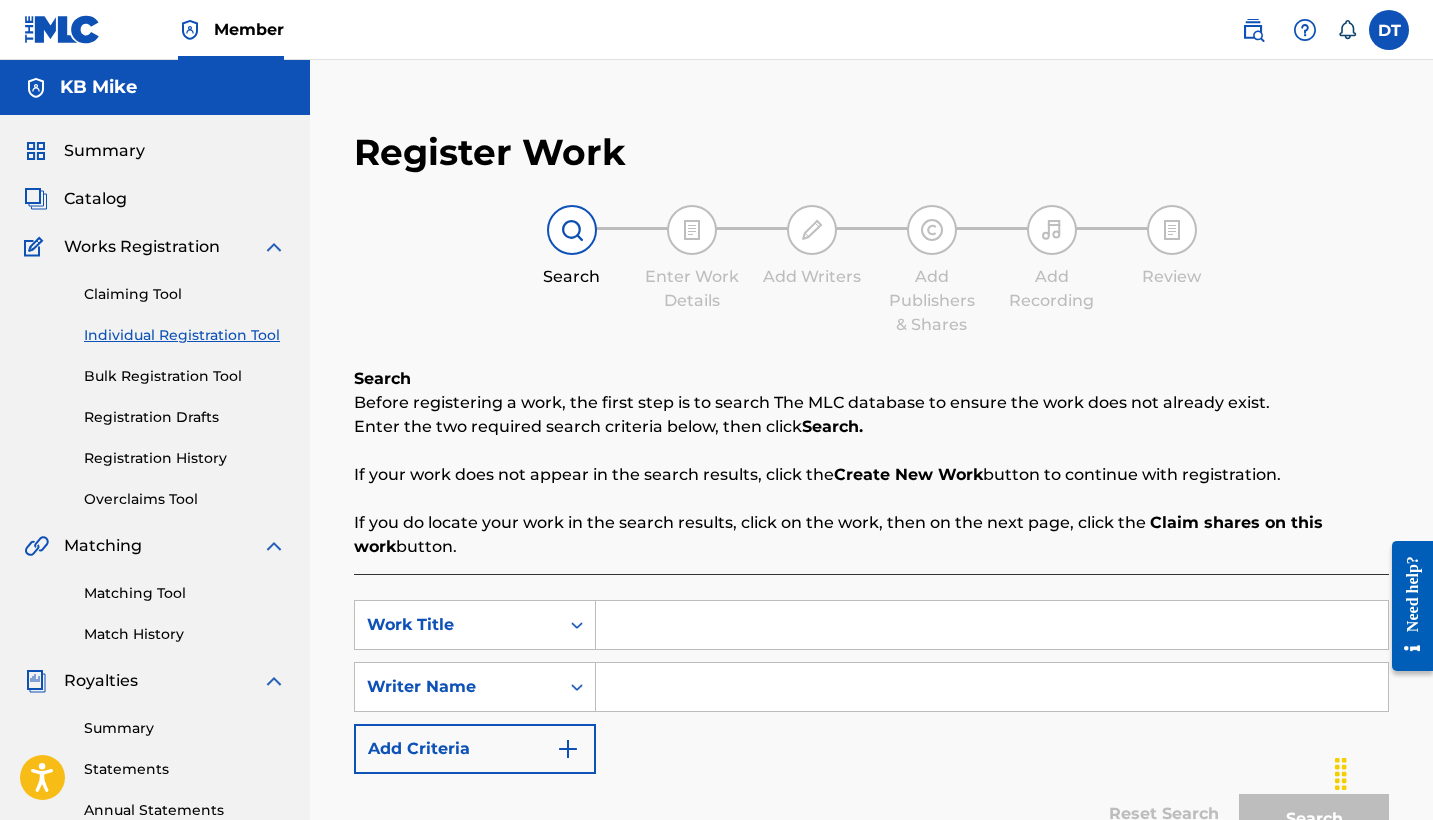 click at bounding box center [992, 625] 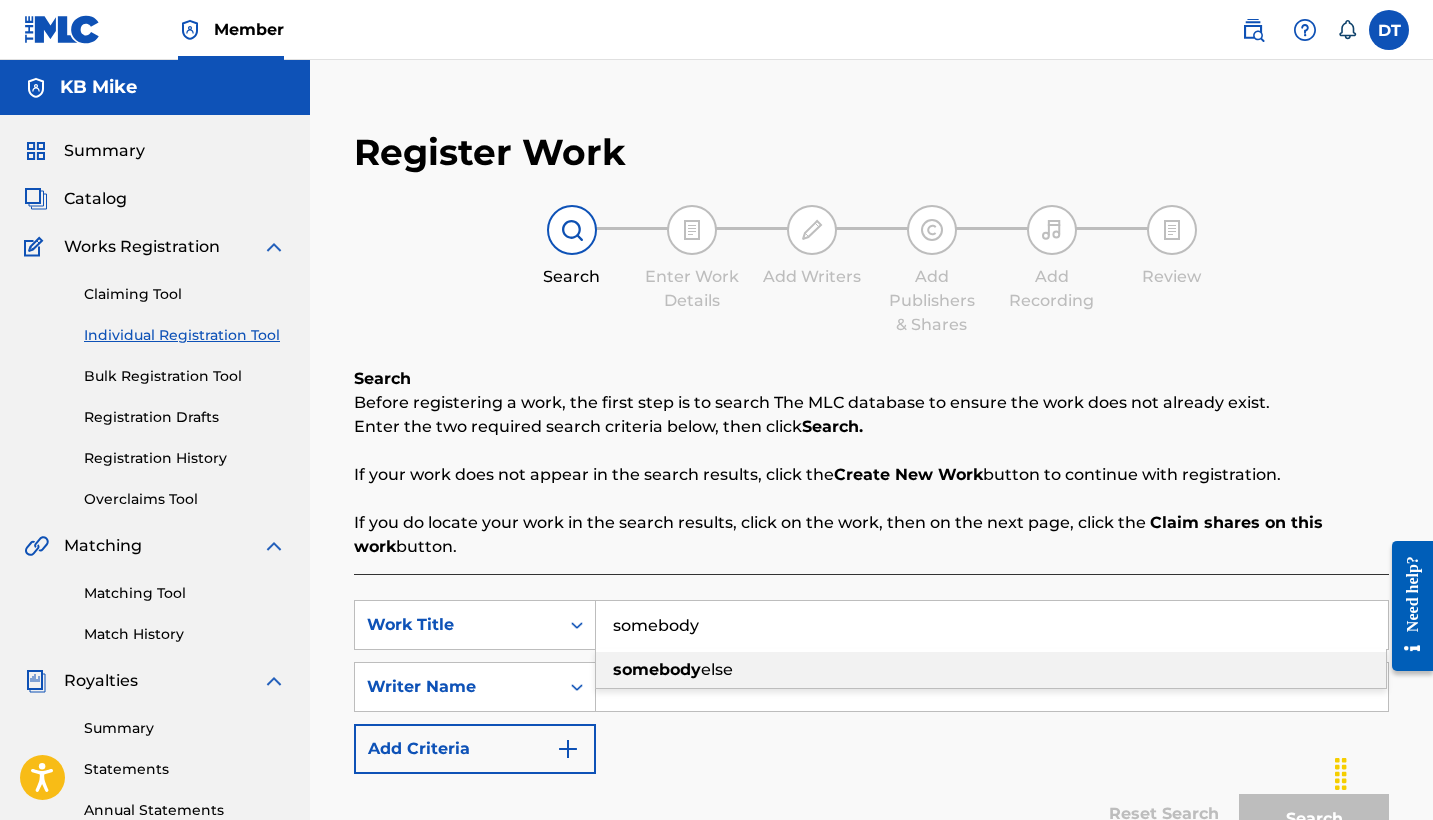 click on "somebody" at bounding box center (657, 669) 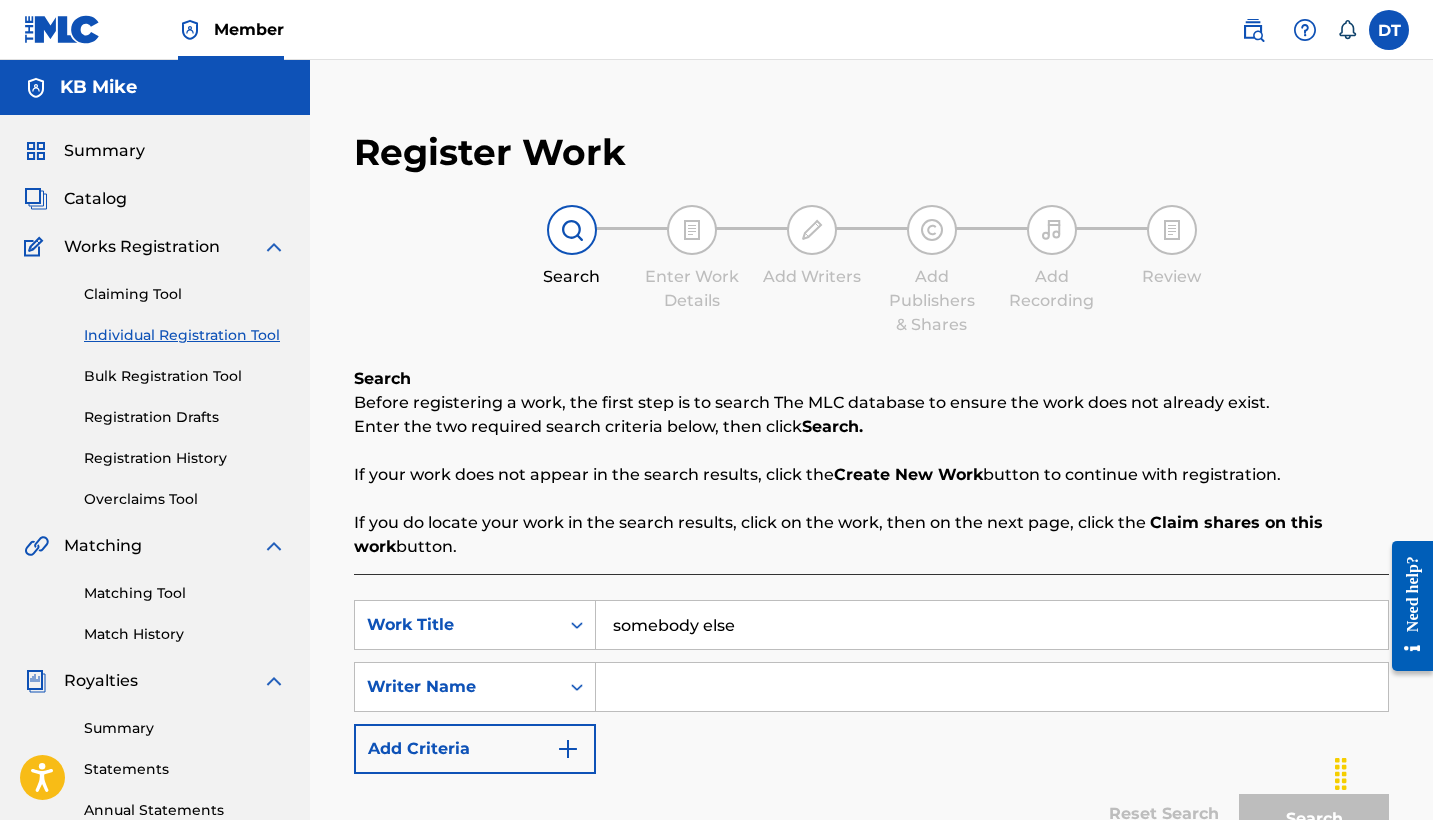 click at bounding box center (992, 687) 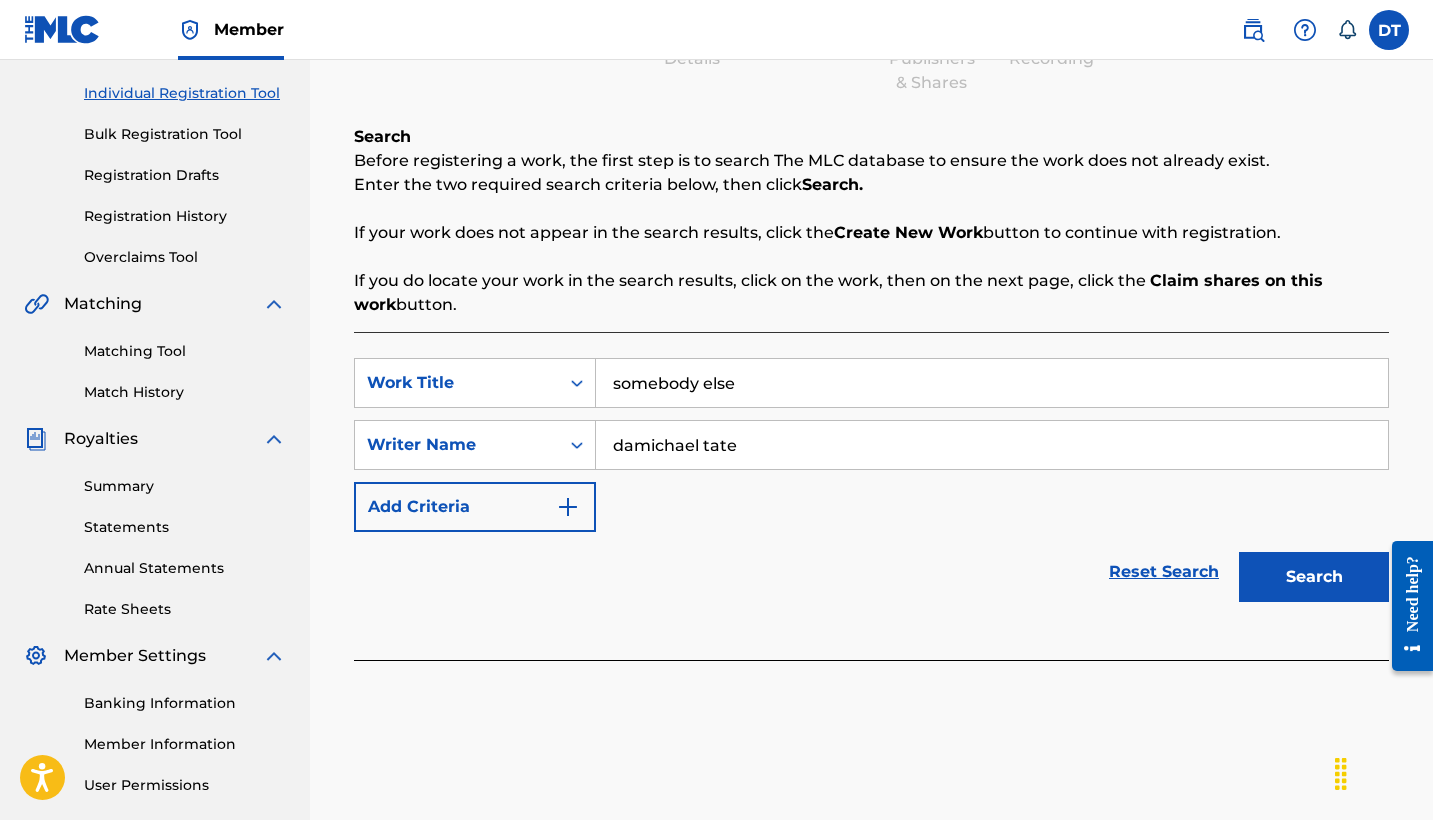 scroll, scrollTop: 252, scrollLeft: 0, axis: vertical 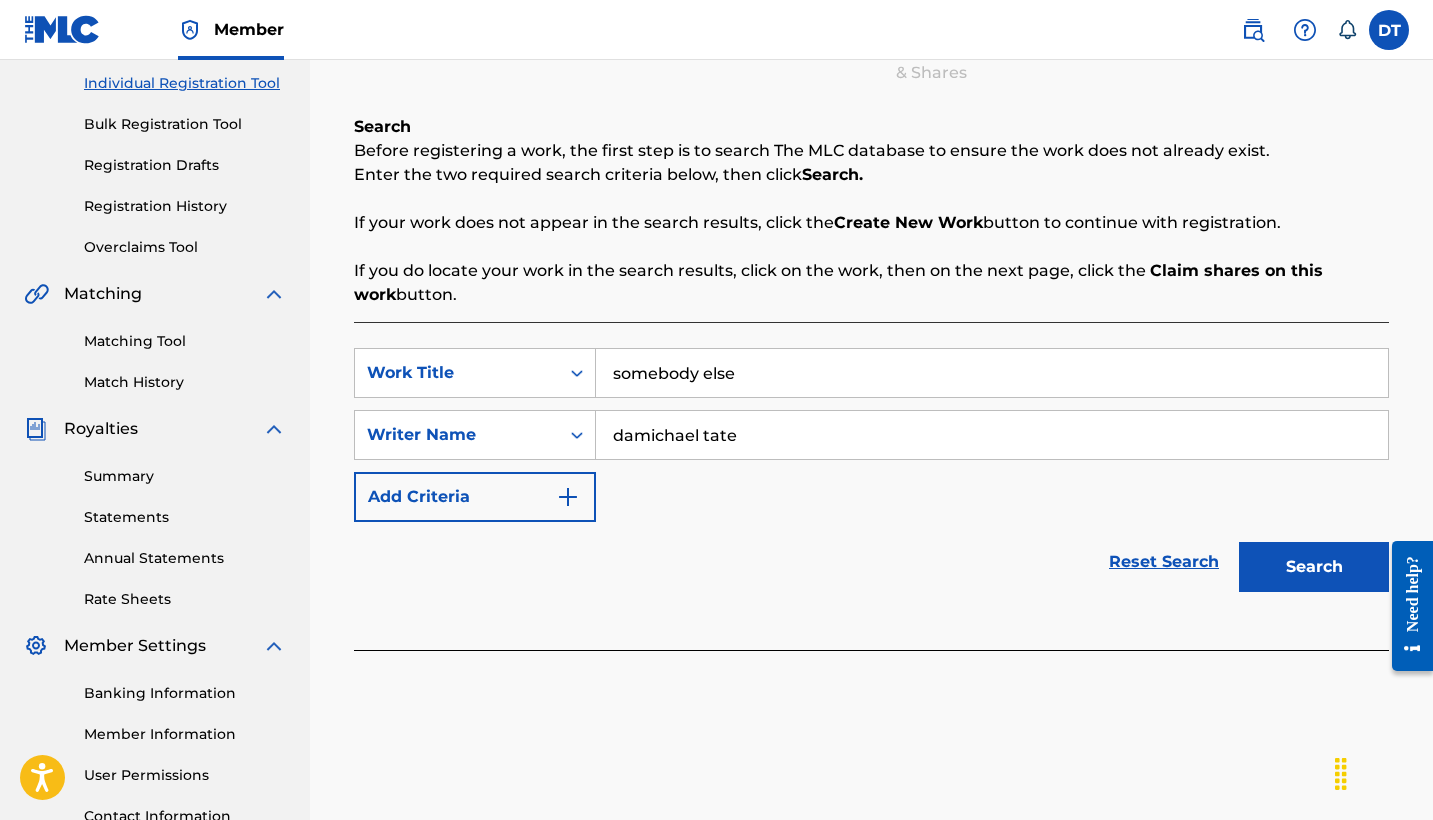 type on "damichael tate" 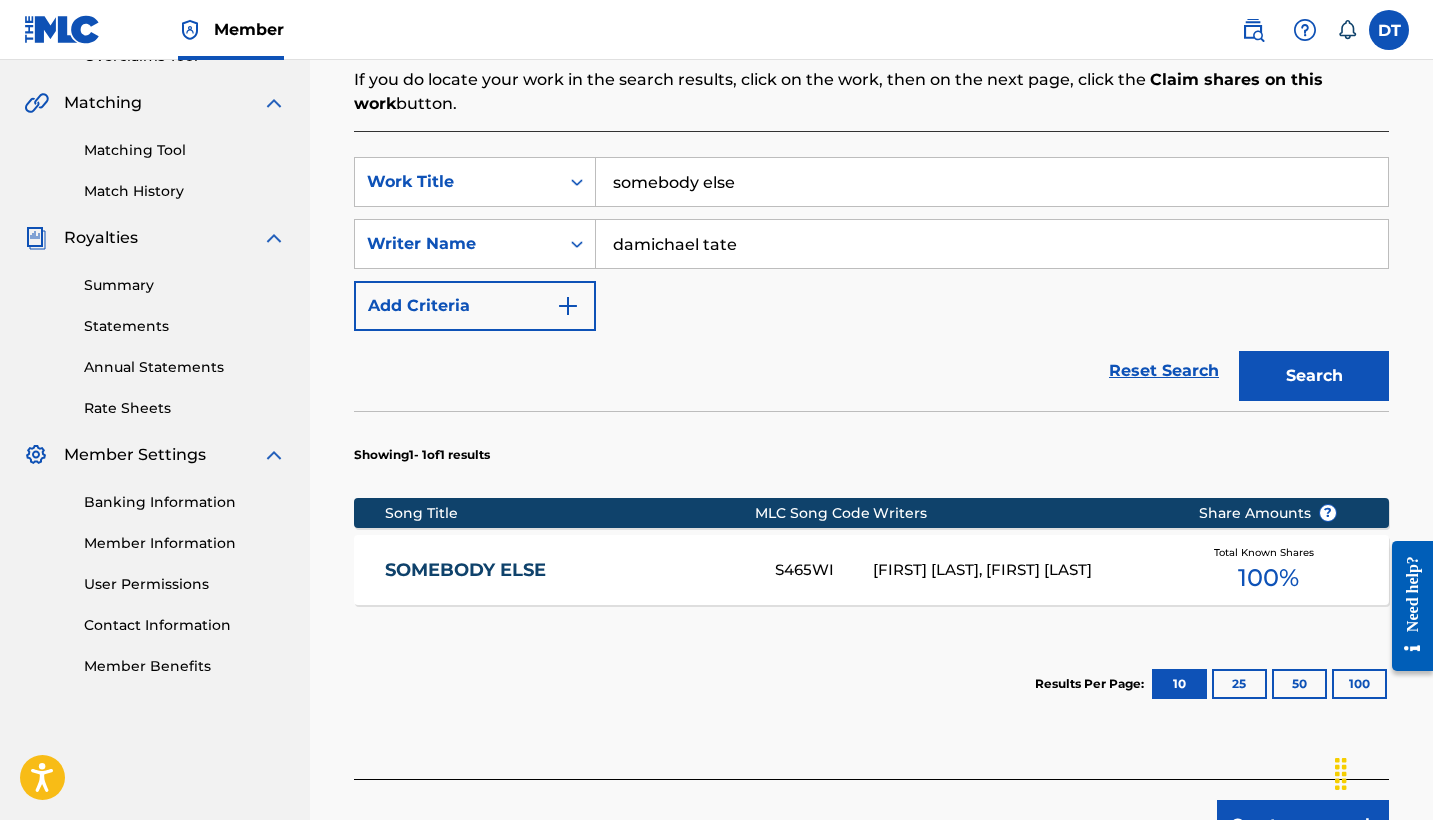 scroll, scrollTop: 443, scrollLeft: 0, axis: vertical 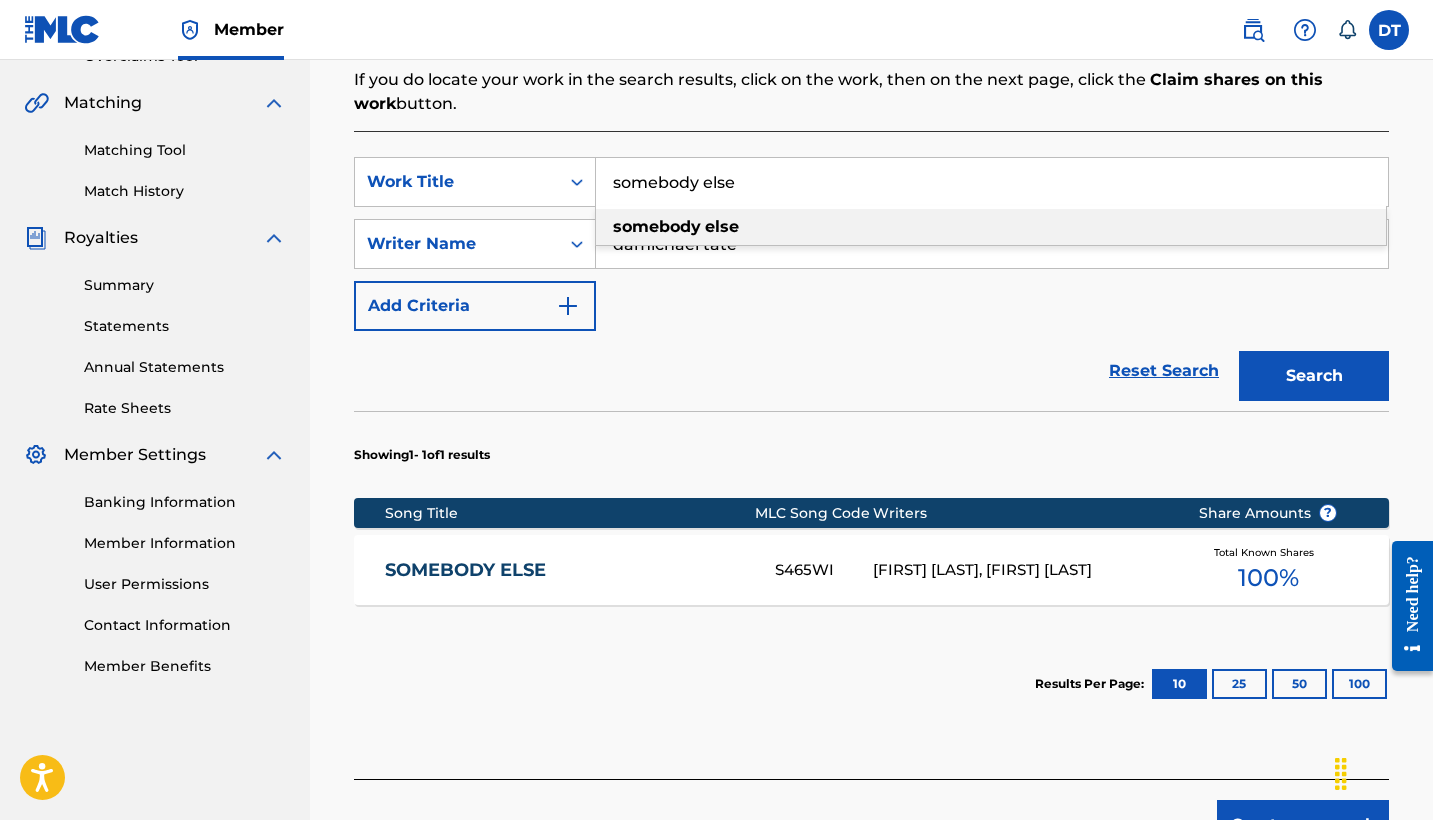 click on "somebody else" at bounding box center [992, 182] 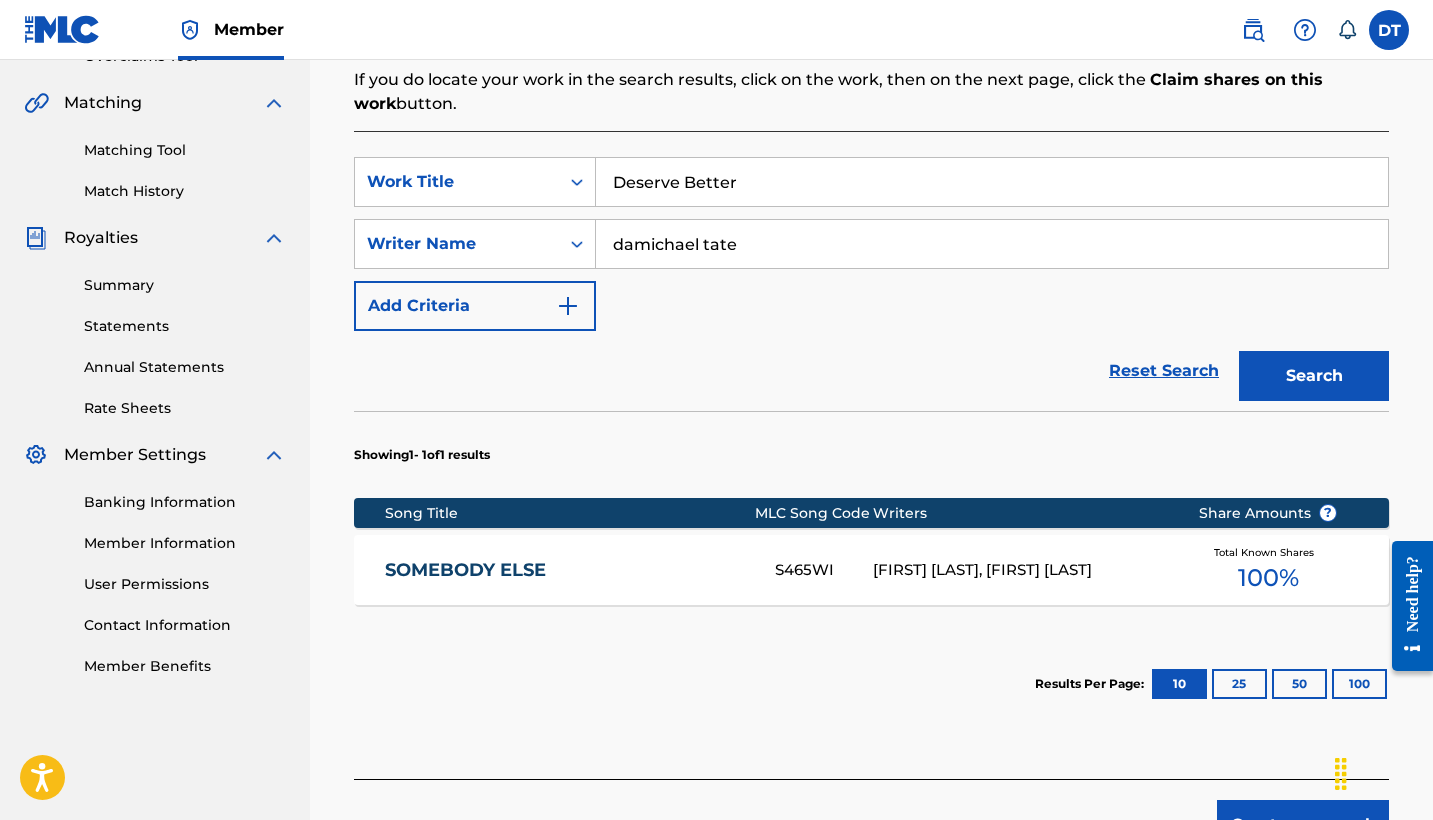 type on "Deserve Better" 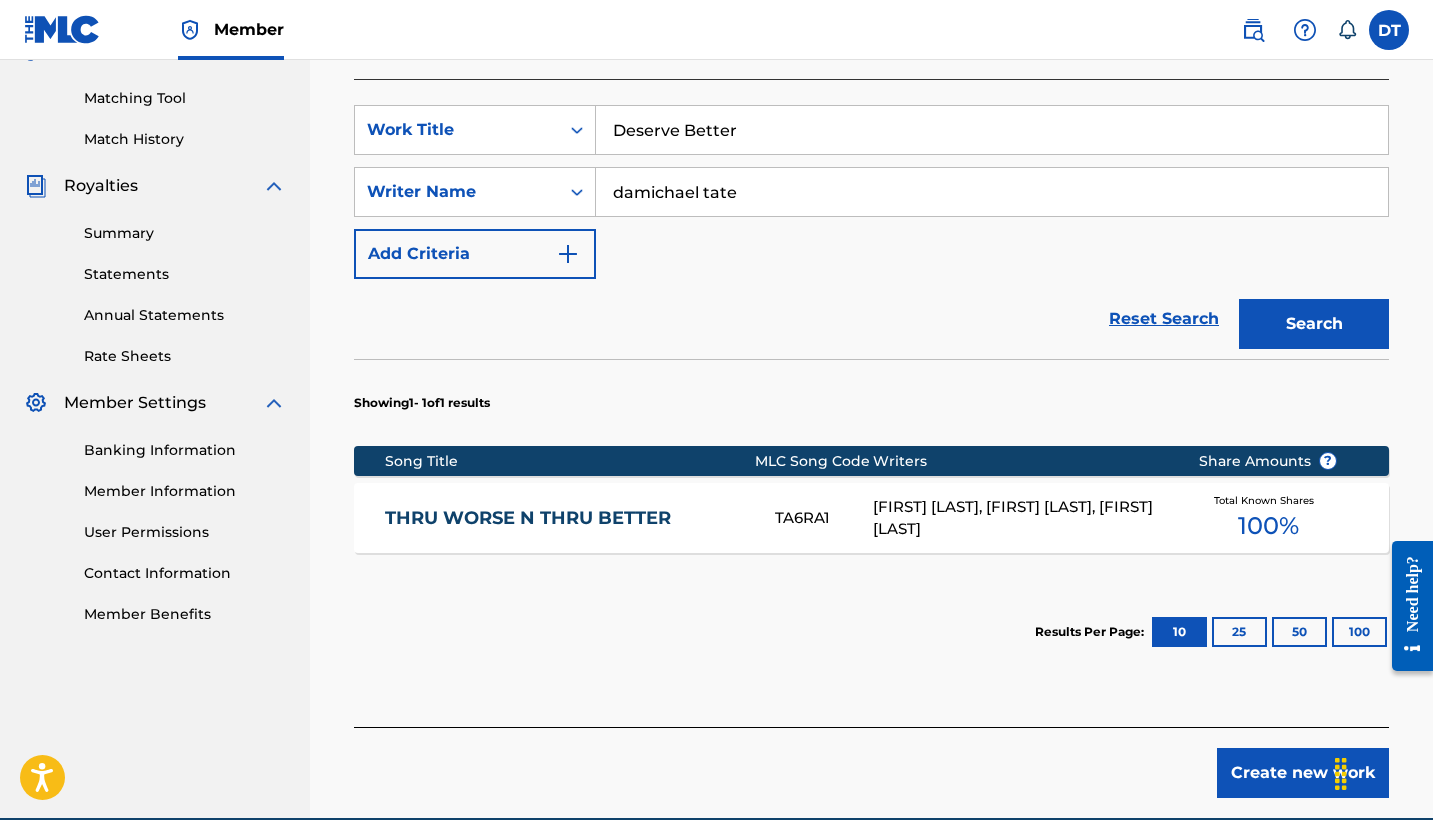 scroll, scrollTop: 525, scrollLeft: 0, axis: vertical 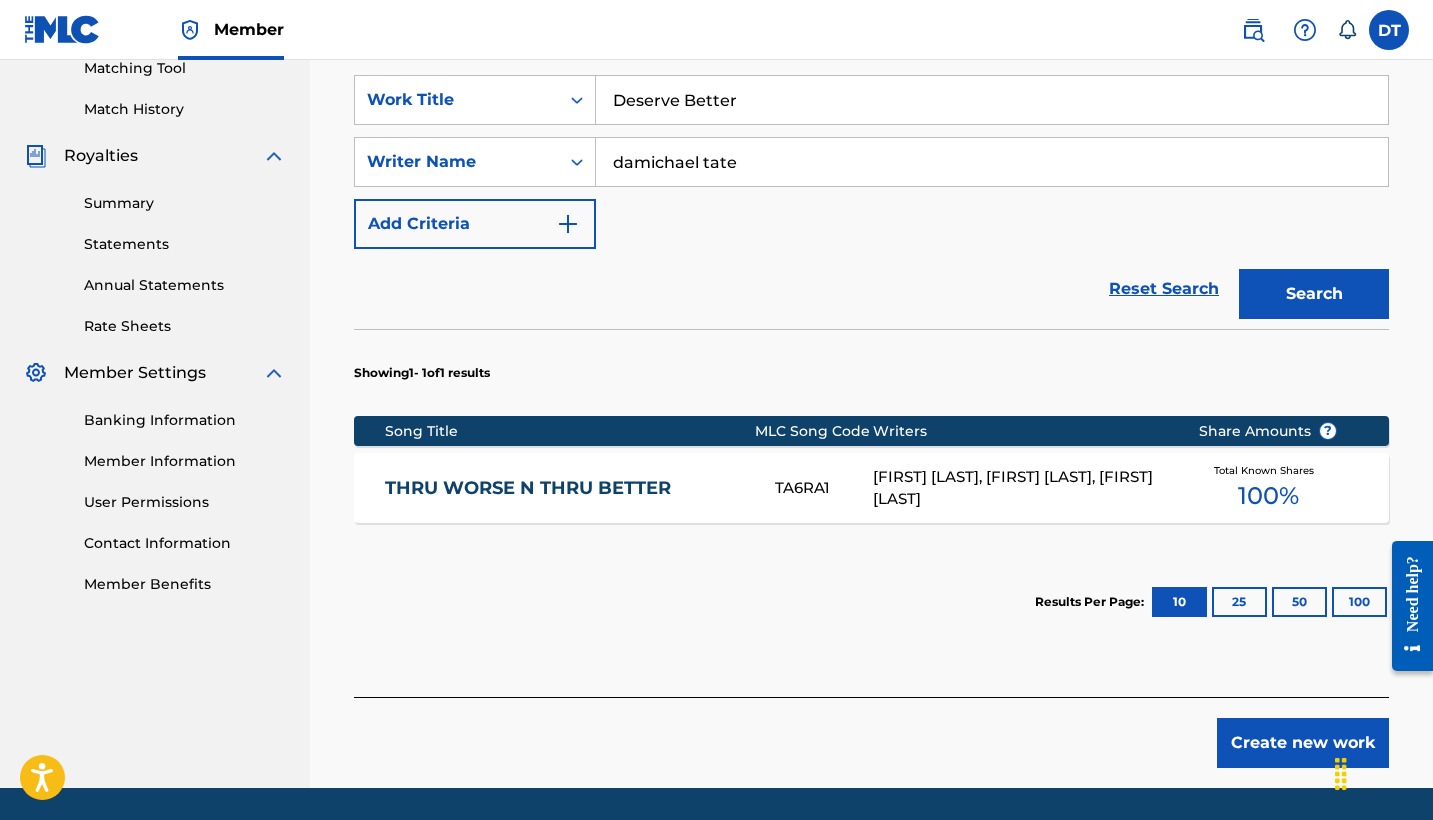 click on "Create new work" at bounding box center [1303, 743] 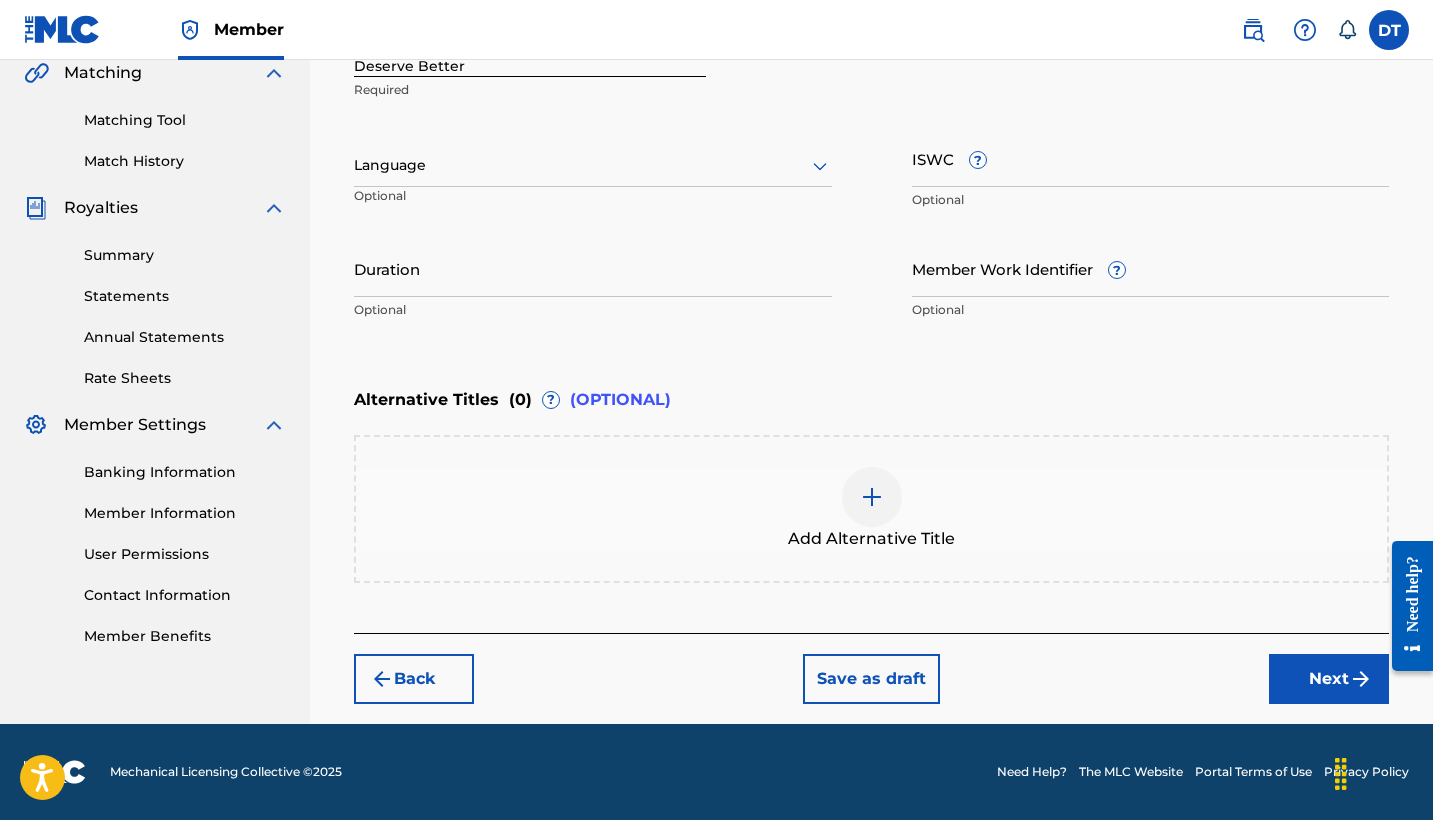 click on "Next" at bounding box center (1329, 679) 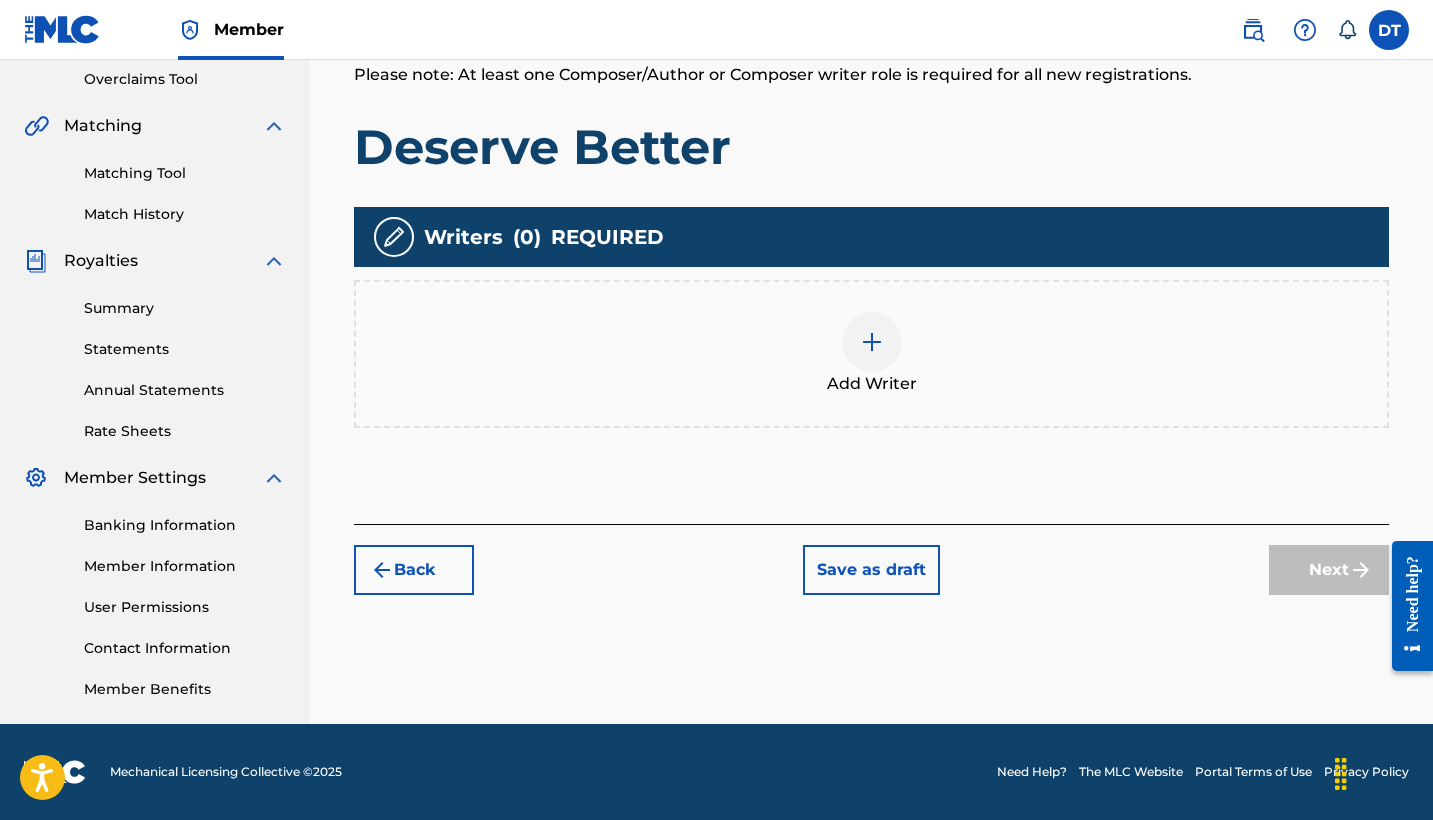 click on "Add Writer" at bounding box center [871, 354] 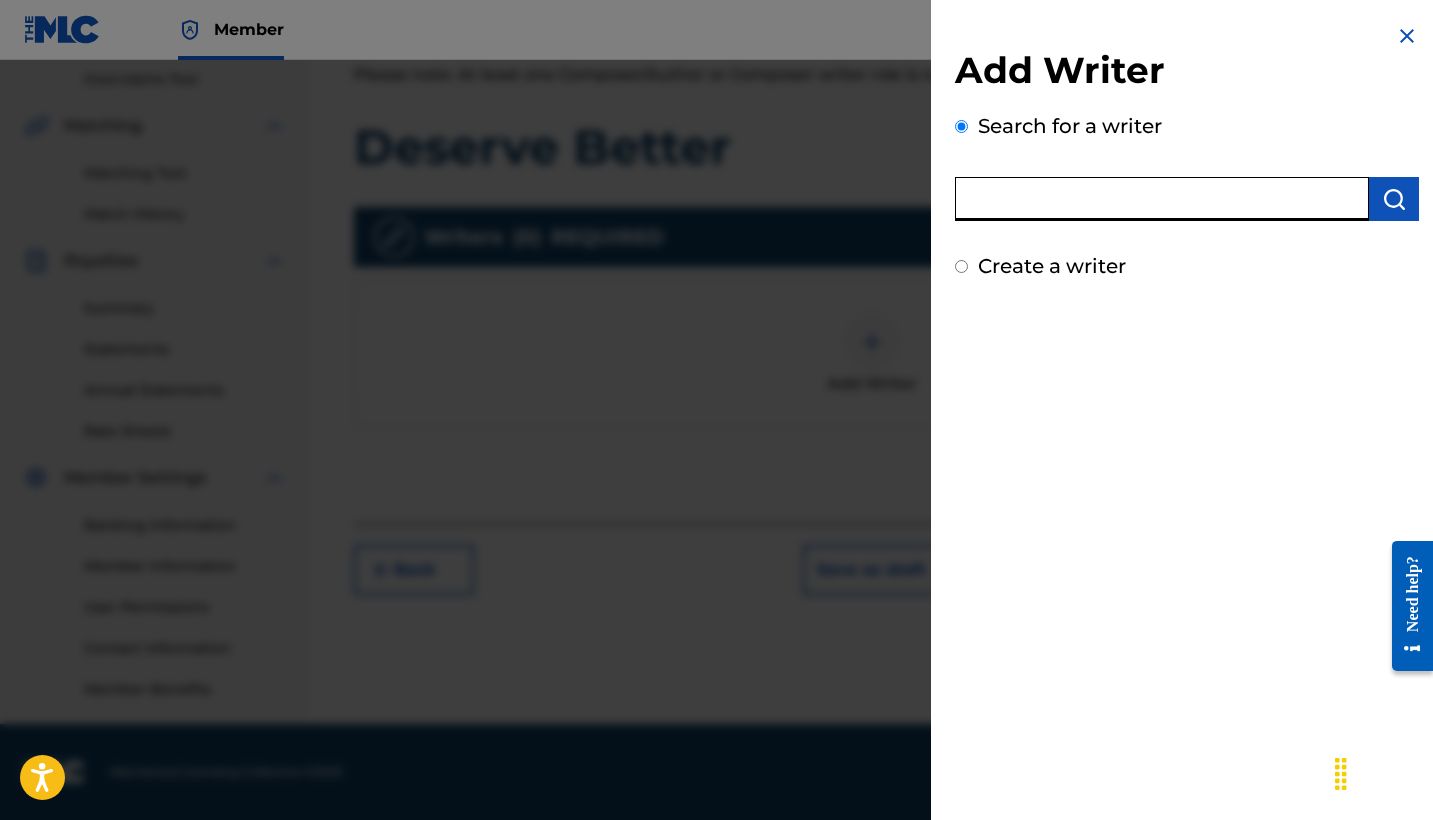 click at bounding box center [1162, 199] 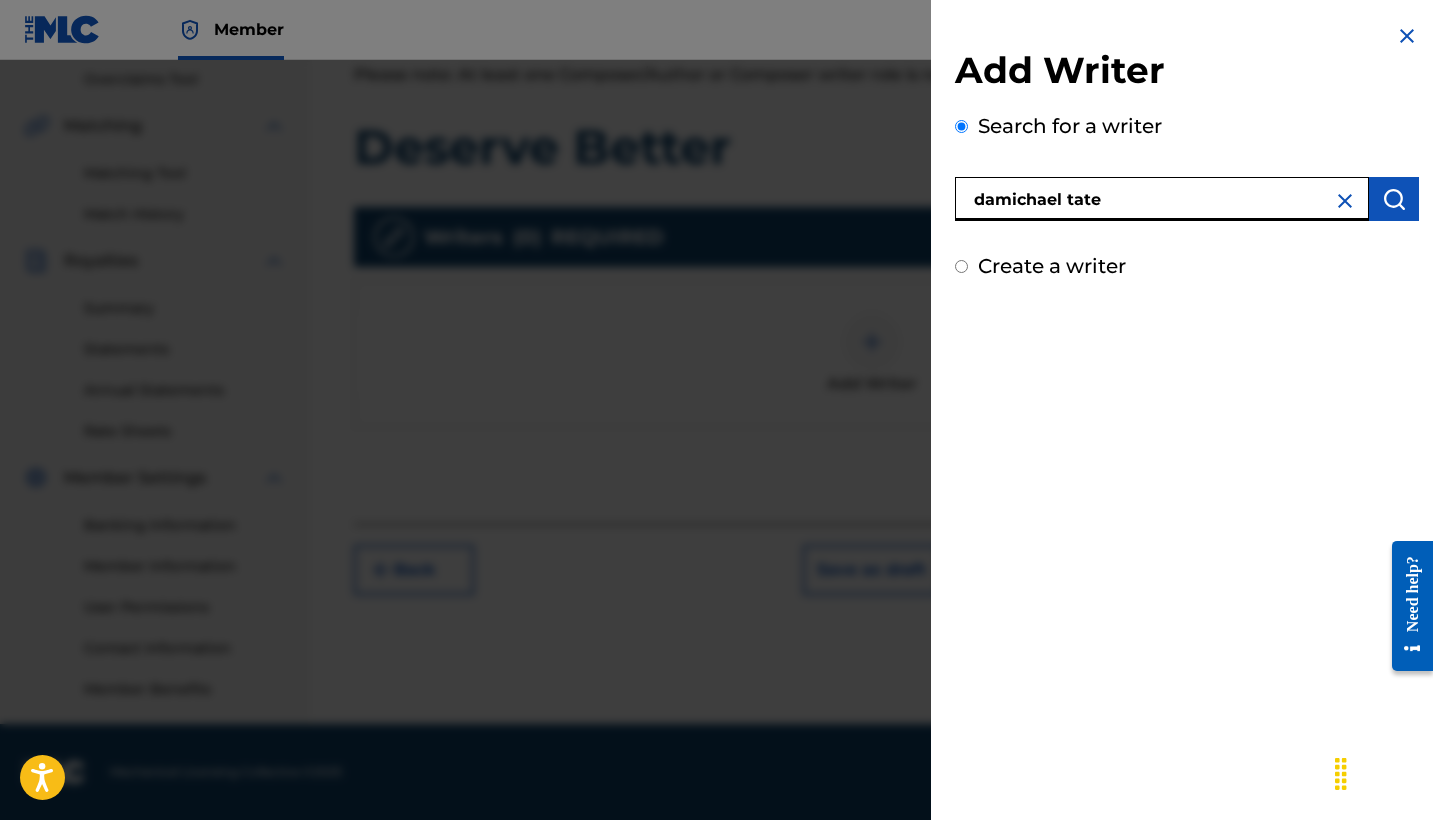 click on "damichael tate" at bounding box center [1162, 199] 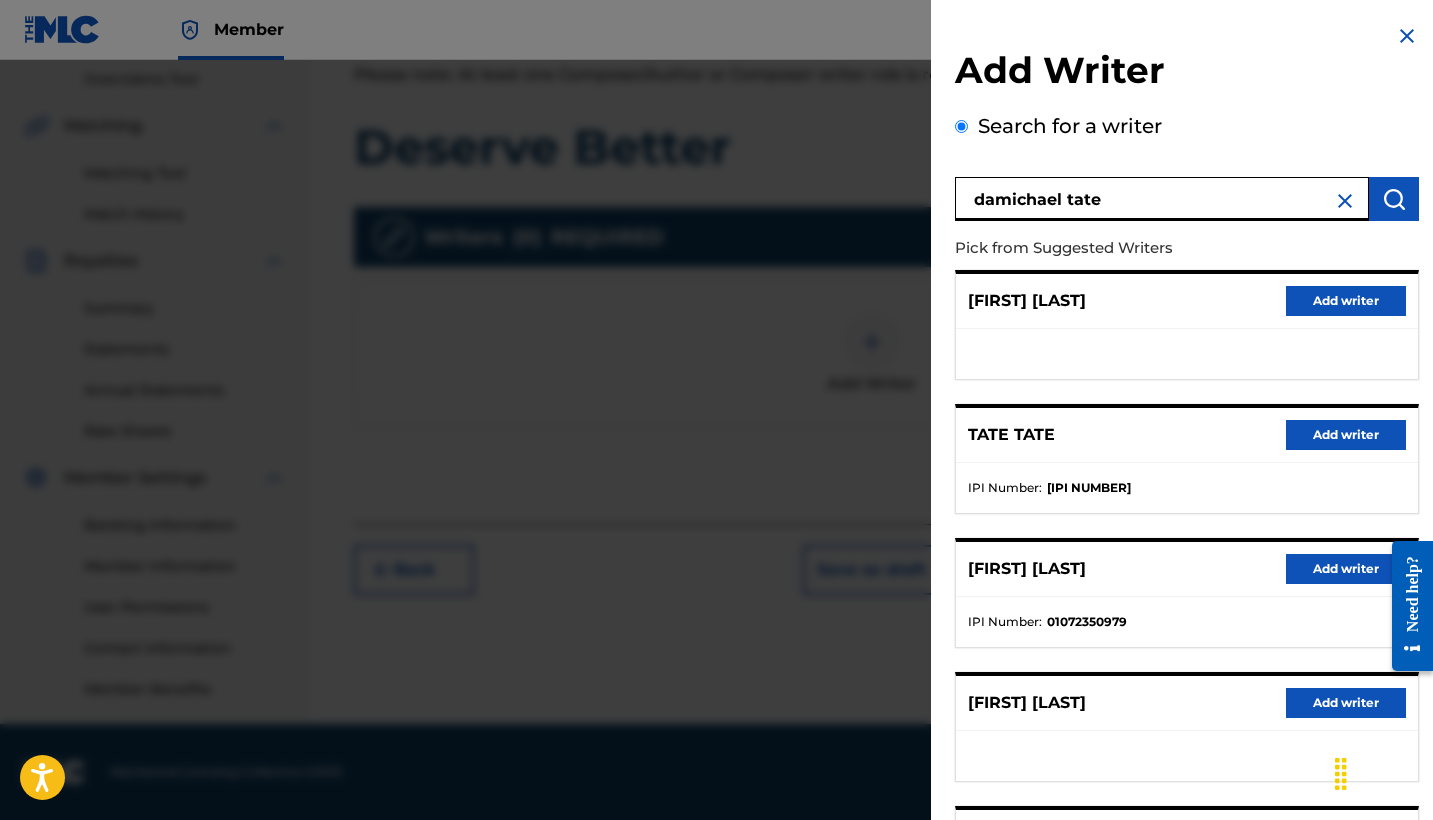 drag, startPoint x: 1243, startPoint y: 193, endPoint x: 927, endPoint y: 181, distance: 316.22775 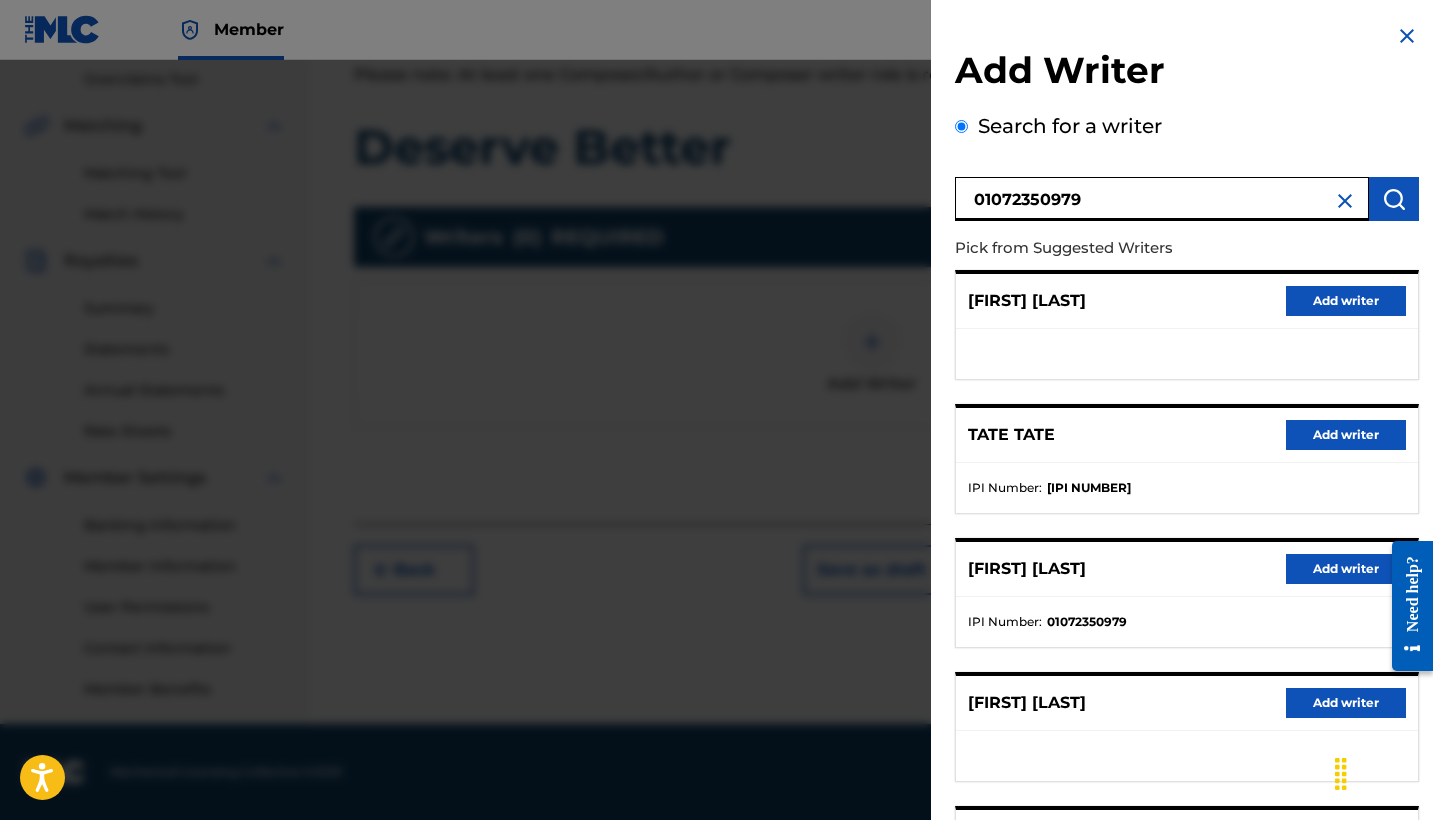 type on "01072350979" 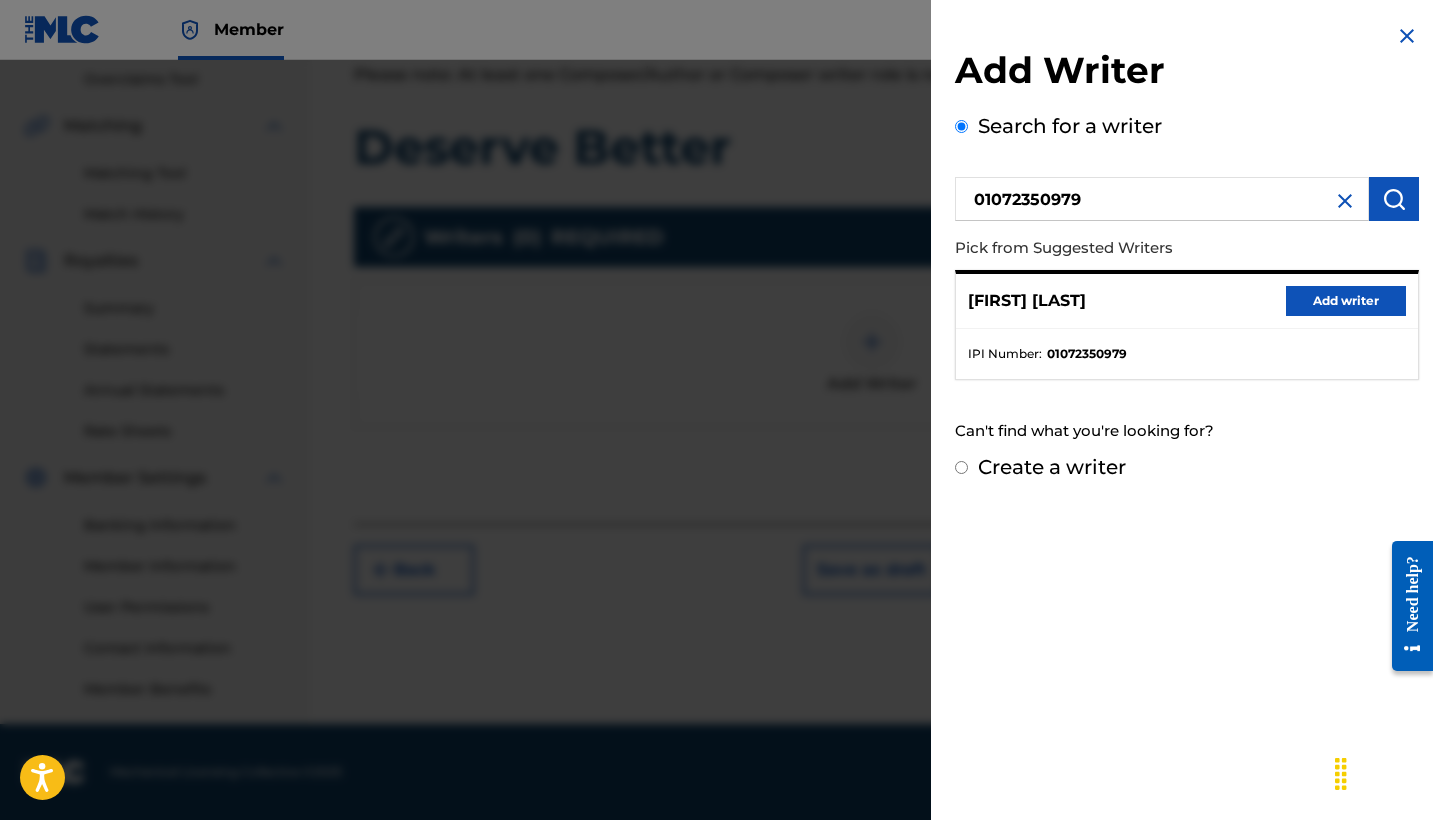 click on "Add writer" at bounding box center [1346, 301] 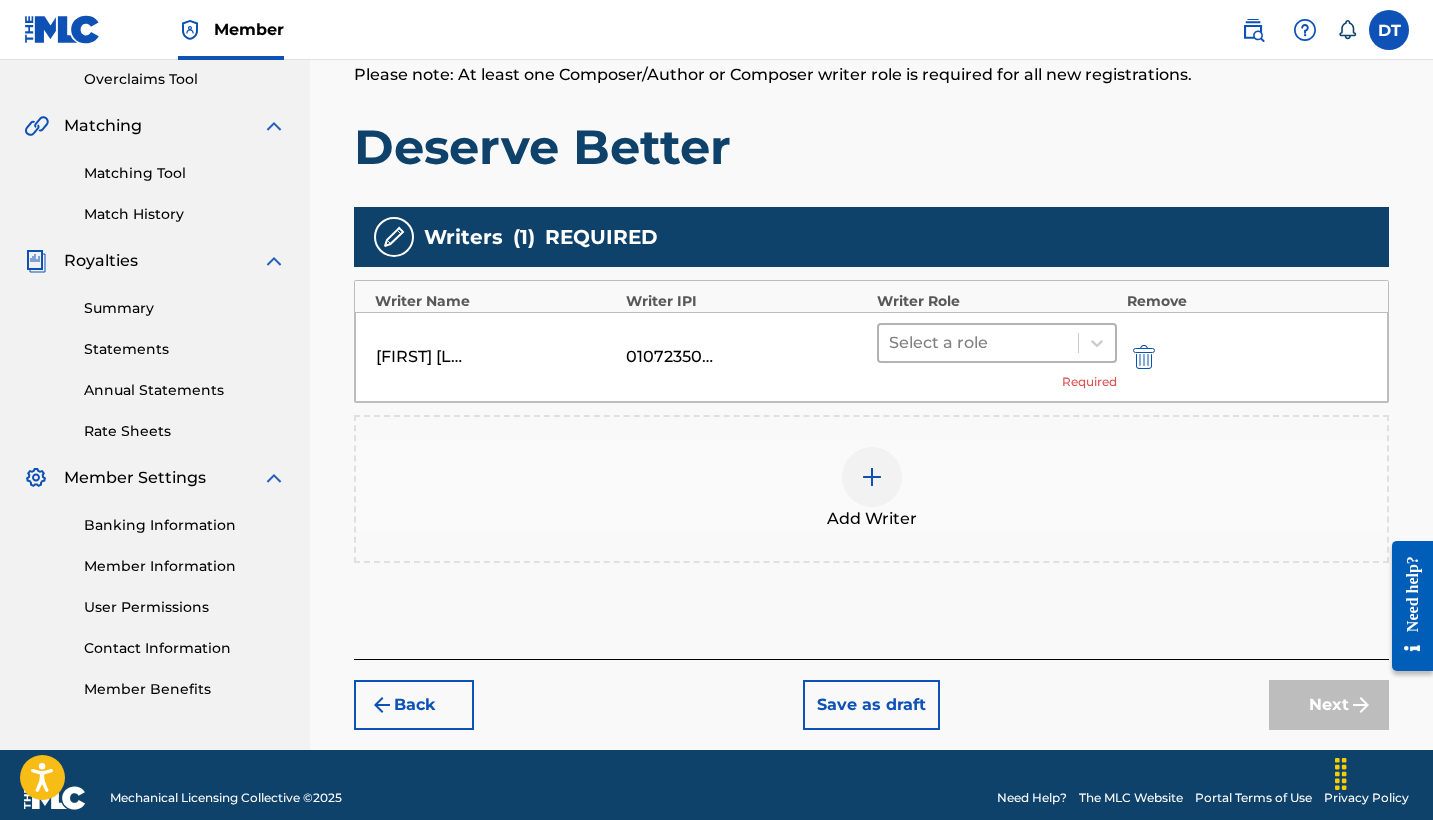 click at bounding box center (978, 343) 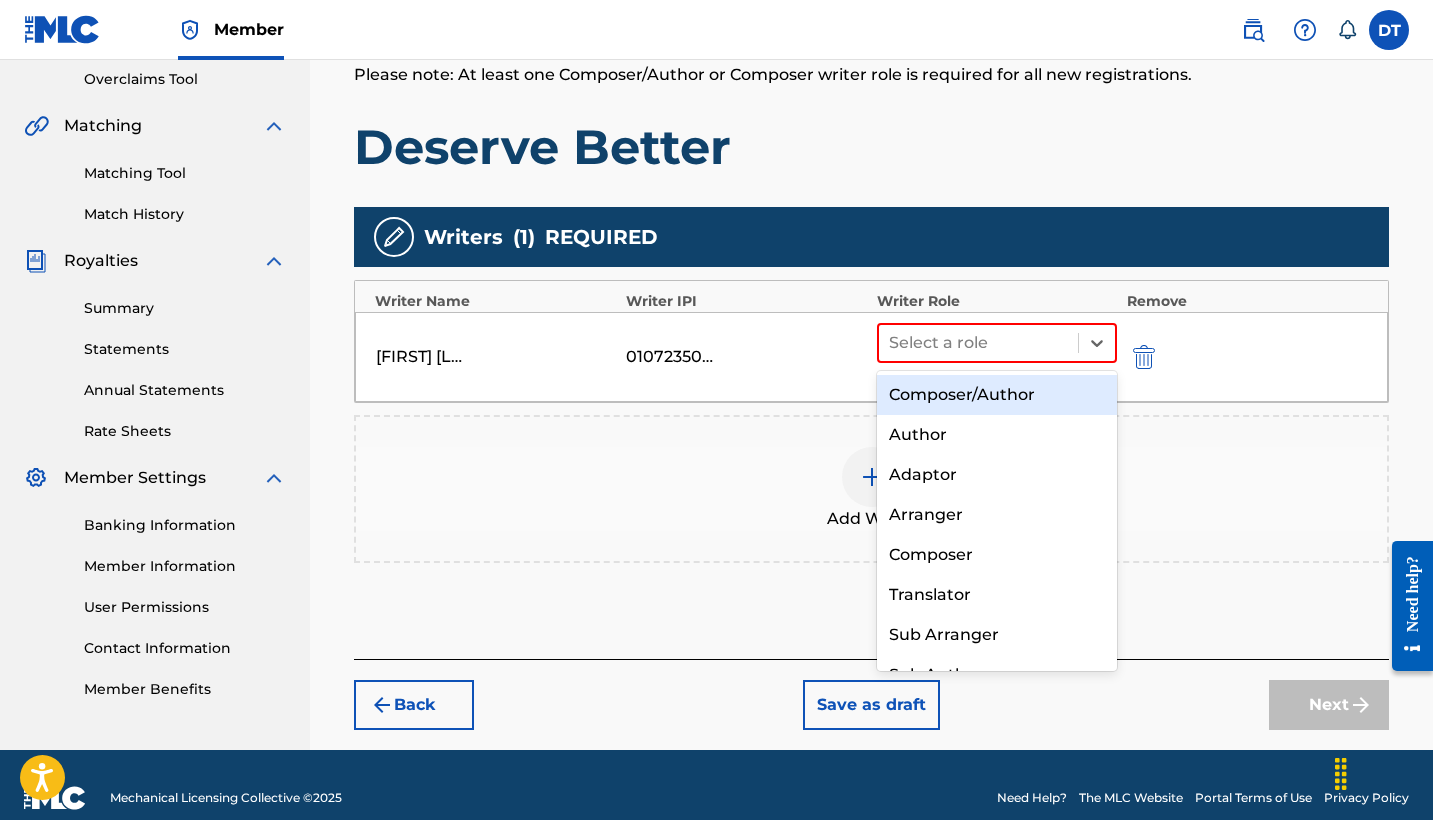 click on "Composer/Author" at bounding box center [997, 395] 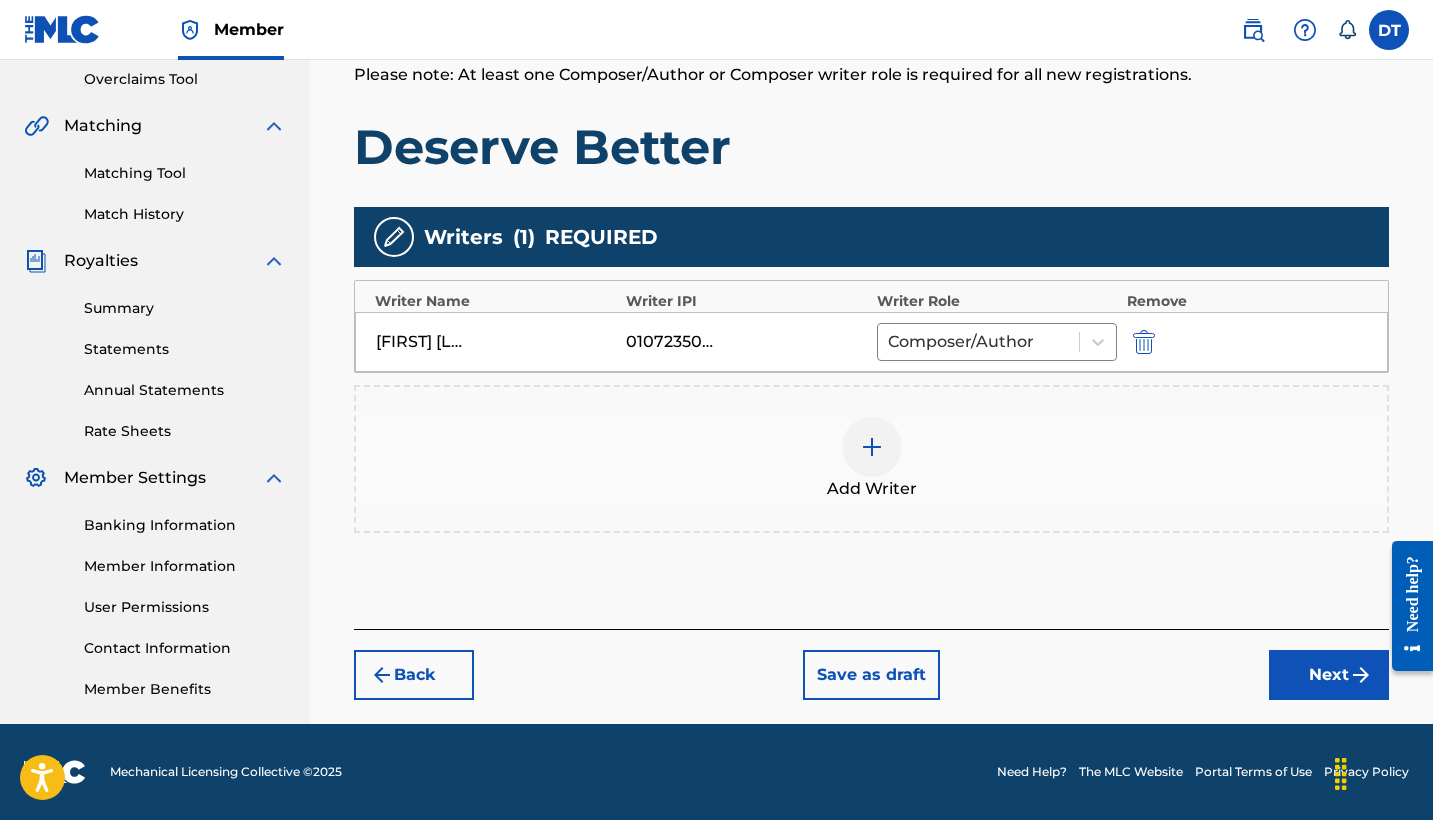 click on "Next" at bounding box center [1329, 675] 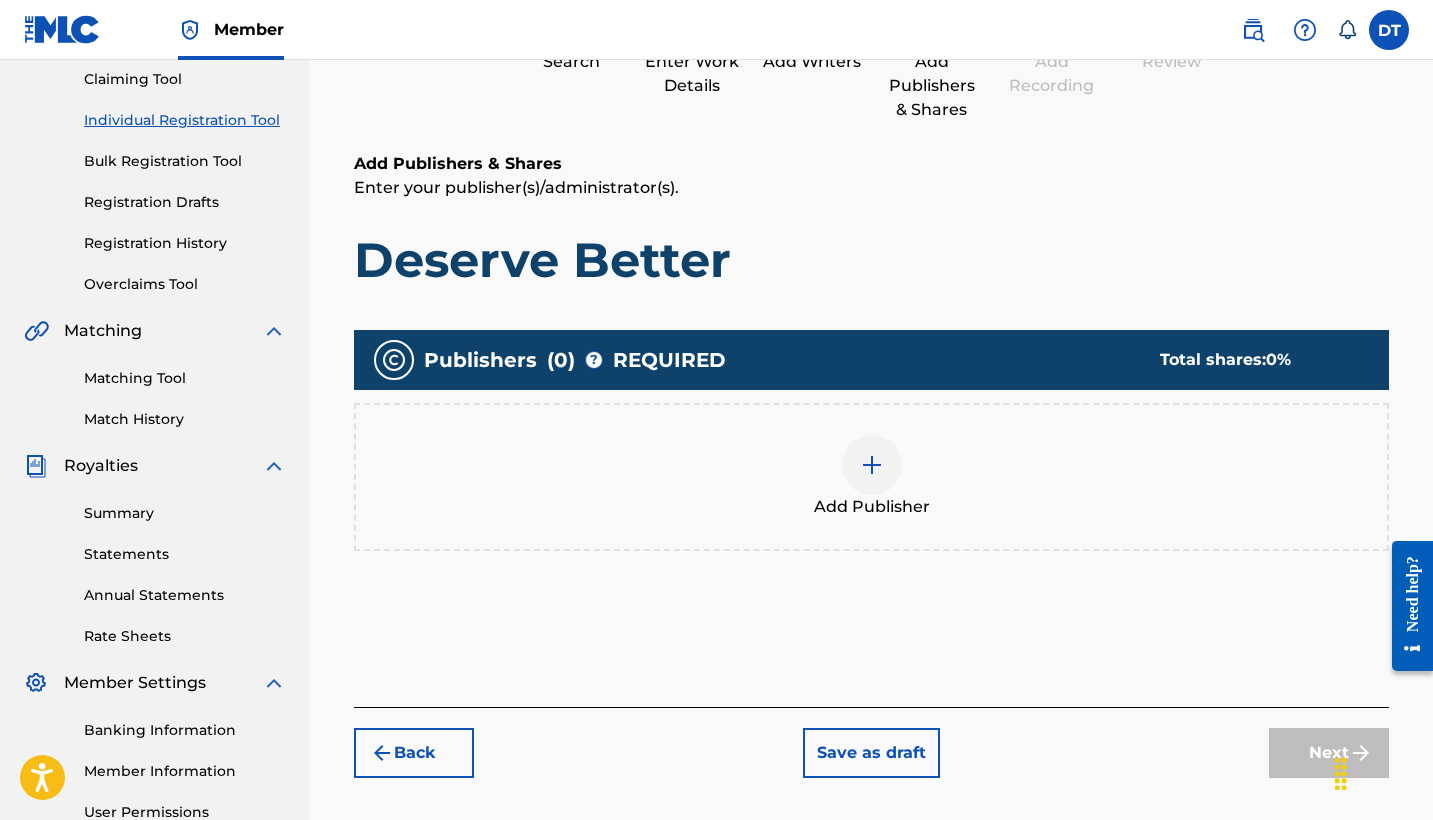 scroll, scrollTop: 216, scrollLeft: 0, axis: vertical 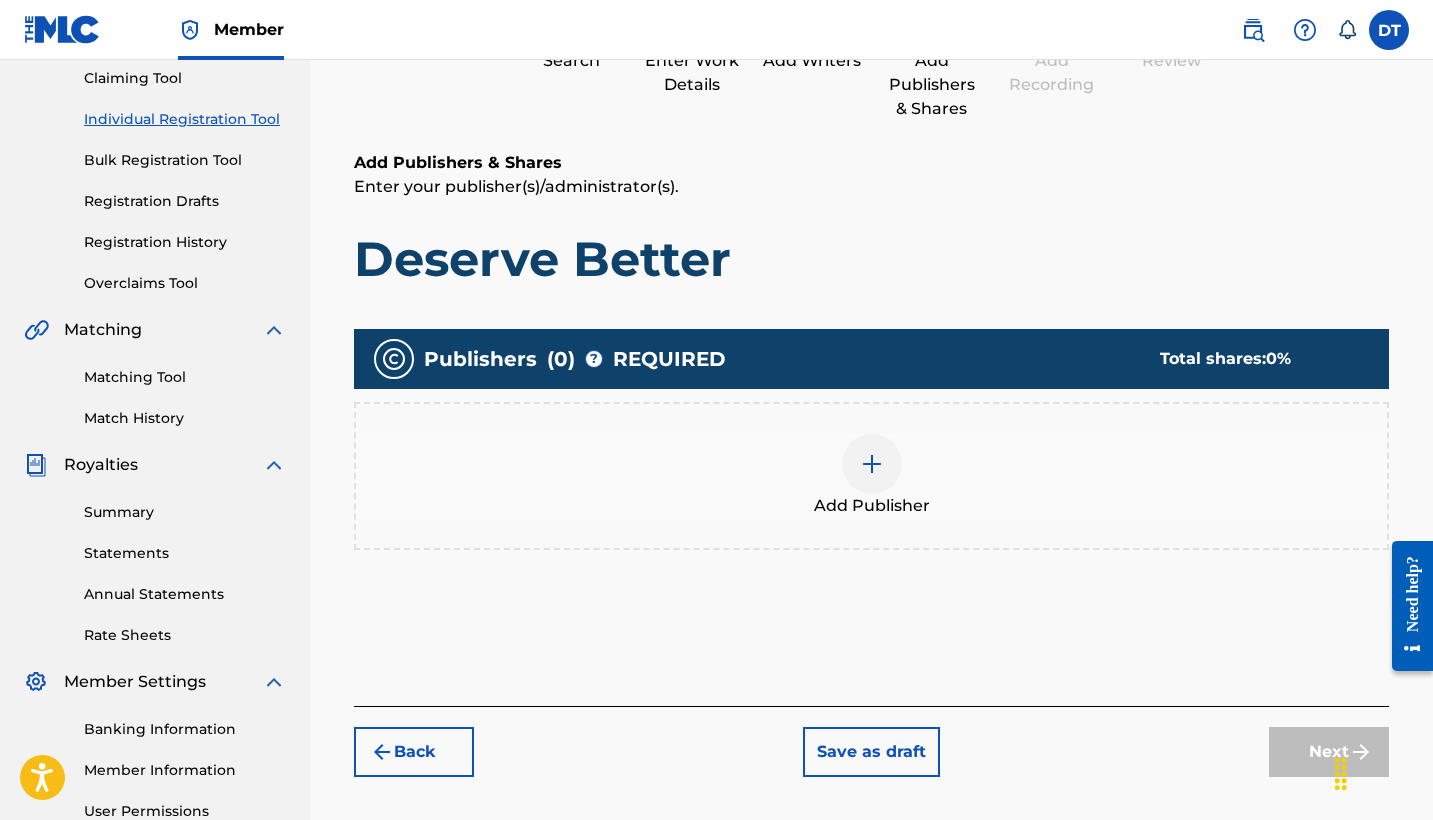 click on "Add Publisher" at bounding box center [871, 476] 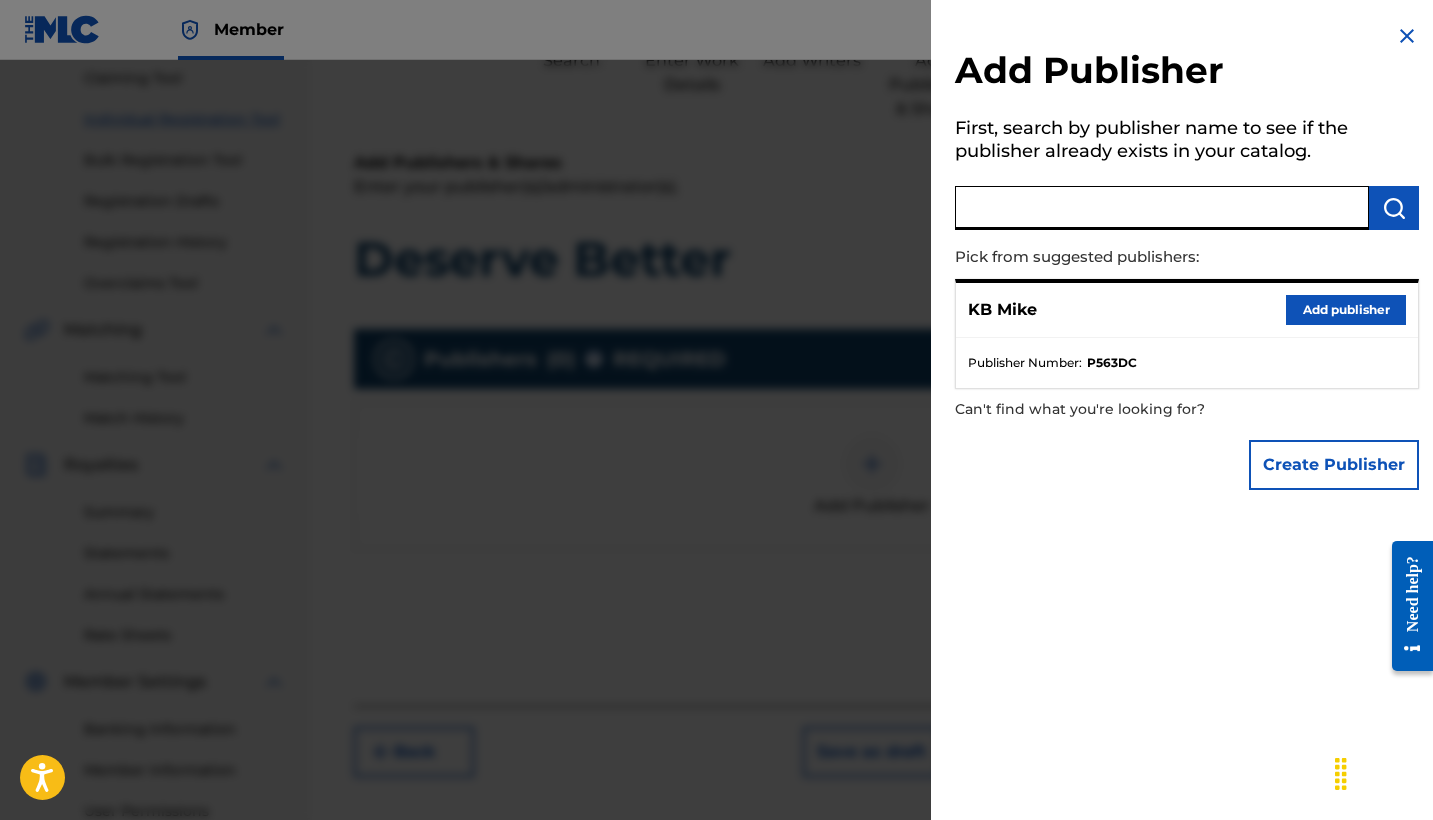 click at bounding box center [1162, 208] 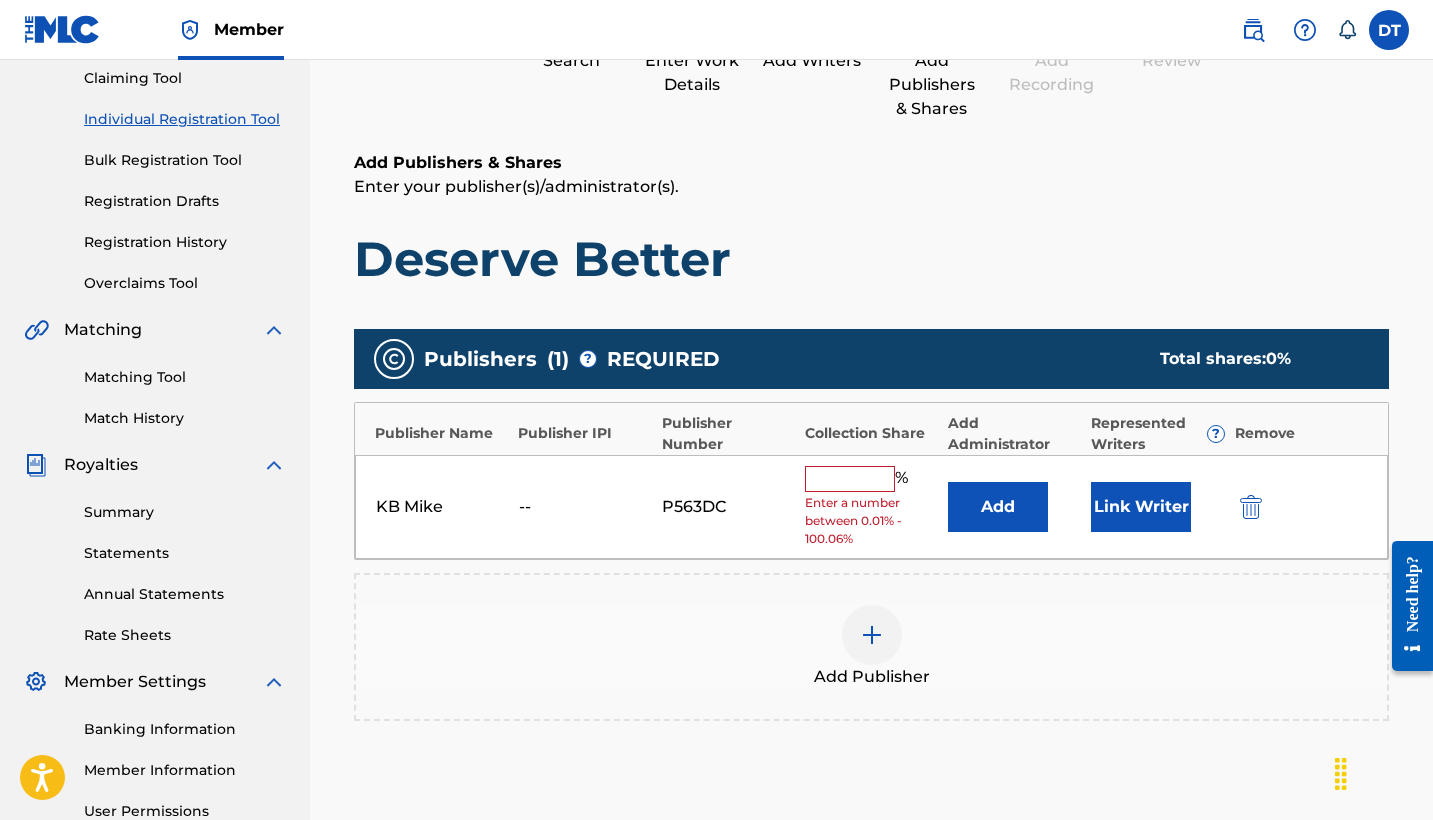 click at bounding box center [850, 479] 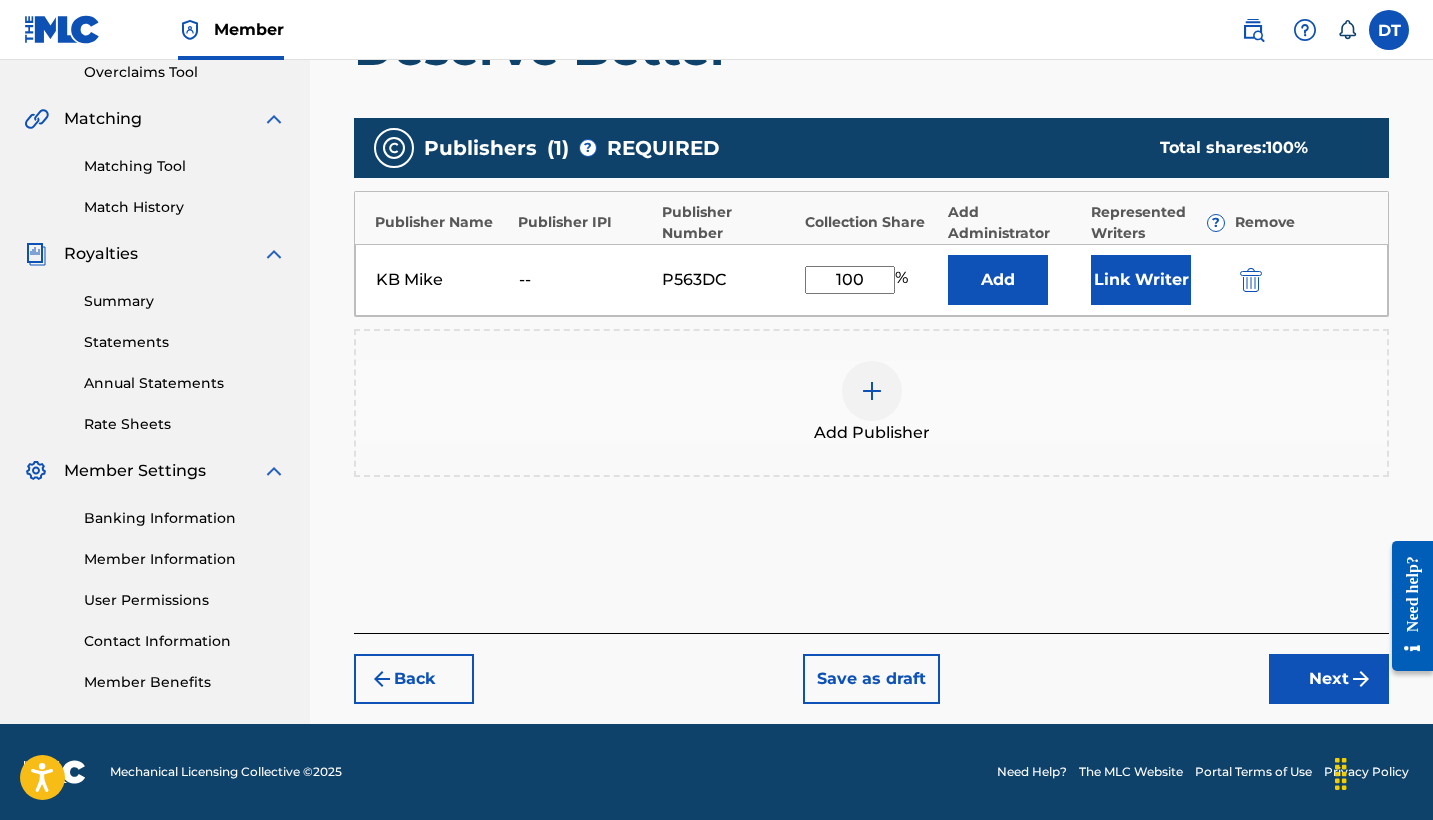 type on "100" 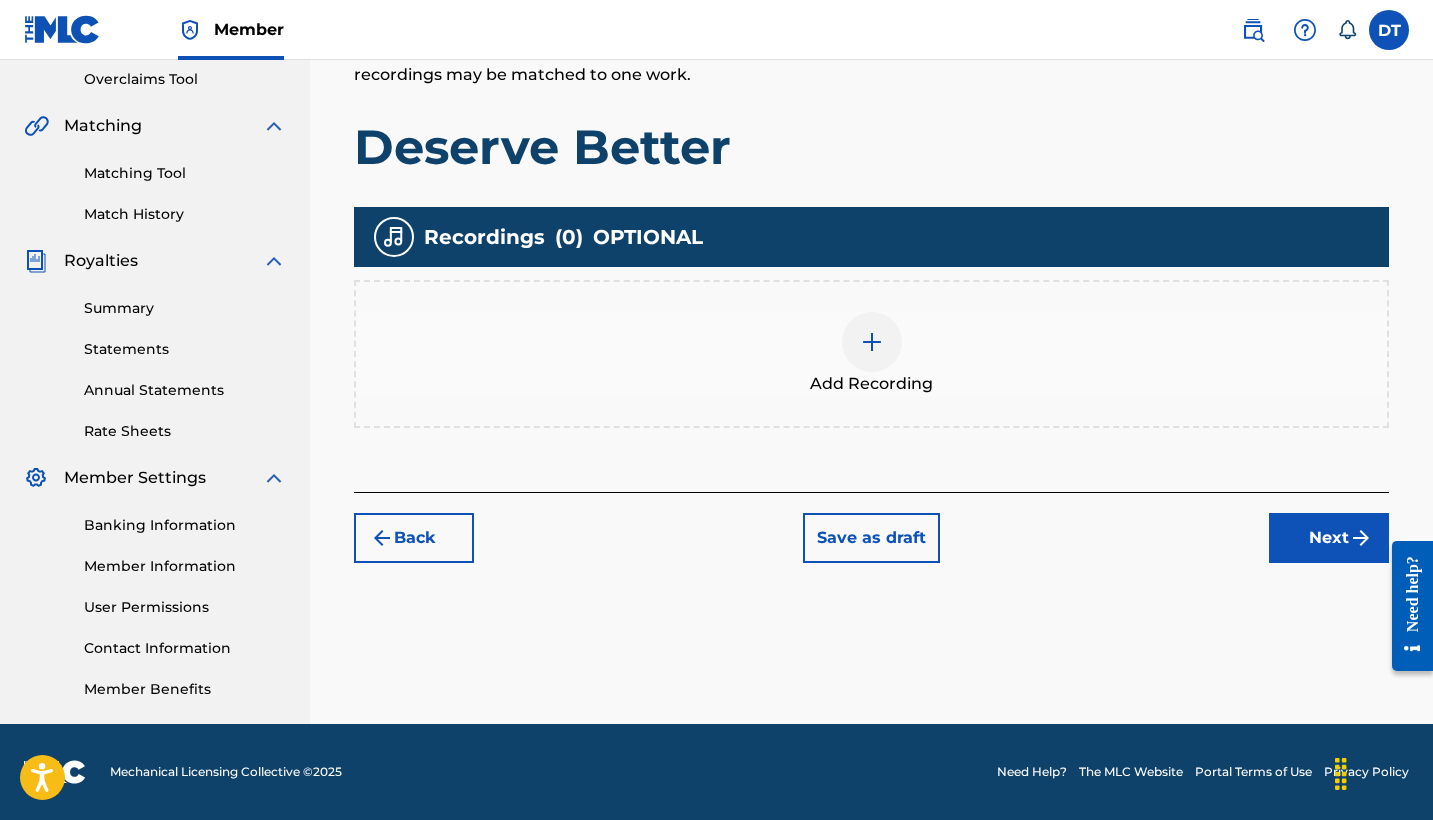click on "Next" at bounding box center (1329, 538) 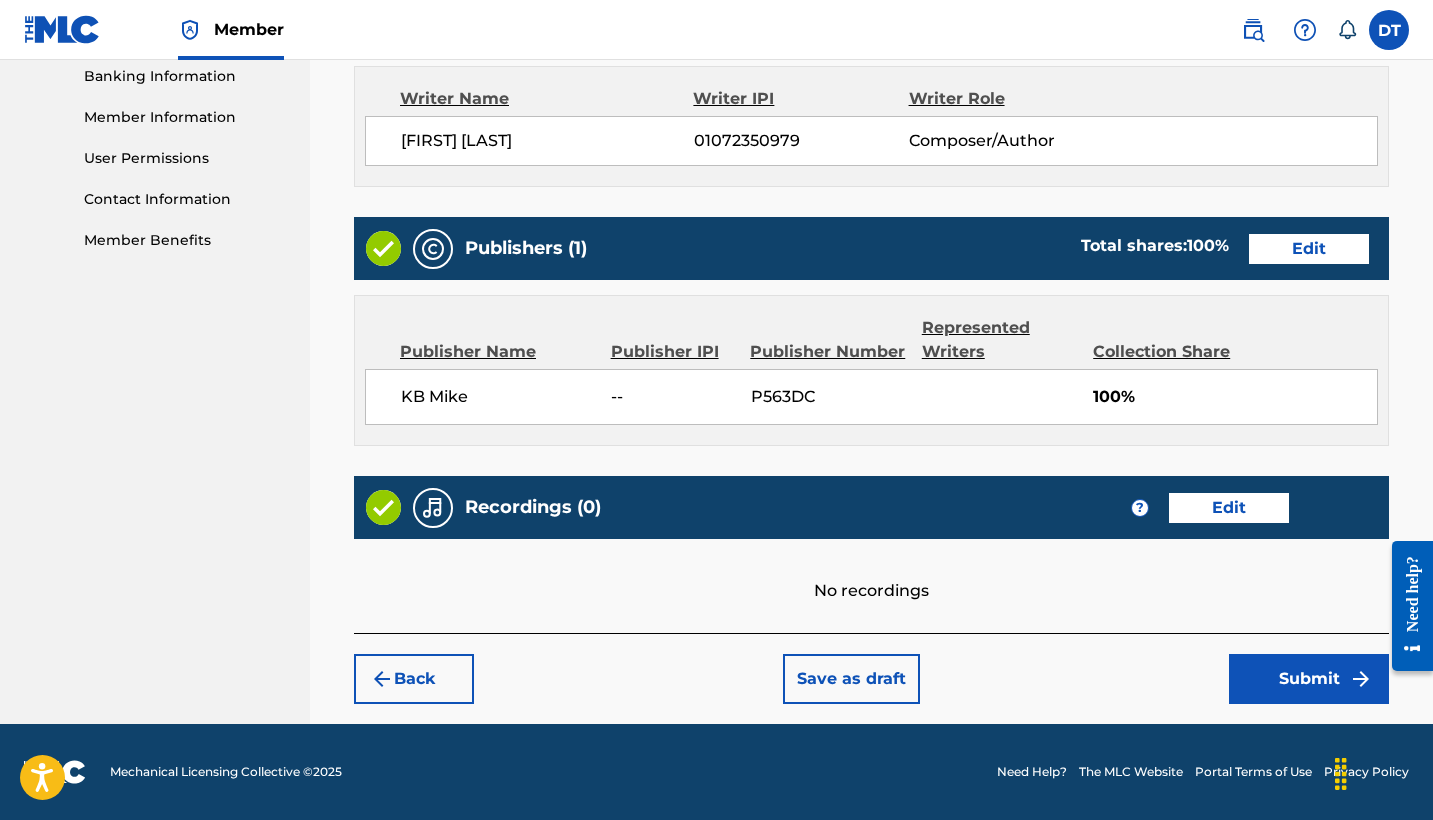 scroll, scrollTop: 868, scrollLeft: 0, axis: vertical 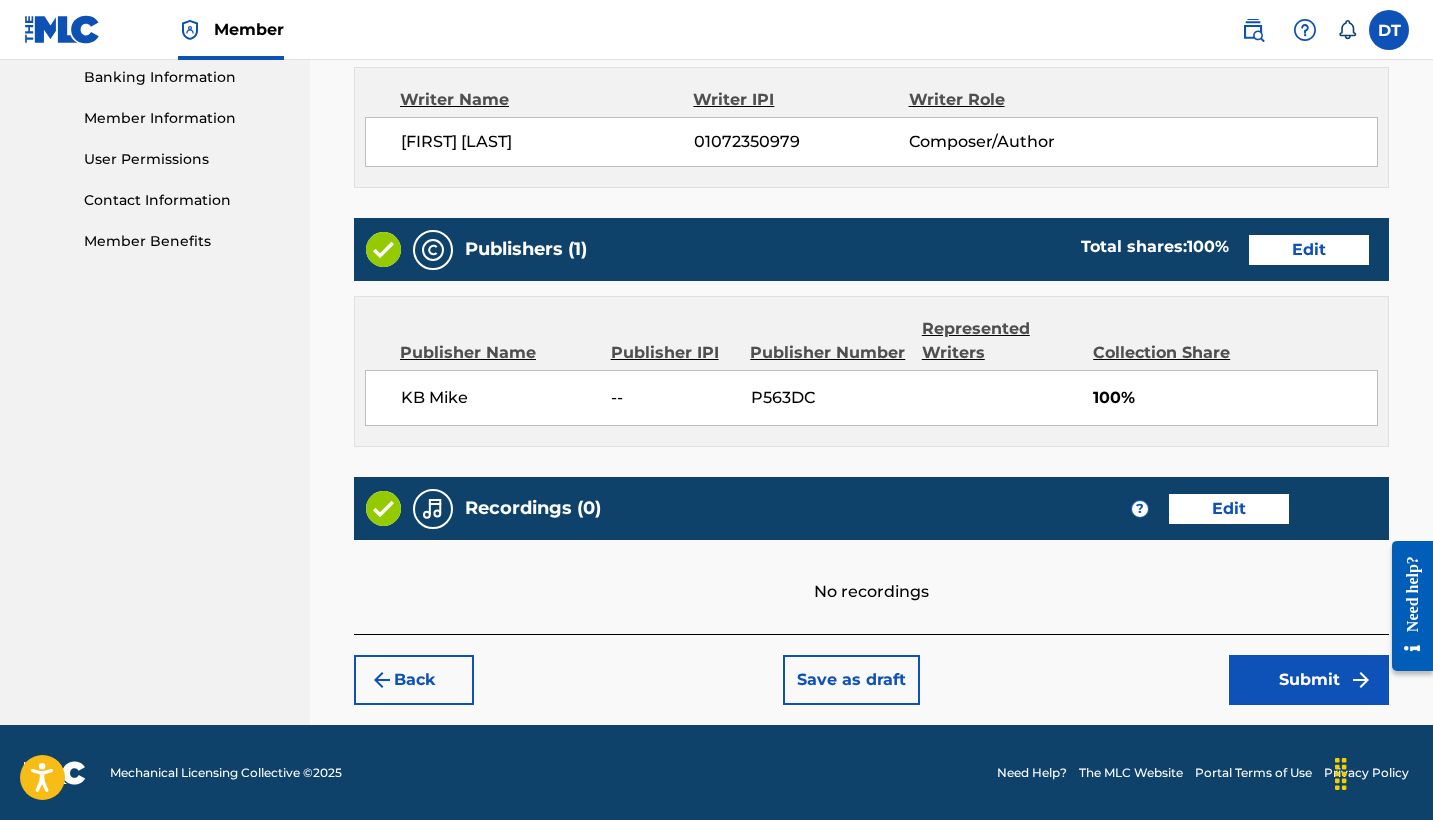 click on "Submit" at bounding box center [1309, 680] 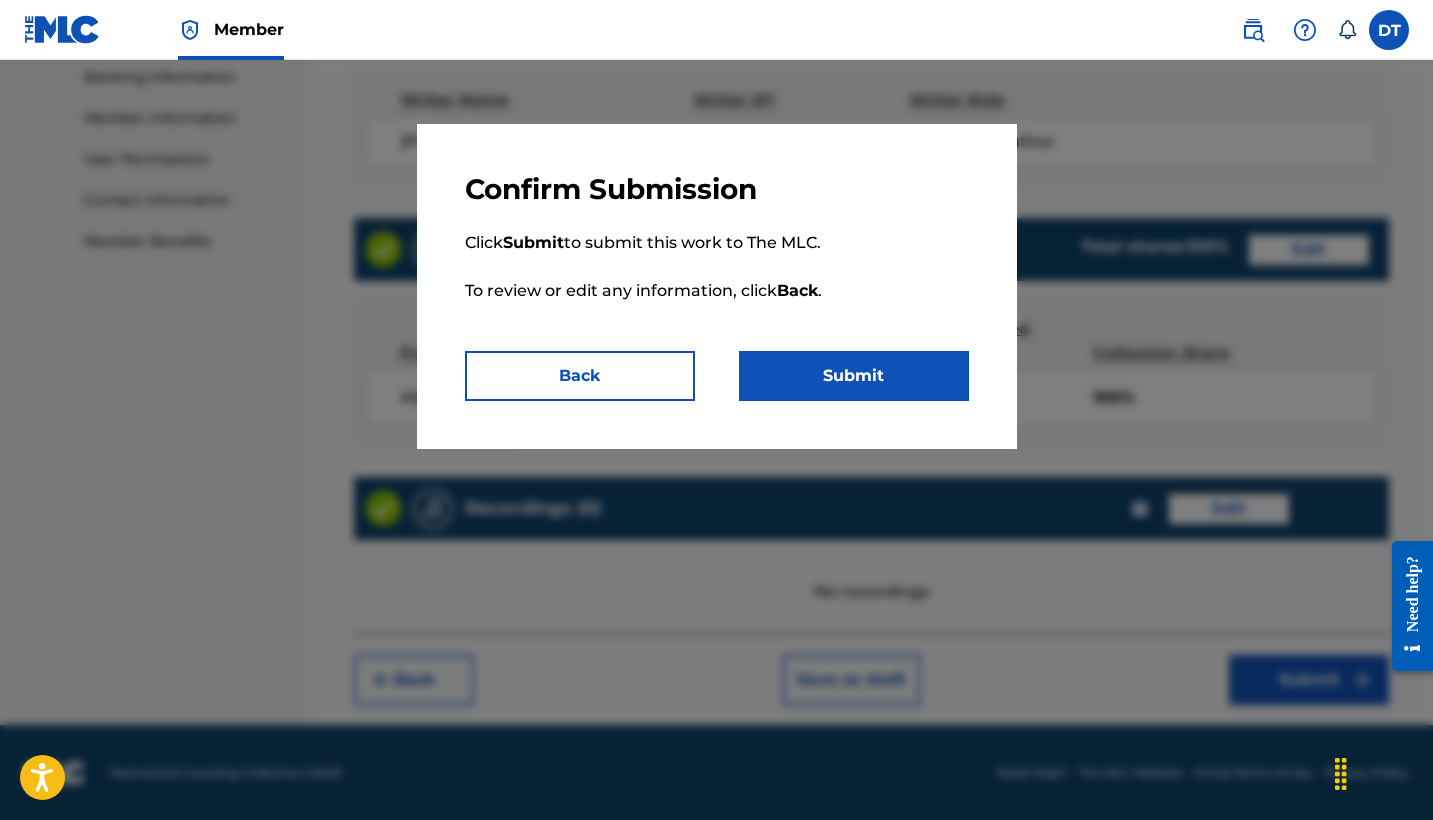 click on "Submit" at bounding box center [854, 376] 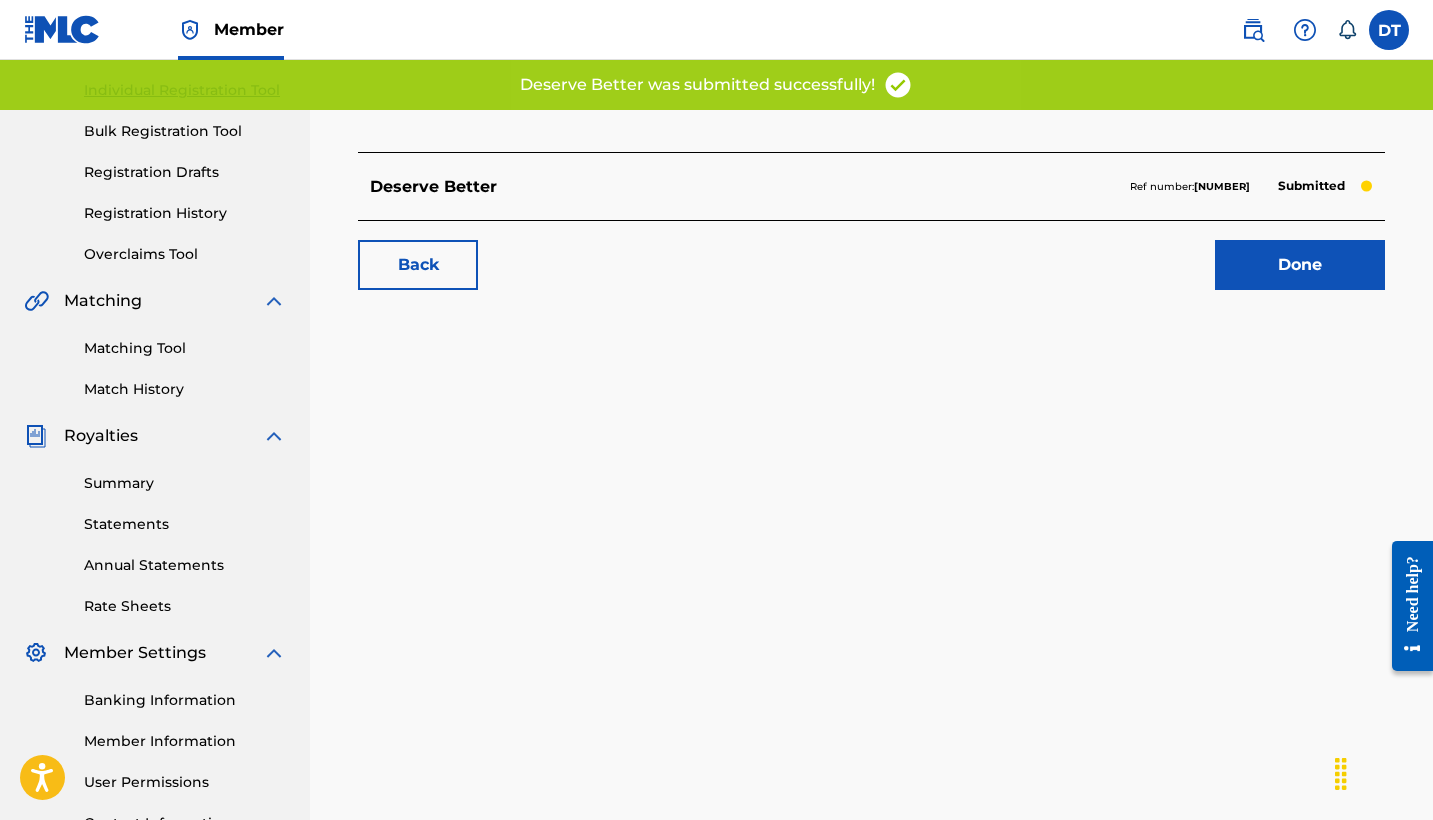 scroll, scrollTop: 72, scrollLeft: 0, axis: vertical 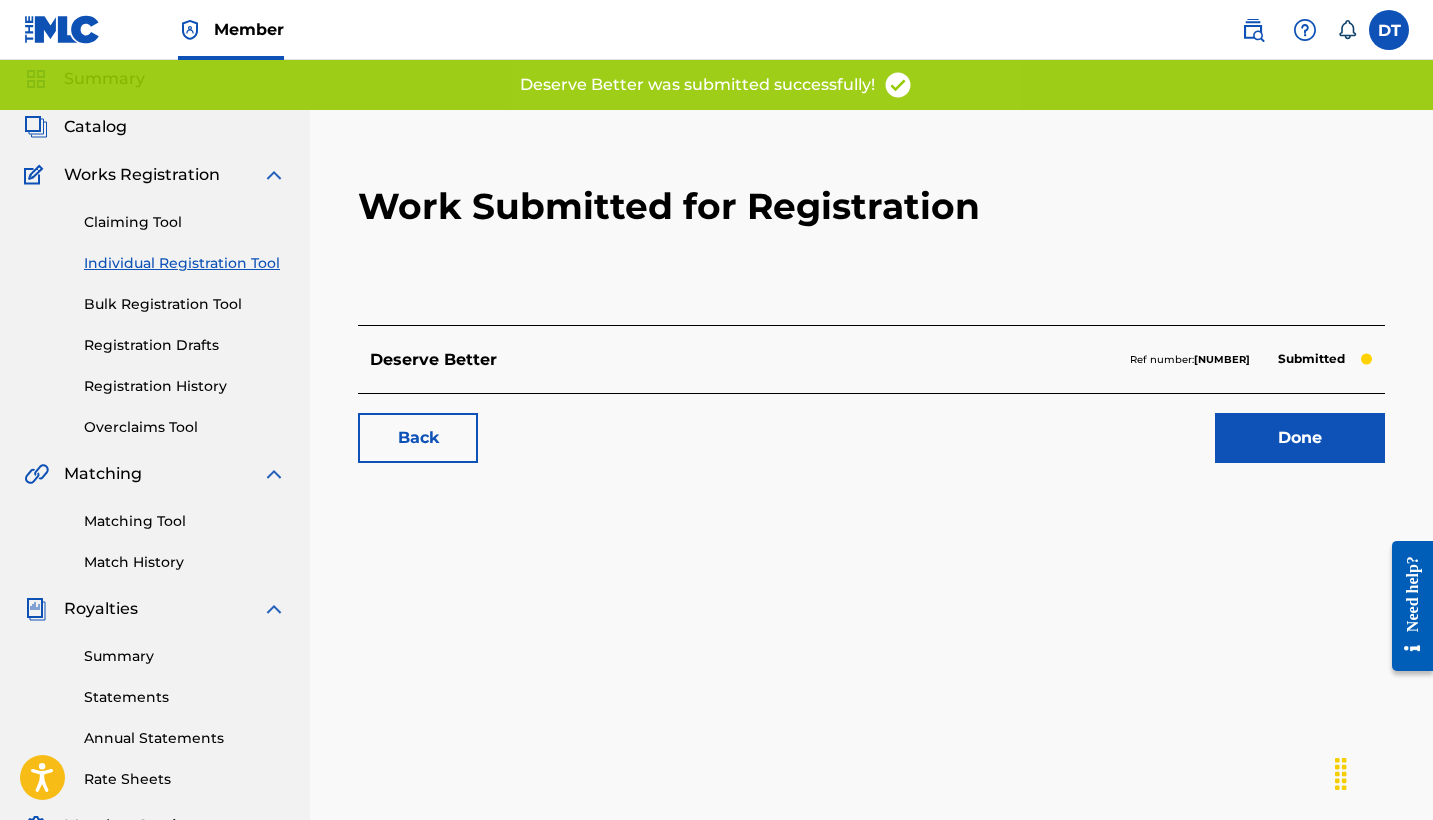 click on "Done" at bounding box center (1300, 438) 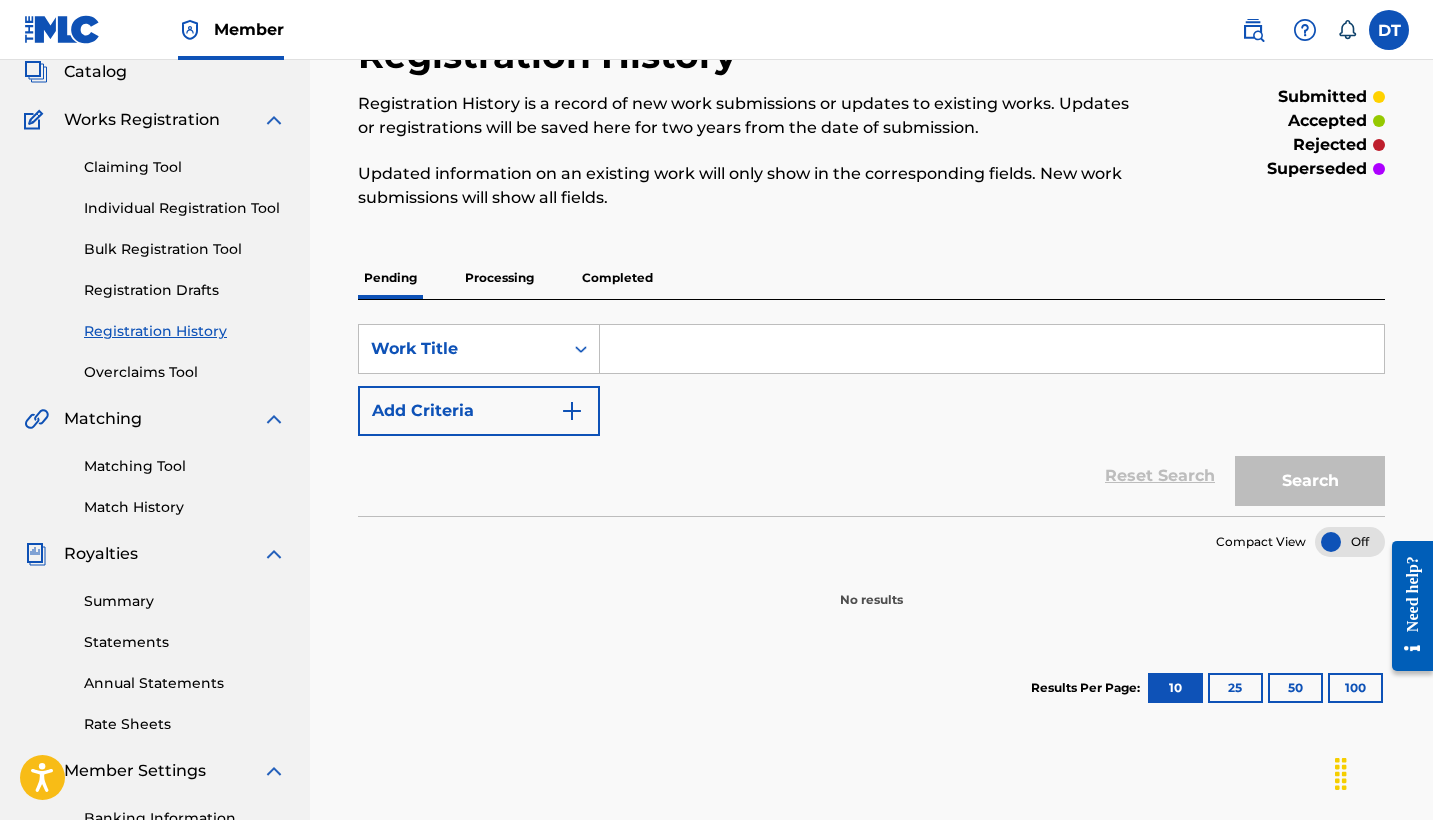 scroll, scrollTop: 254, scrollLeft: 0, axis: vertical 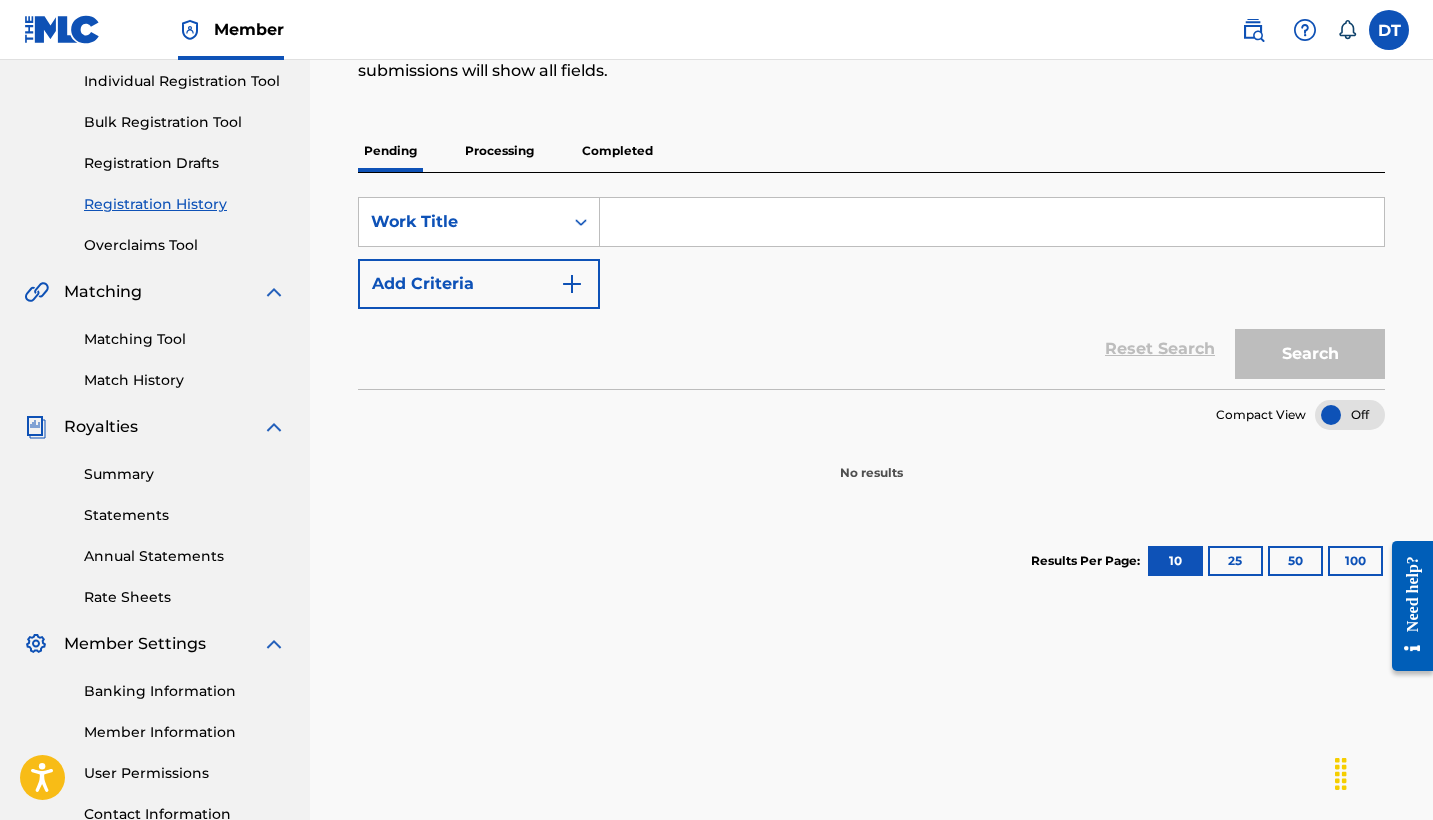 click on "Matching Tool" at bounding box center [185, 339] 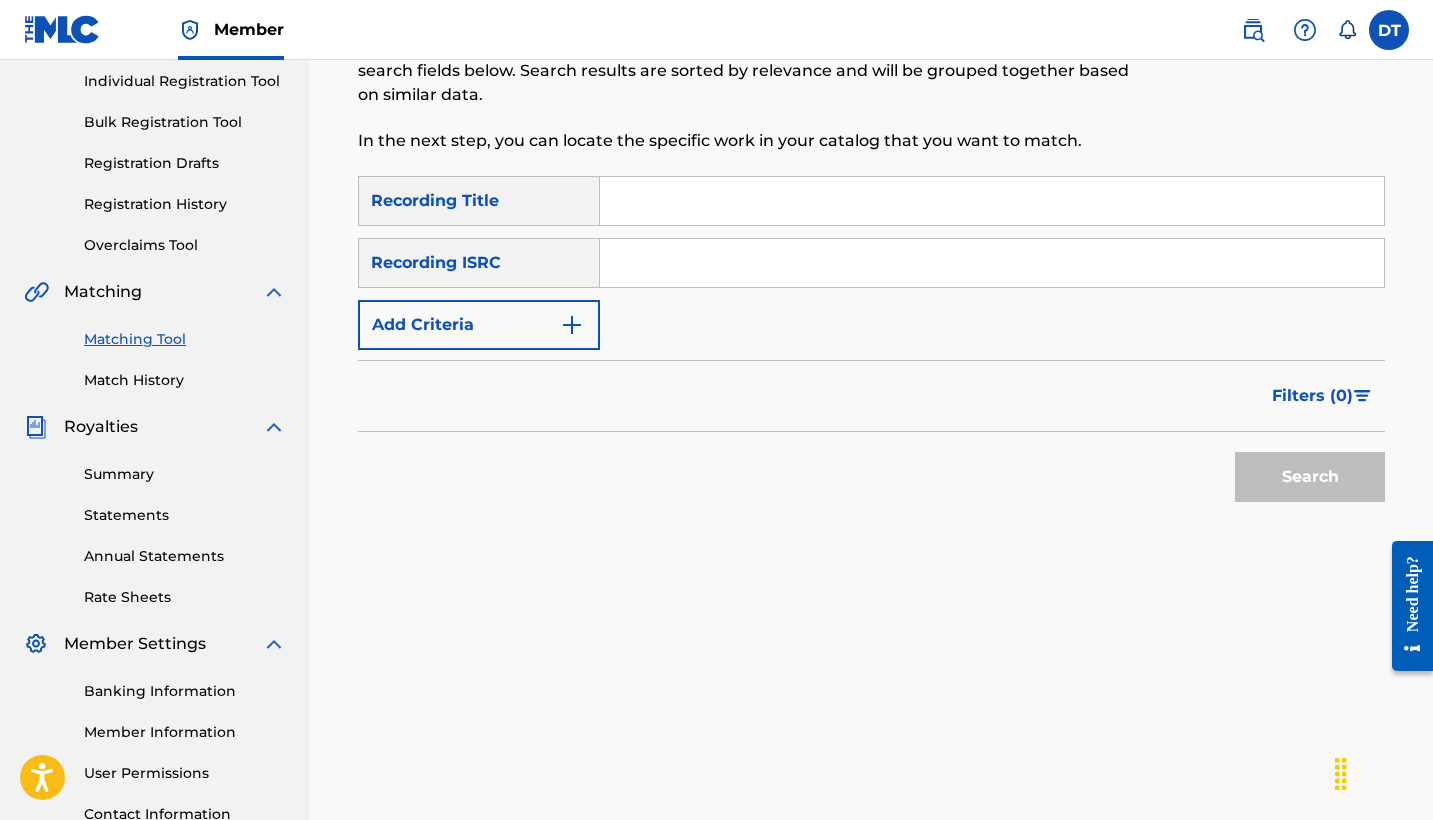 scroll, scrollTop: 0, scrollLeft: 0, axis: both 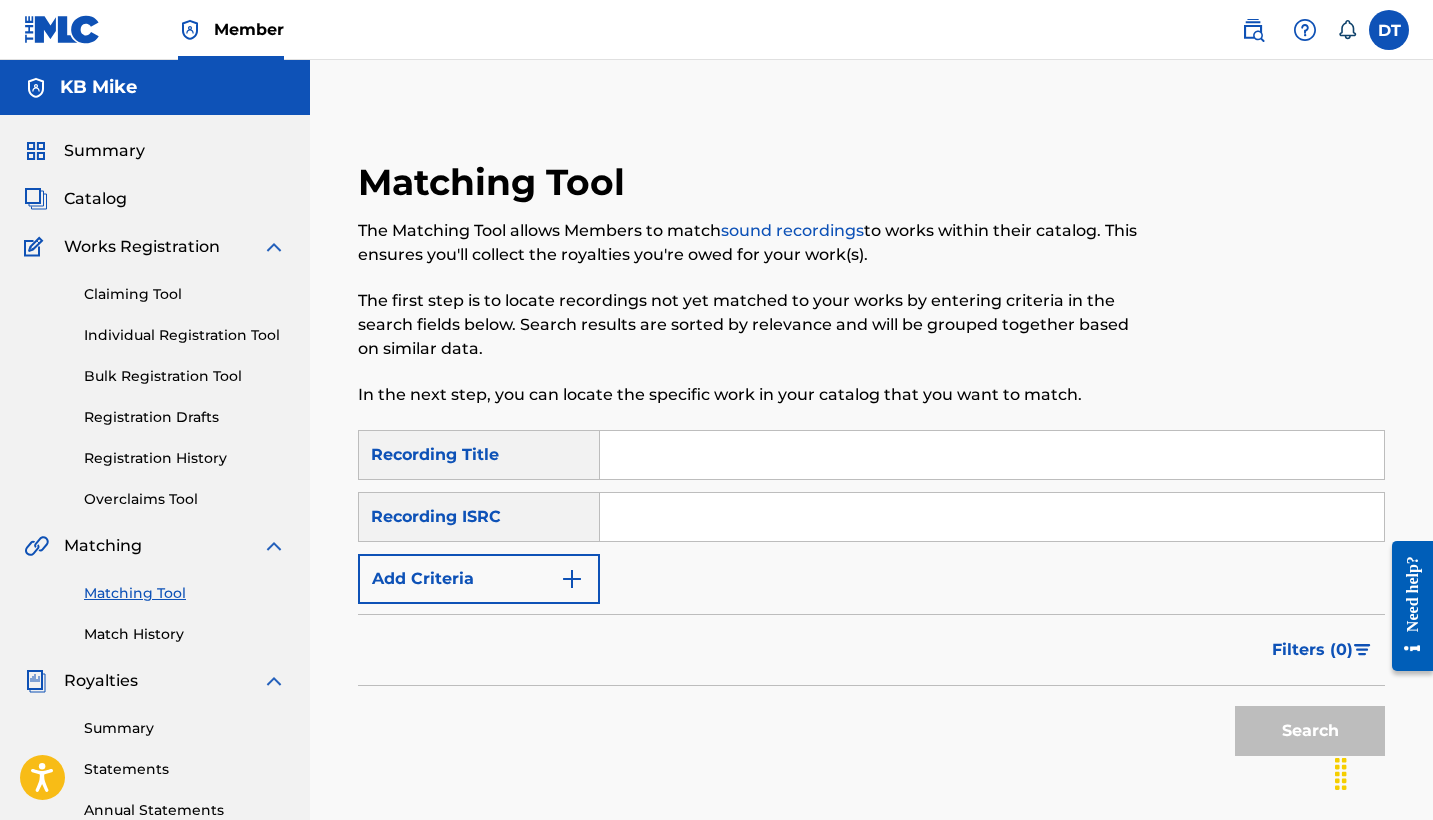 click at bounding box center (992, 455) 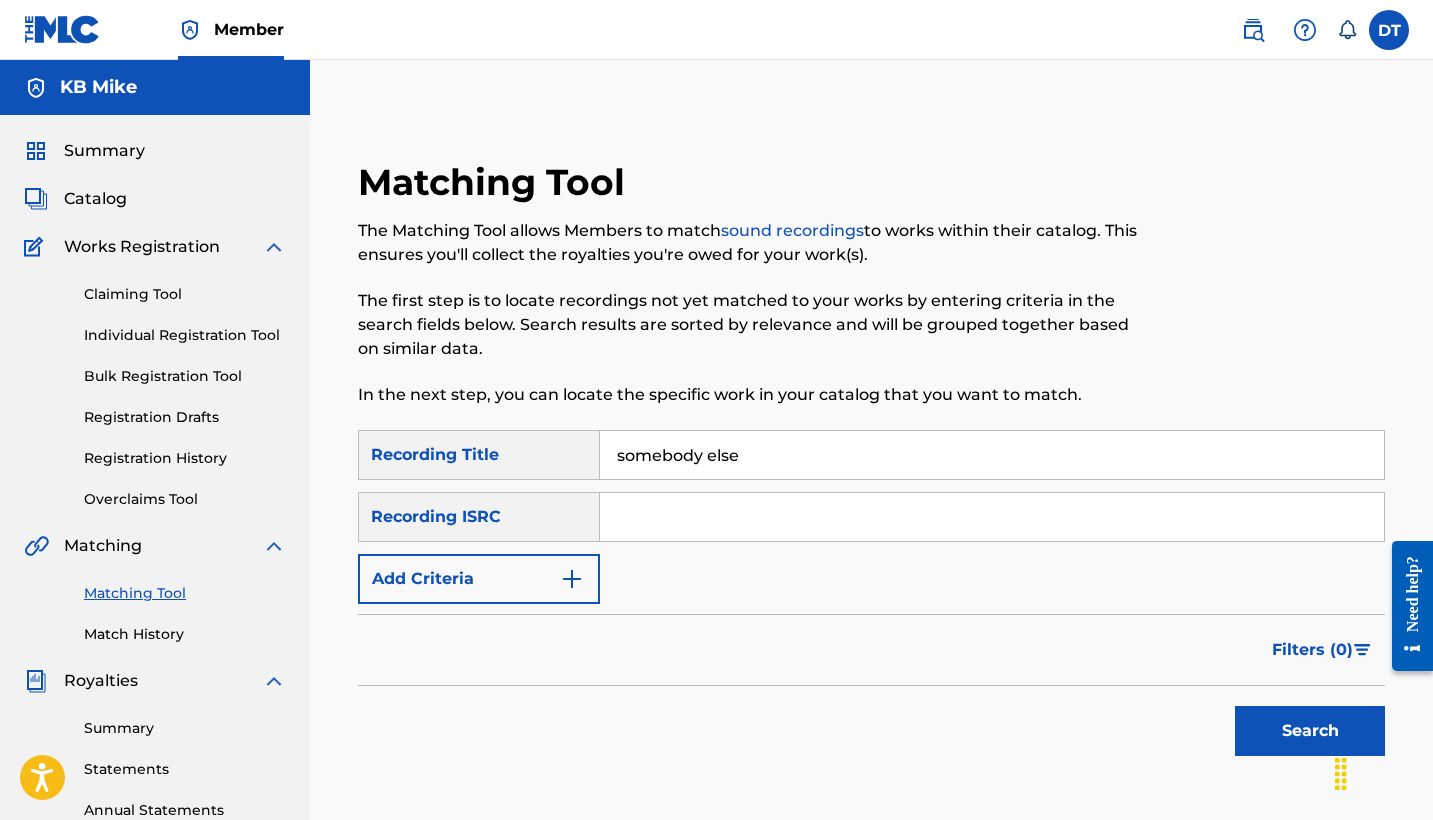 type on "somebody else" 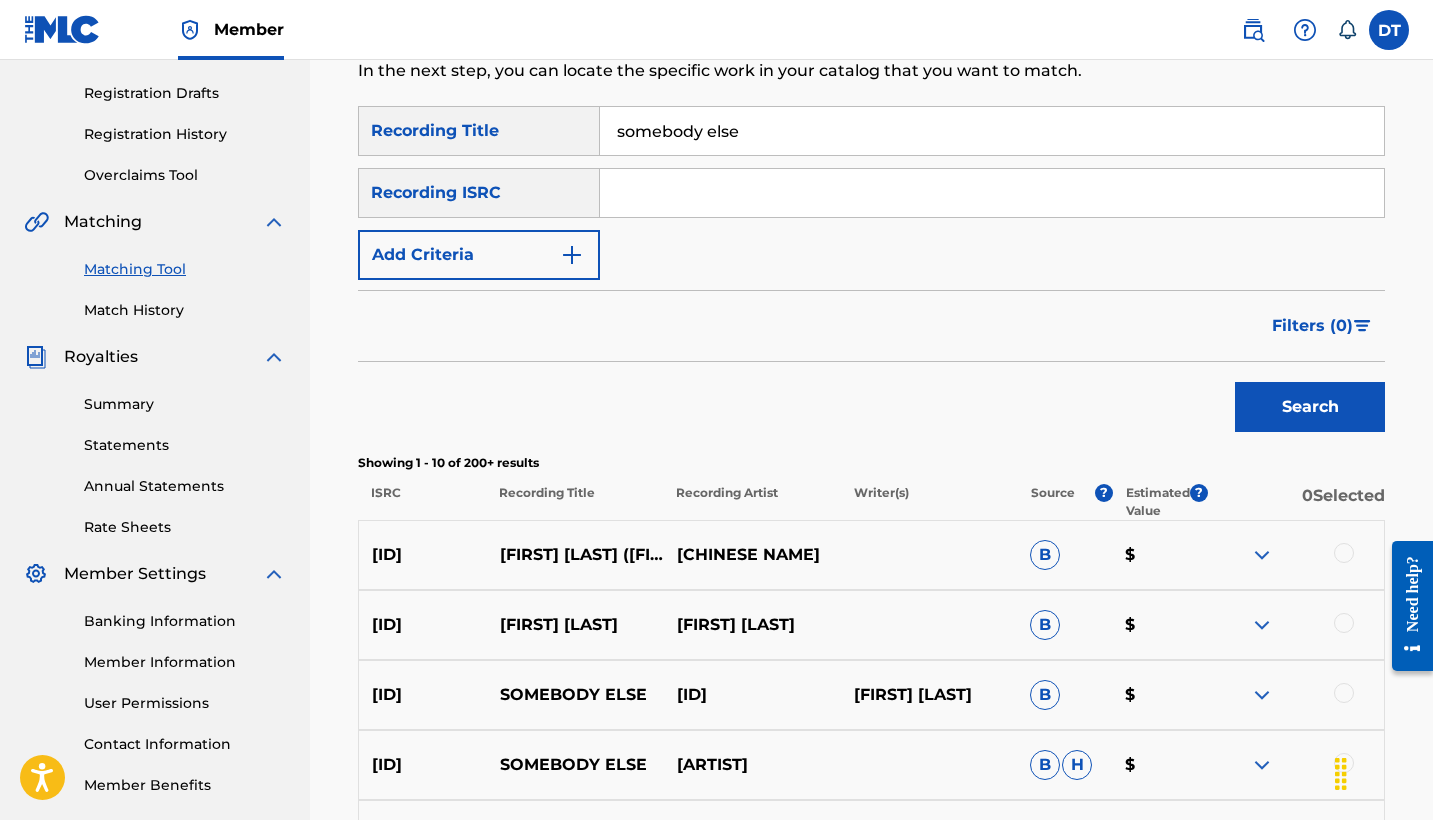 scroll, scrollTop: 328, scrollLeft: 0, axis: vertical 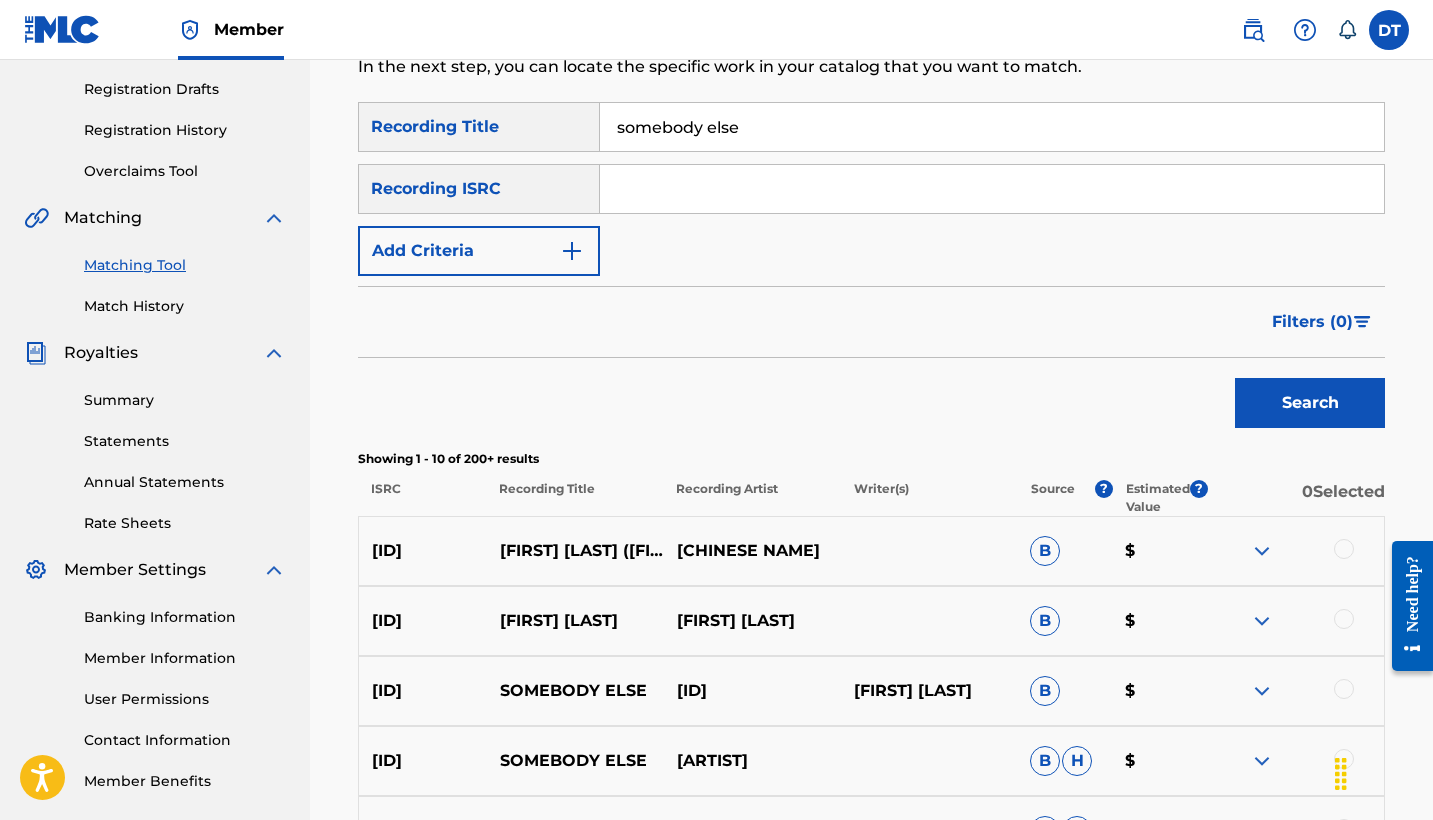 click on "Filters ( 0 )" at bounding box center [1322, 322] 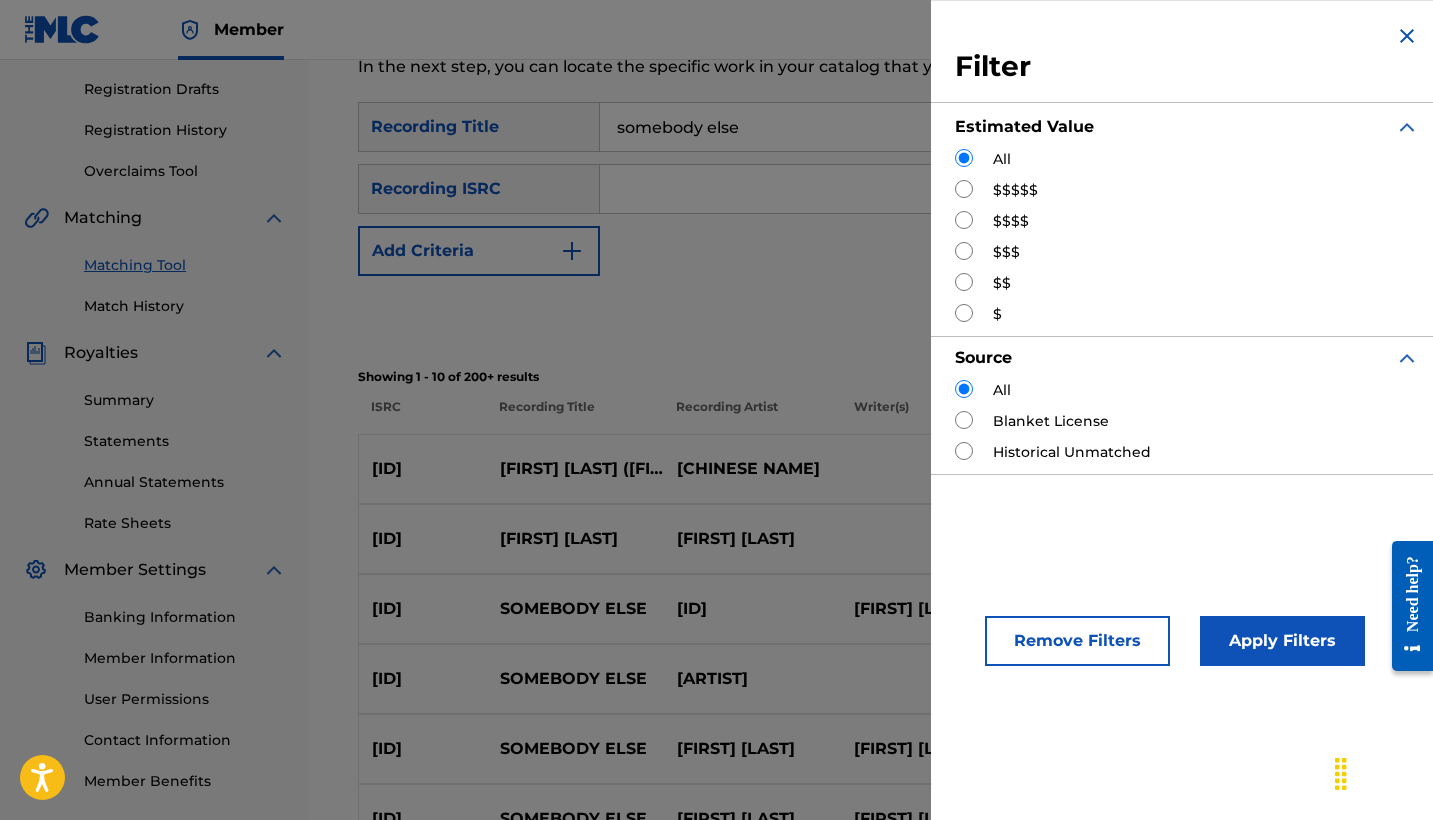click on "$$$$$" at bounding box center (1187, 190) 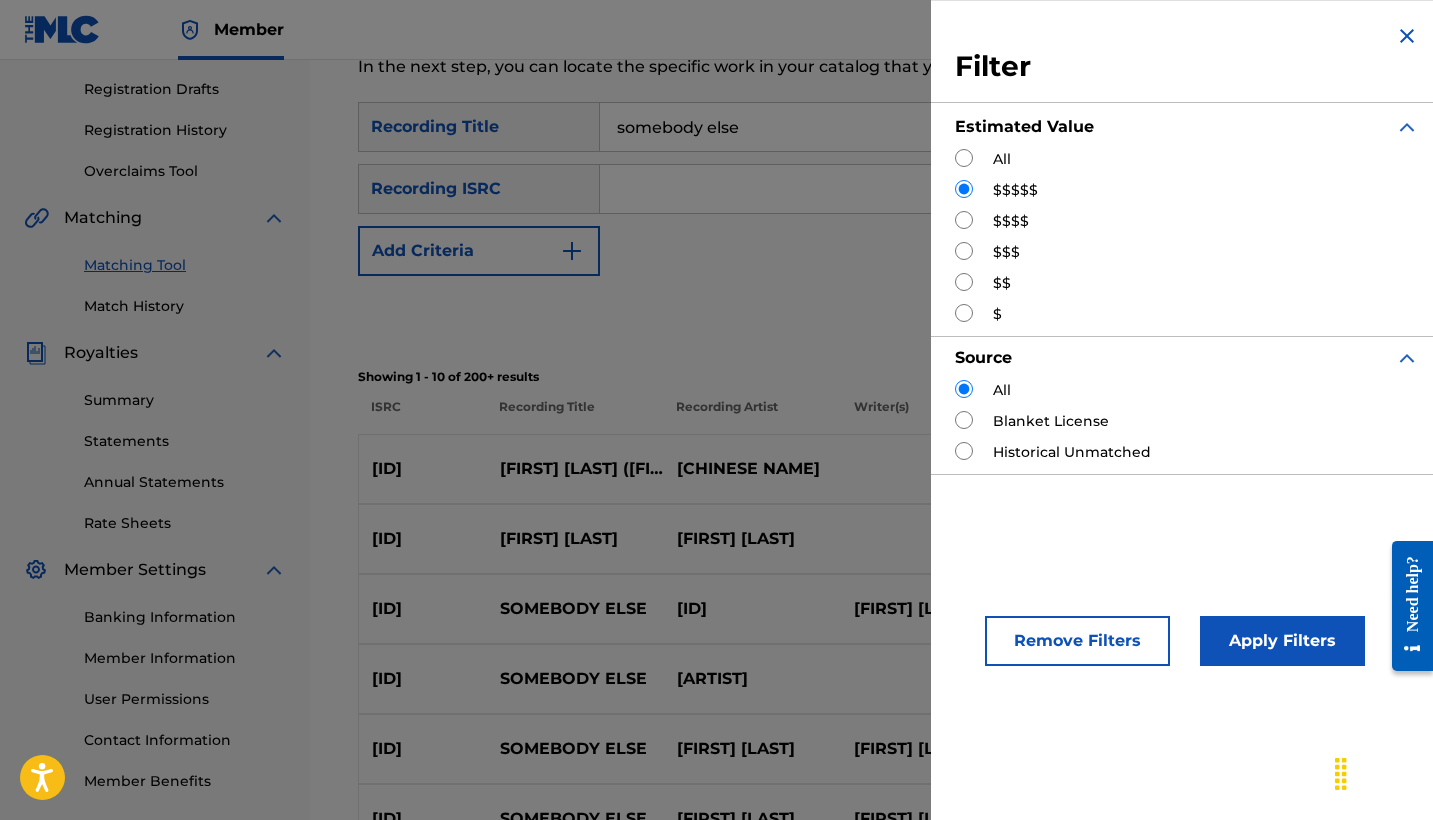 click on "Apply Filters" at bounding box center (1282, 641) 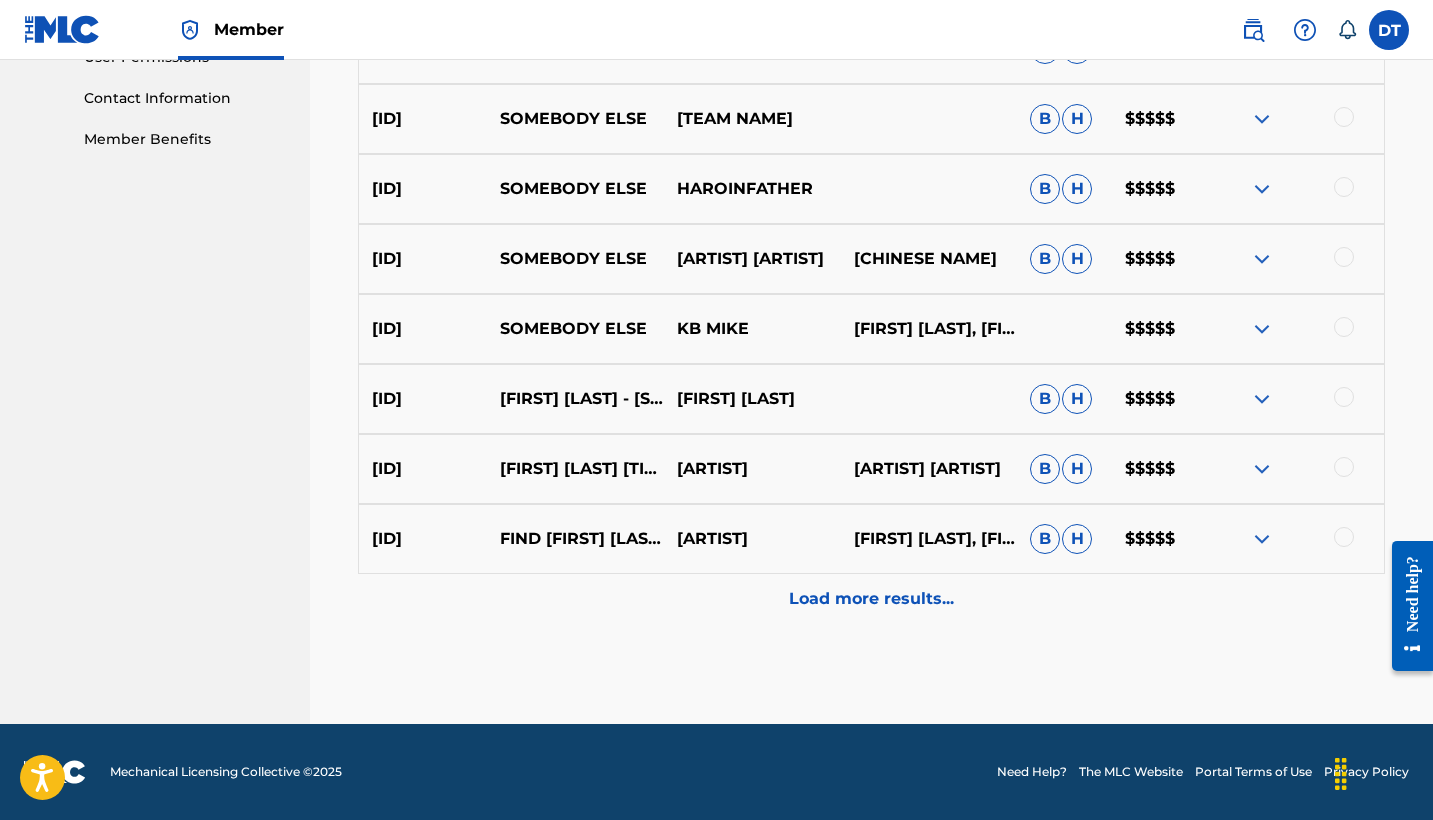 scroll, scrollTop: 970, scrollLeft: 0, axis: vertical 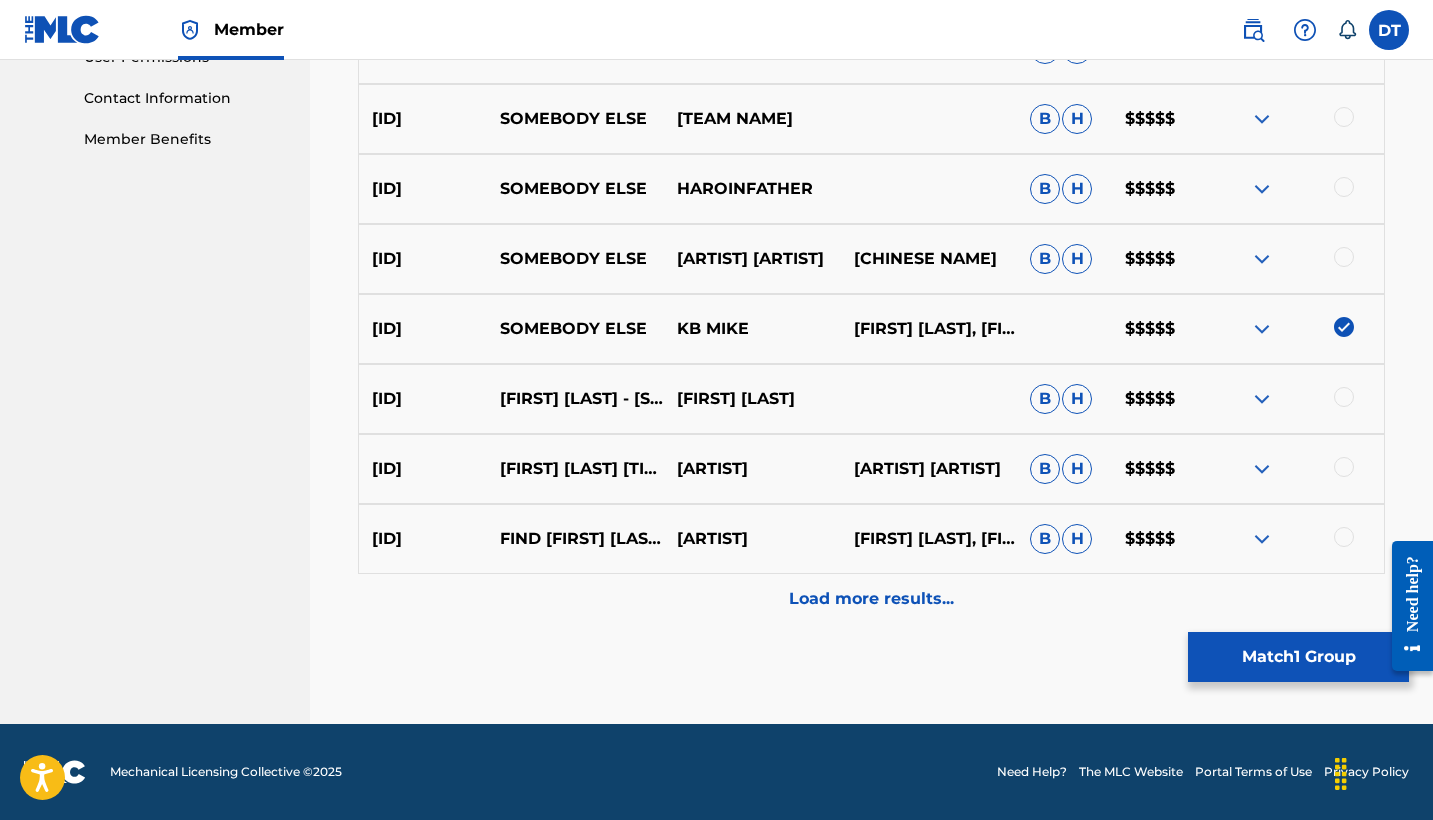 click at bounding box center (1262, 329) 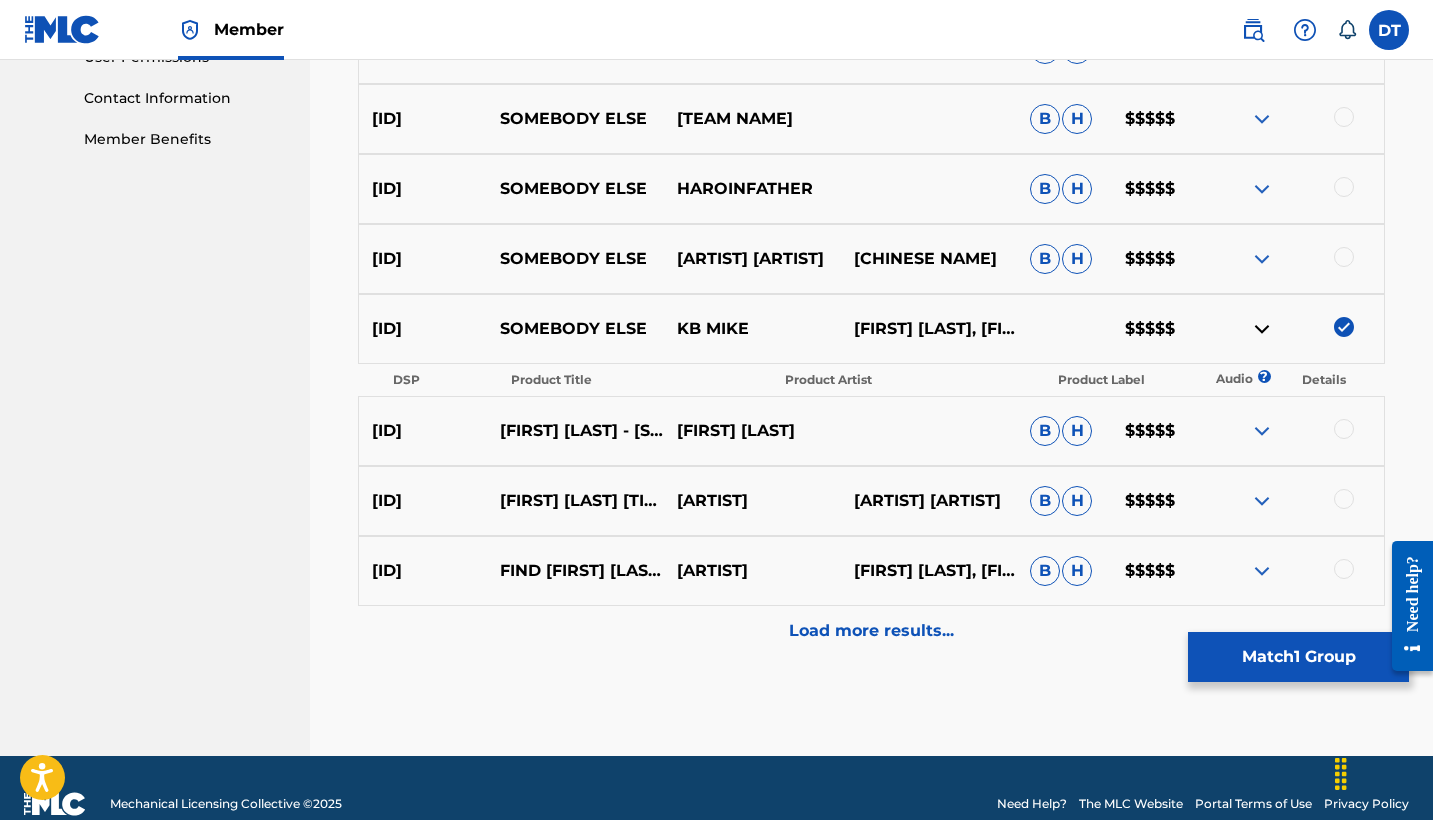 click at bounding box center (1262, 329) 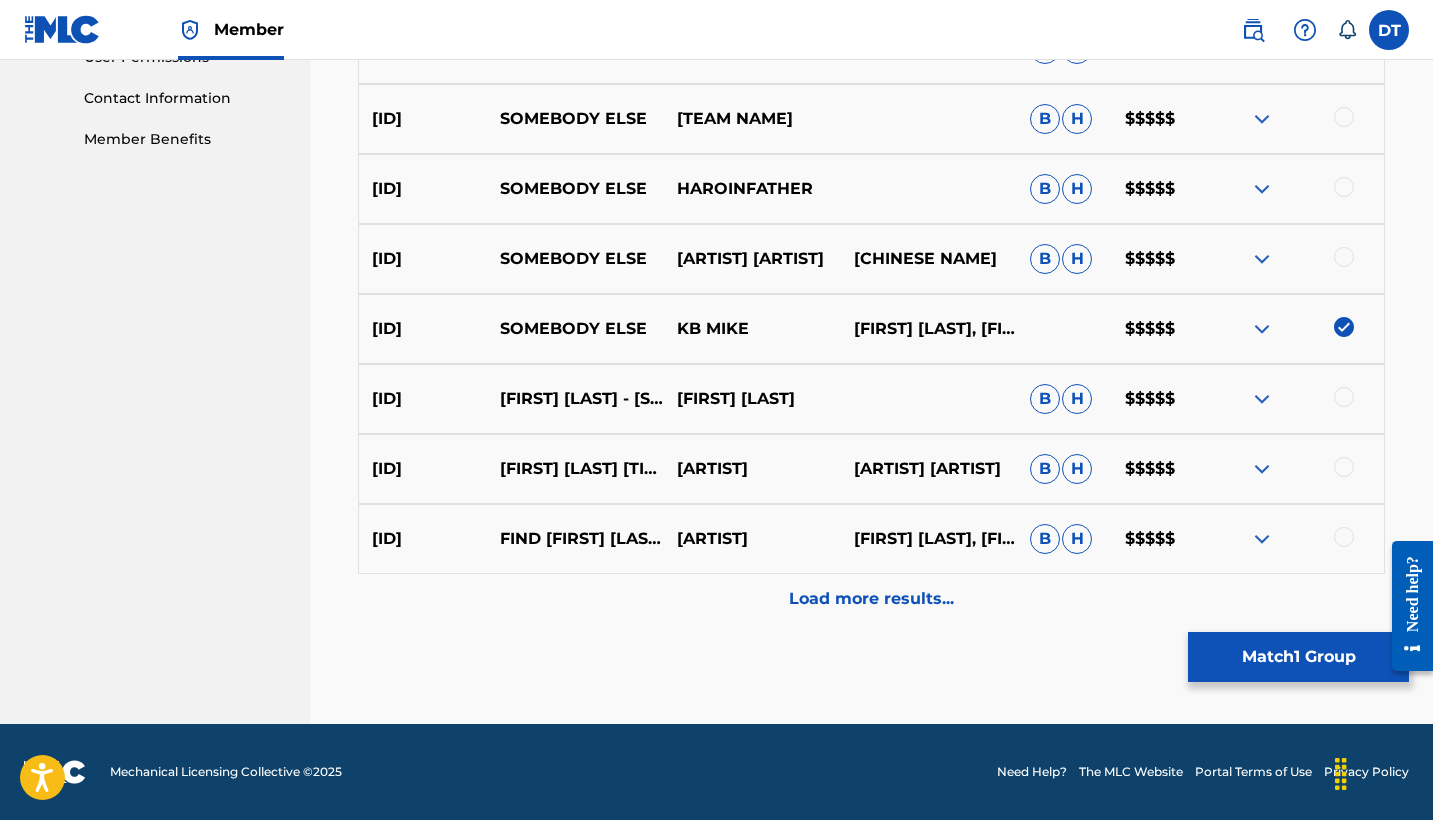 click on "Match  1 Group" at bounding box center [1298, 657] 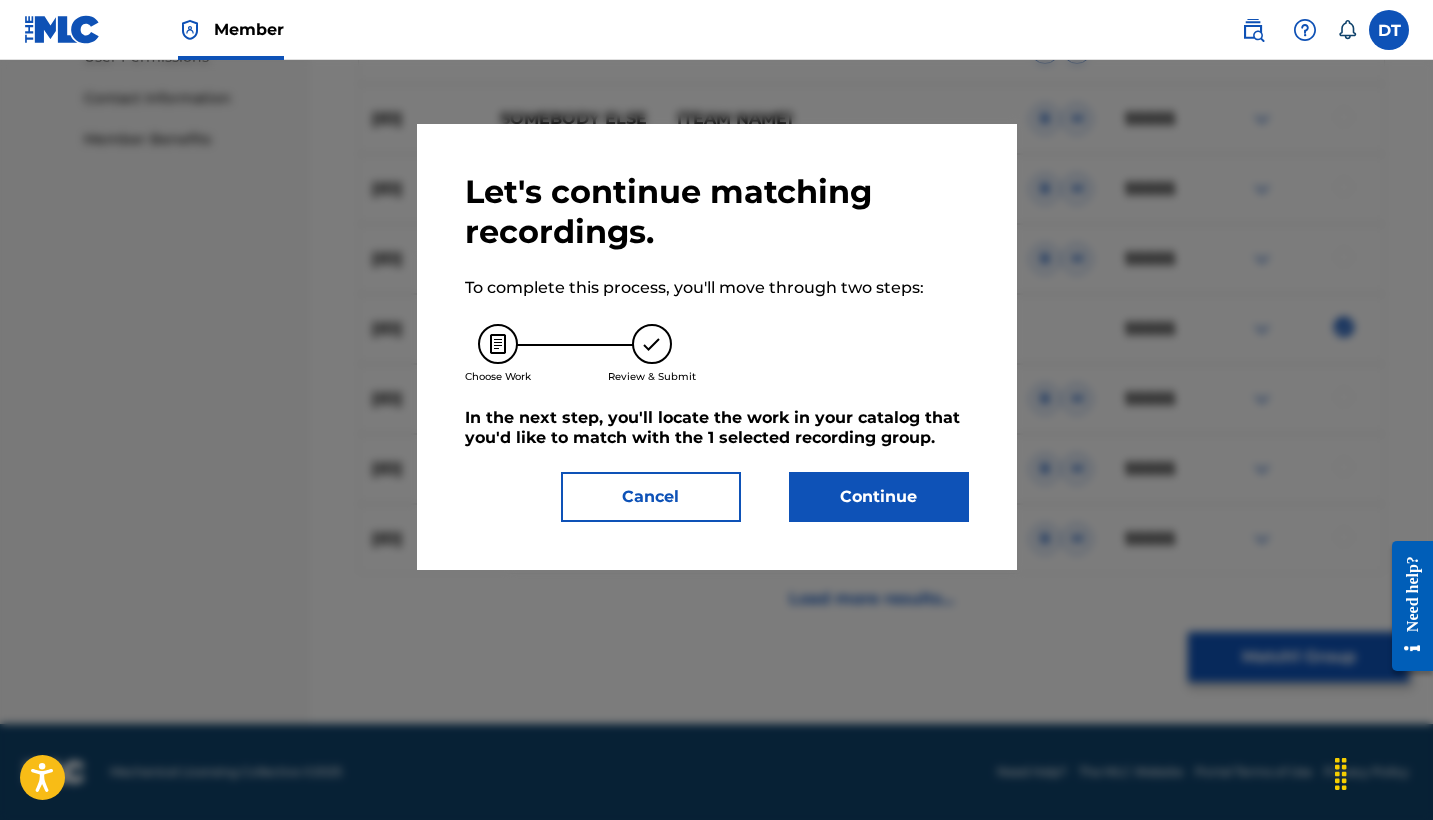 click on "Continue" at bounding box center (879, 497) 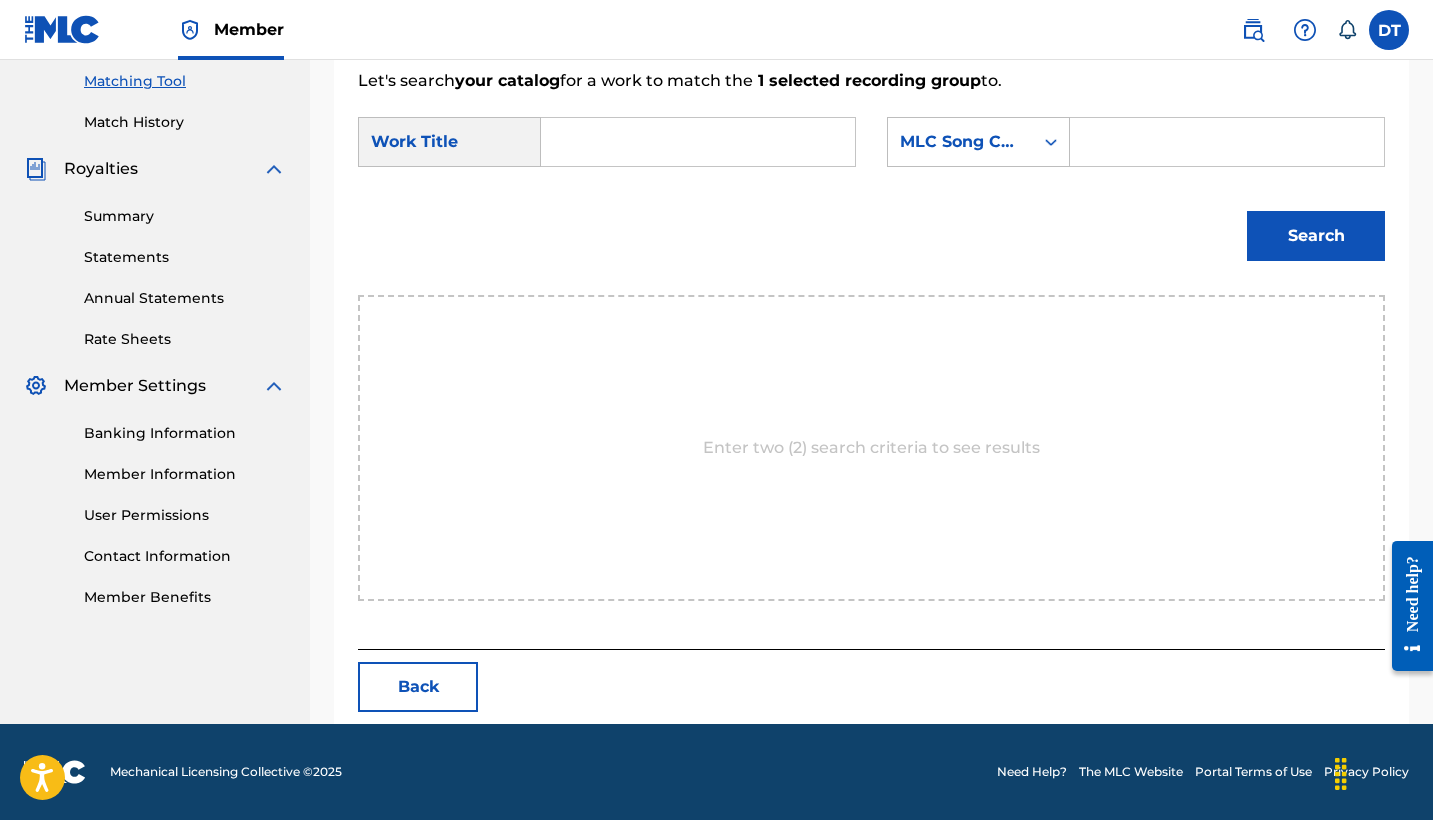 scroll, scrollTop: 420, scrollLeft: 0, axis: vertical 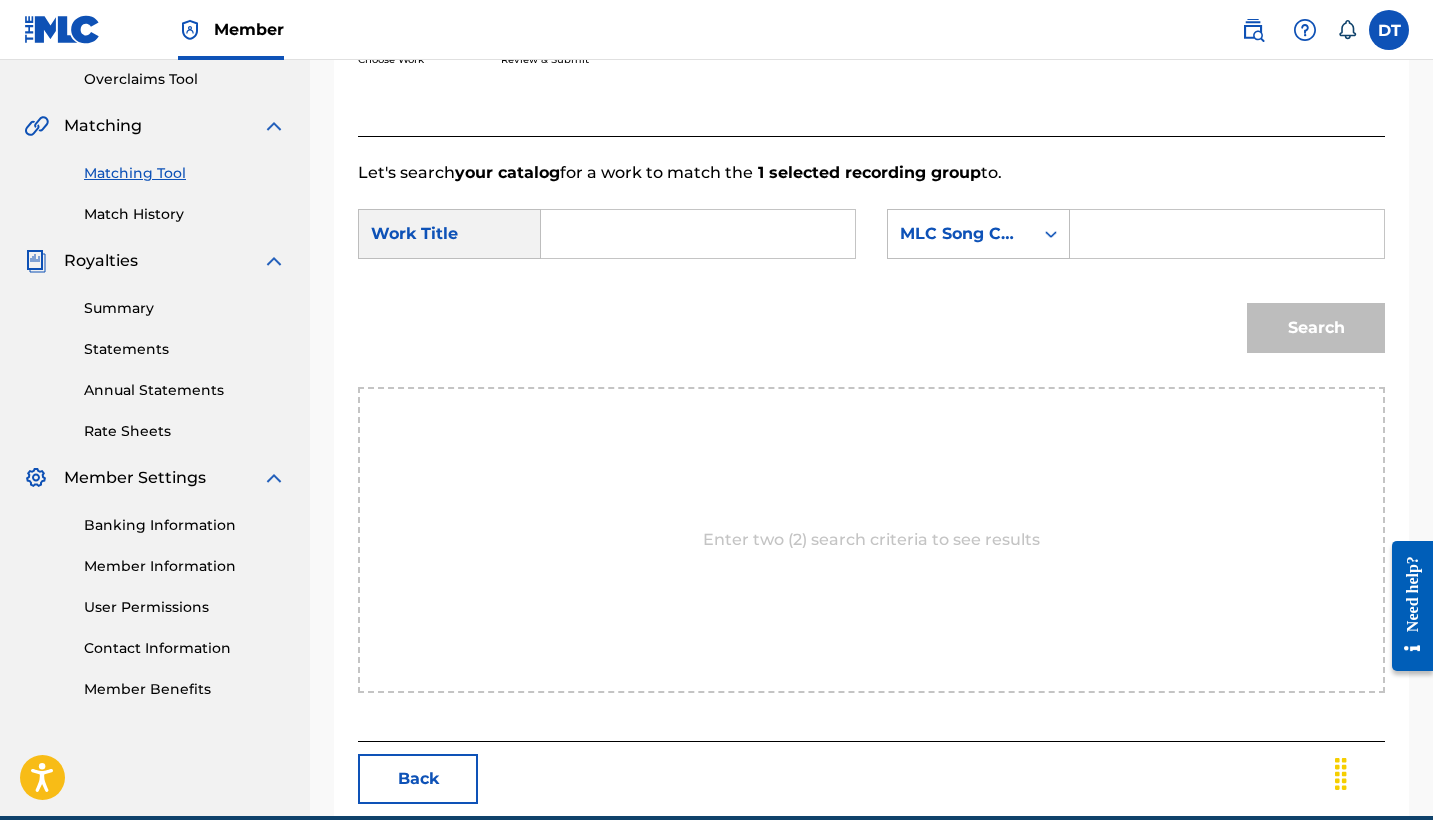 click at bounding box center [698, 234] 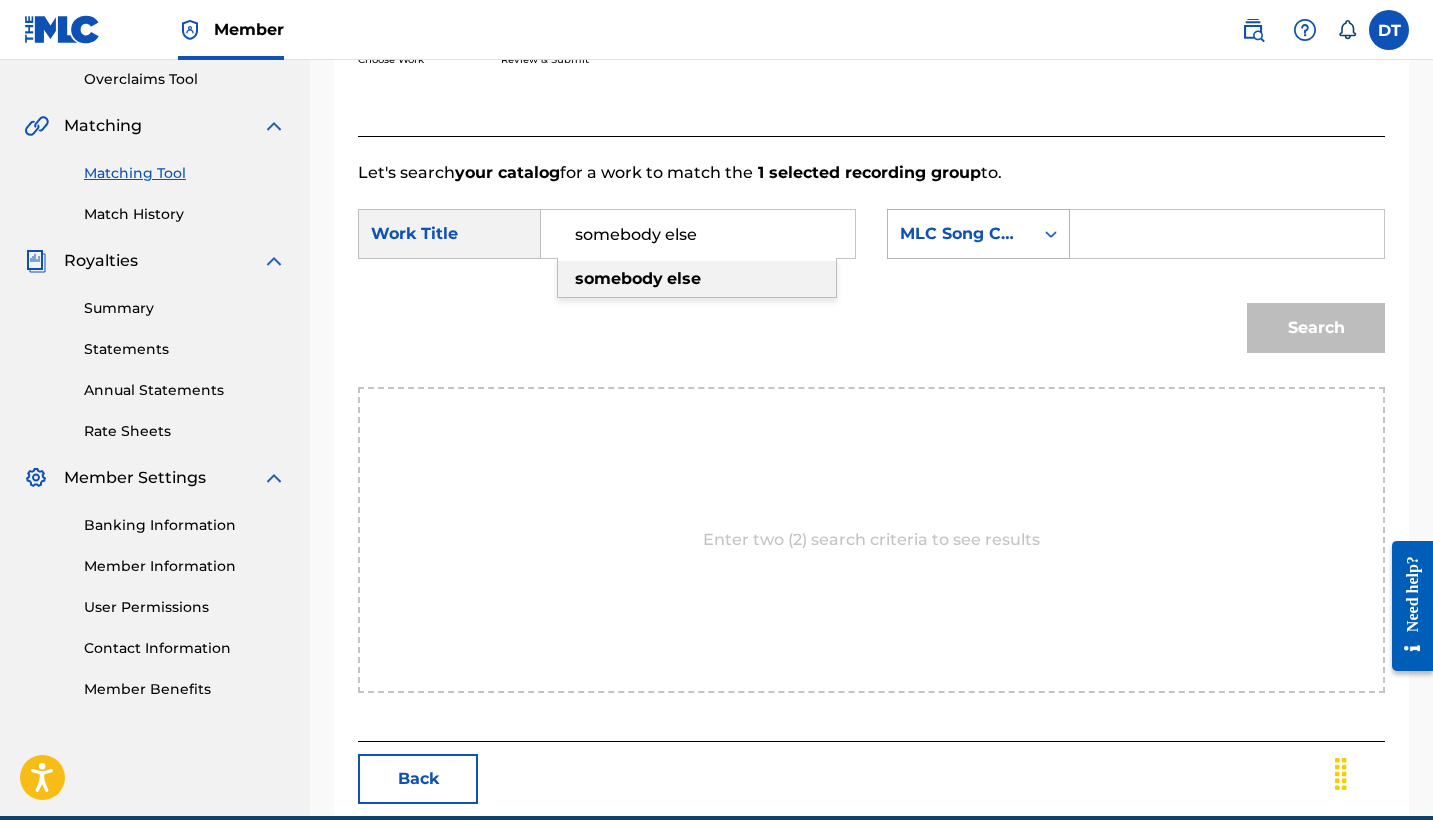 type on "somebody else" 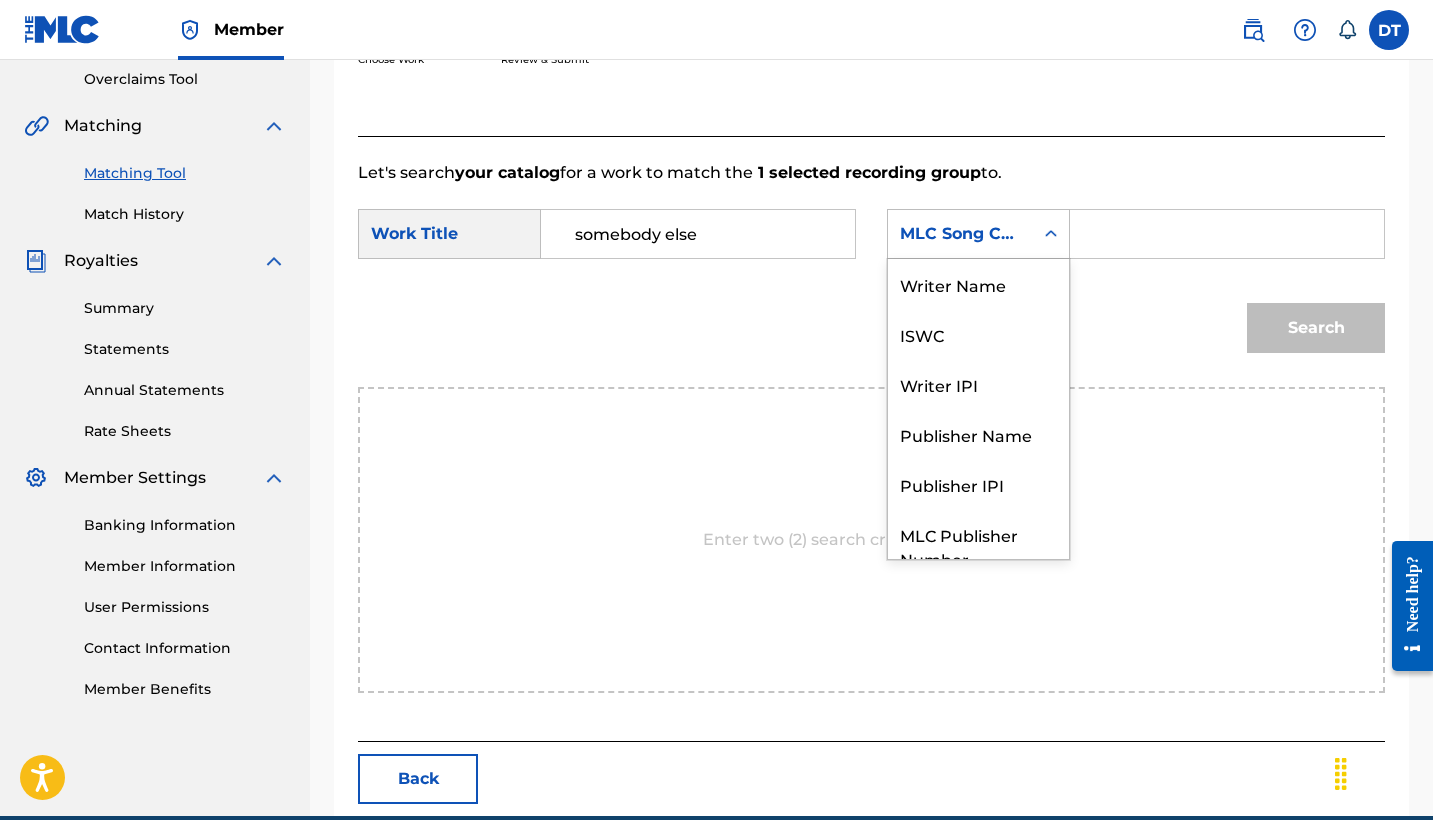 click on "MLC Song Code" at bounding box center [978, 234] 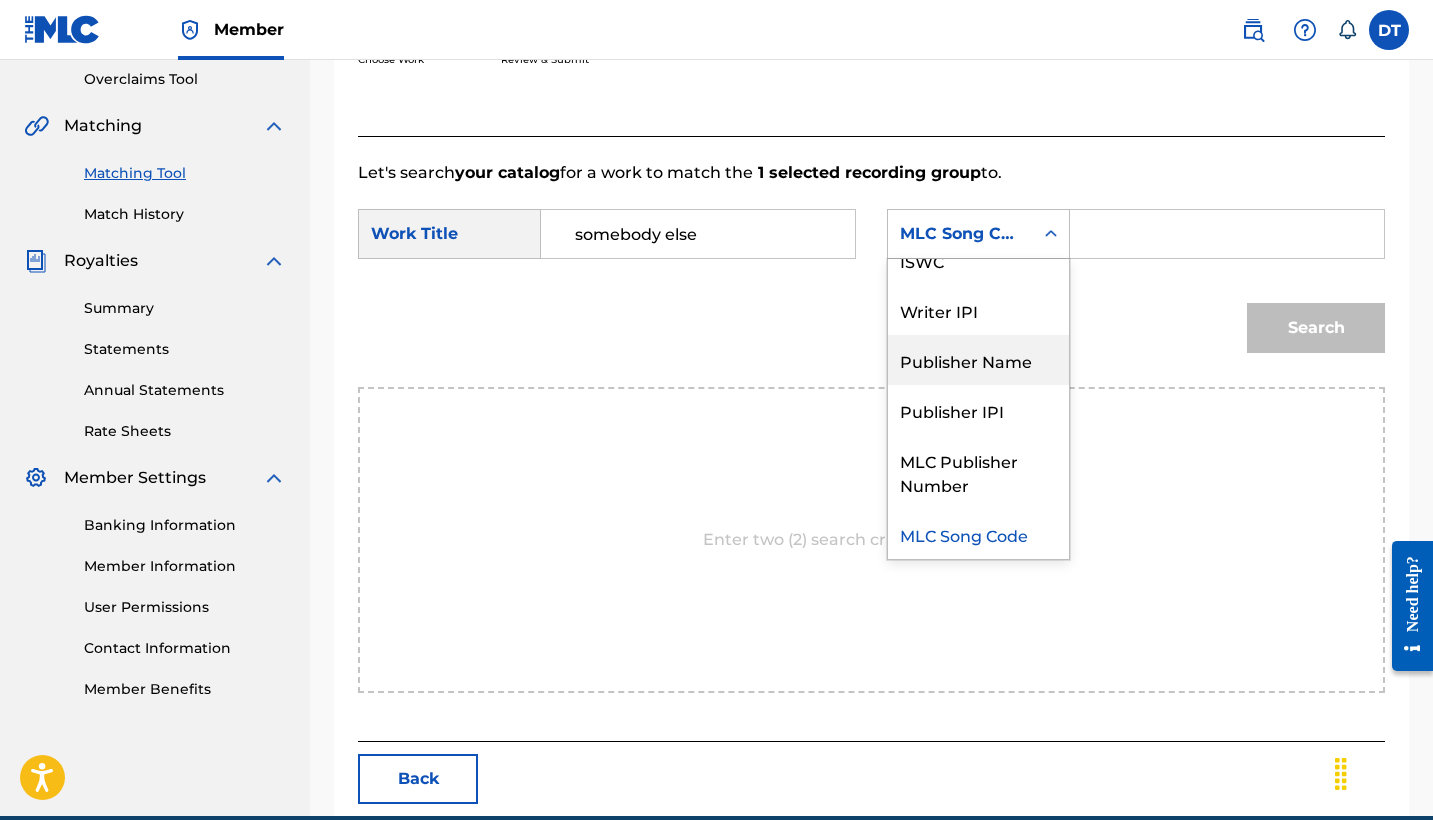 scroll, scrollTop: 0, scrollLeft: 0, axis: both 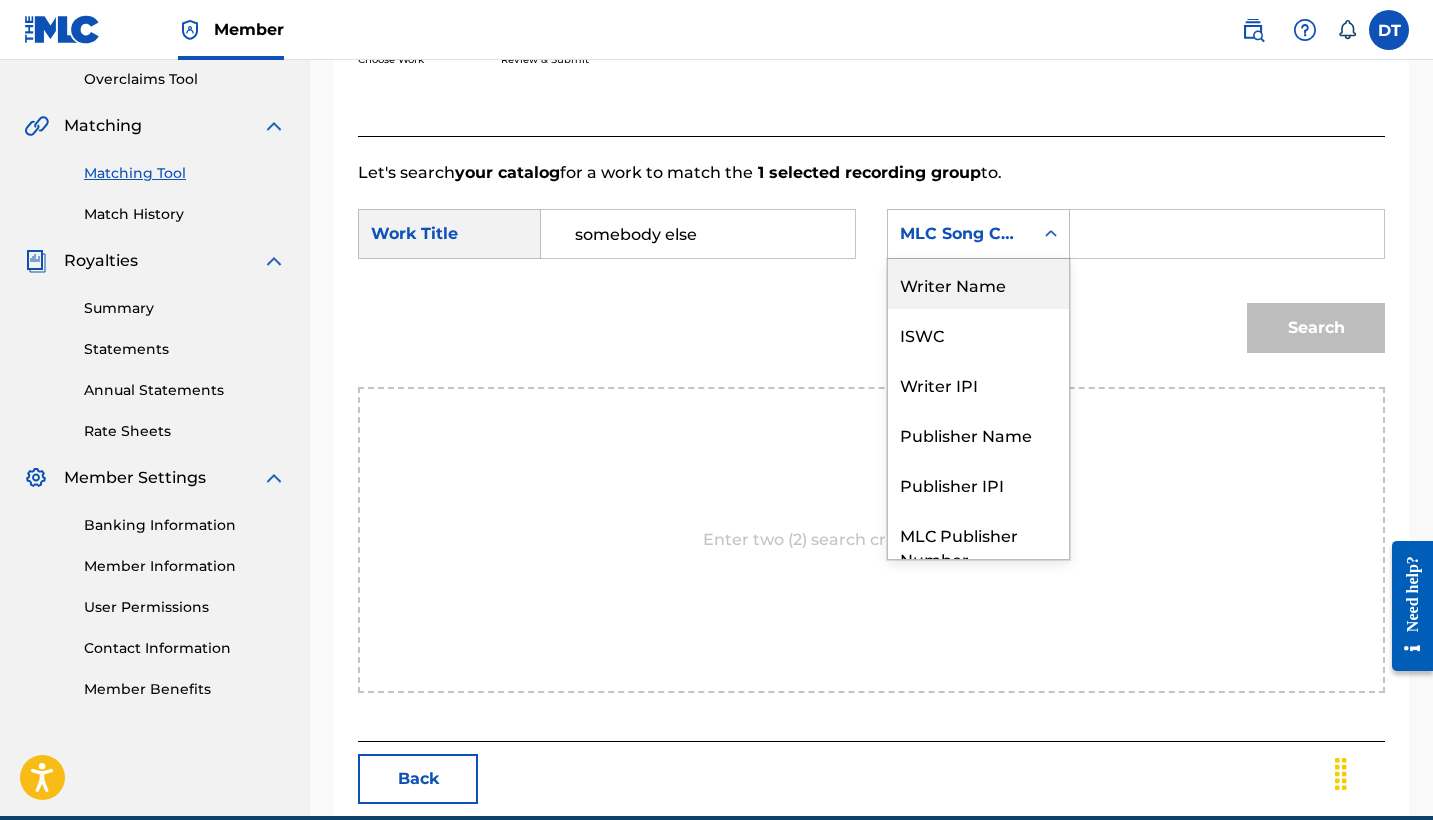 click on "Writer Name" at bounding box center (978, 284) 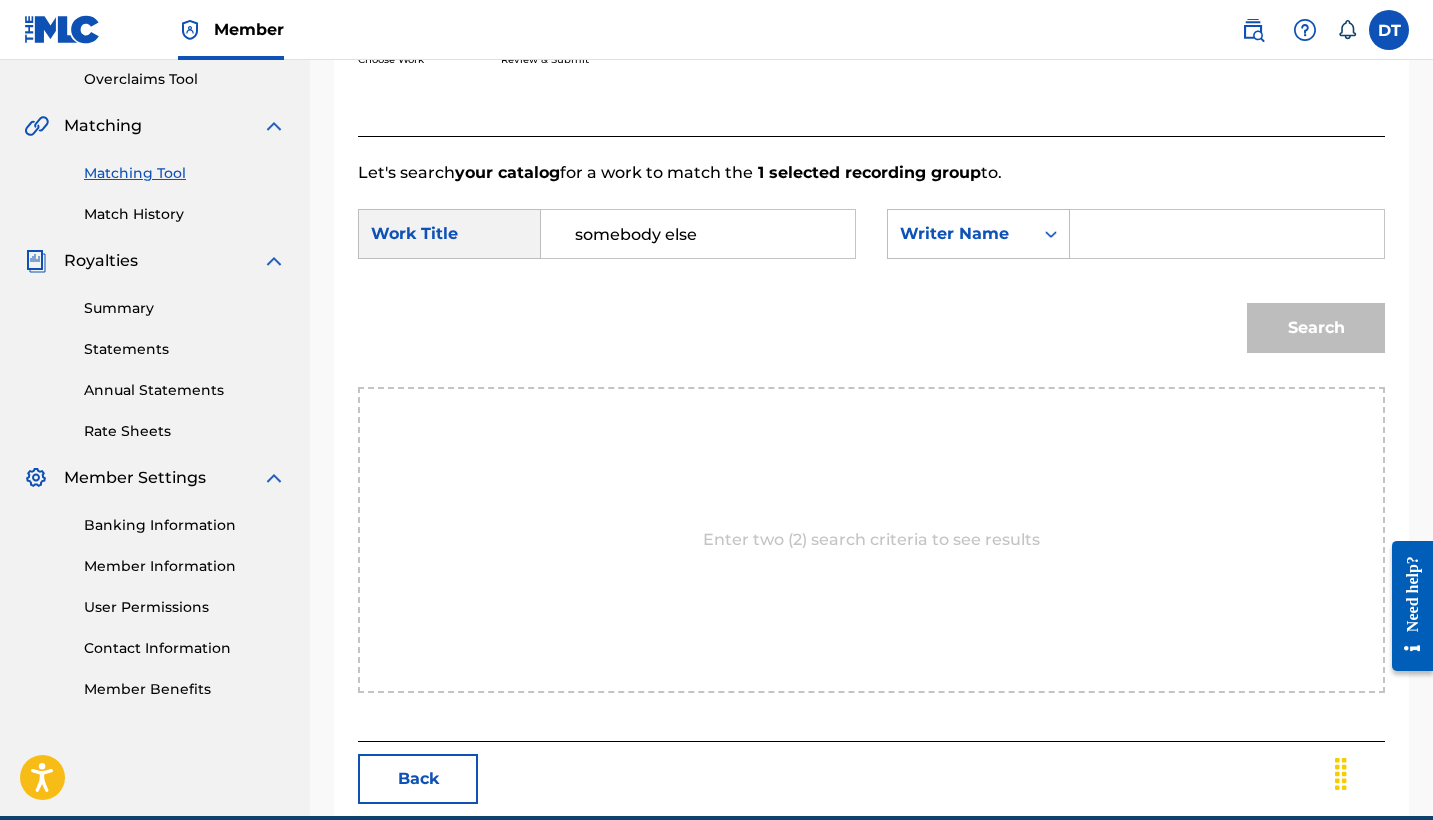 click at bounding box center [1227, 234] 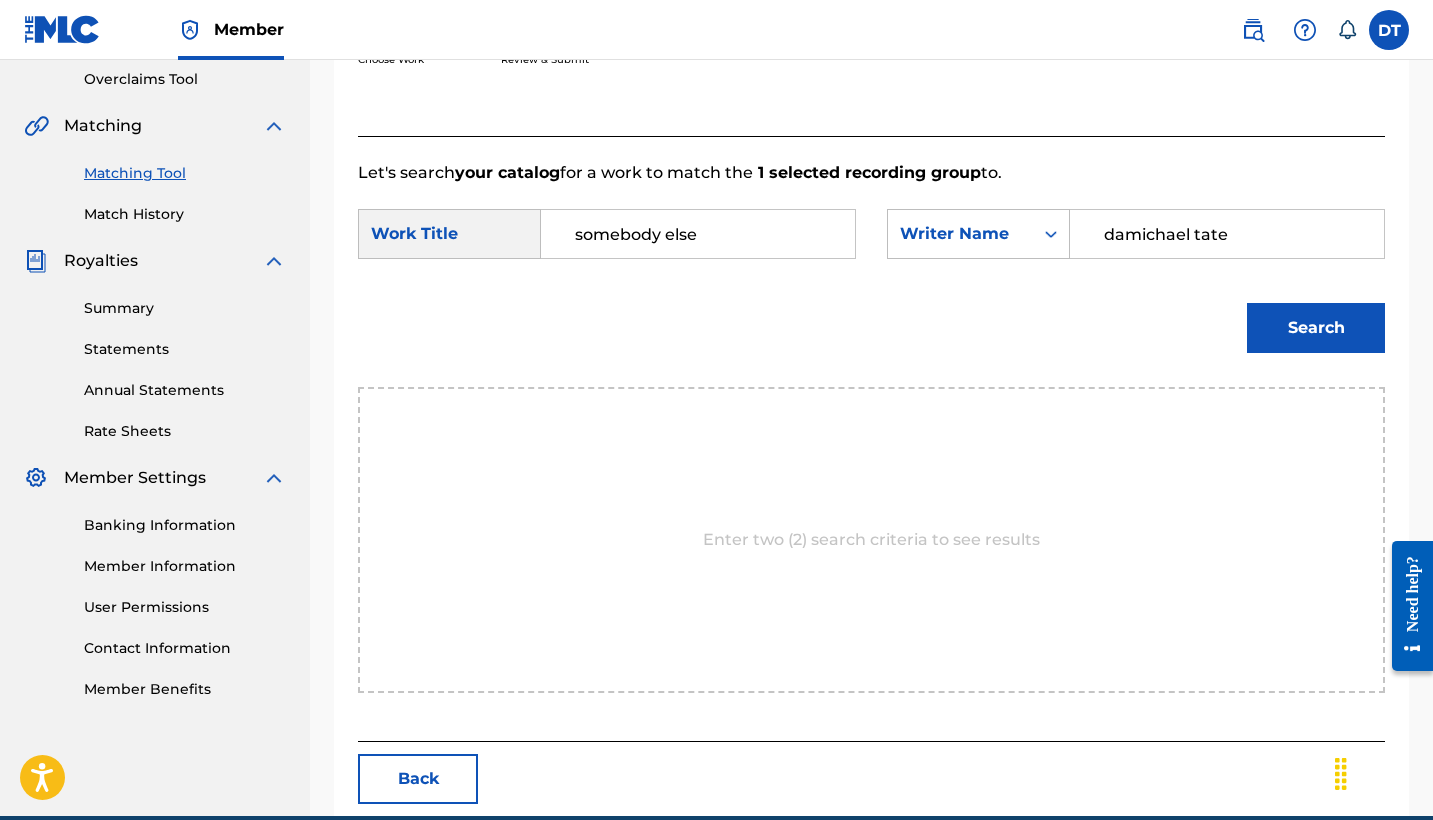 type on "damichael tate" 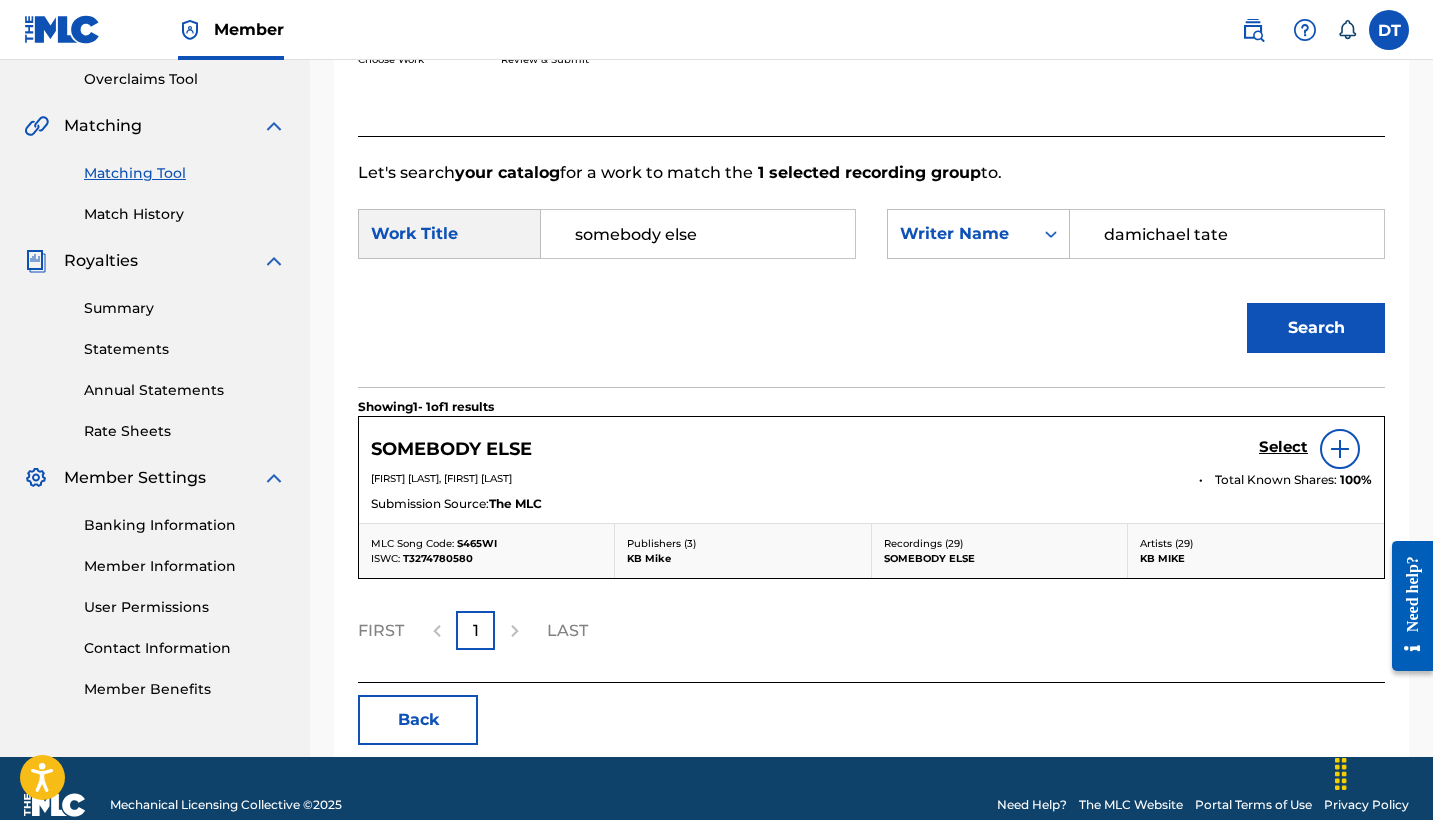 click on "Select" at bounding box center (1283, 447) 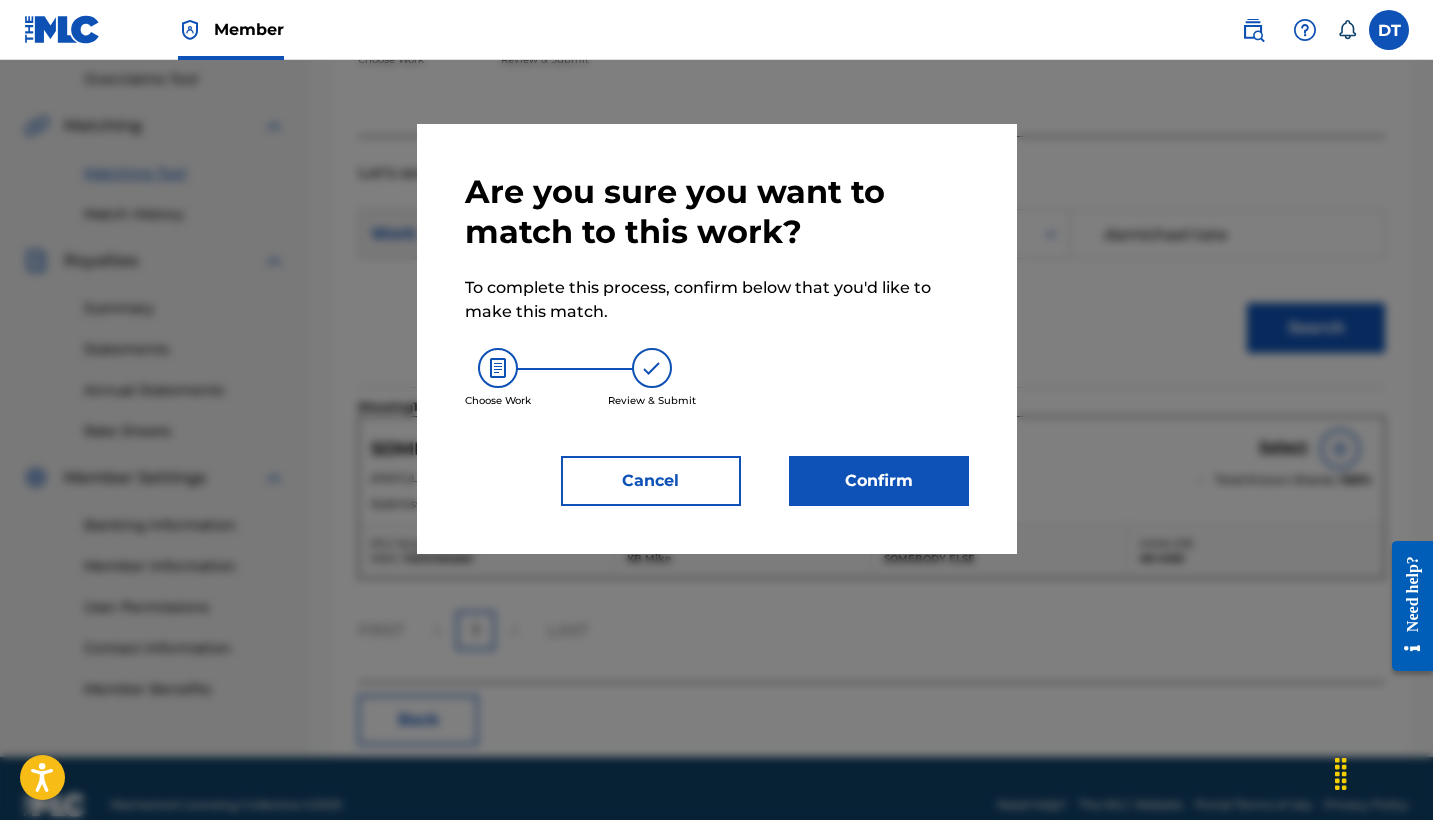 click on "Confirm" at bounding box center [879, 481] 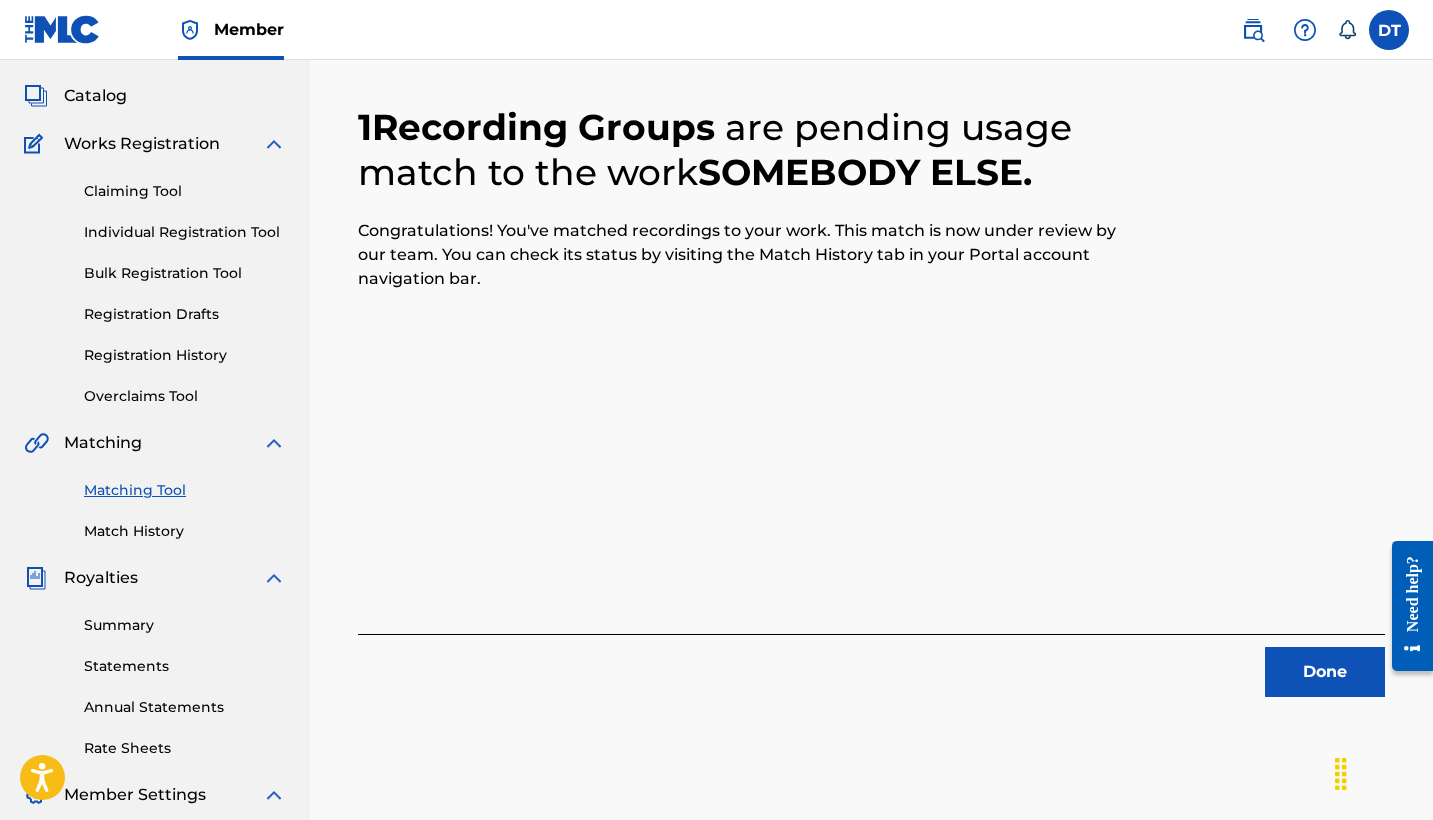 scroll, scrollTop: 108, scrollLeft: 0, axis: vertical 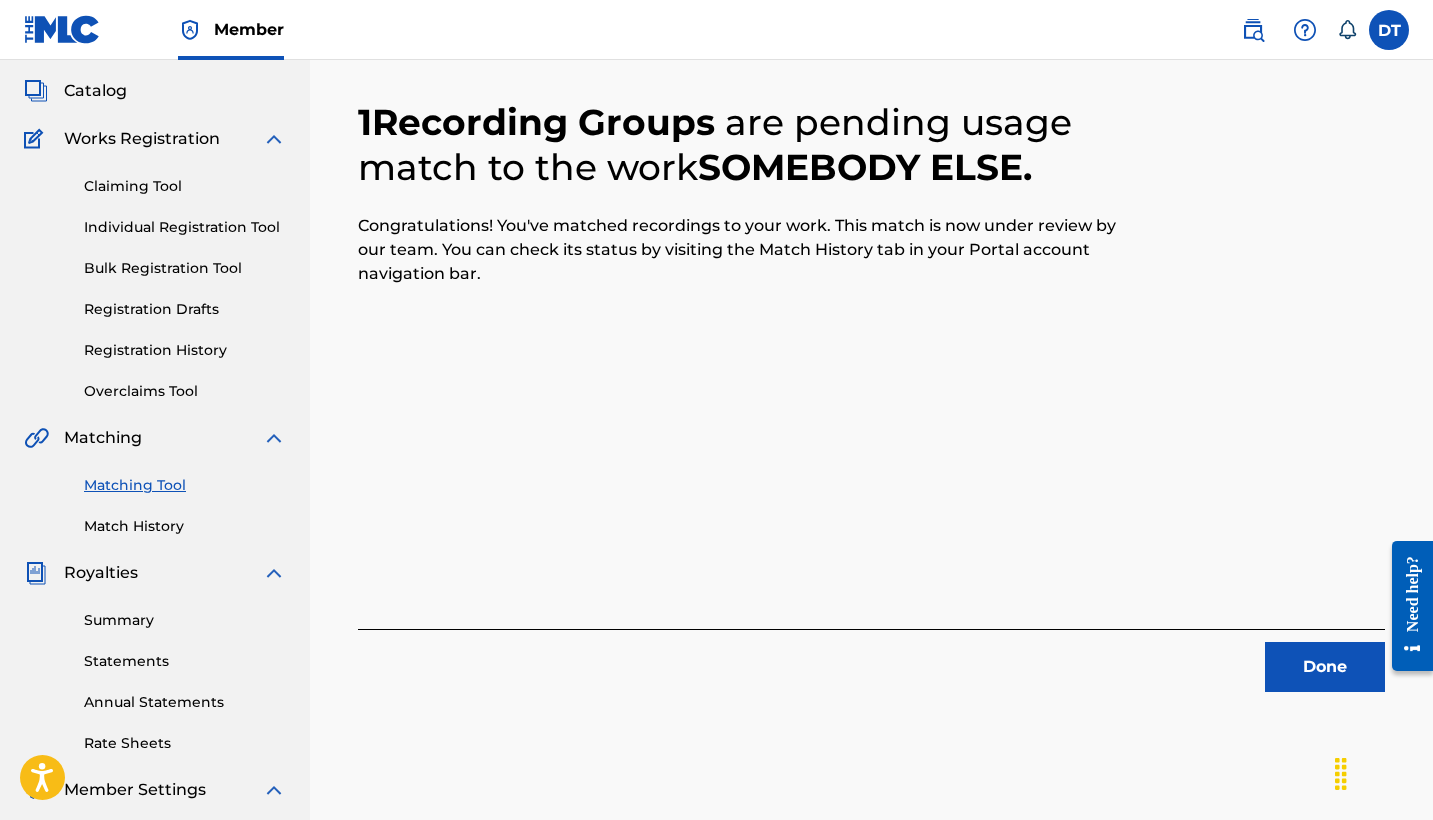 click on "Done" at bounding box center [1325, 667] 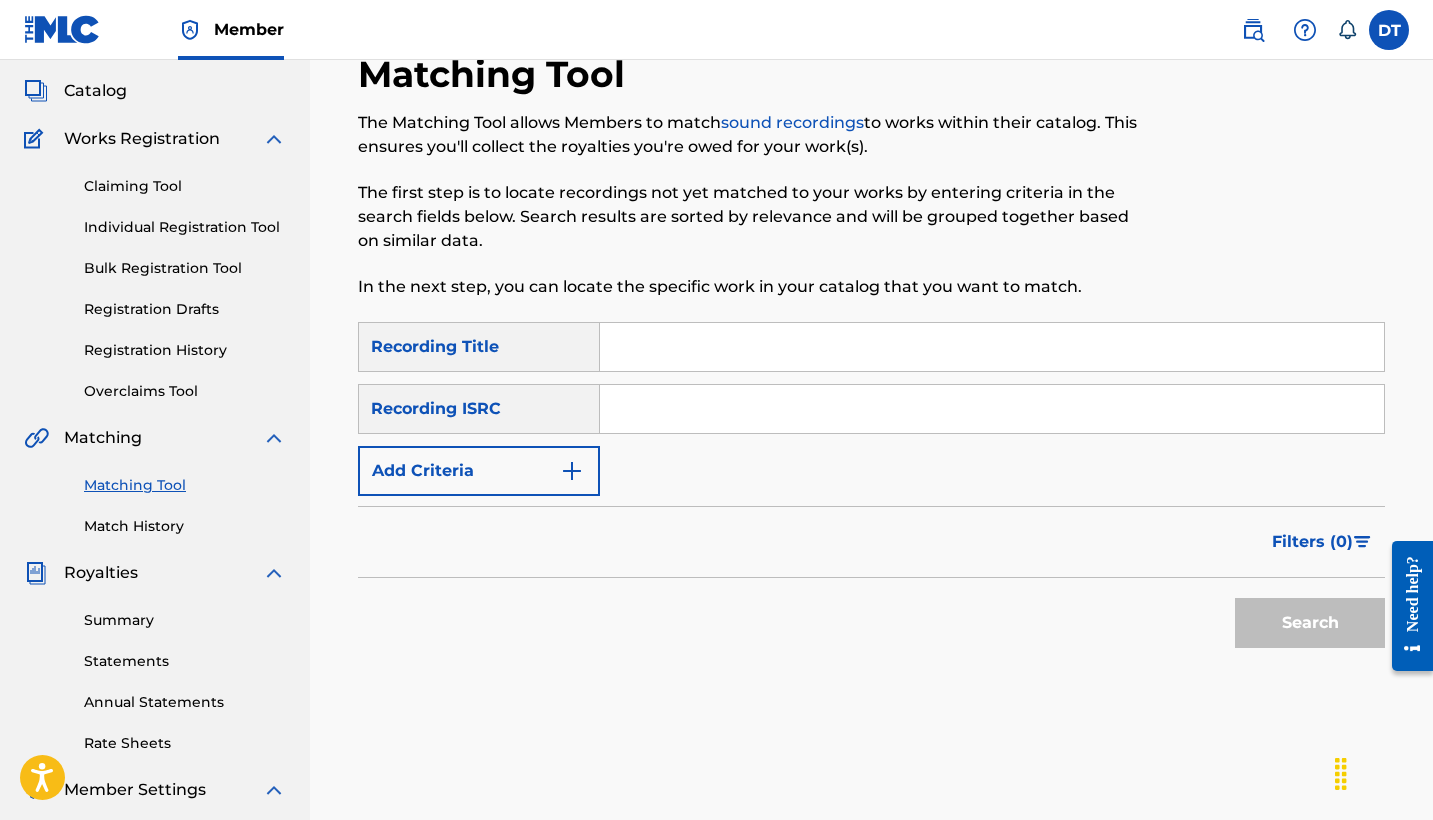 click on "Match History" at bounding box center [185, 526] 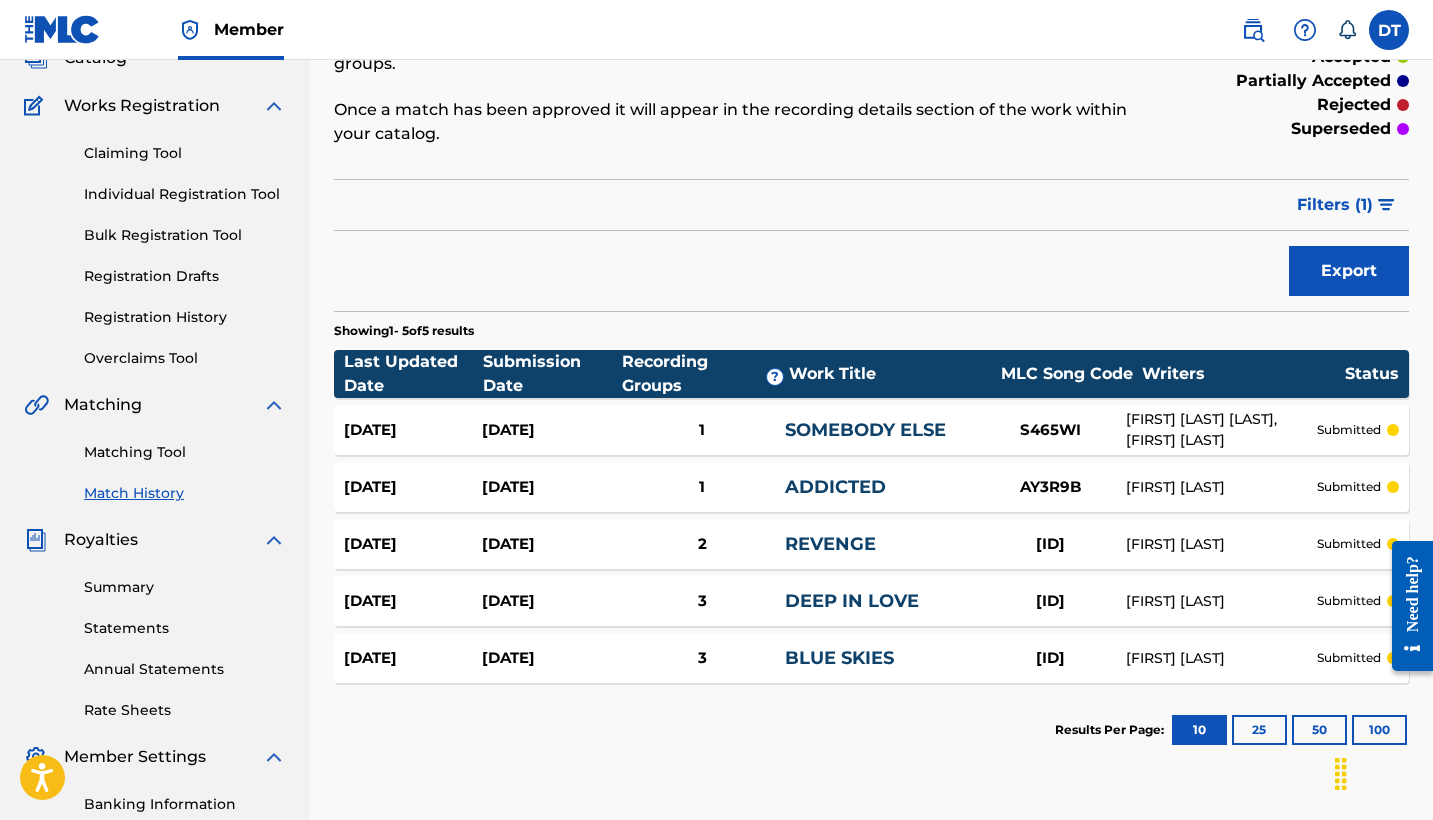 scroll, scrollTop: 120, scrollLeft: 0, axis: vertical 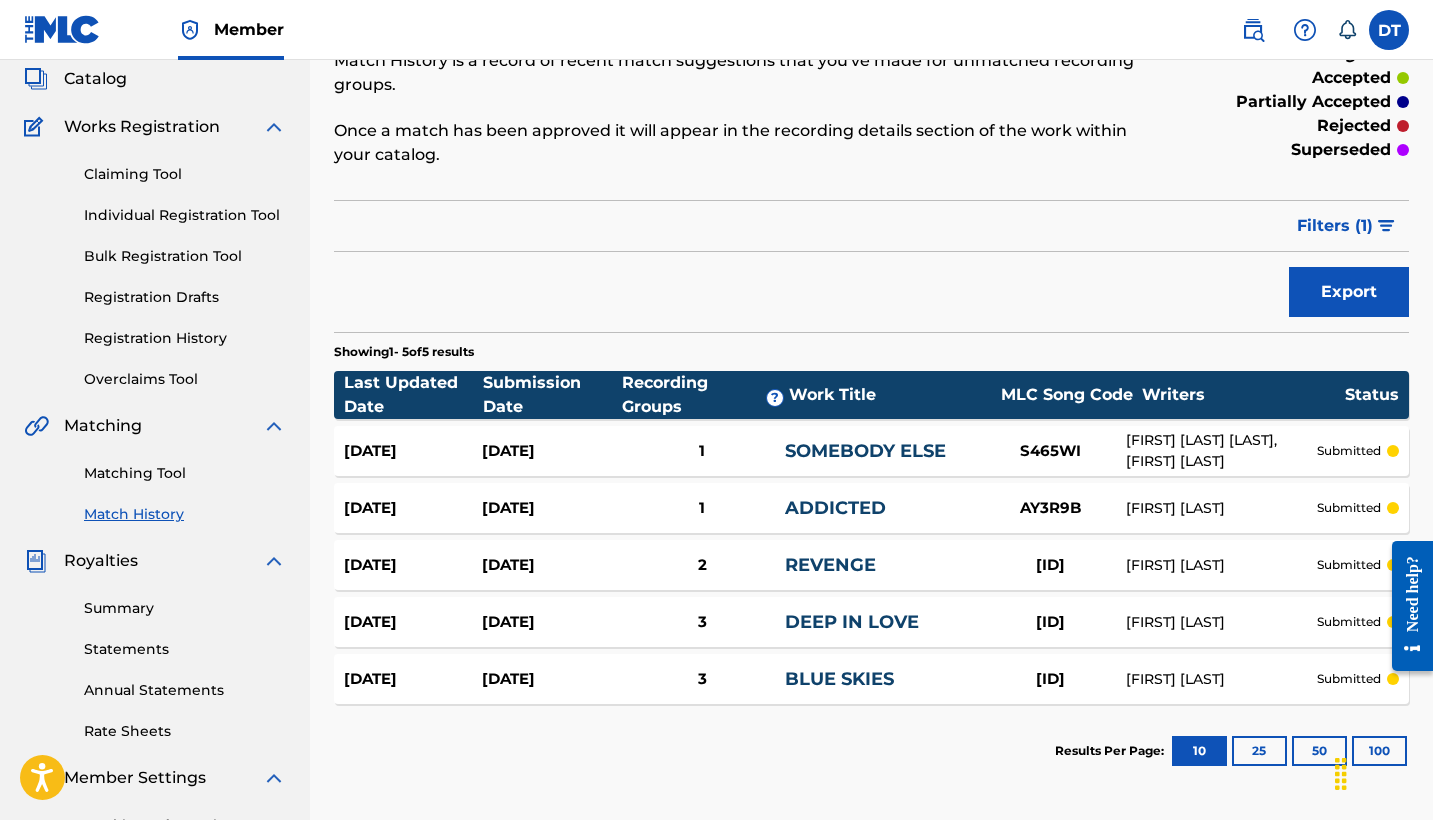 click on "Registration History" at bounding box center [185, 338] 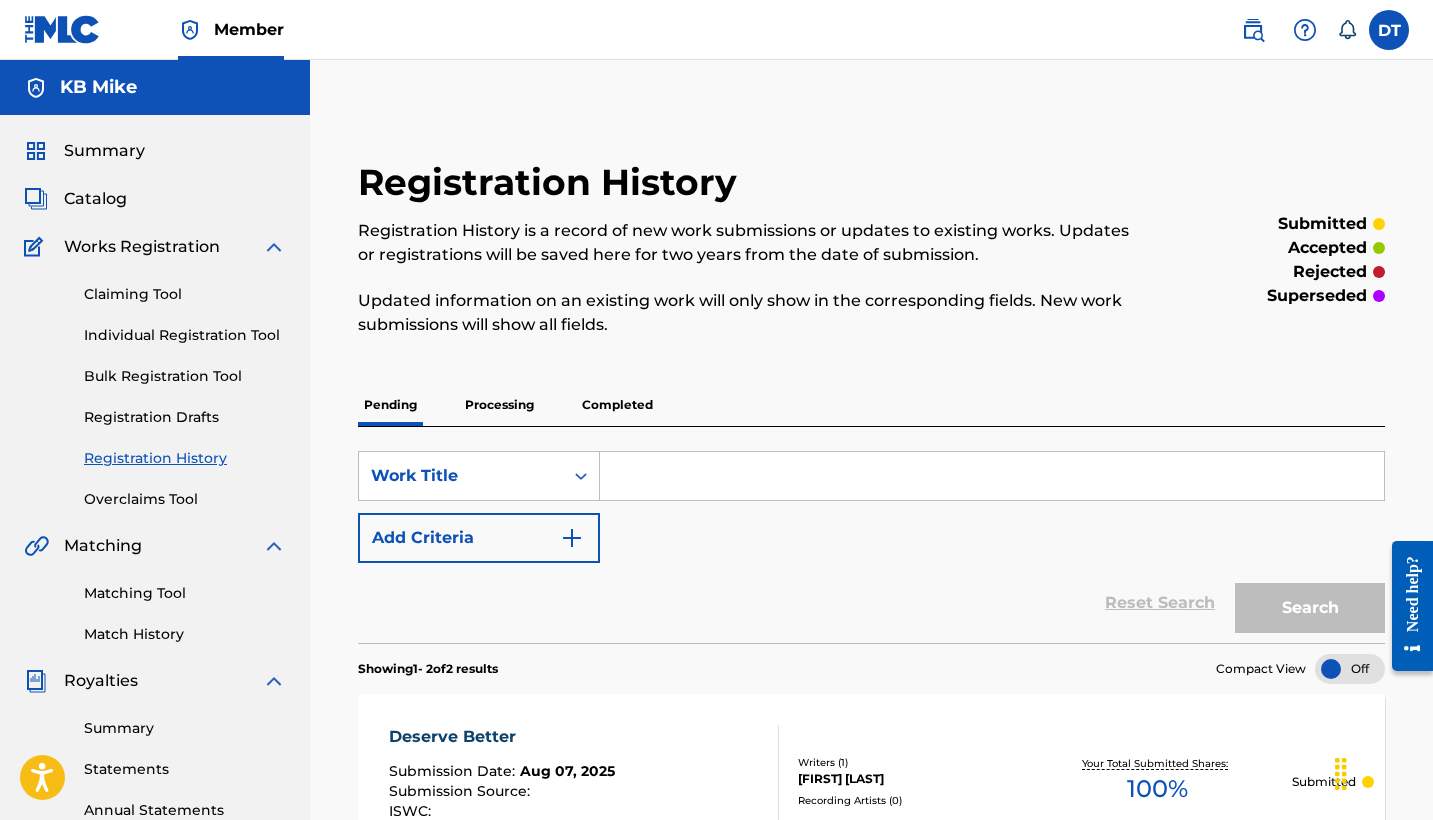 scroll, scrollTop: 0, scrollLeft: 0, axis: both 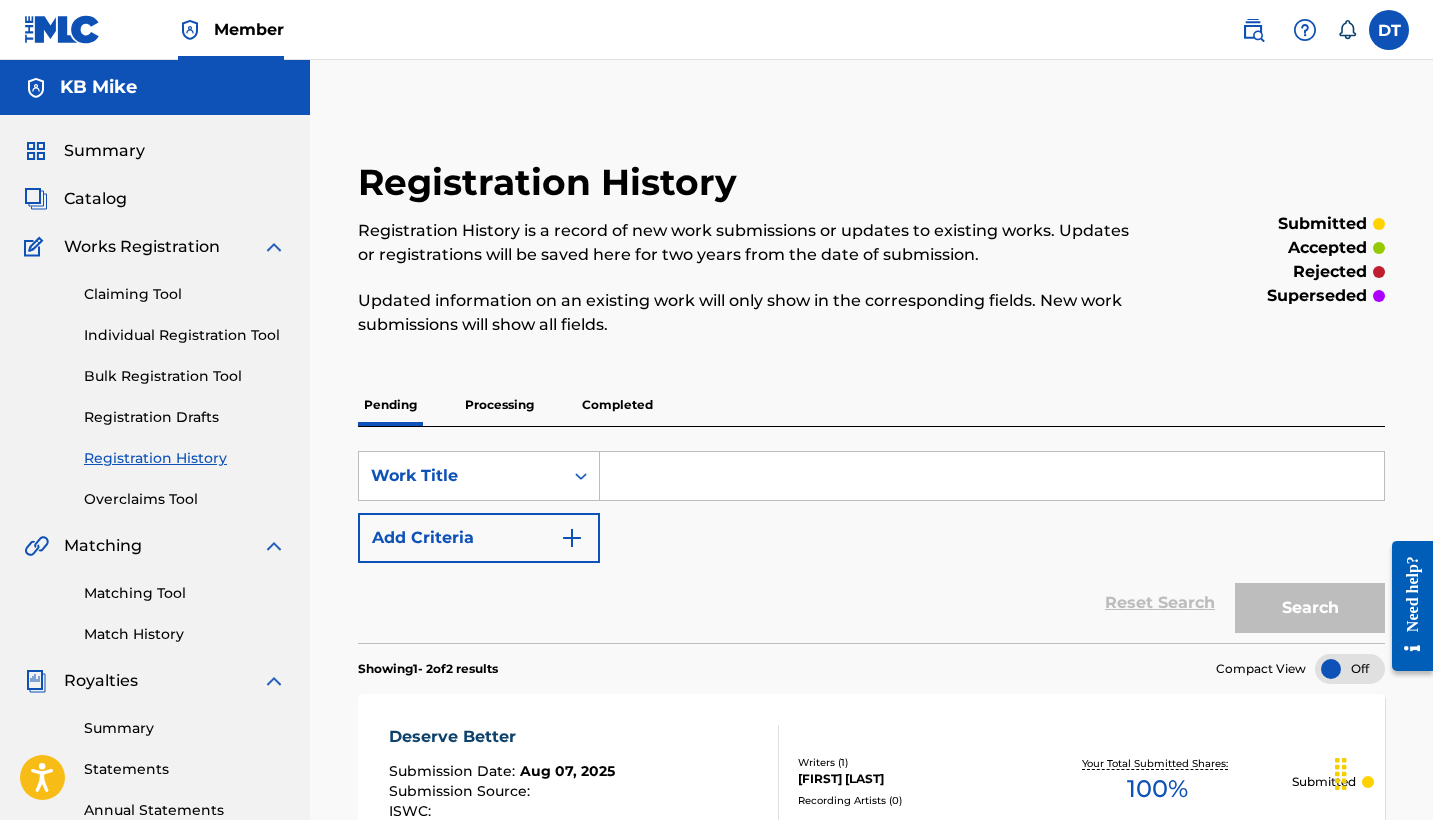 click on "Claiming Tool" at bounding box center (185, 294) 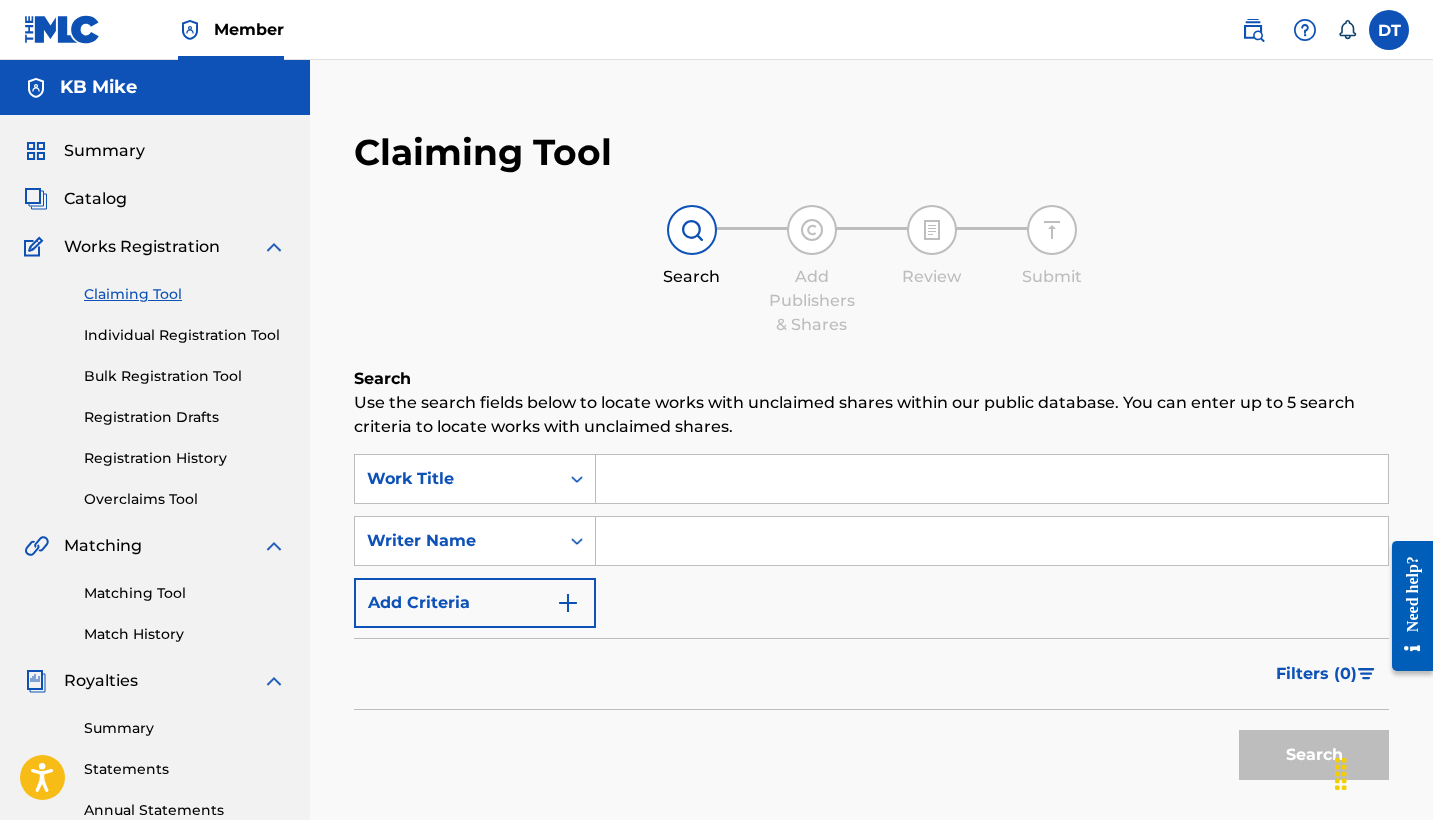 click on "Registration History" at bounding box center [185, 458] 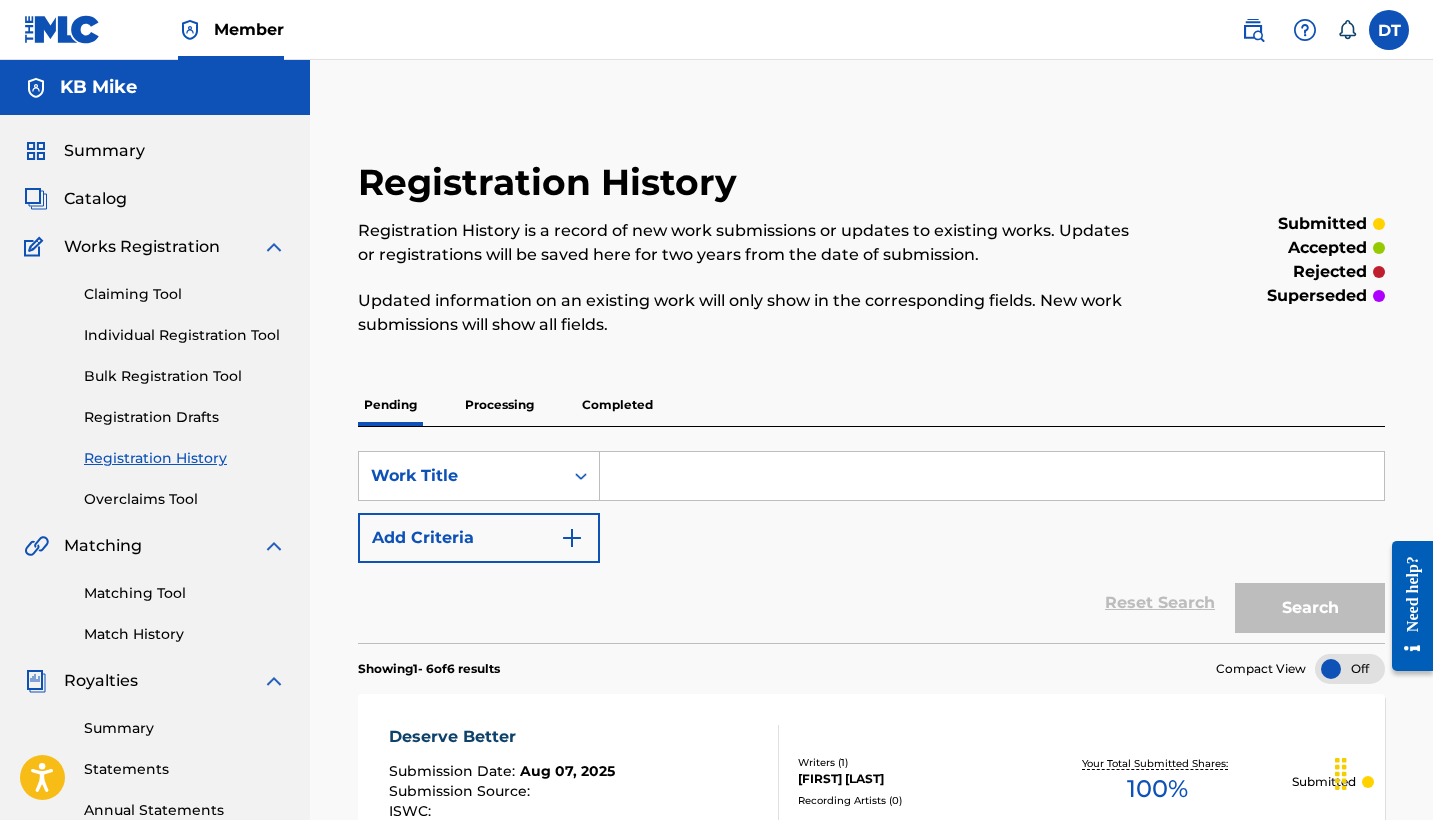 click on "Completed" at bounding box center [617, 405] 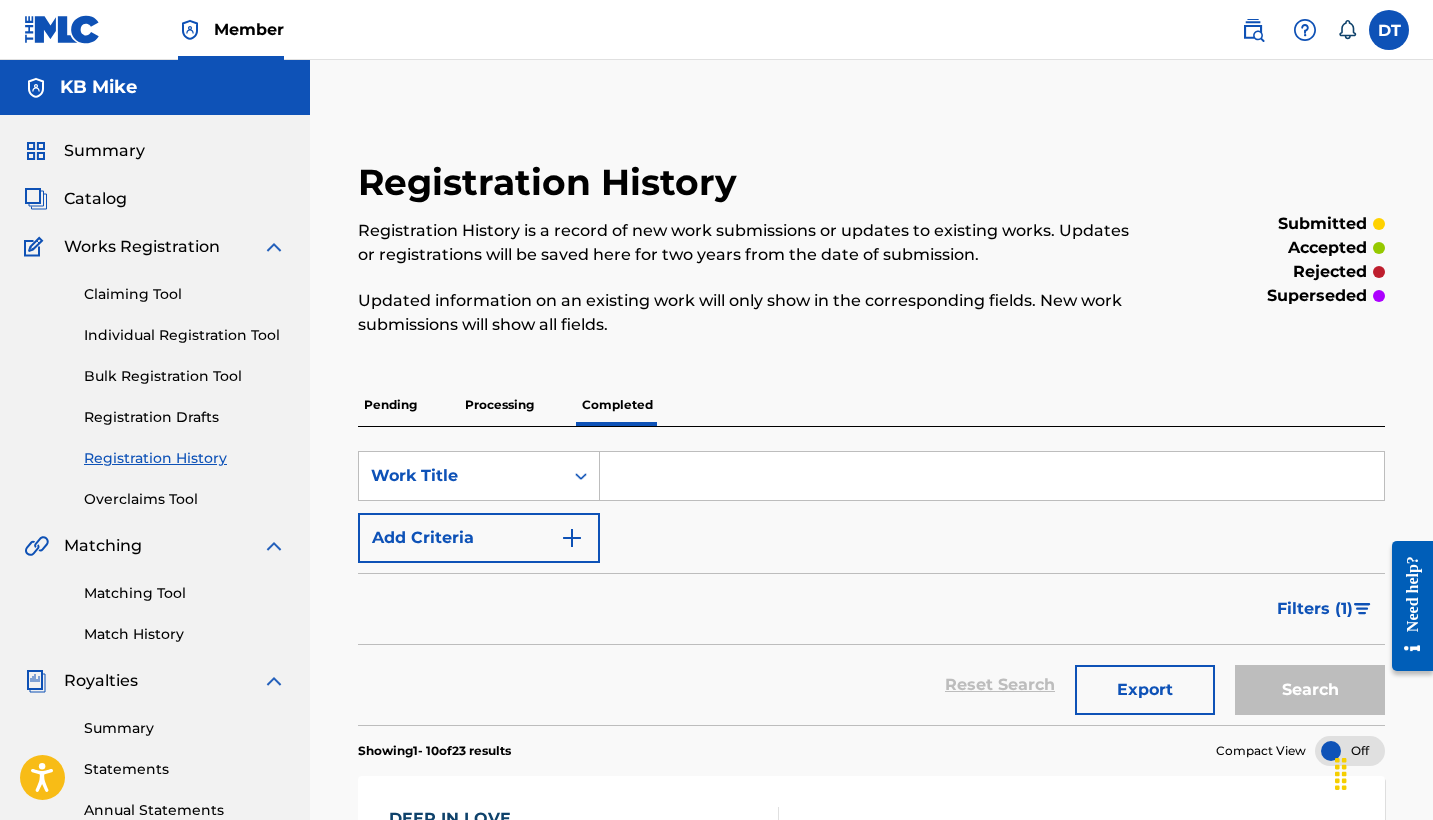 click at bounding box center (992, 476) 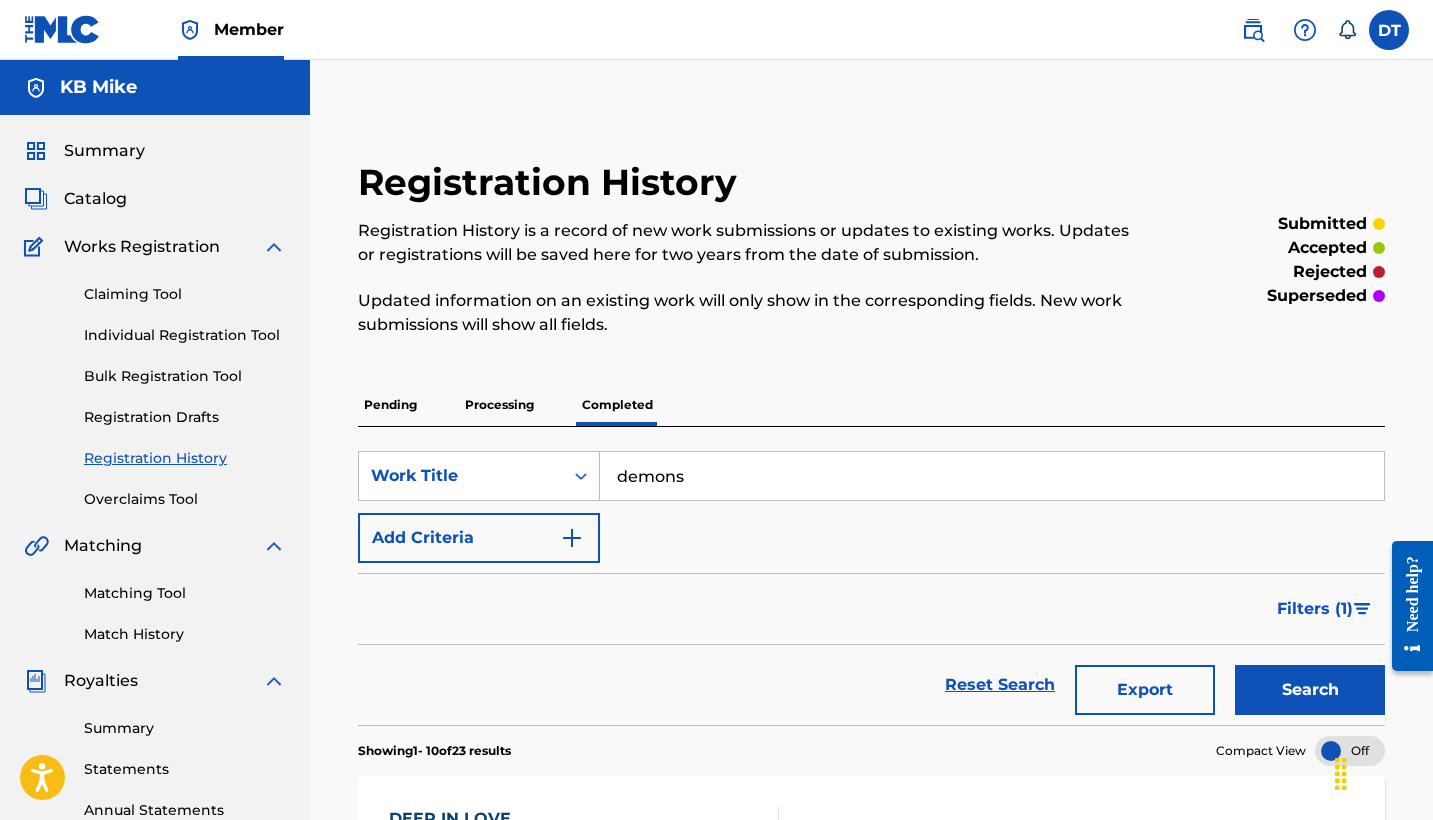 type on "demons" 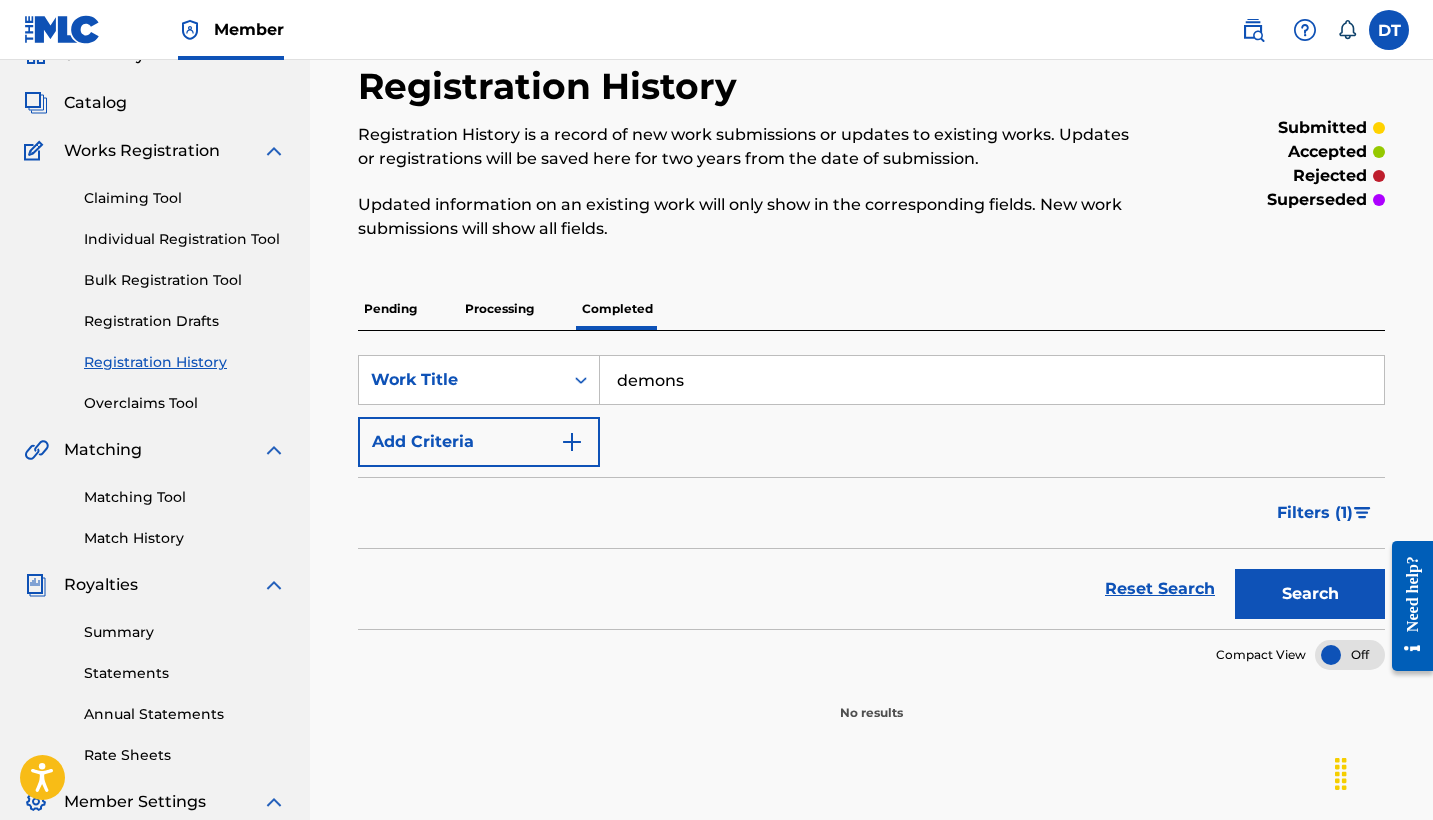 scroll, scrollTop: 0, scrollLeft: 0, axis: both 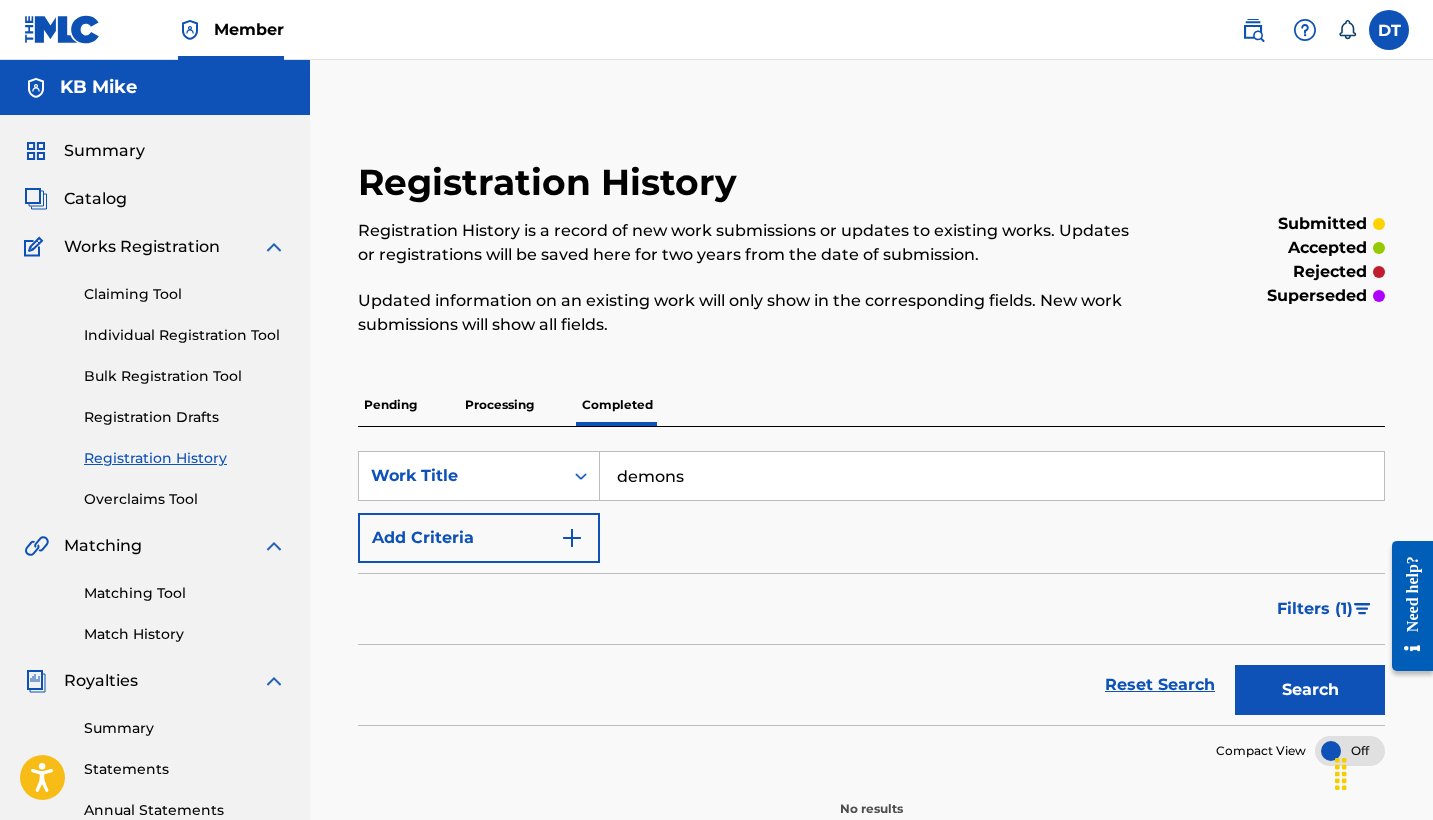 click on "Completed" at bounding box center [617, 405] 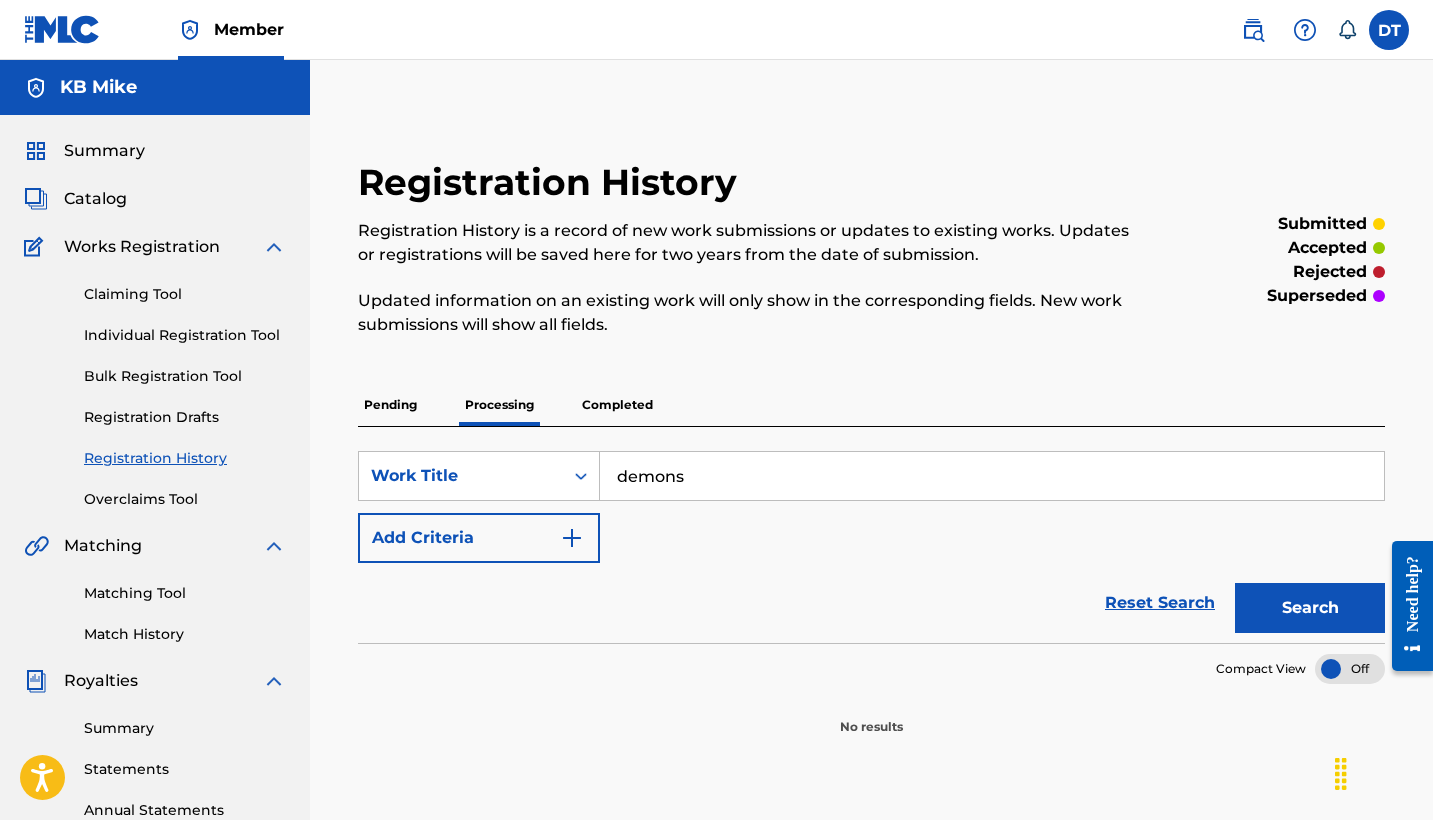 click on "Completed" at bounding box center (617, 405) 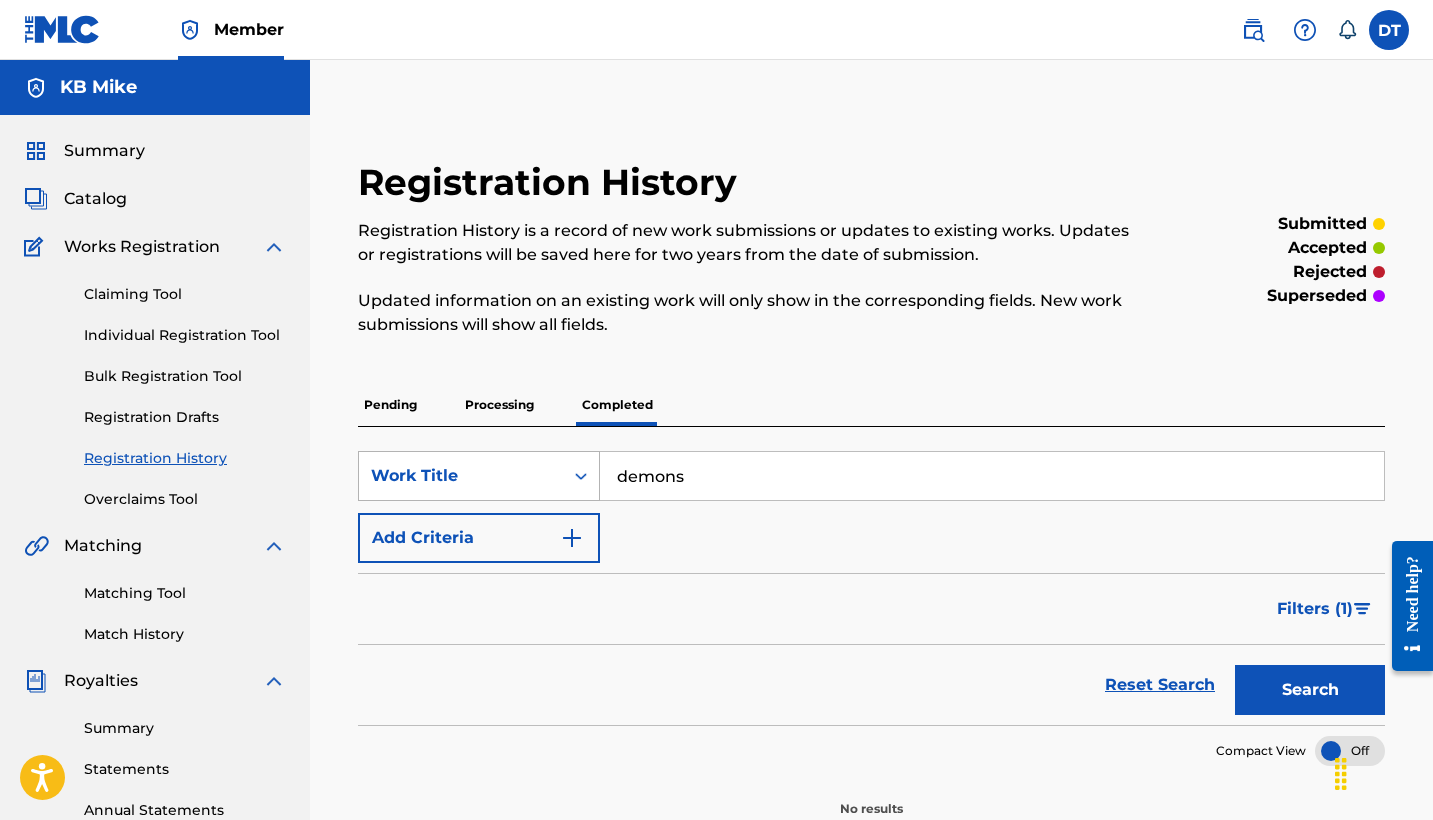 drag, startPoint x: 994, startPoint y: 474, endPoint x: 499, endPoint y: 474, distance: 495 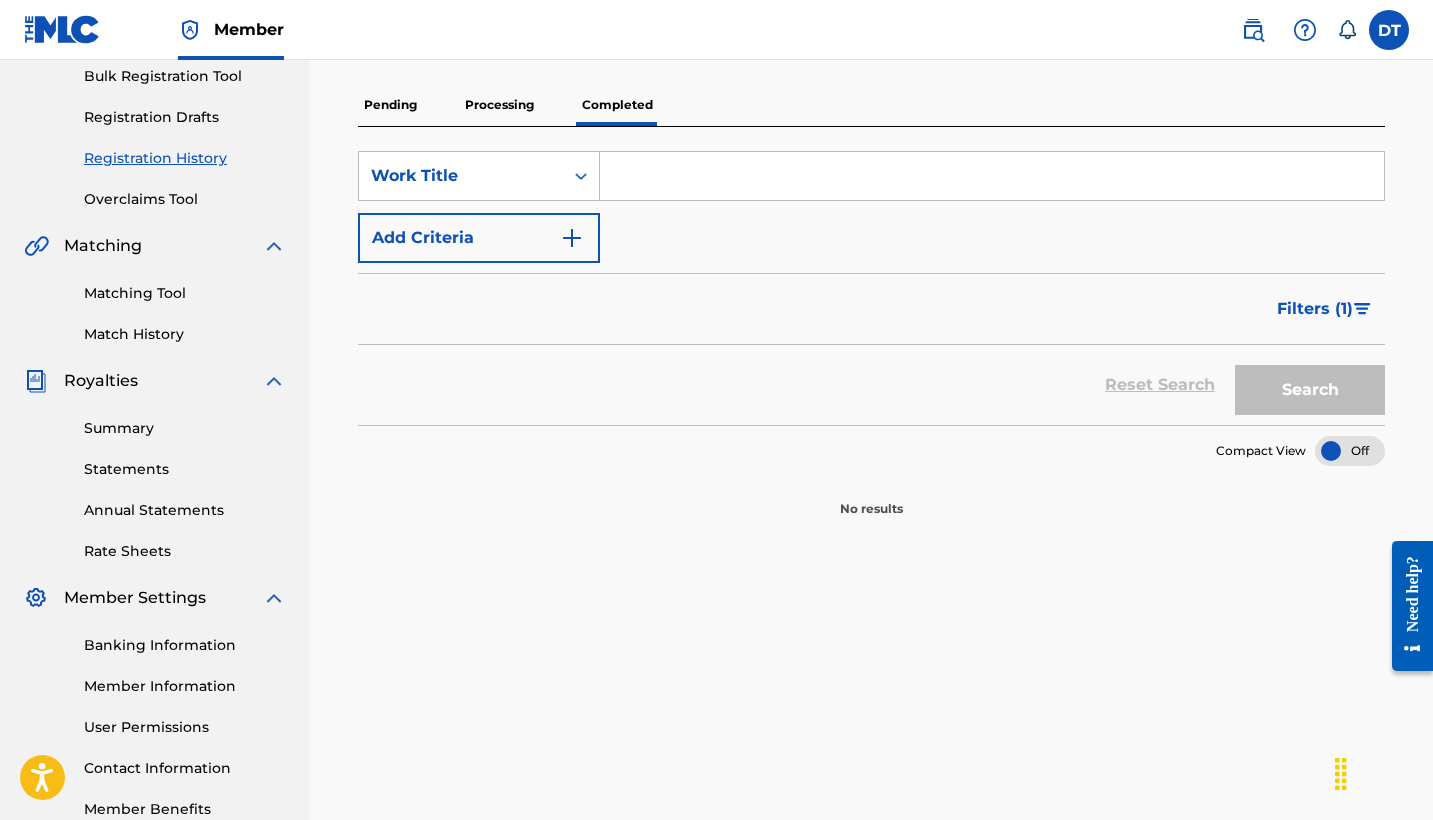 scroll, scrollTop: 305, scrollLeft: 0, axis: vertical 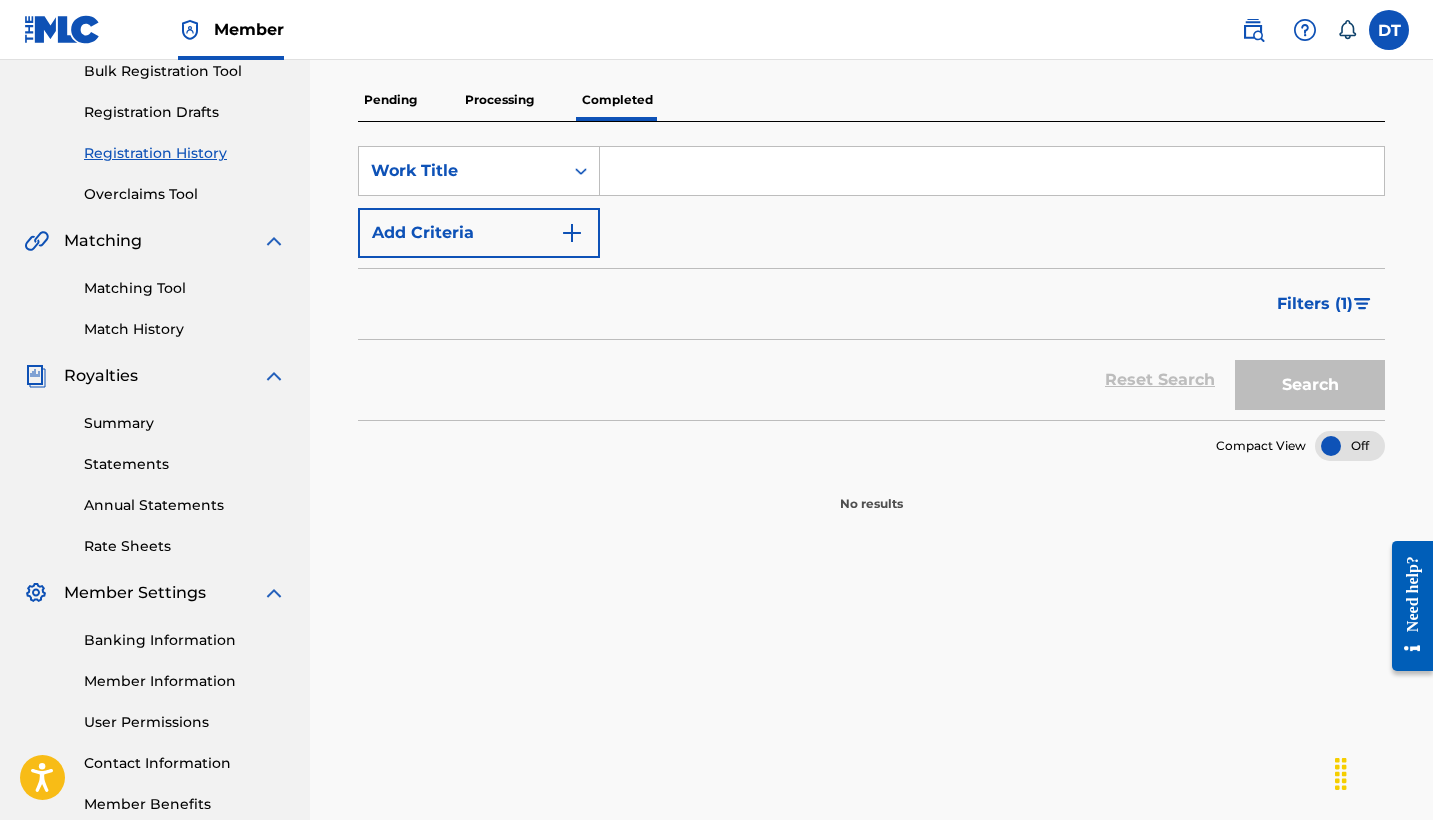 click at bounding box center [992, 171] 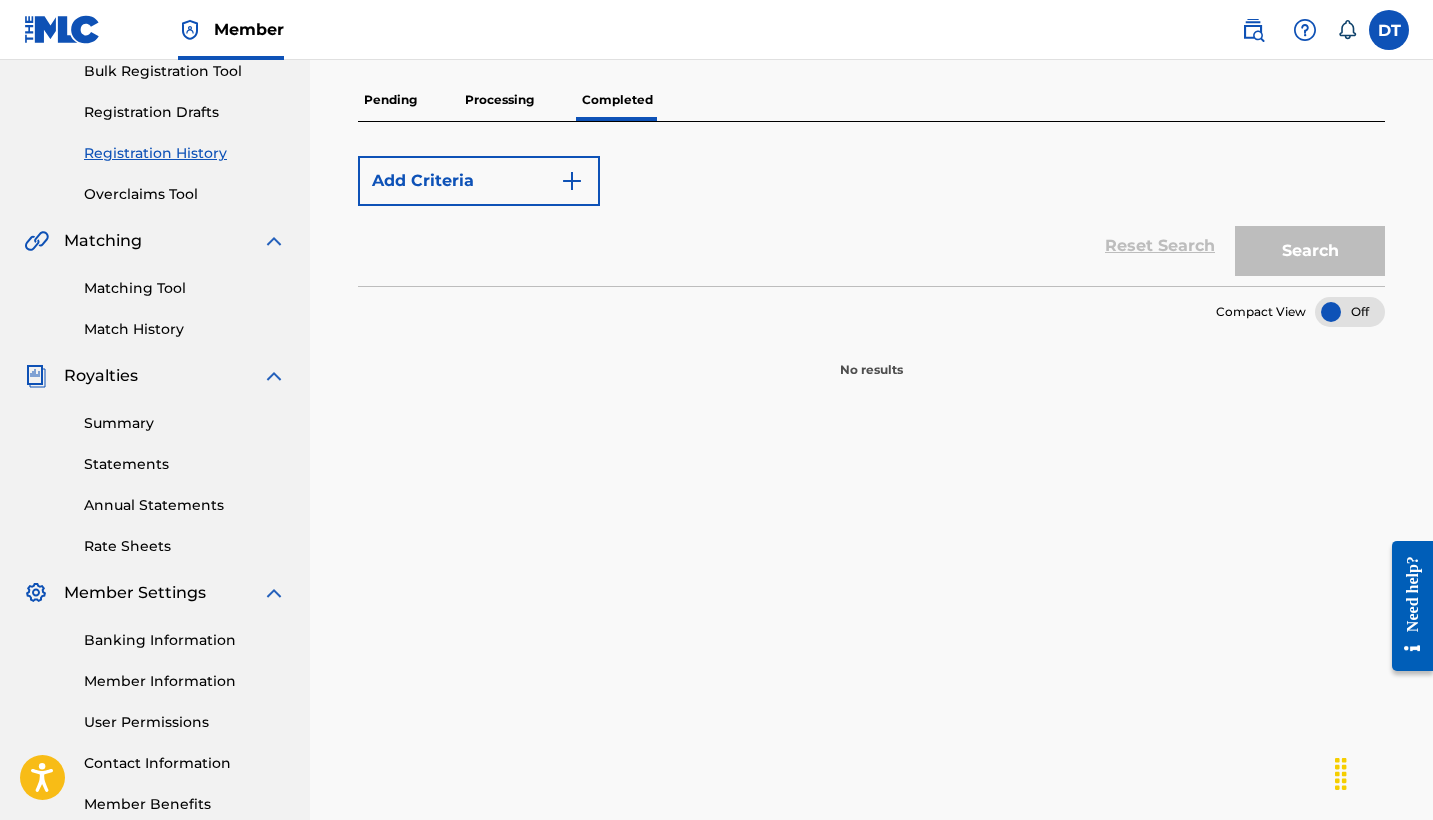 scroll, scrollTop: 0, scrollLeft: 0, axis: both 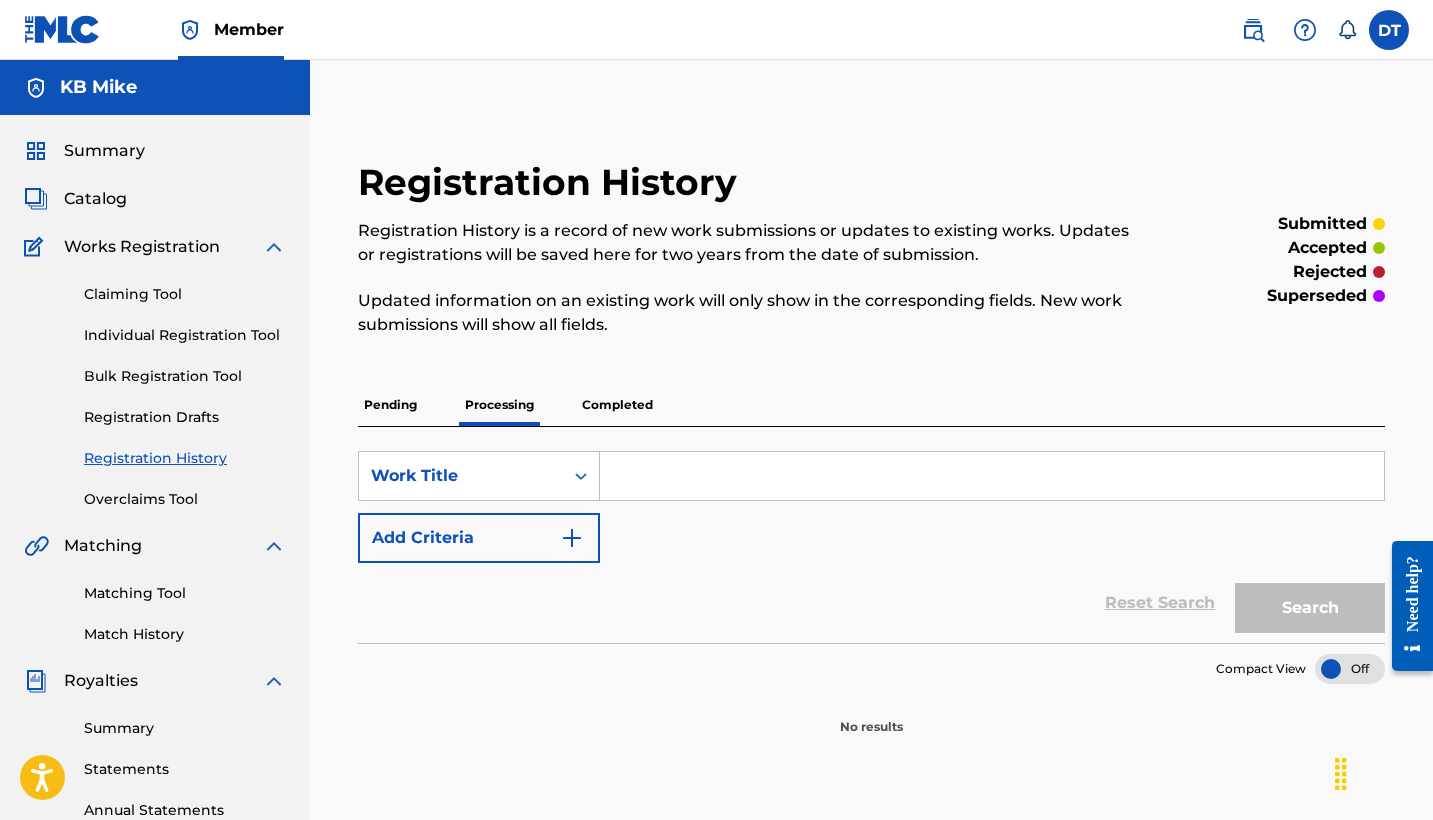 click on "Completed" at bounding box center (617, 405) 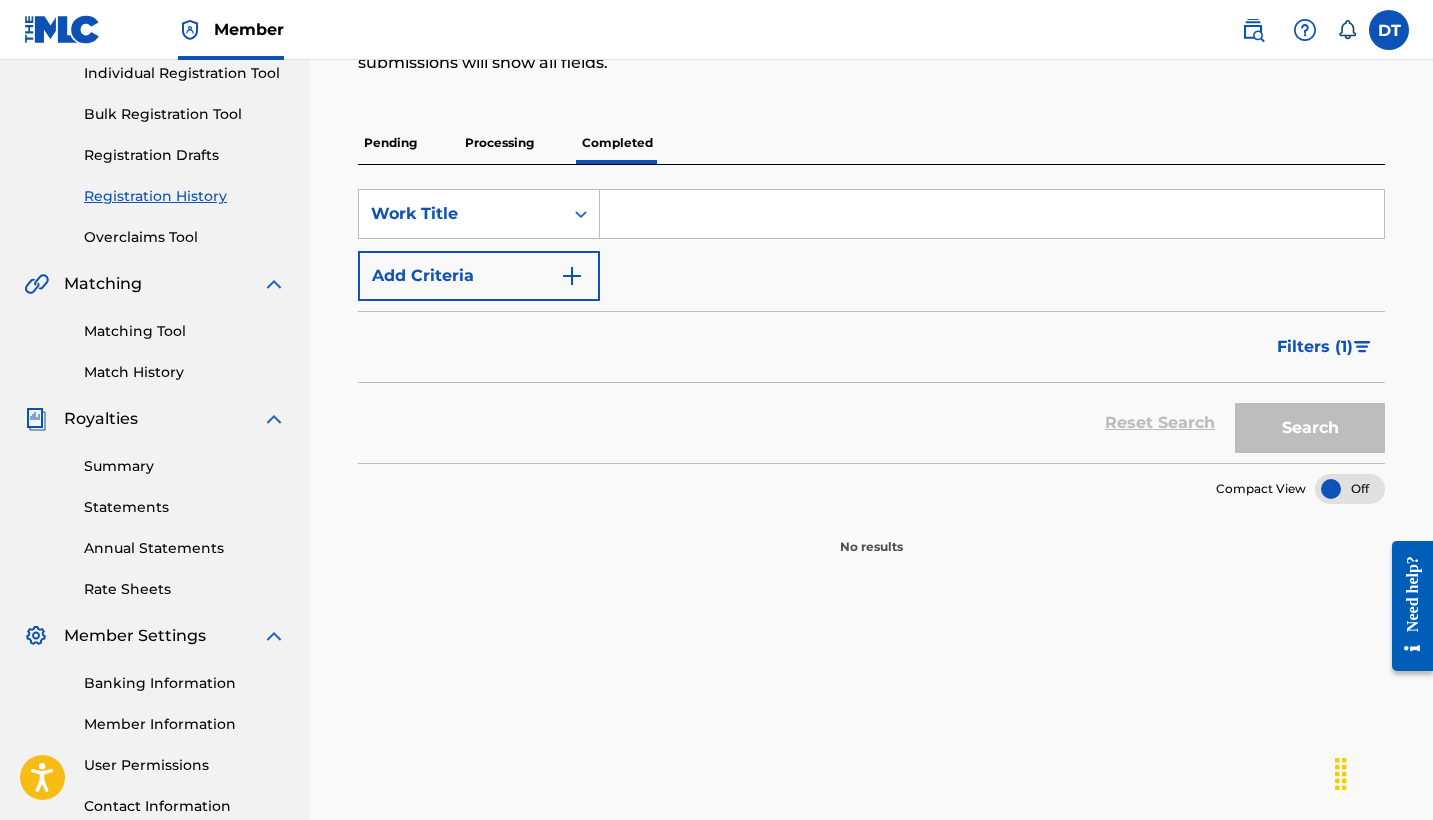 scroll, scrollTop: 266, scrollLeft: 0, axis: vertical 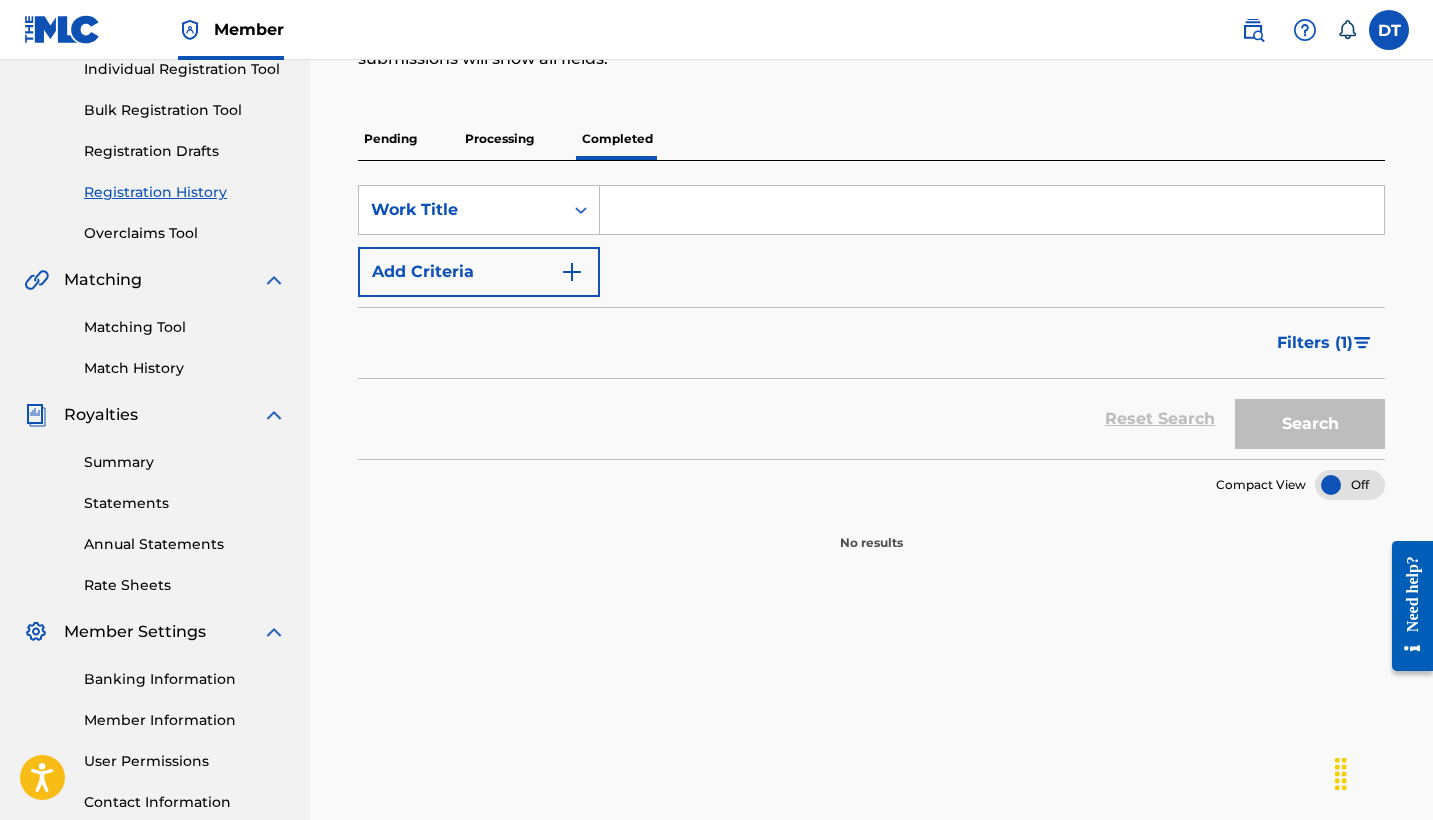 click on "Matching Tool" at bounding box center (185, 327) 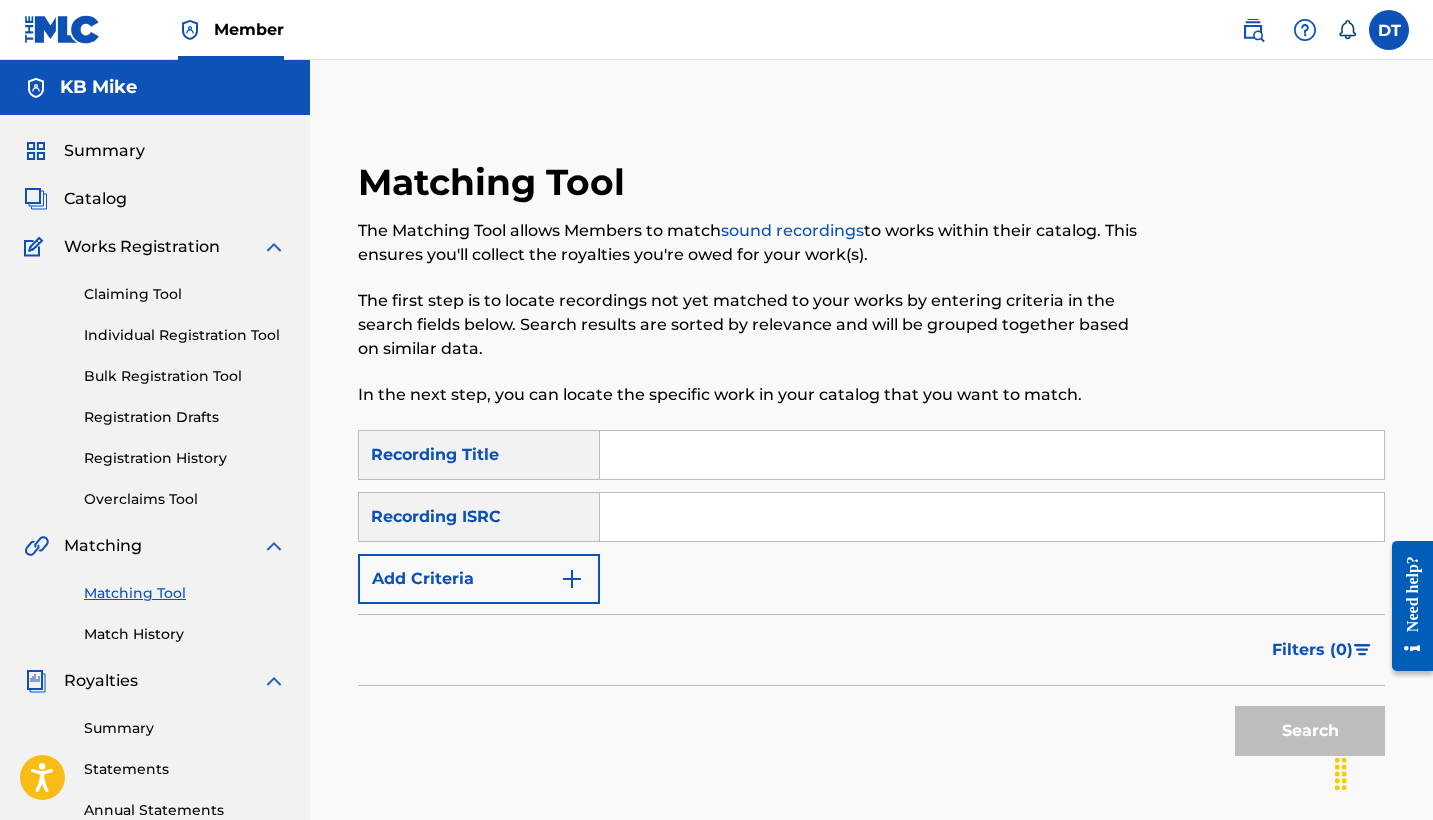 click on "Registration History" at bounding box center [185, 458] 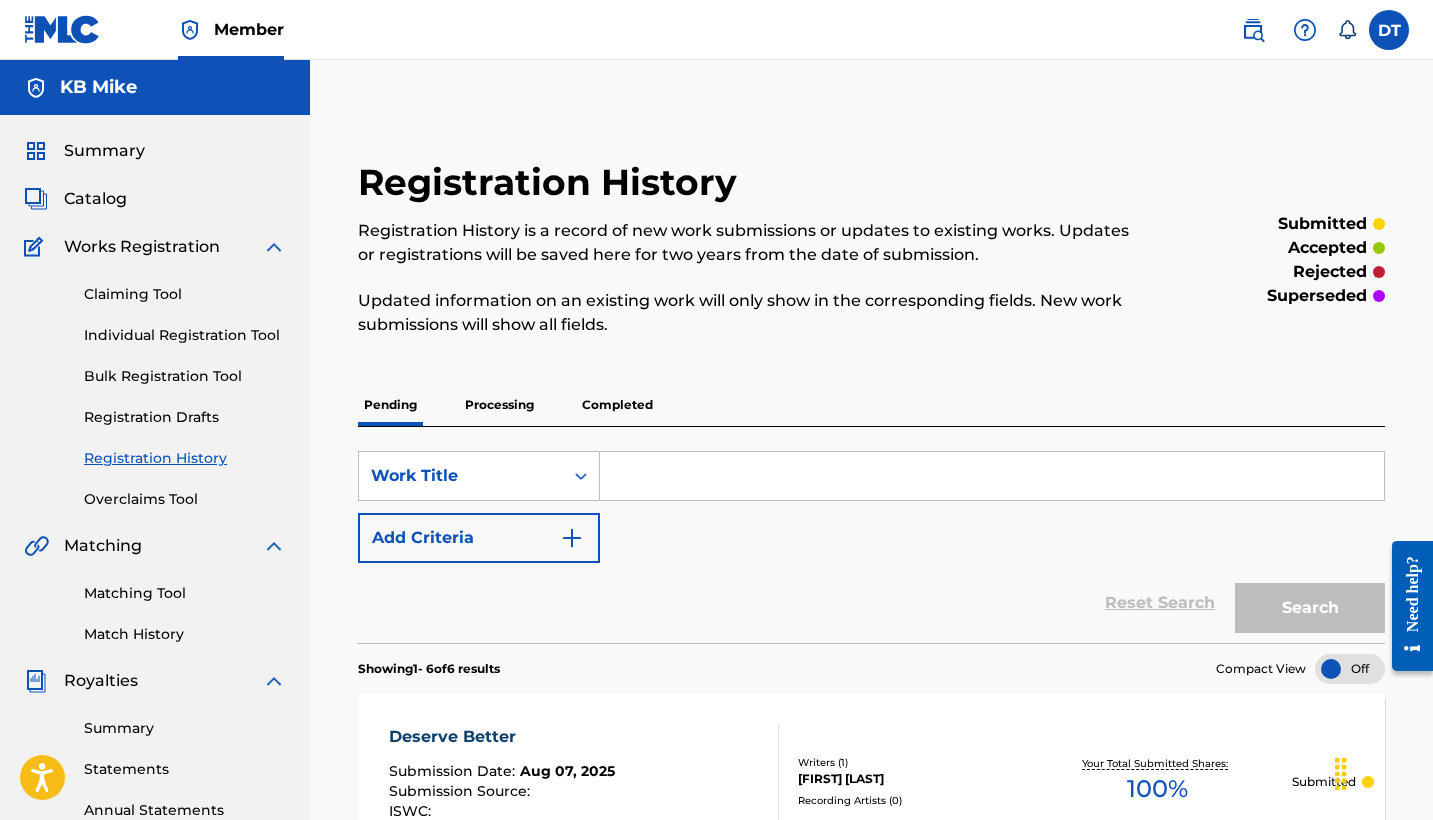 click on "Completed" at bounding box center (617, 405) 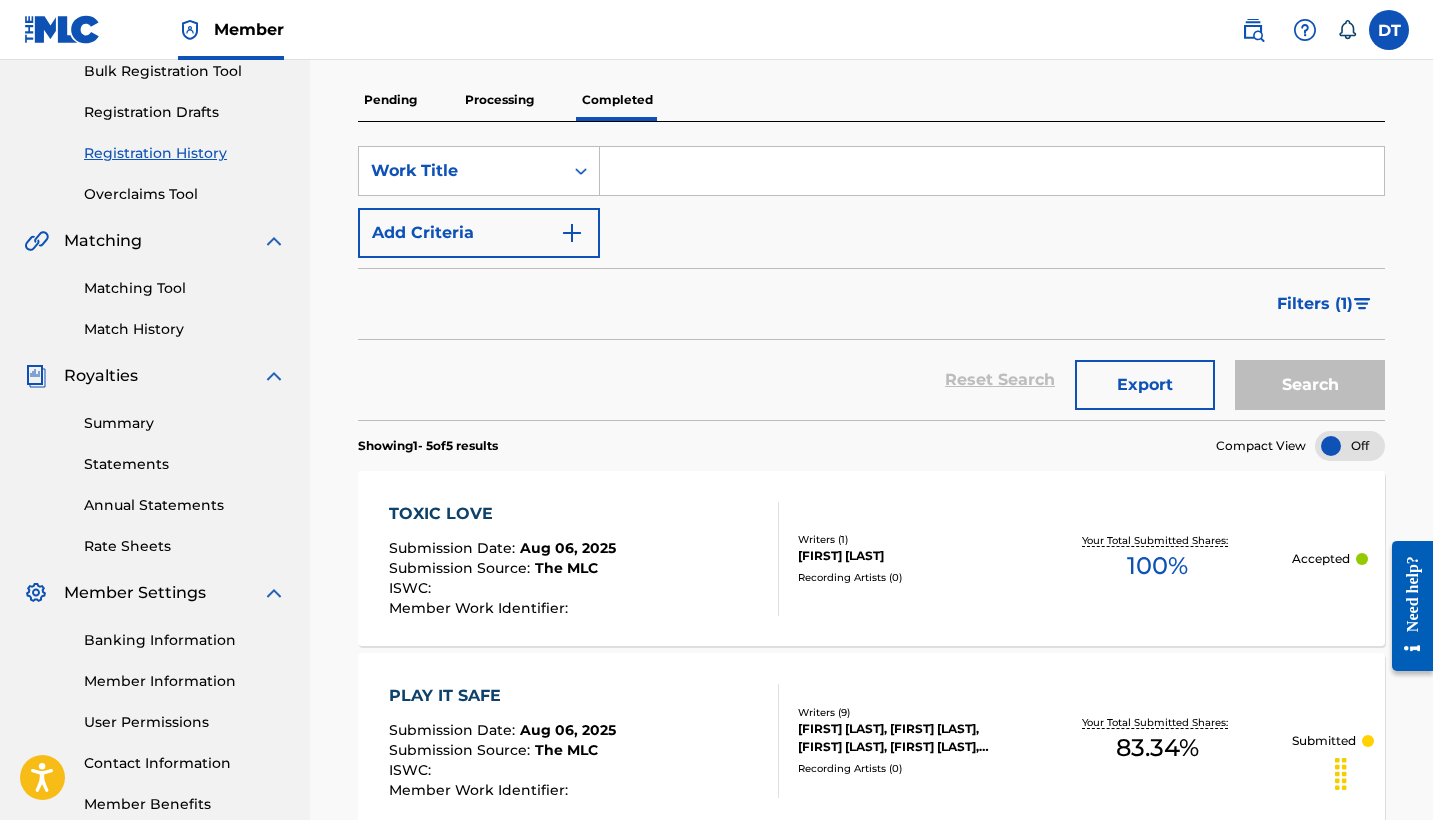 scroll, scrollTop: 306, scrollLeft: 0, axis: vertical 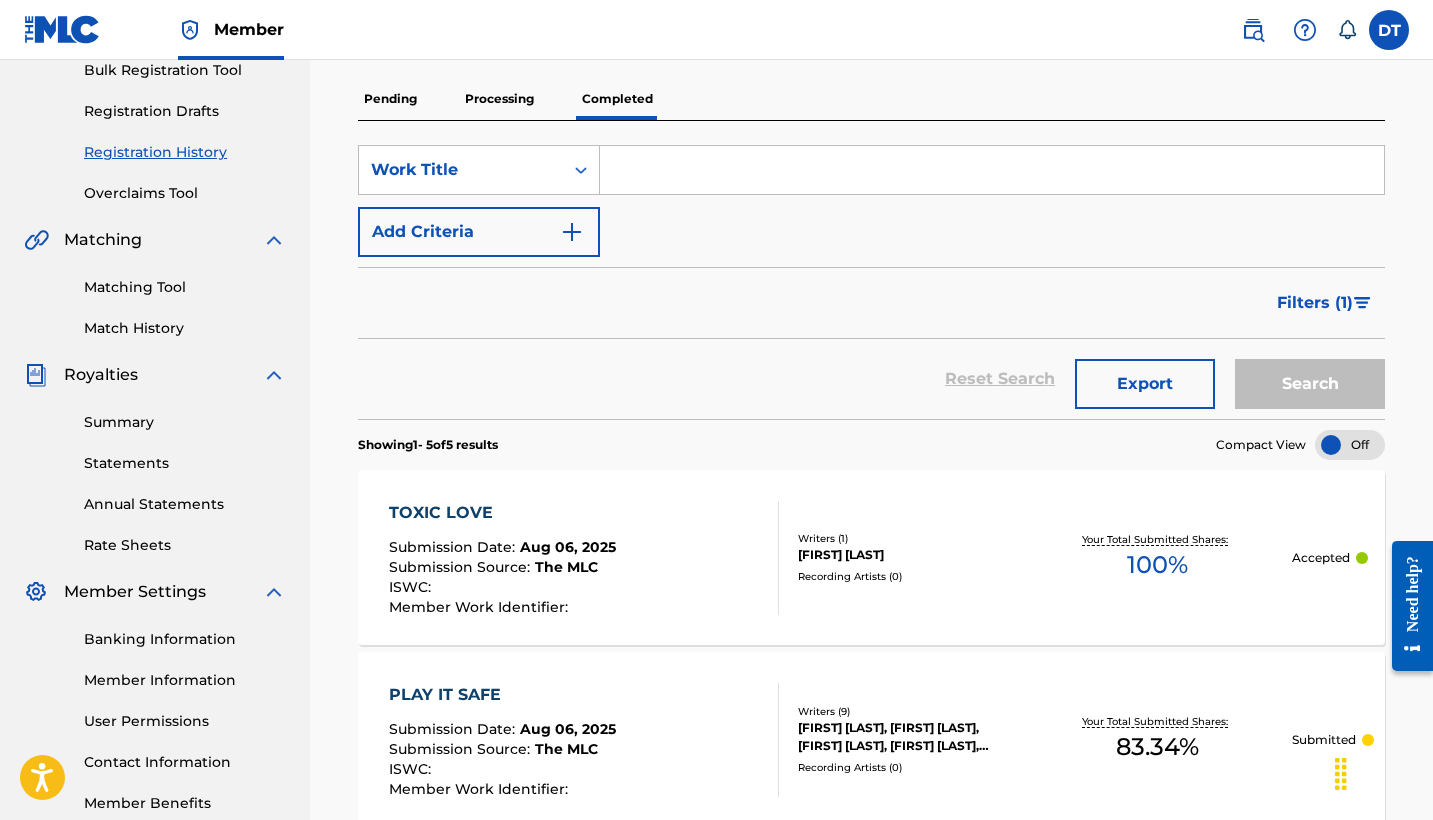 click on "Filters ( 1 )" at bounding box center (1315, 303) 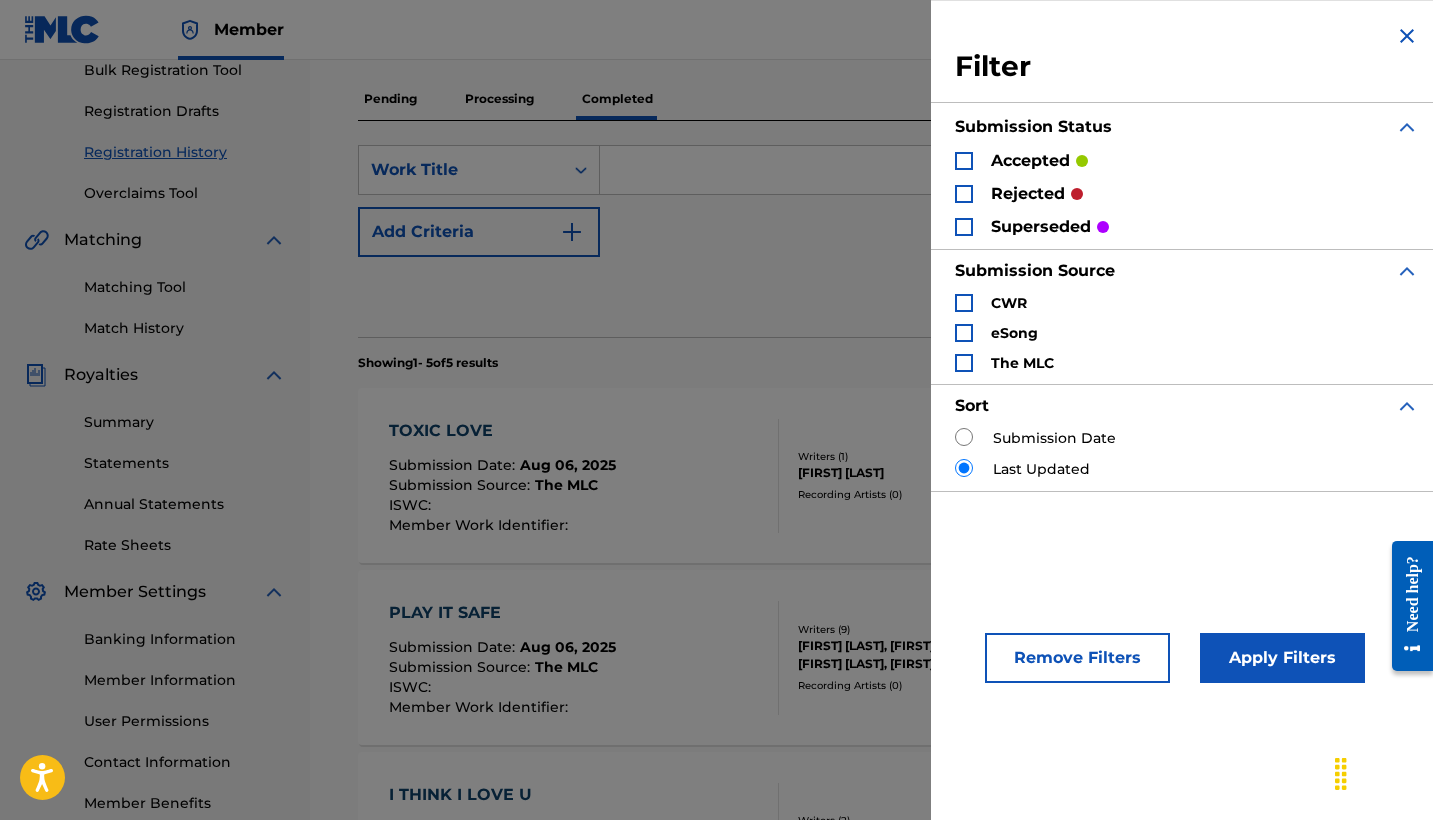 click at bounding box center (964, 194) 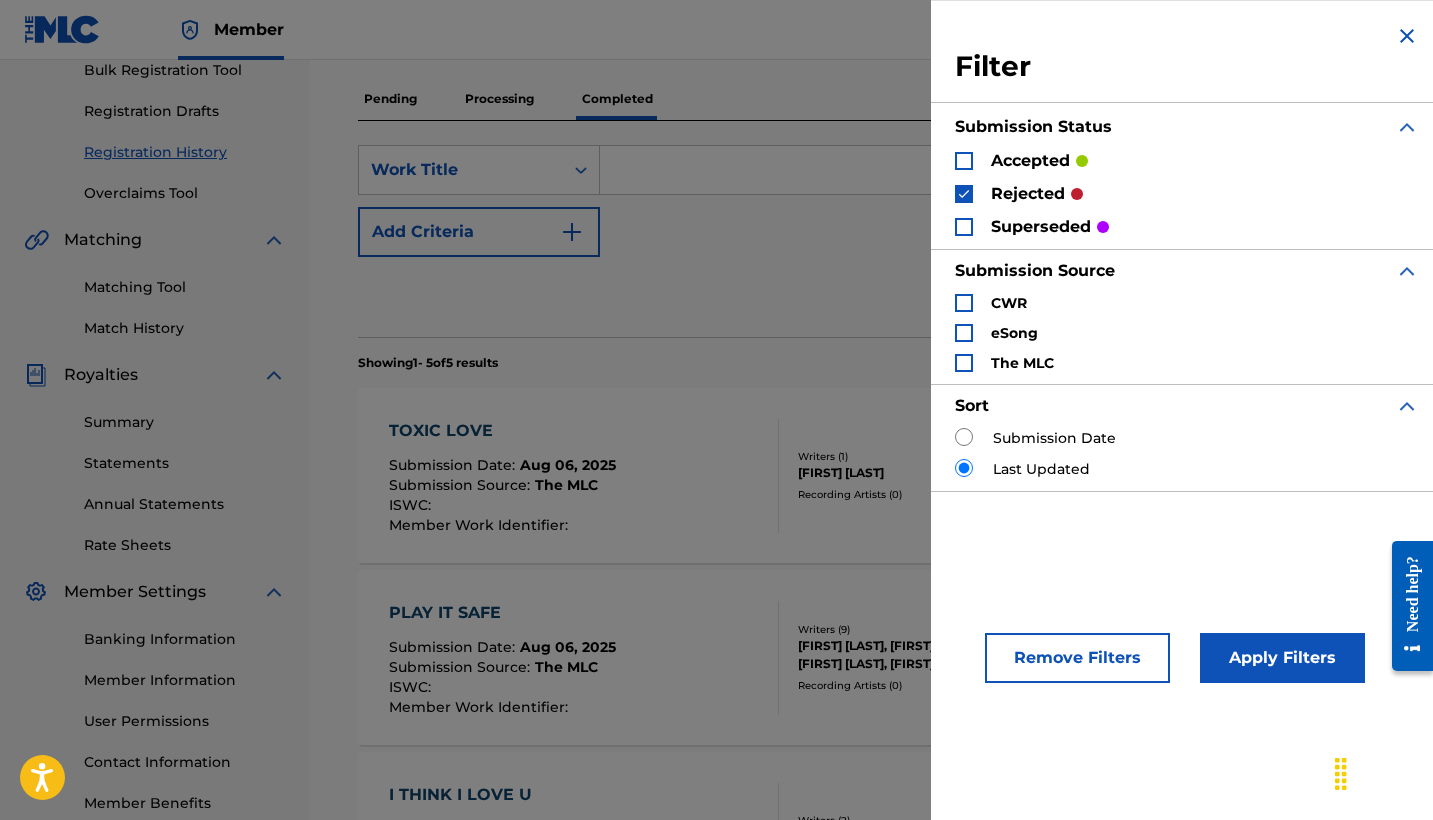 click on "Apply Filters" at bounding box center [1282, 658] 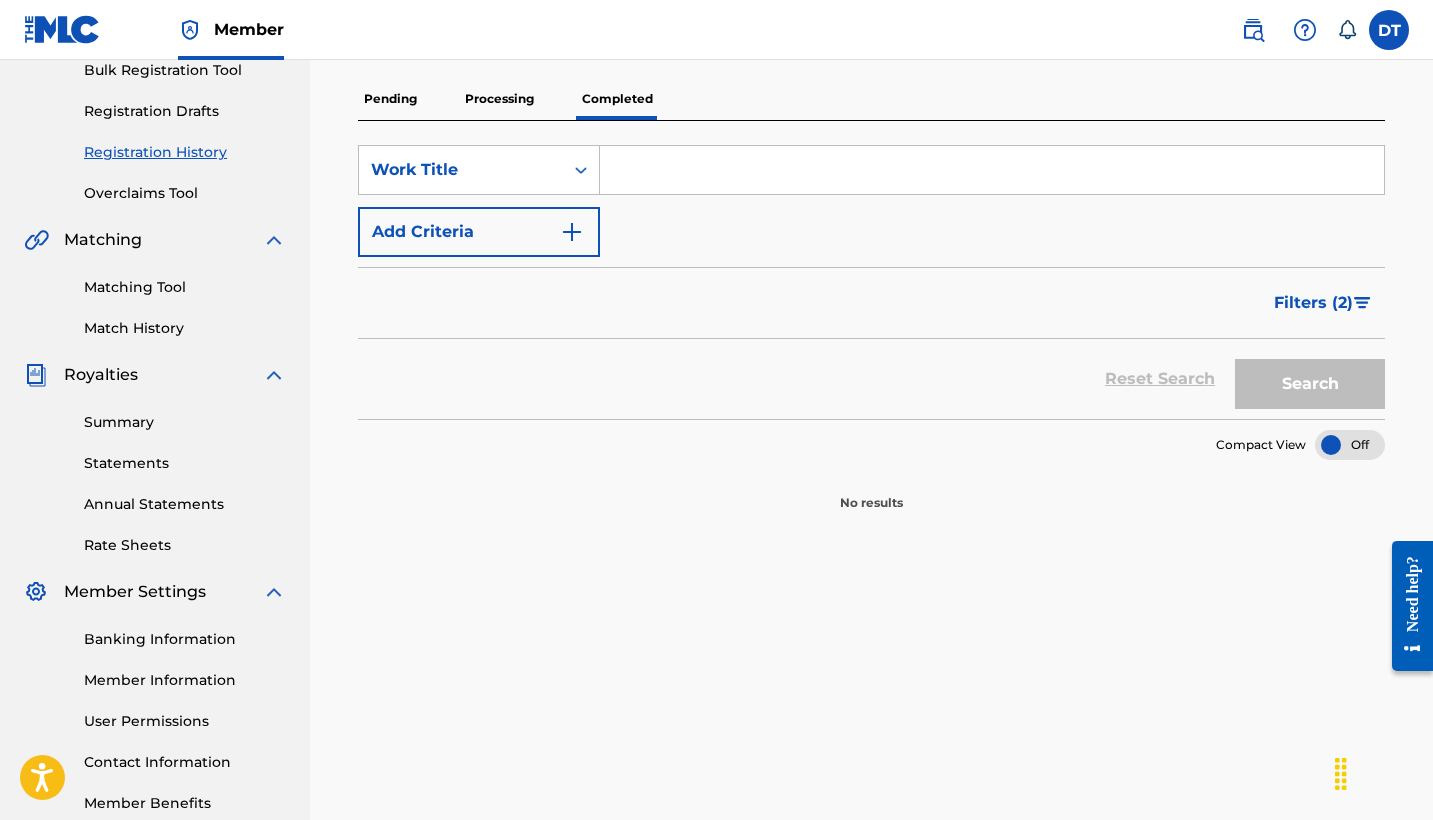 click on "Filters ( 2 )" at bounding box center [1323, 303] 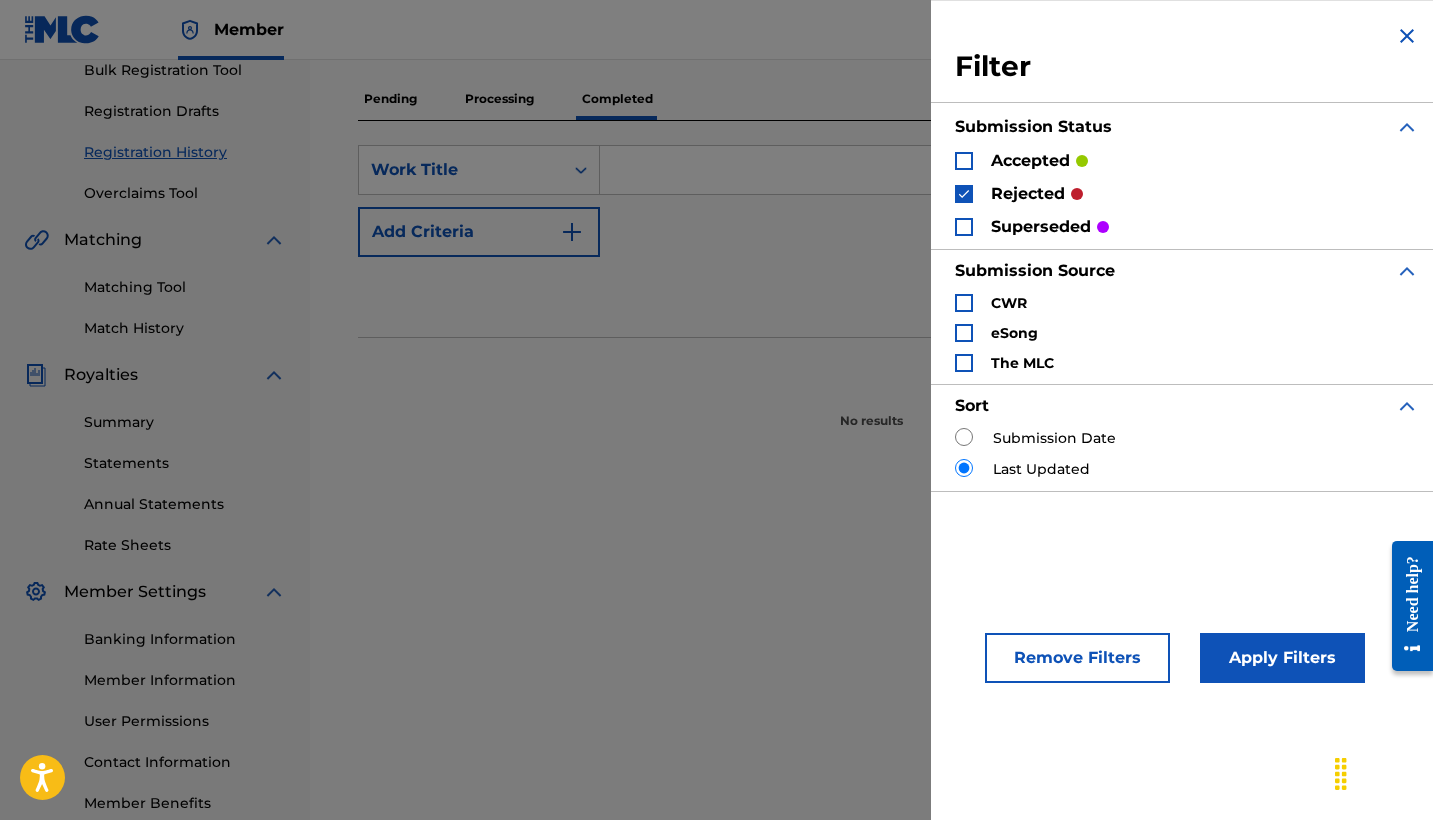 click at bounding box center (964, 194) 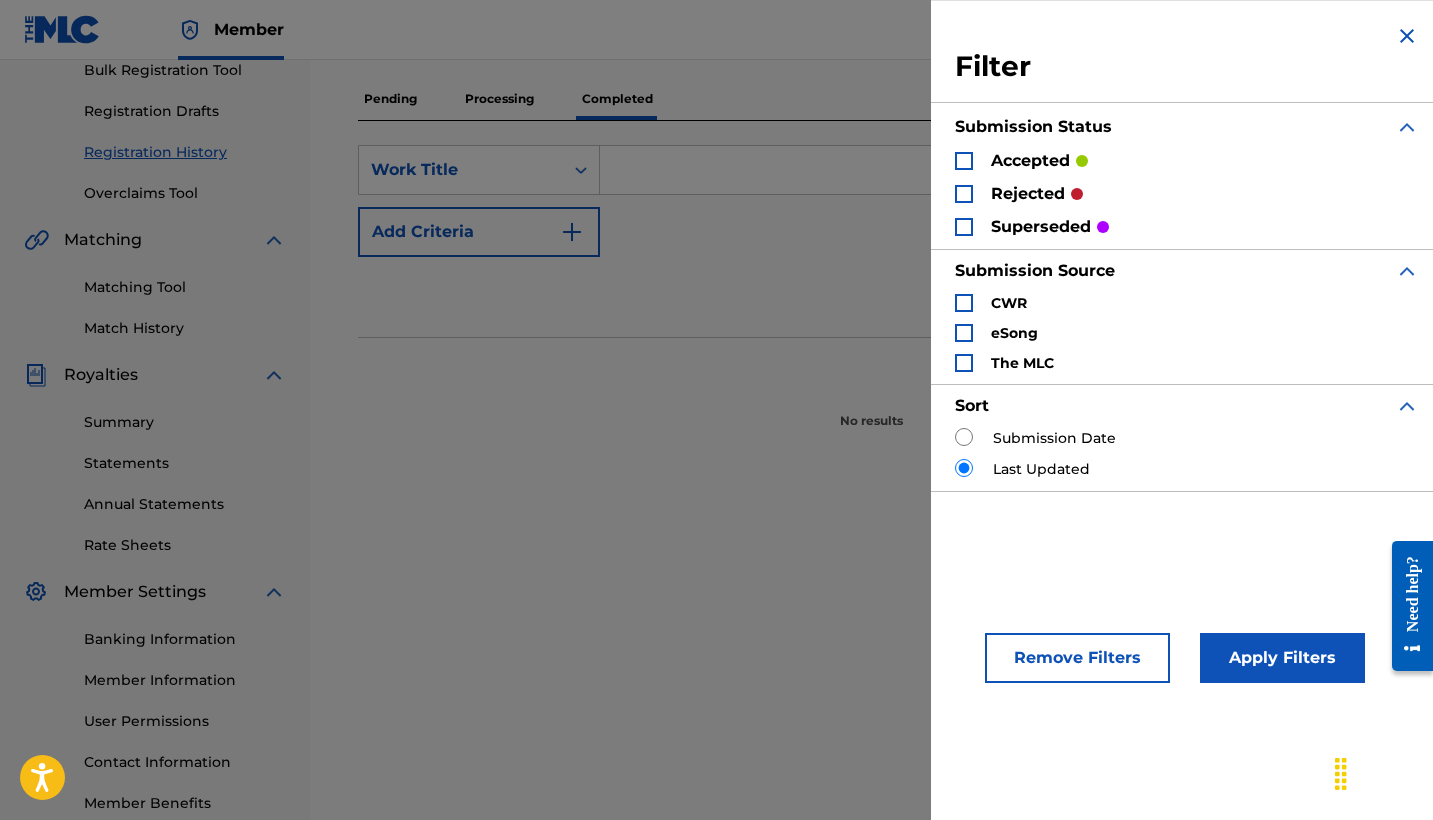 click at bounding box center (964, 437) 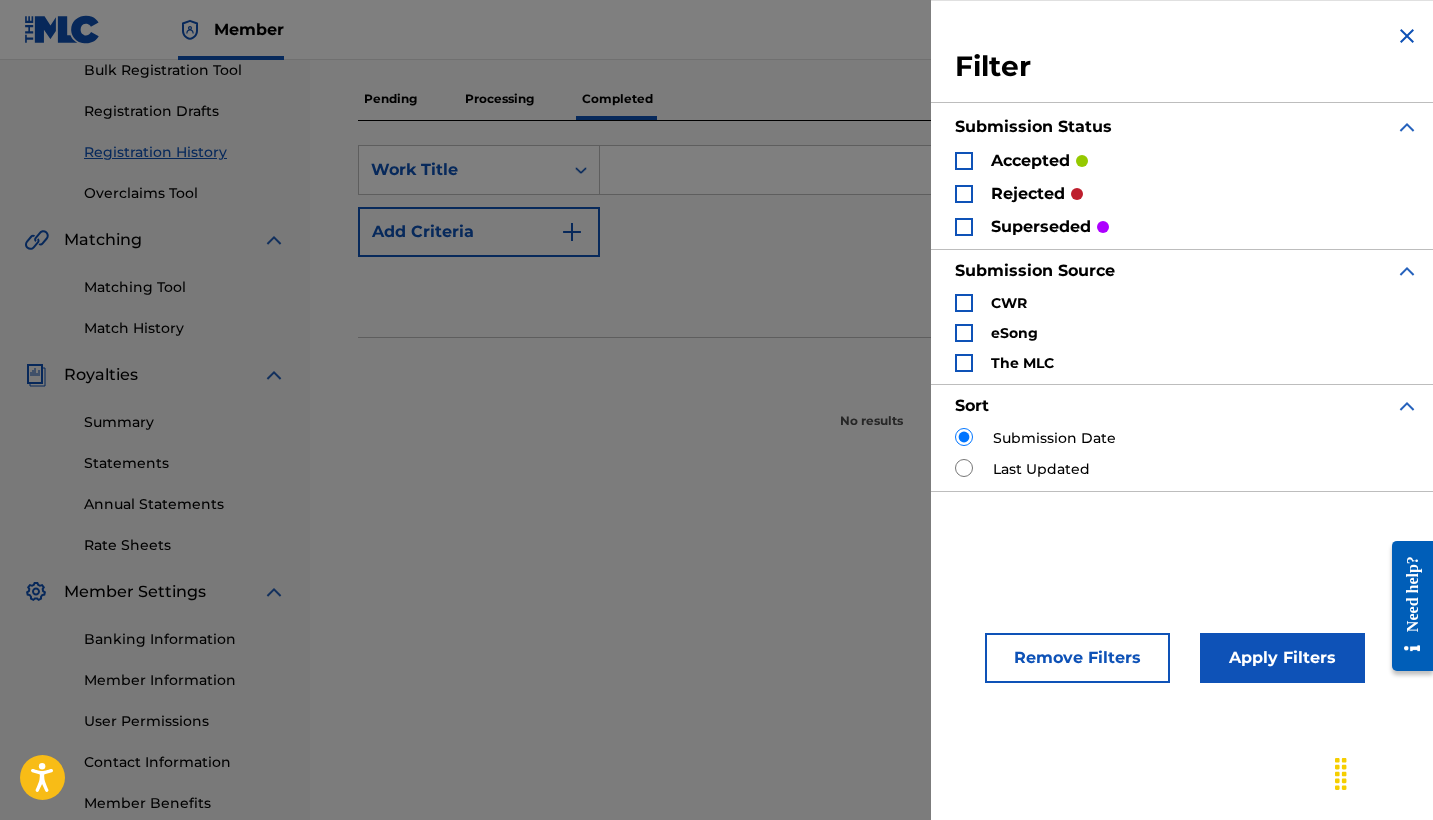 click on "Apply Filters" at bounding box center [1282, 658] 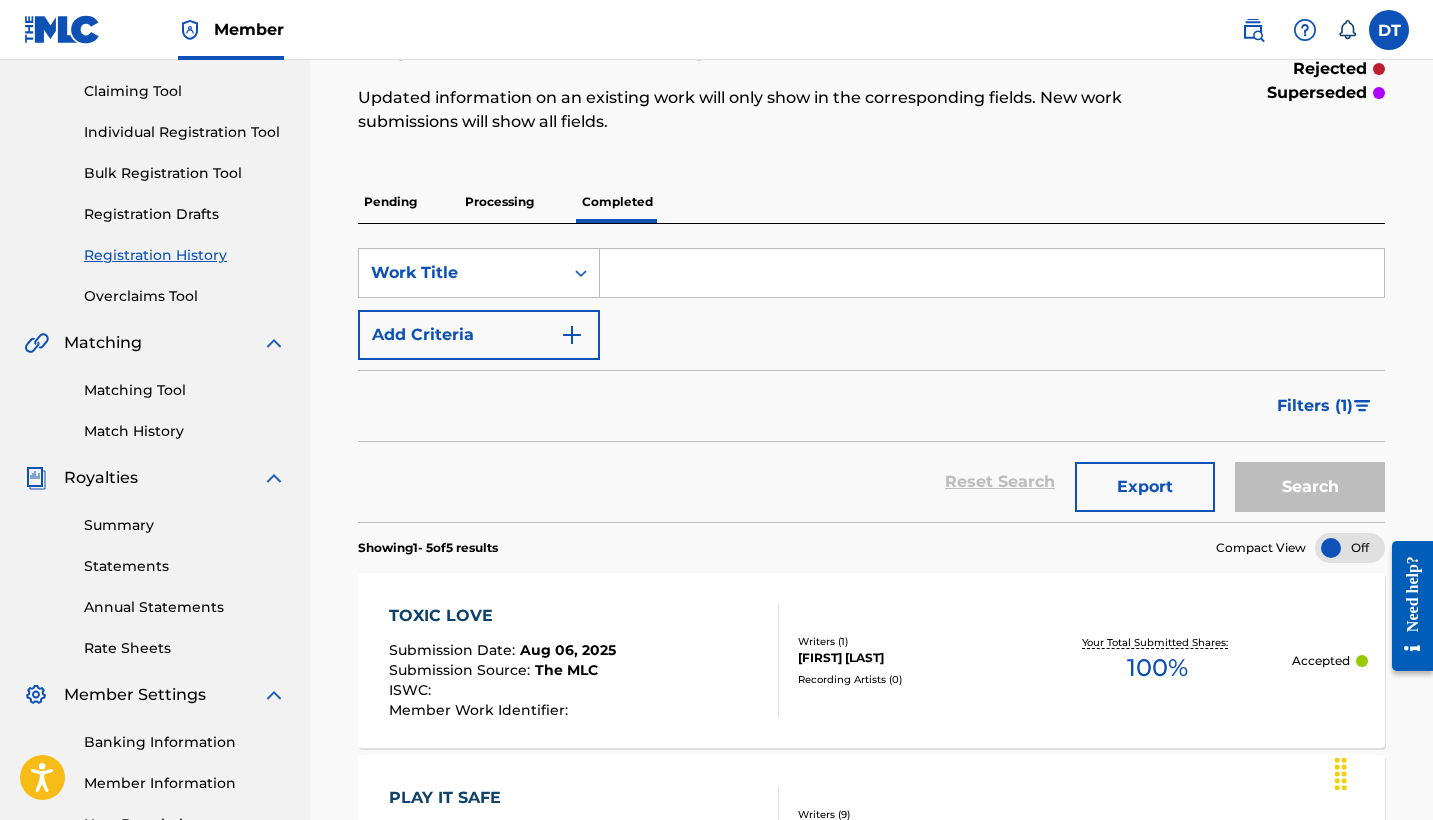 scroll, scrollTop: 161, scrollLeft: 0, axis: vertical 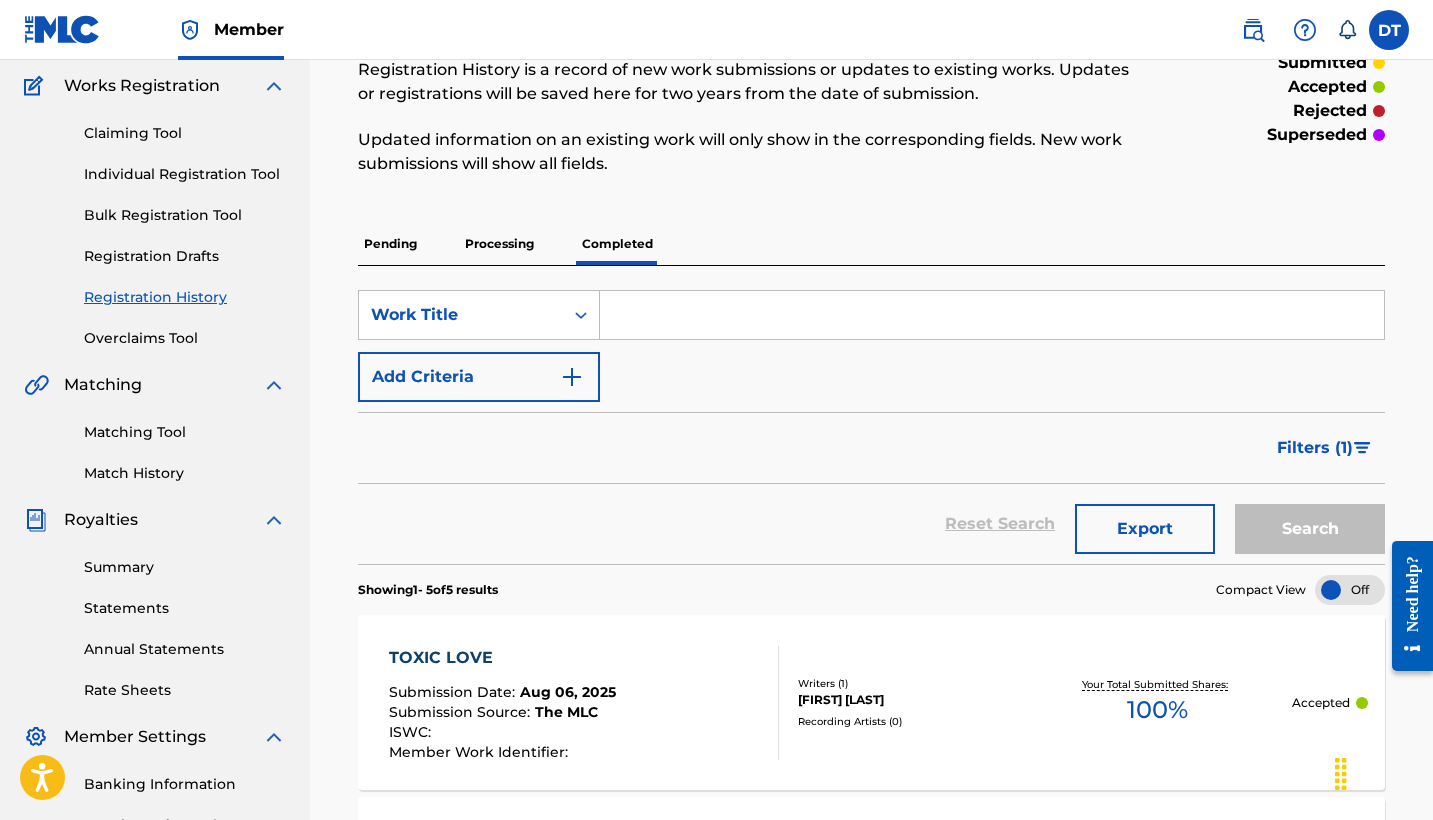 click on "Processing" at bounding box center [499, 244] 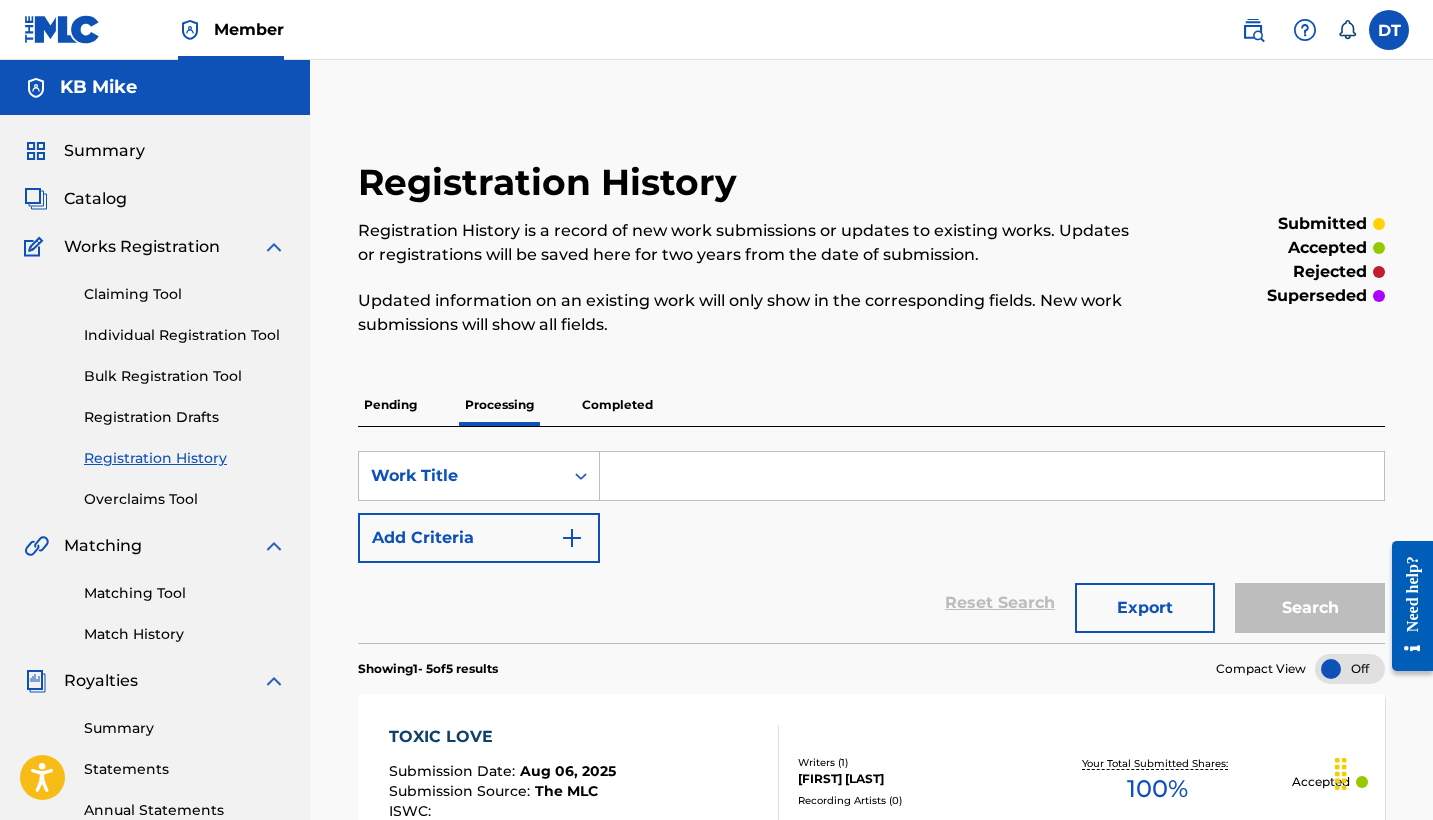 scroll, scrollTop: -1, scrollLeft: 0, axis: vertical 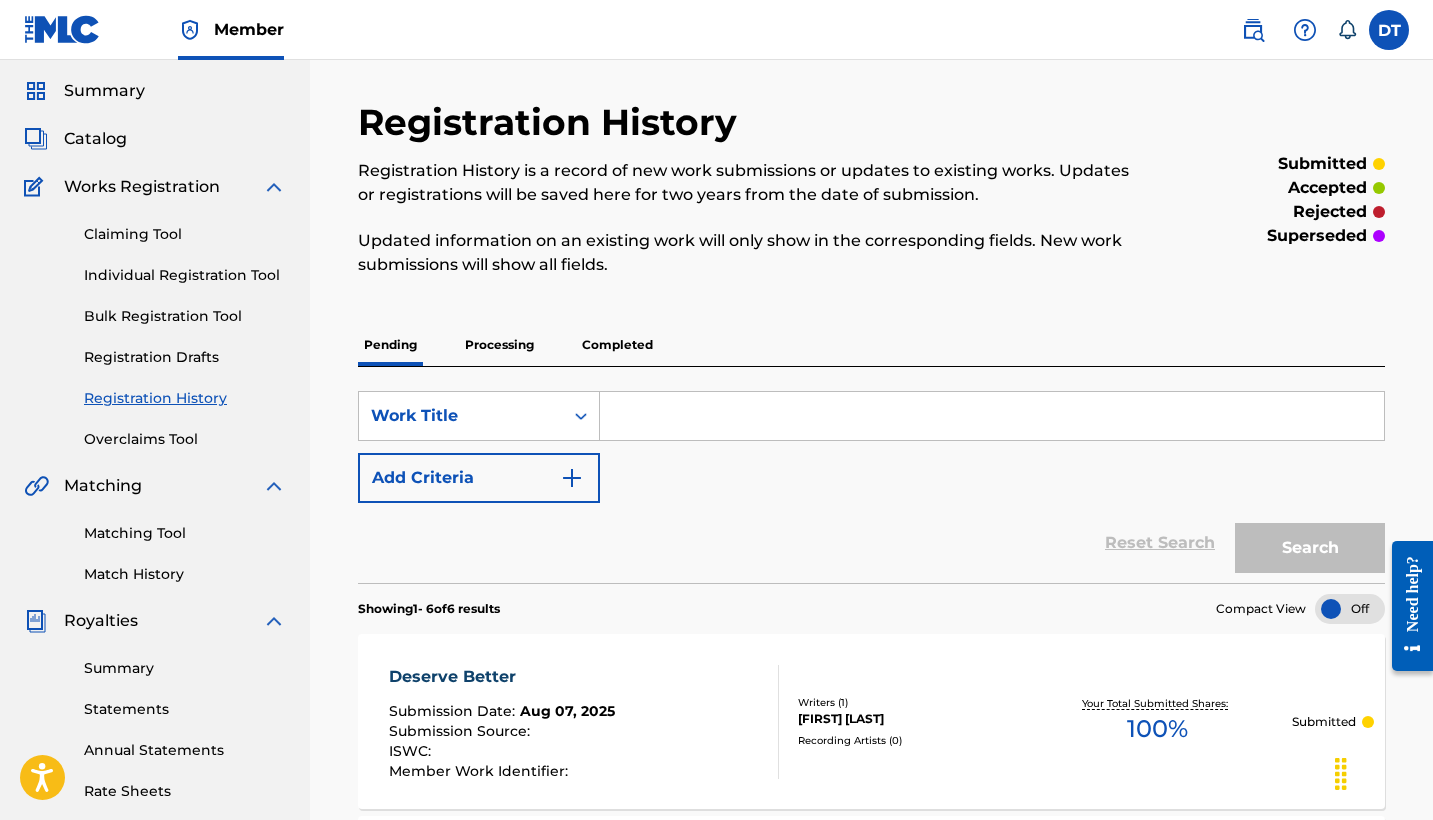 click on "Matching Tool Match History" at bounding box center [155, 541] 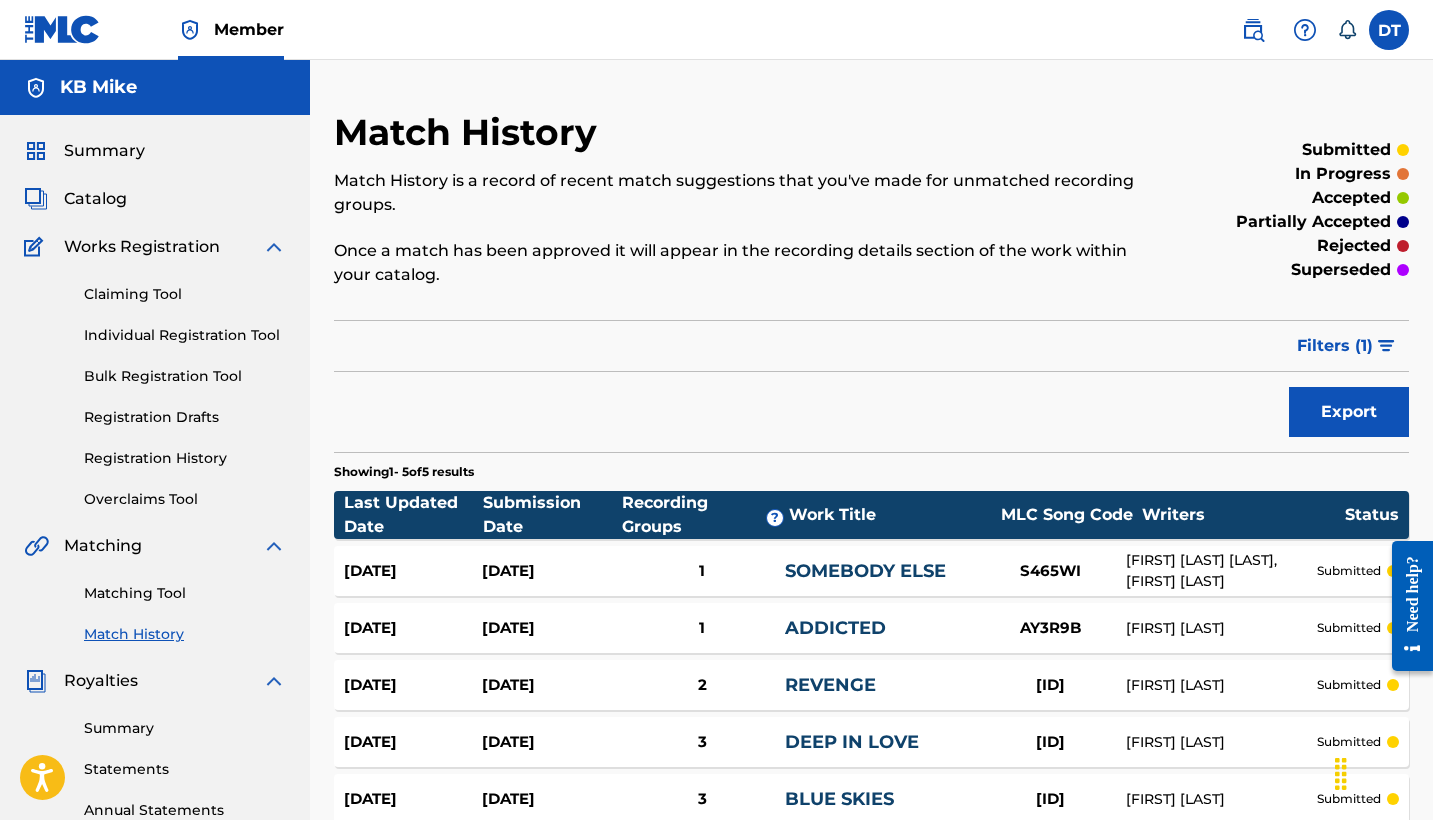 scroll, scrollTop: 0, scrollLeft: 0, axis: both 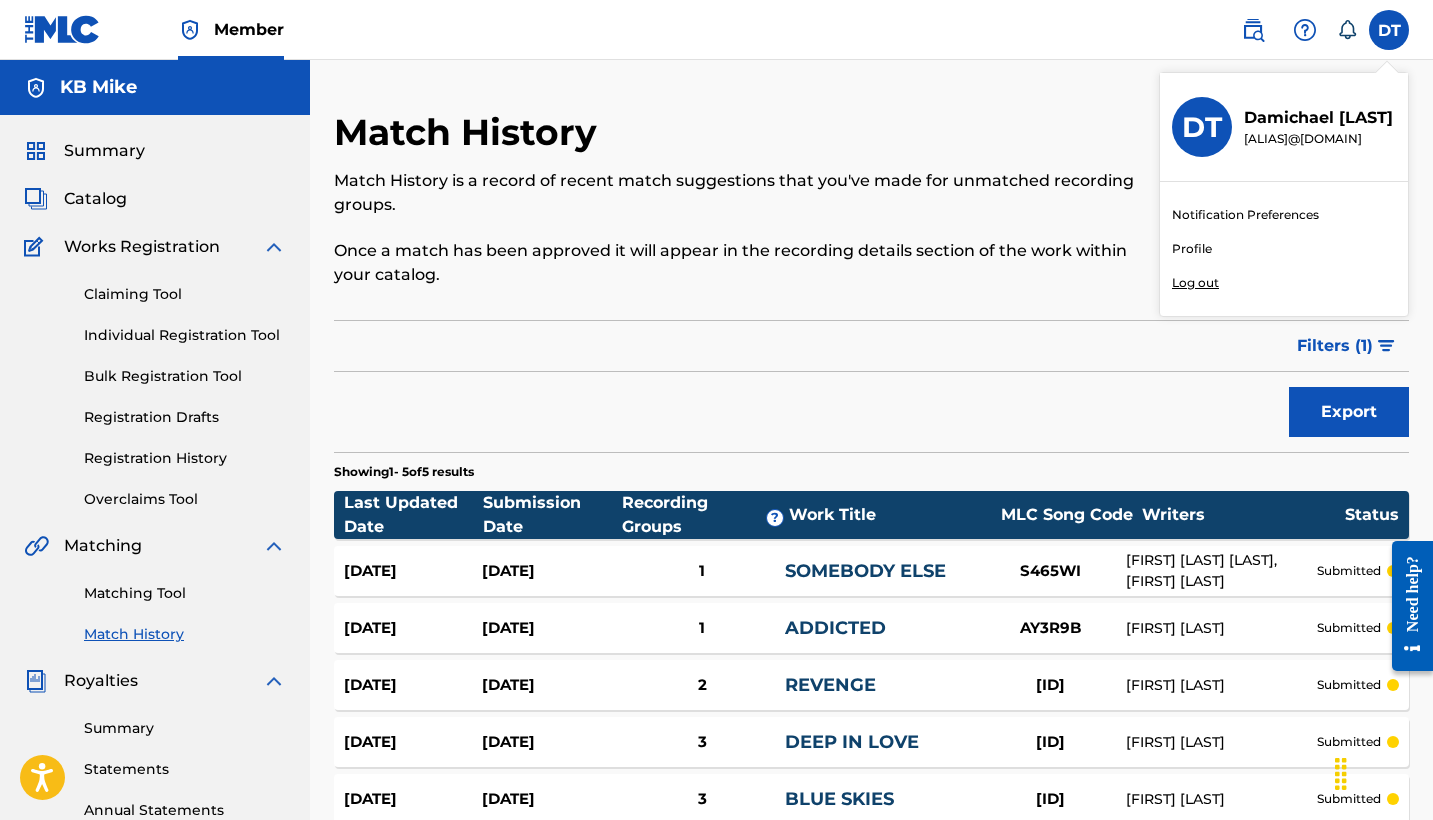 click on "Match History Match History is a record of recent match suggestions that you've made for unmatched recording groups. Once a match has been approved it will appear in the recording details section of the work within your catalog." at bounding box center [748, 210] 